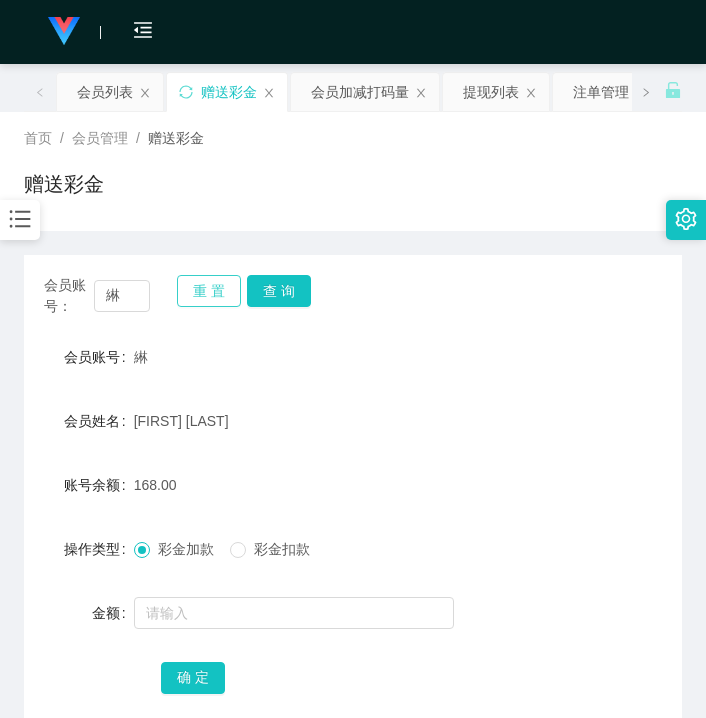 scroll, scrollTop: 0, scrollLeft: 0, axis: both 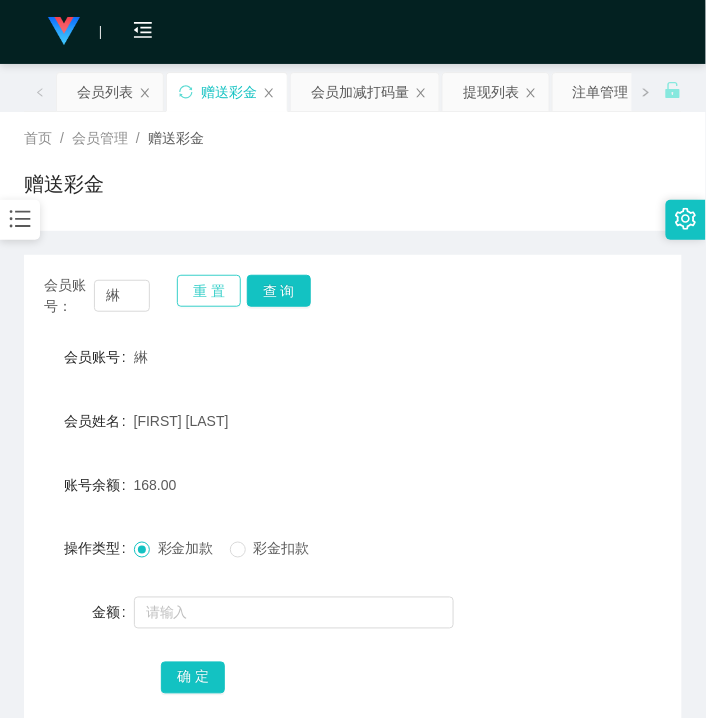 click on "重 置" at bounding box center [209, 291] 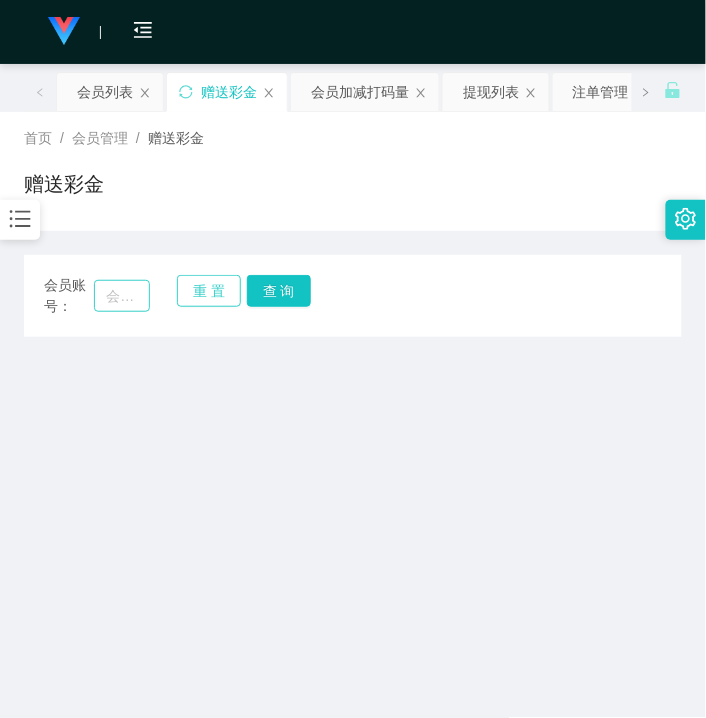 type 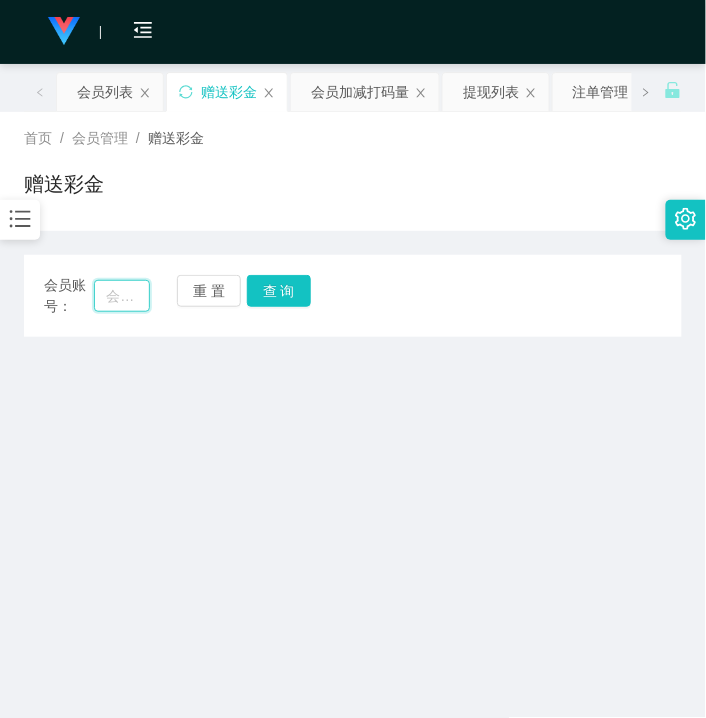 click at bounding box center [122, 296] 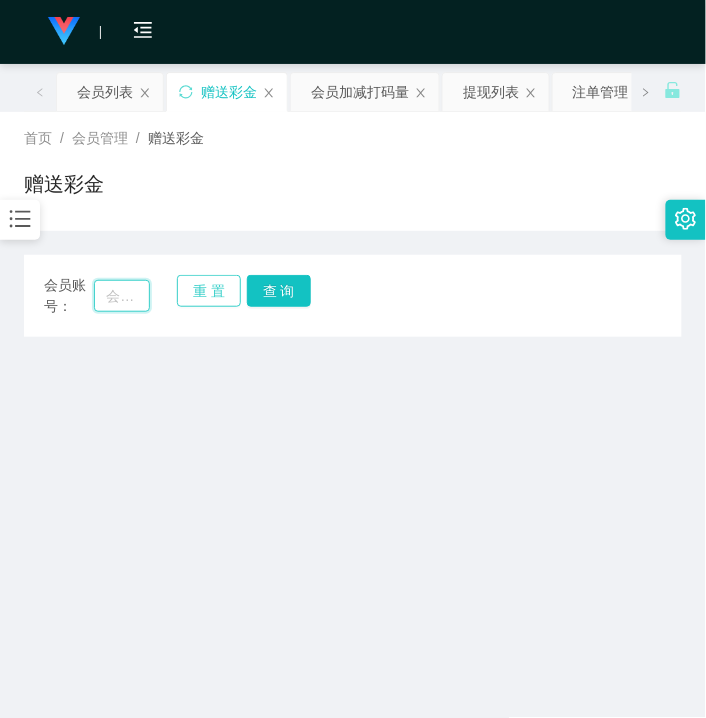 paste on "[USERNAME]" 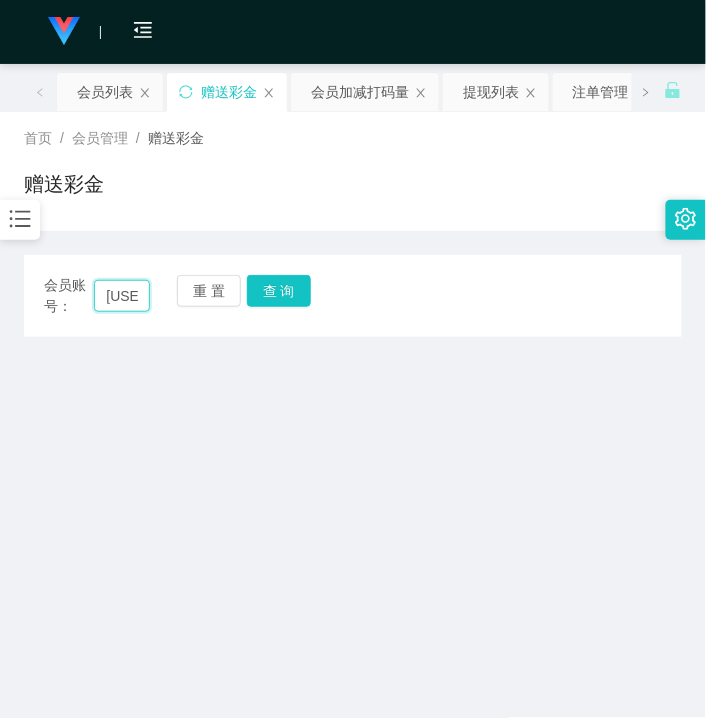 scroll, scrollTop: 0, scrollLeft: 8, axis: horizontal 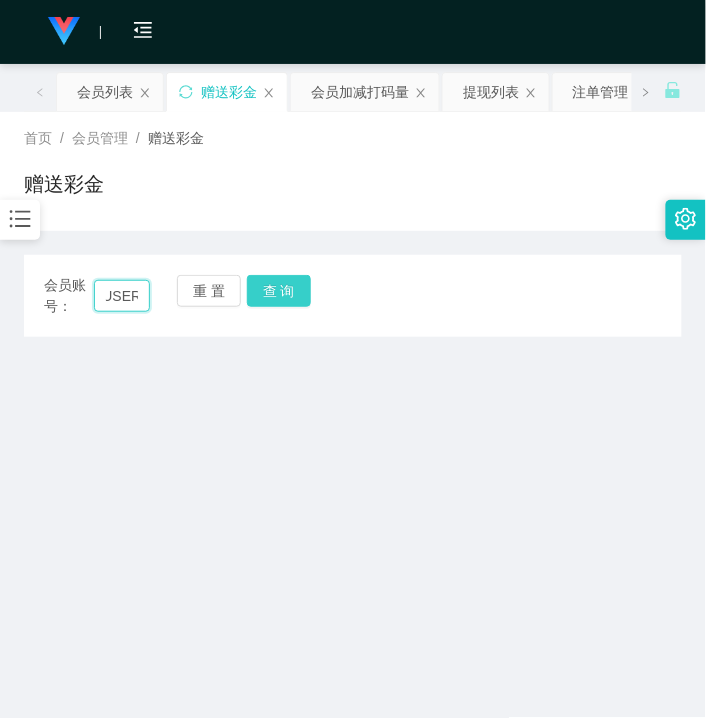 type on "[USERNAME]" 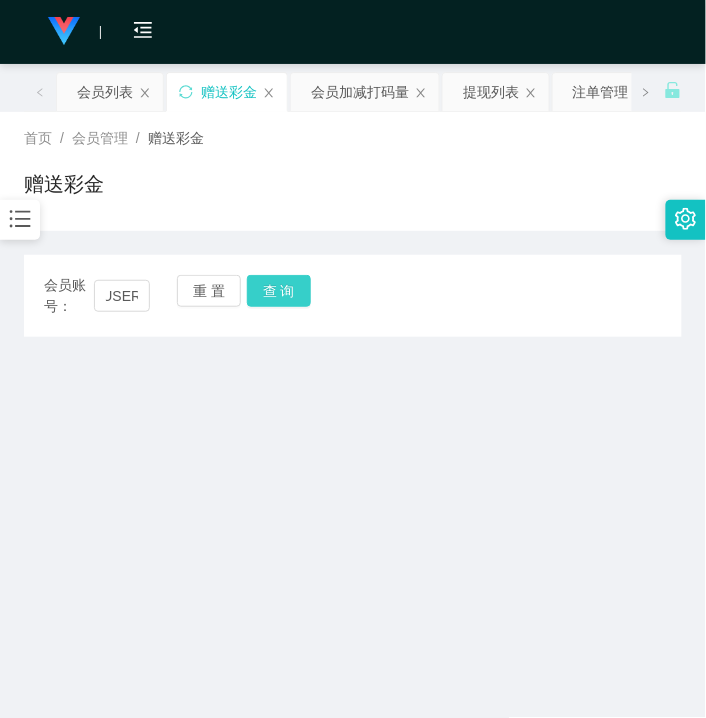 drag, startPoint x: 287, startPoint y: 278, endPoint x: 264, endPoint y: 410, distance: 133.9888 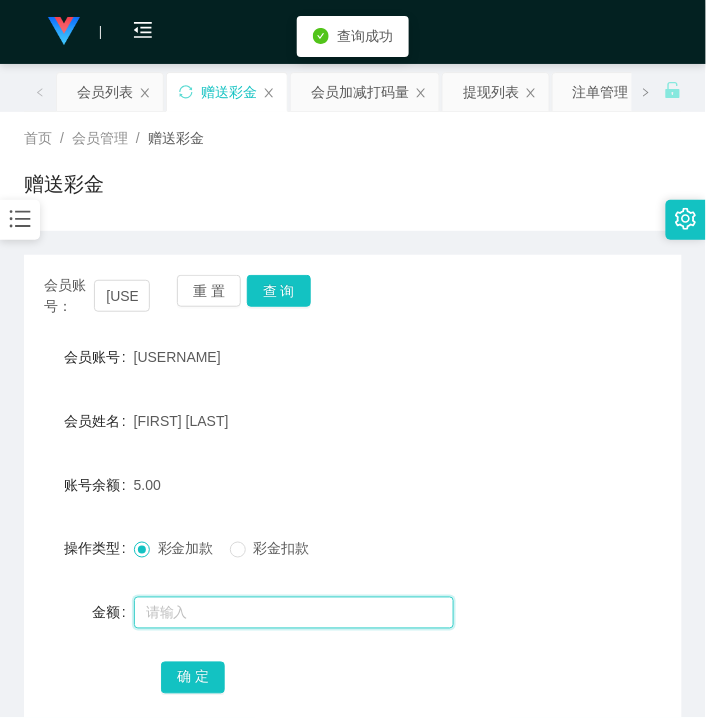 click at bounding box center [294, 613] 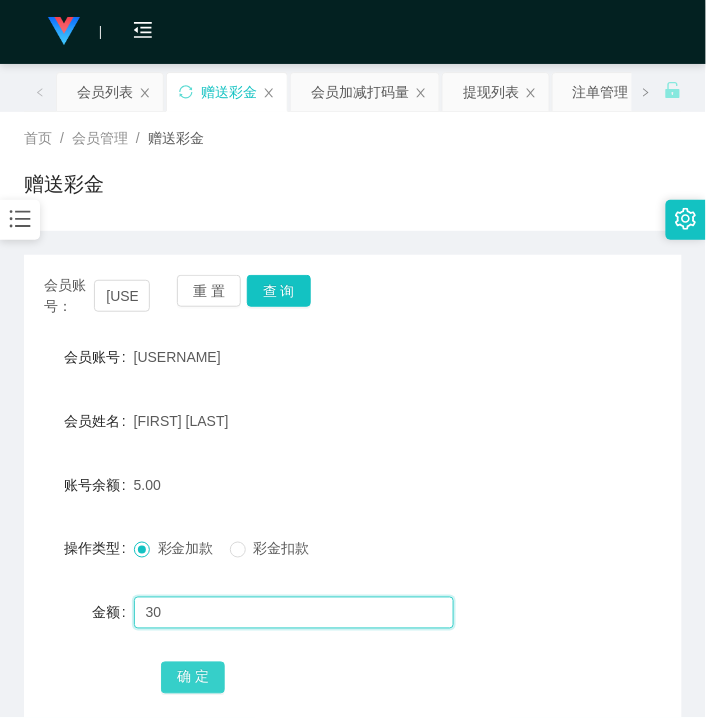 type on "30" 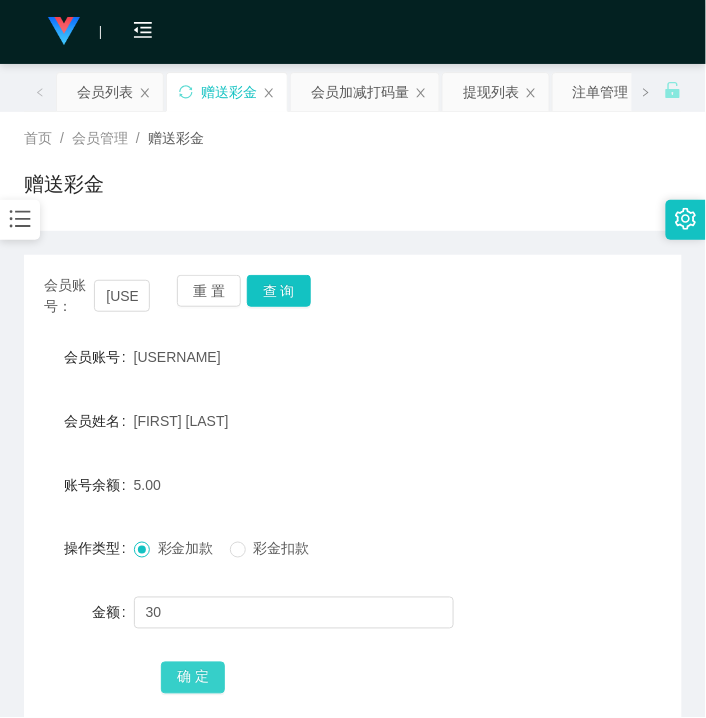 click on "确 定" at bounding box center (193, 678) 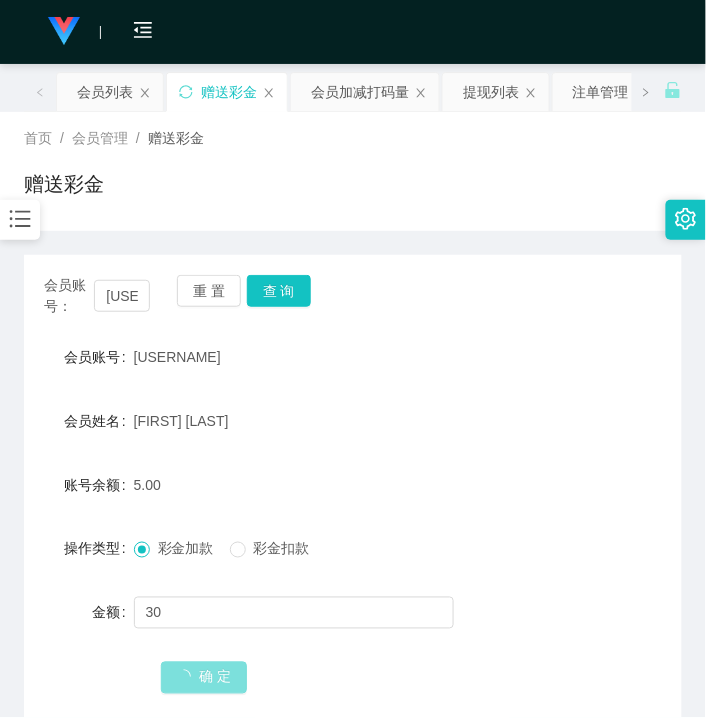 type 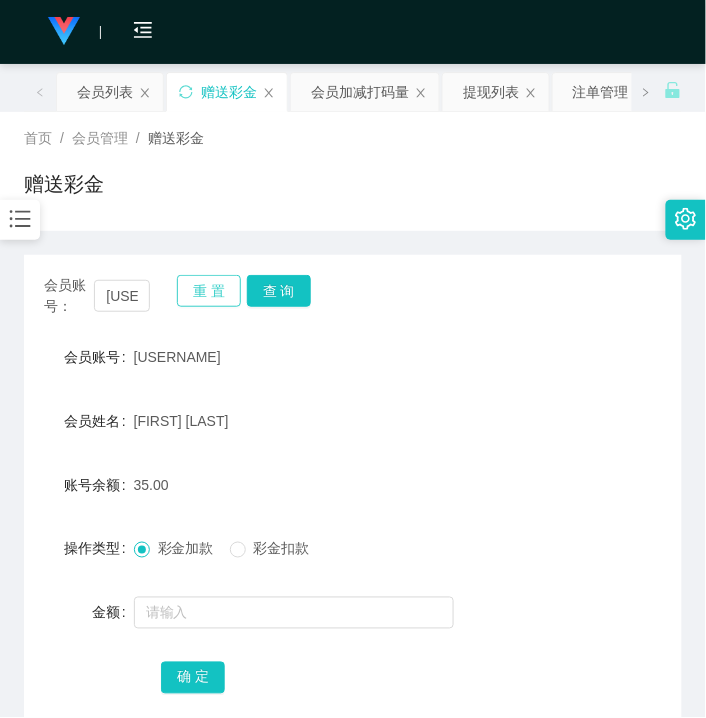 drag, startPoint x: 191, startPoint y: 286, endPoint x: 162, endPoint y: 287, distance: 29.017237 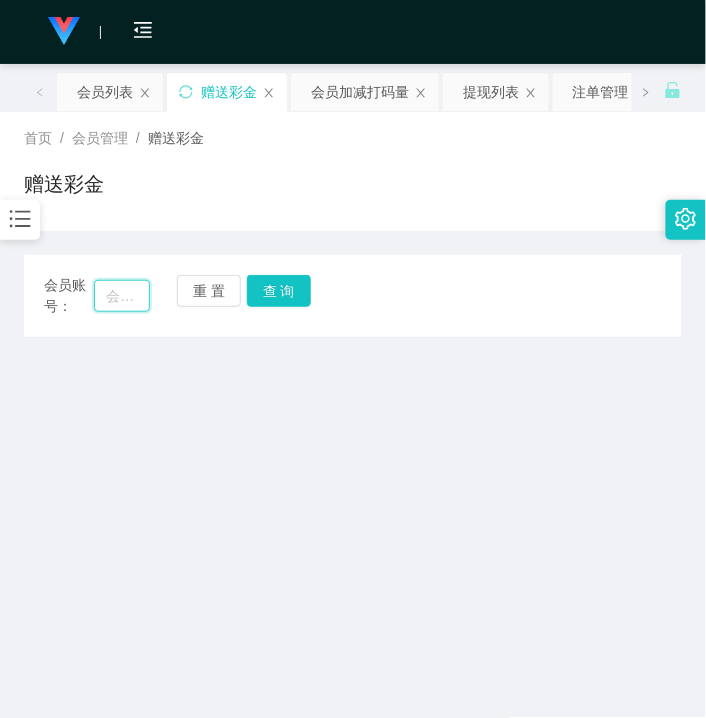 click at bounding box center [122, 296] 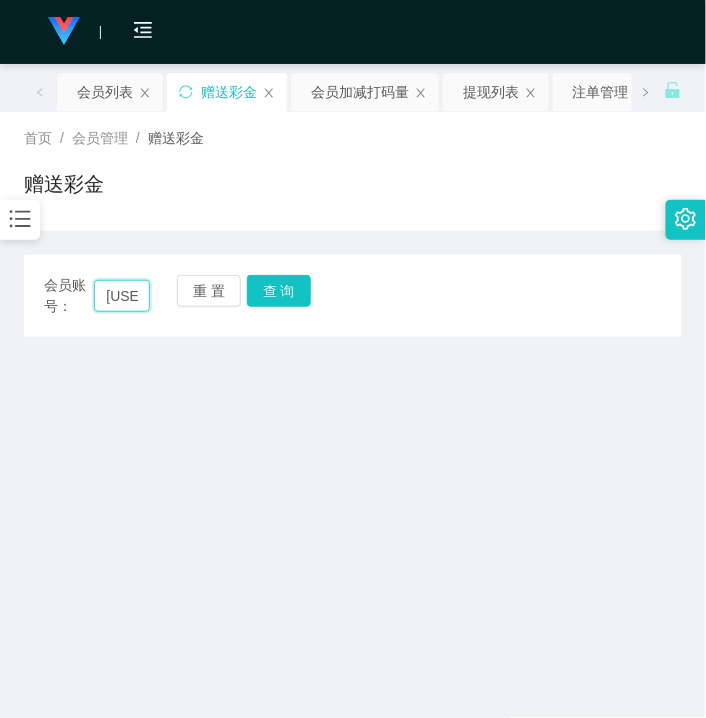 scroll, scrollTop: 0, scrollLeft: 27, axis: horizontal 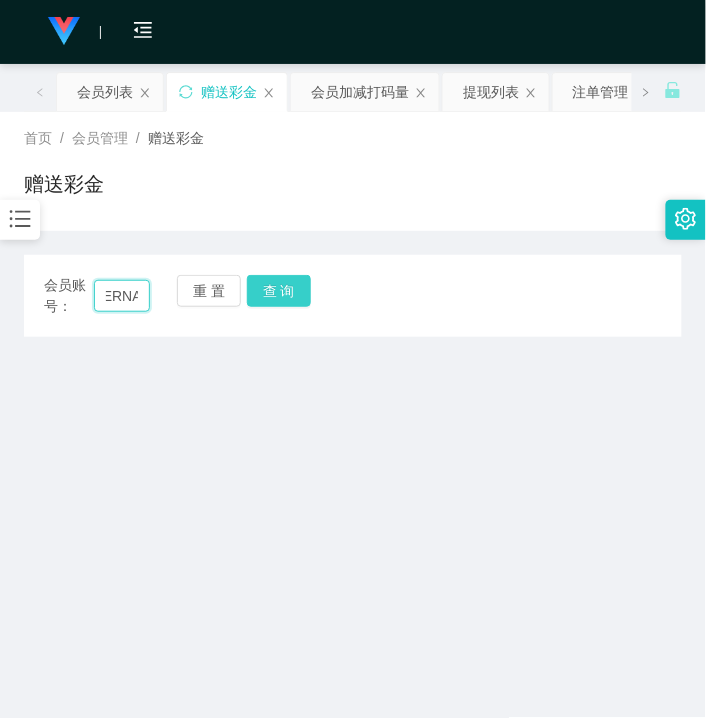 type on "[USERNAME]" 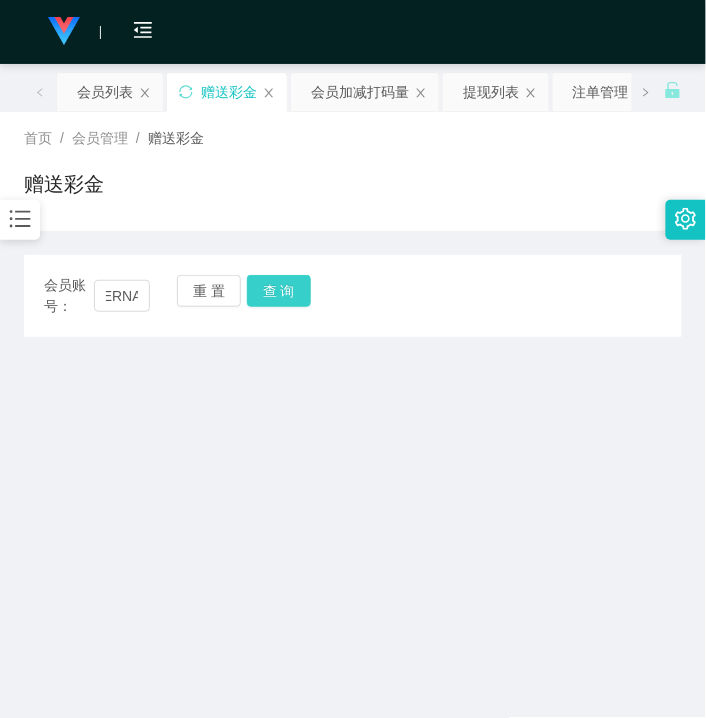 drag, startPoint x: 267, startPoint y: 286, endPoint x: 291, endPoint y: 441, distance: 156.84706 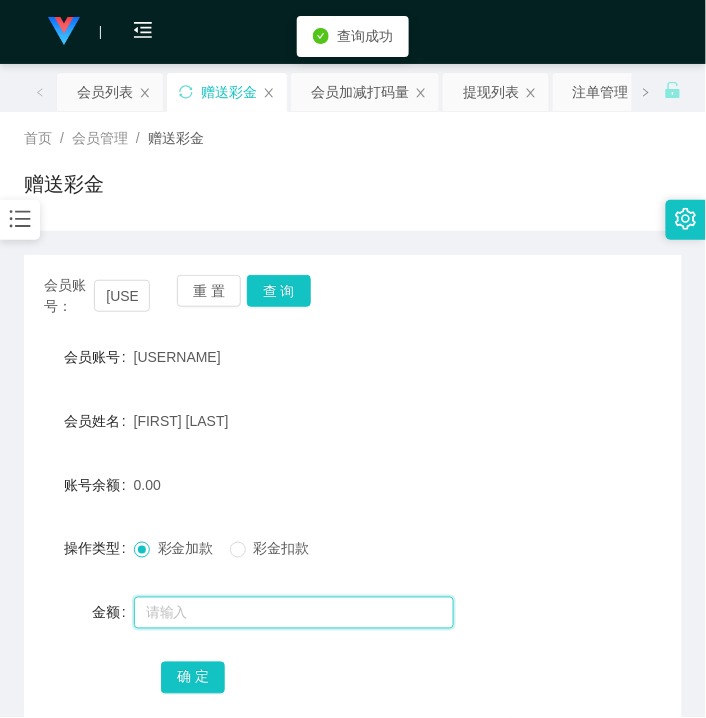 click at bounding box center (294, 613) 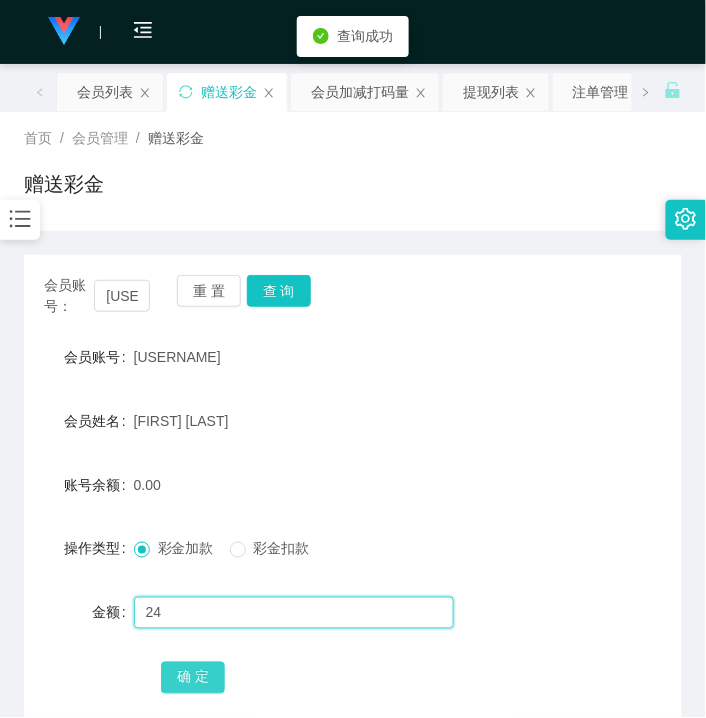 type on "24" 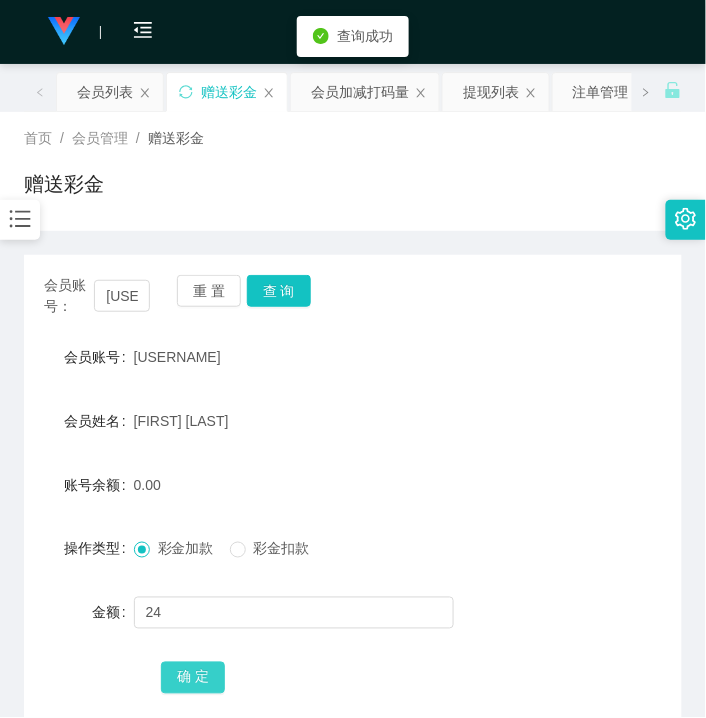 click on "确 定" at bounding box center (193, 678) 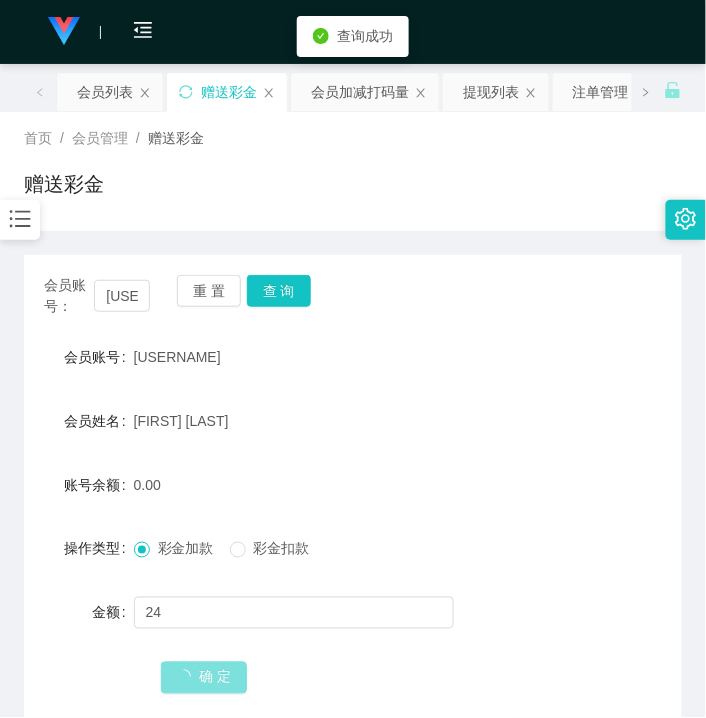 type 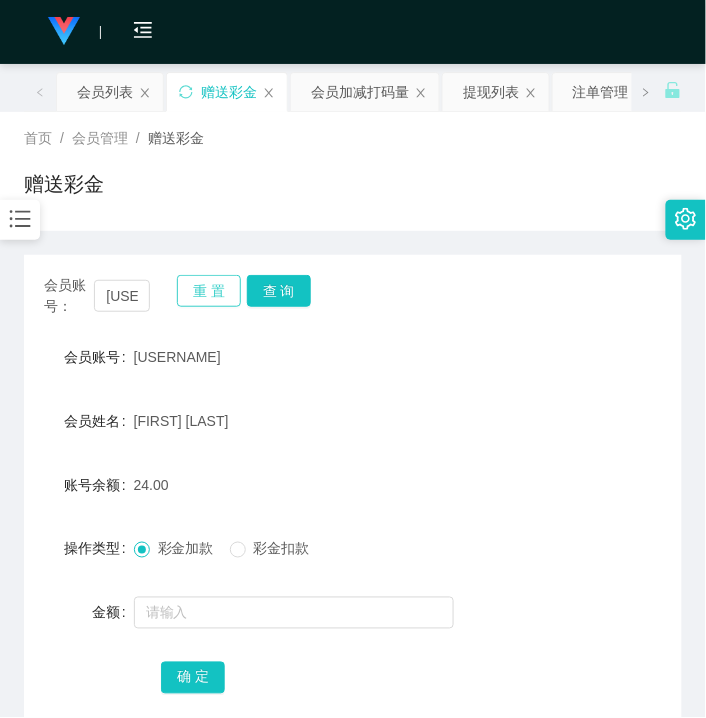 drag, startPoint x: 212, startPoint y: 287, endPoint x: 152, endPoint y: 300, distance: 61.39218 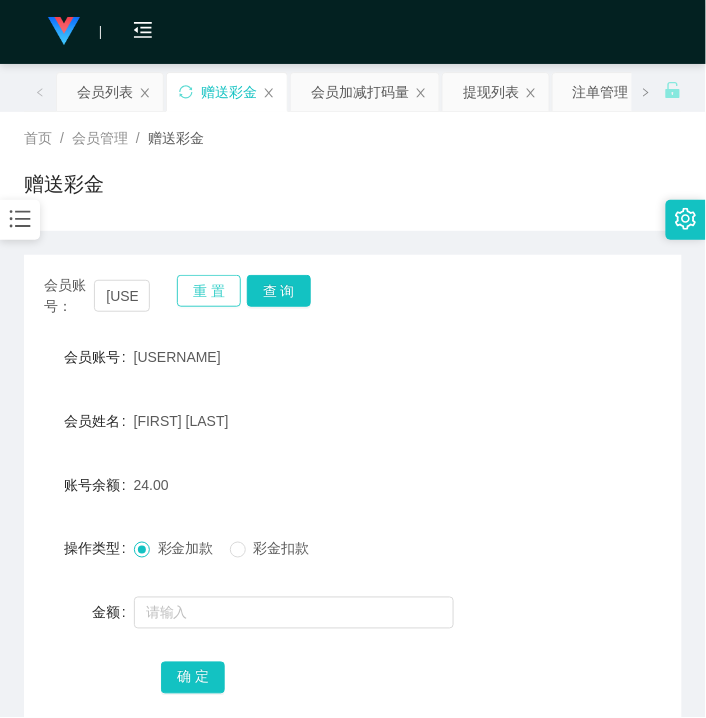 click on "重 置" at bounding box center [209, 291] 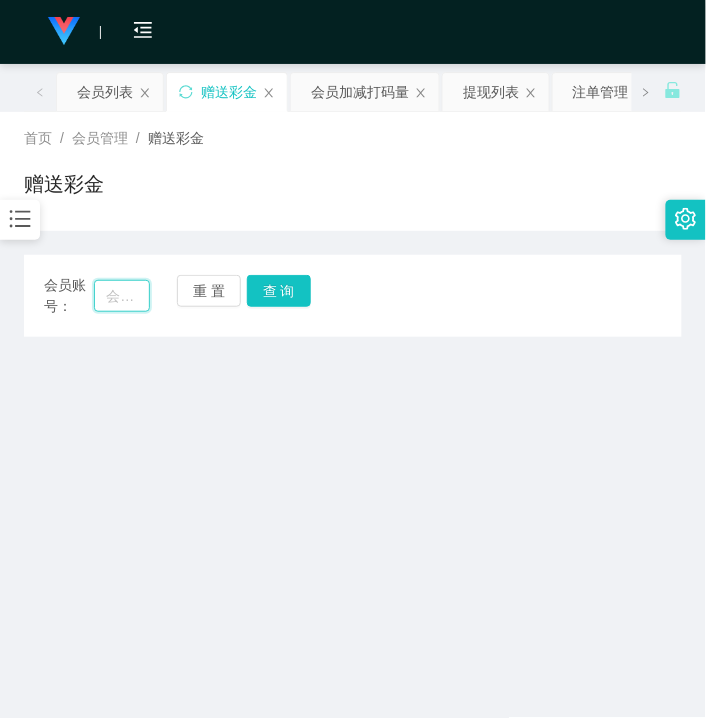 paste on "[USERNAME]" 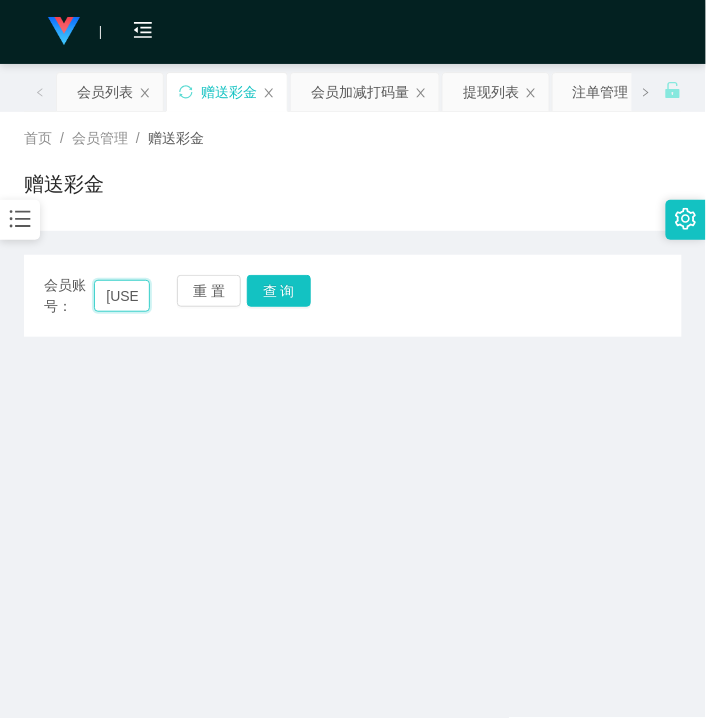 click on "[USERNAME]" at bounding box center [122, 296] 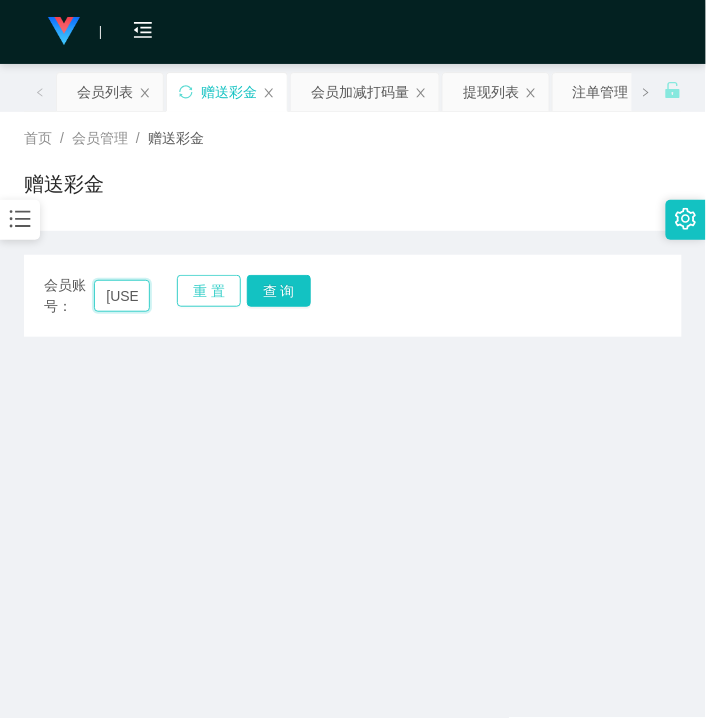 scroll, scrollTop: 0, scrollLeft: 31, axis: horizontal 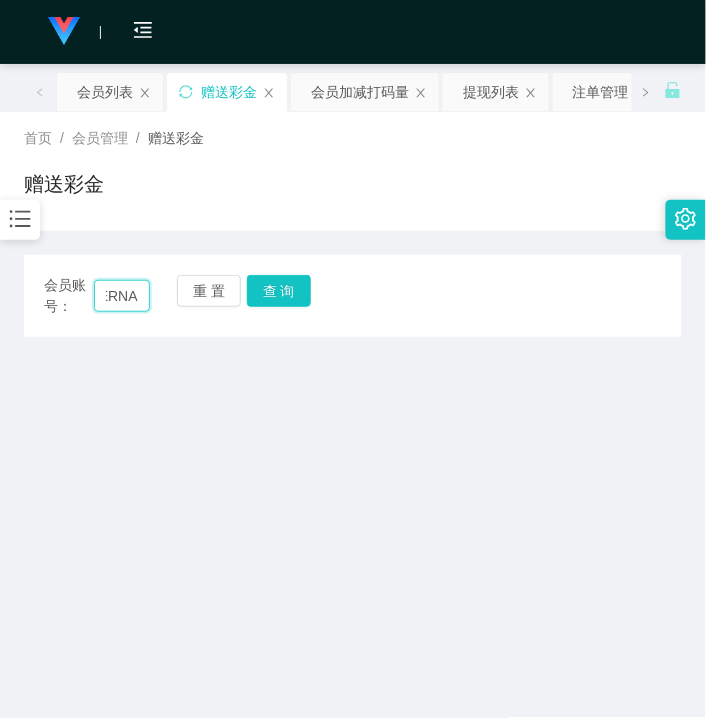 type on "[USERNAME]" 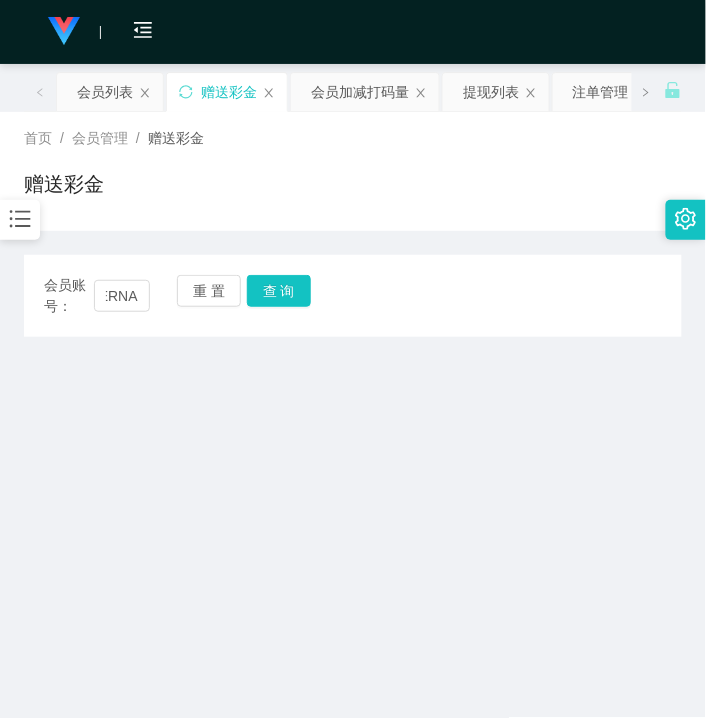 drag, startPoint x: 241, startPoint y: 296, endPoint x: 247, endPoint y: 315, distance: 19.924858 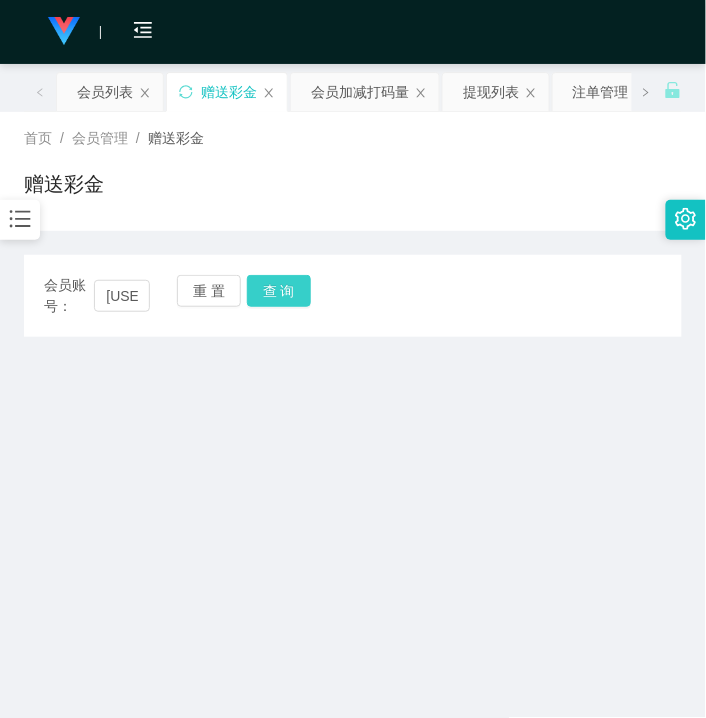 drag, startPoint x: 271, startPoint y: 286, endPoint x: 275, endPoint y: 466, distance: 180.04443 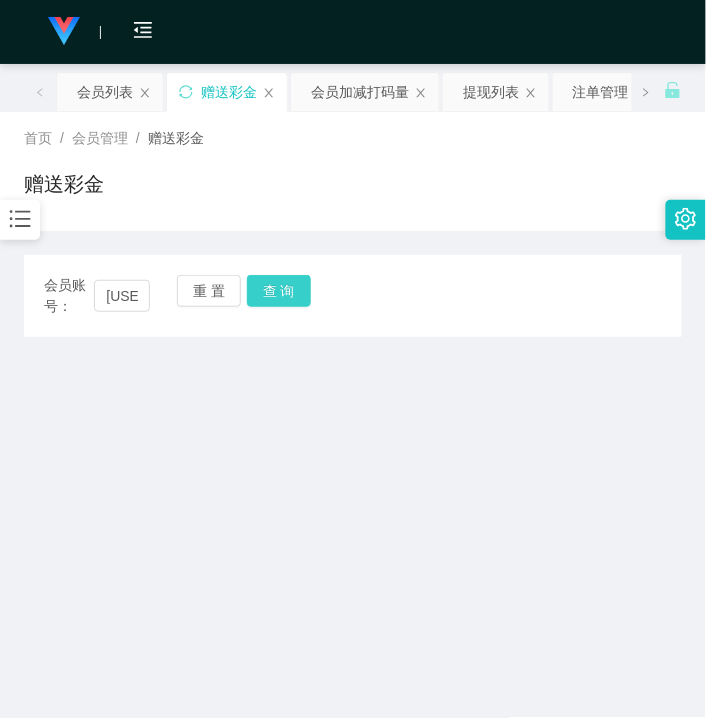 click on "查 询" at bounding box center [279, 291] 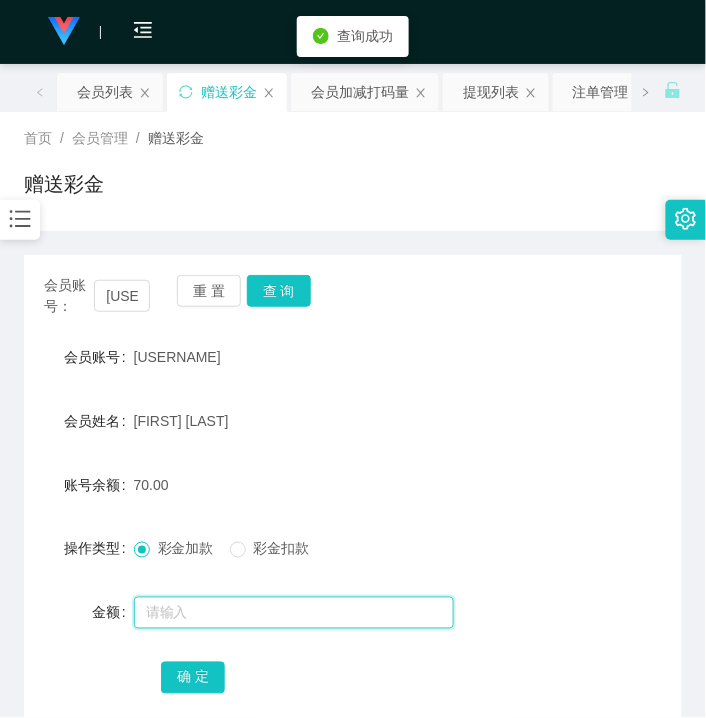 click at bounding box center [294, 613] 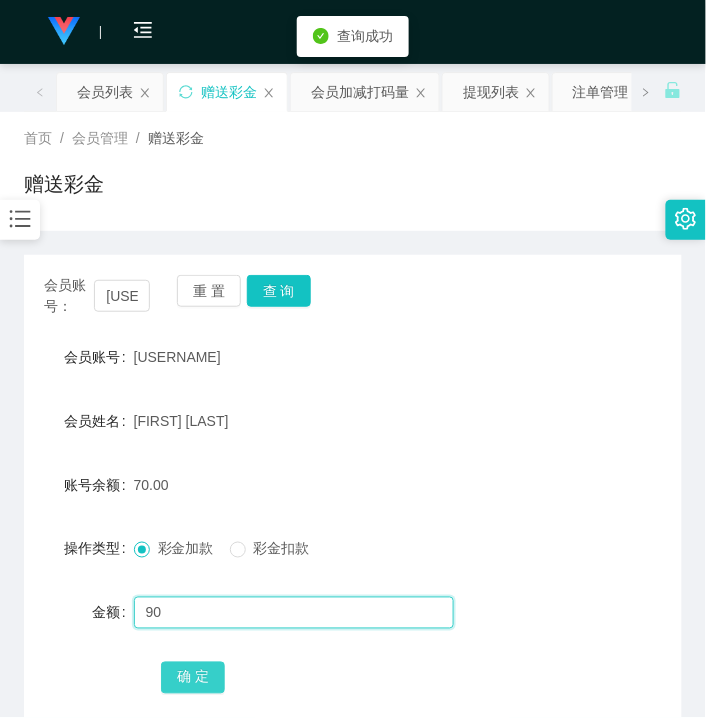 type on "90" 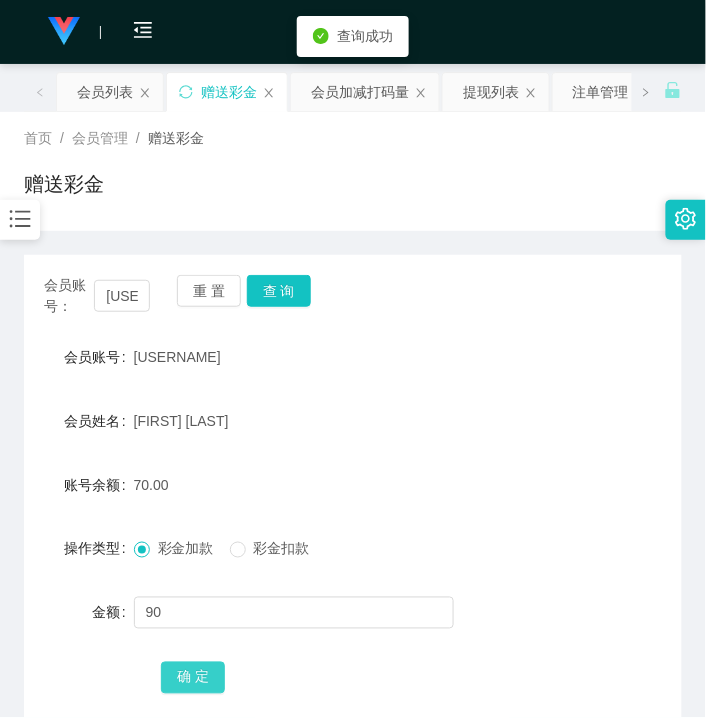 click on "确 定" at bounding box center [193, 678] 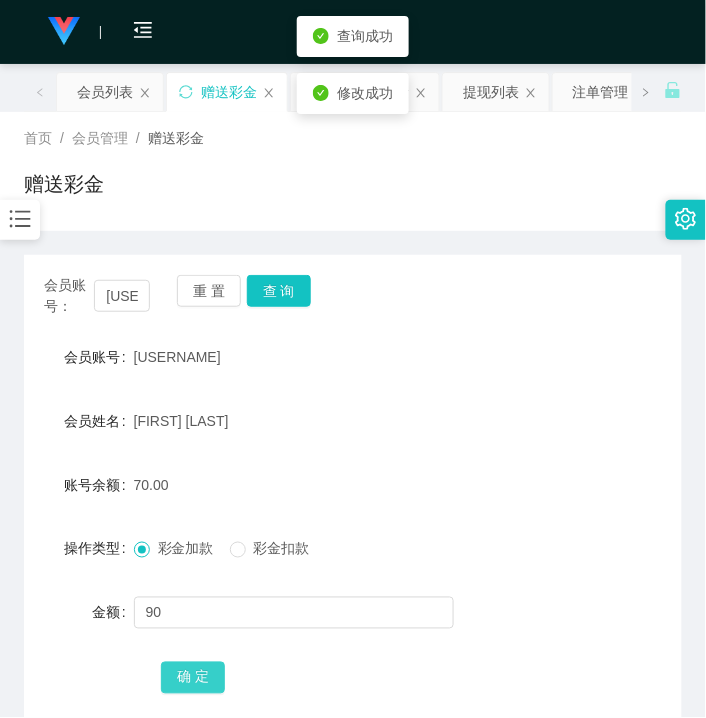 type 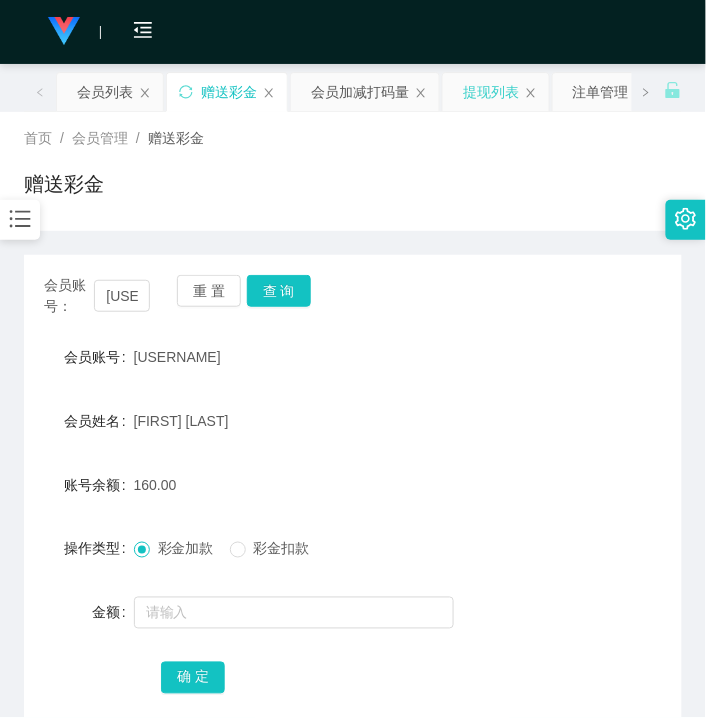 click on "提现列表" at bounding box center [491, 92] 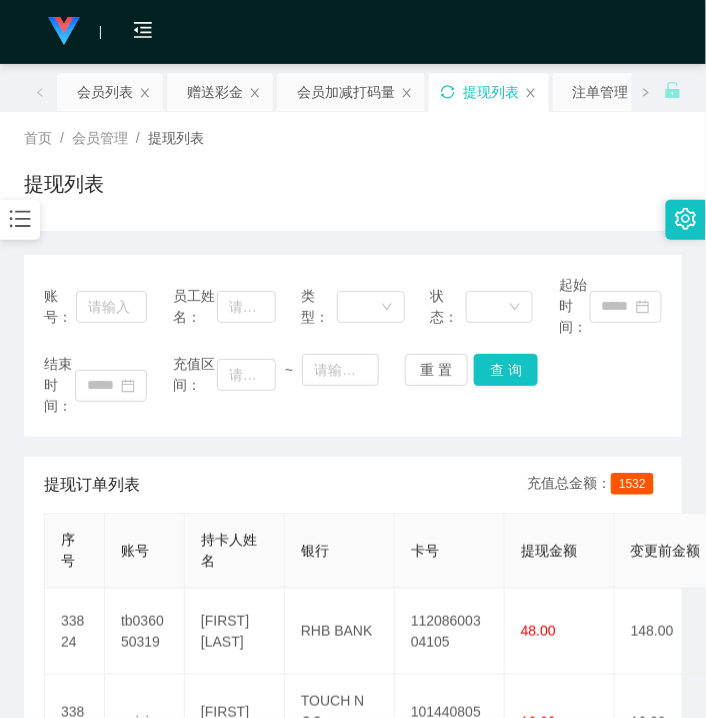 click 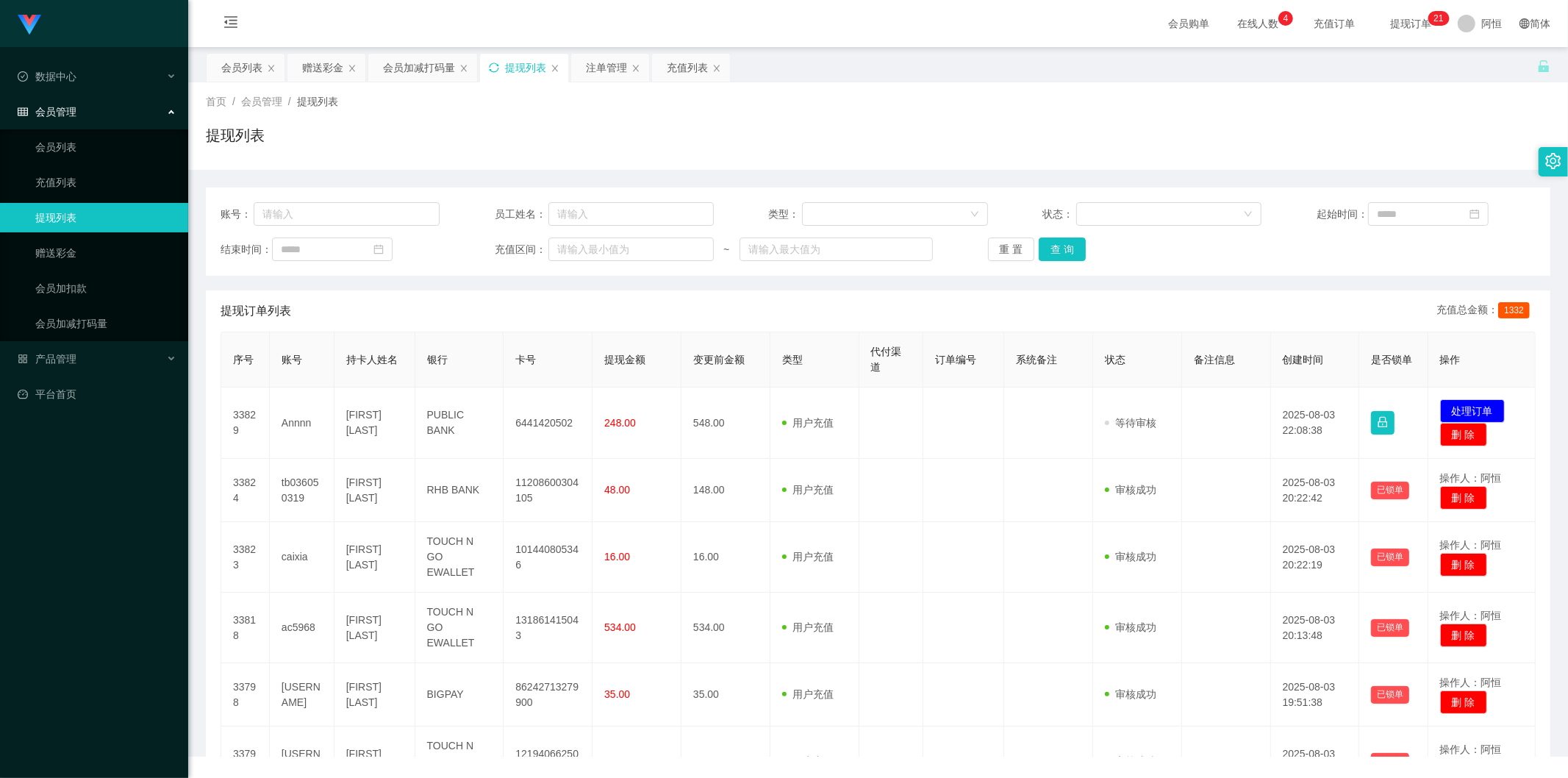 click on "充值订单" at bounding box center (1334, 24) 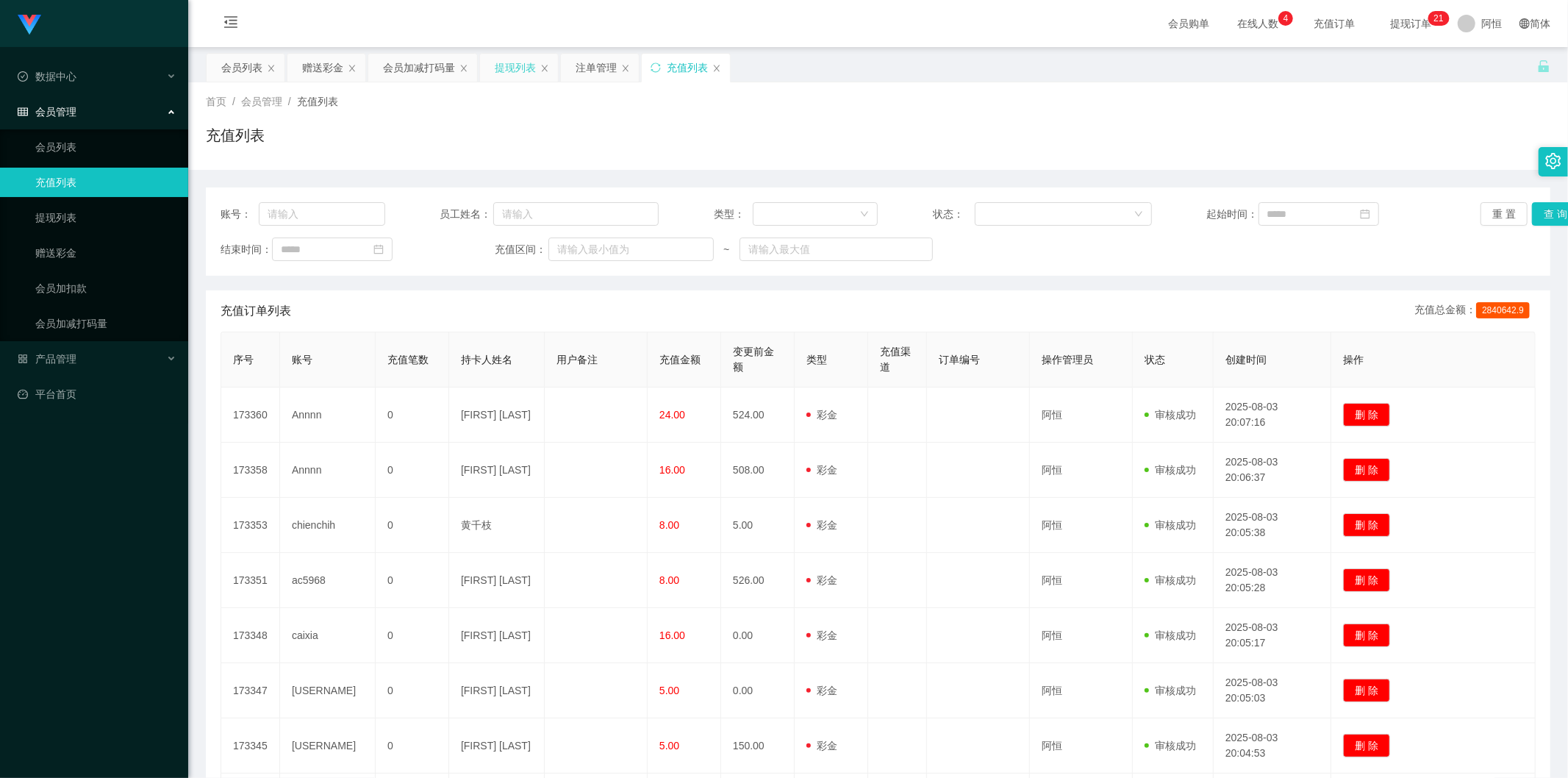 click on "提现列表" at bounding box center [515, 68] 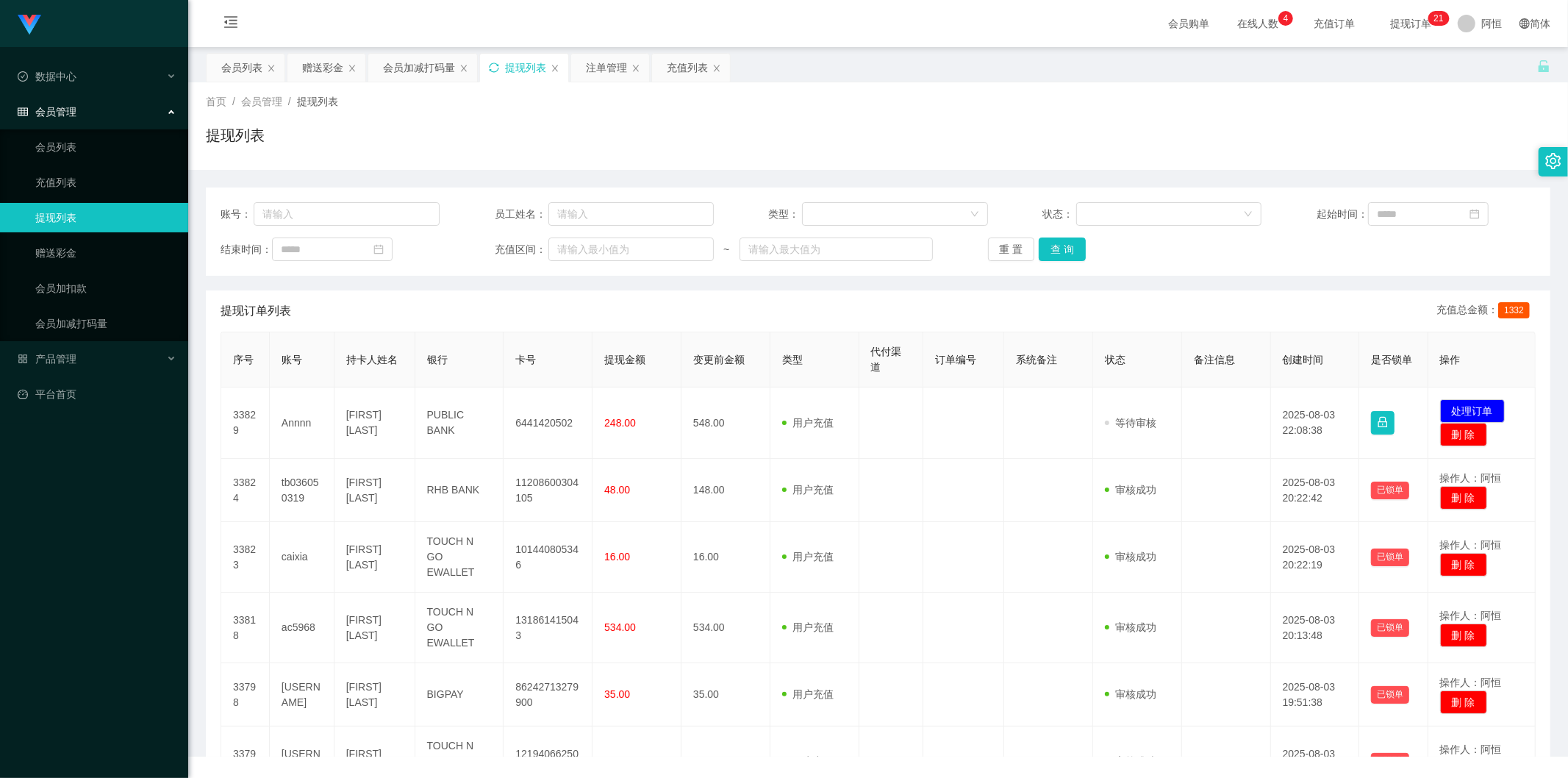 click 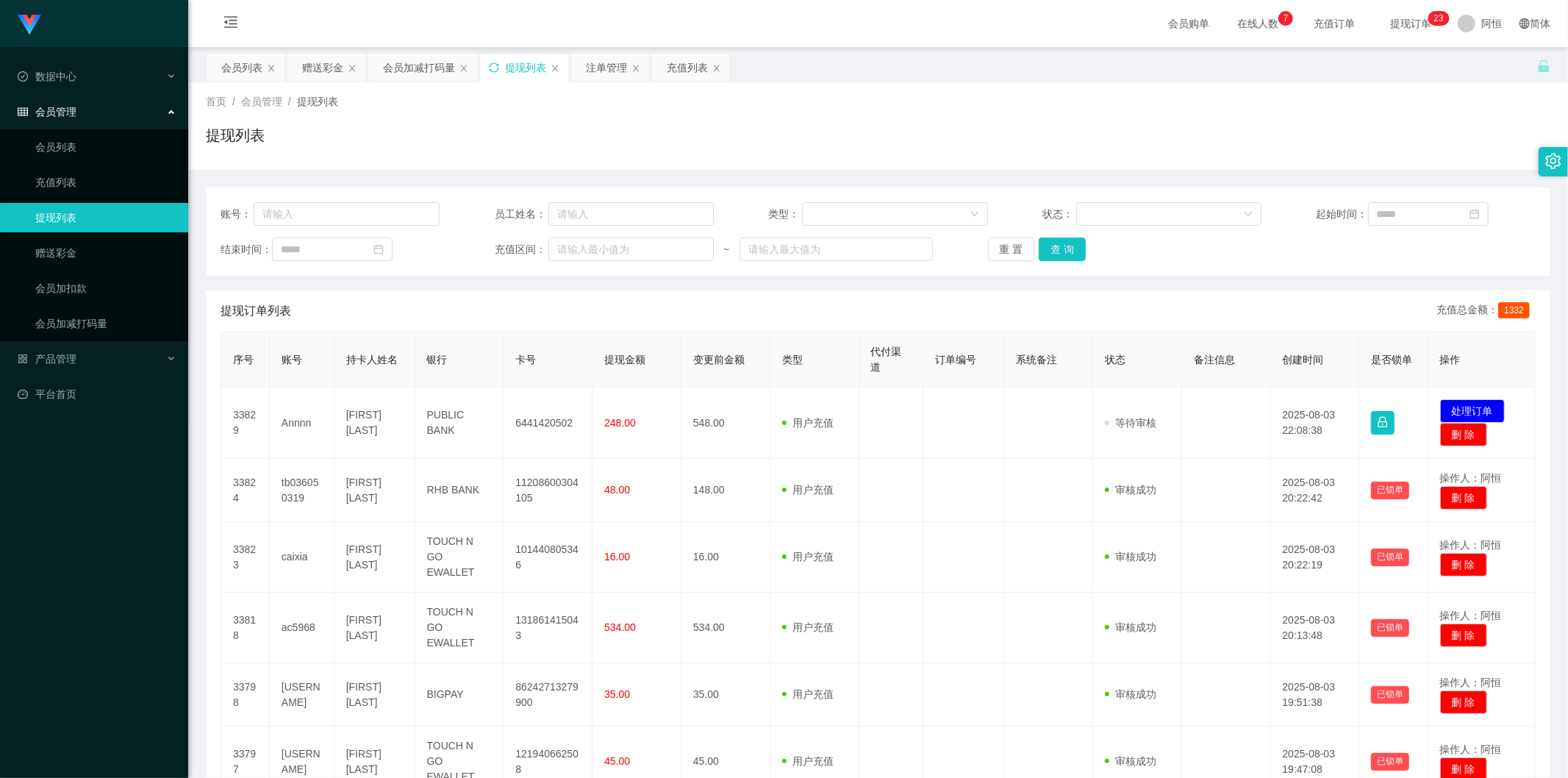 click on "提现列表" at bounding box center [524, 68] 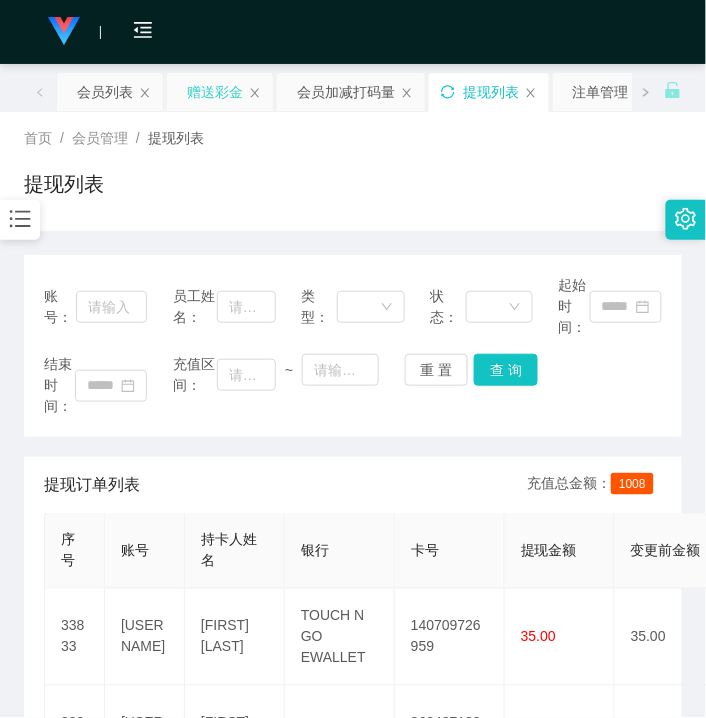 click on "赠送彩金" at bounding box center [215, 92] 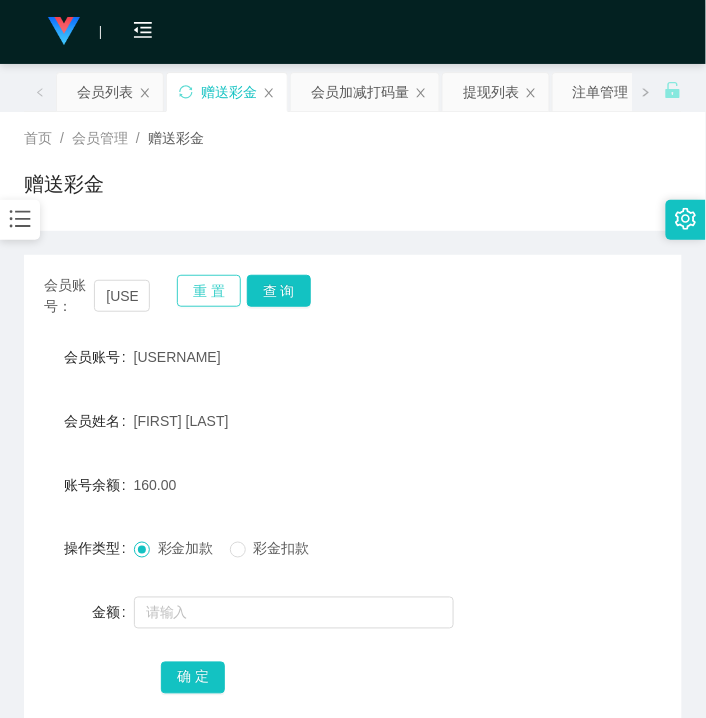 click on "重 置" at bounding box center (209, 291) 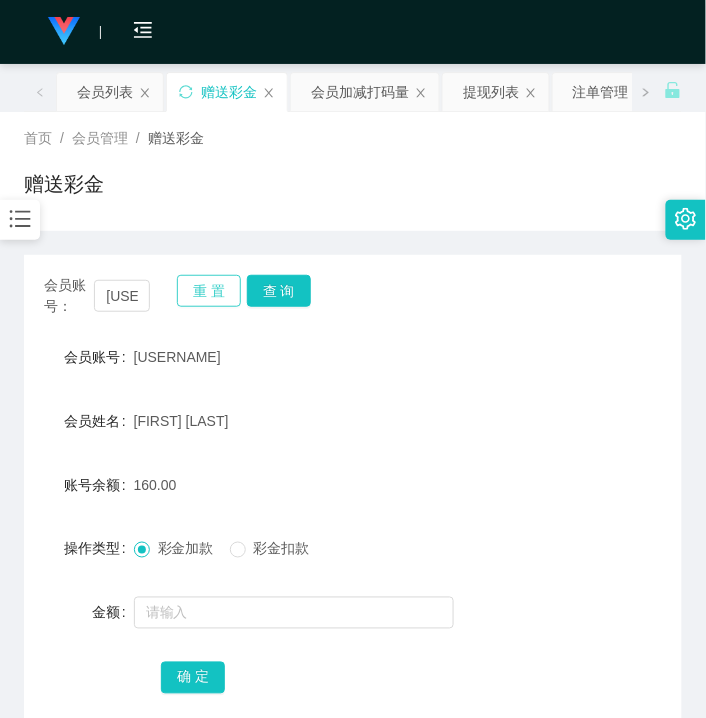 type 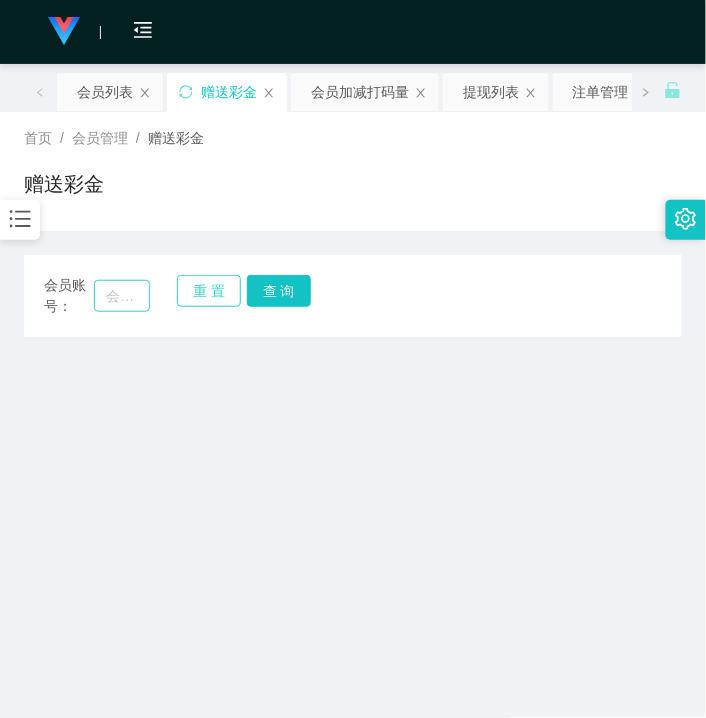 type 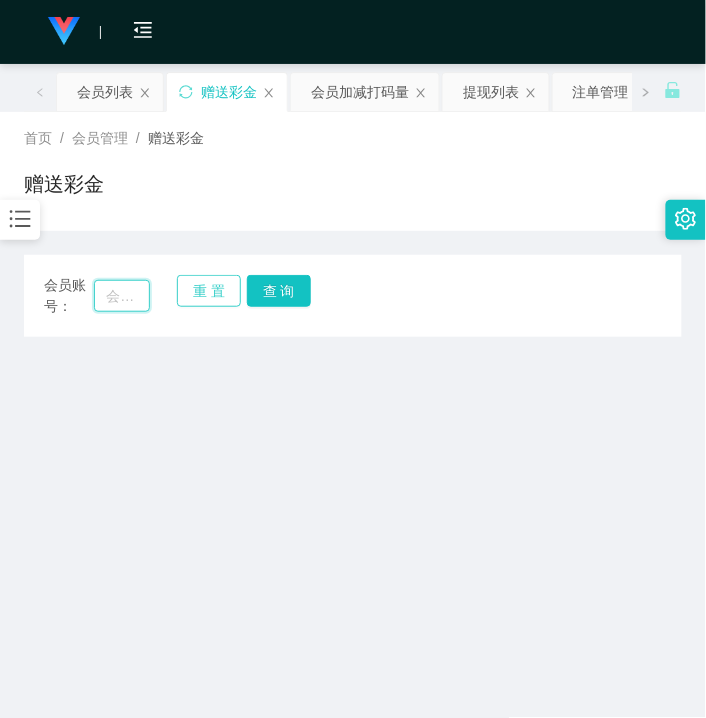 drag, startPoint x: 96, startPoint y: 297, endPoint x: 194, endPoint y: 300, distance: 98.045906 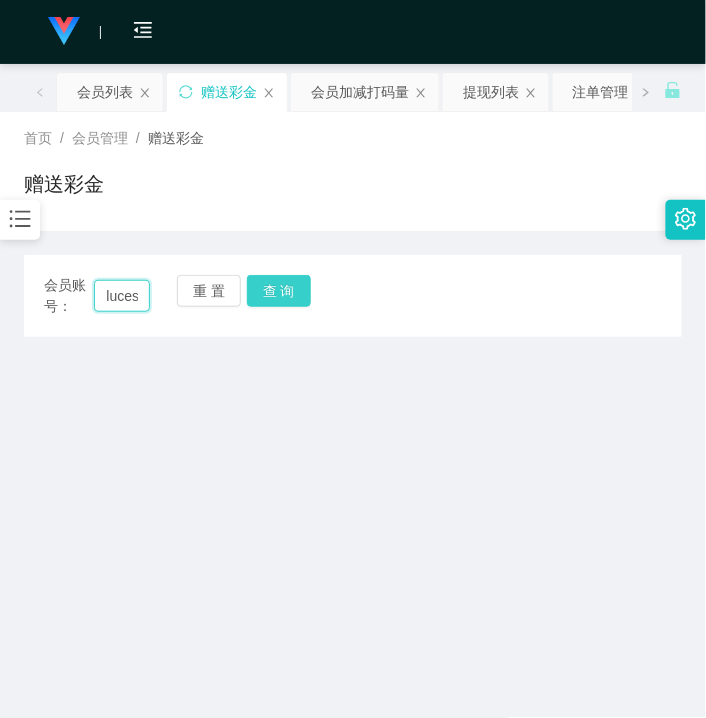 type on "luces" 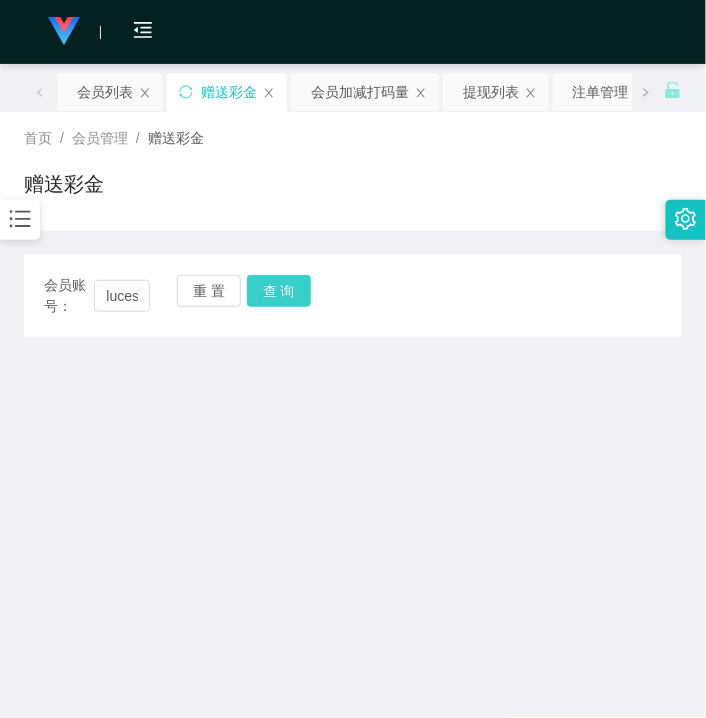 drag, startPoint x: 295, startPoint y: 300, endPoint x: 278, endPoint y: 387, distance: 88.64536 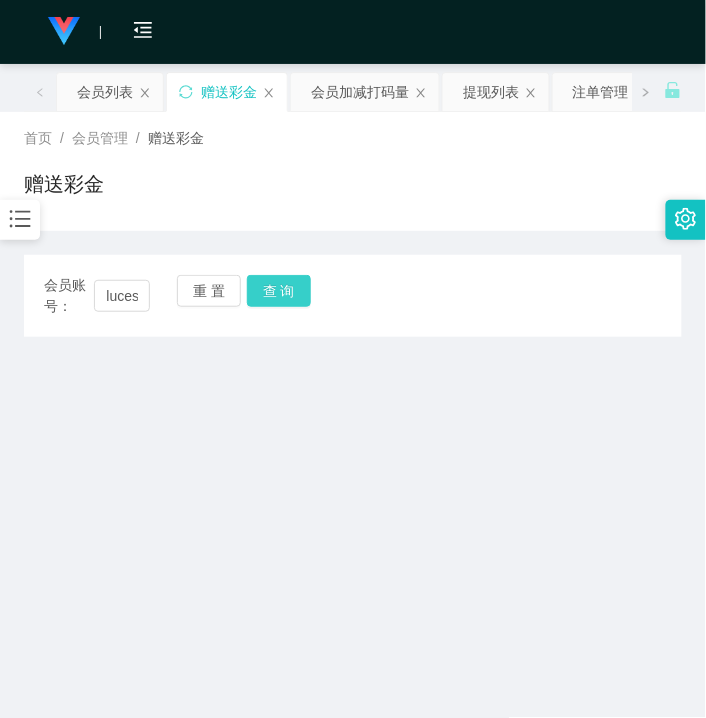 click on "查 询" at bounding box center (279, 291) 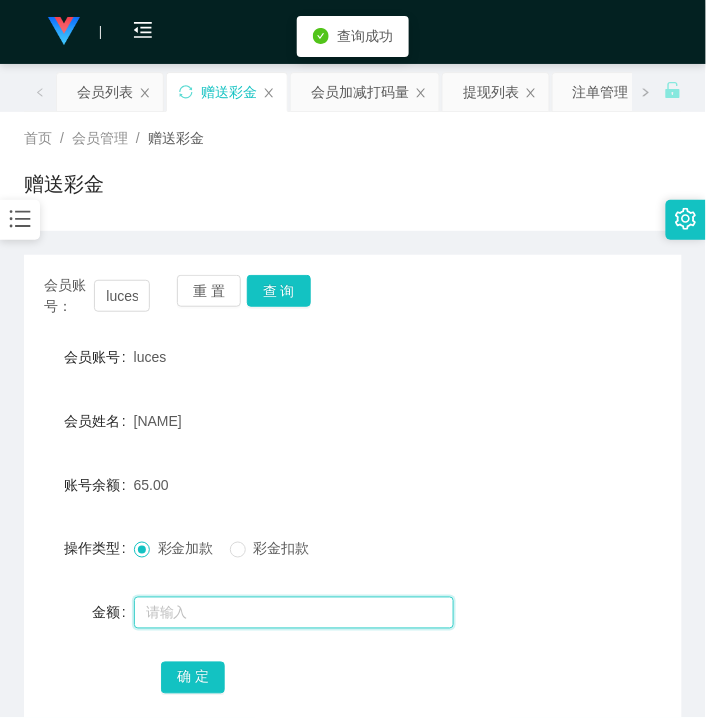 drag, startPoint x: 234, startPoint y: 610, endPoint x: 213, endPoint y: 606, distance: 21.377558 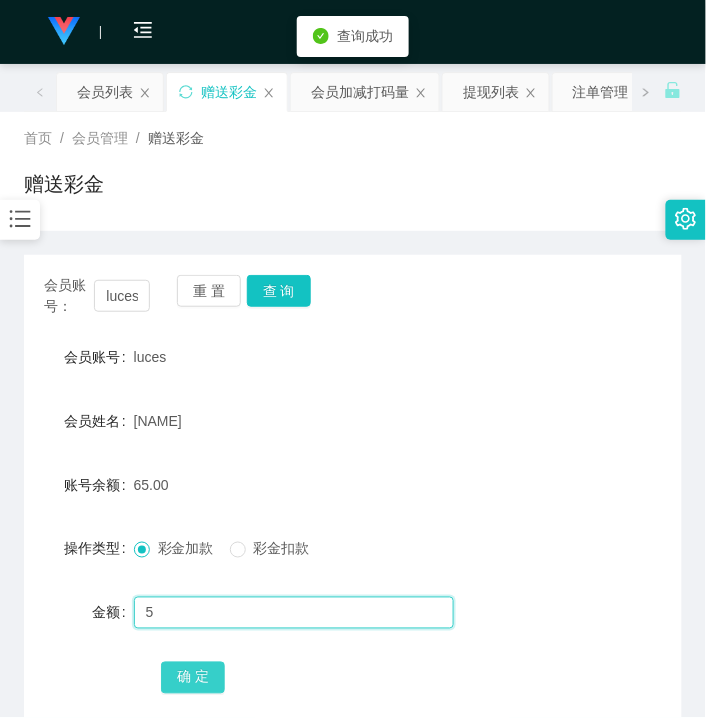 type on "5" 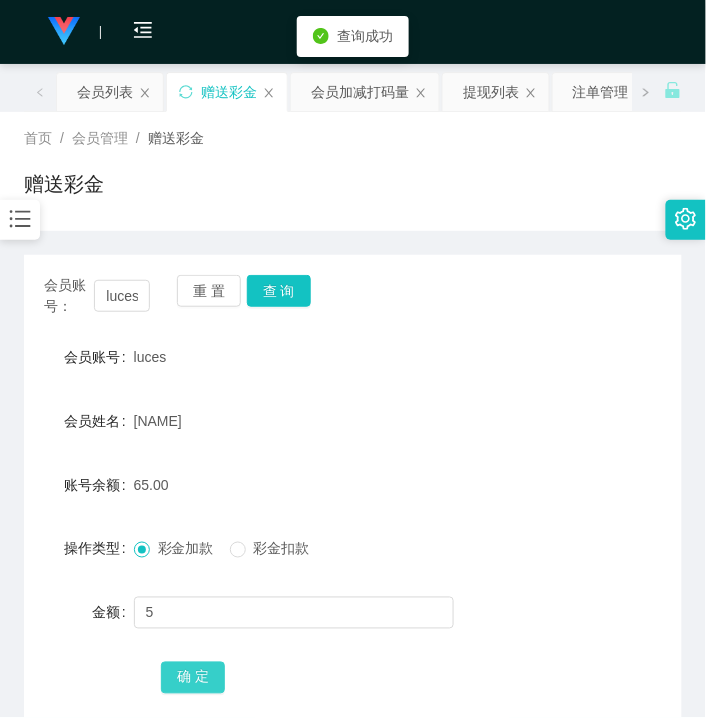 drag, startPoint x: 185, startPoint y: 665, endPoint x: 146, endPoint y: 685, distance: 43.829212 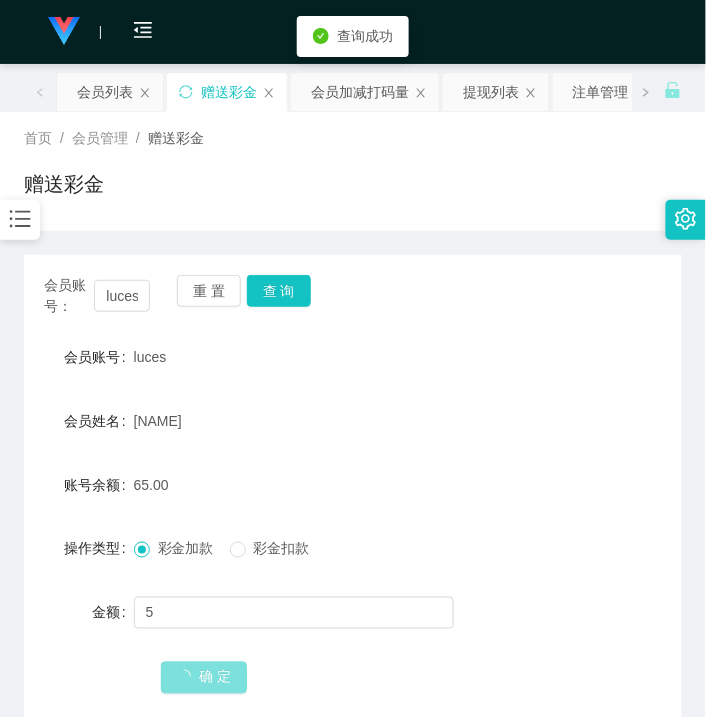 type 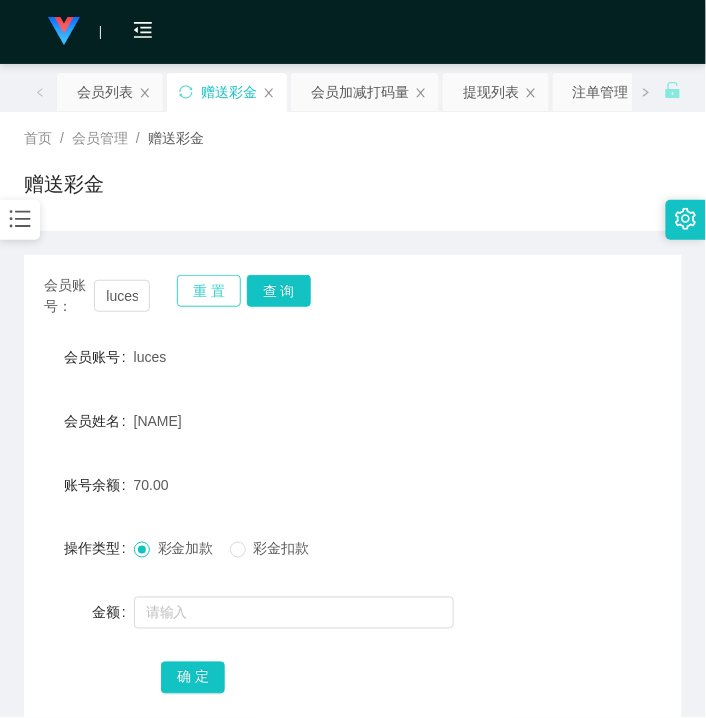 click on "重 置" at bounding box center [209, 291] 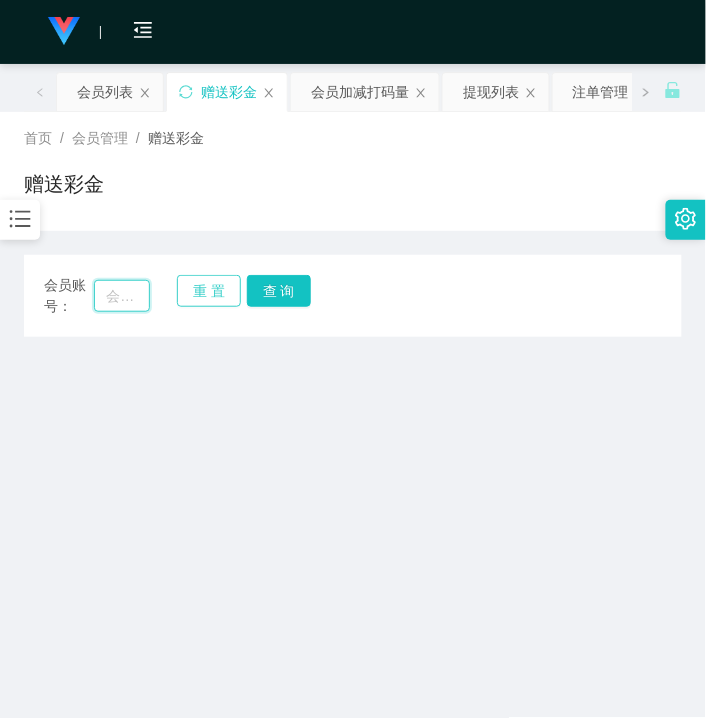 drag, startPoint x: 118, startPoint y: 291, endPoint x: 233, endPoint y: 291, distance: 115 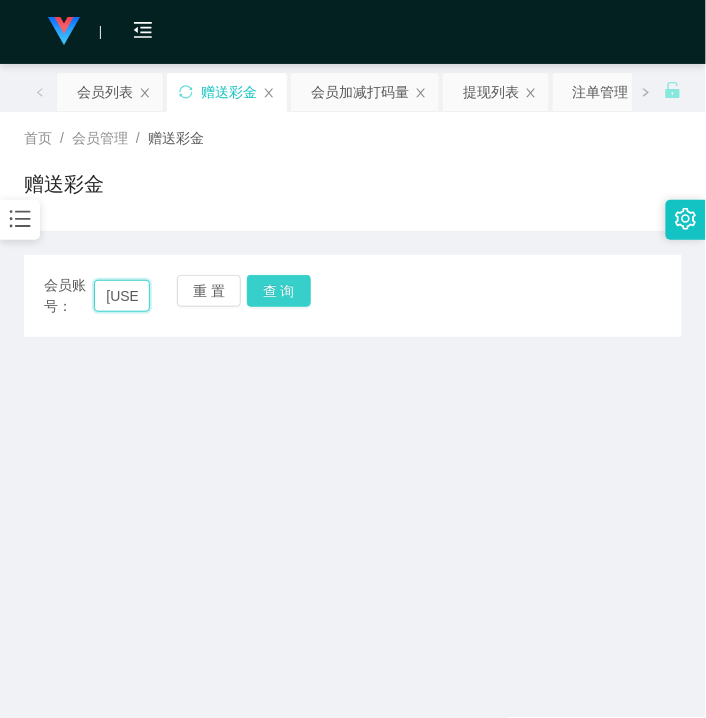 scroll, scrollTop: 0, scrollLeft: 27, axis: horizontal 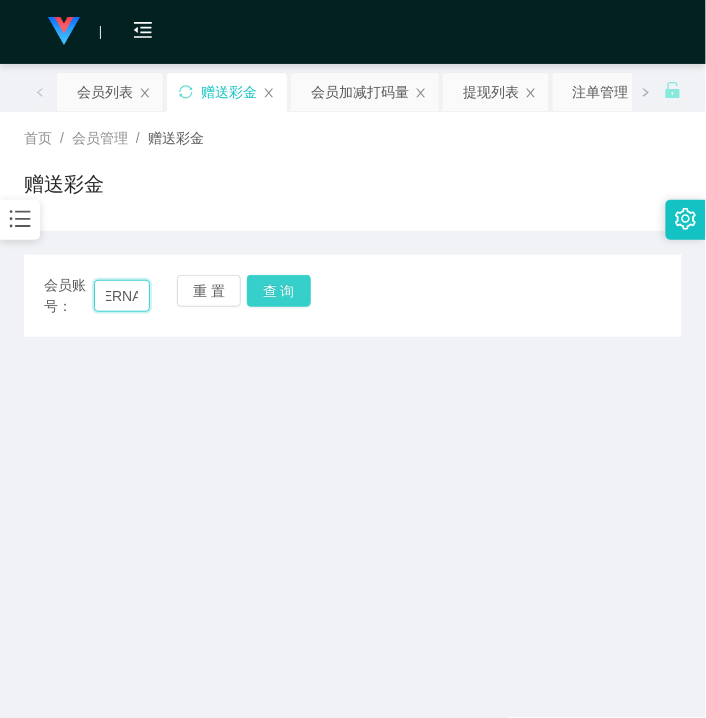 type on "[USERNAME]" 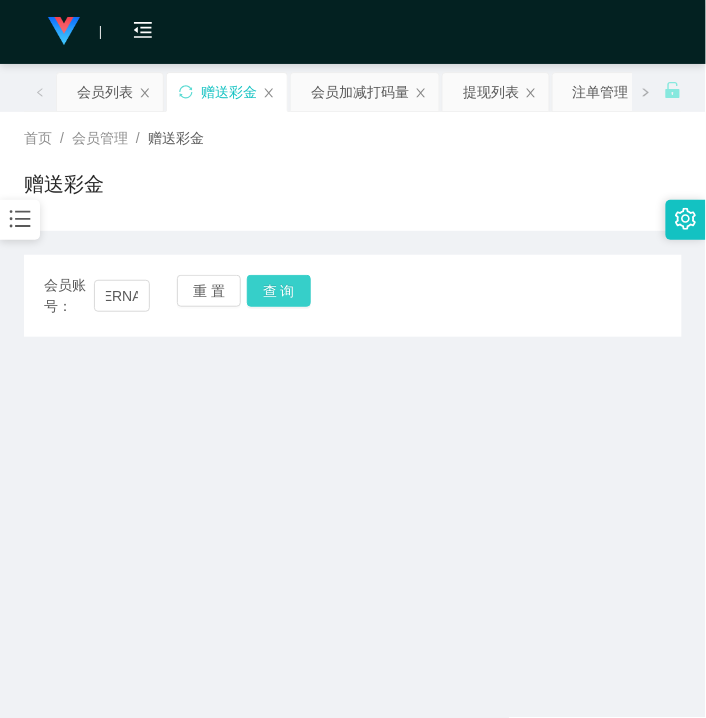 click on "查 询" at bounding box center [279, 291] 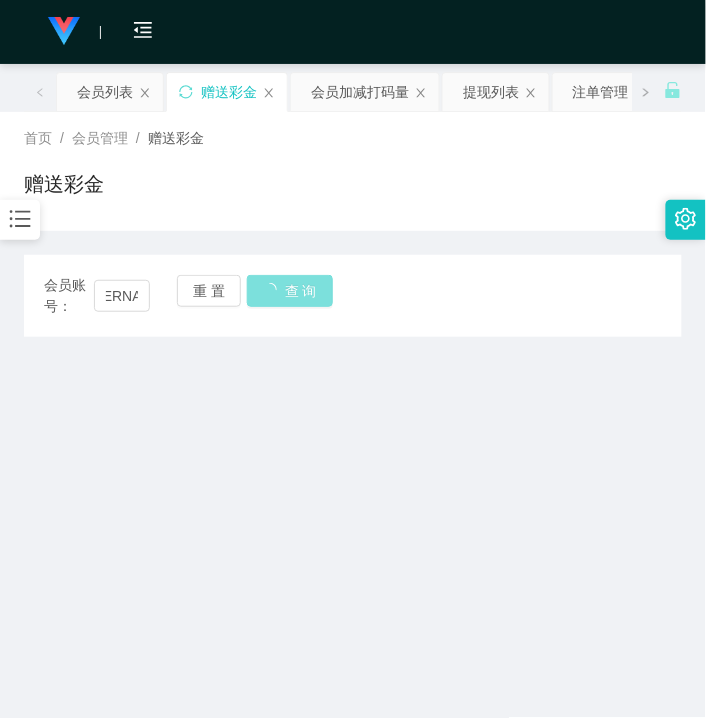 scroll, scrollTop: 0, scrollLeft: 0, axis: both 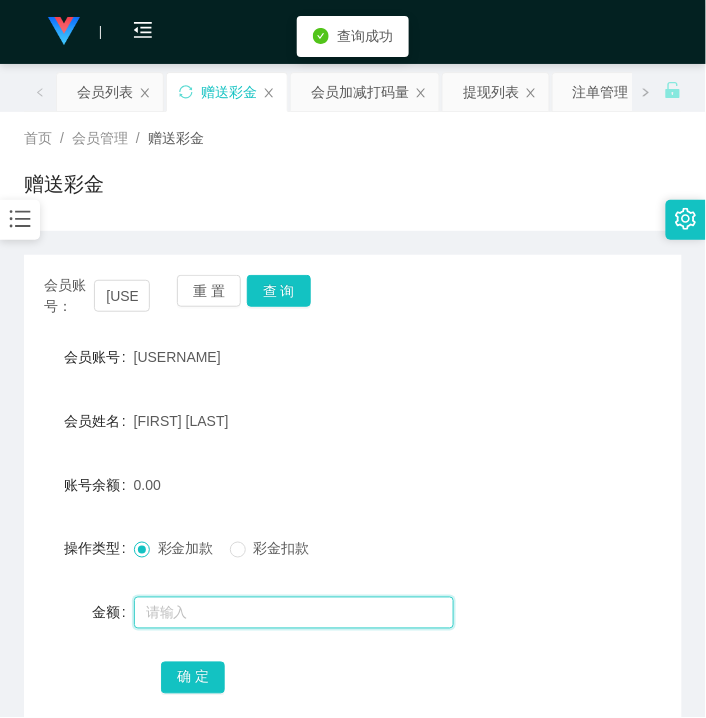 click at bounding box center (294, 613) 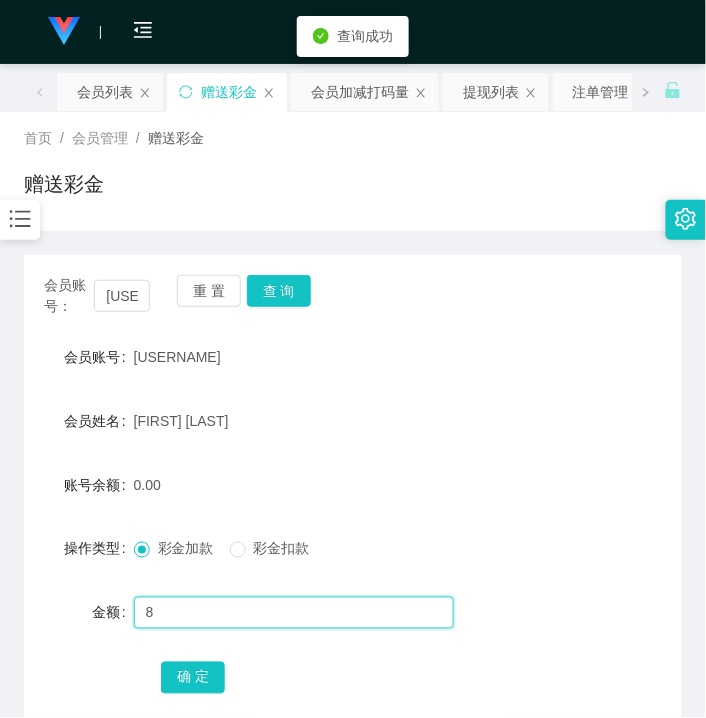 type on "8" 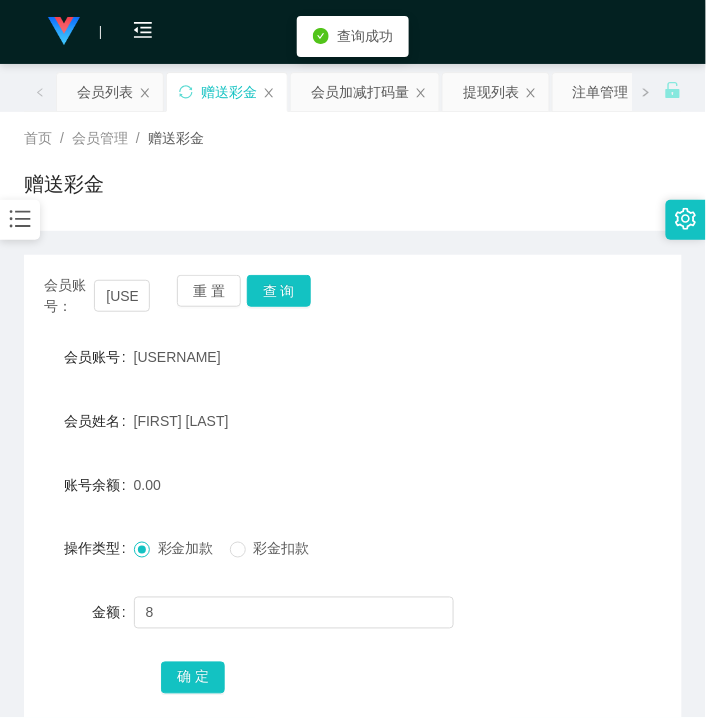 click on "会员账号： [USERNAME] 重 置 查 询 会员账号 [USERNAME] 会员姓名 [FIRST] [LAST] 账号余额 0.00 操作类型 彩金加款 彩金扣款 金额 8 确 定" at bounding box center [353, 498] 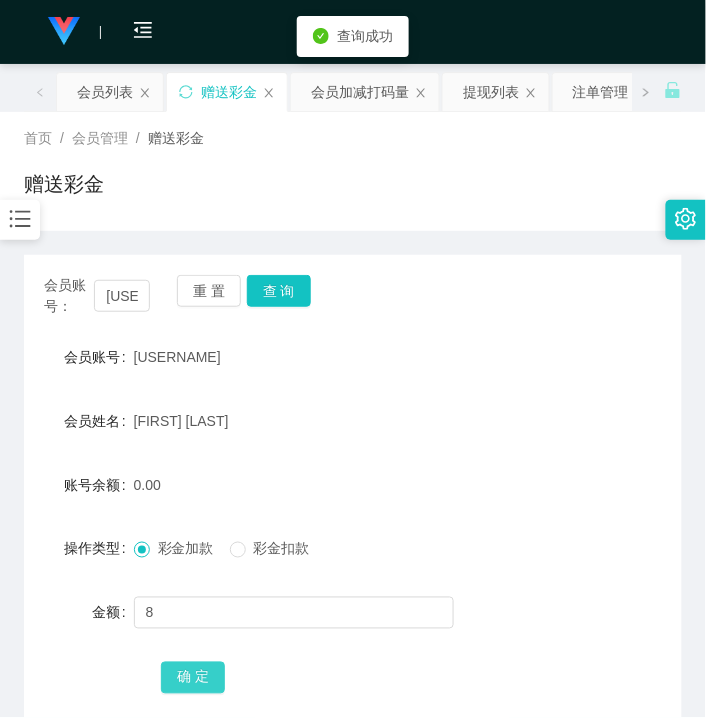 click on "确 定" at bounding box center [193, 678] 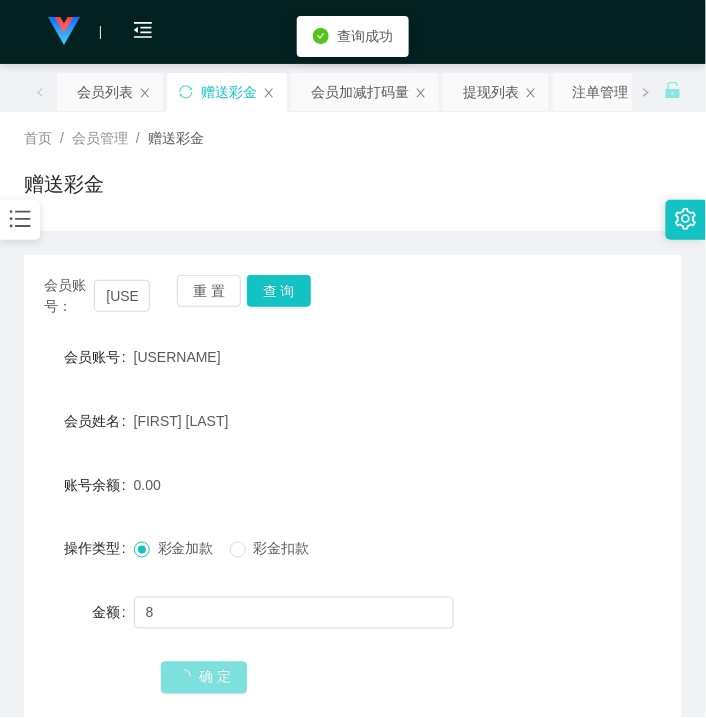 type 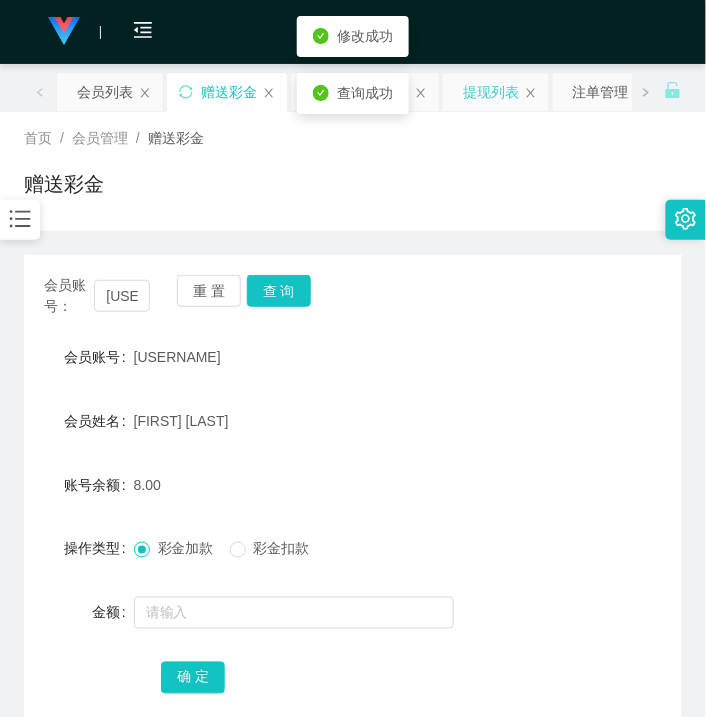 click on "提现列表" at bounding box center [491, 92] 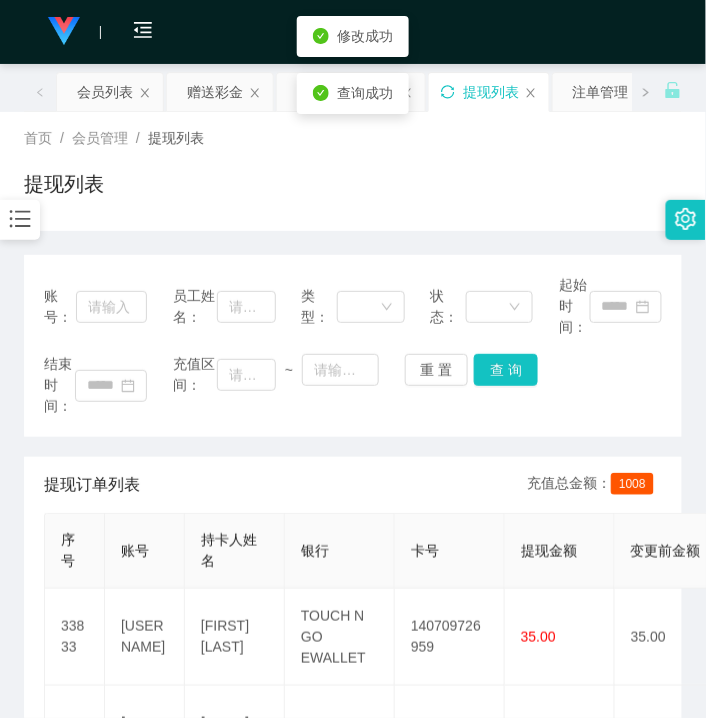 click on "提现列表" at bounding box center (489, 92) 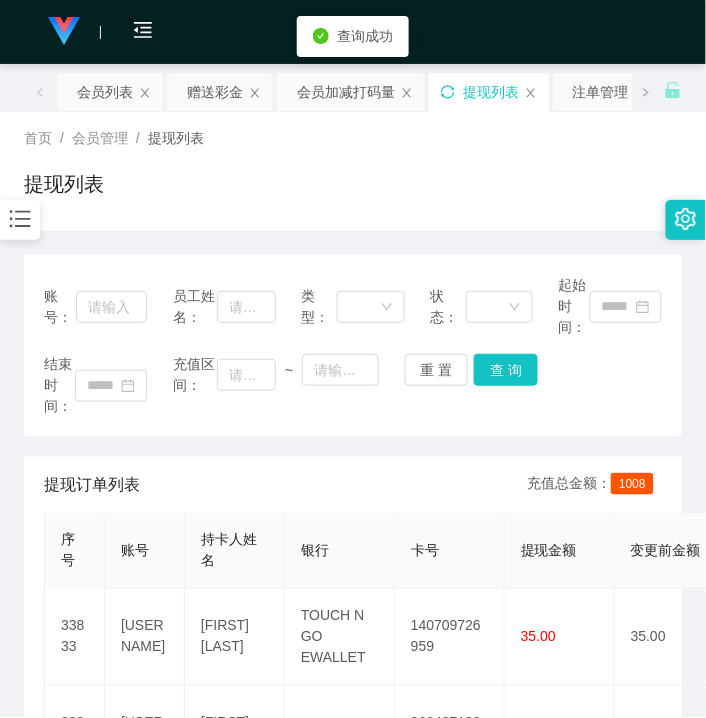 click 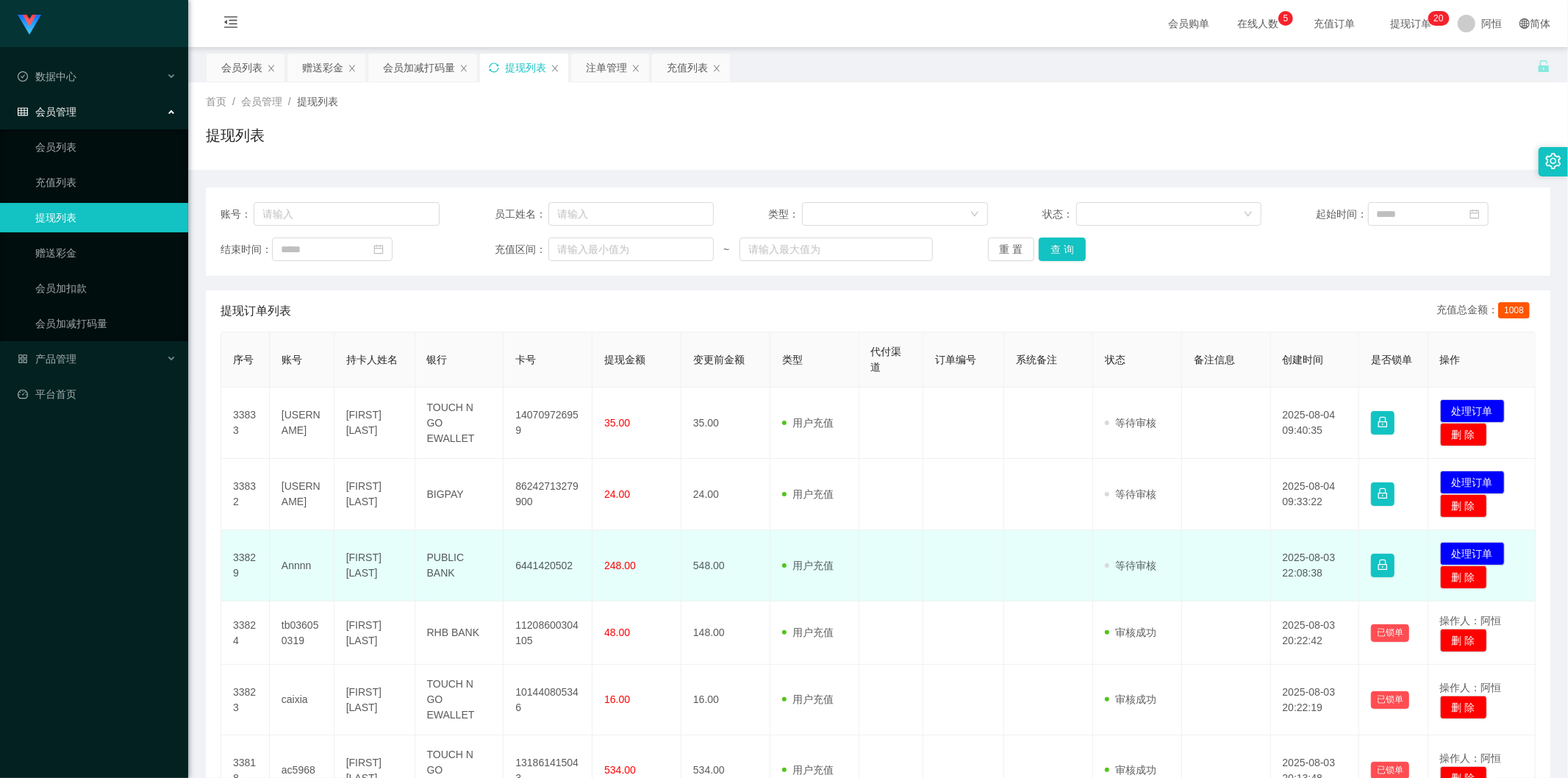 click on "6441420502" at bounding box center (548, 565) 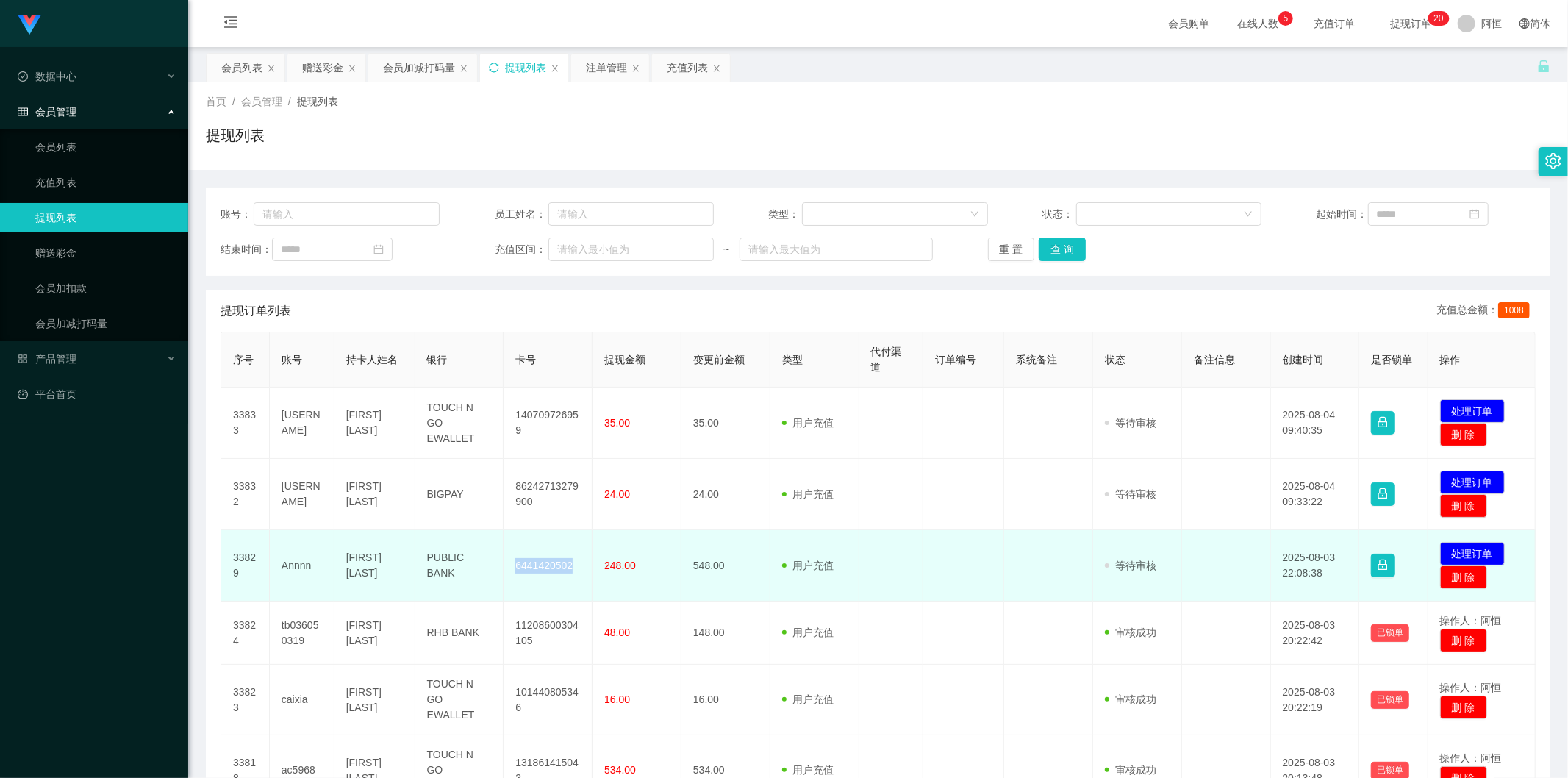 click on "6441420502" at bounding box center [548, 565] 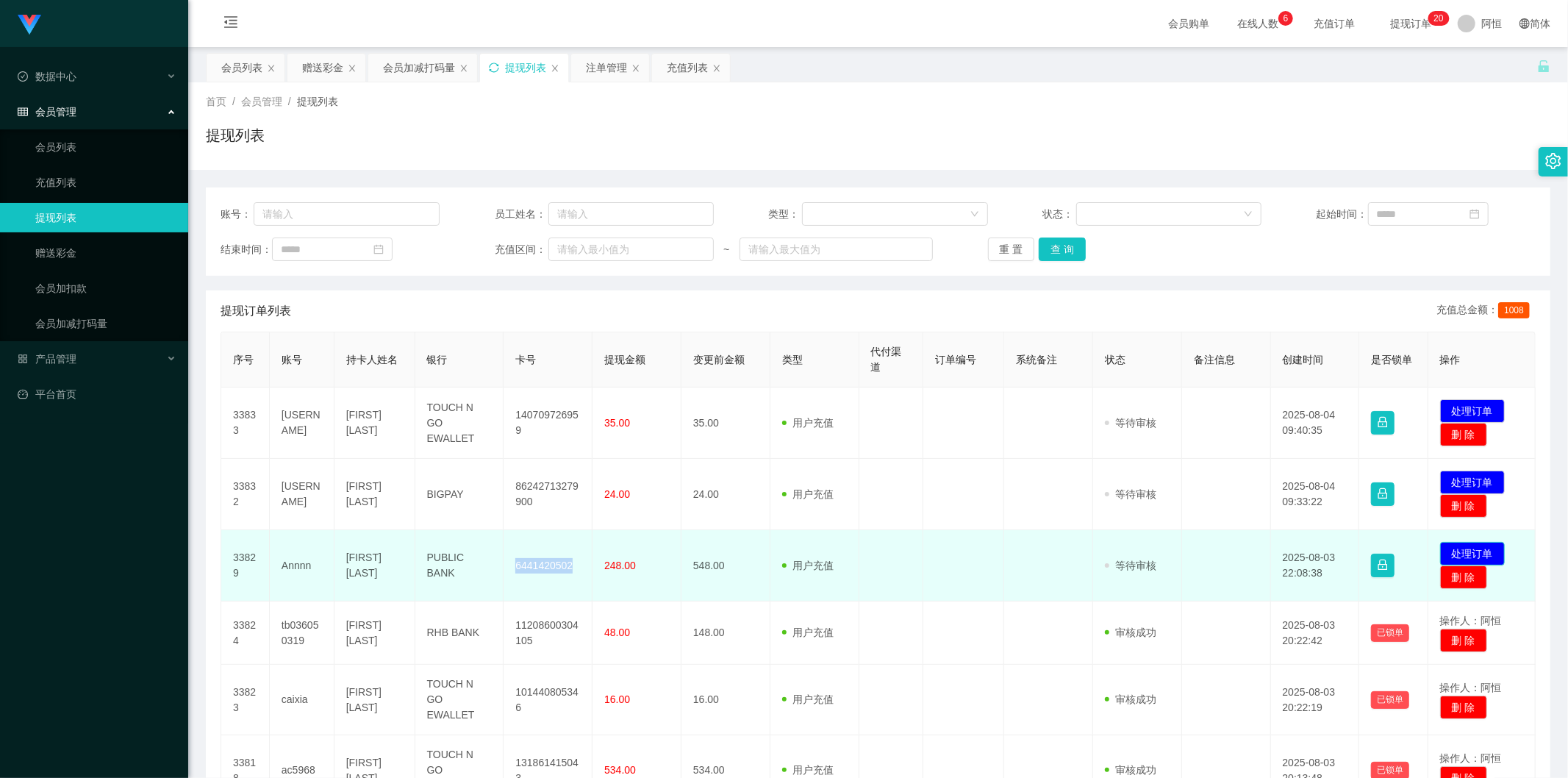 click on "处理订单" at bounding box center [1472, 554] 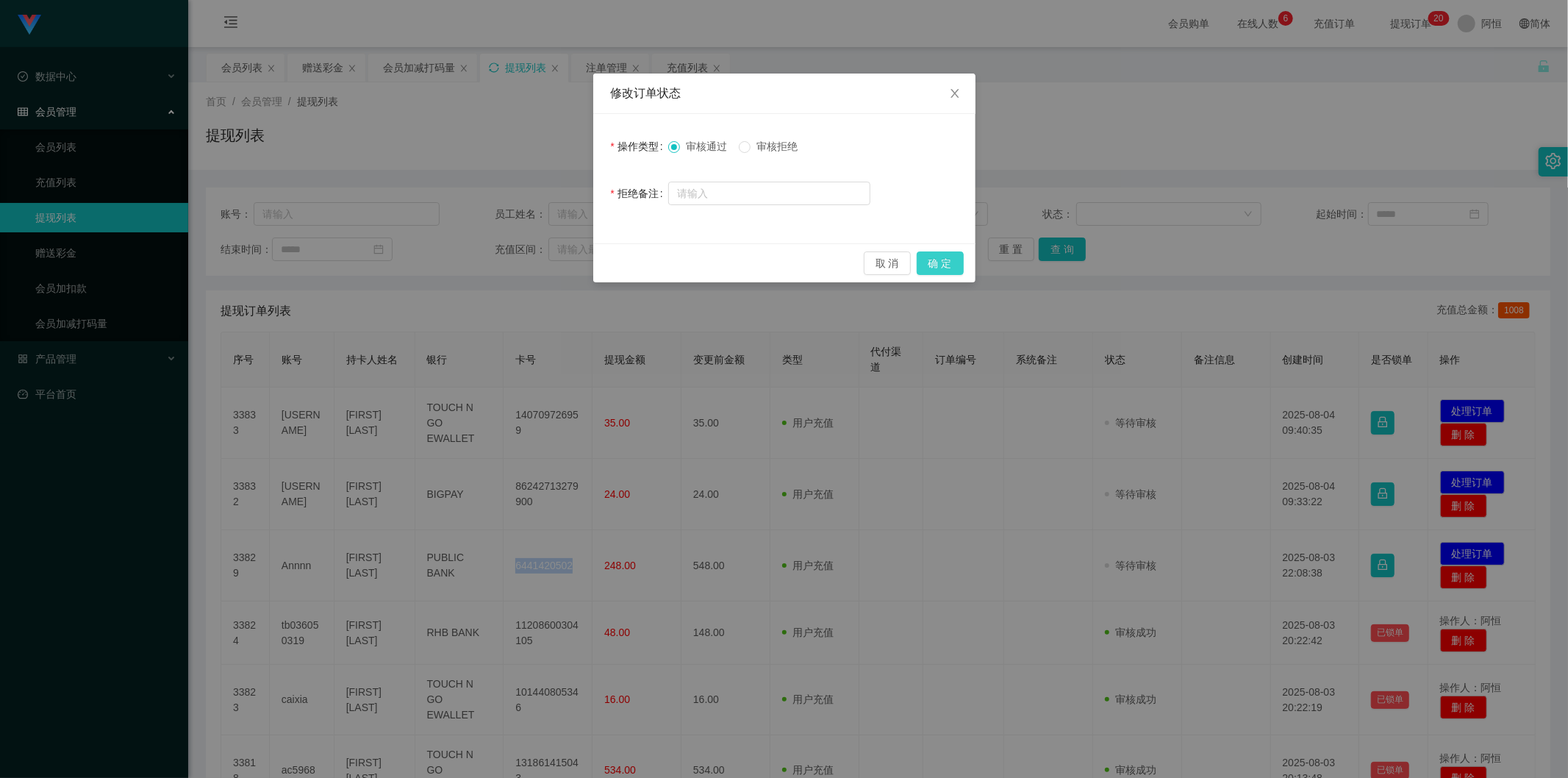 click on "确 定" at bounding box center (940, 263) 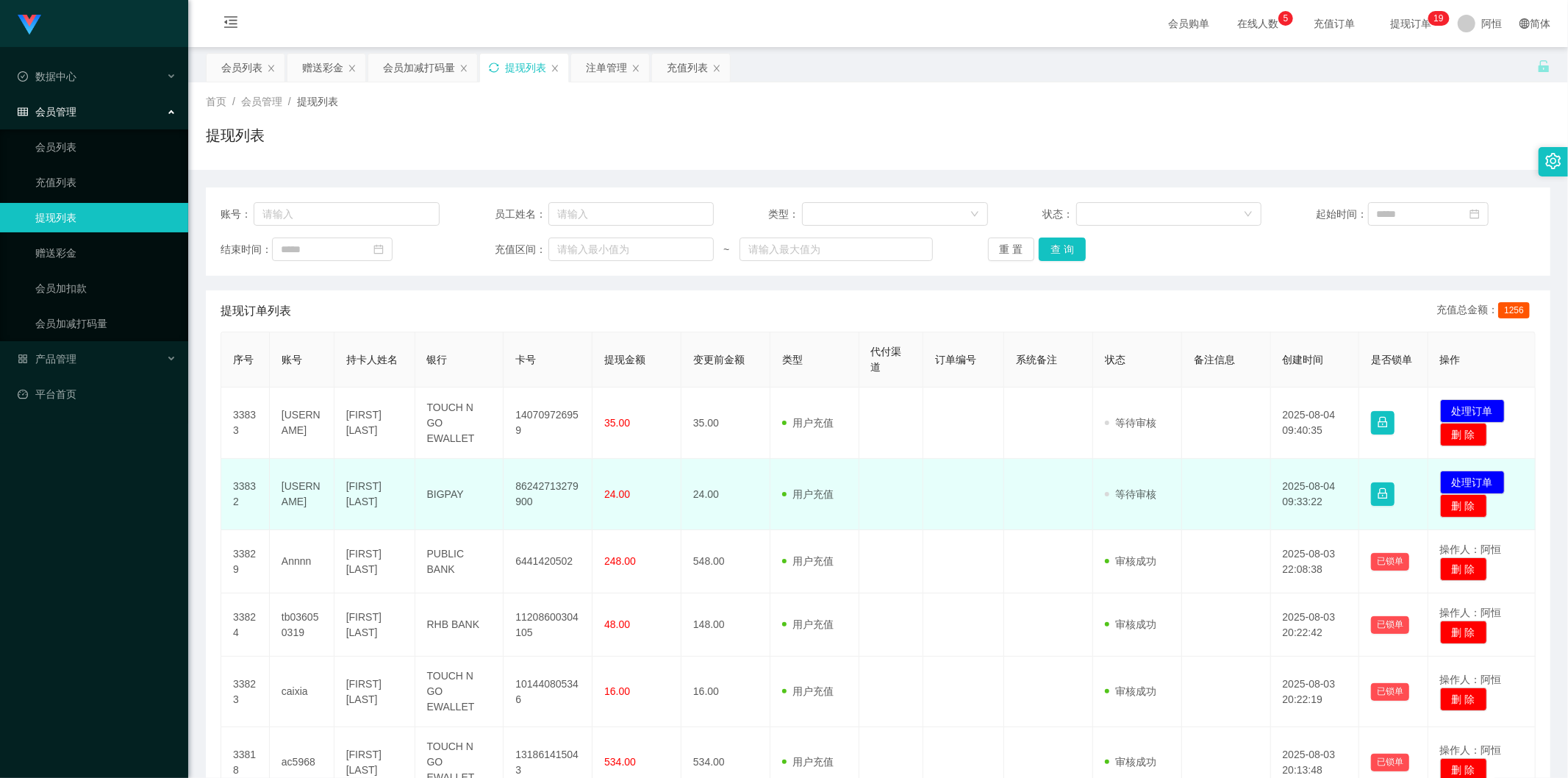 click on "86242713279900" at bounding box center (548, 494) 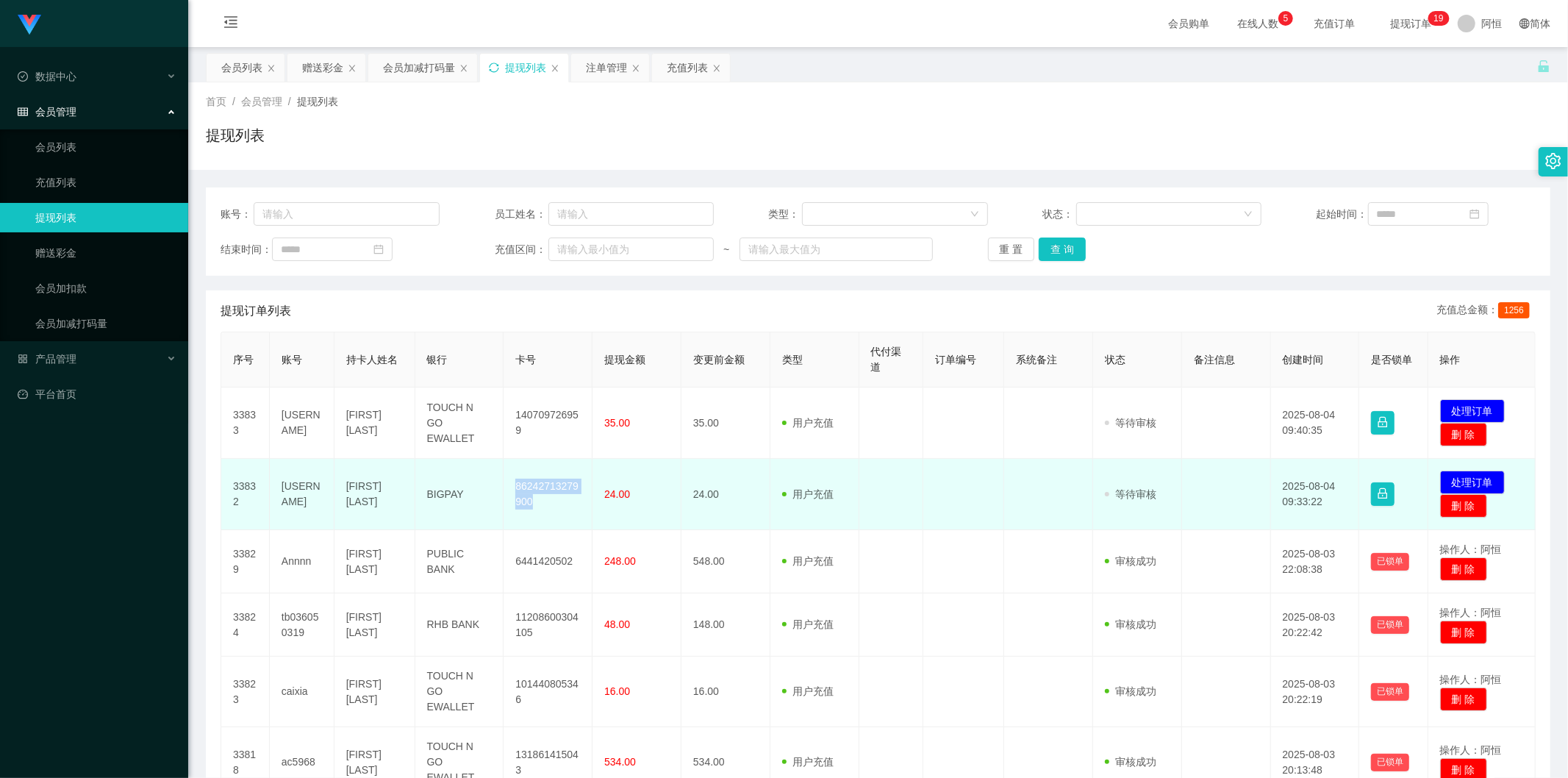 click on "86242713279900" at bounding box center [548, 494] 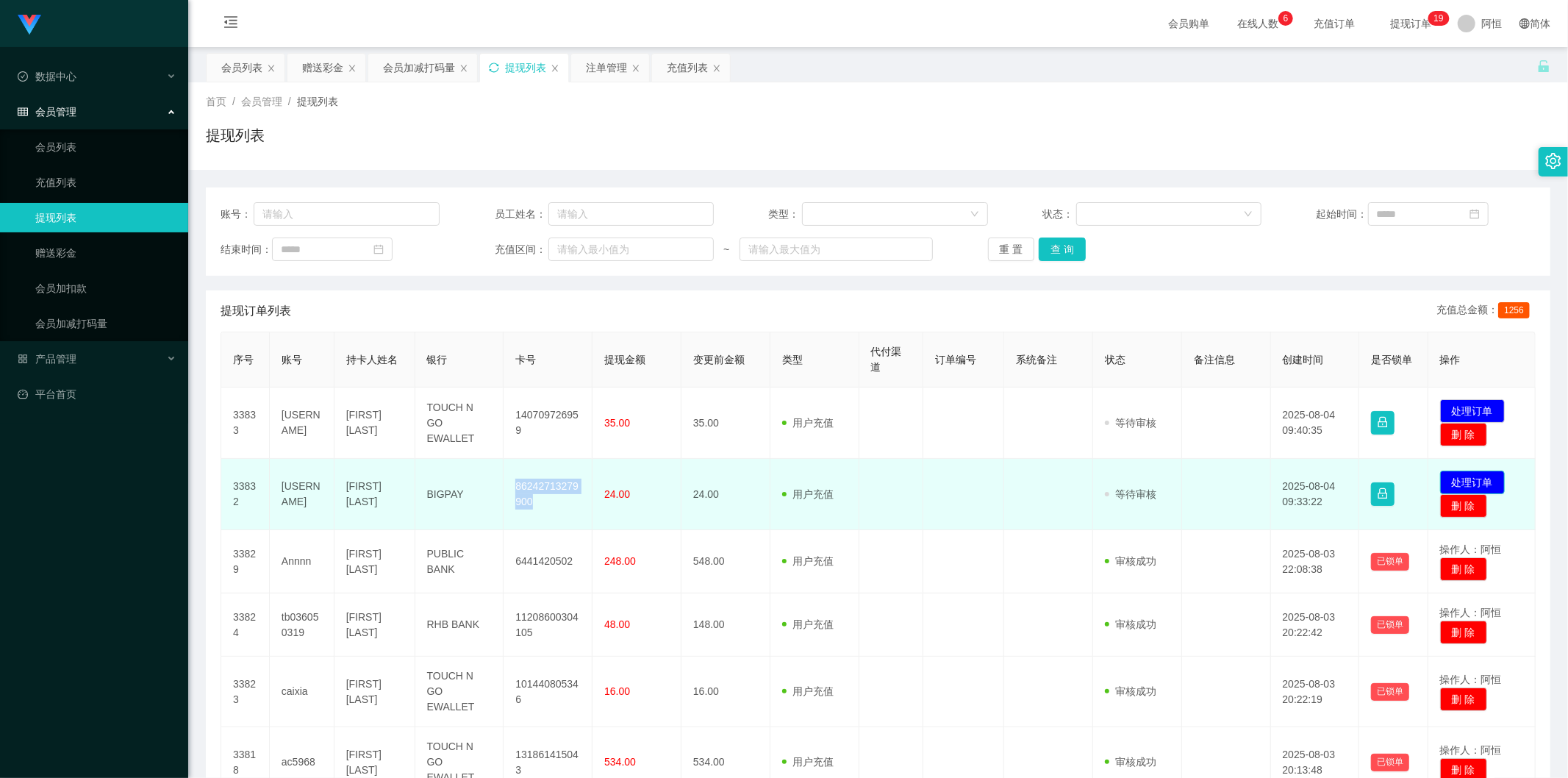 click on "处理订单" at bounding box center (1472, 482) 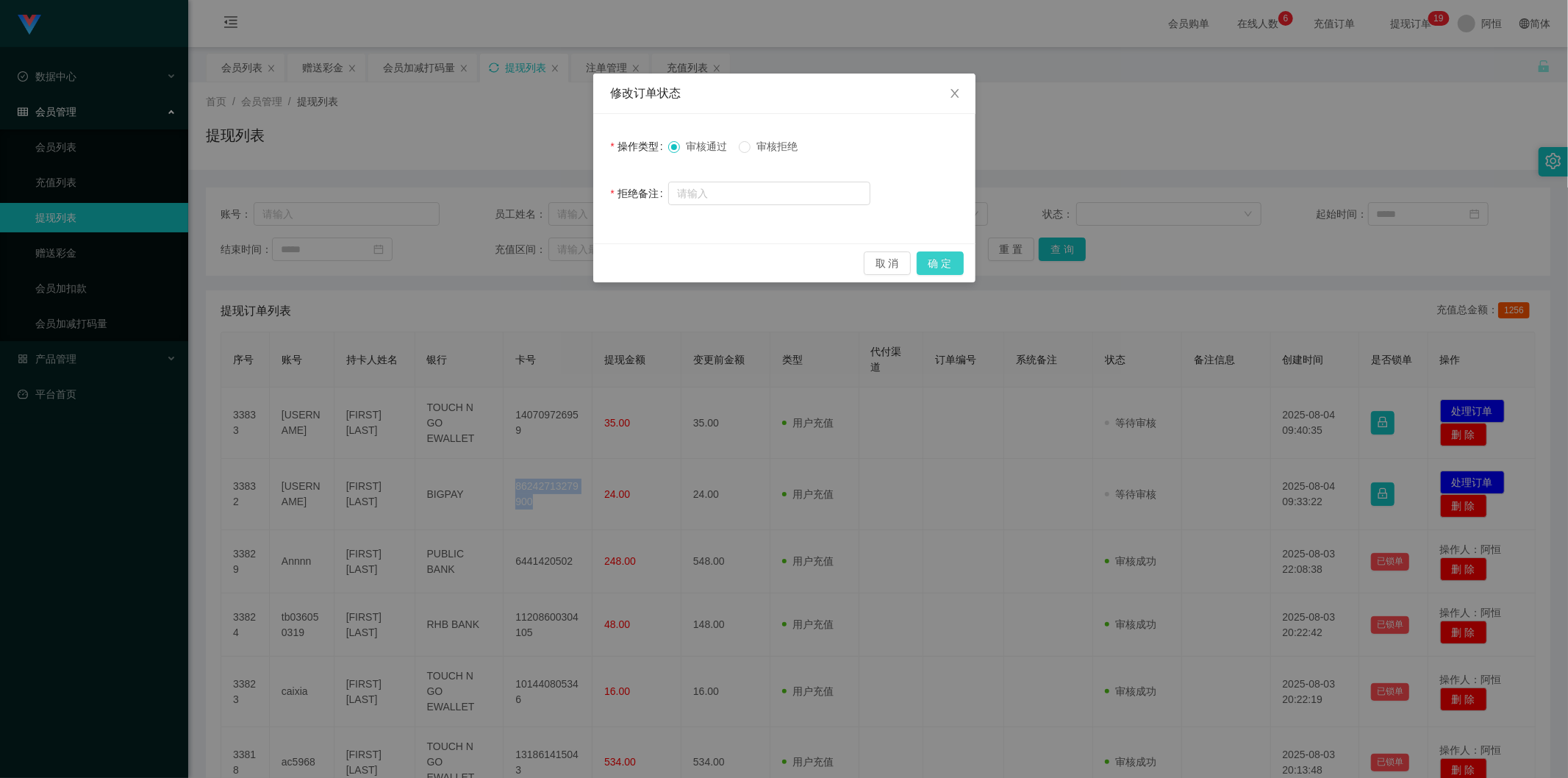 click on "确 定" at bounding box center (940, 263) 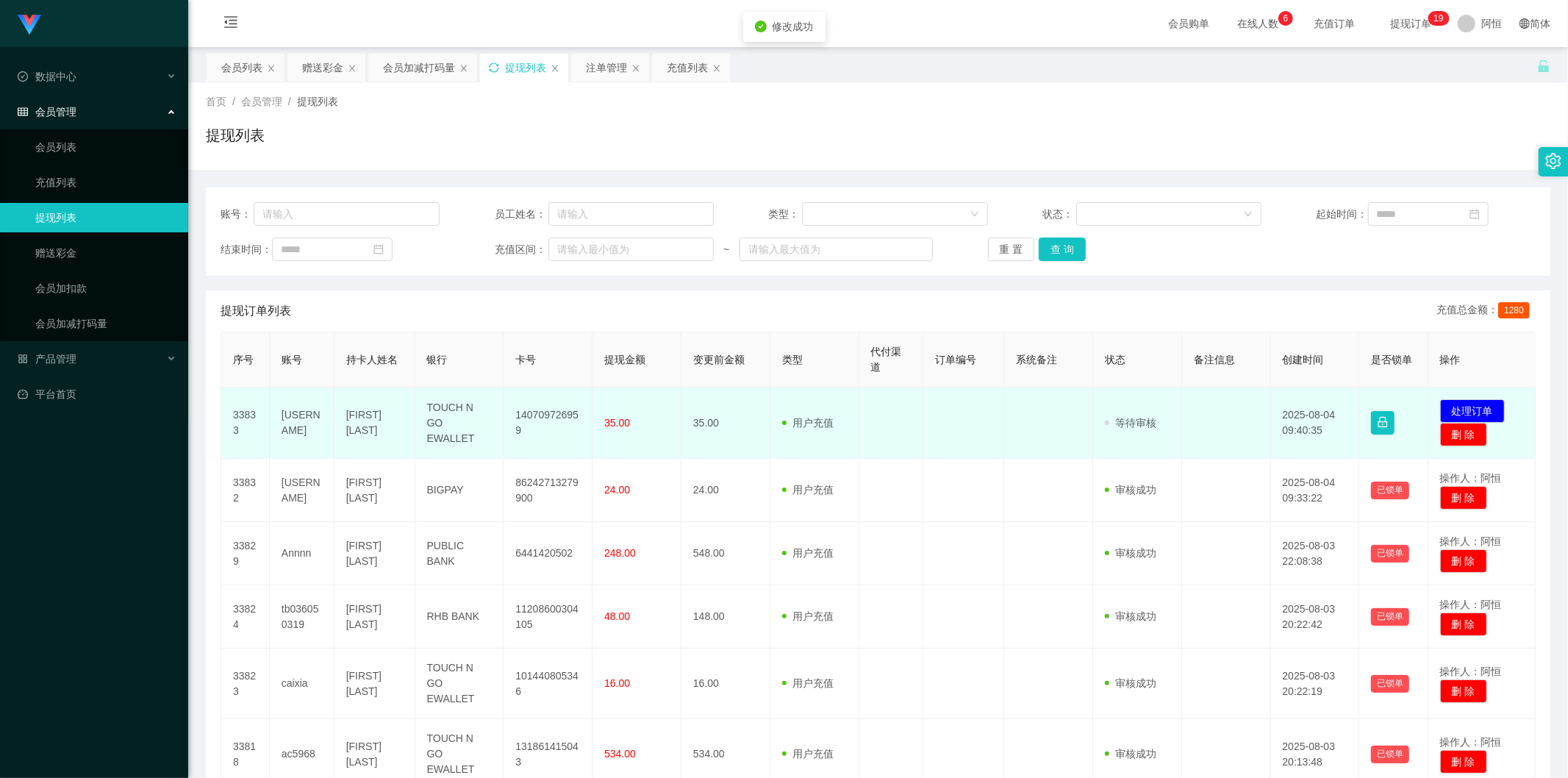 click on "140709726959" at bounding box center (548, 423) 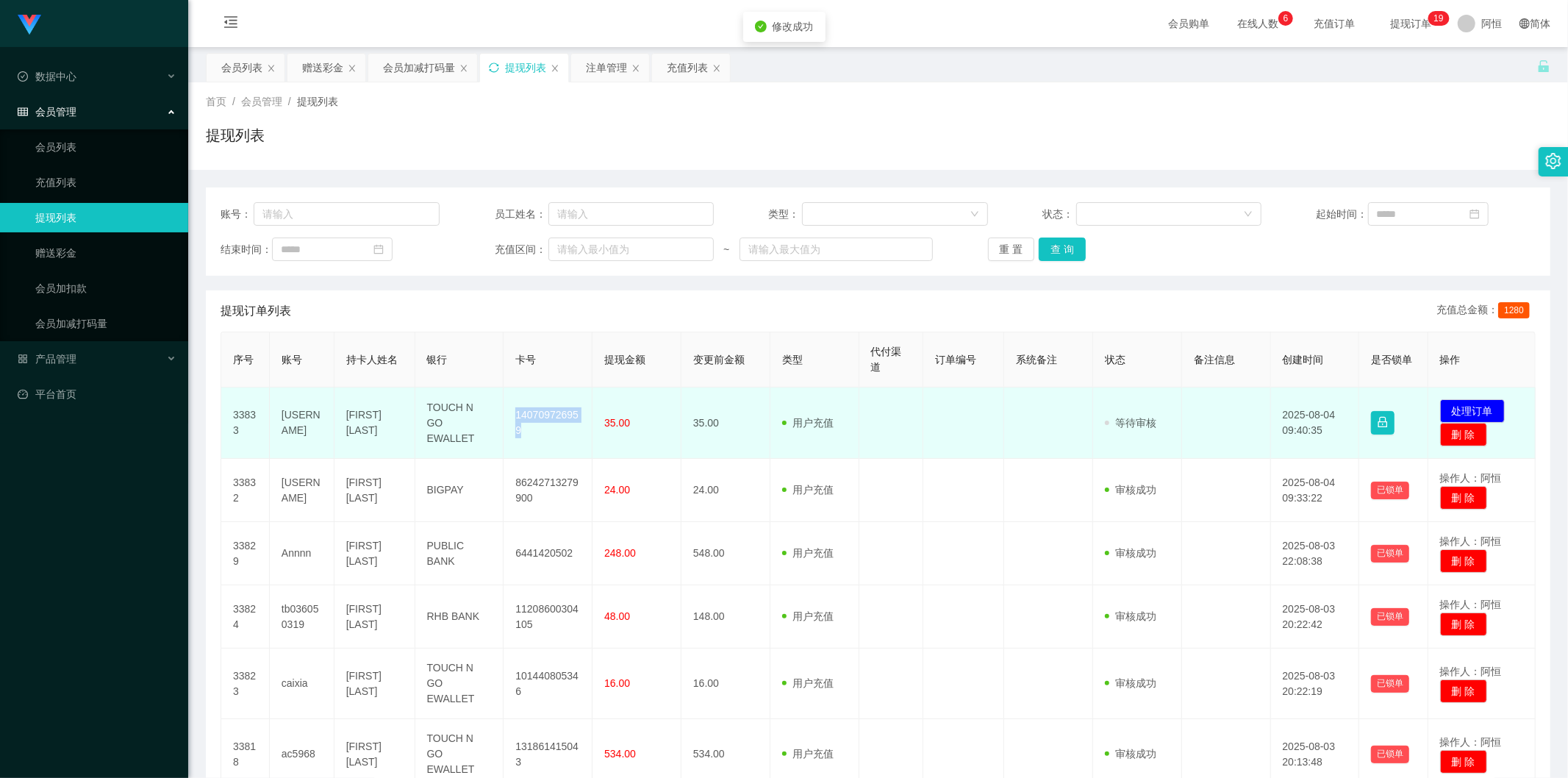 click on "140709726959" at bounding box center [548, 423] 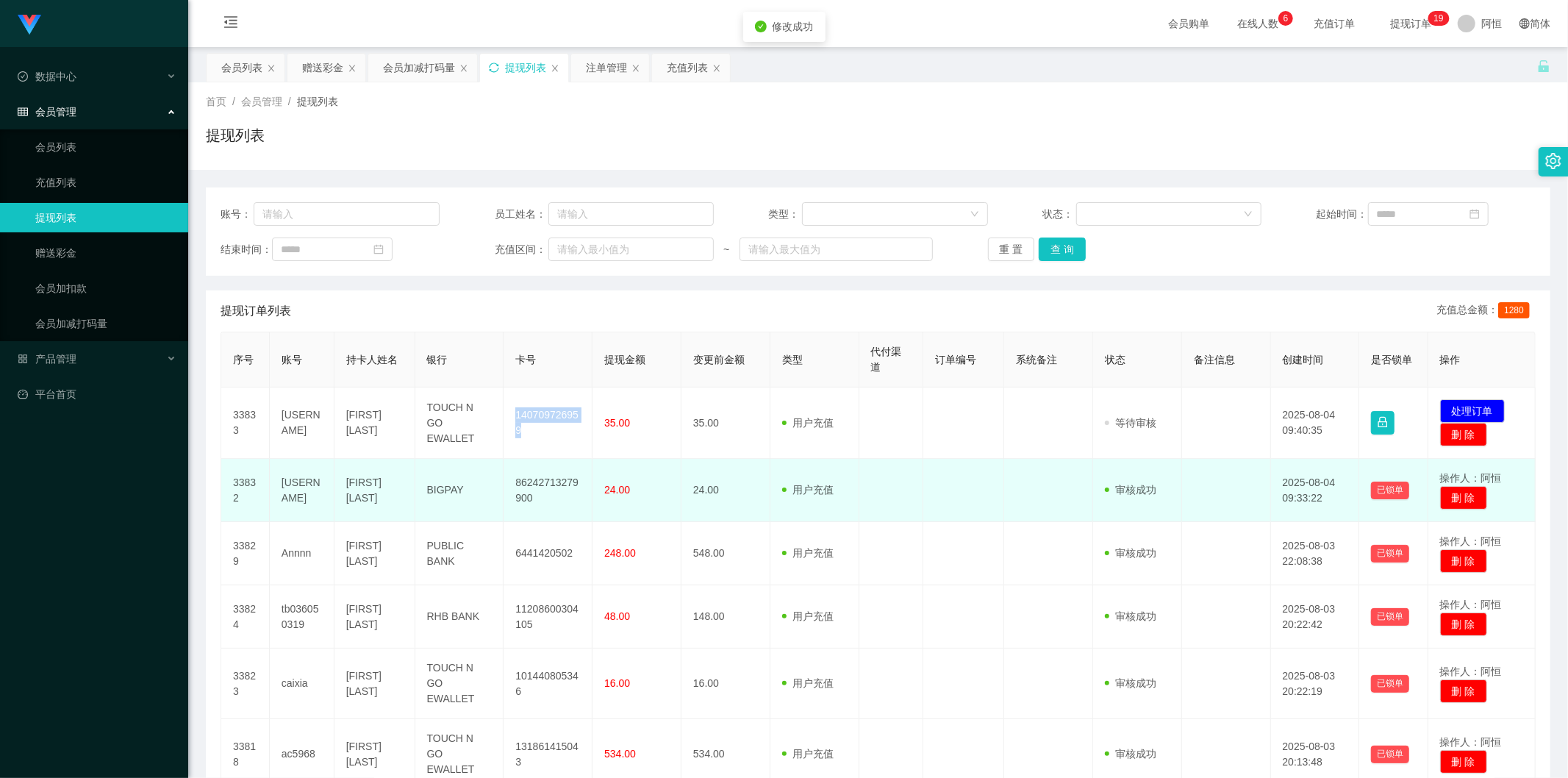 copy on "140709726959" 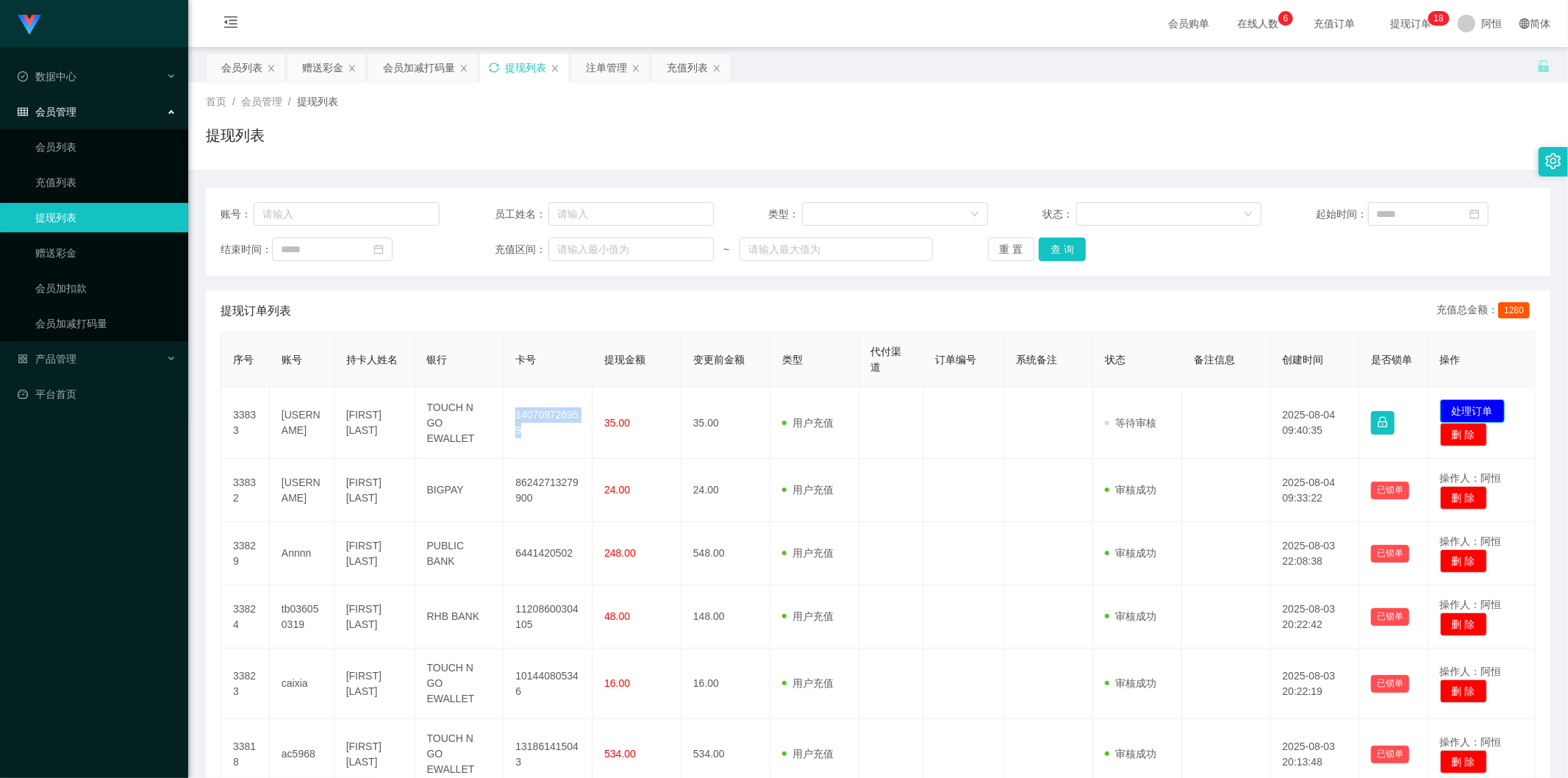 drag, startPoint x: 1453, startPoint y: 413, endPoint x: 1445, endPoint y: 410, distance: 8.544 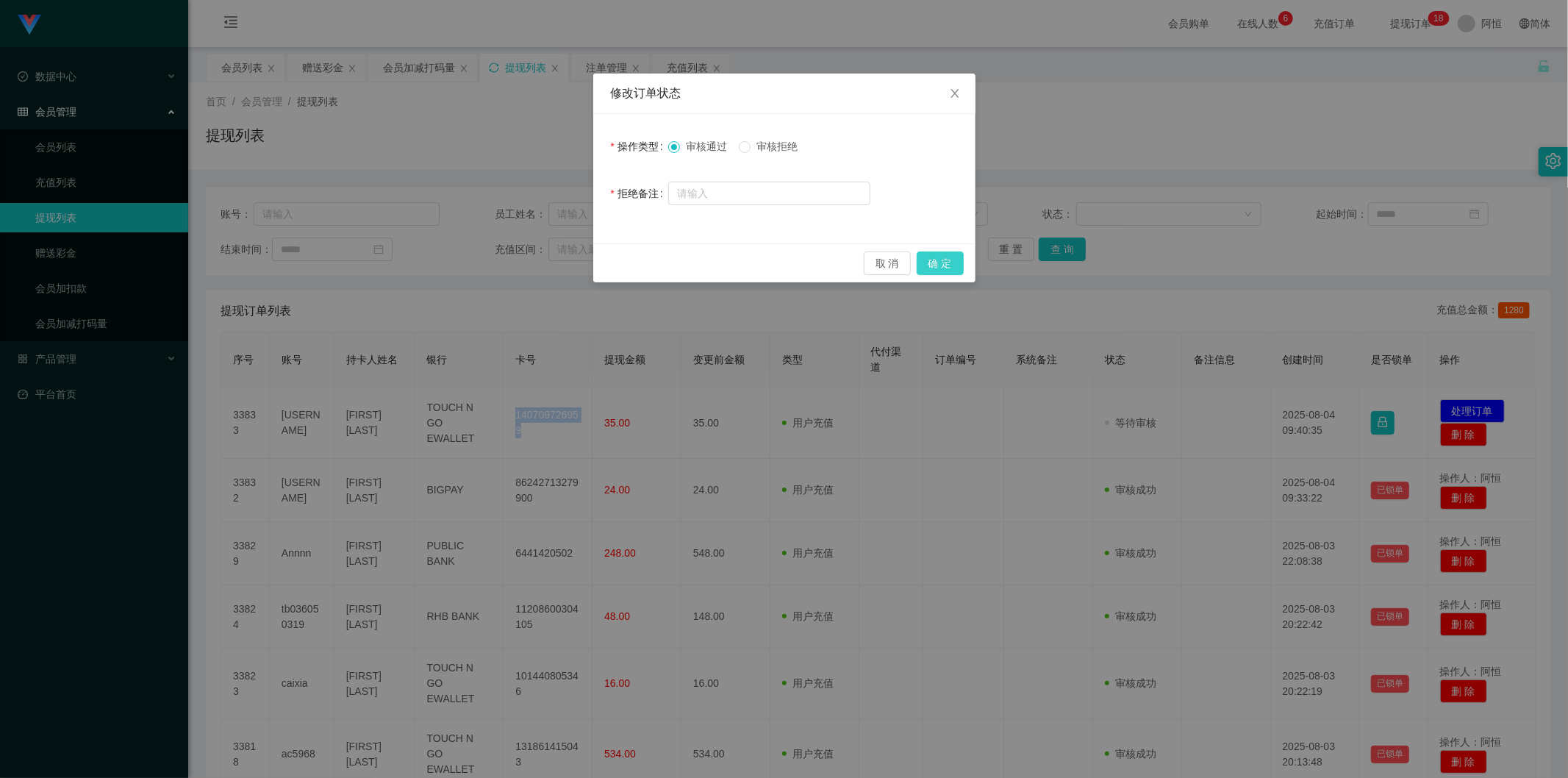 click on "确 定" at bounding box center [940, 263] 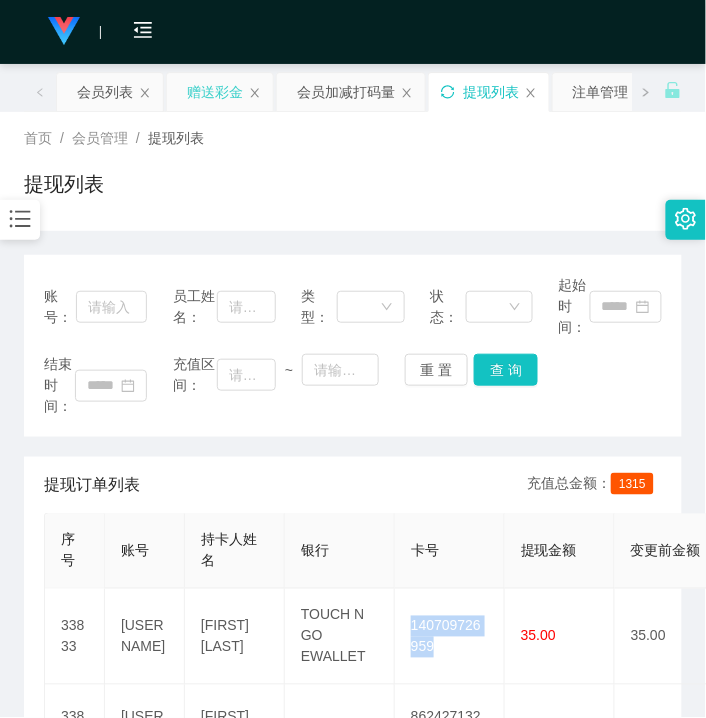 drag, startPoint x: 211, startPoint y: 91, endPoint x: 221, endPoint y: 108, distance: 19.723083 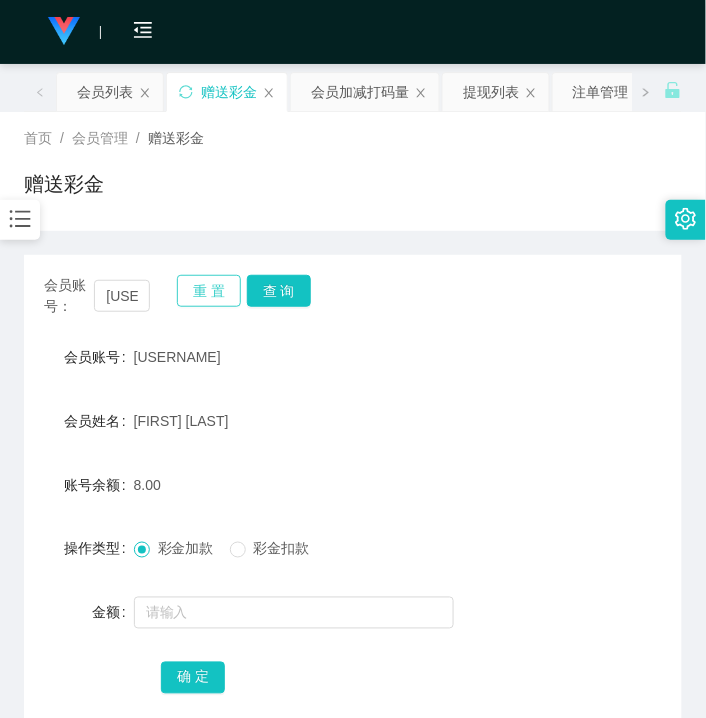 click on "重 置" at bounding box center (209, 291) 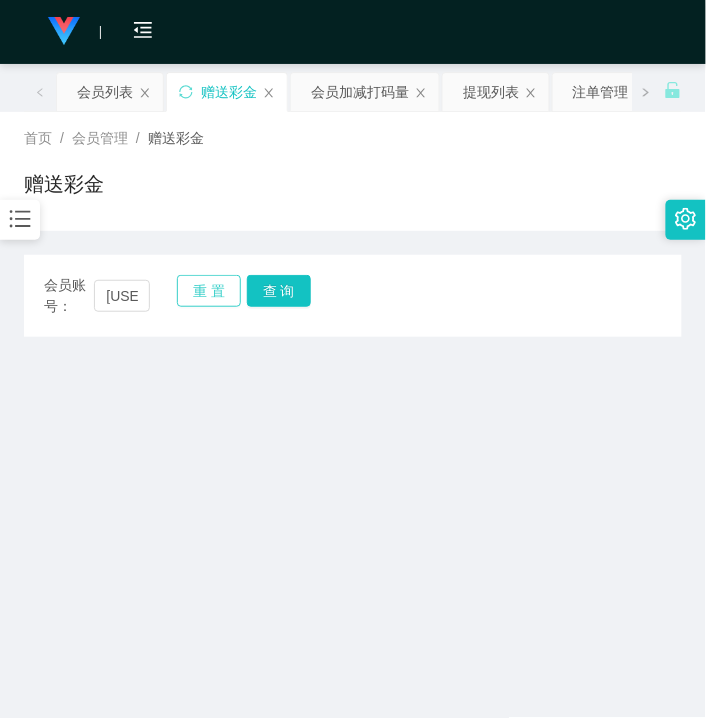 type 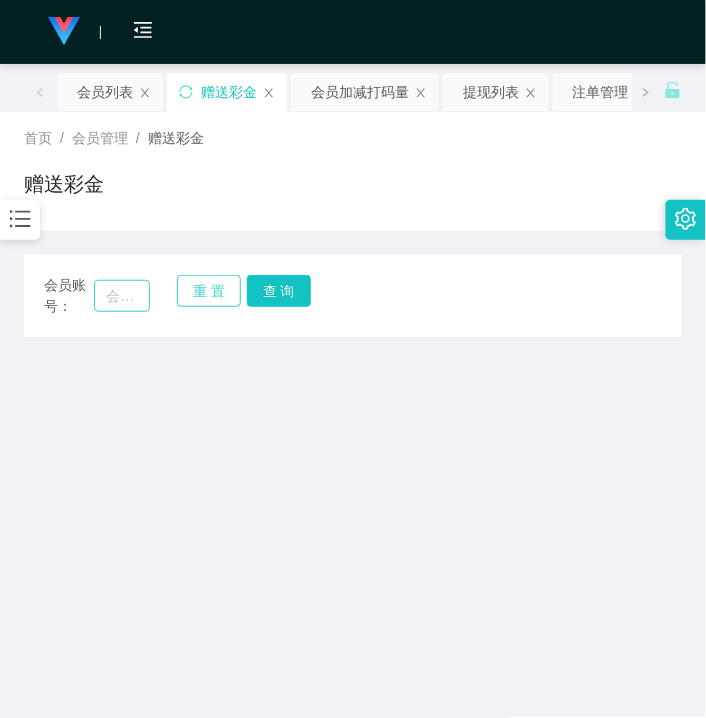 type 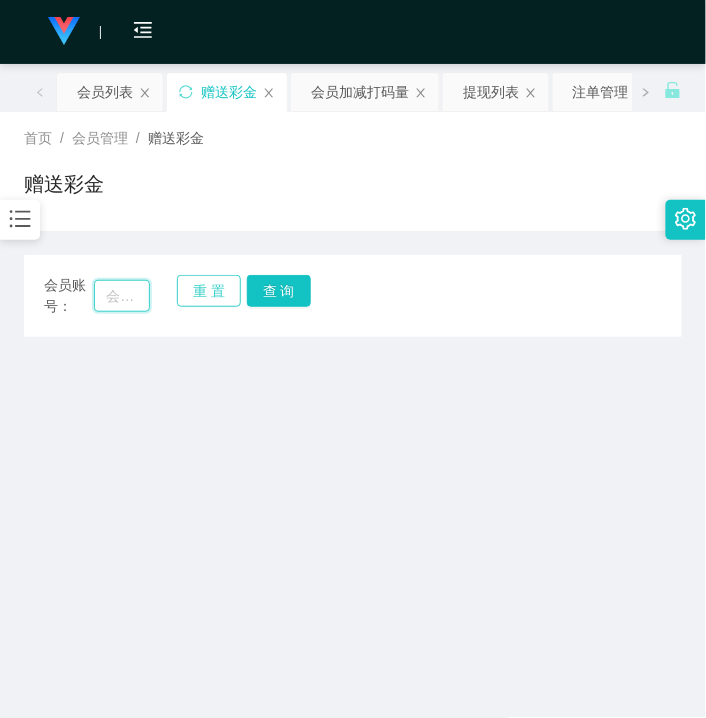drag, startPoint x: 132, startPoint y: 290, endPoint x: 208, endPoint y: 290, distance: 76 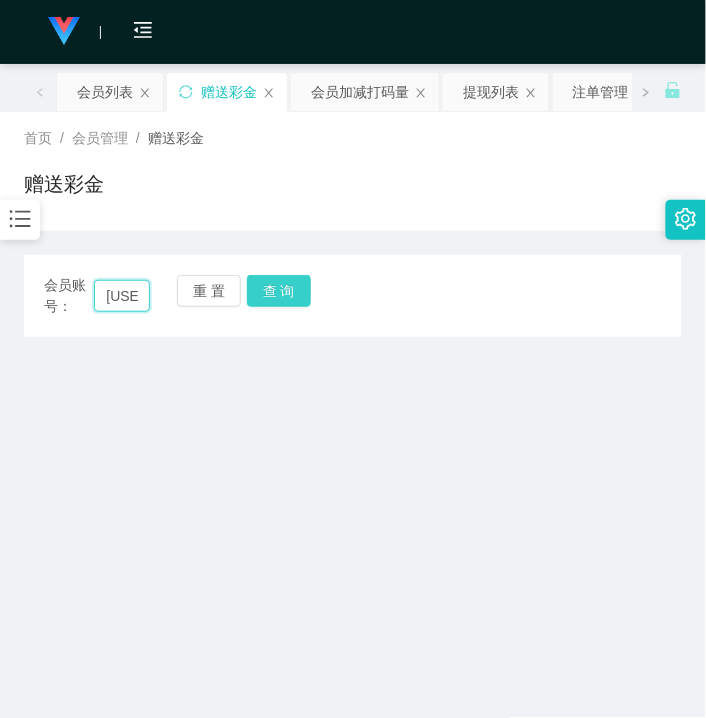 scroll, scrollTop: 0, scrollLeft: 8, axis: horizontal 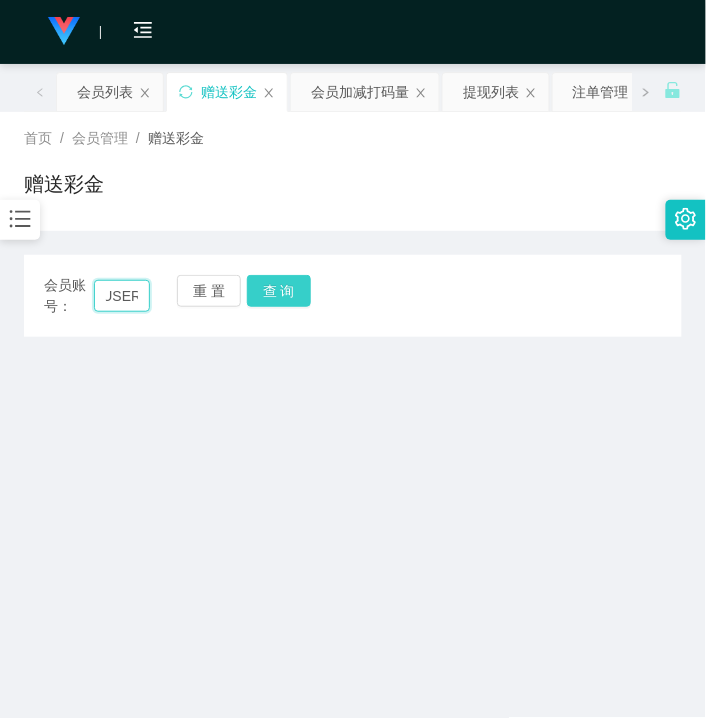 type on "[USERNAME]" 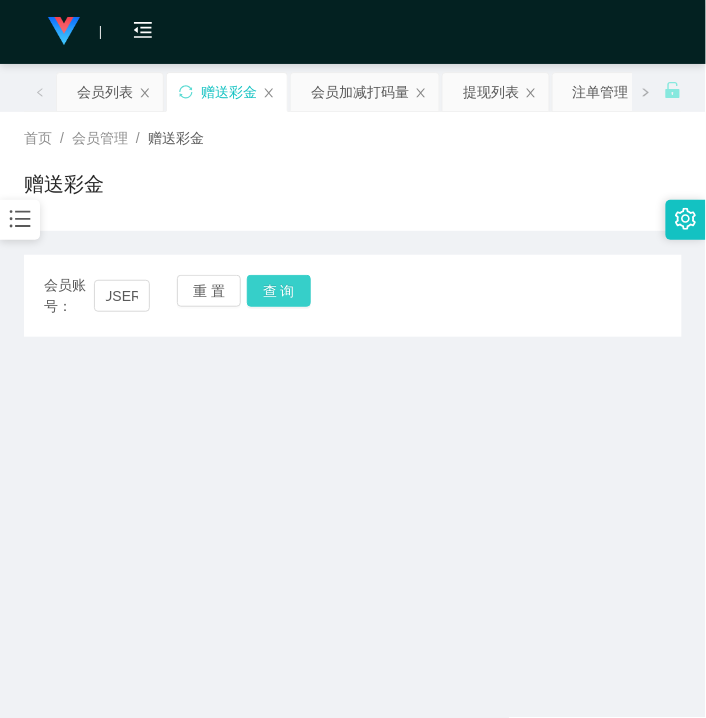 drag, startPoint x: 266, startPoint y: 290, endPoint x: 267, endPoint y: 345, distance: 55.00909 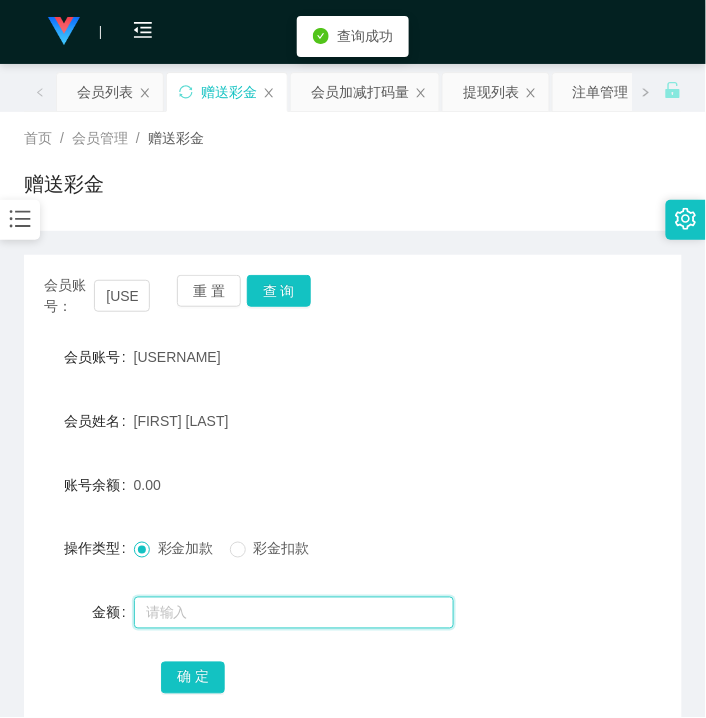 click at bounding box center [294, 613] 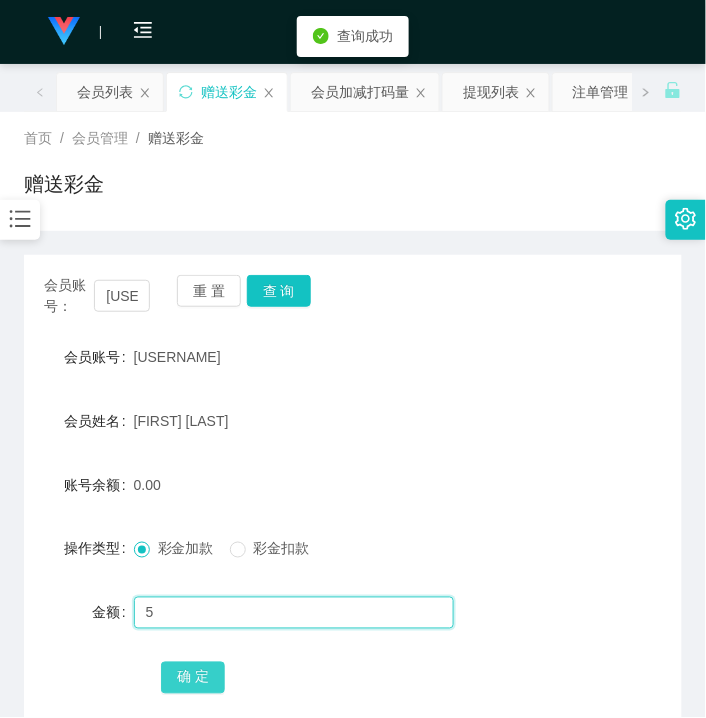 type on "5" 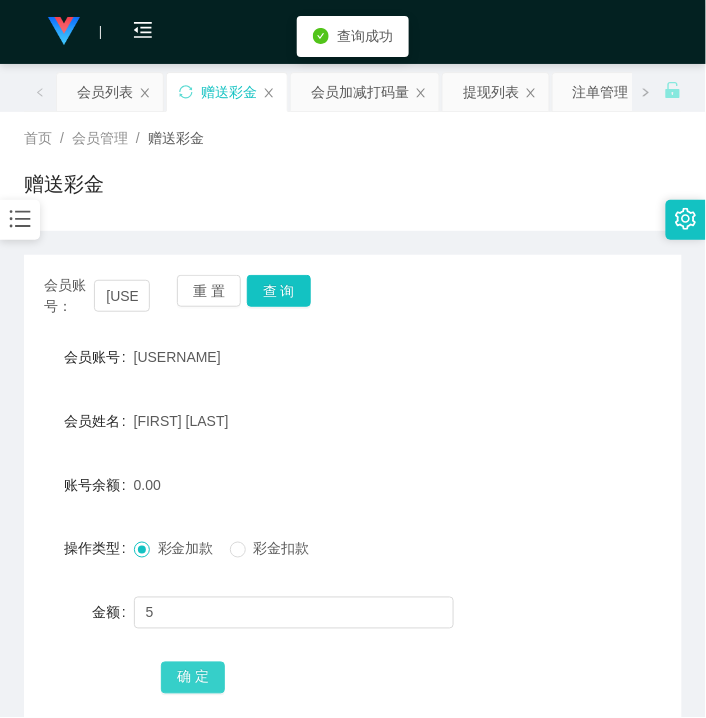 click on "确 定" at bounding box center (193, 678) 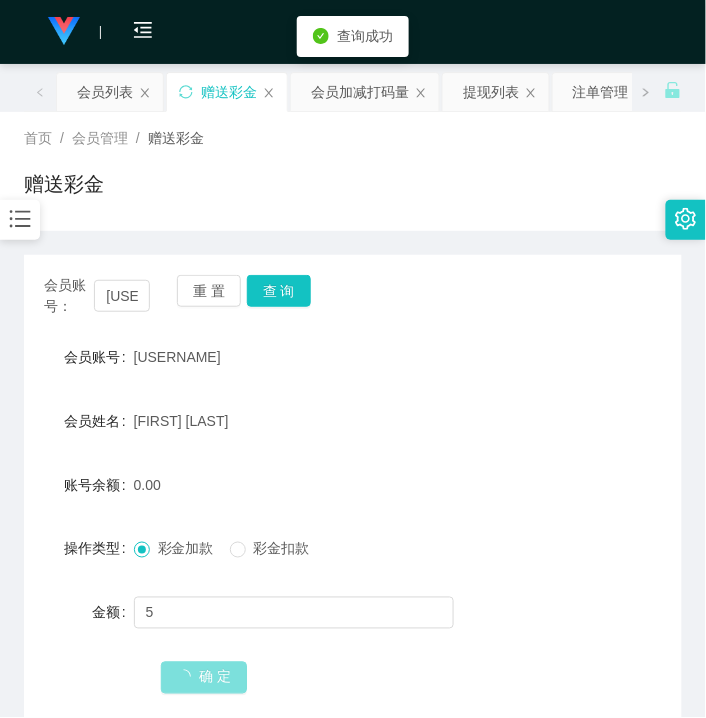type 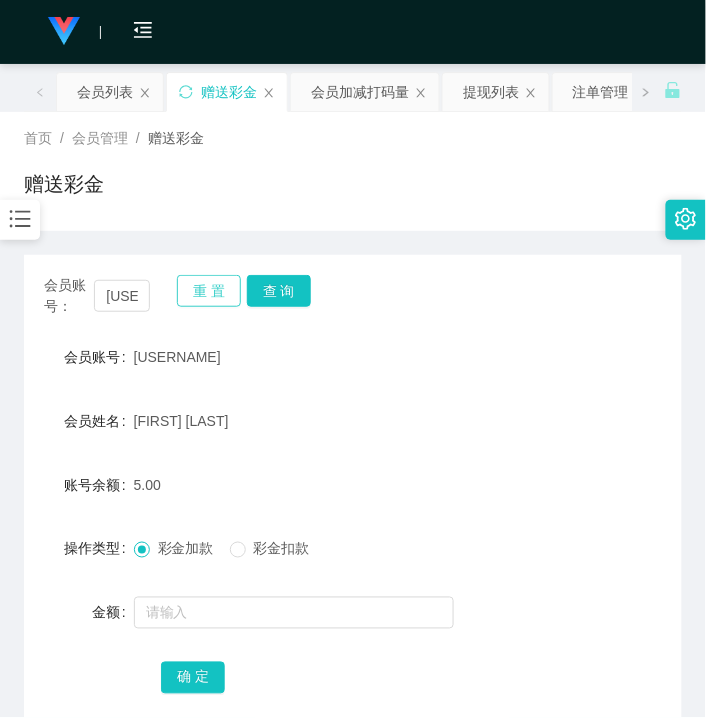 click on "重 置" at bounding box center [209, 291] 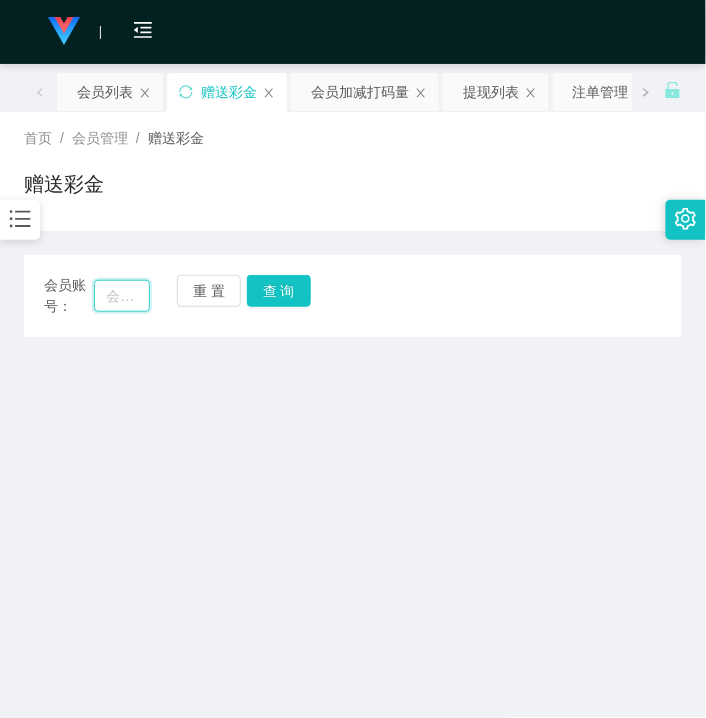 drag, startPoint x: 138, startPoint y: 292, endPoint x: 154, endPoint y: 292, distance: 16 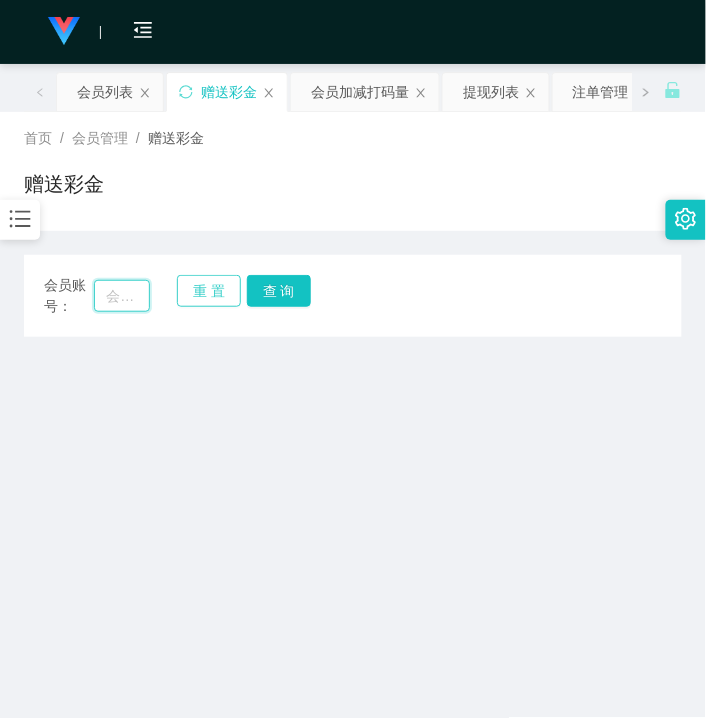 paste on "ac5968" 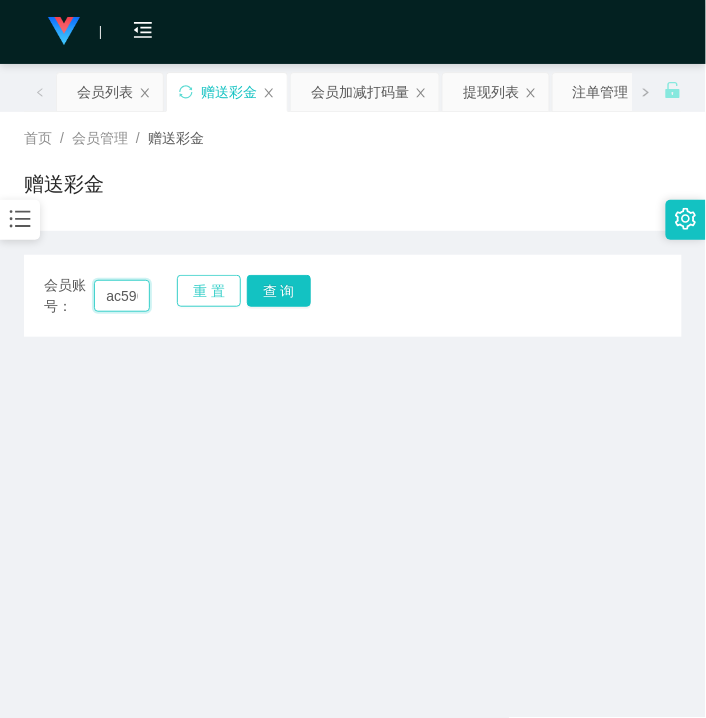 scroll, scrollTop: 0, scrollLeft: 12, axis: horizontal 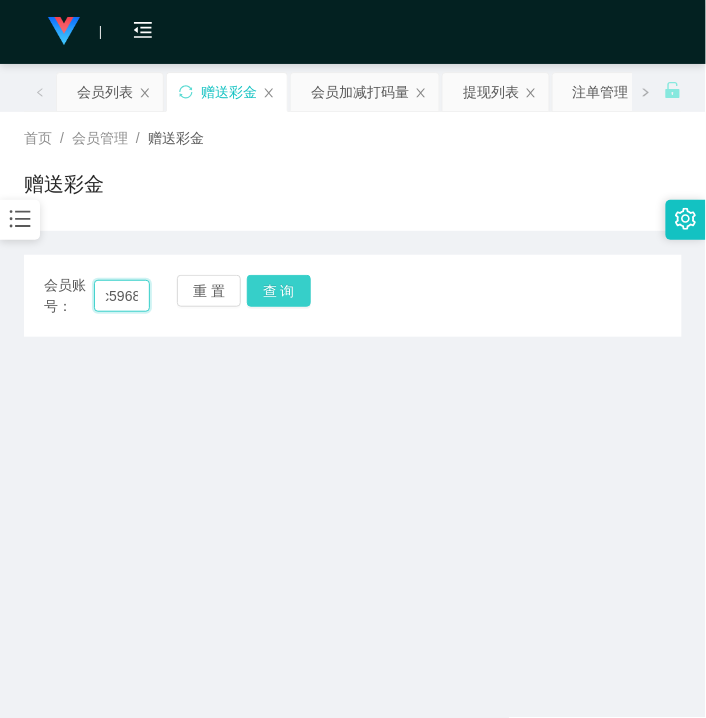 type on "ac5968" 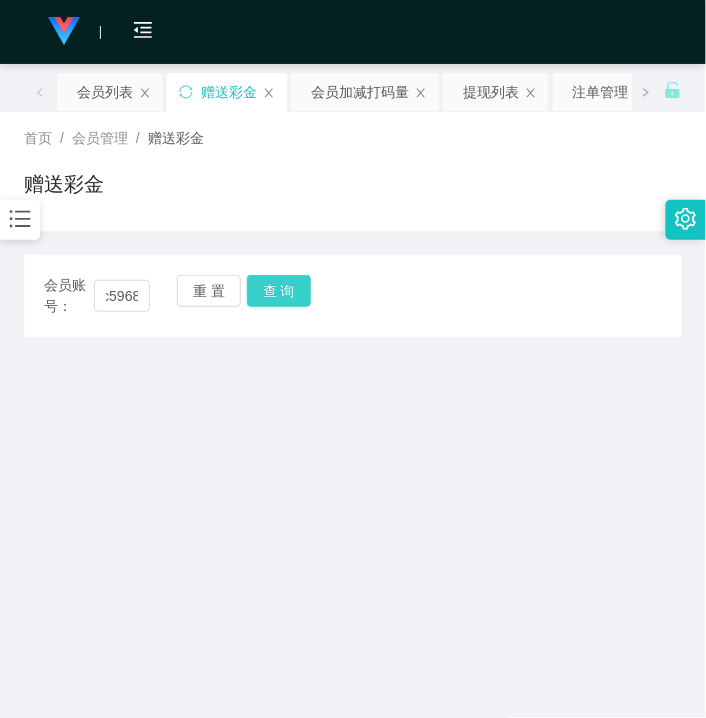 click on "查 询" at bounding box center [279, 291] 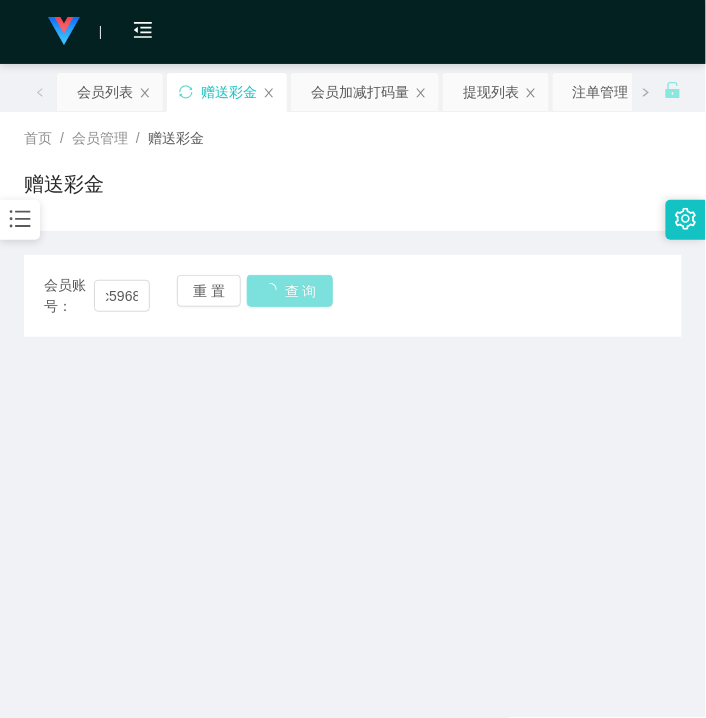 scroll, scrollTop: 0, scrollLeft: 0, axis: both 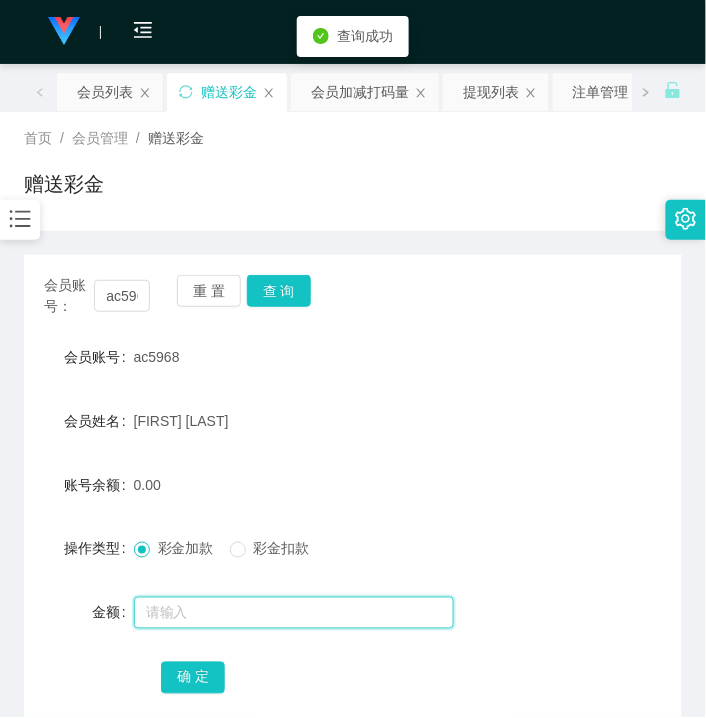 click at bounding box center (294, 613) 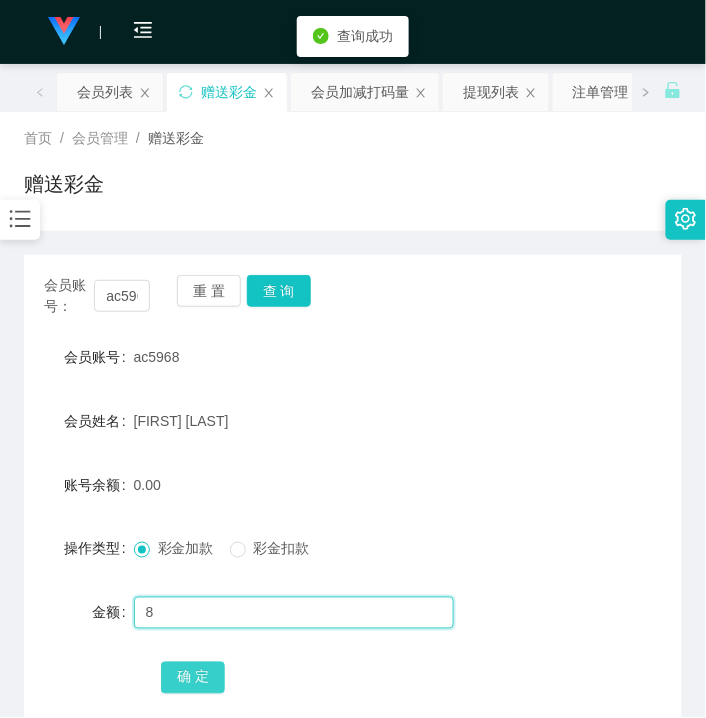type on "8" 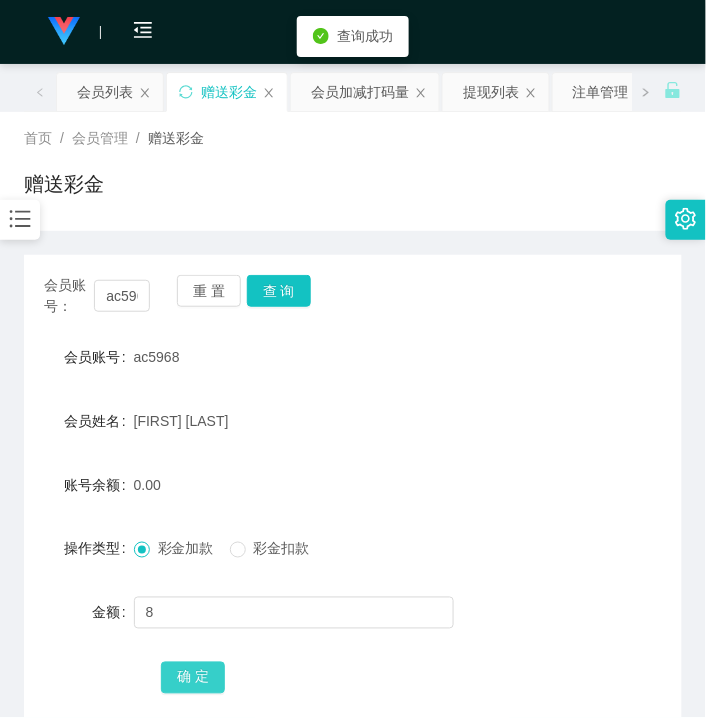click on "确 定" at bounding box center [193, 678] 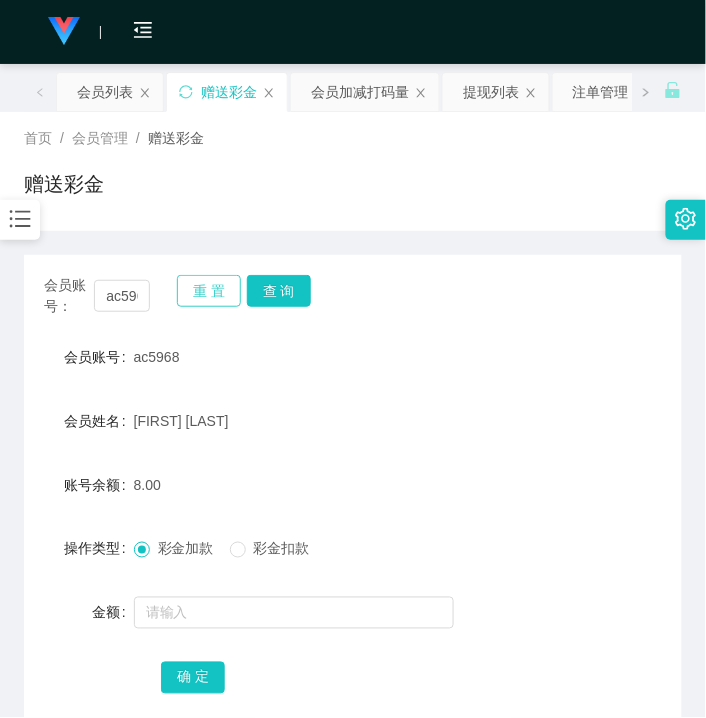 click on "重 置" at bounding box center (209, 291) 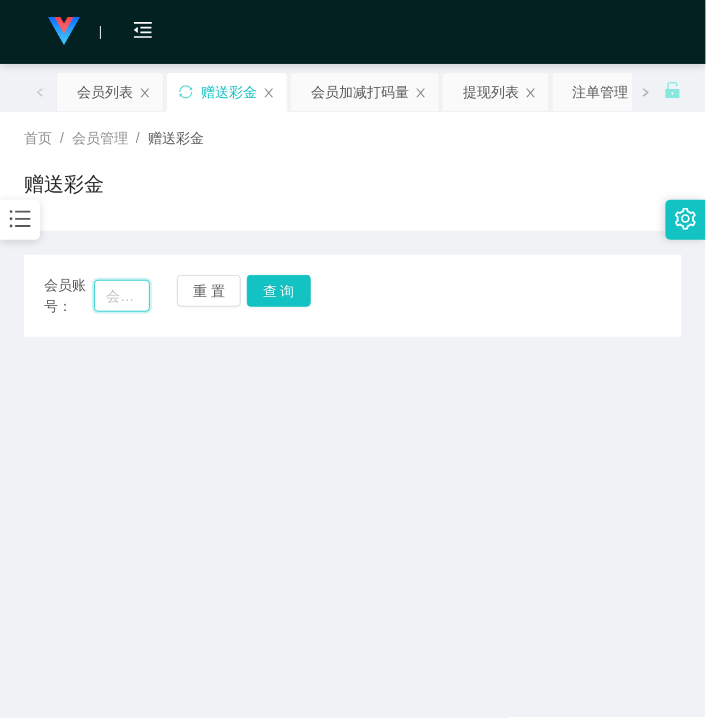 paste on "[USERNAME]" 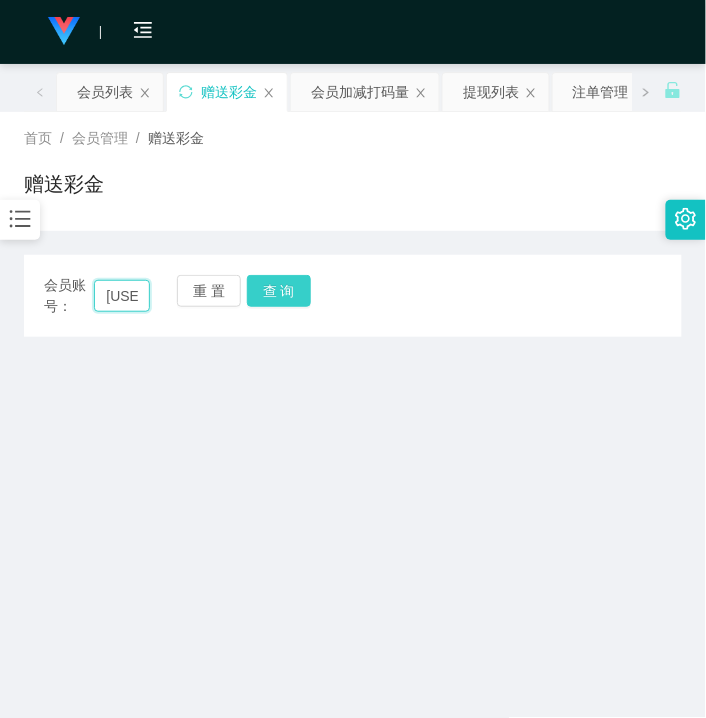 drag, startPoint x: 132, startPoint y: 296, endPoint x: 301, endPoint y: 285, distance: 169.3576 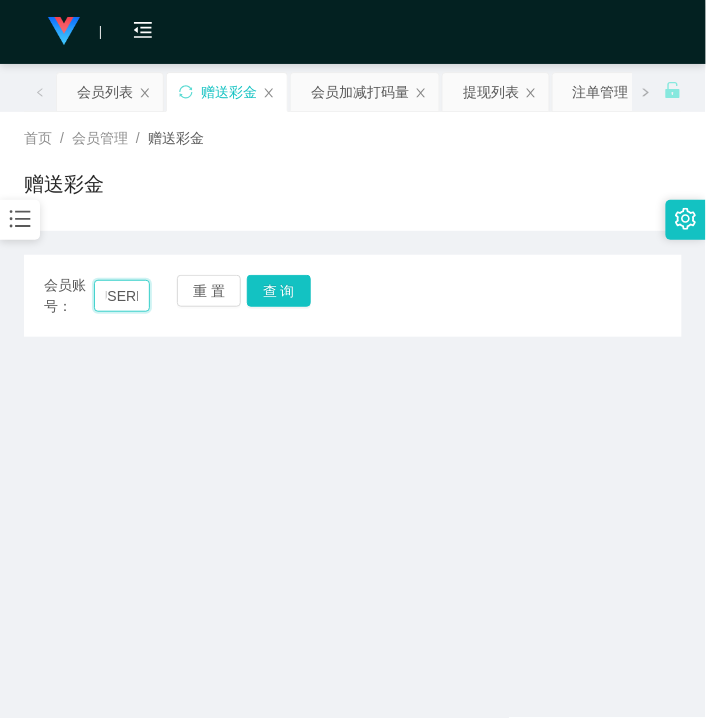 type on "[USERNAME]" 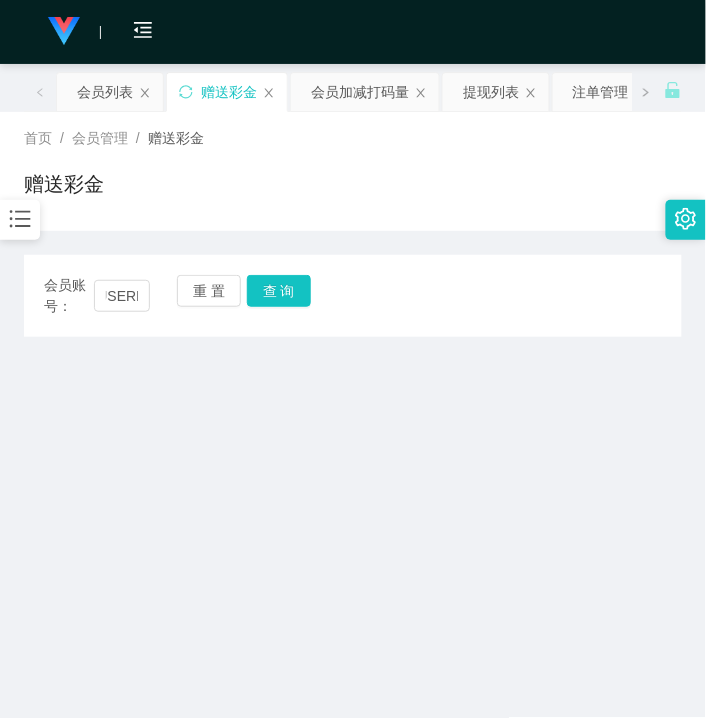click on "会员账号： [USERNAME] 重 置 查 询" at bounding box center (353, 296) 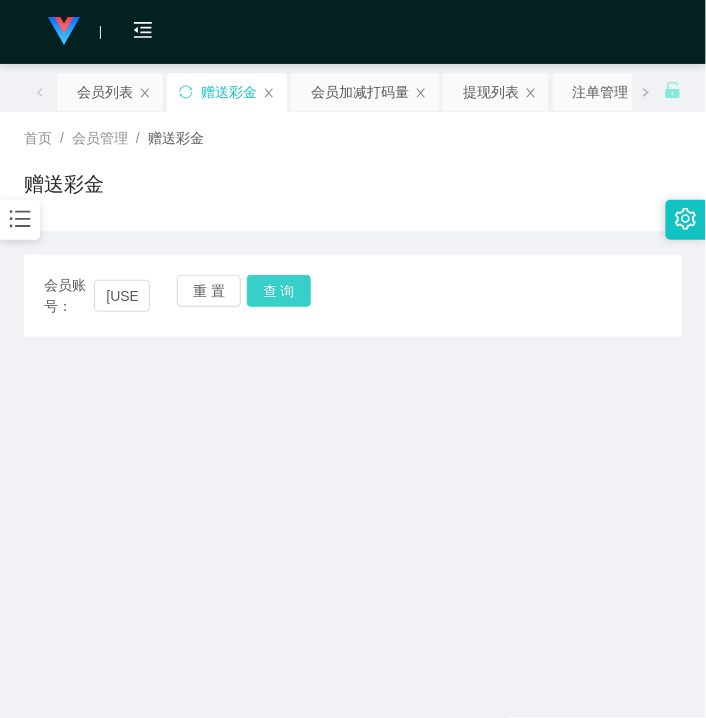 click on "查 询" at bounding box center (279, 291) 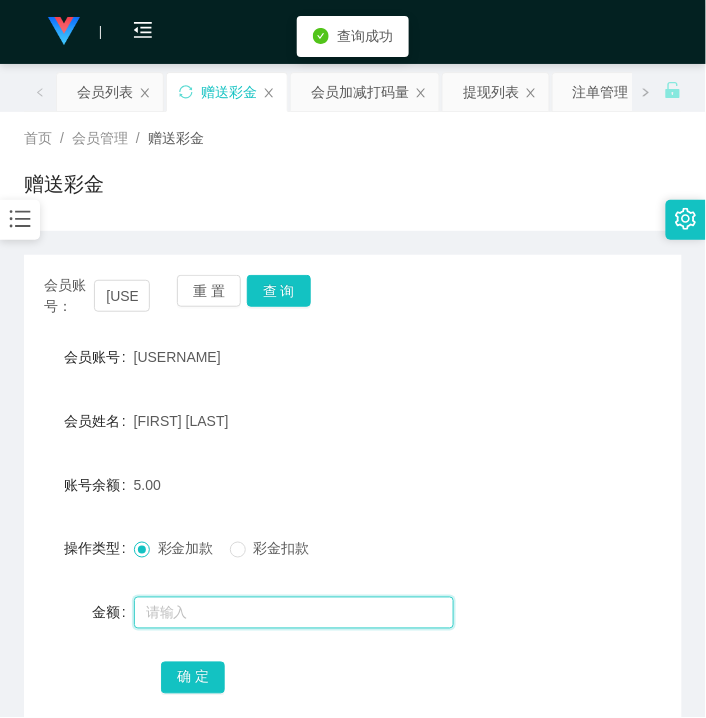 click at bounding box center (294, 613) 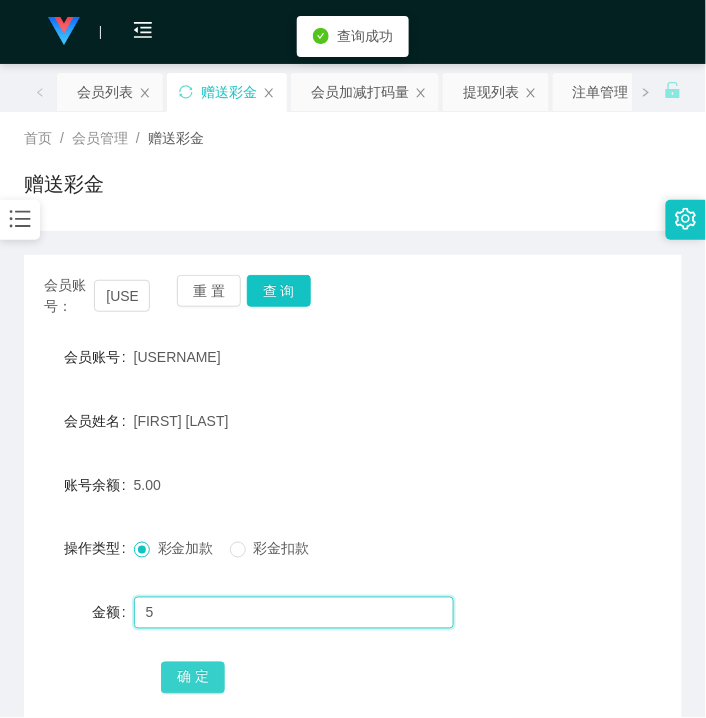 type on "5" 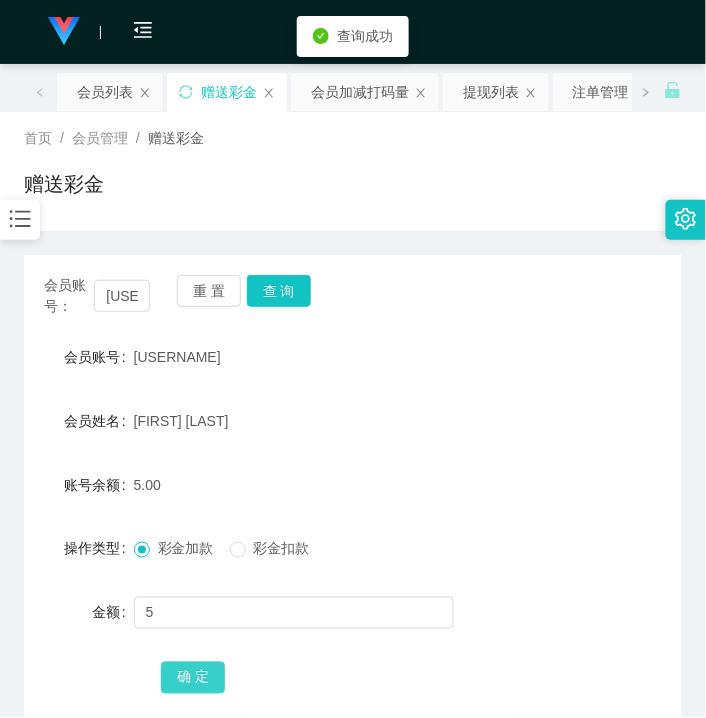 drag, startPoint x: 184, startPoint y: 692, endPoint x: 154, endPoint y: 702, distance: 31.622776 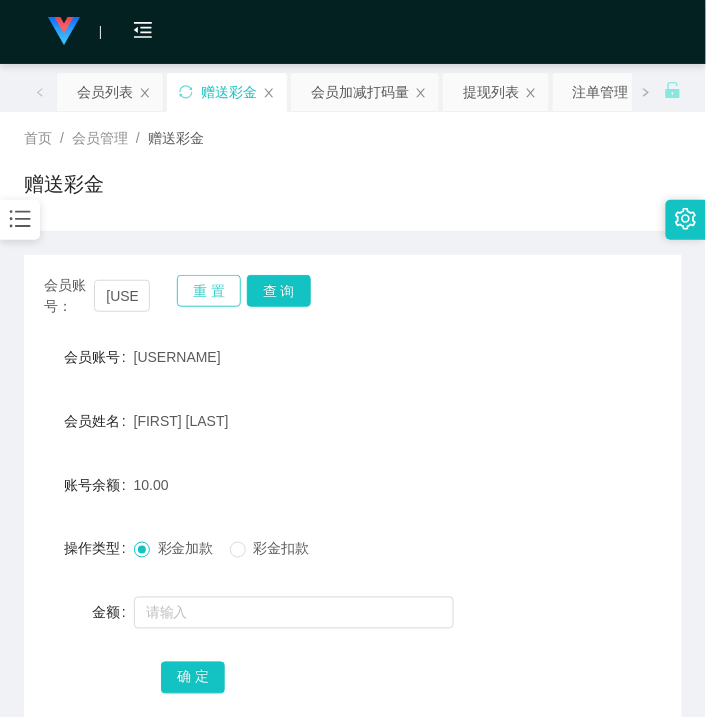 click on "重 置" at bounding box center [209, 291] 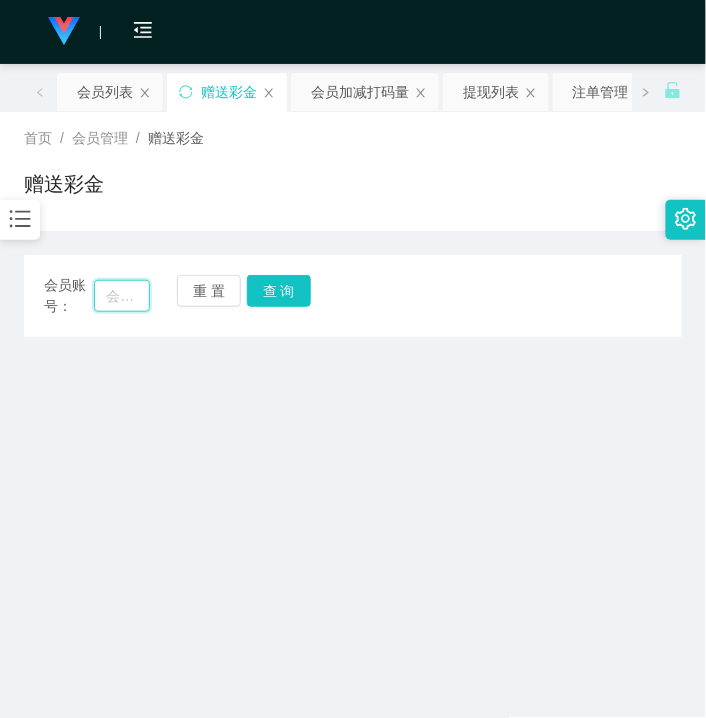 click at bounding box center [122, 296] 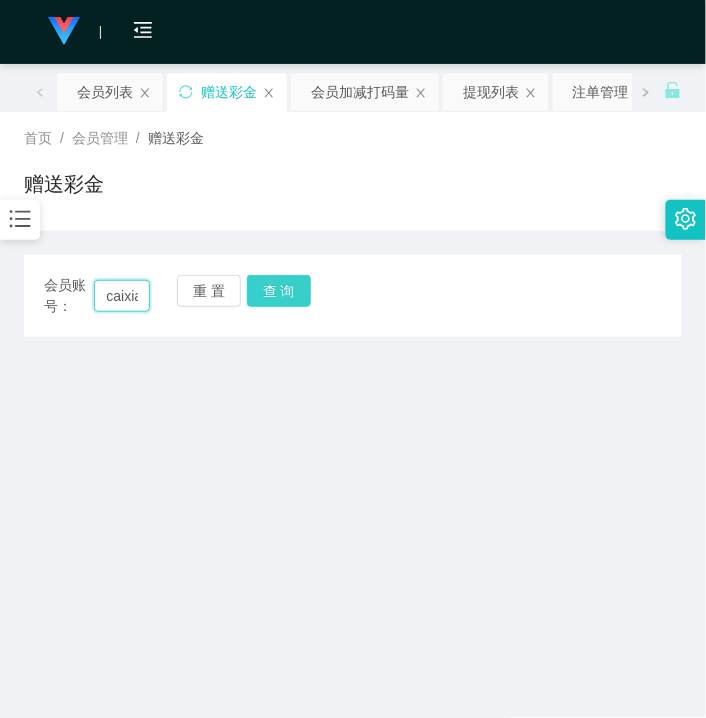 scroll, scrollTop: 0, scrollLeft: 3, axis: horizontal 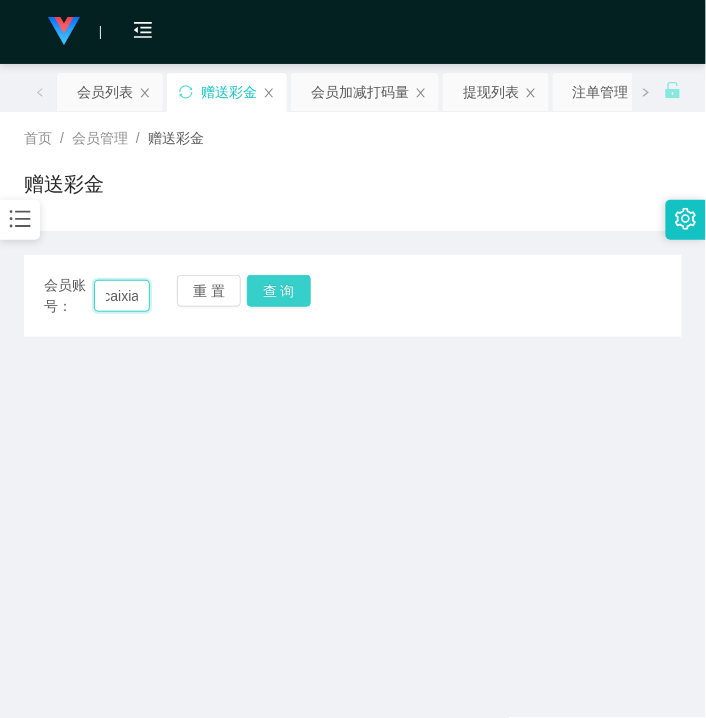 type on "caixia" 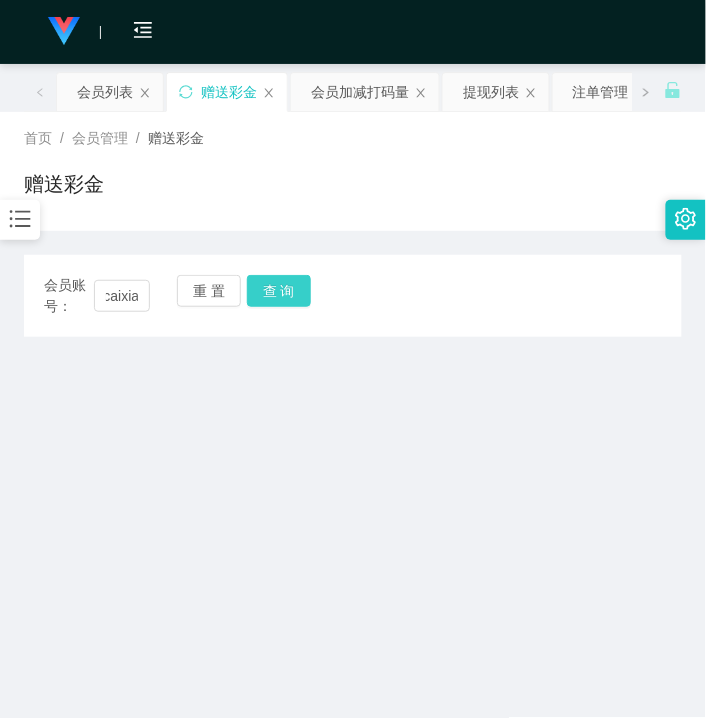 drag, startPoint x: 272, startPoint y: 302, endPoint x: 265, endPoint y: 321, distance: 20.248457 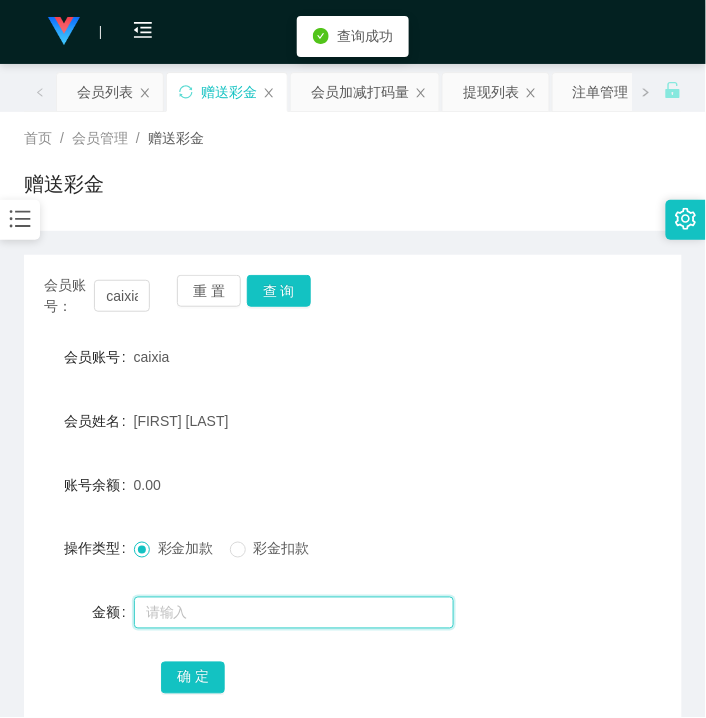click at bounding box center [294, 613] 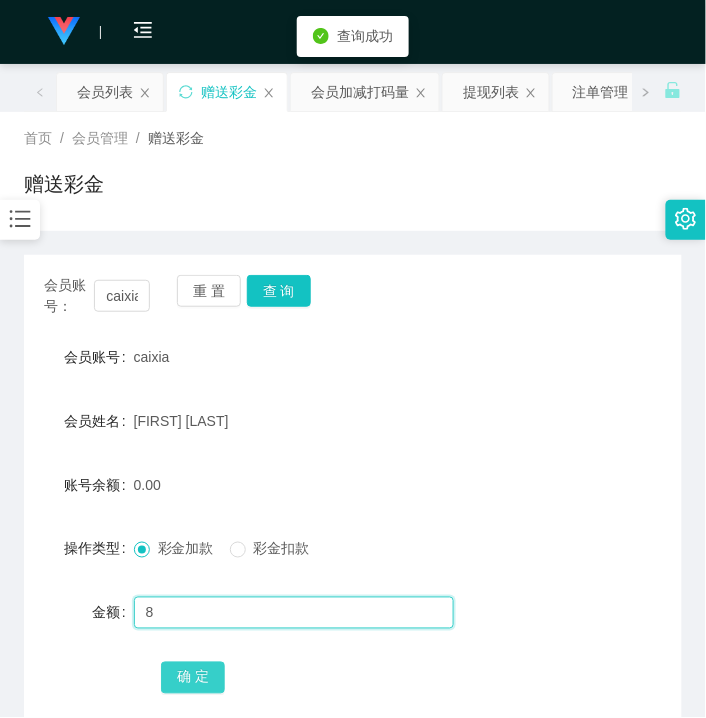 type on "8" 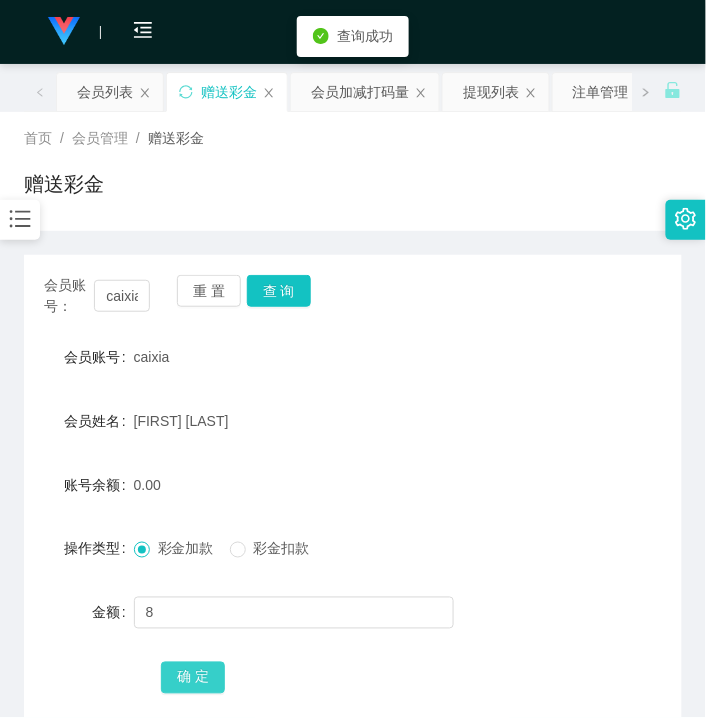 drag, startPoint x: 182, startPoint y: 687, endPoint x: 162, endPoint y: 687, distance: 20 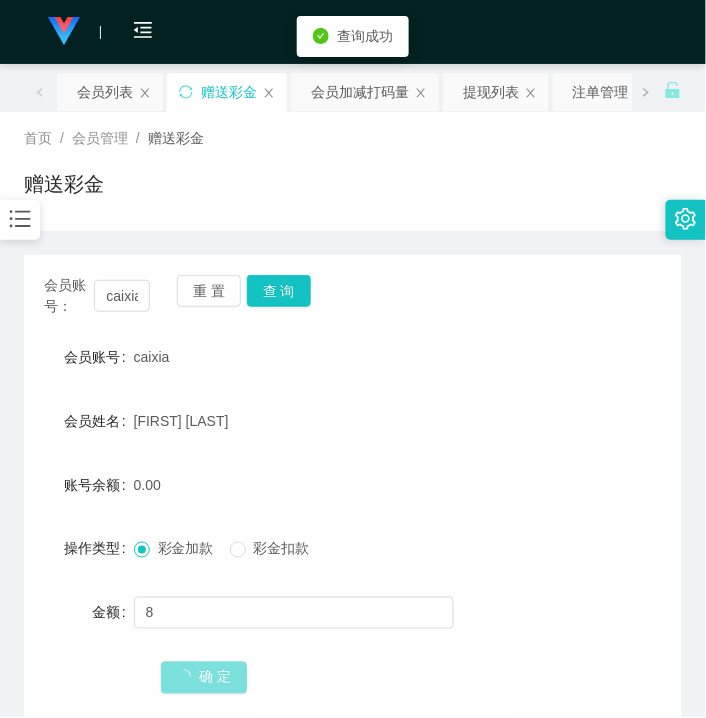 type 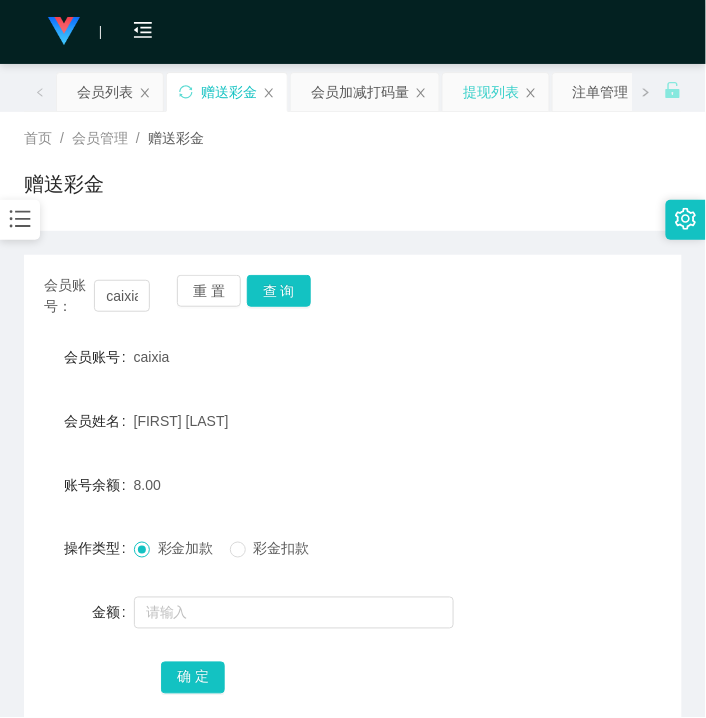drag, startPoint x: 495, startPoint y: 95, endPoint x: 483, endPoint y: 95, distance: 12 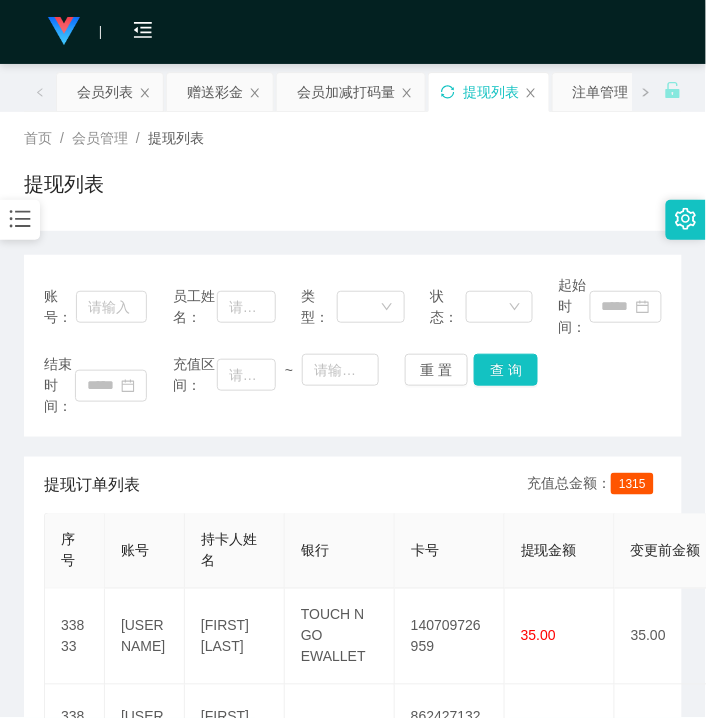 click on "提现列表" at bounding box center (489, 92) 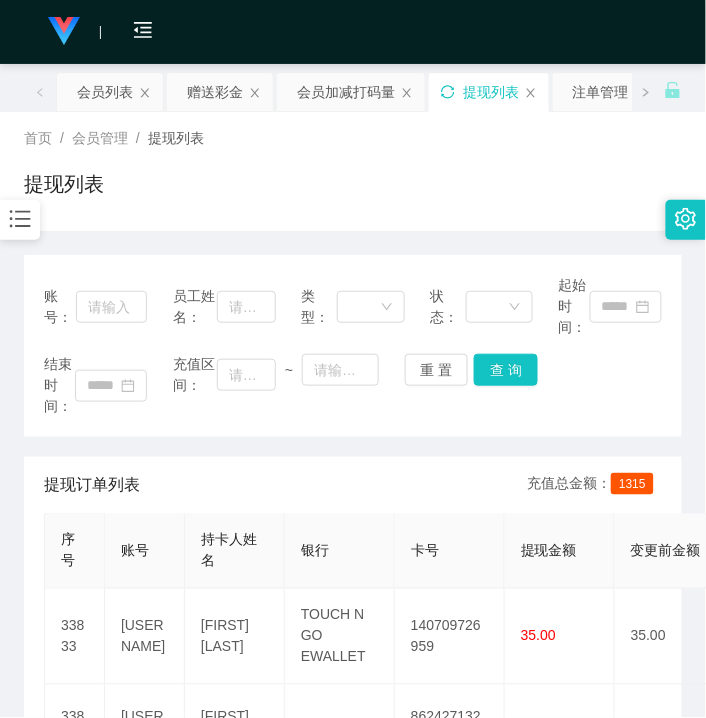 click 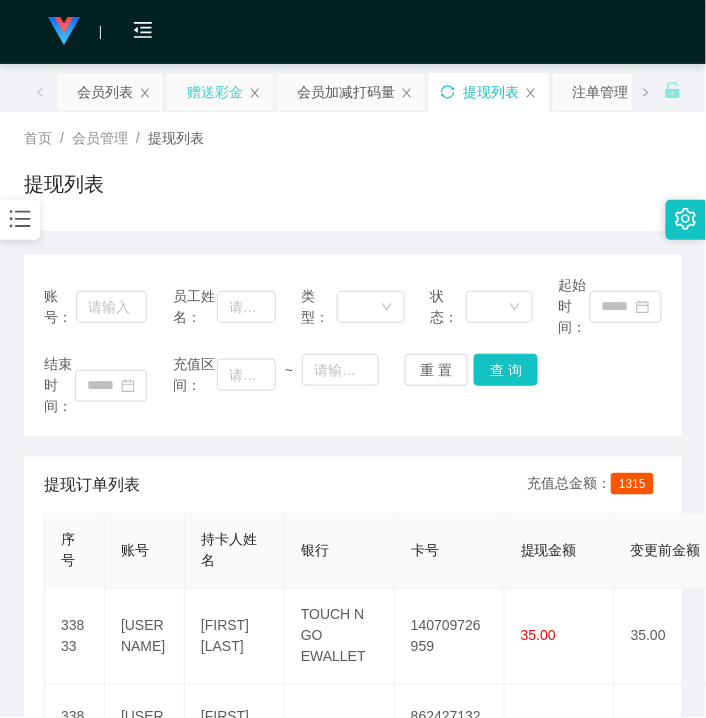 click on "赠送彩金" at bounding box center (215, 92) 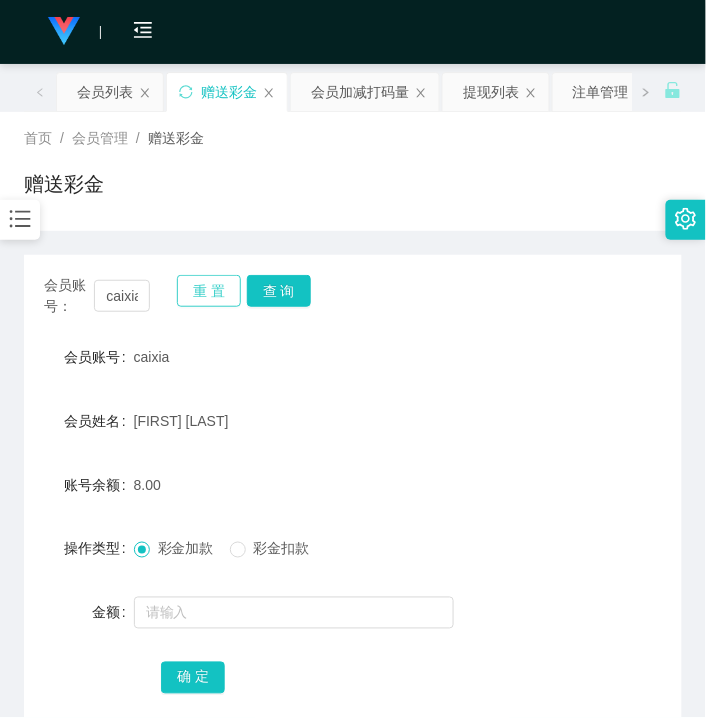 click on "重 置" at bounding box center (209, 291) 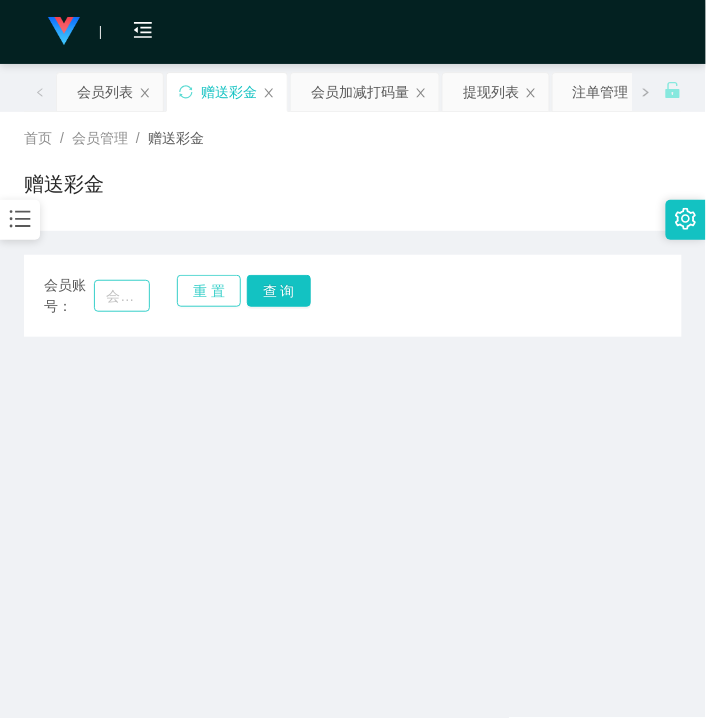 type 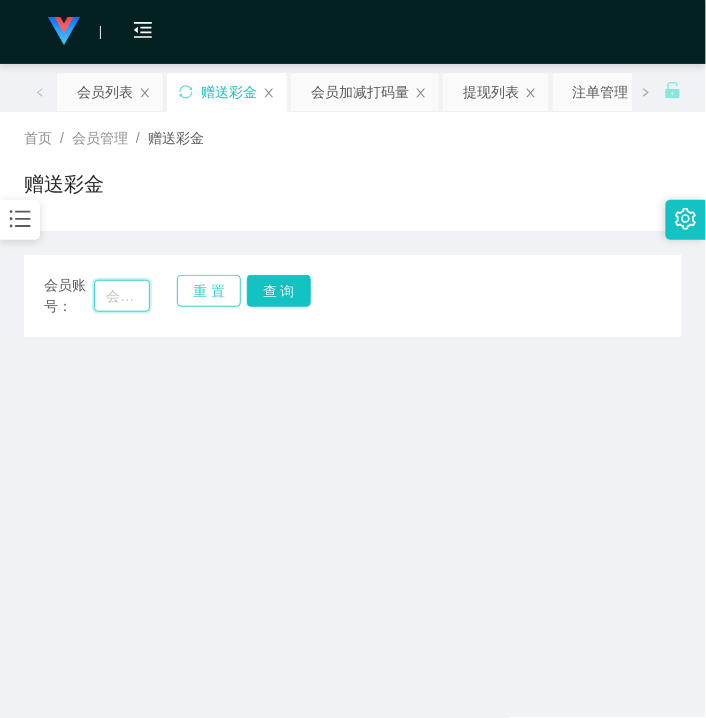 drag, startPoint x: 105, startPoint y: 311, endPoint x: 201, endPoint y: 297, distance: 97.015465 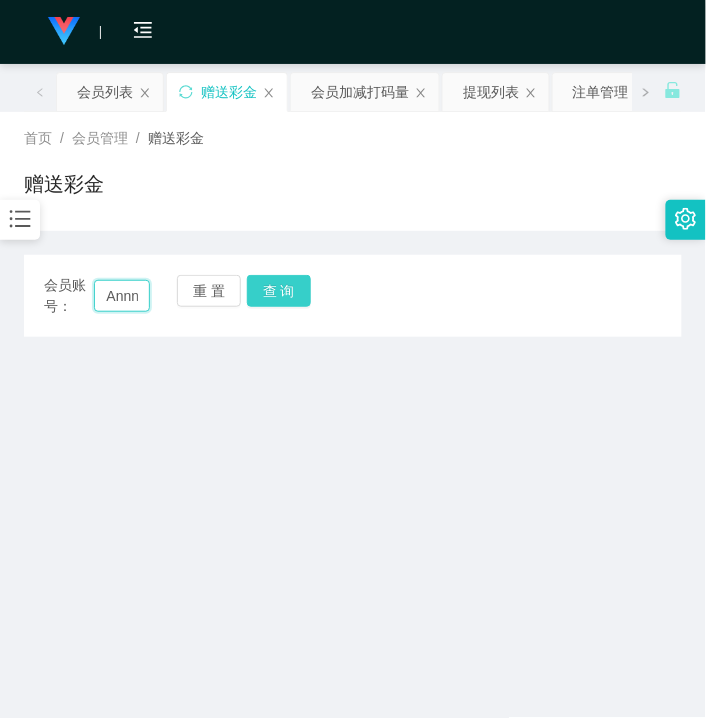 scroll, scrollTop: 0, scrollLeft: 10, axis: horizontal 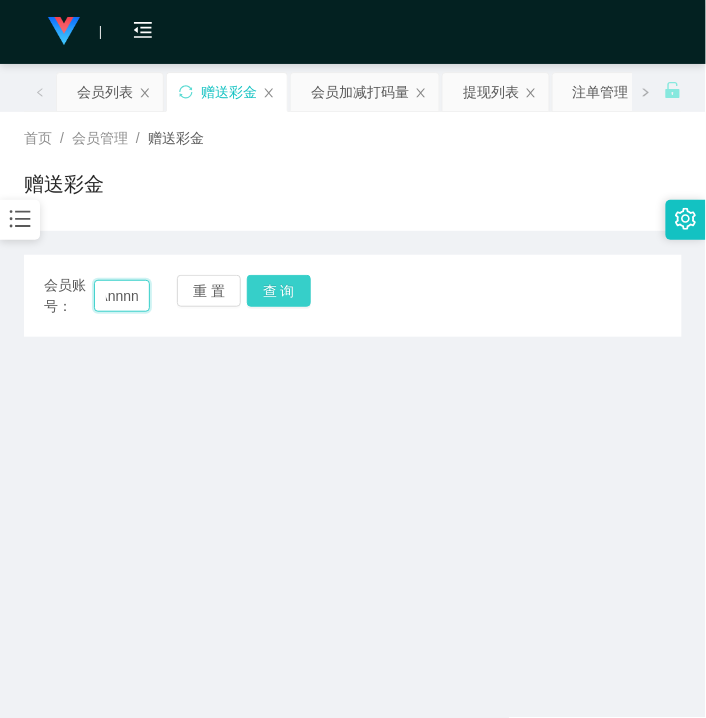 type on "Annnn" 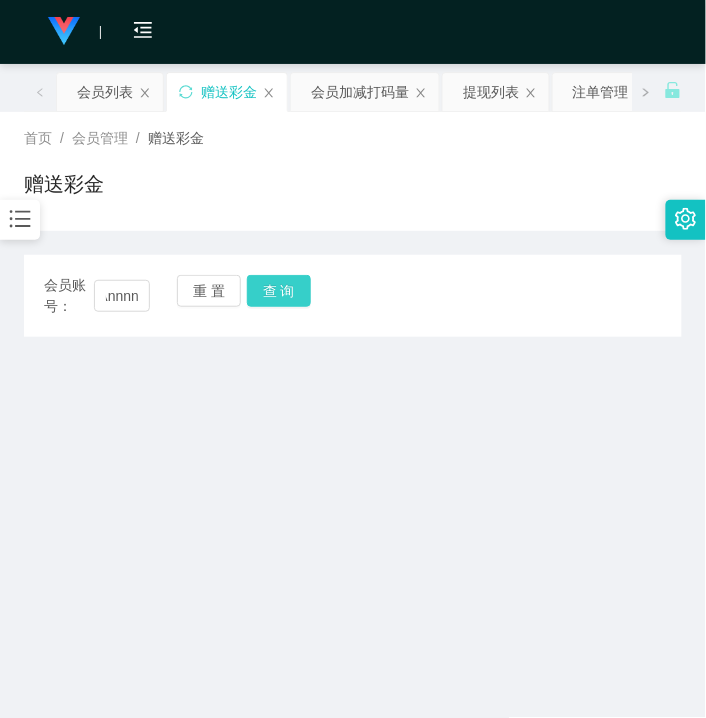 drag, startPoint x: 277, startPoint y: 294, endPoint x: 278, endPoint y: 315, distance: 21.023796 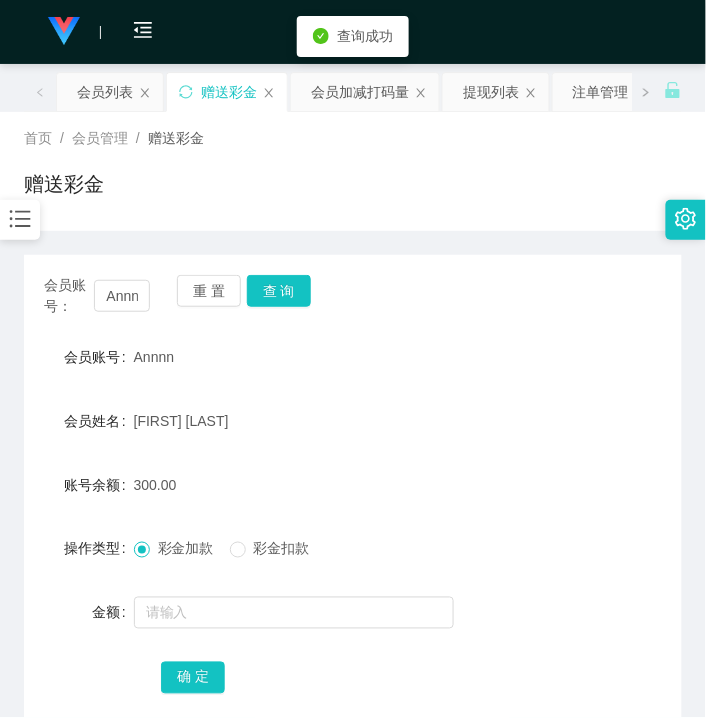 click at bounding box center [326, 613] 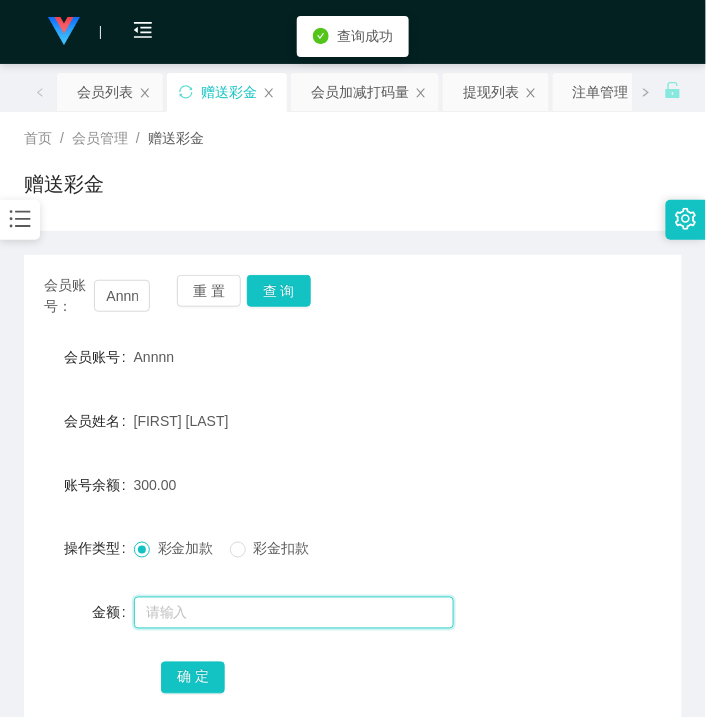 click at bounding box center (294, 613) 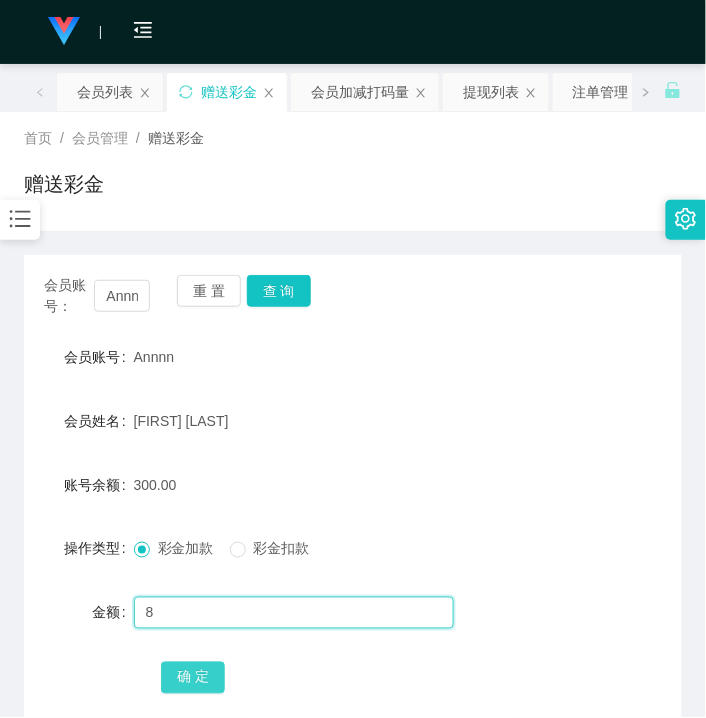type on "8" 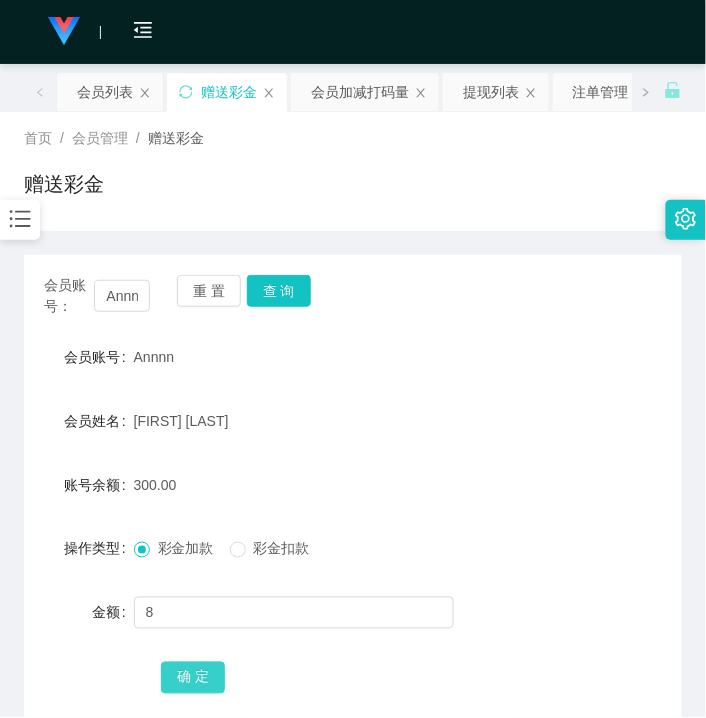 click on "确 定" at bounding box center [193, 678] 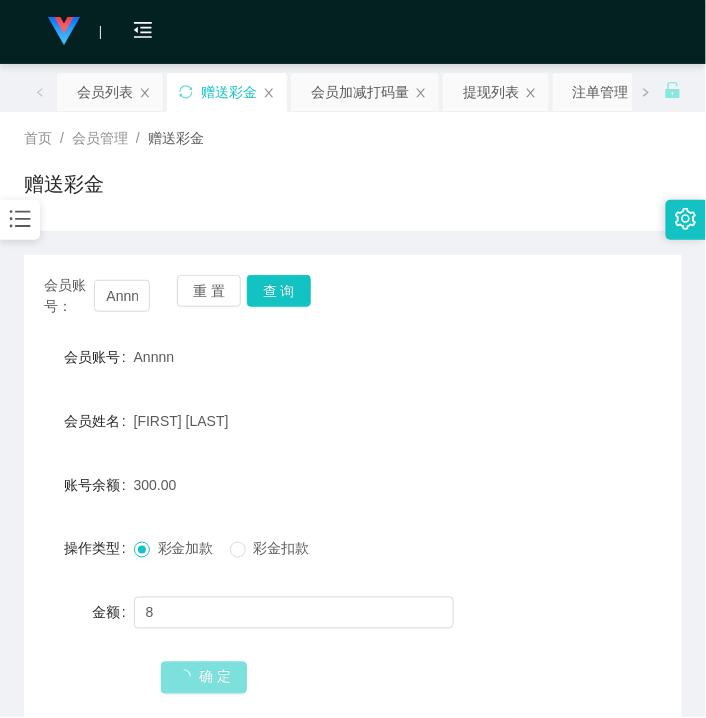 type 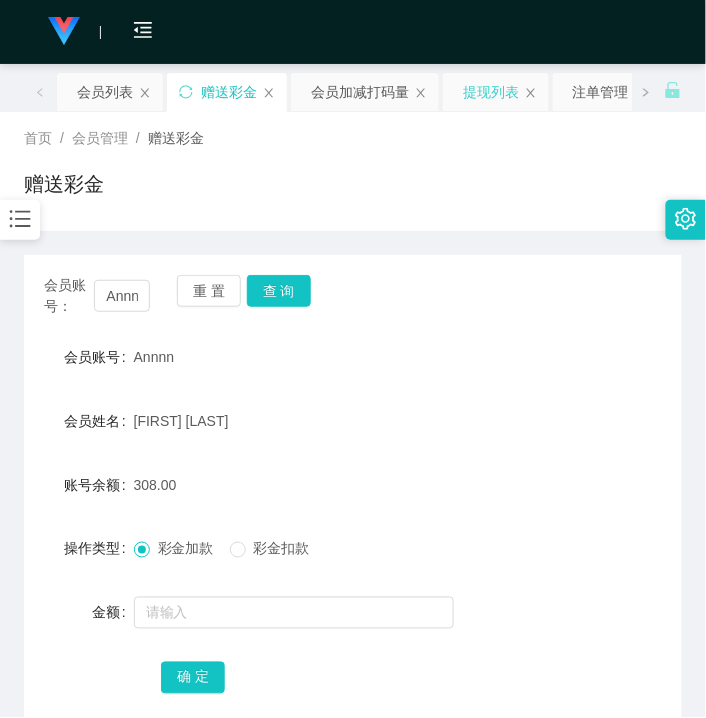 click on "提现列表" at bounding box center (491, 92) 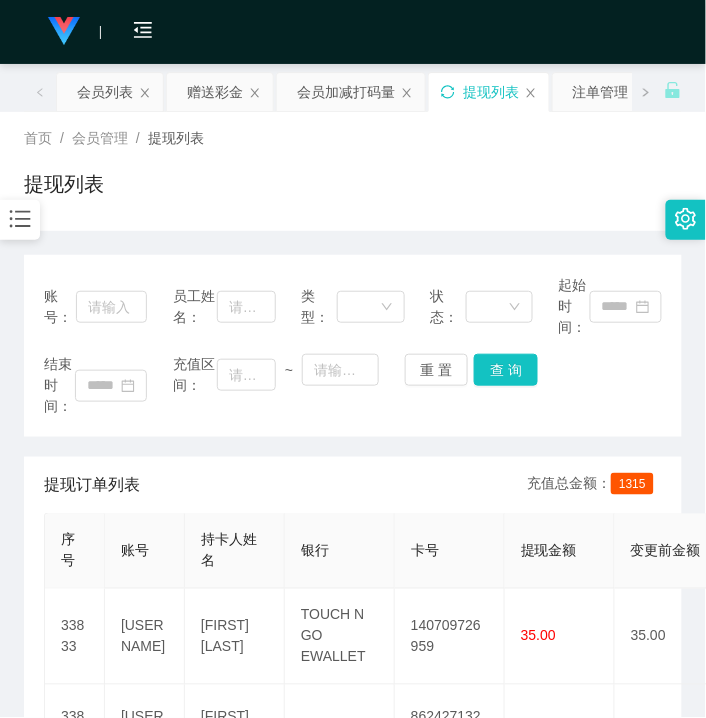 click 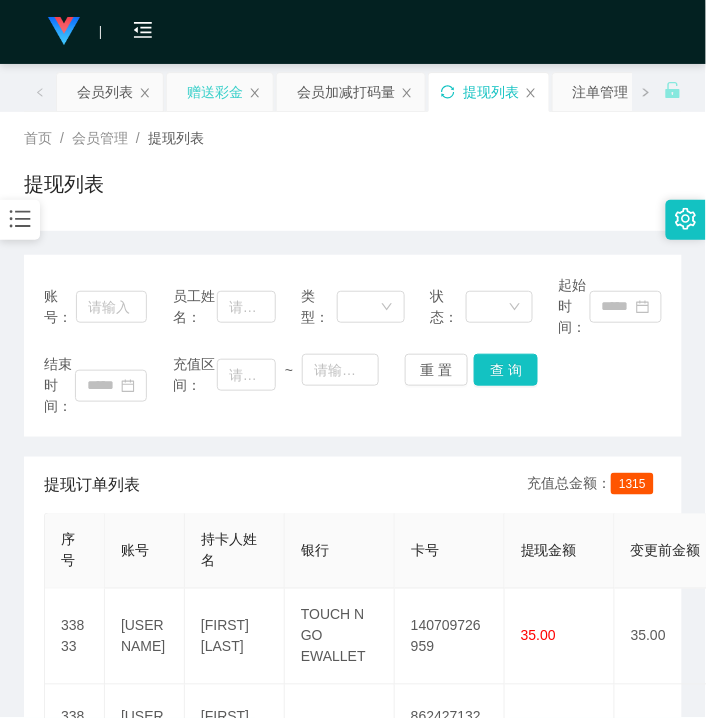 click on "赠送彩金" at bounding box center (215, 92) 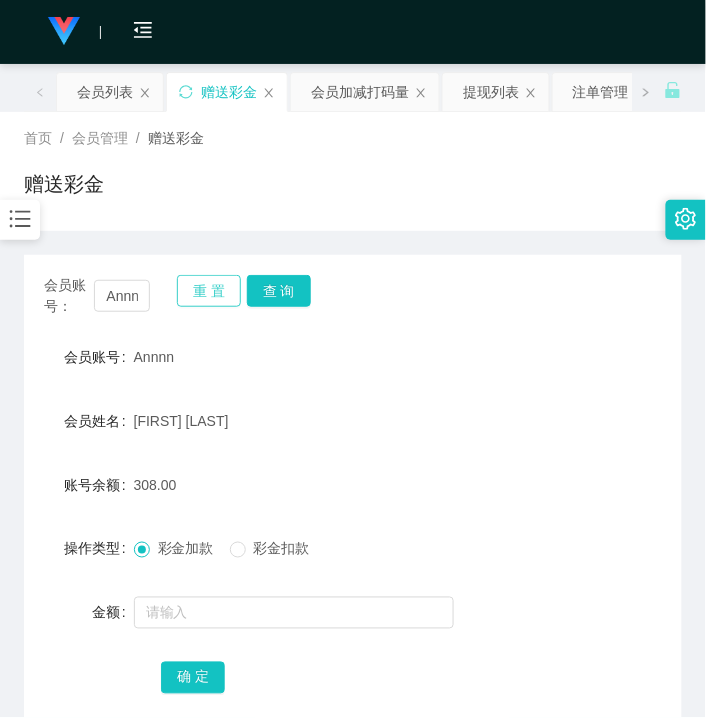 click on "重 置" at bounding box center [209, 291] 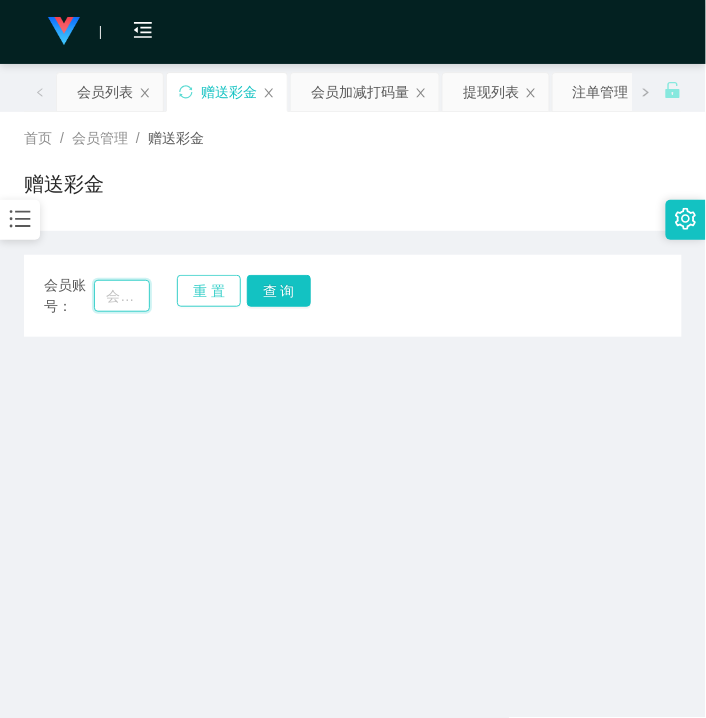 drag, startPoint x: 114, startPoint y: 303, endPoint x: 207, endPoint y: 297, distance: 93.193344 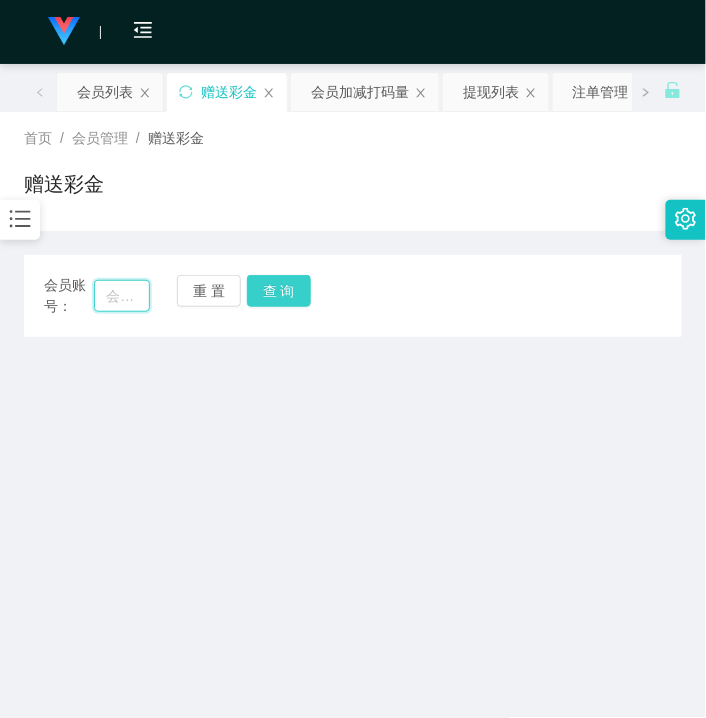 paste on "[USERNAME]" 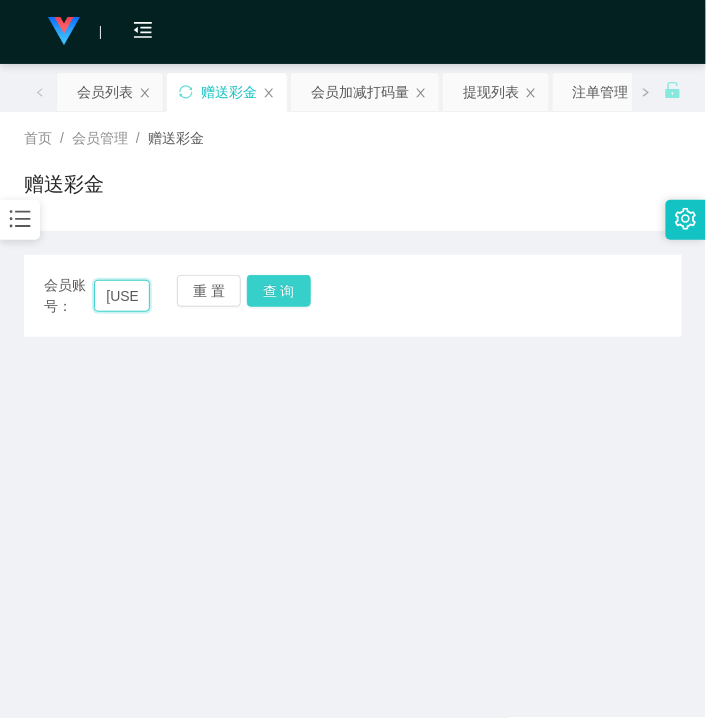 scroll, scrollTop: 0, scrollLeft: 13, axis: horizontal 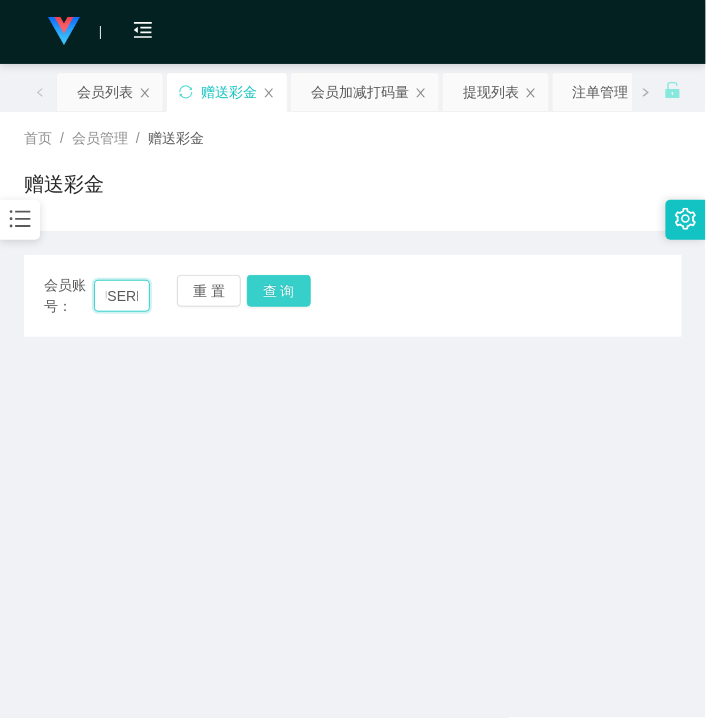 type on "[USERNAME]" 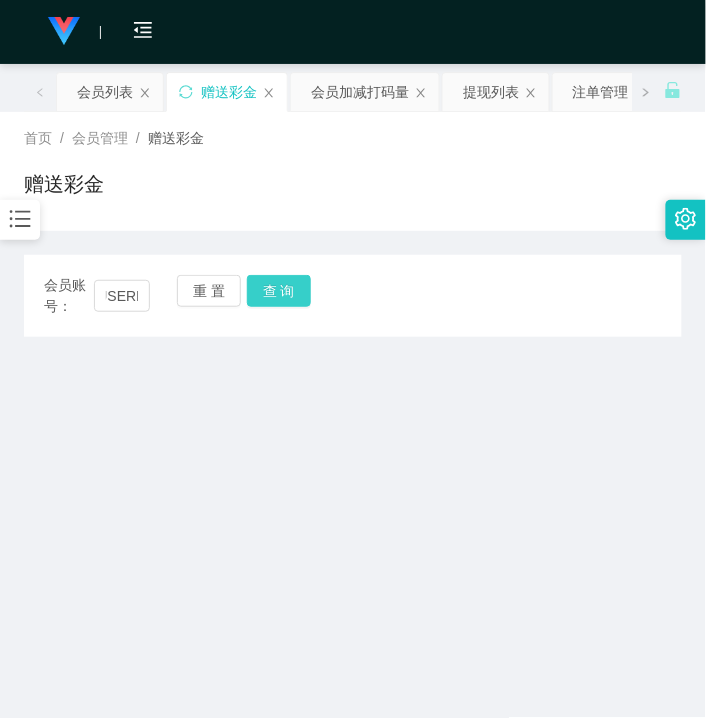 drag, startPoint x: 288, startPoint y: 288, endPoint x: 288, endPoint y: 351, distance: 63 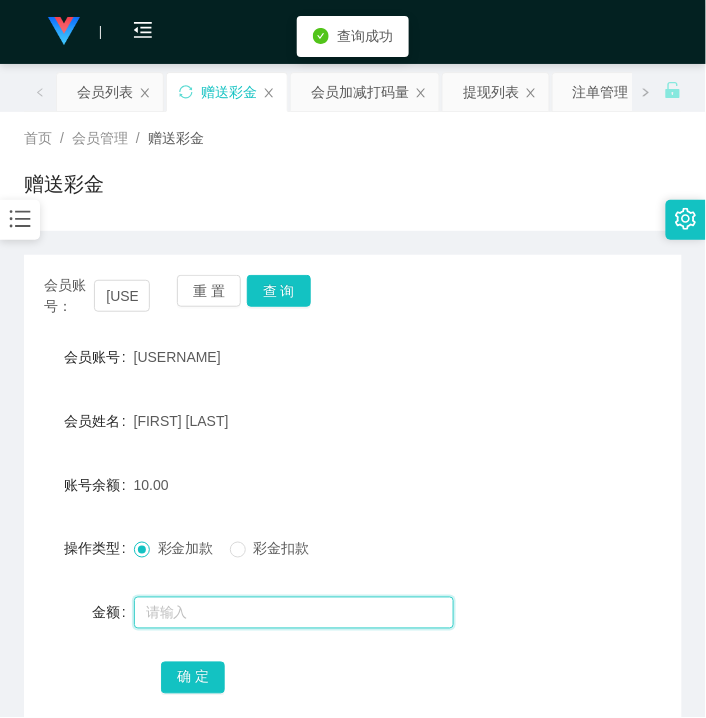 click at bounding box center (294, 613) 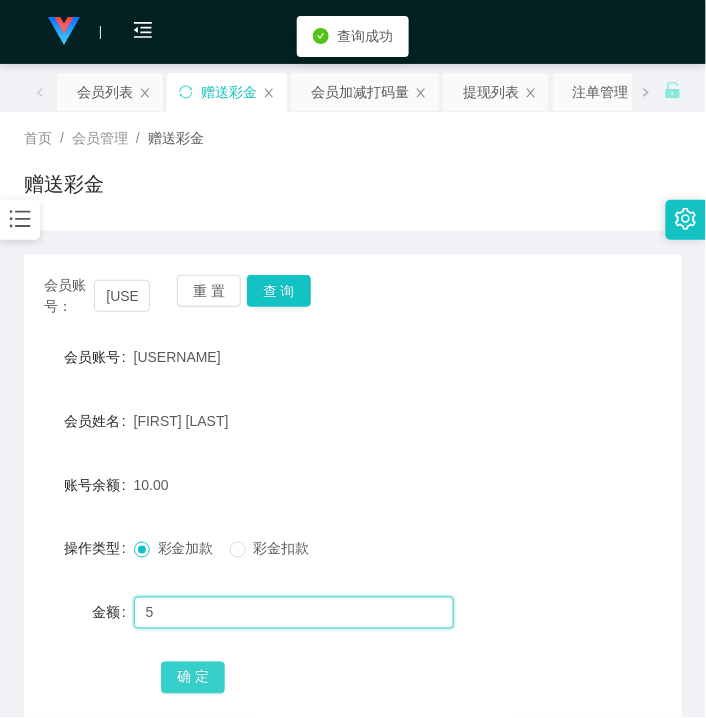 type on "5" 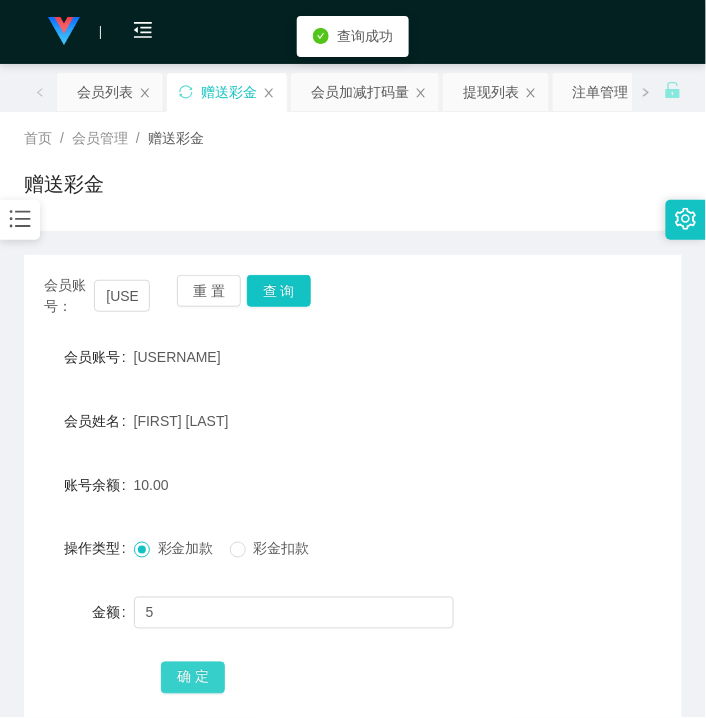 drag, startPoint x: 194, startPoint y: 668, endPoint x: 180, endPoint y: 676, distance: 16.124516 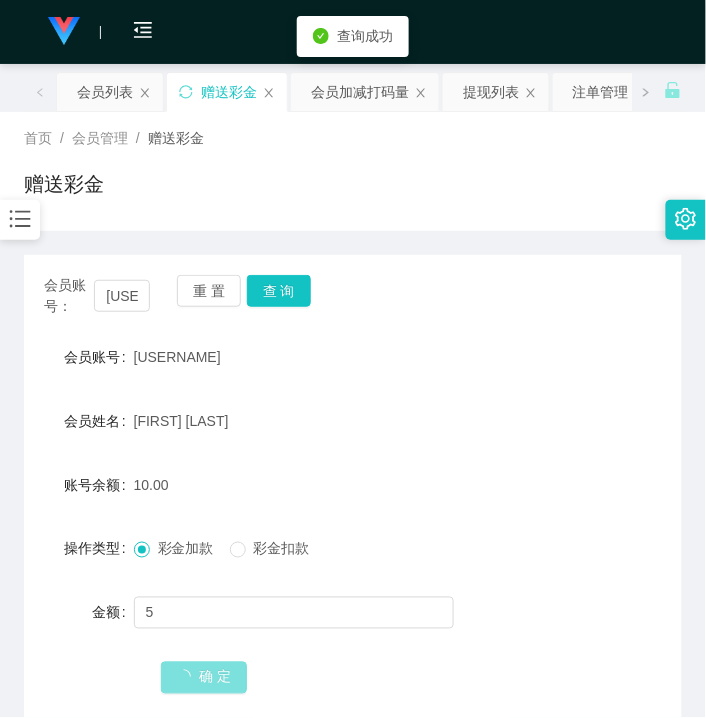 type 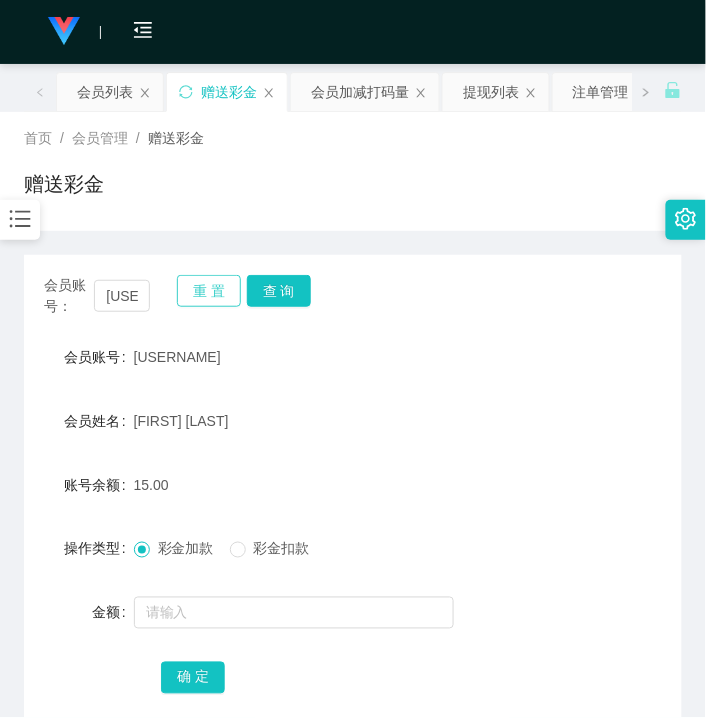click on "重 置" at bounding box center [209, 291] 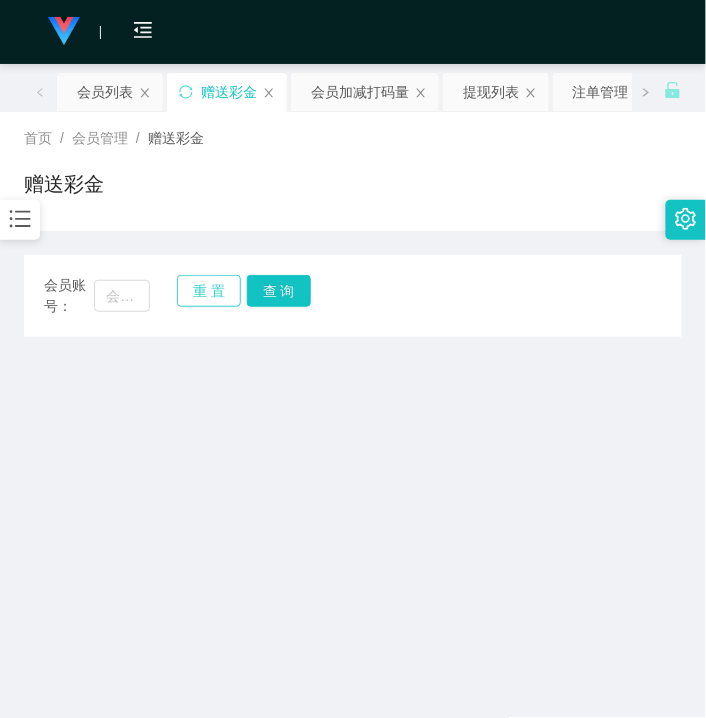 type 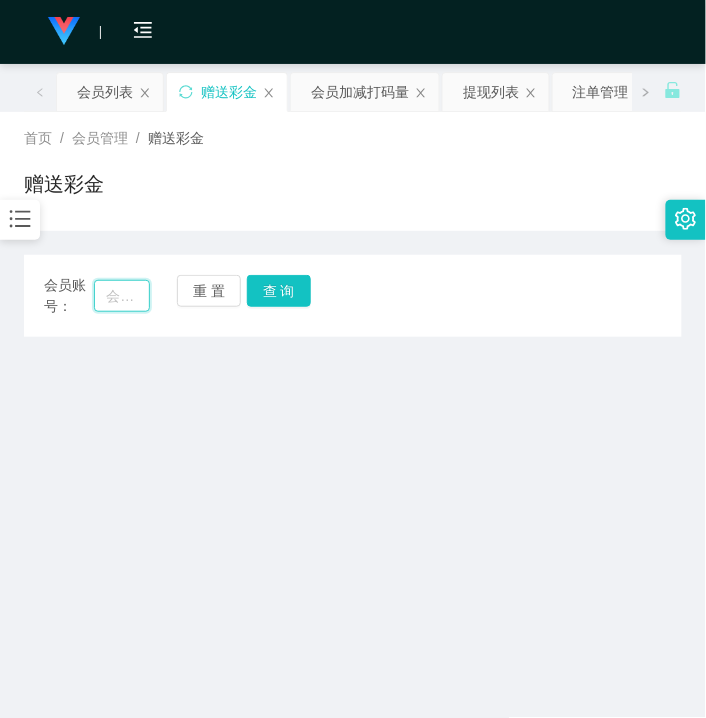drag, startPoint x: 141, startPoint y: 295, endPoint x: 156, endPoint y: 298, distance: 15.297058 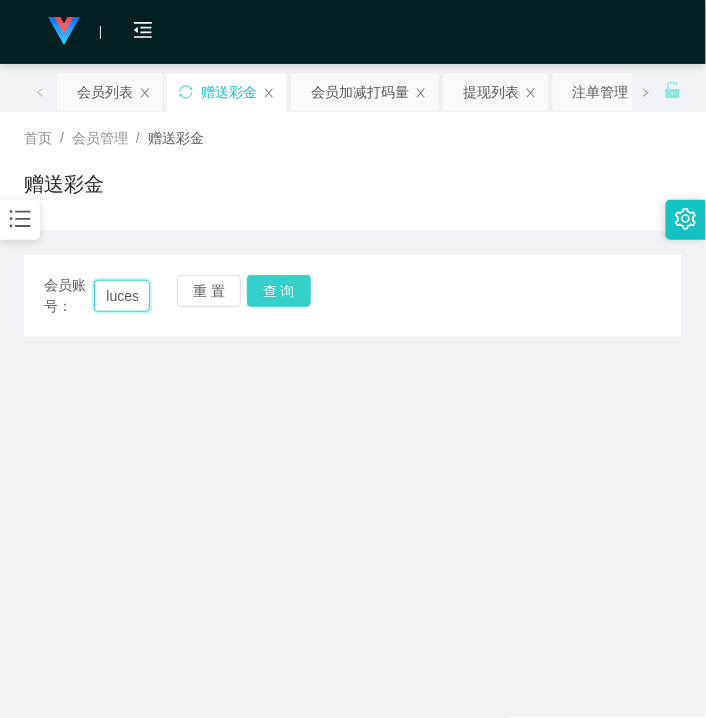 type on "luces" 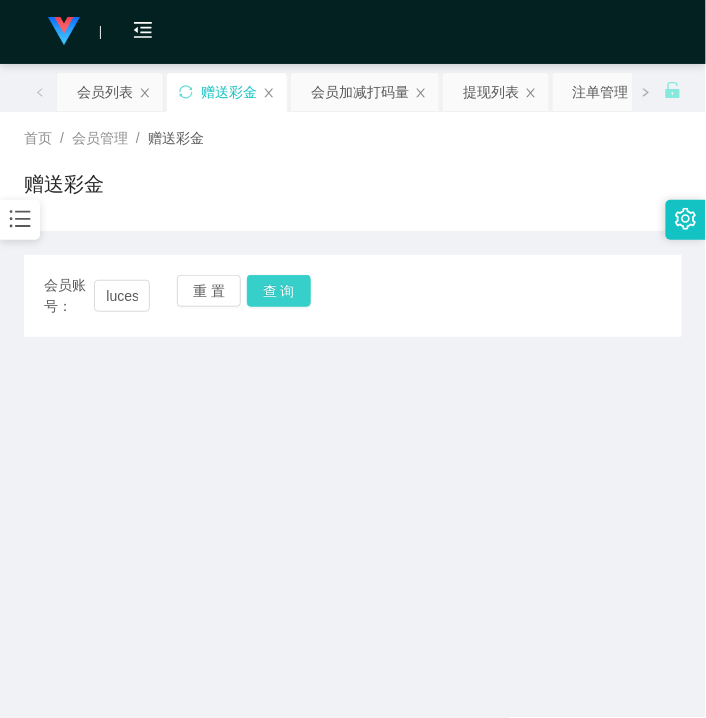drag, startPoint x: 276, startPoint y: 280, endPoint x: 274, endPoint y: 334, distance: 54.037025 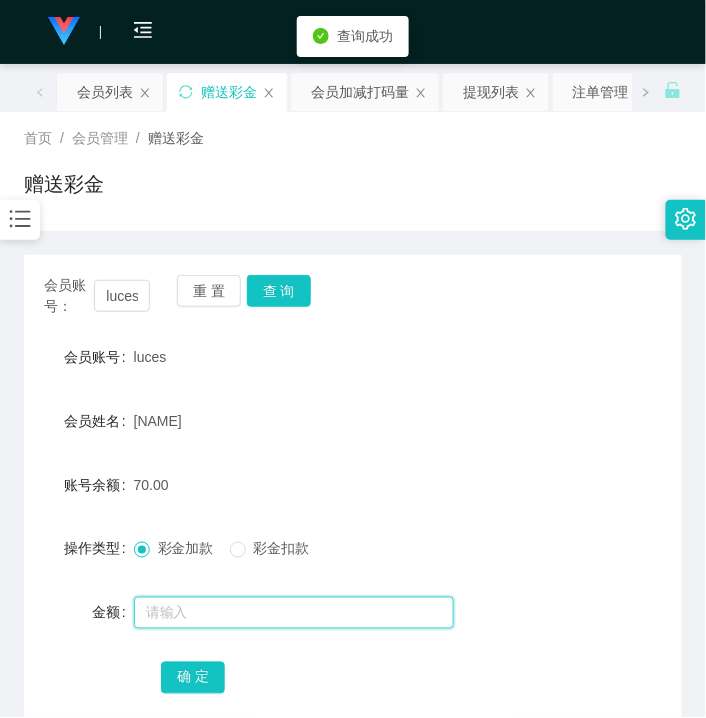 click at bounding box center [294, 613] 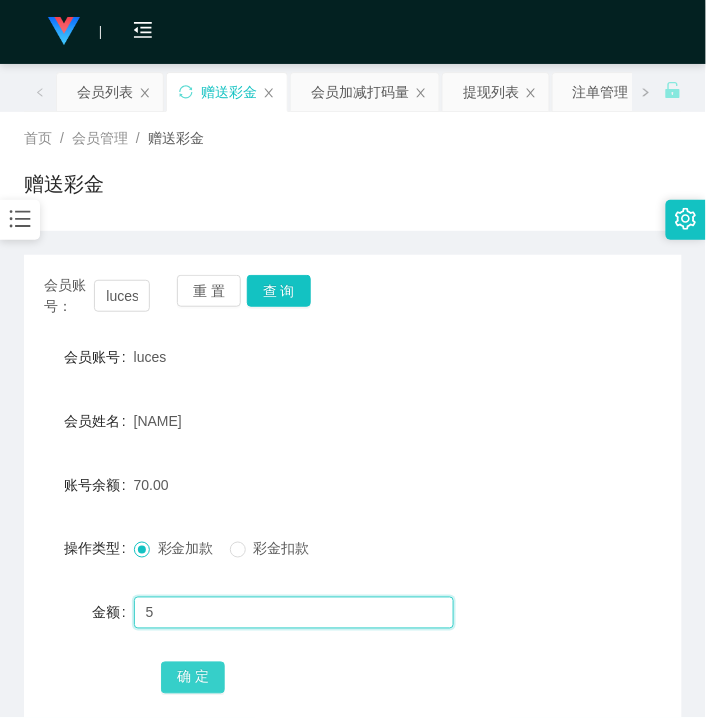 type on "5" 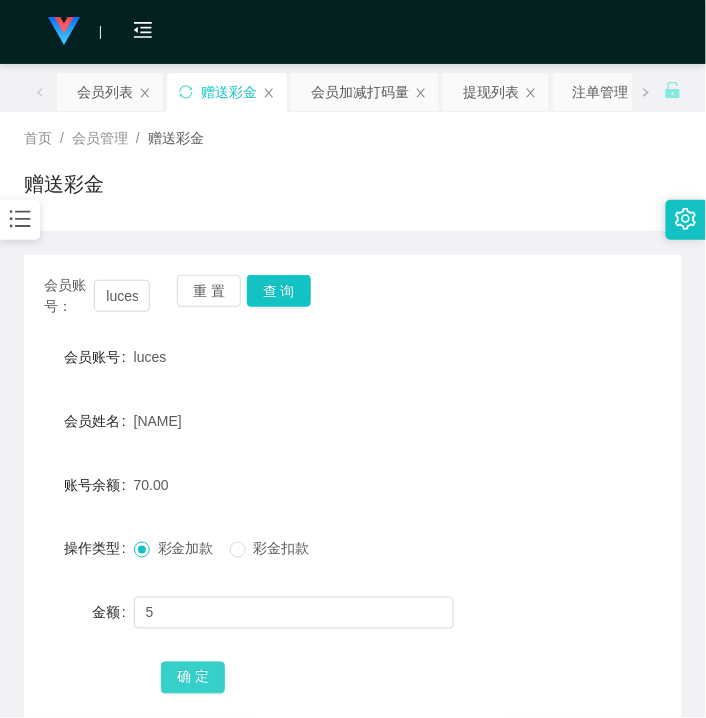 click on "确 定" at bounding box center (193, 678) 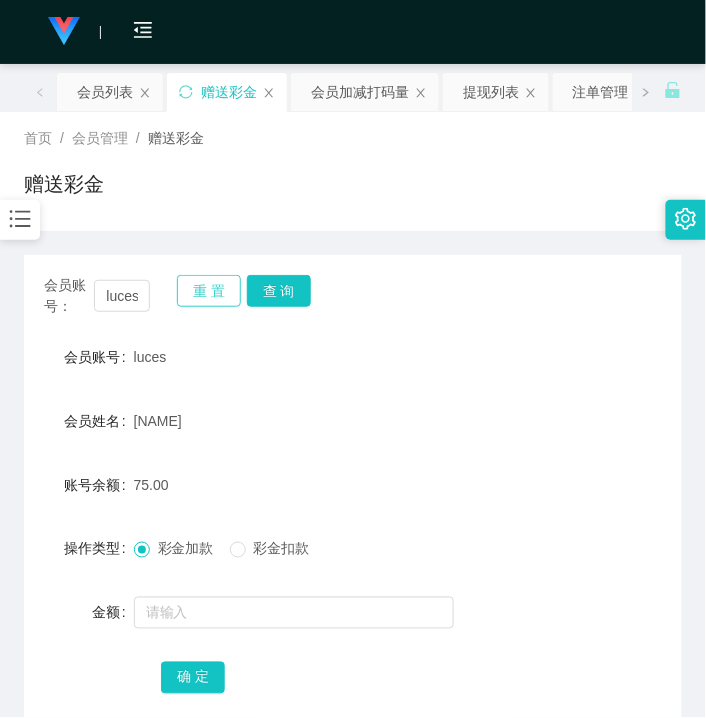 drag, startPoint x: 188, startPoint y: 296, endPoint x: 148, endPoint y: 303, distance: 40.60788 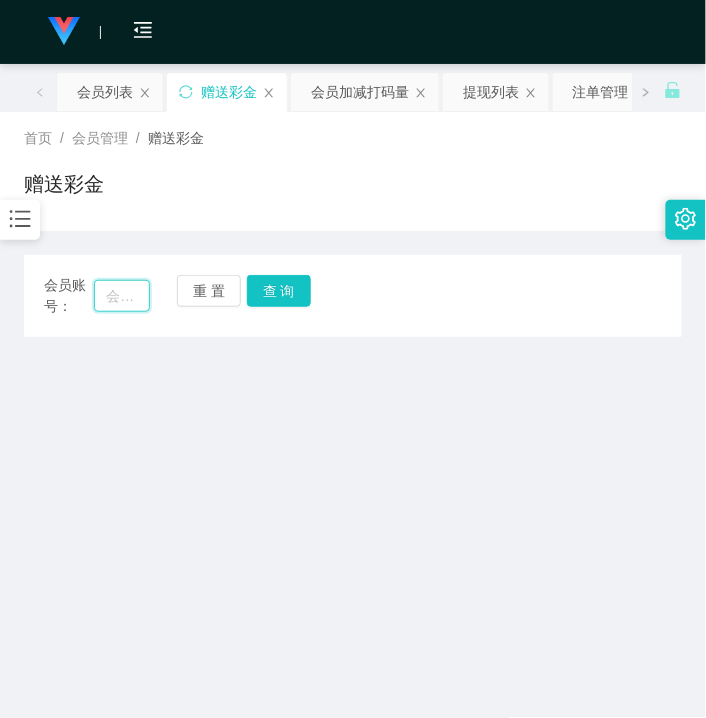 click at bounding box center (122, 296) 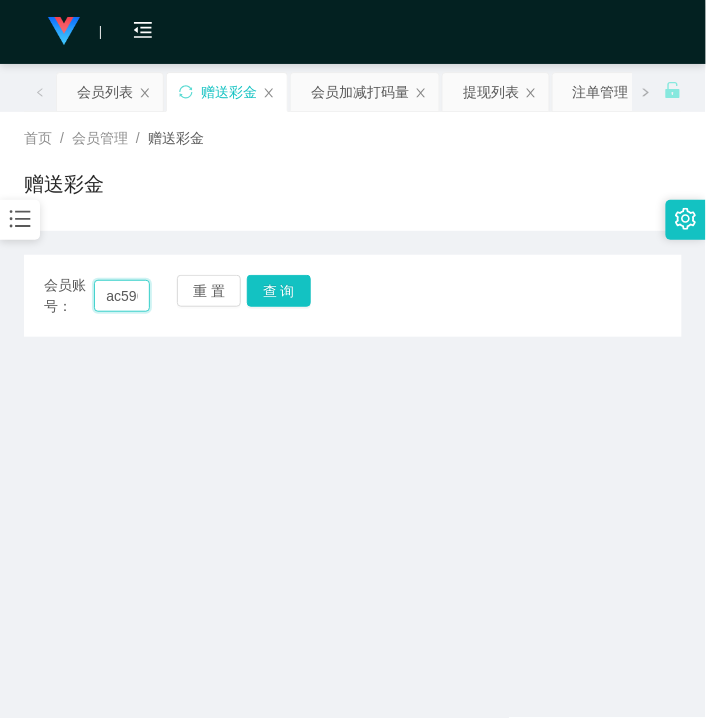 scroll, scrollTop: 0, scrollLeft: 12, axis: horizontal 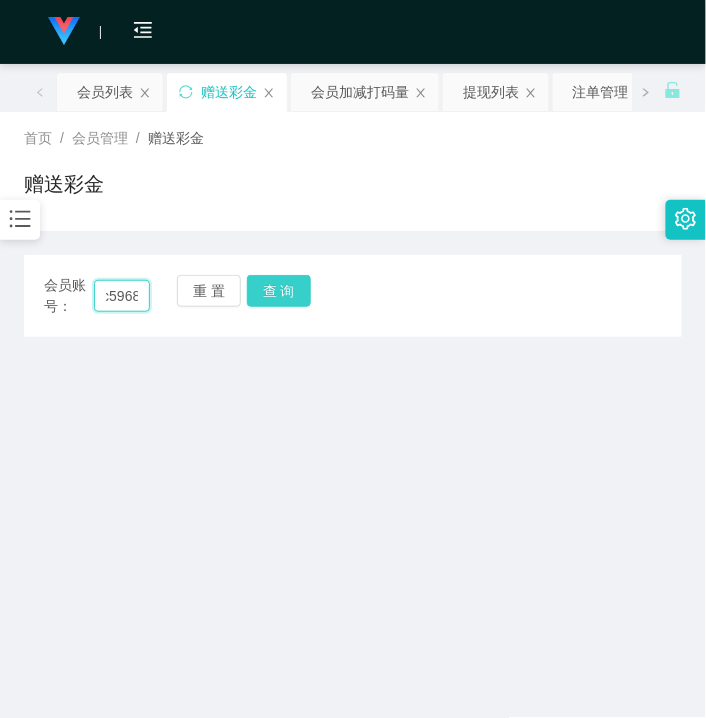 type on "ac5968" 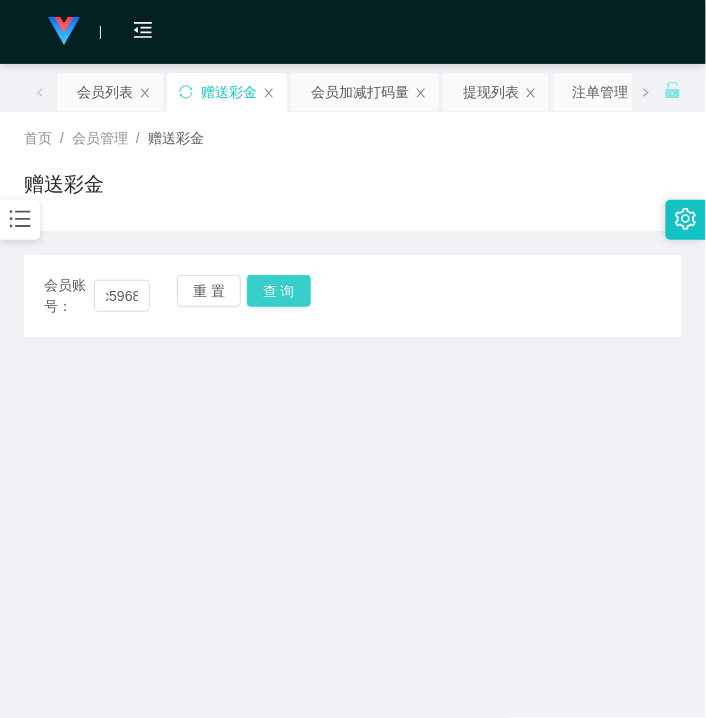 drag, startPoint x: 272, startPoint y: 293, endPoint x: 265, endPoint y: 352, distance: 59.413803 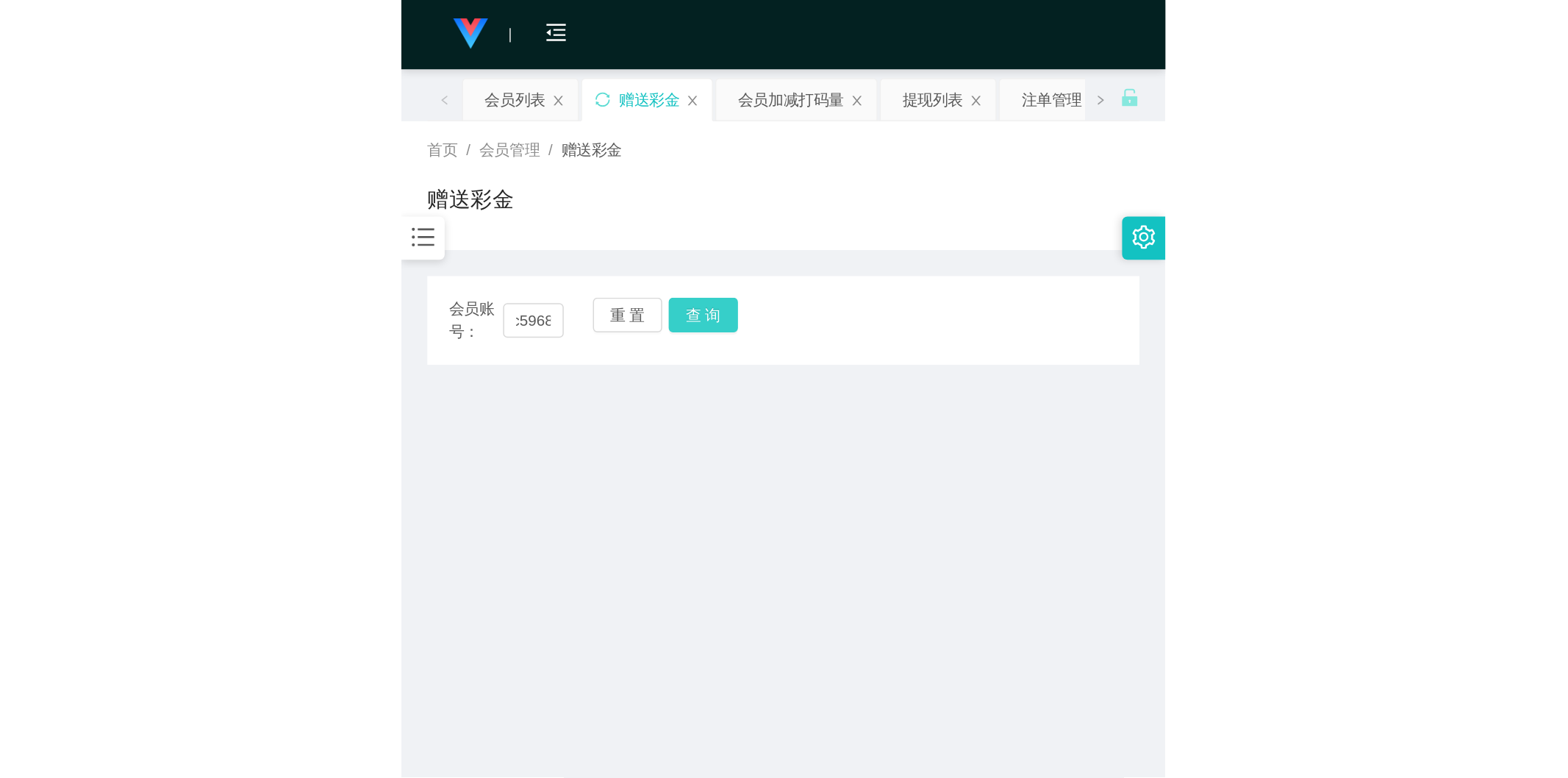 scroll, scrollTop: 0, scrollLeft: 0, axis: both 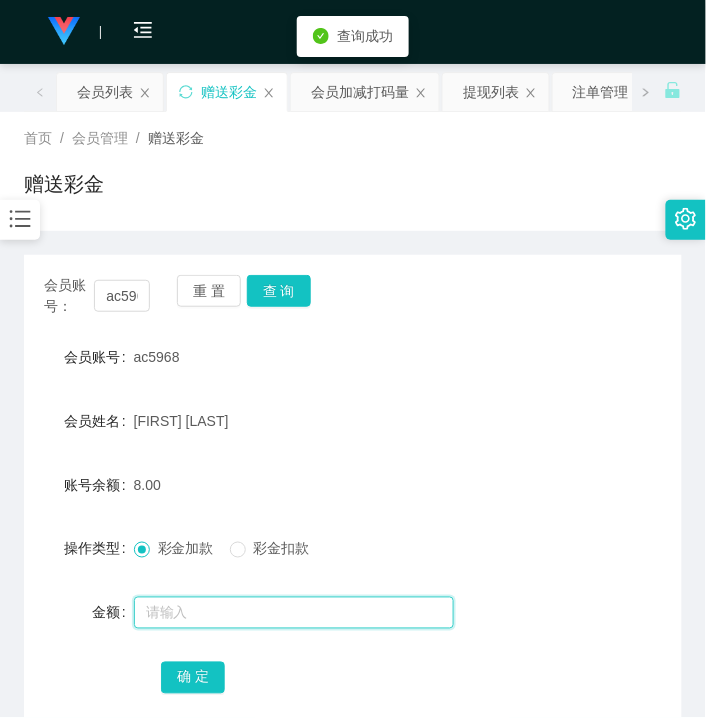 click at bounding box center [294, 613] 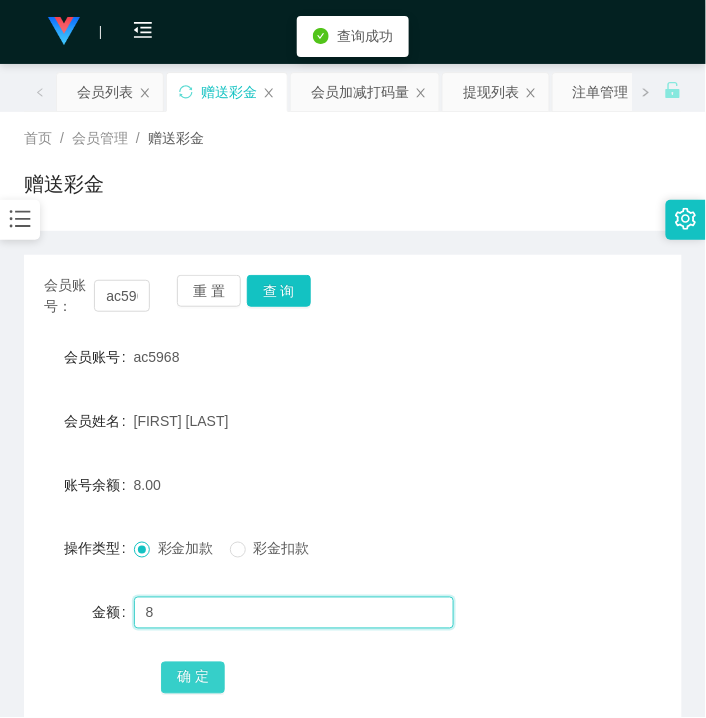type on "8" 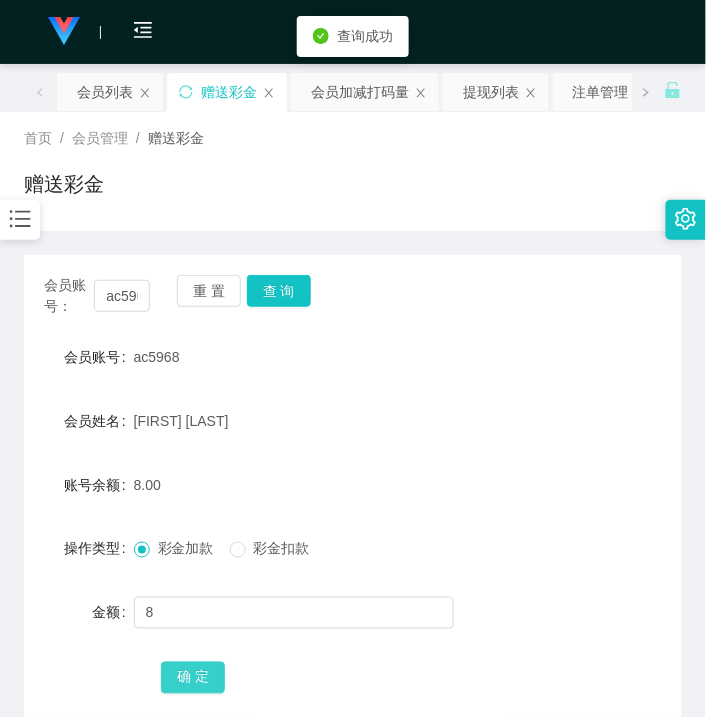 click on "确 定" at bounding box center (193, 678) 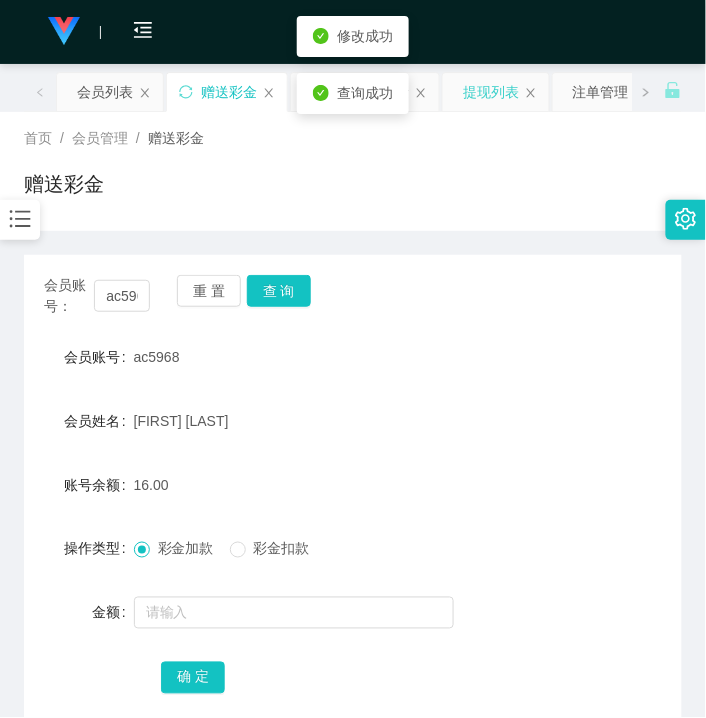 click on "提现列表" at bounding box center (491, 92) 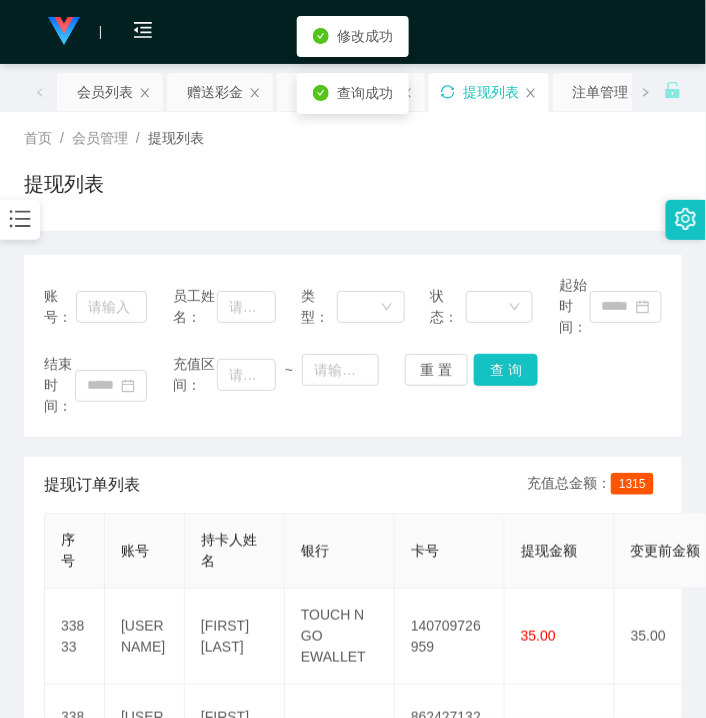 click 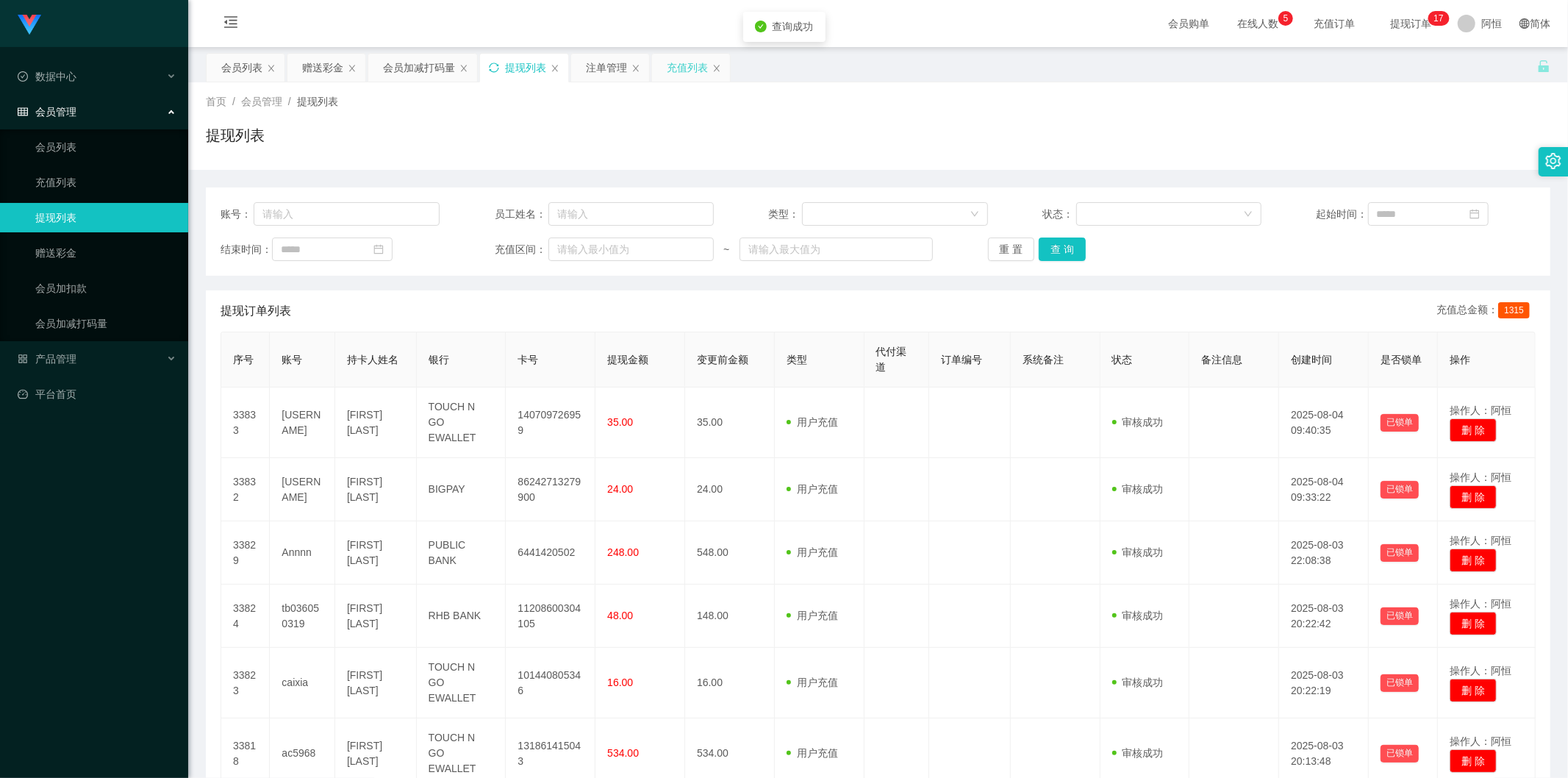 click on "充值列表" at bounding box center [687, 68] 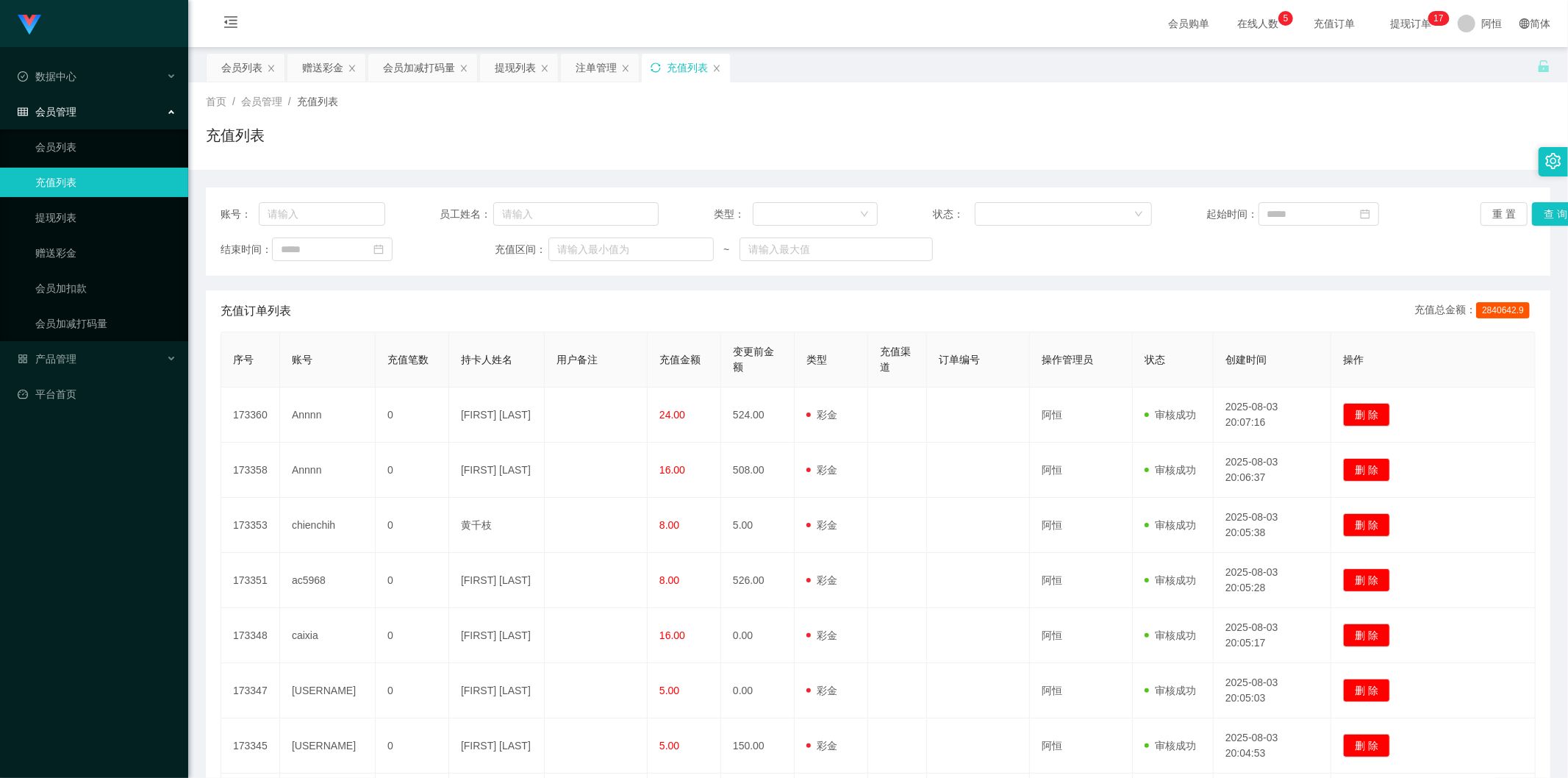 click 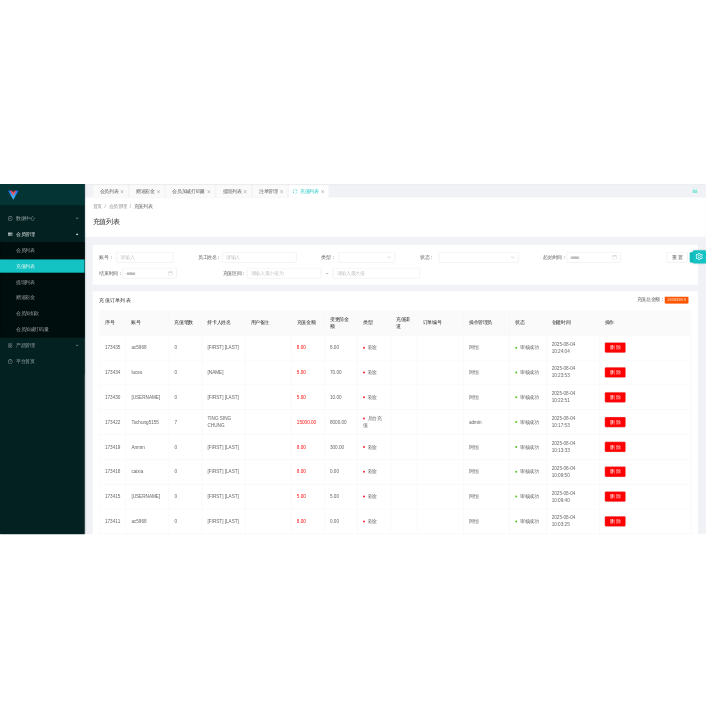 scroll, scrollTop: 0, scrollLeft: 0, axis: both 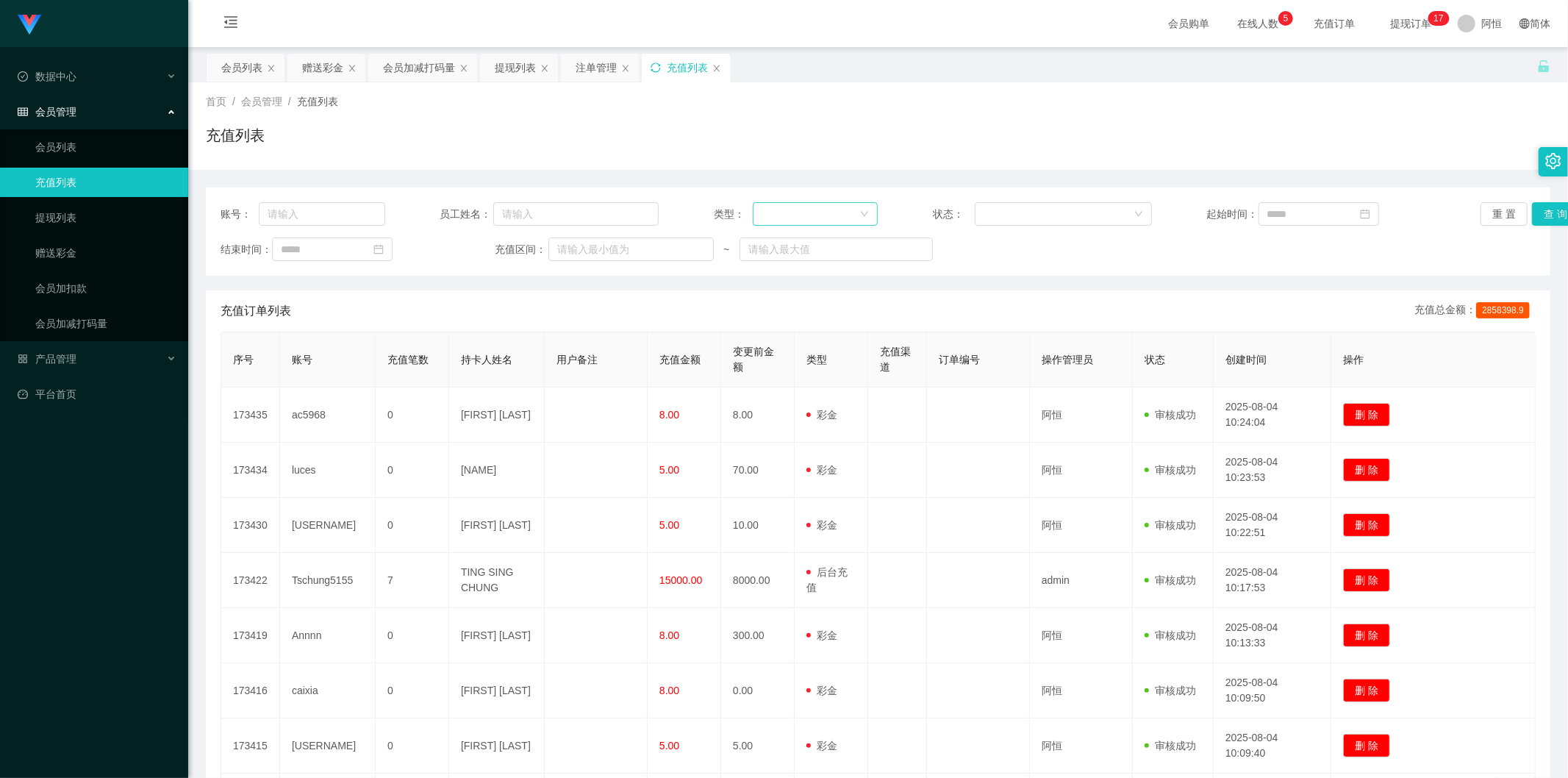 click at bounding box center (810, 214) 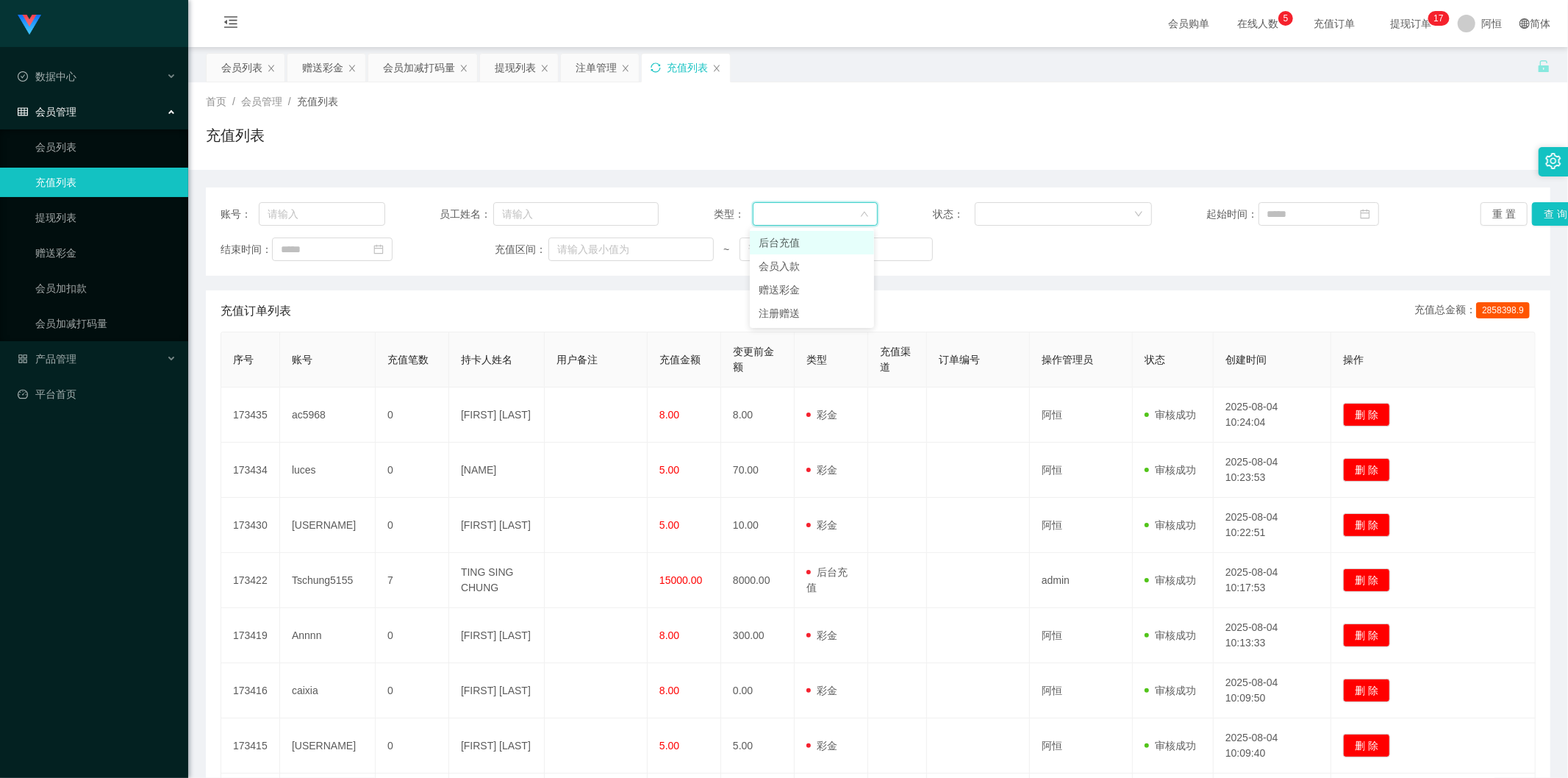 click on "后台充值" at bounding box center (812, 243) 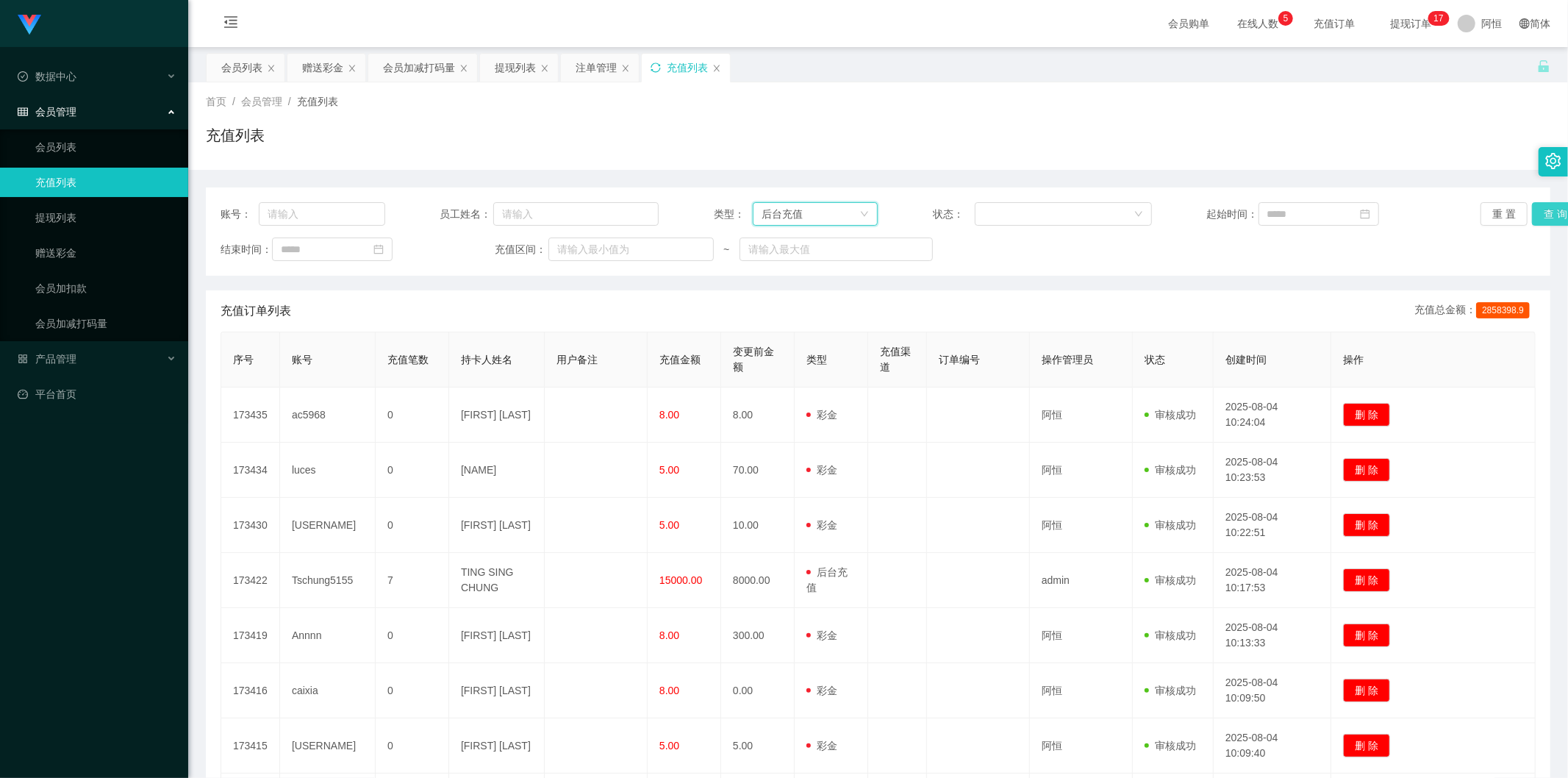 click on "查 询" at bounding box center (1556, 214) 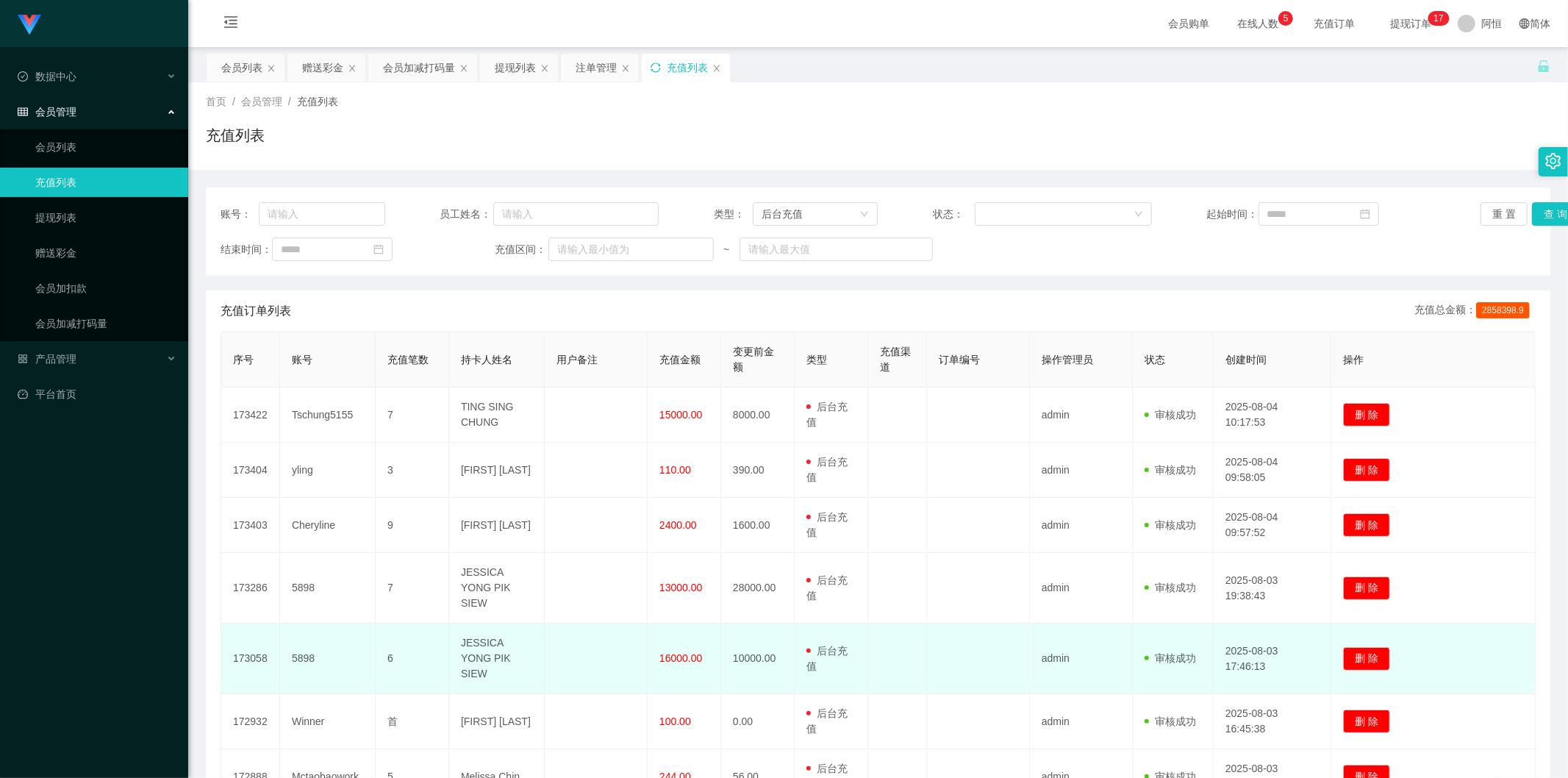 drag, startPoint x: 948, startPoint y: 515, endPoint x: 792, endPoint y: 615, distance: 185.29976 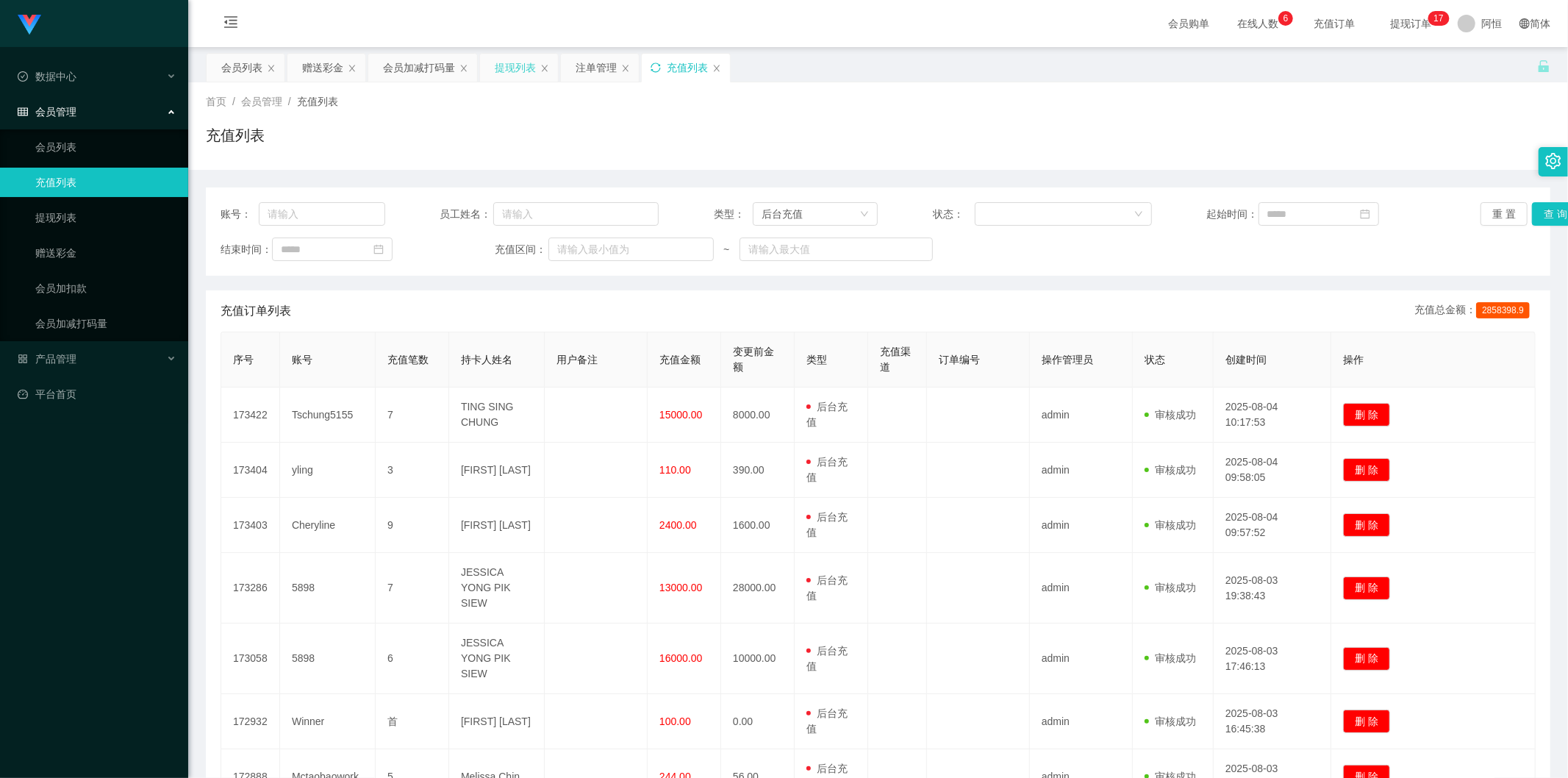 click on "提现列表" at bounding box center (515, 68) 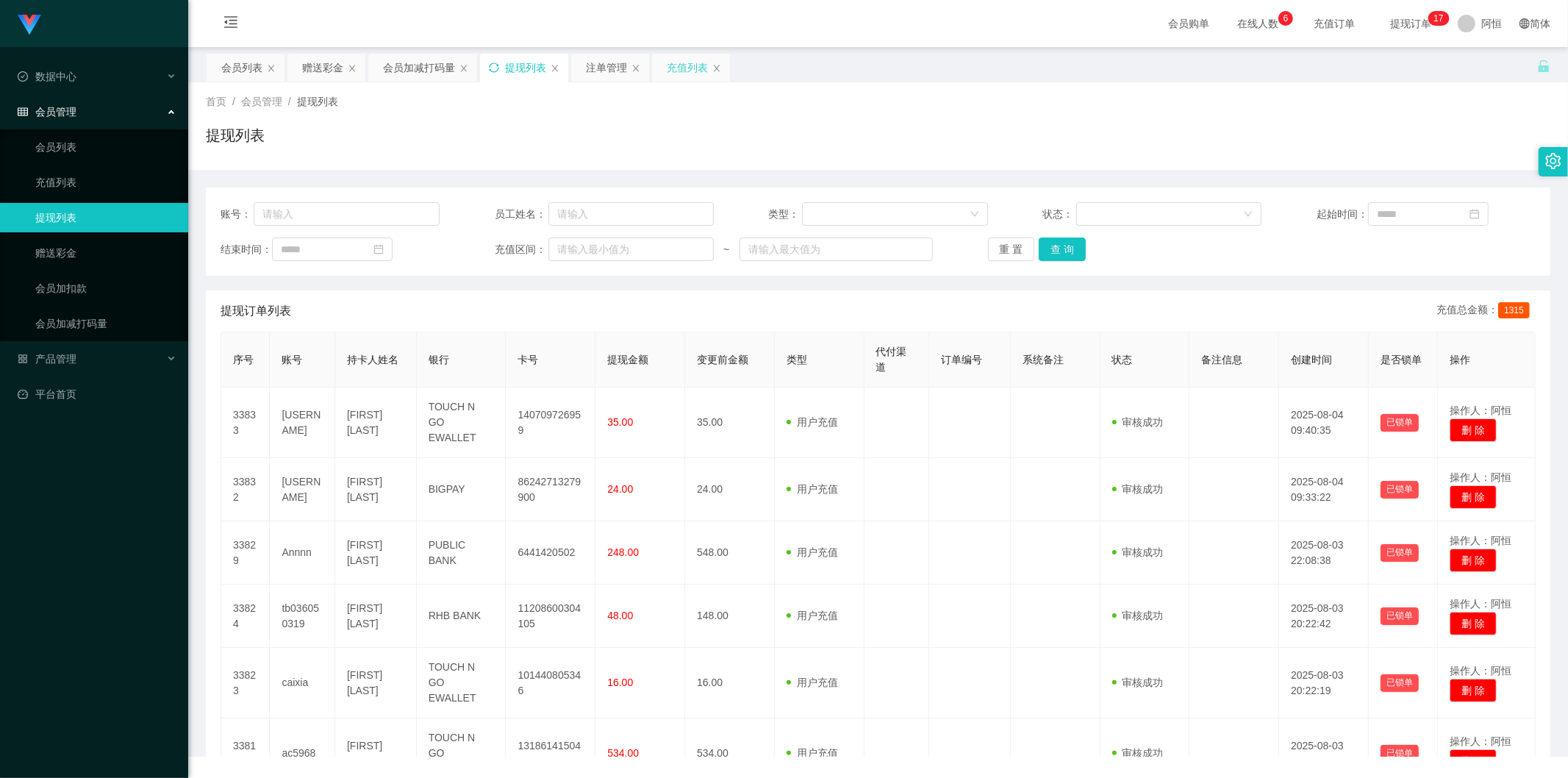 click 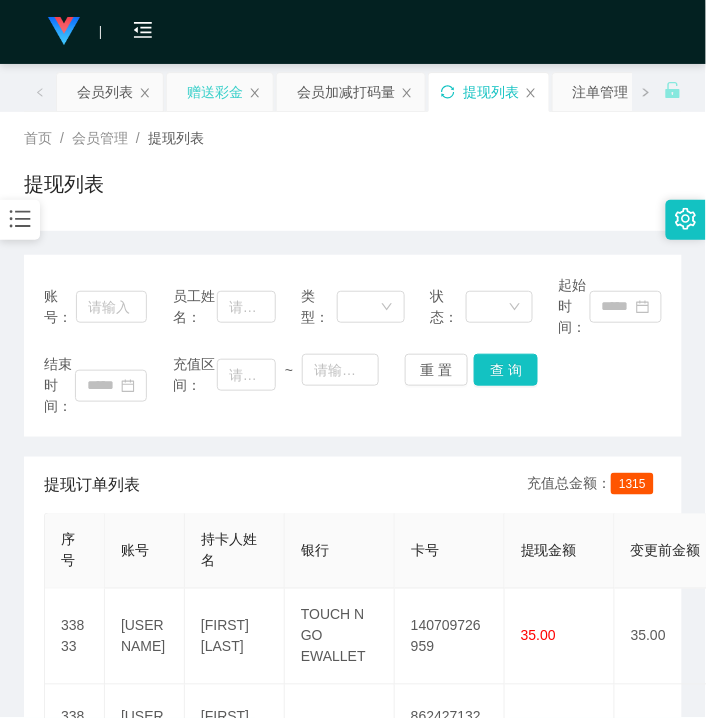 click on "赠送彩金" at bounding box center [215, 92] 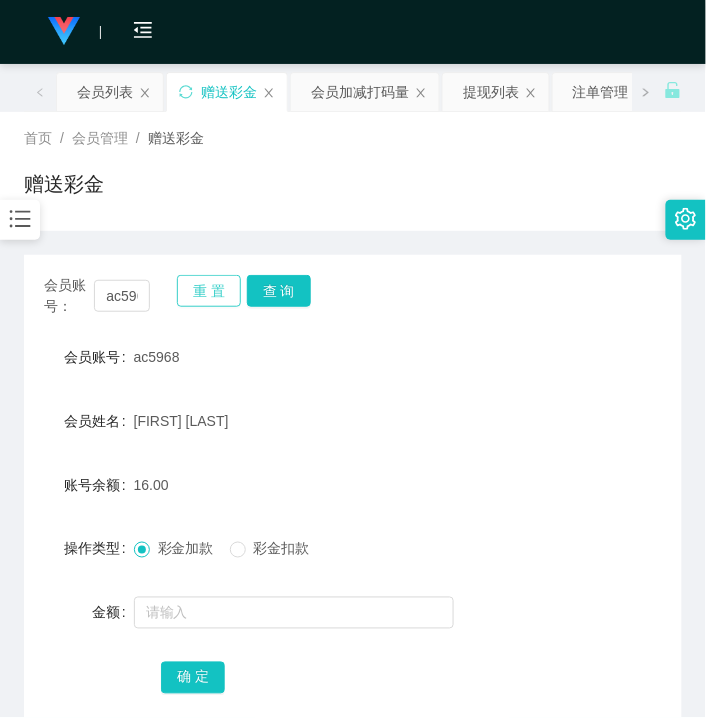 click on "重 置" at bounding box center [209, 291] 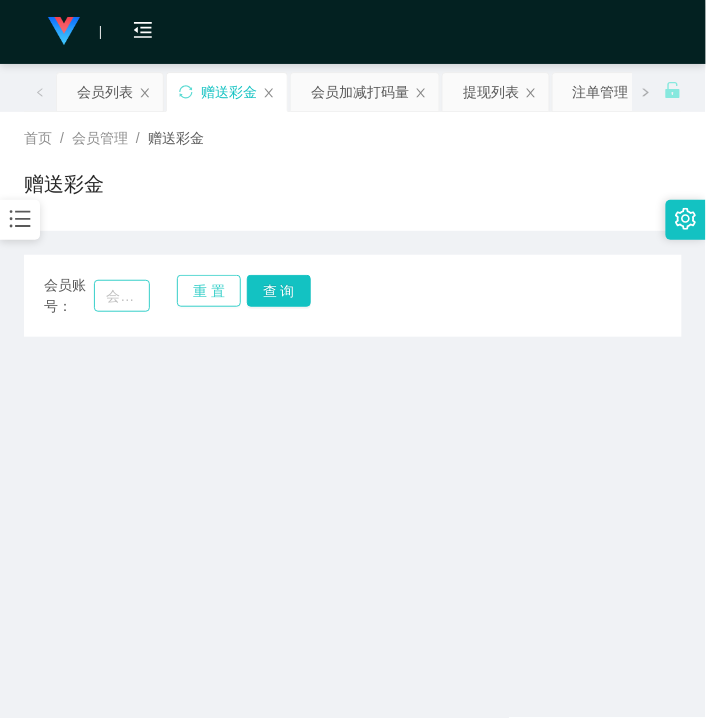 type 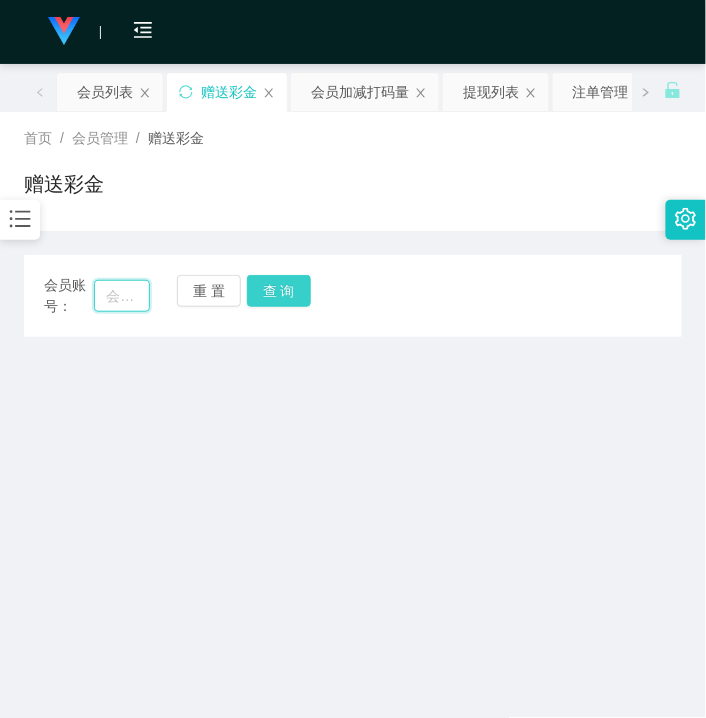 drag, startPoint x: 132, startPoint y: 282, endPoint x: 258, endPoint y: 297, distance: 126.88972 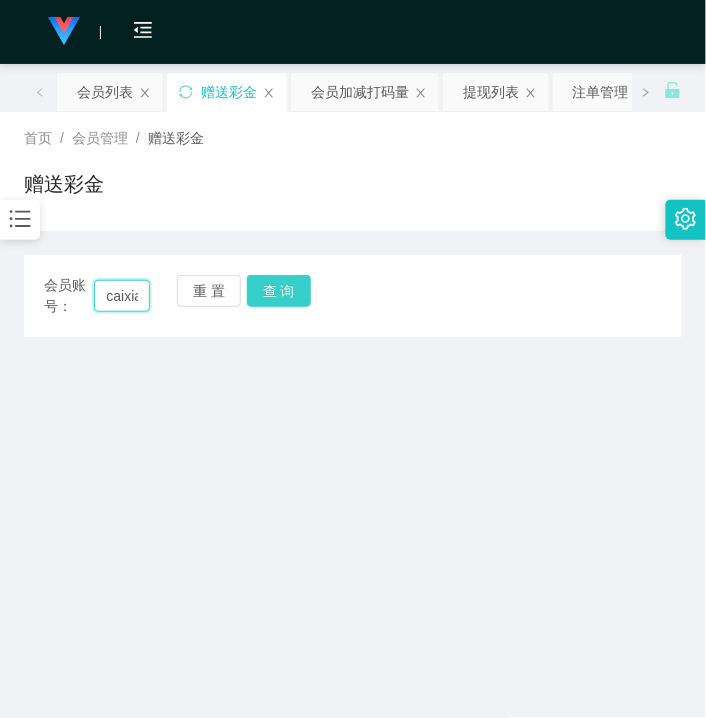 scroll, scrollTop: 0, scrollLeft: 3, axis: horizontal 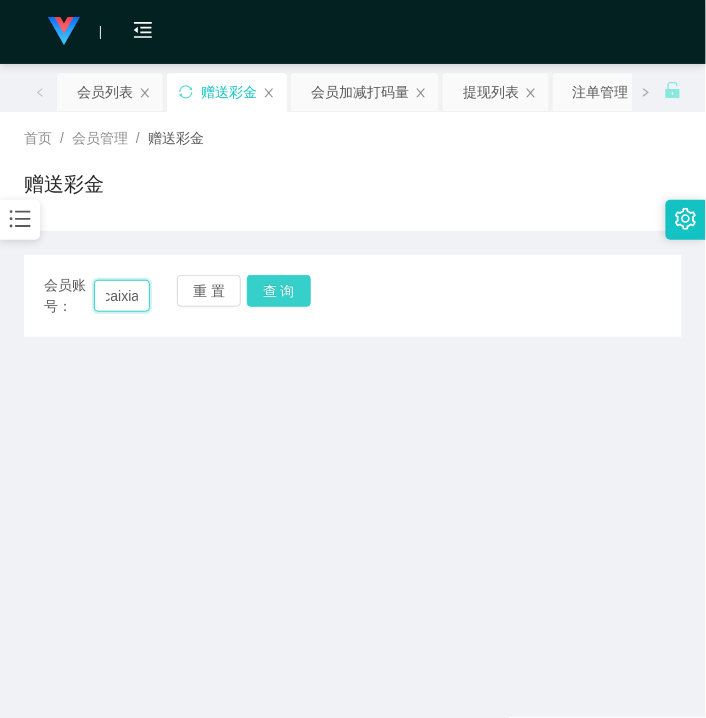 type on "caixia" 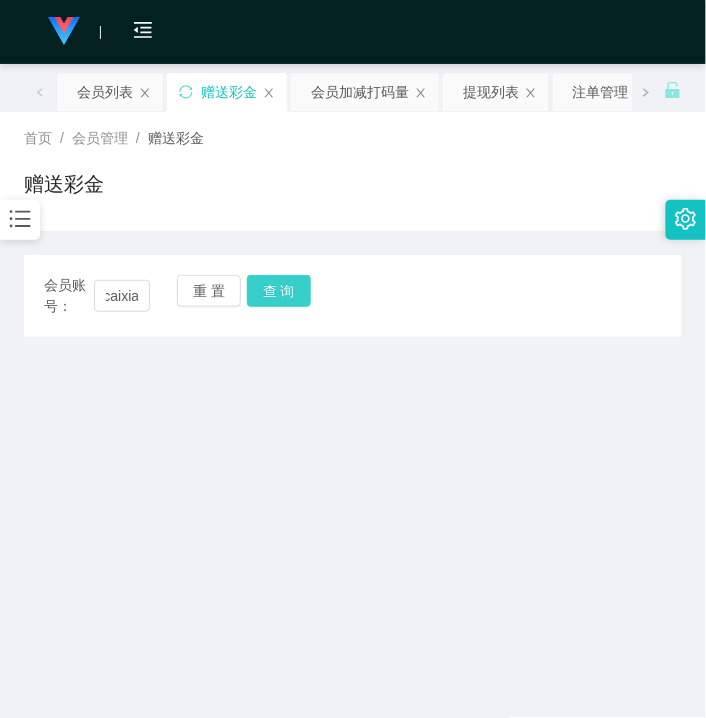 scroll, scrollTop: 0, scrollLeft: 0, axis: both 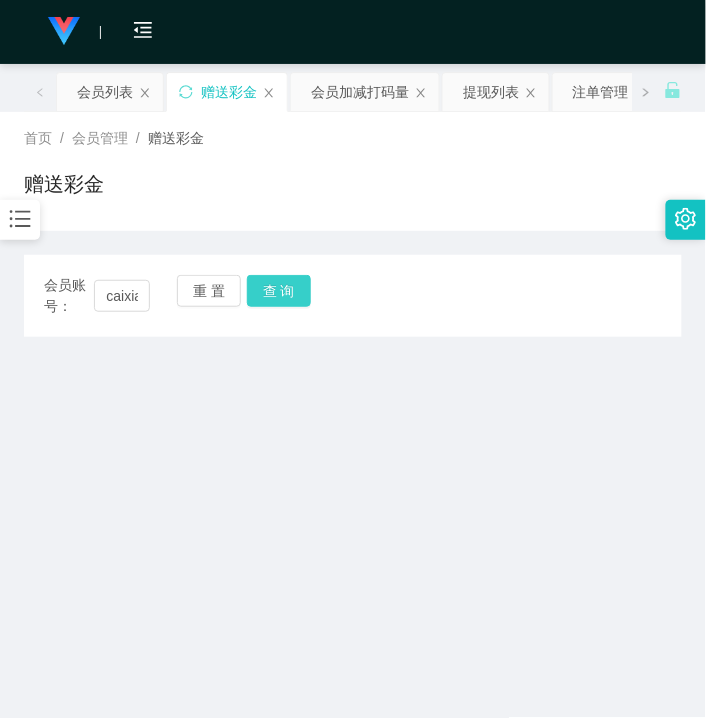 click on "查 询" at bounding box center [279, 291] 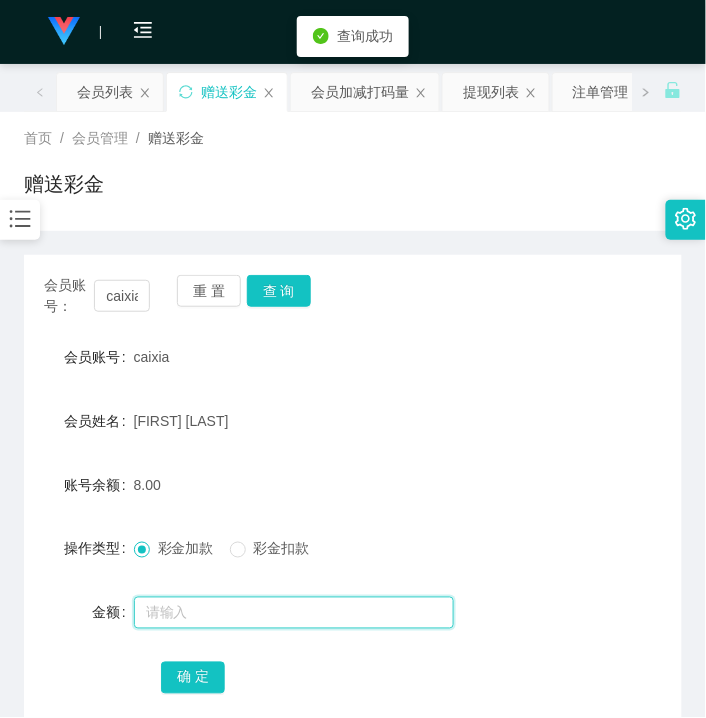 click at bounding box center [294, 613] 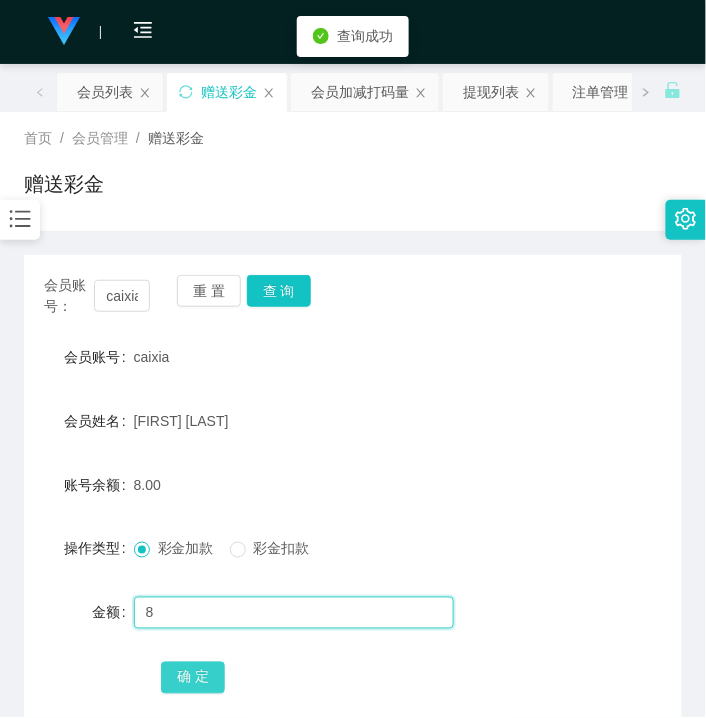 type on "8" 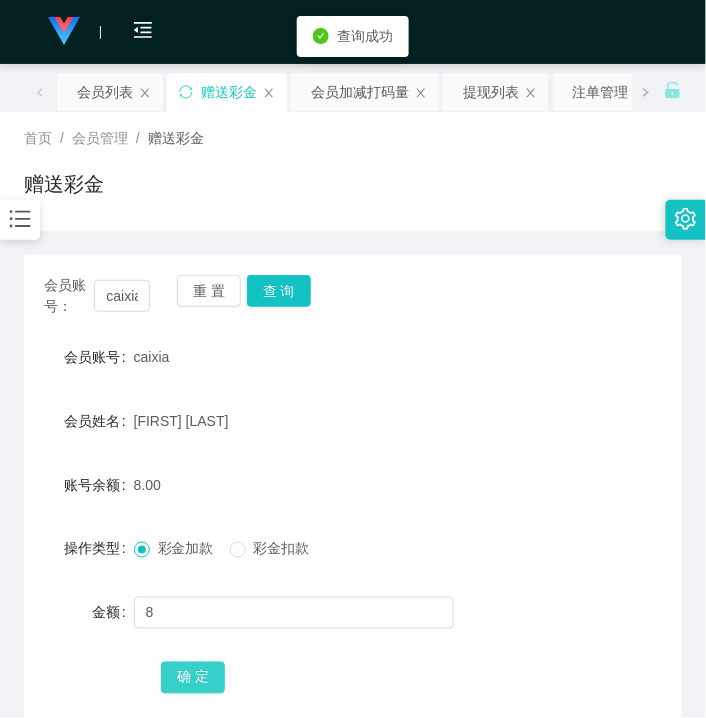 click on "确 定" at bounding box center (193, 678) 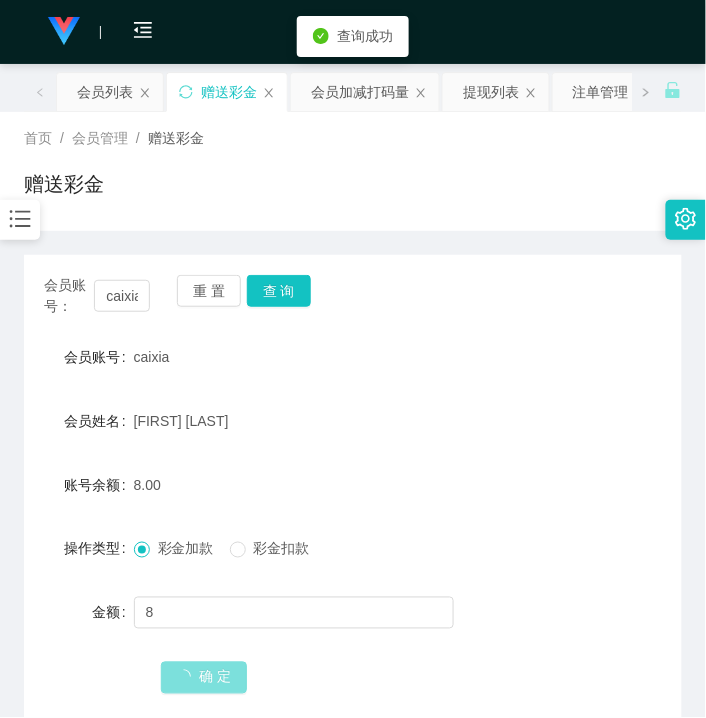 type 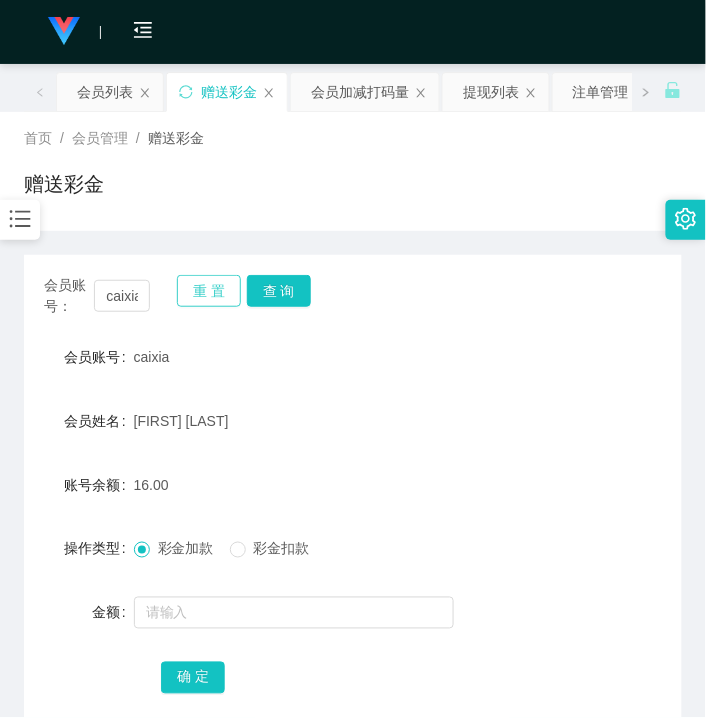 click on "重 置" at bounding box center (209, 291) 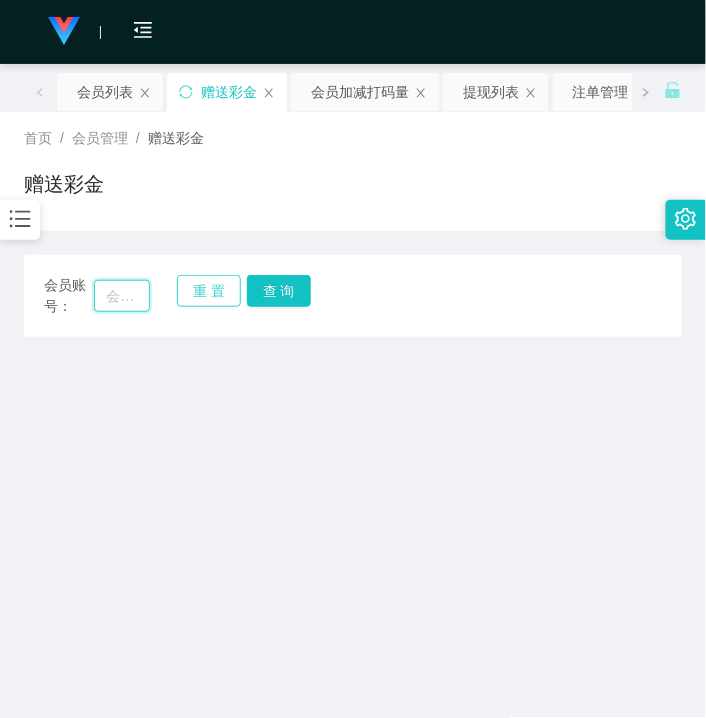 drag, startPoint x: 146, startPoint y: 296, endPoint x: 184, endPoint y: 291, distance: 38.327538 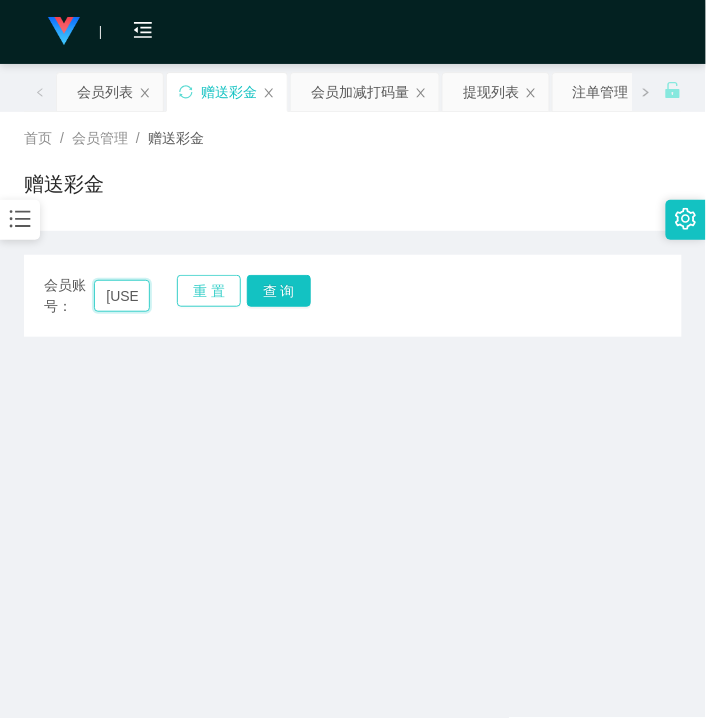 scroll, scrollTop: 0, scrollLeft: 37, axis: horizontal 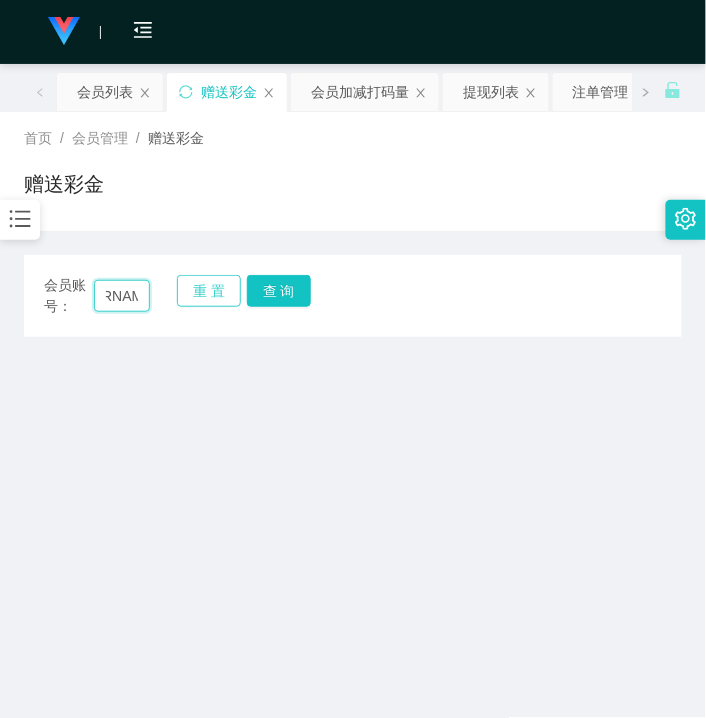 type on "[USERNAME]" 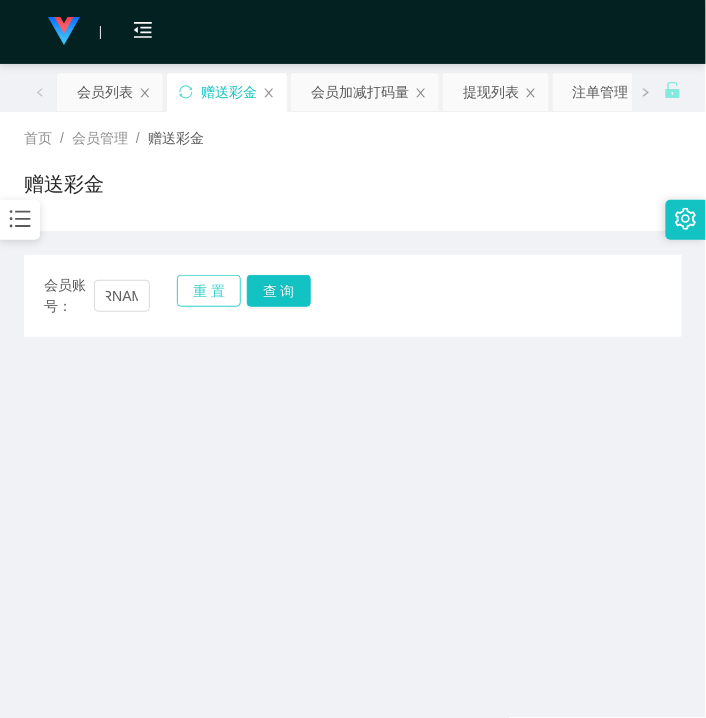 click on "重 置" at bounding box center (209, 291) 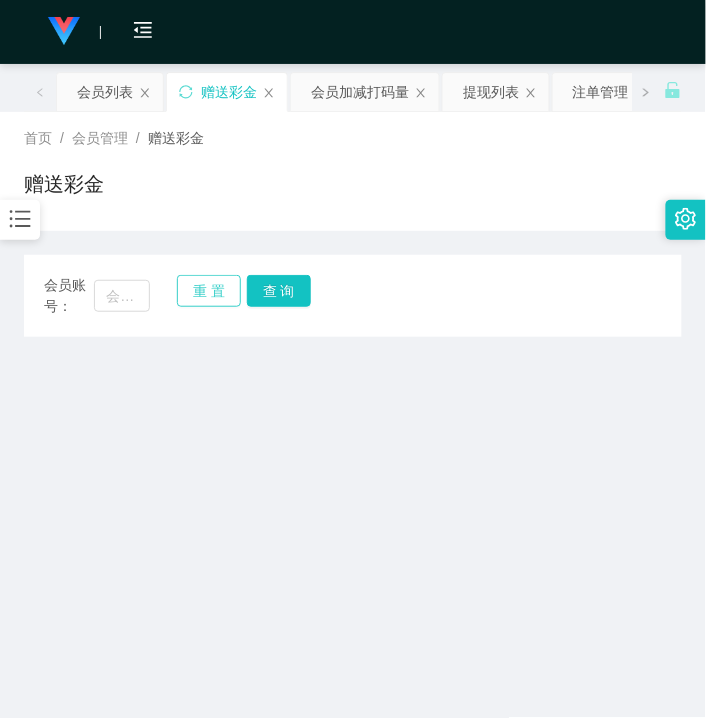 scroll, scrollTop: 0, scrollLeft: 0, axis: both 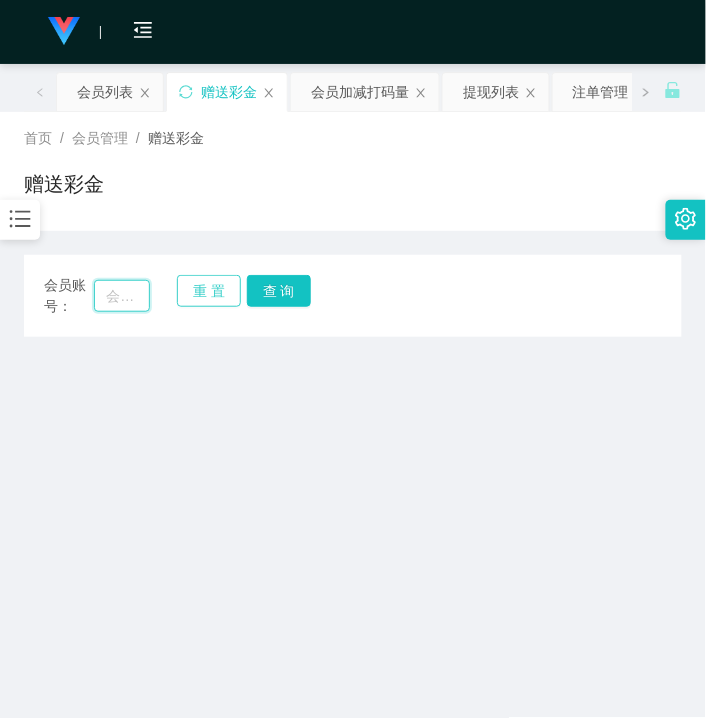 drag, startPoint x: 123, startPoint y: 300, endPoint x: 207, endPoint y: 301, distance: 84.00595 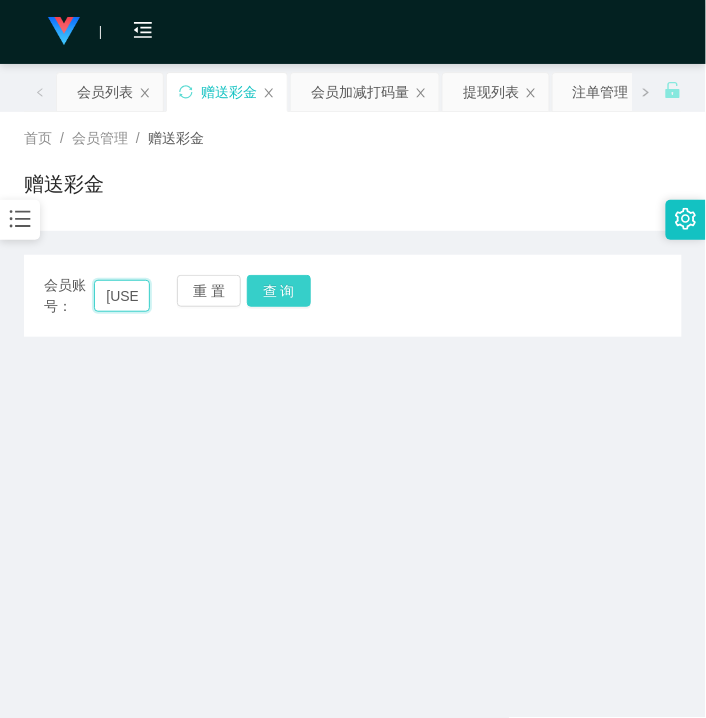 scroll, scrollTop: 0, scrollLeft: 37, axis: horizontal 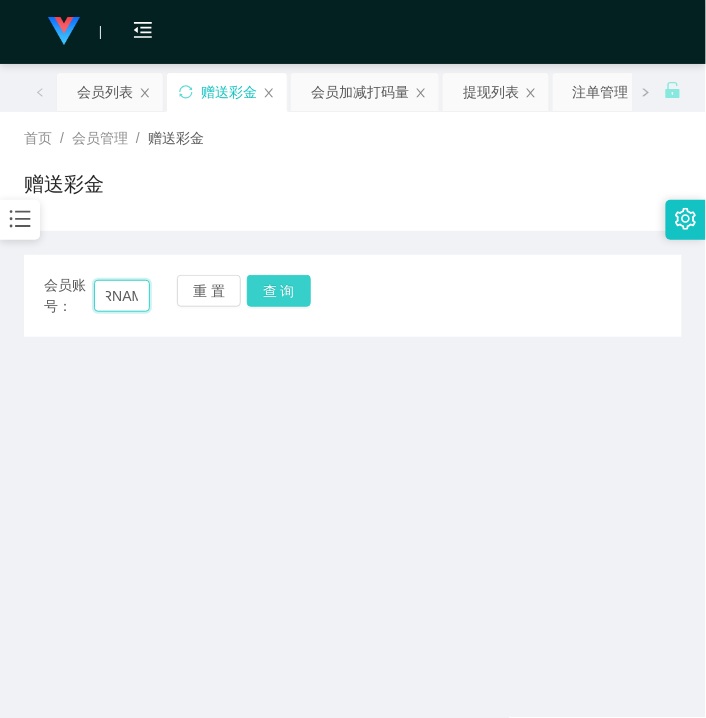 type on "[USERNAME]" 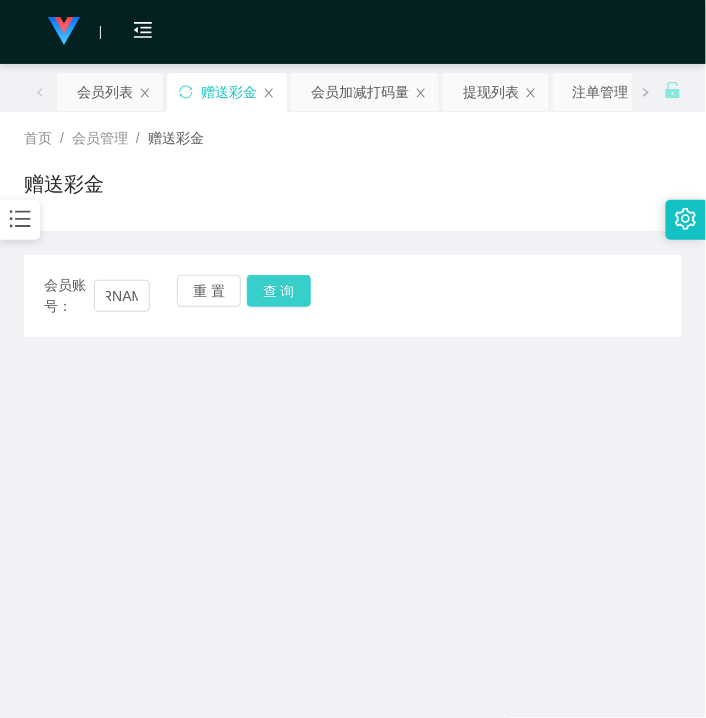 drag, startPoint x: 280, startPoint y: 296, endPoint x: 284, endPoint y: 383, distance: 87.0919 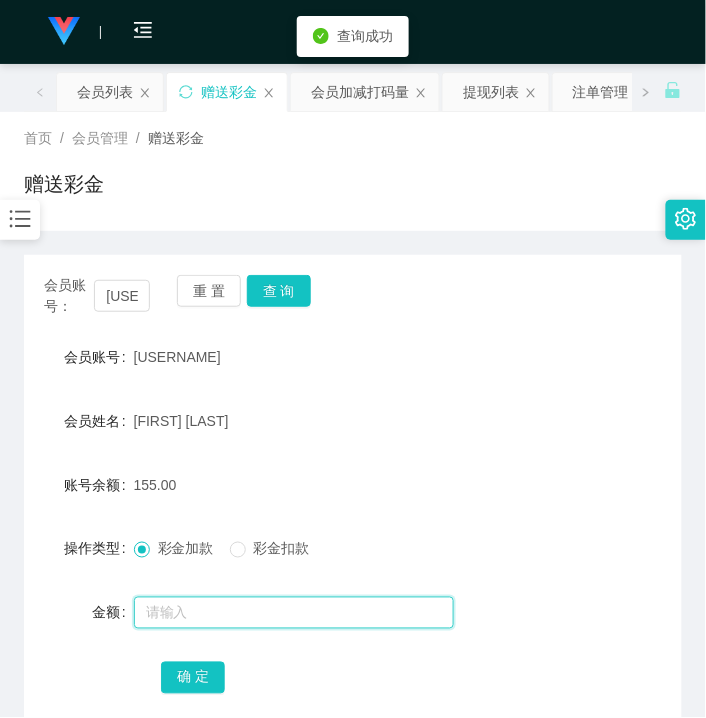 click at bounding box center [294, 613] 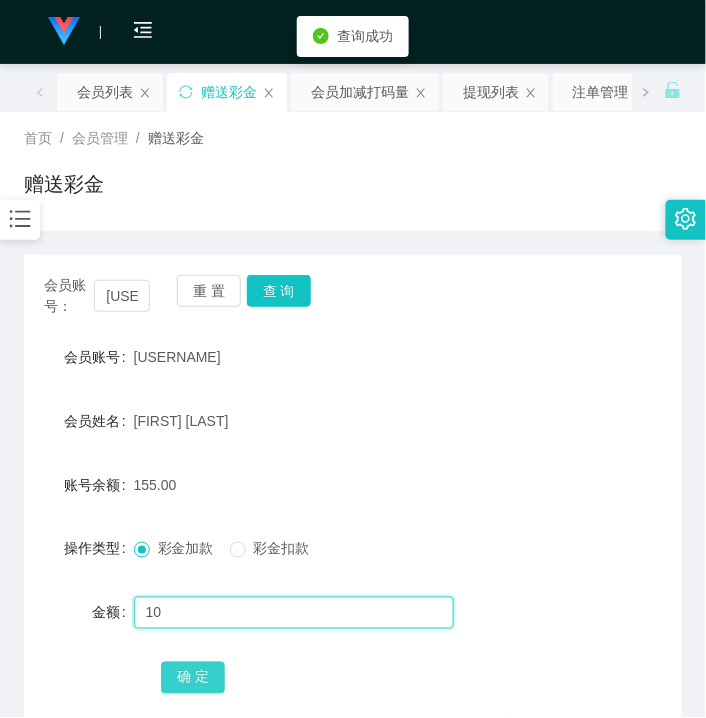 type on "10" 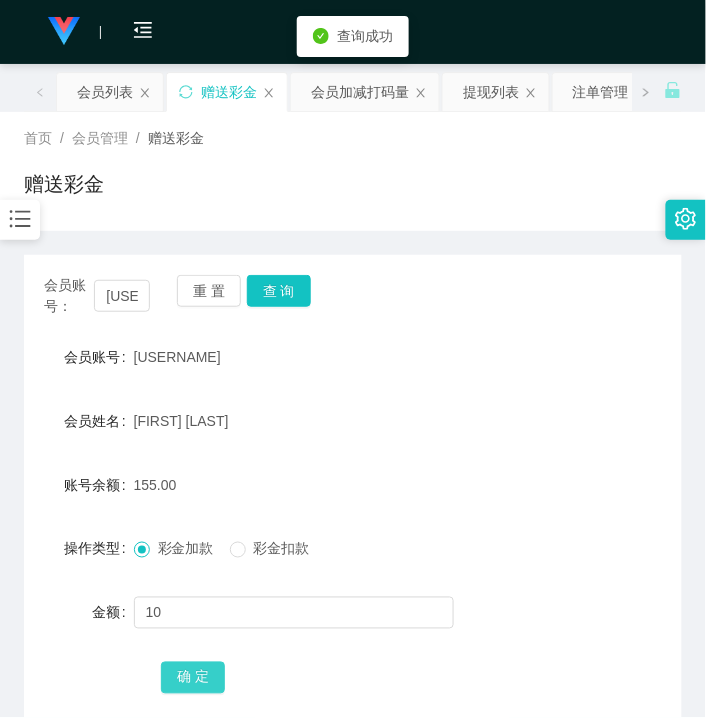 click on "确 定" at bounding box center (193, 678) 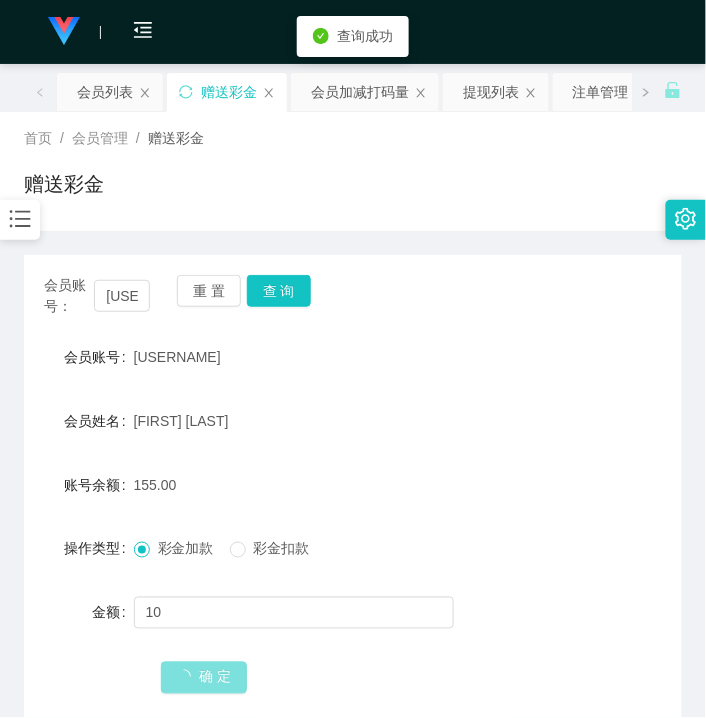 type 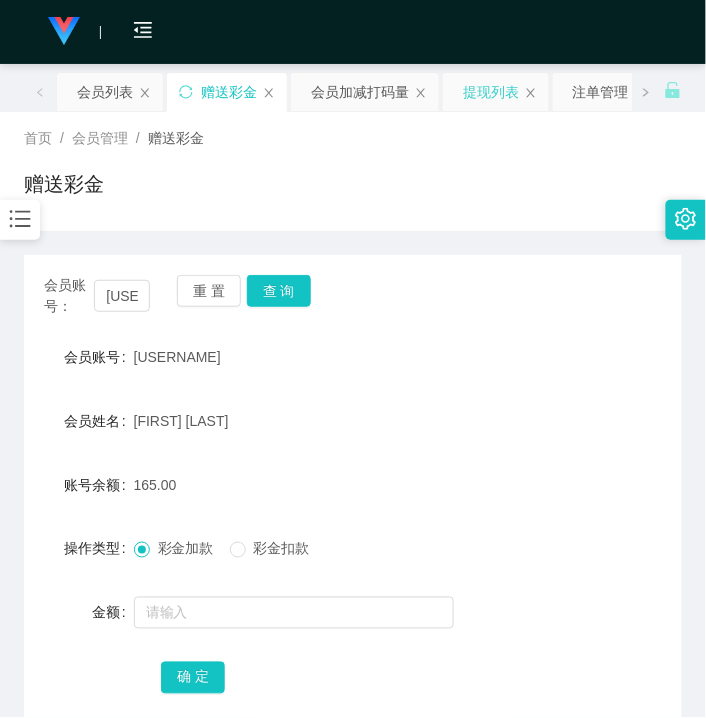 click on "提现列表" at bounding box center [491, 92] 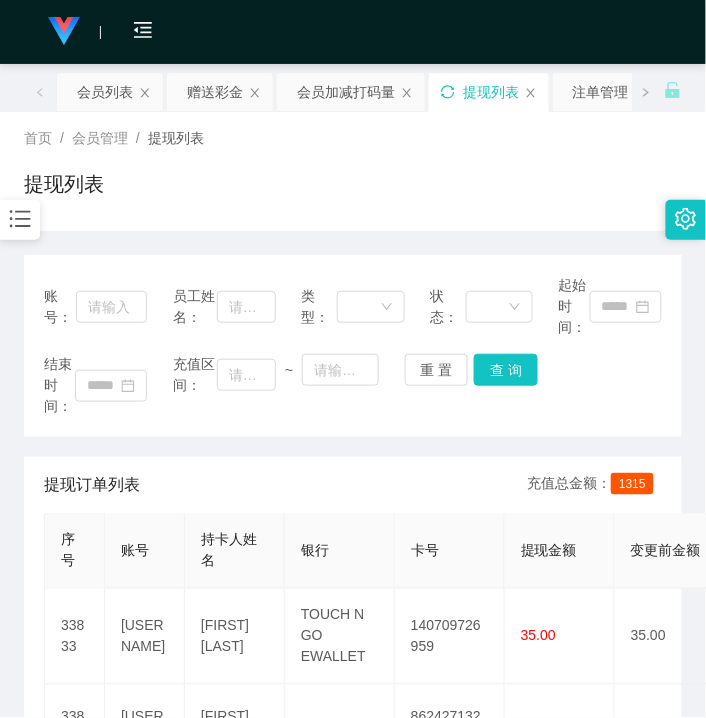 click 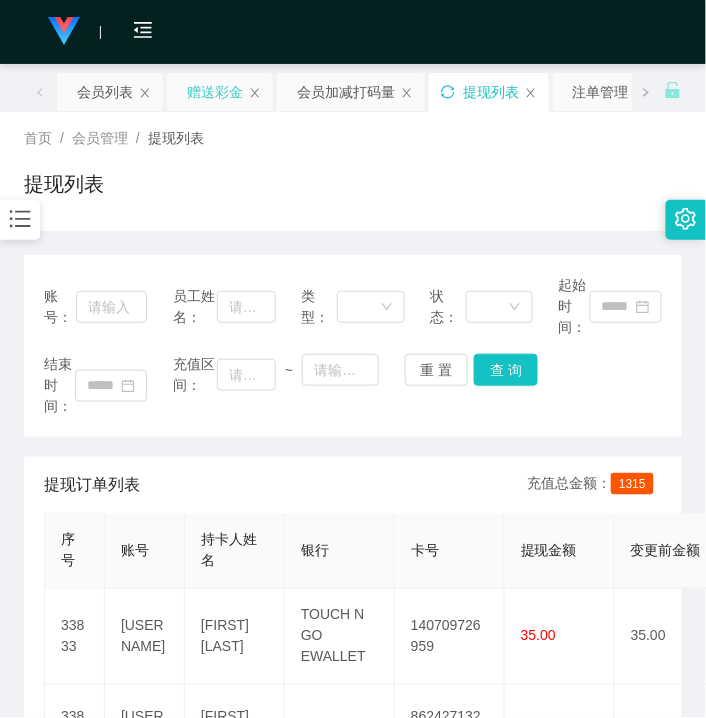 click on "赠送彩金" at bounding box center [215, 92] 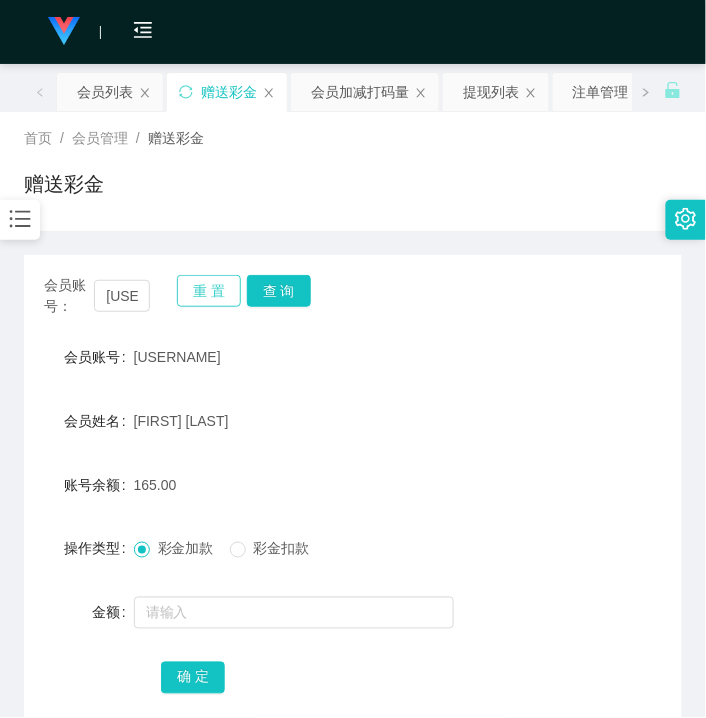 click on "重 置" at bounding box center [209, 291] 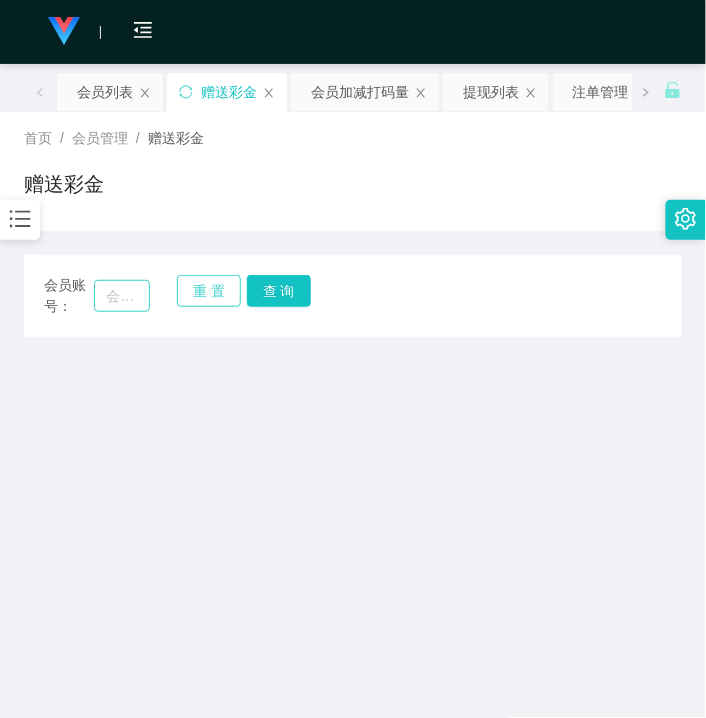 type 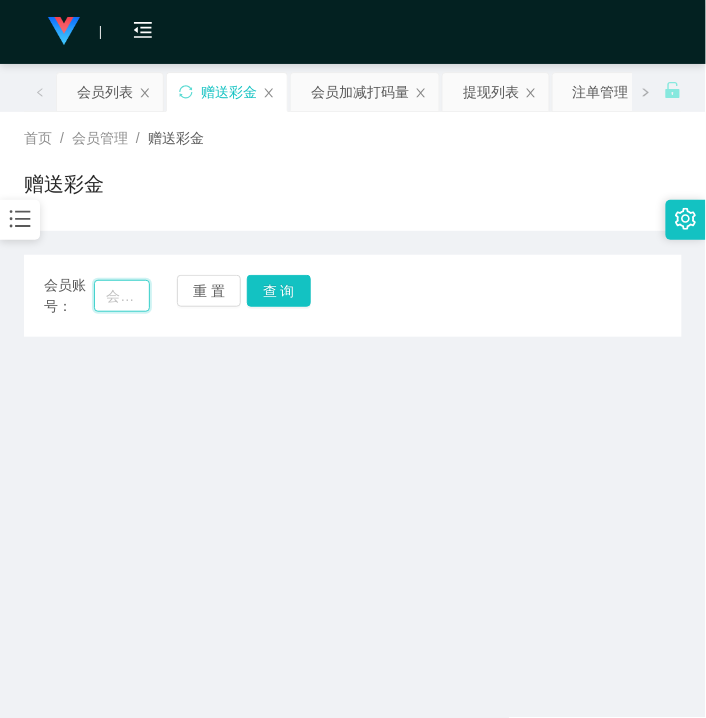 drag, startPoint x: 123, startPoint y: 290, endPoint x: 240, endPoint y: 288, distance: 117.01709 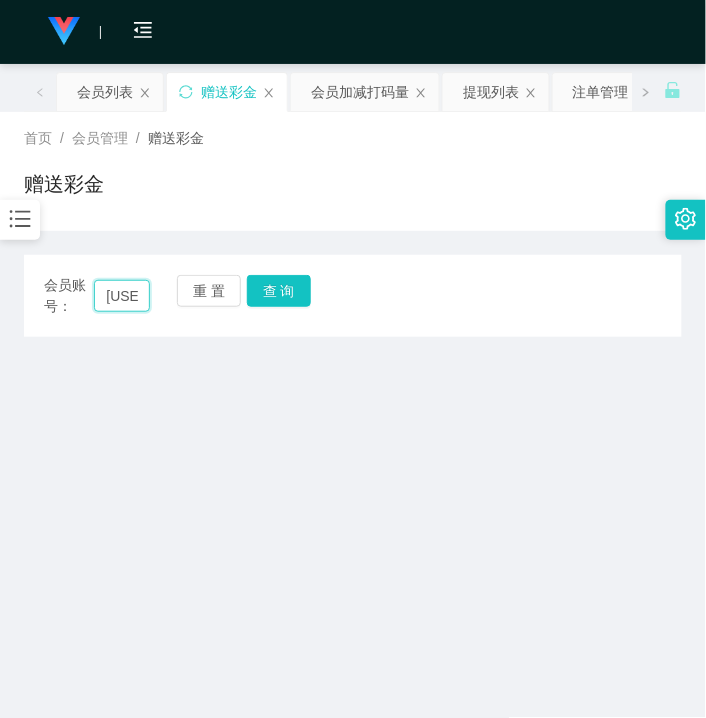 scroll, scrollTop: 0, scrollLeft: 8, axis: horizontal 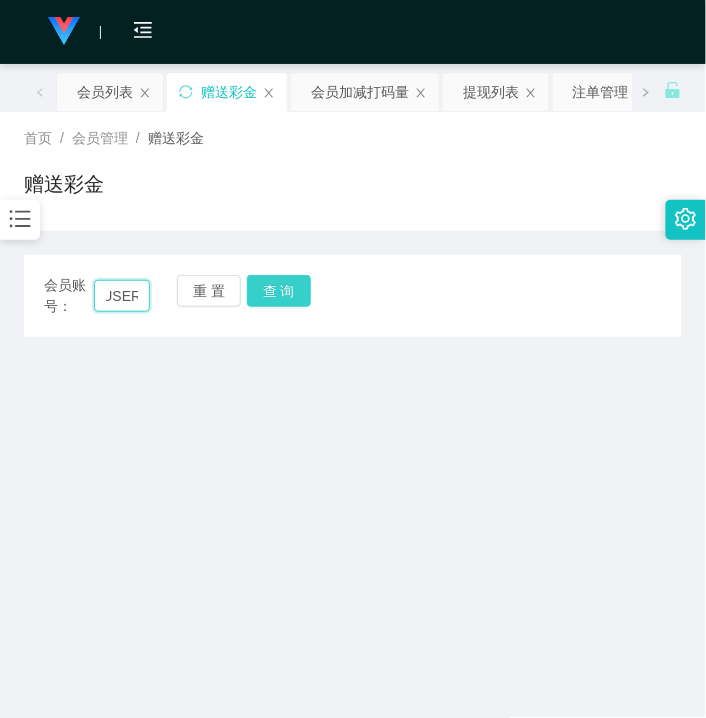 type on "[USERNAME]" 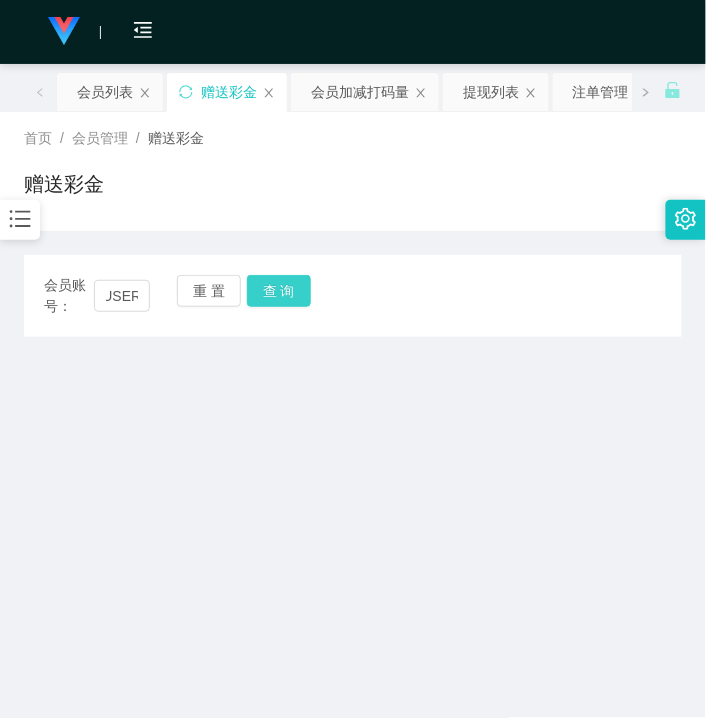 drag, startPoint x: 281, startPoint y: 291, endPoint x: 274, endPoint y: 334, distance: 43.56604 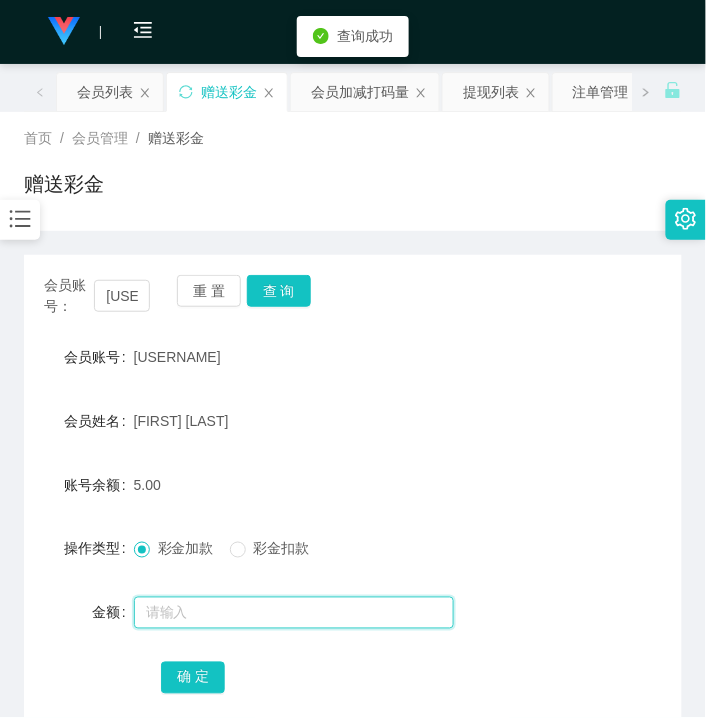 click at bounding box center (294, 613) 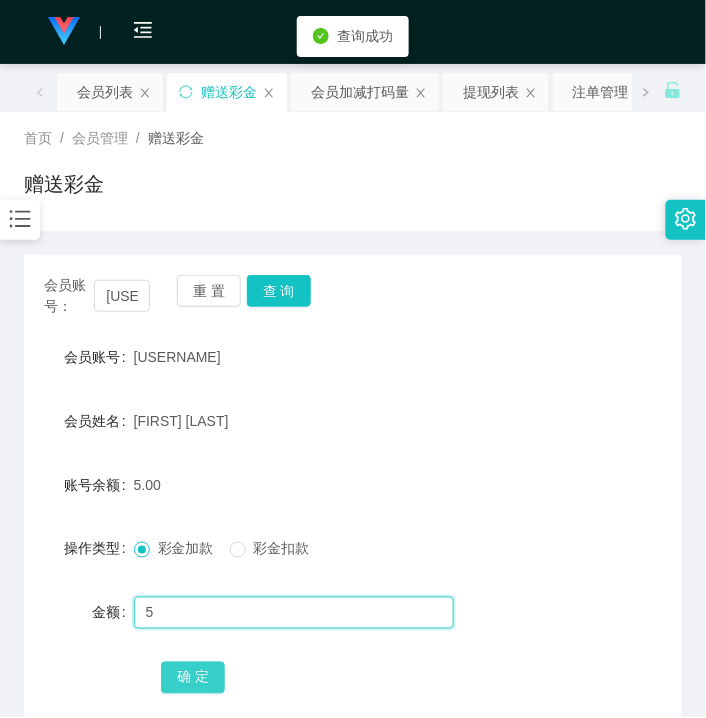 type on "5" 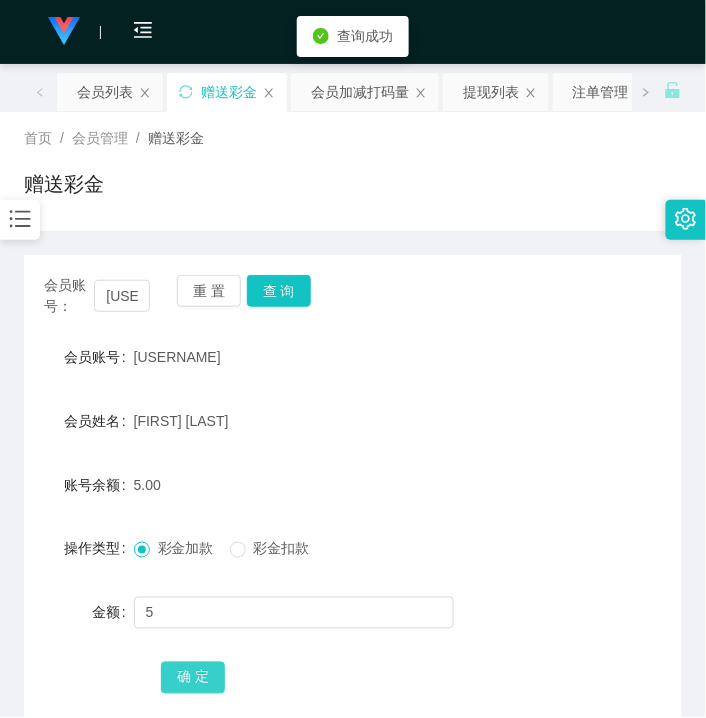 click on "确 定" at bounding box center [193, 678] 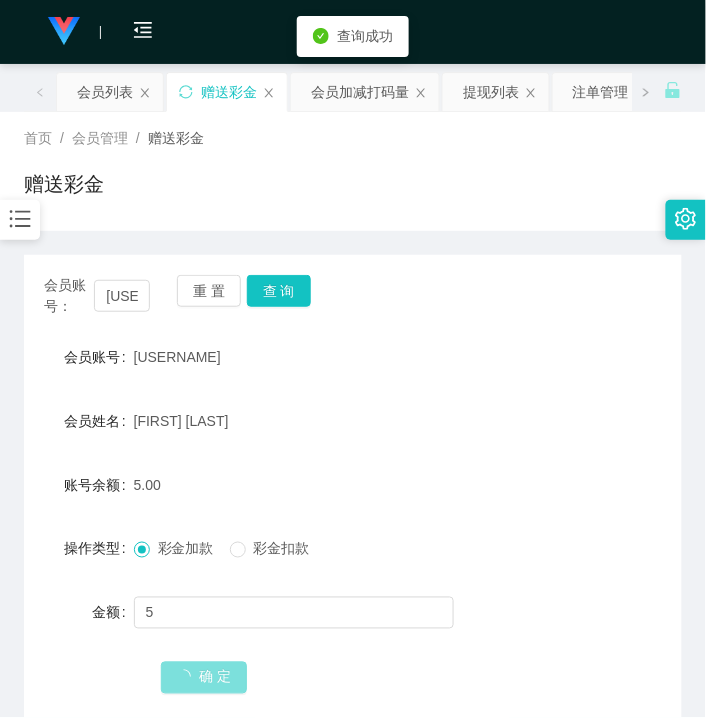 type 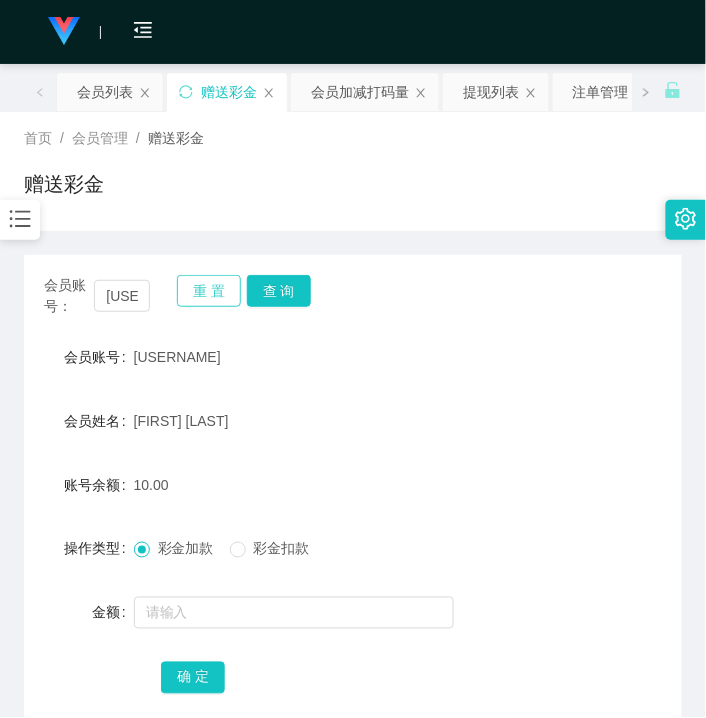 drag, startPoint x: 202, startPoint y: 290, endPoint x: 187, endPoint y: 291, distance: 15.033297 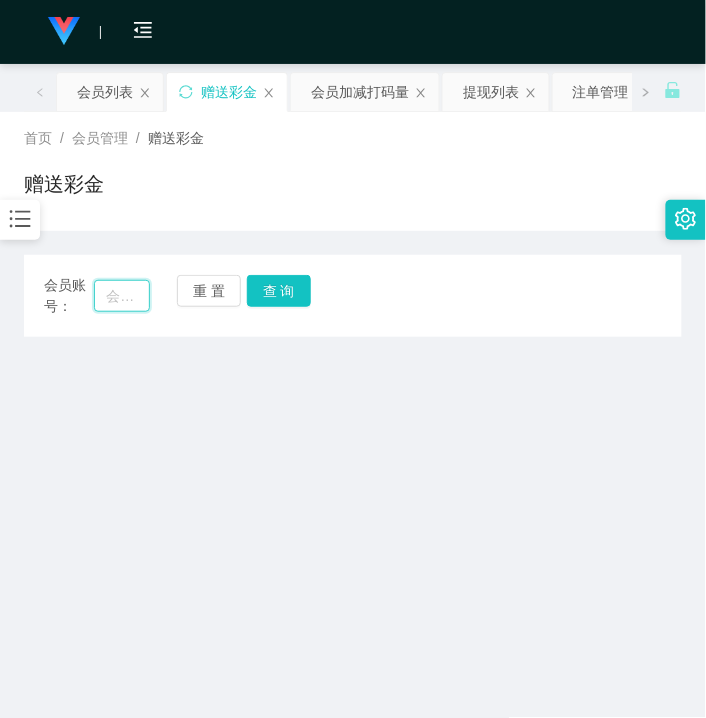 click at bounding box center (122, 296) 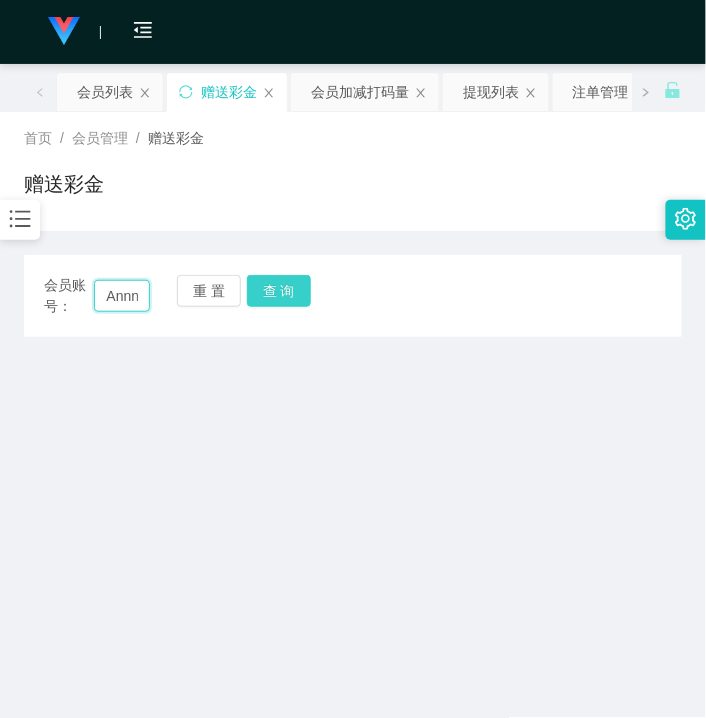 scroll, scrollTop: 0, scrollLeft: 10, axis: horizontal 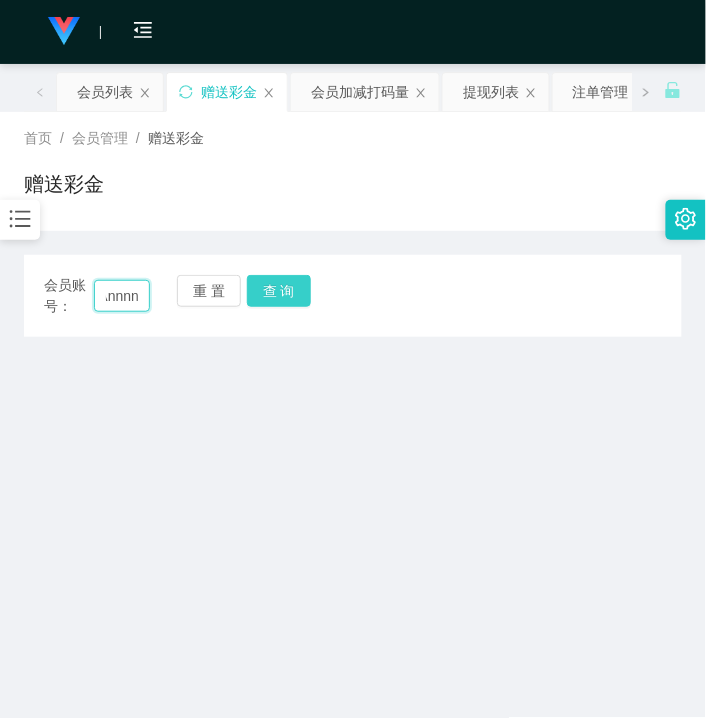 type on "Annnn" 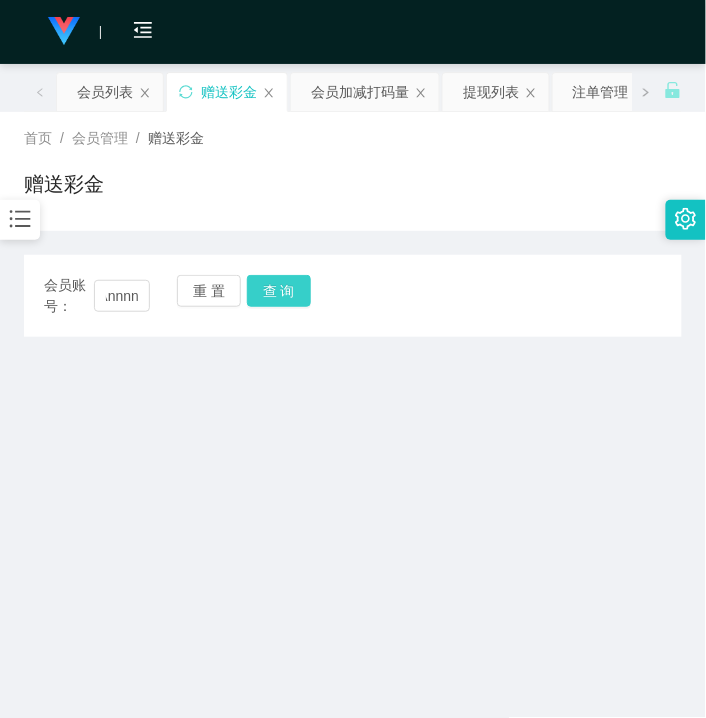 click on "查 询" at bounding box center (279, 291) 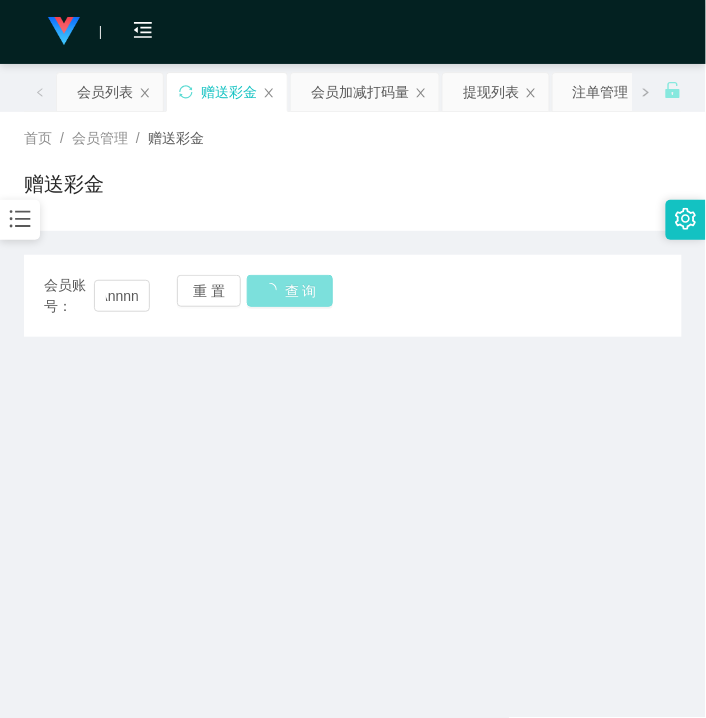 scroll, scrollTop: 0, scrollLeft: 0, axis: both 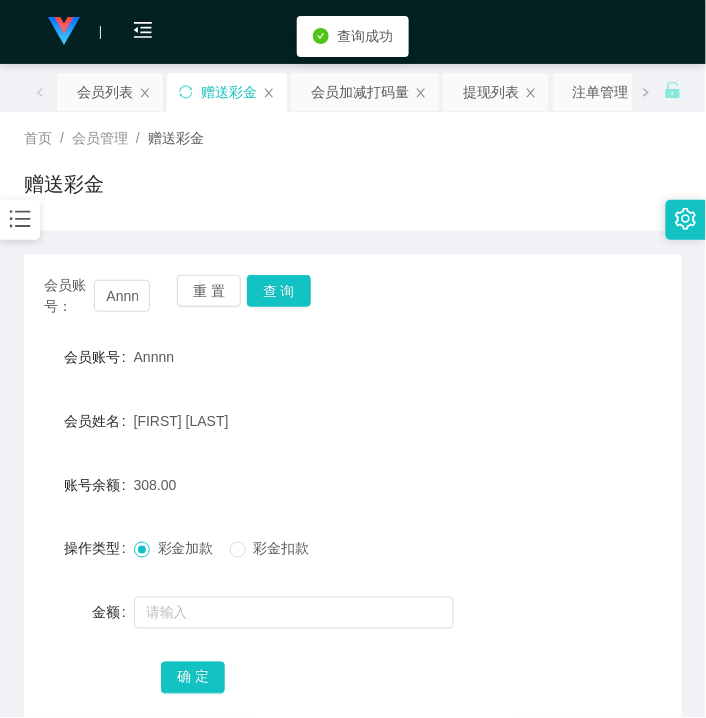 click at bounding box center [326, 613] 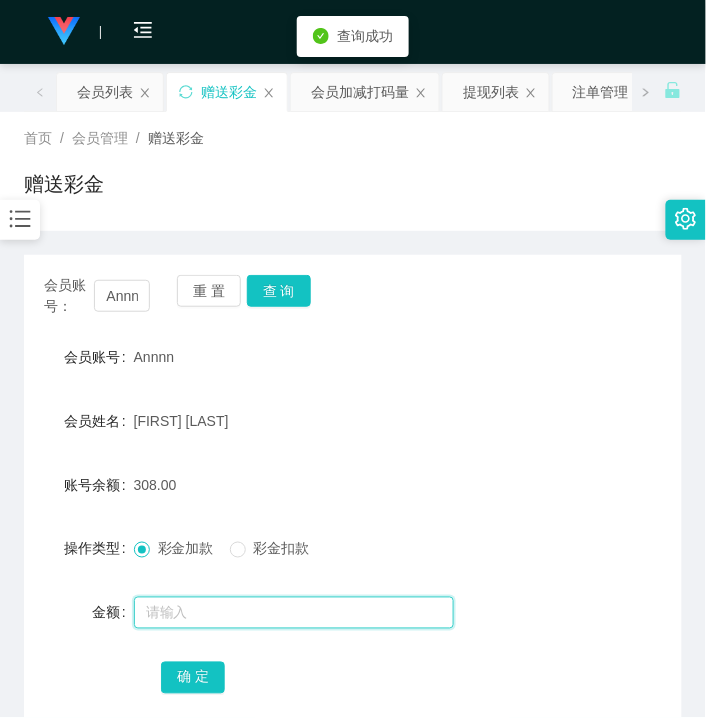 click at bounding box center [294, 613] 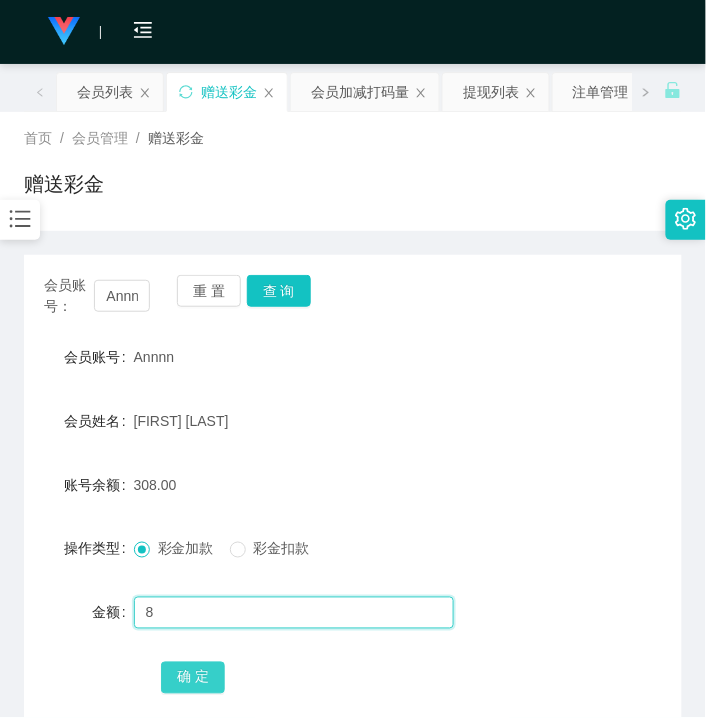 type on "8" 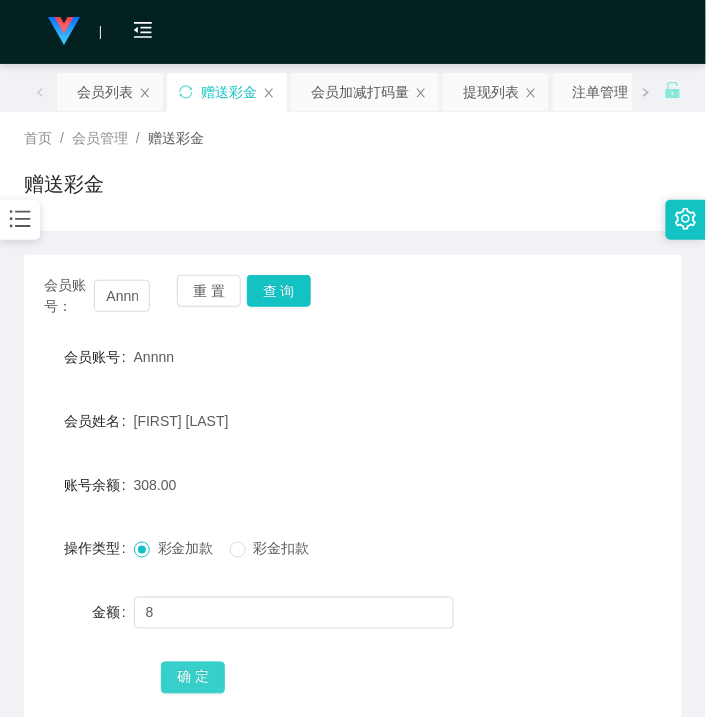 click on "确 定" at bounding box center [193, 678] 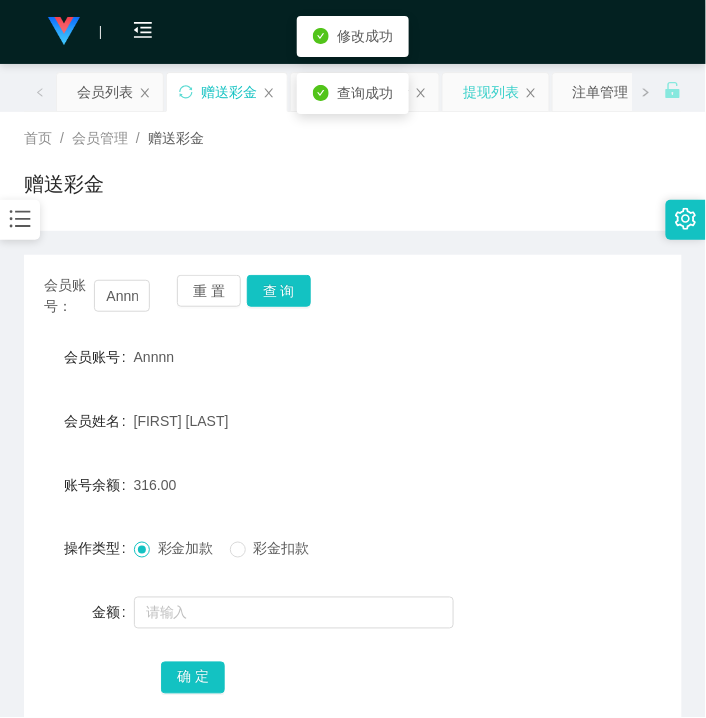 click on "提现列表" at bounding box center (491, 92) 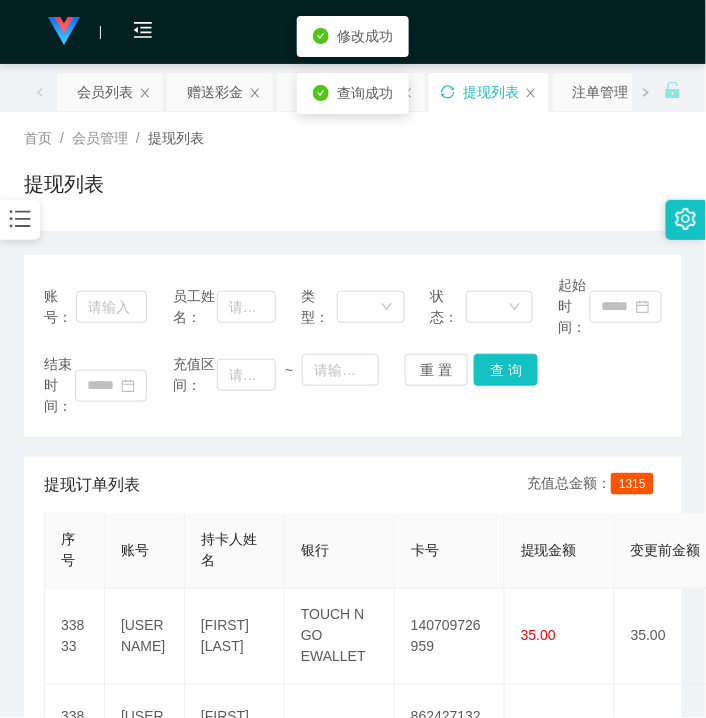 click 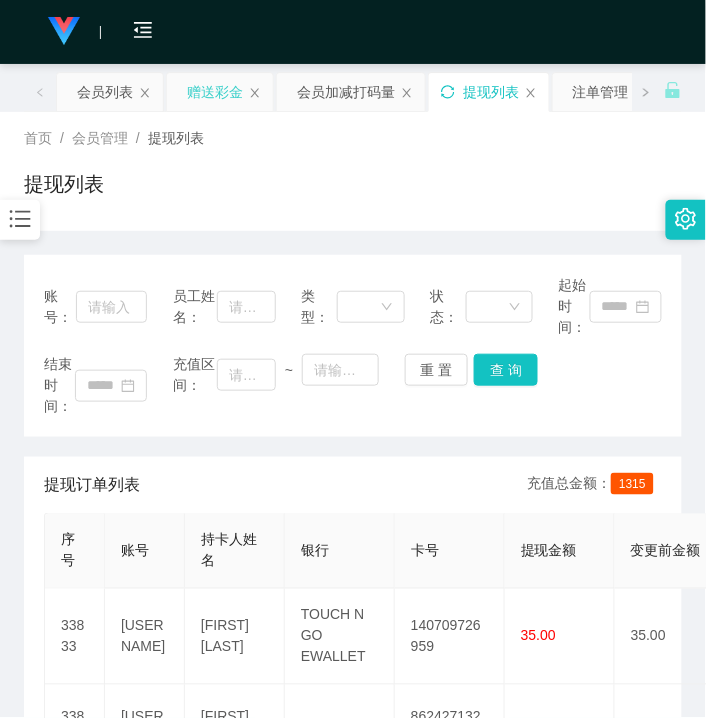 click on "赠送彩金" at bounding box center [215, 92] 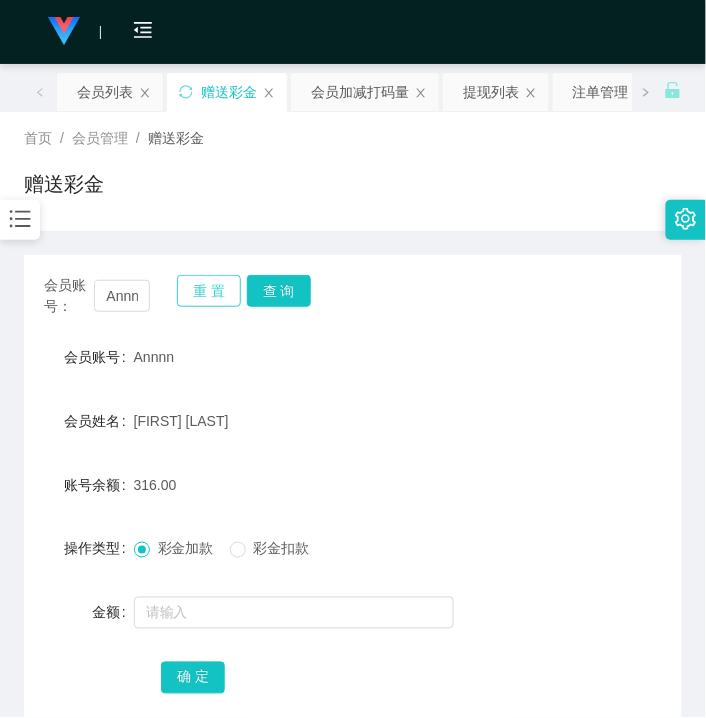 click on "重 置" at bounding box center [209, 291] 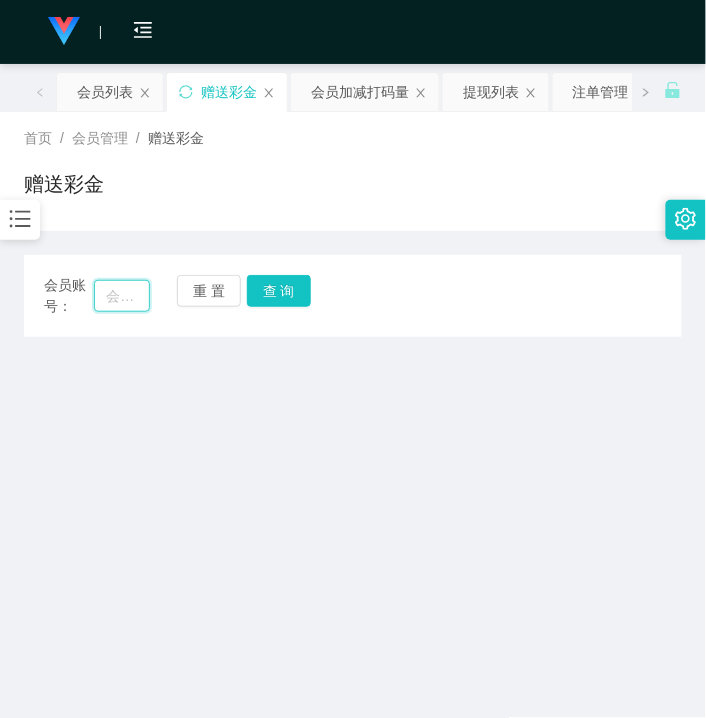 click at bounding box center (122, 296) 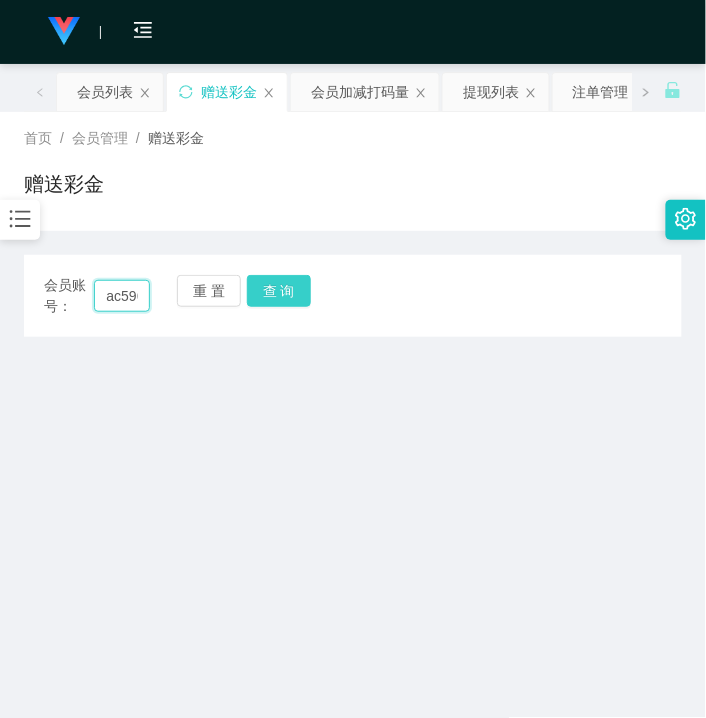 scroll, scrollTop: 0, scrollLeft: 12, axis: horizontal 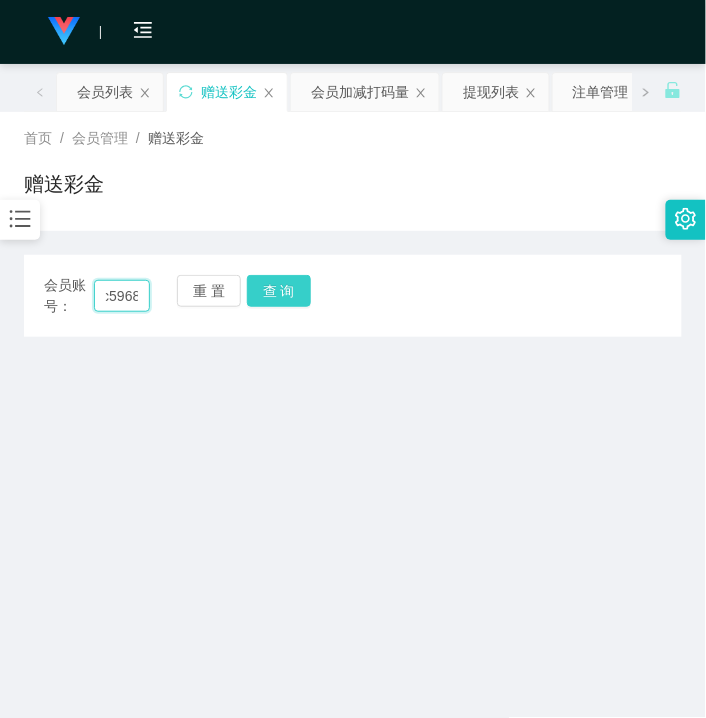 type on "ac5968" 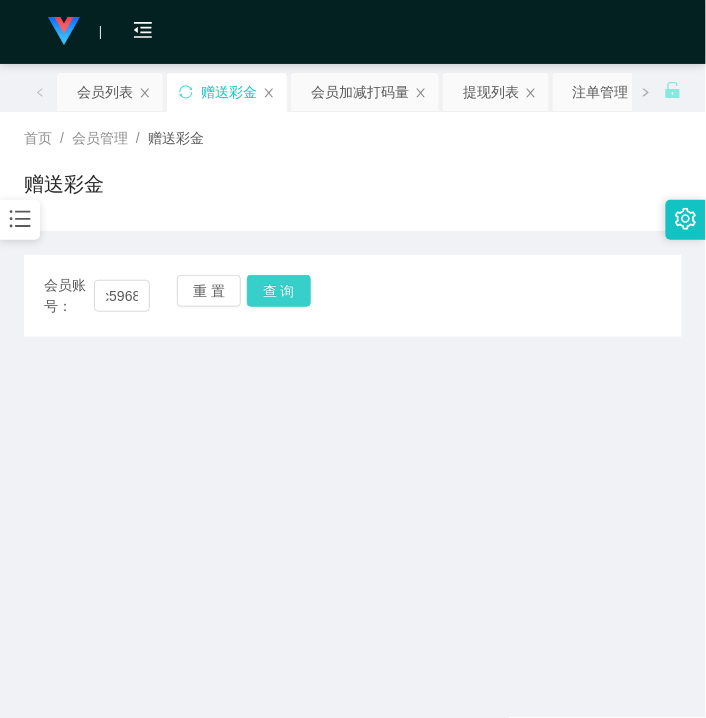 drag, startPoint x: 268, startPoint y: 293, endPoint x: 274, endPoint y: 321, distance: 28.635643 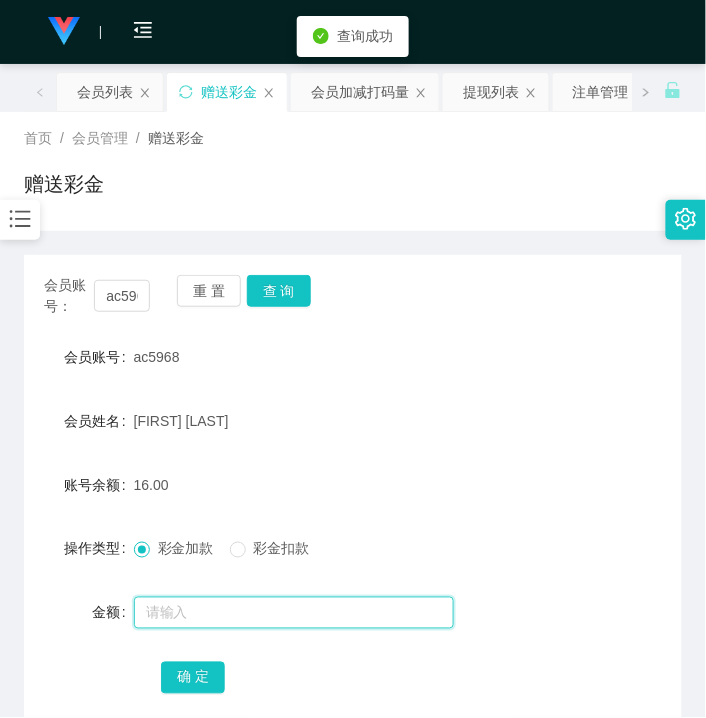 click at bounding box center (294, 613) 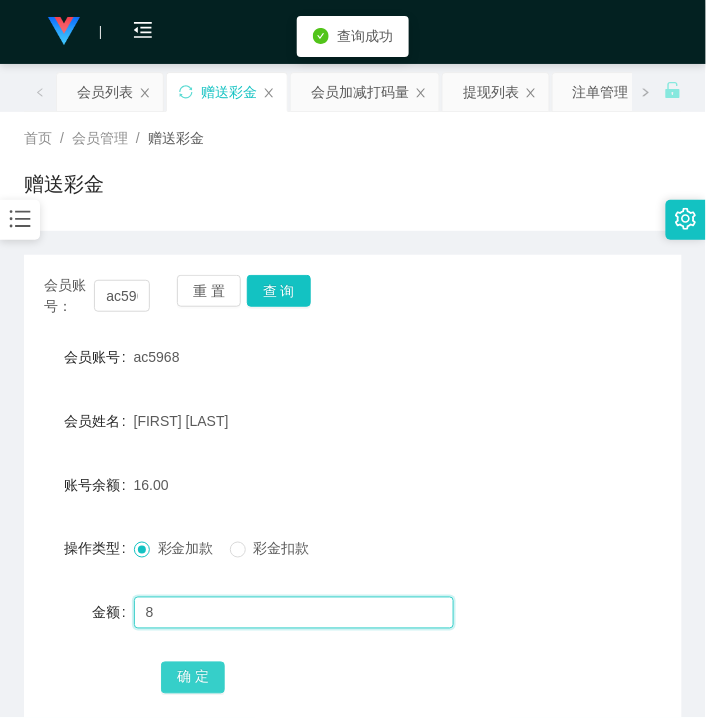 type on "8" 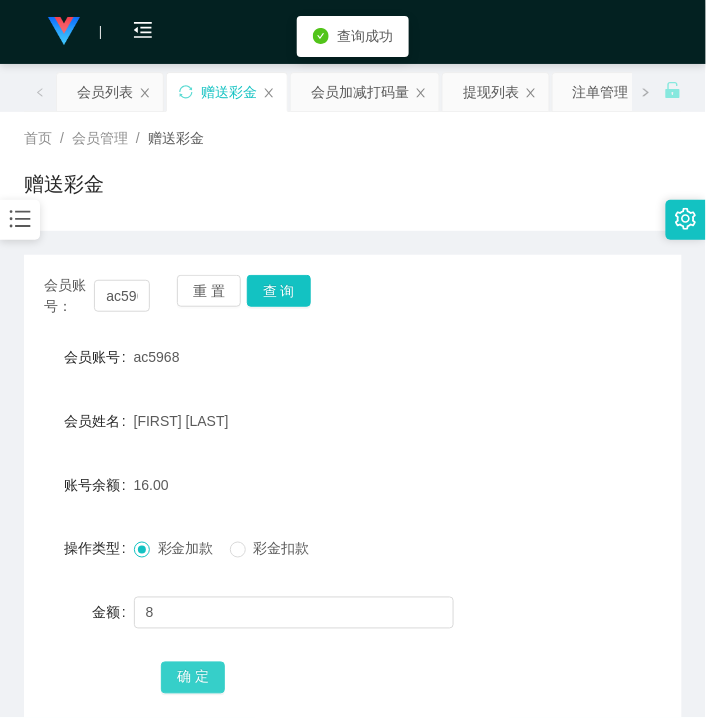 click on "确 定" at bounding box center [193, 678] 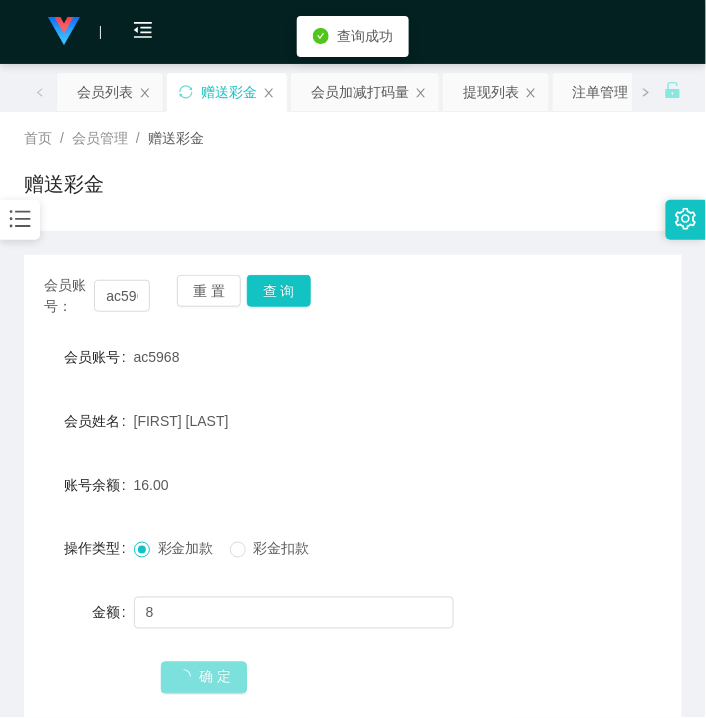 type 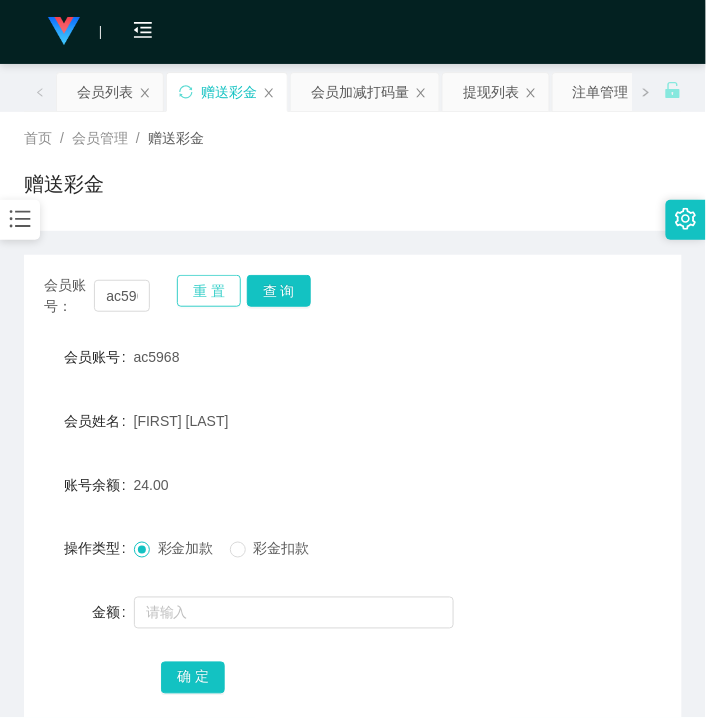 click on "重 置" at bounding box center [209, 291] 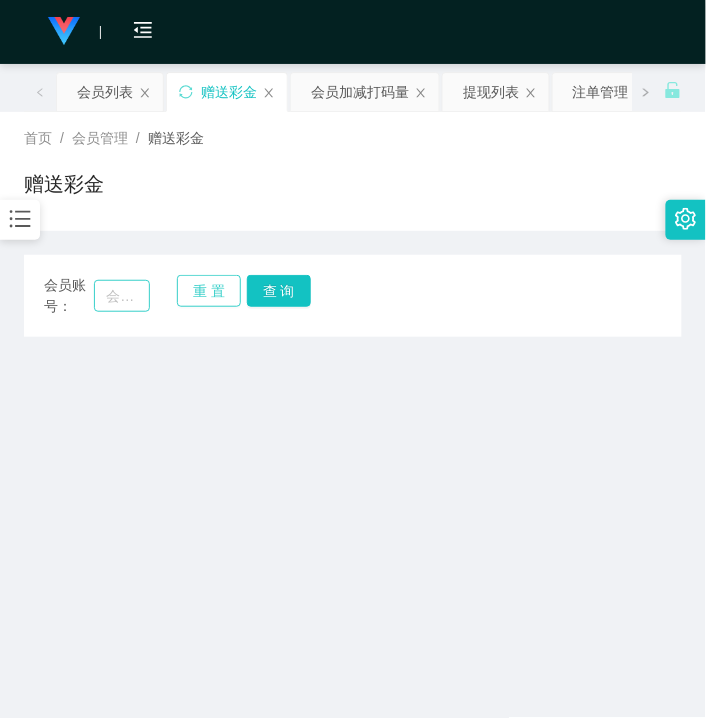 type 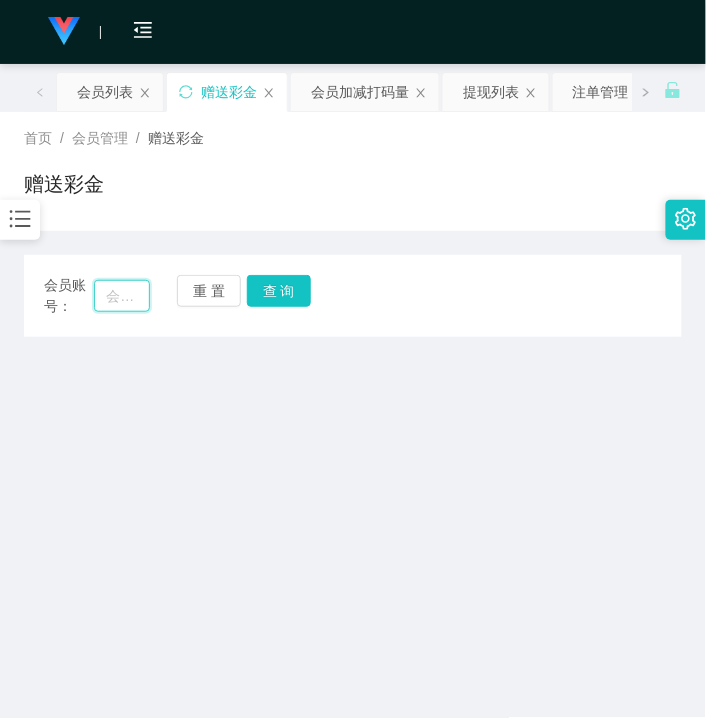 click at bounding box center [122, 296] 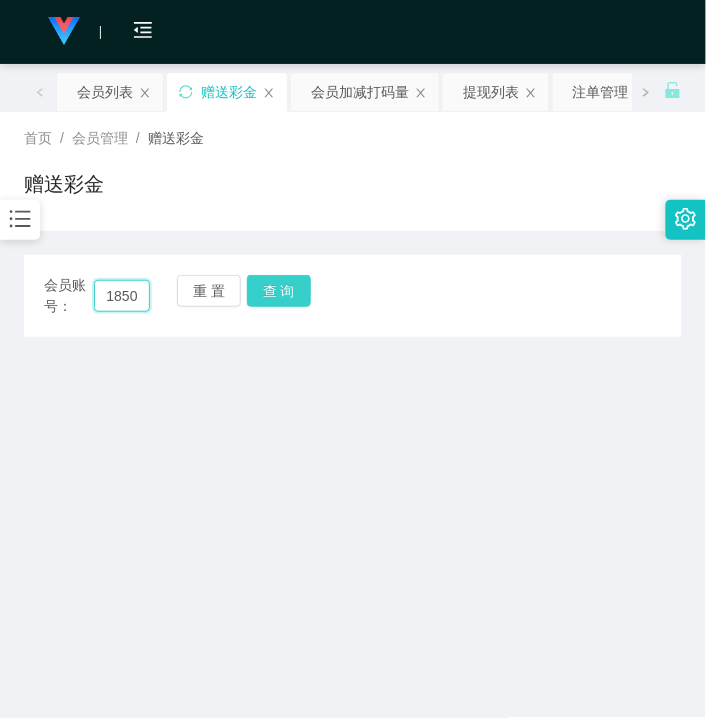 scroll, scrollTop: 0, scrollLeft: 28, axis: horizontal 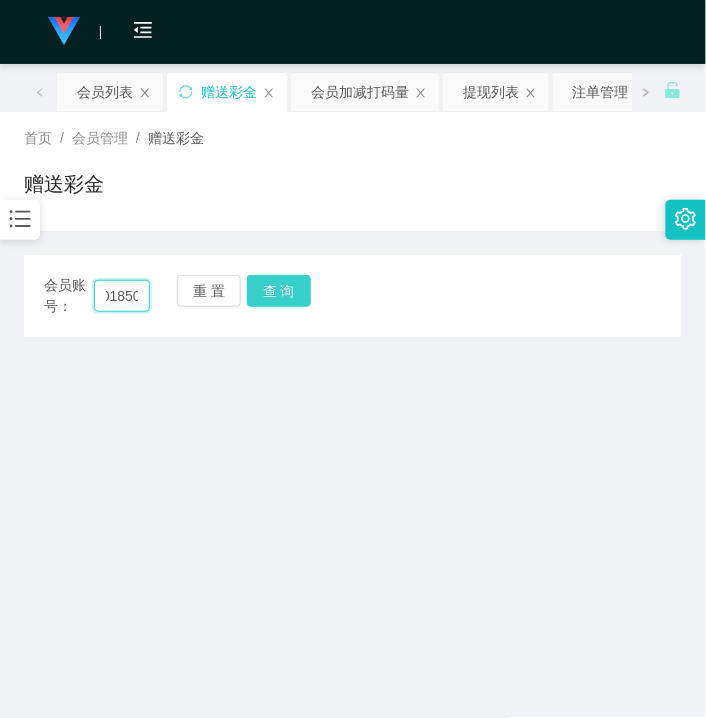 type on "18501850" 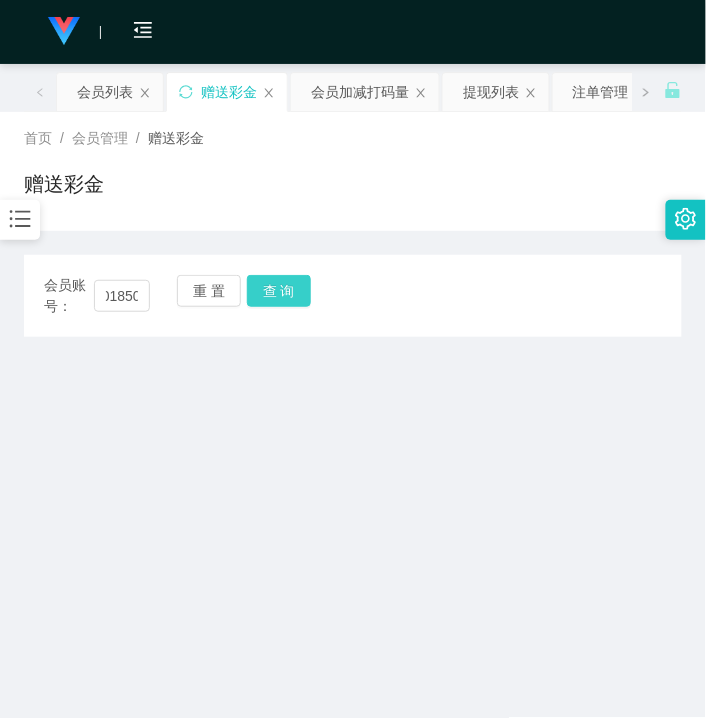 click on "查 询" at bounding box center (279, 291) 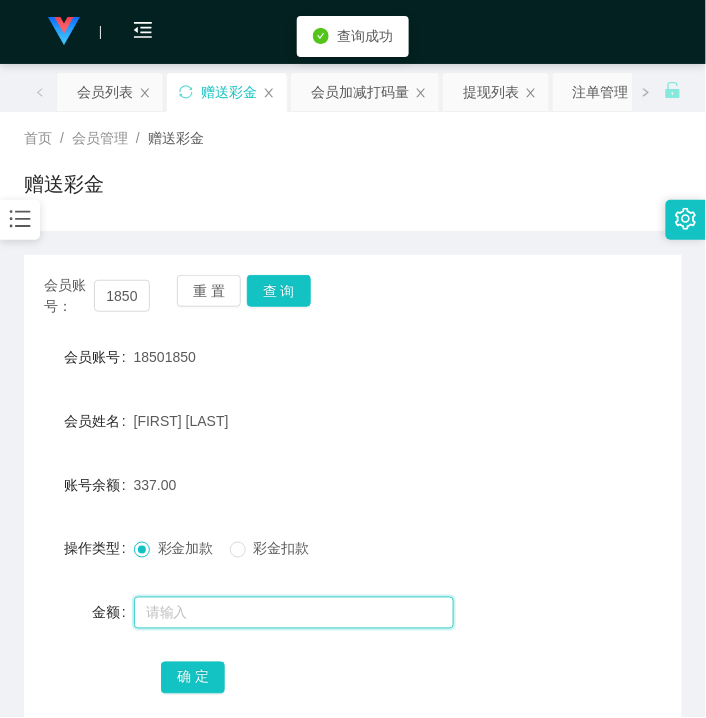 click at bounding box center (294, 613) 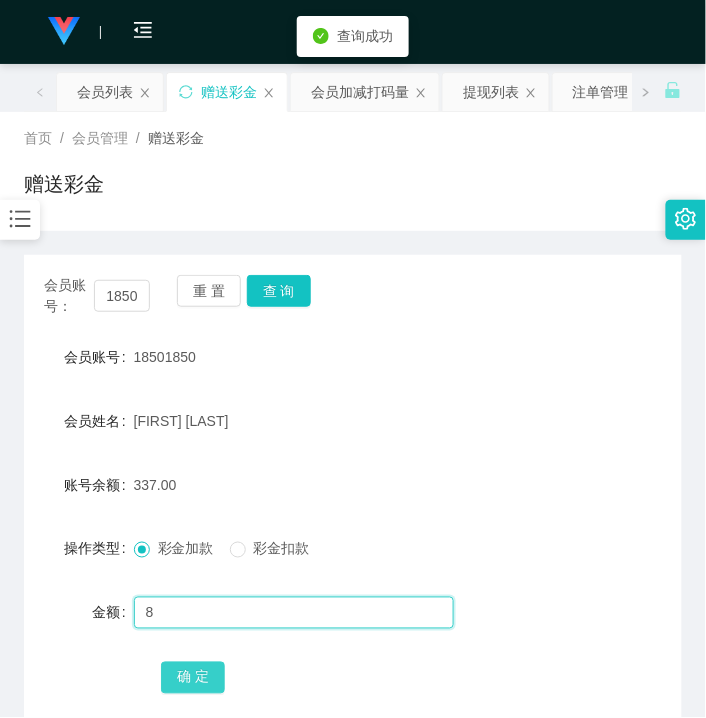 type on "8" 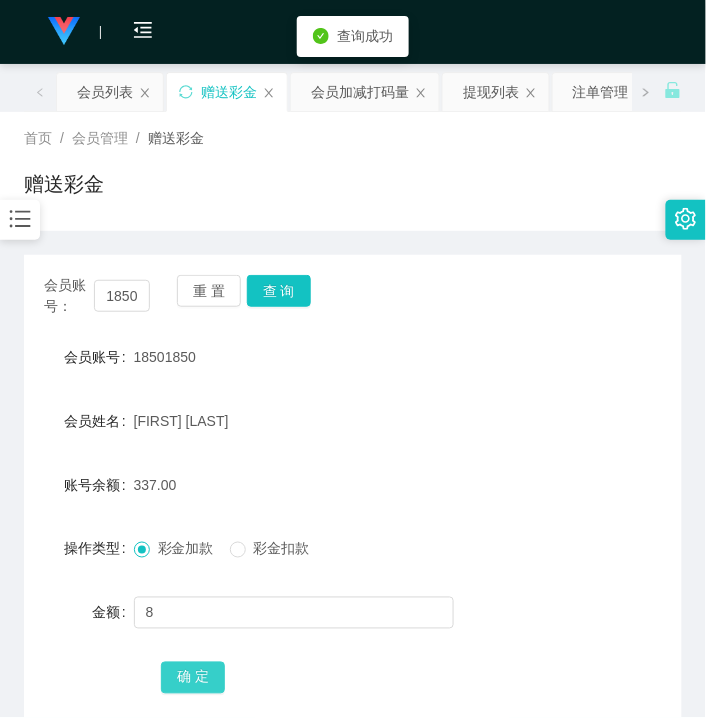 click on "确 定" at bounding box center [193, 678] 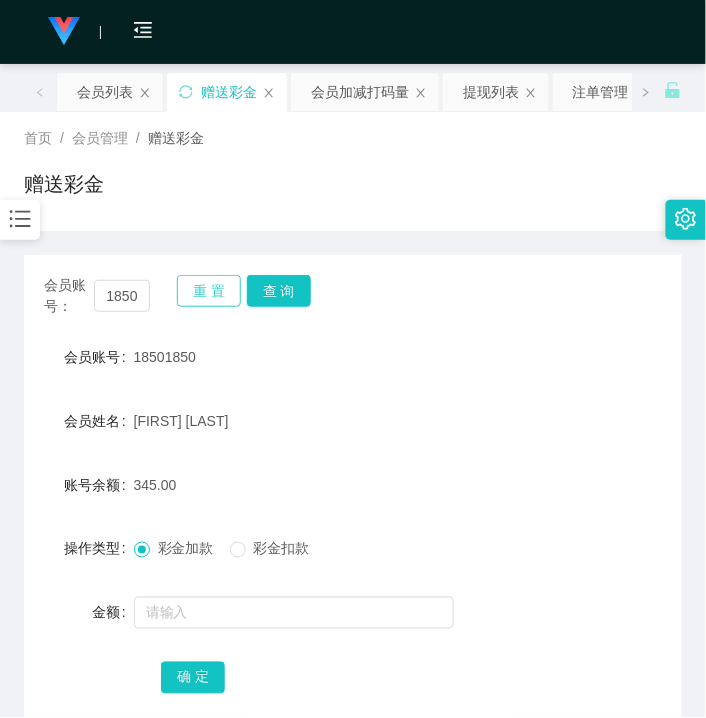 click on "重 置" at bounding box center (209, 291) 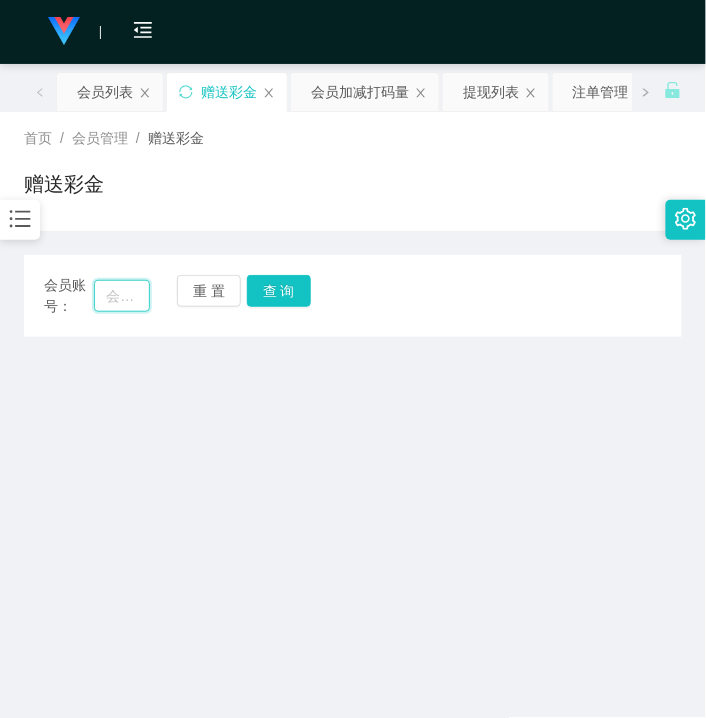 click at bounding box center (122, 296) 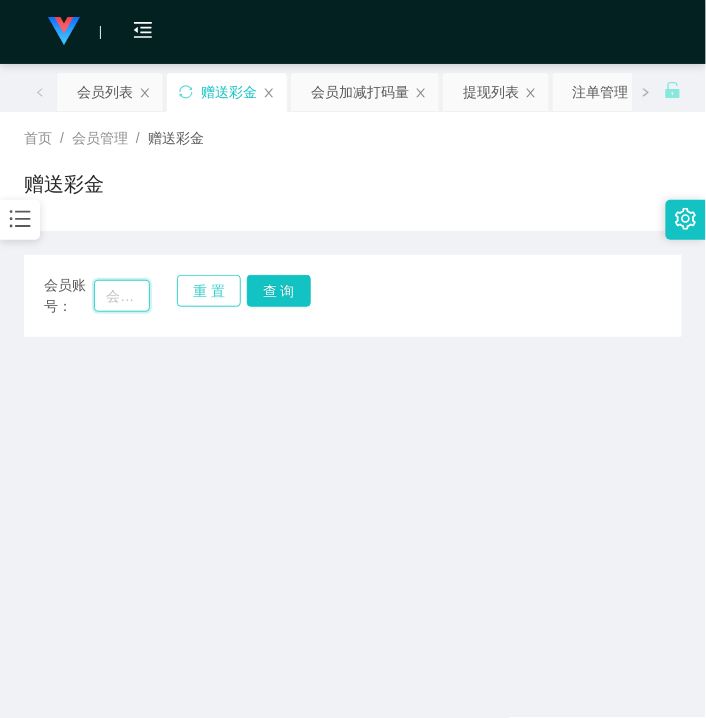 paste on "[USERNAME]" 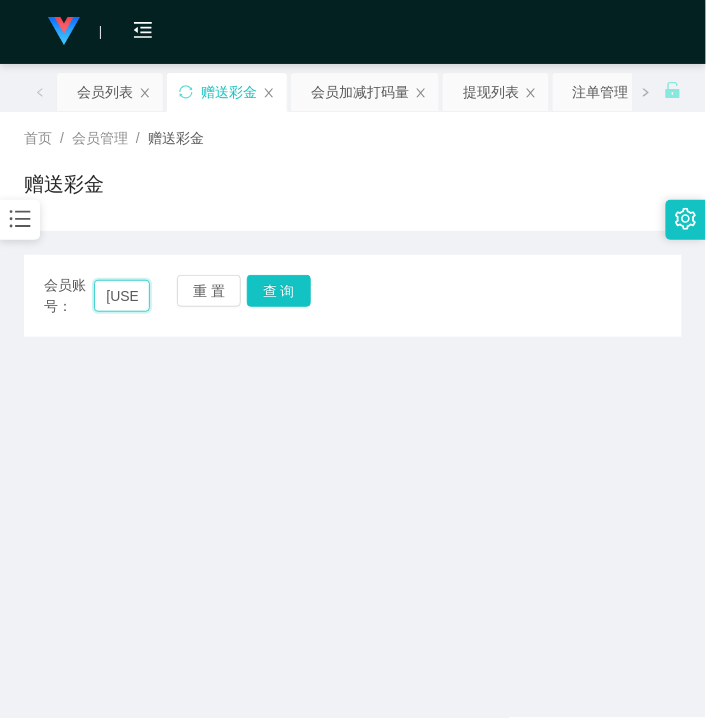 scroll, scrollTop: 0, scrollLeft: 8, axis: horizontal 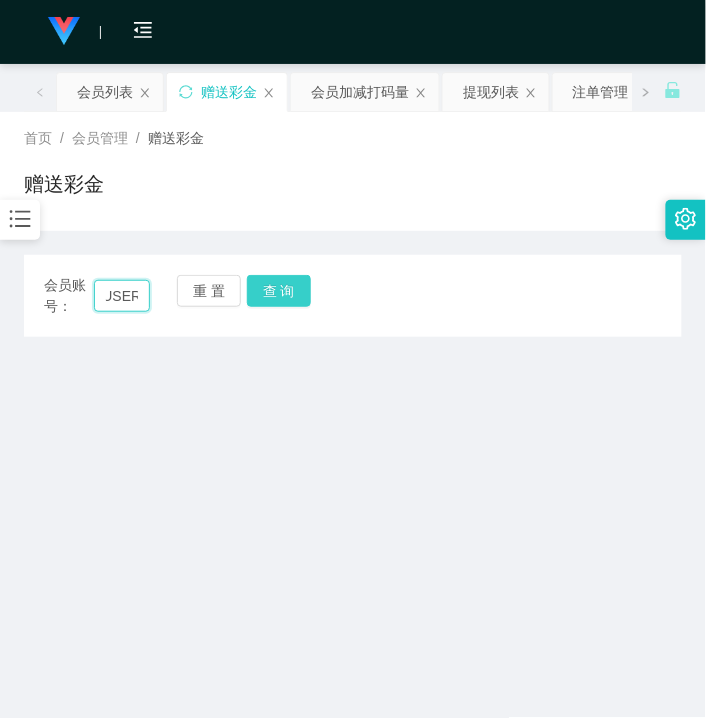 type on "[USERNAME]" 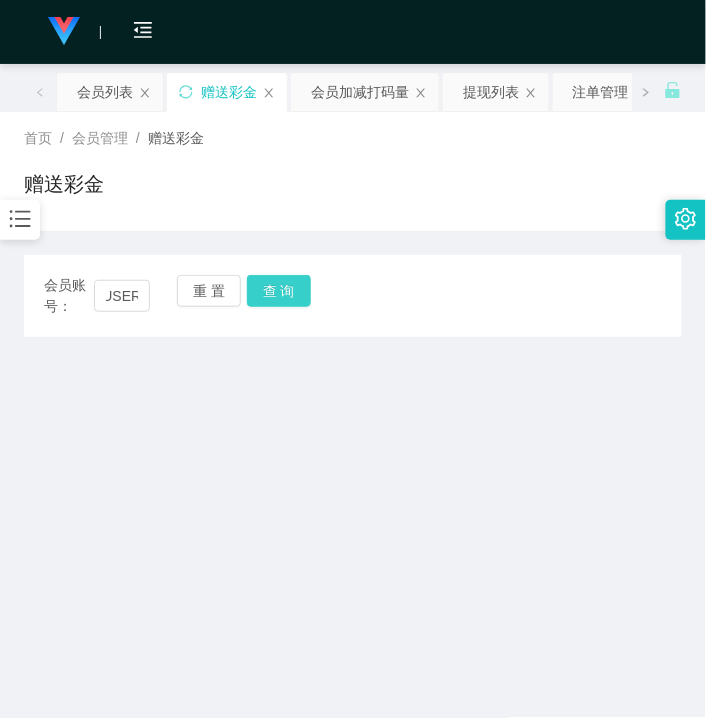 drag, startPoint x: 284, startPoint y: 288, endPoint x: 301, endPoint y: 392, distance: 105.380264 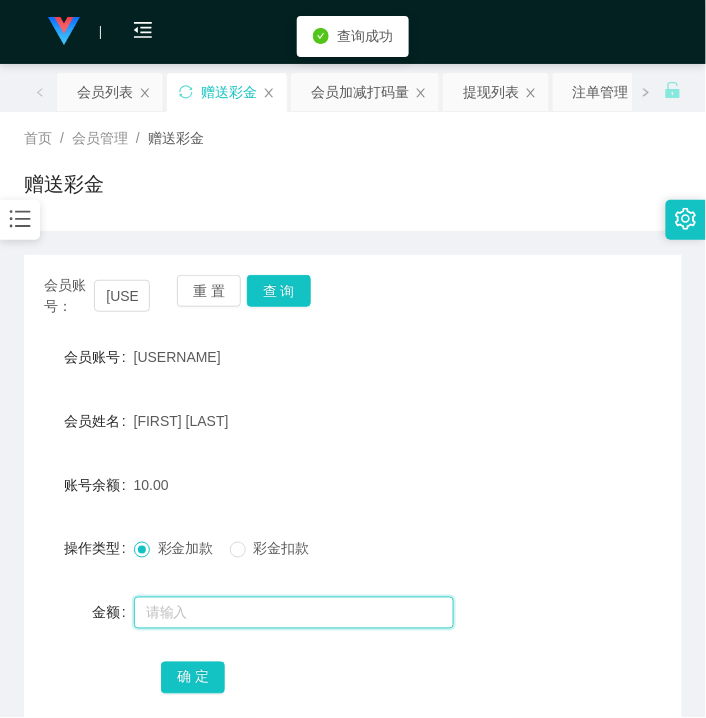 click at bounding box center (294, 613) 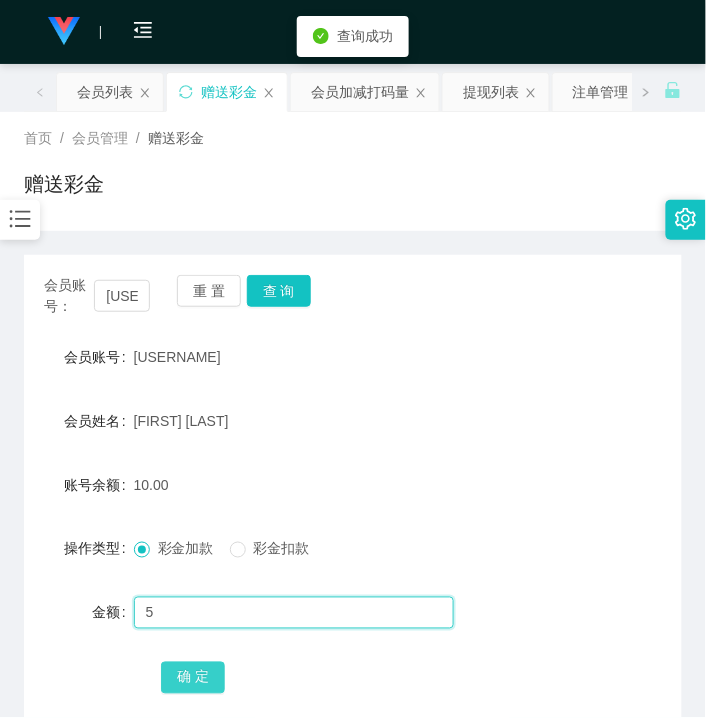 type on "5" 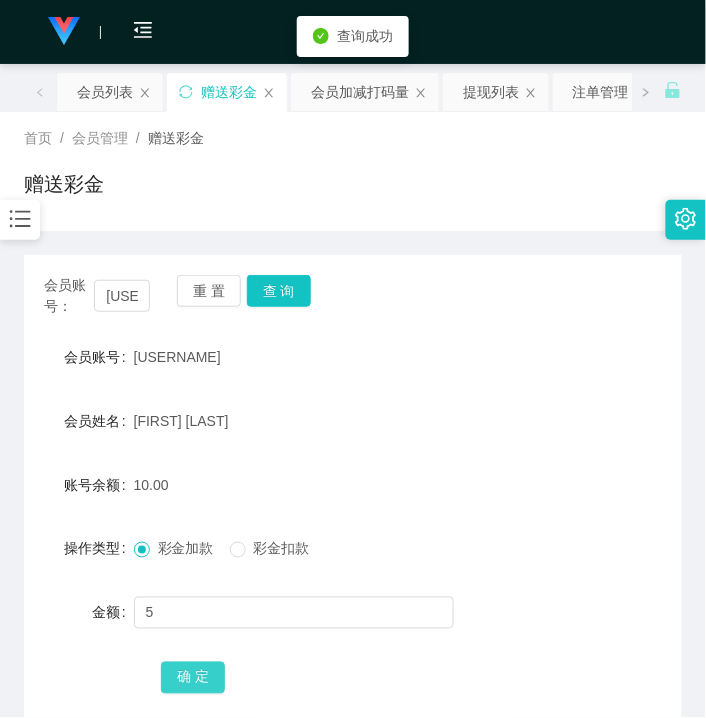 click on "确 定" at bounding box center (193, 678) 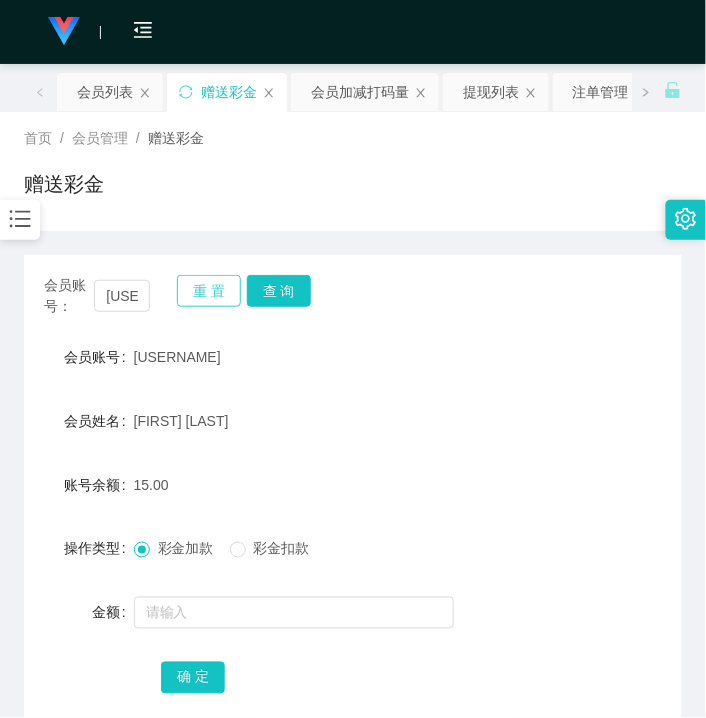 click on "重 置" at bounding box center [209, 291] 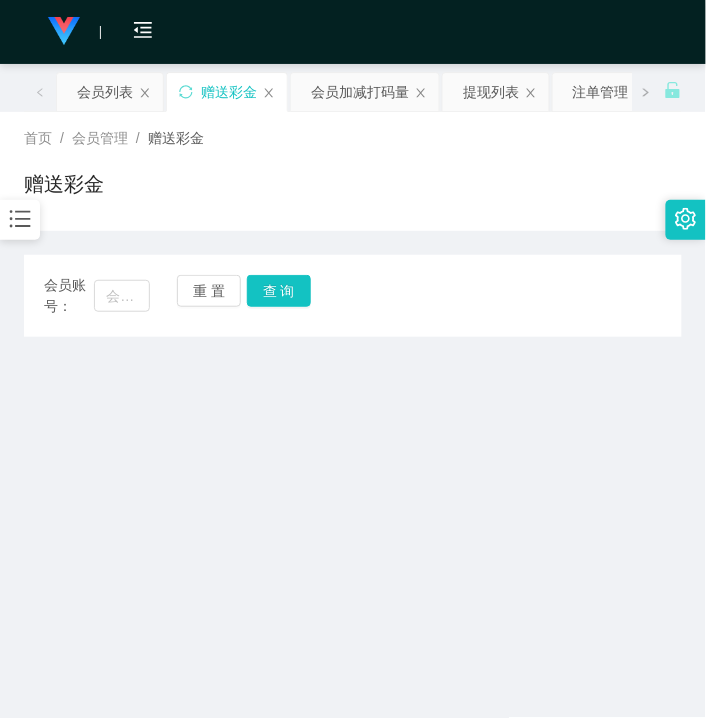 click on "会员账号： 重 置 查 询" at bounding box center (353, 296) 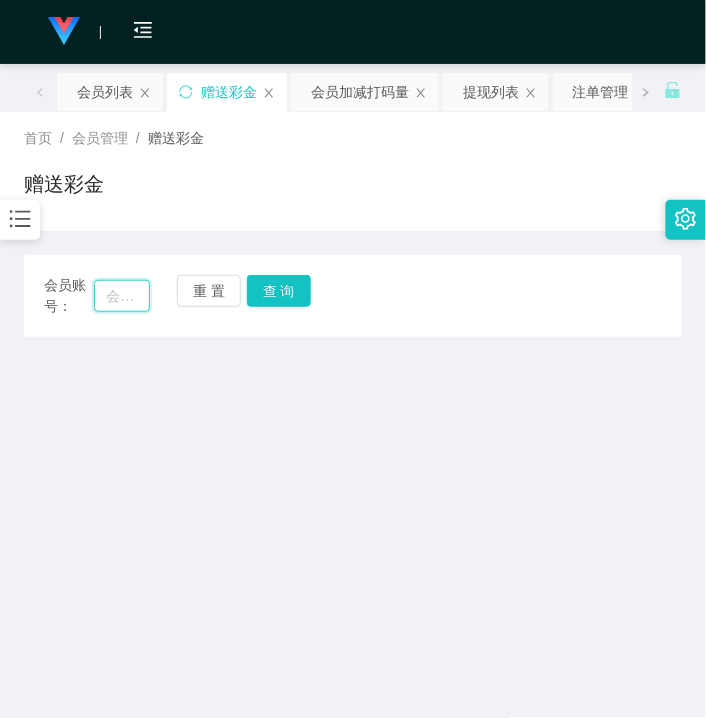 drag, startPoint x: 142, startPoint y: 293, endPoint x: 162, endPoint y: 295, distance: 20.09975 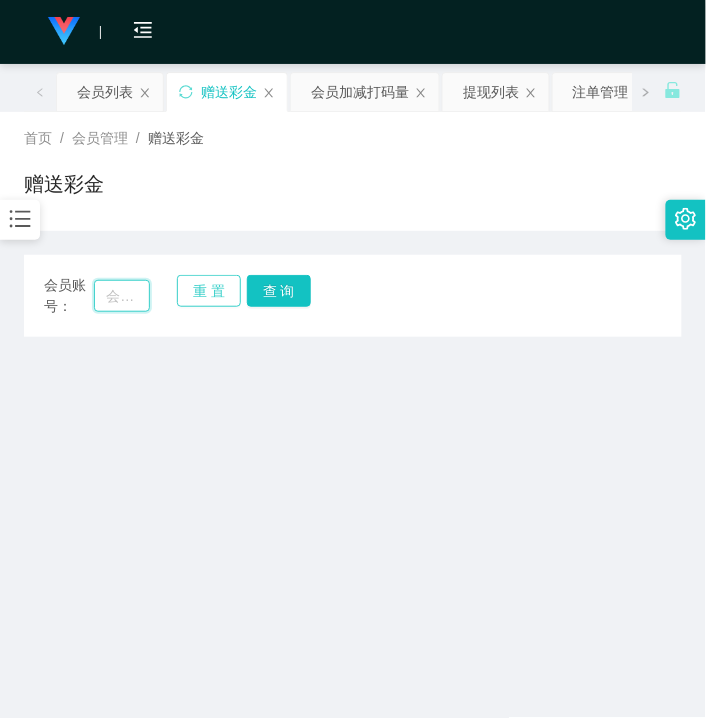 paste on "luces" 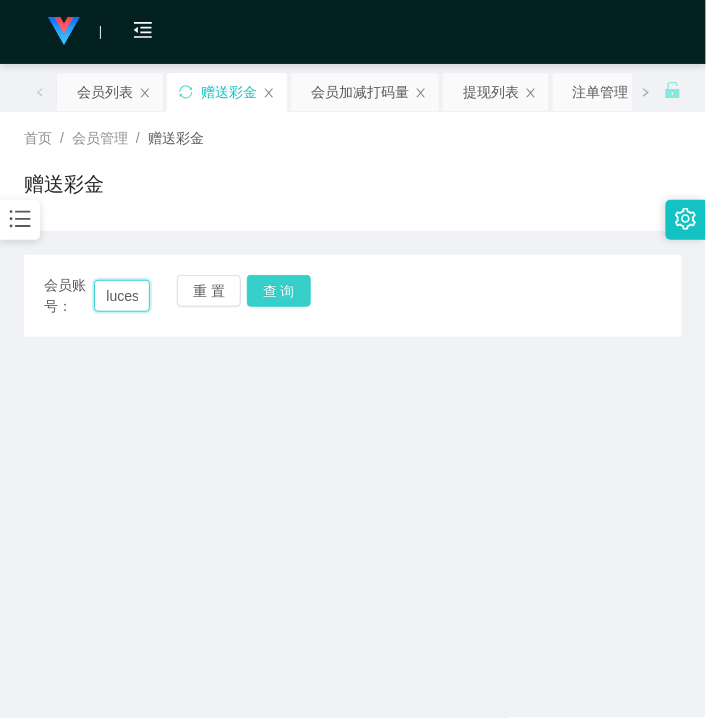 type on "luces" 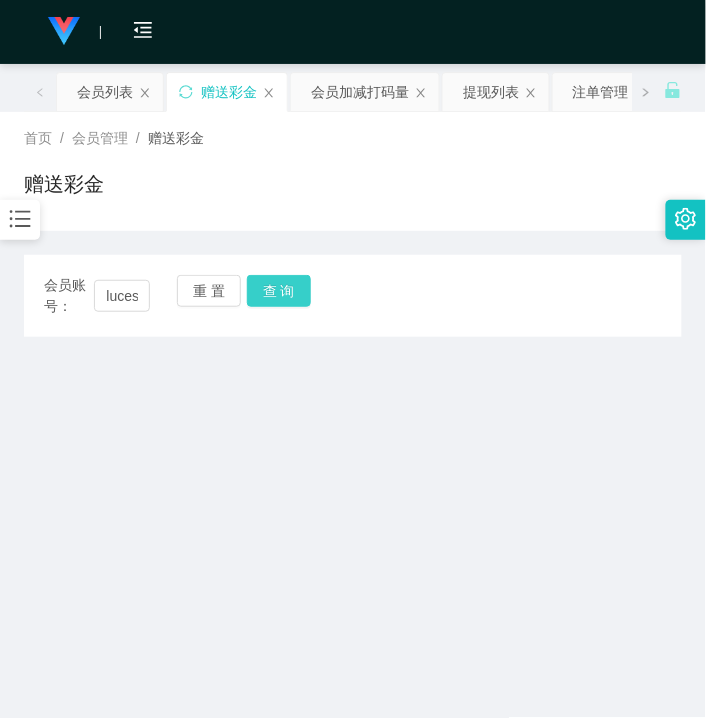 drag, startPoint x: 294, startPoint y: 294, endPoint x: 293, endPoint y: 334, distance: 40.012497 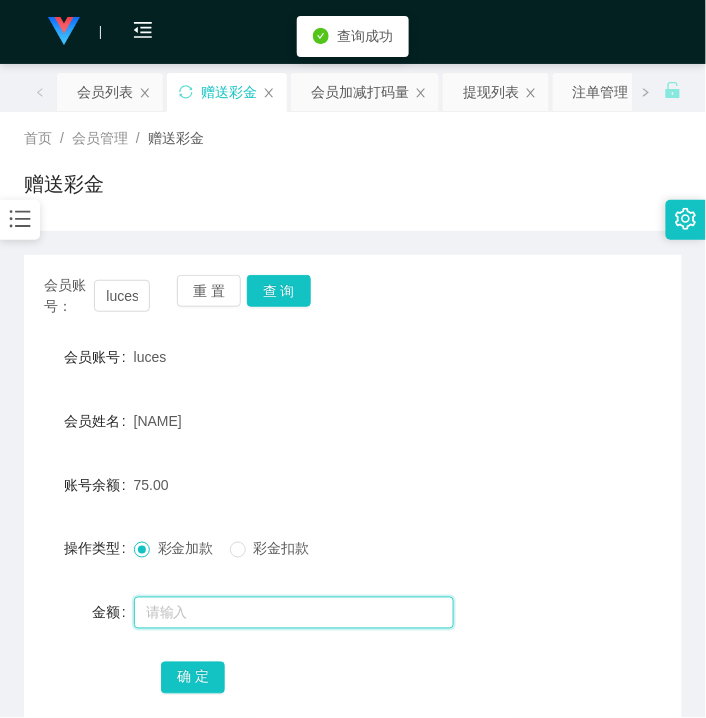 click at bounding box center (294, 613) 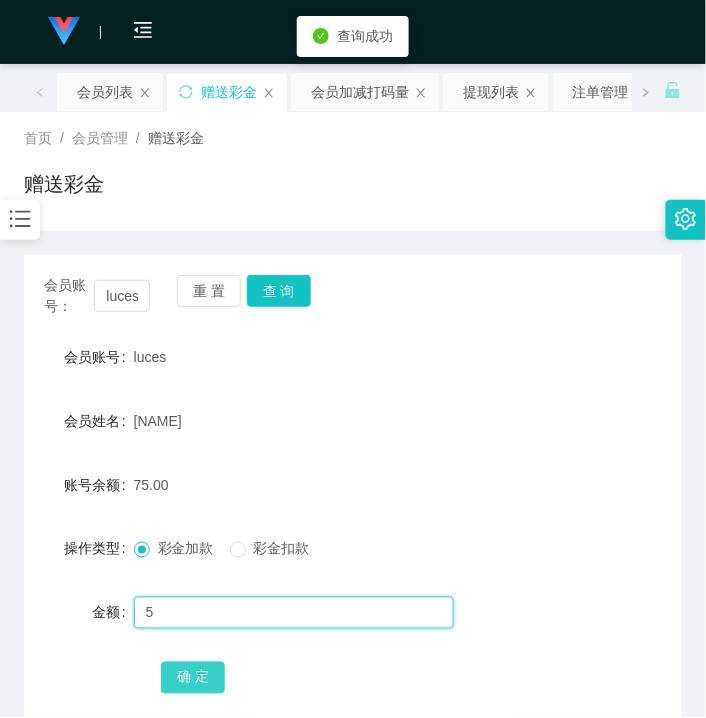 type on "5" 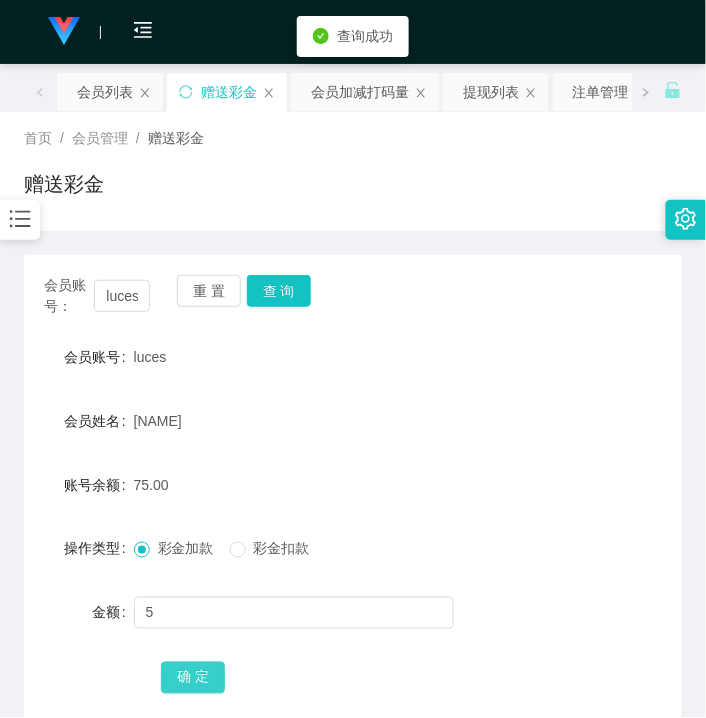 drag, startPoint x: 204, startPoint y: 664, endPoint x: 173, endPoint y: 680, distance: 34.88553 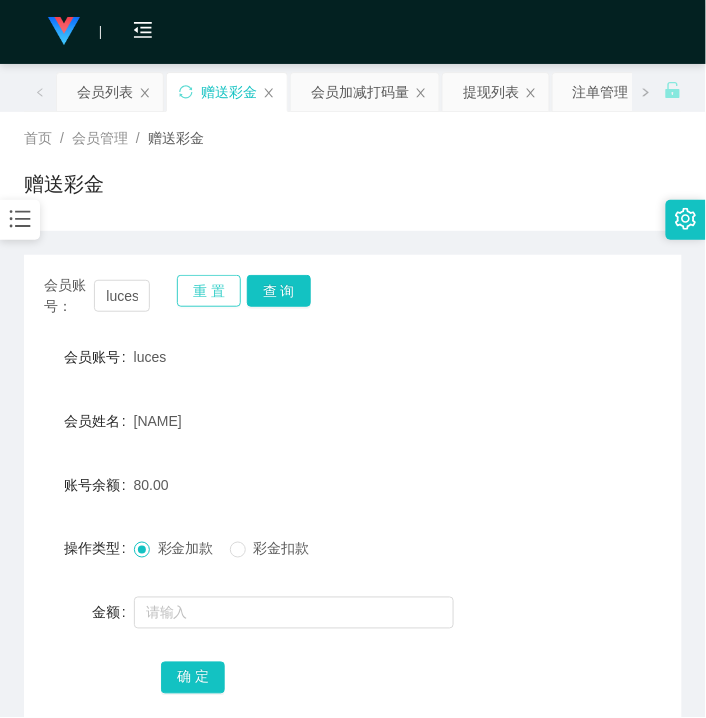 click on "重 置" at bounding box center (209, 291) 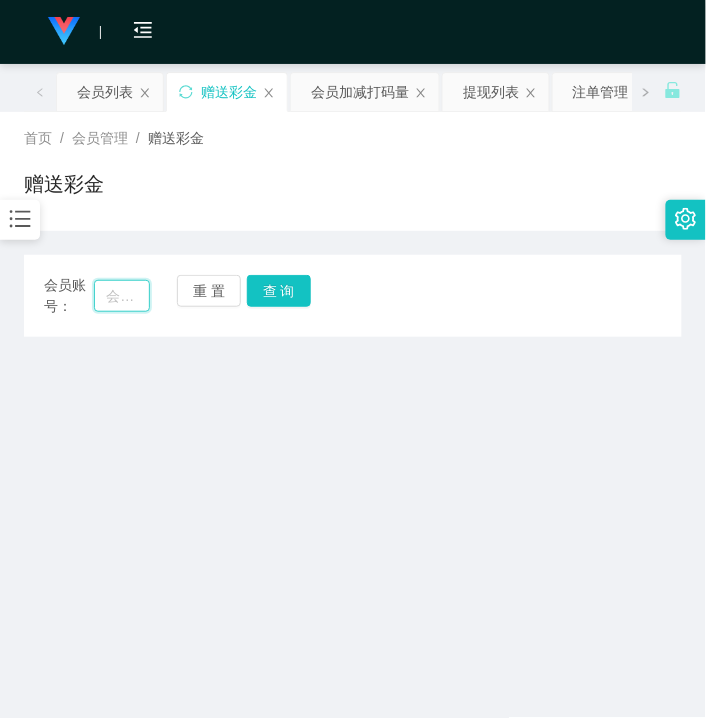 click at bounding box center [122, 296] 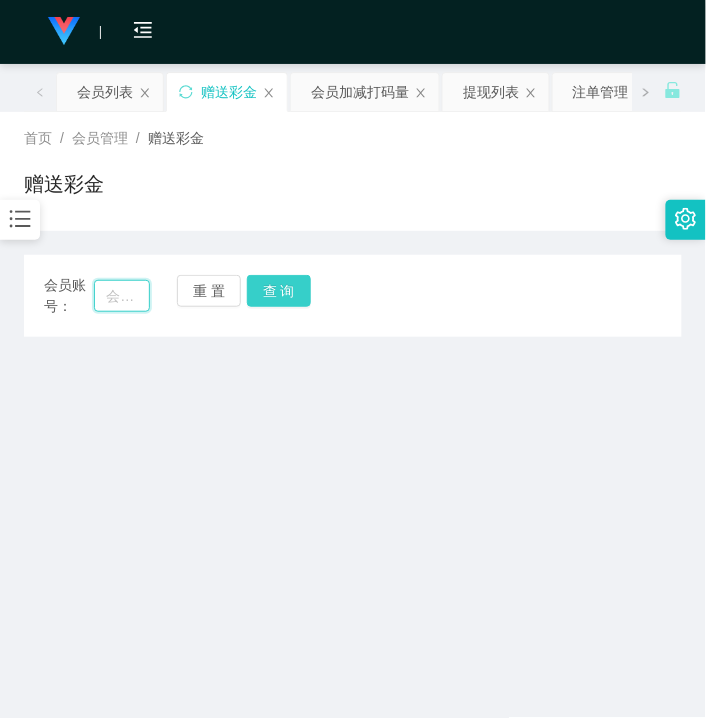 paste on "18501850" 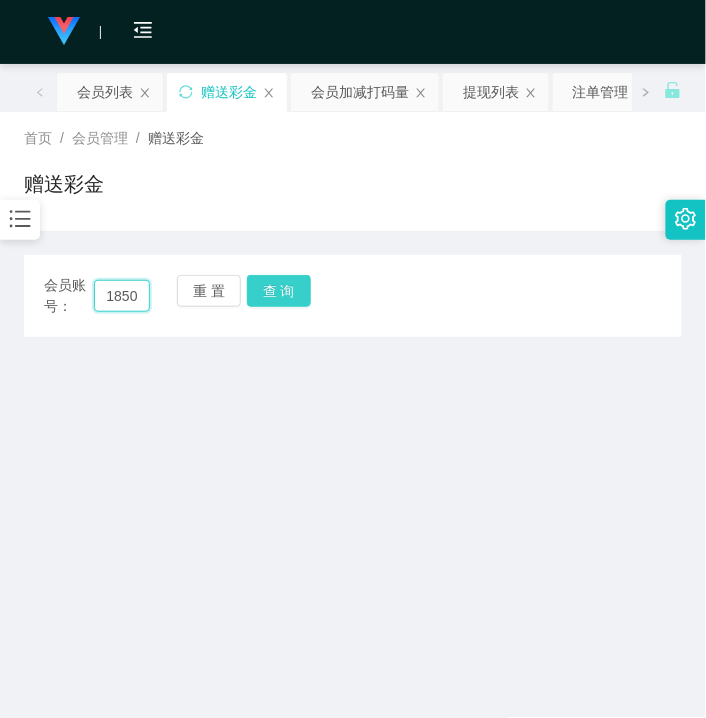 scroll, scrollTop: 0, scrollLeft: 28, axis: horizontal 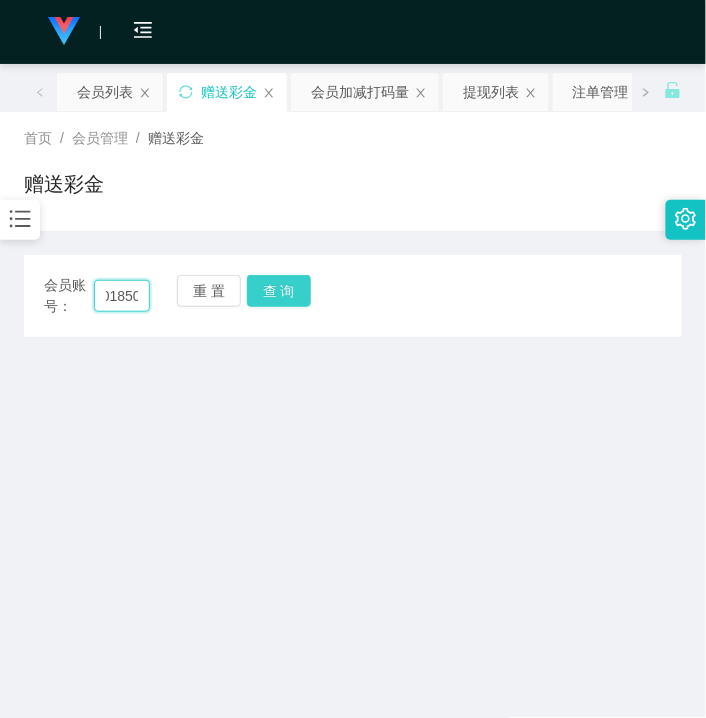 type on "18501850" 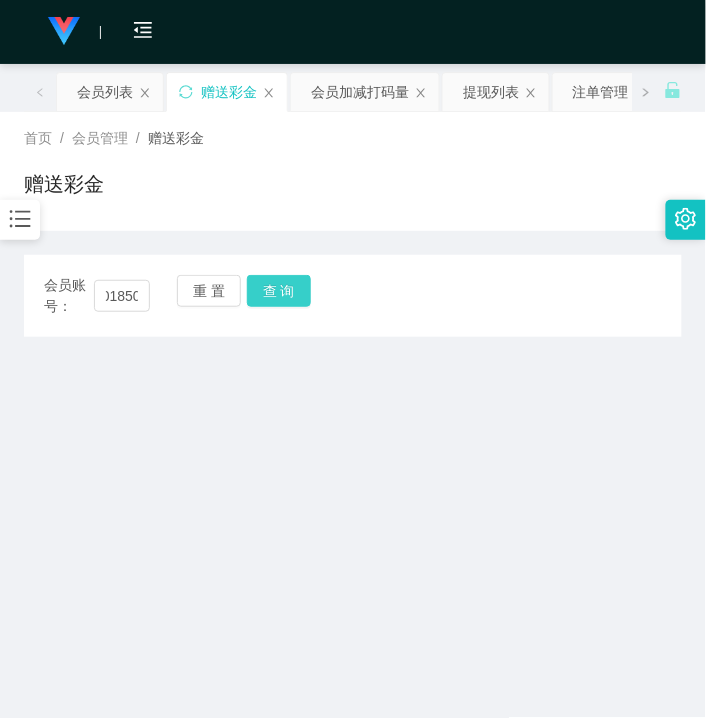 click on "查 询" at bounding box center (279, 291) 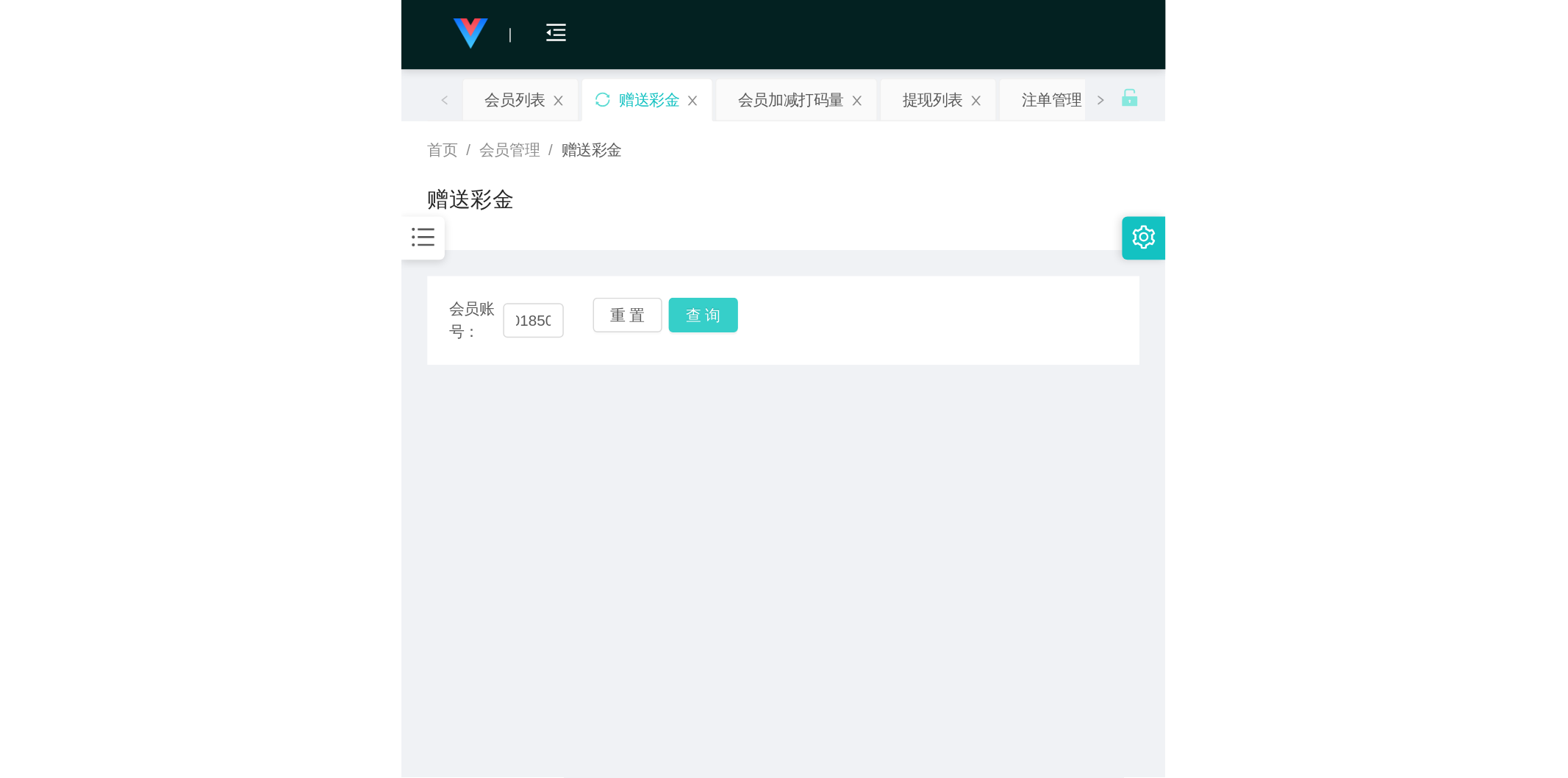scroll, scrollTop: 0, scrollLeft: 0, axis: both 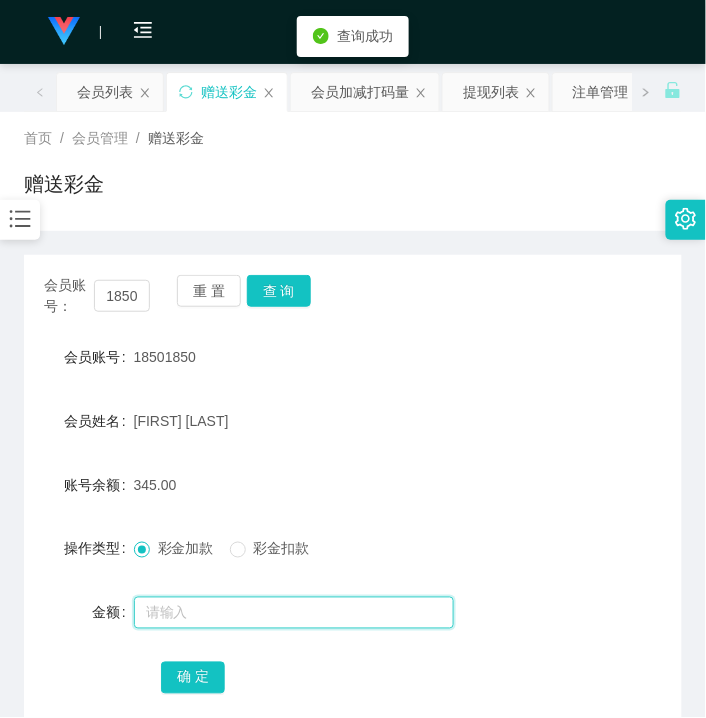 click at bounding box center [294, 613] 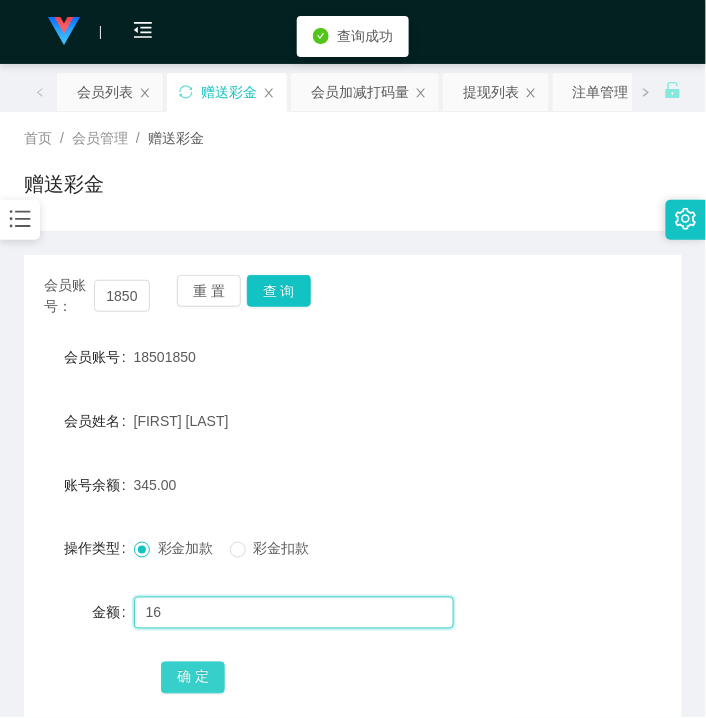 type on "16" 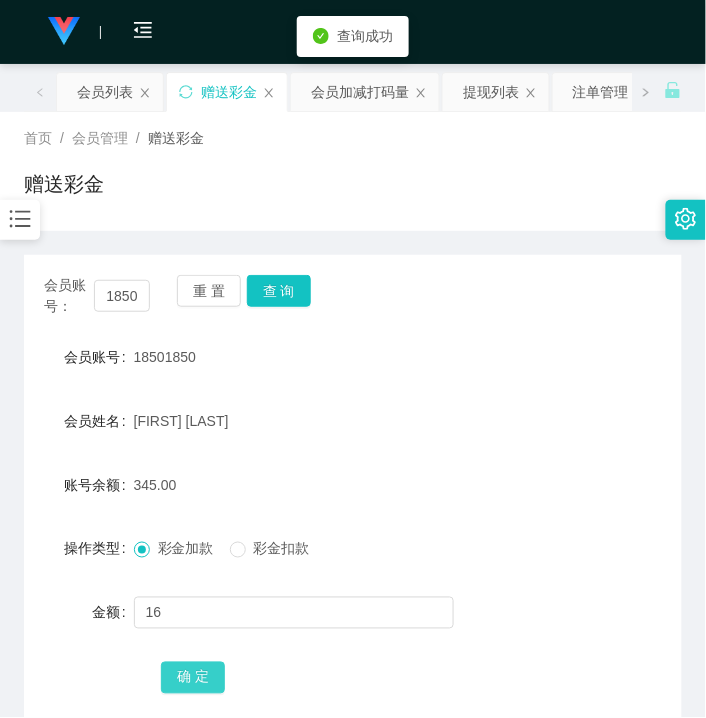 click on "确 定" at bounding box center [193, 678] 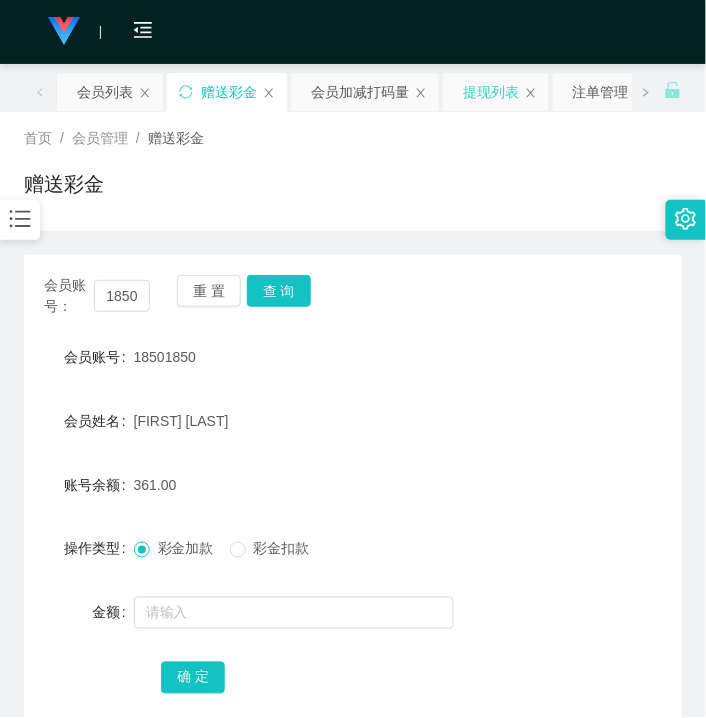 click on "提现列表" at bounding box center [491, 92] 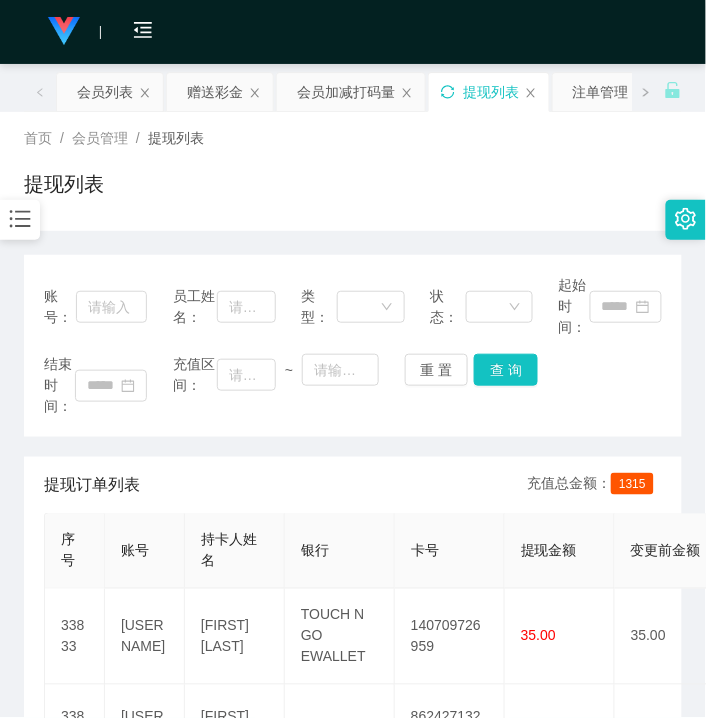 click 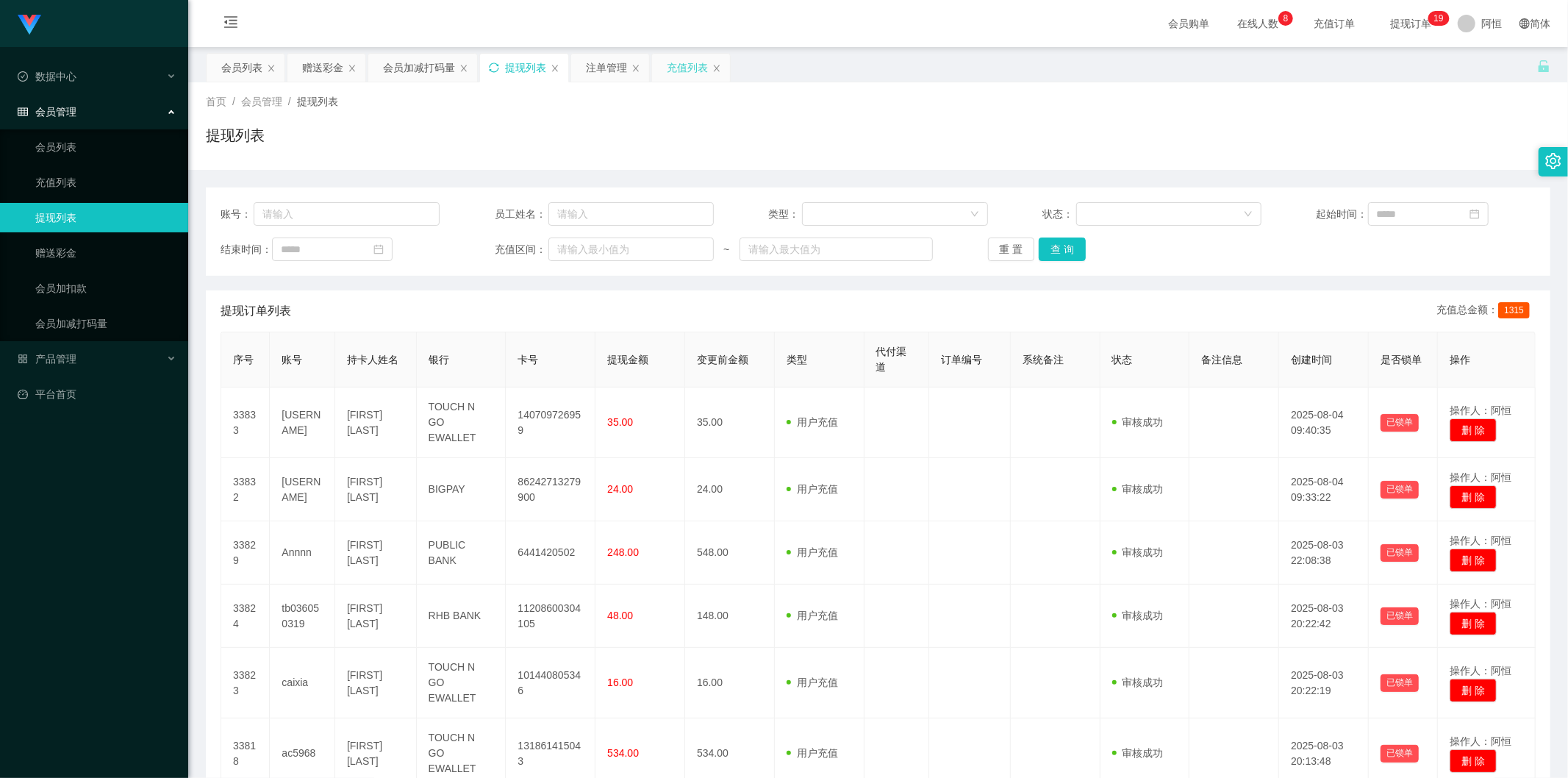 click on "充值列表" at bounding box center [687, 68] 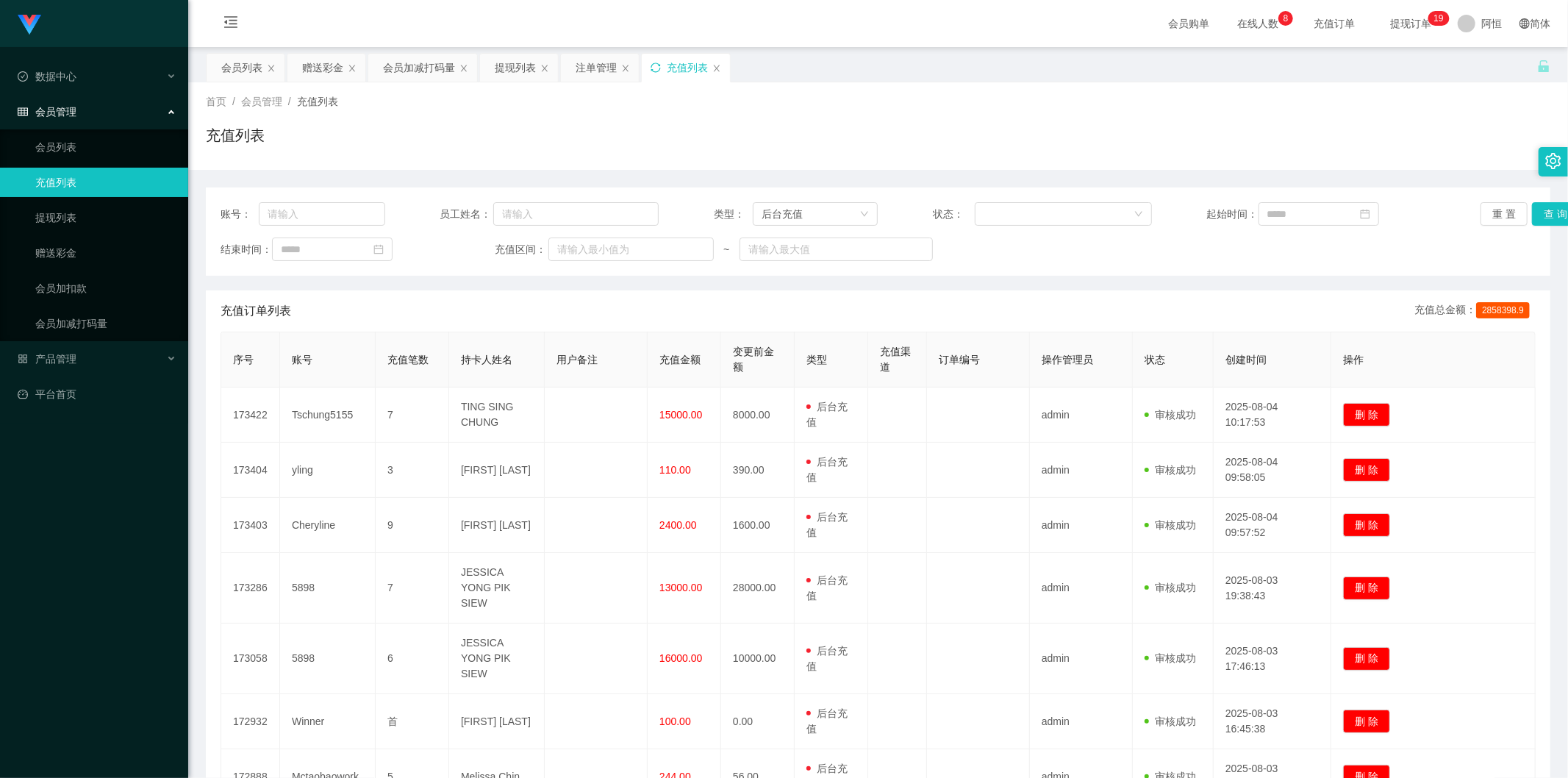 click 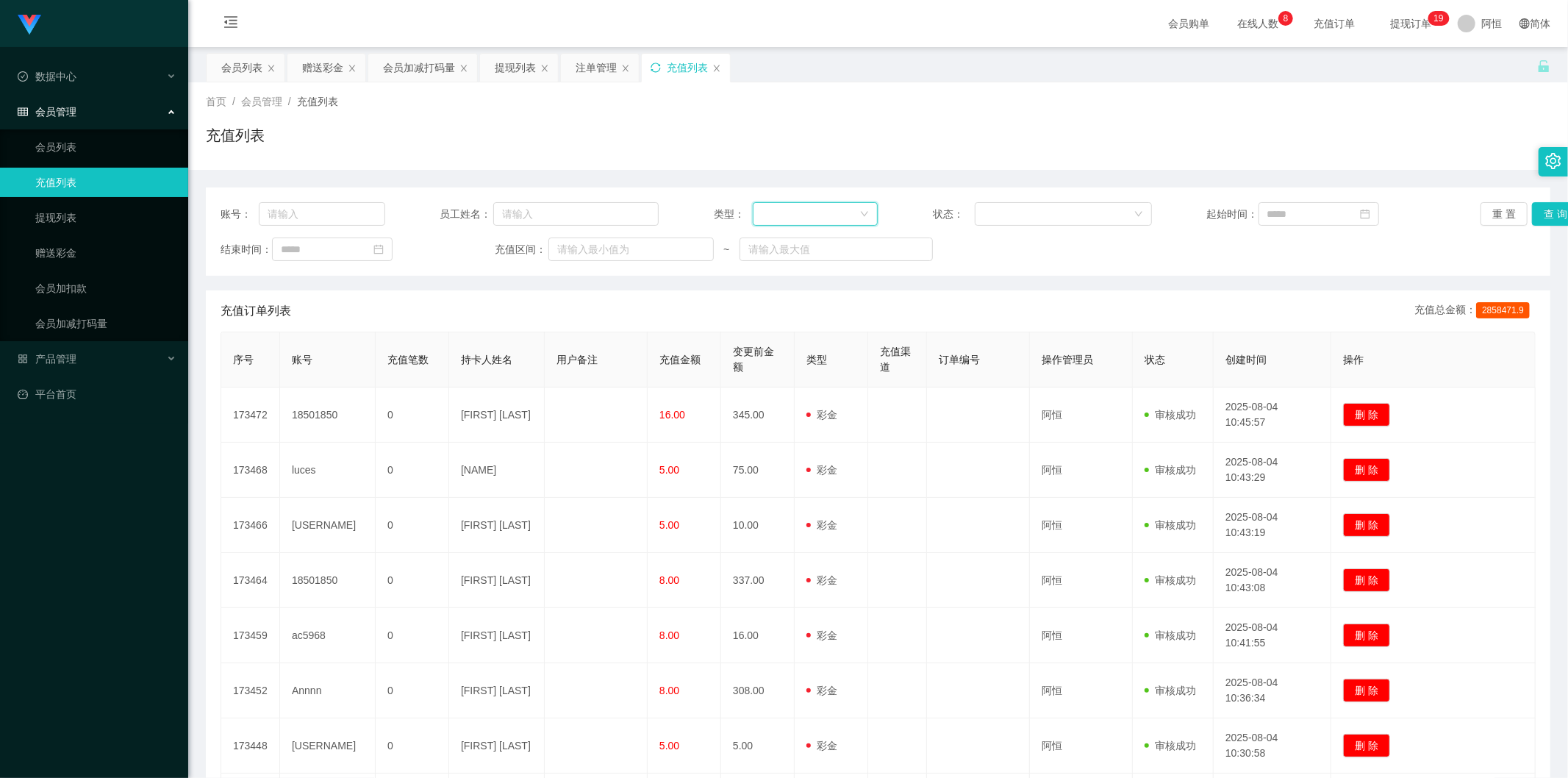 click at bounding box center (810, 214) 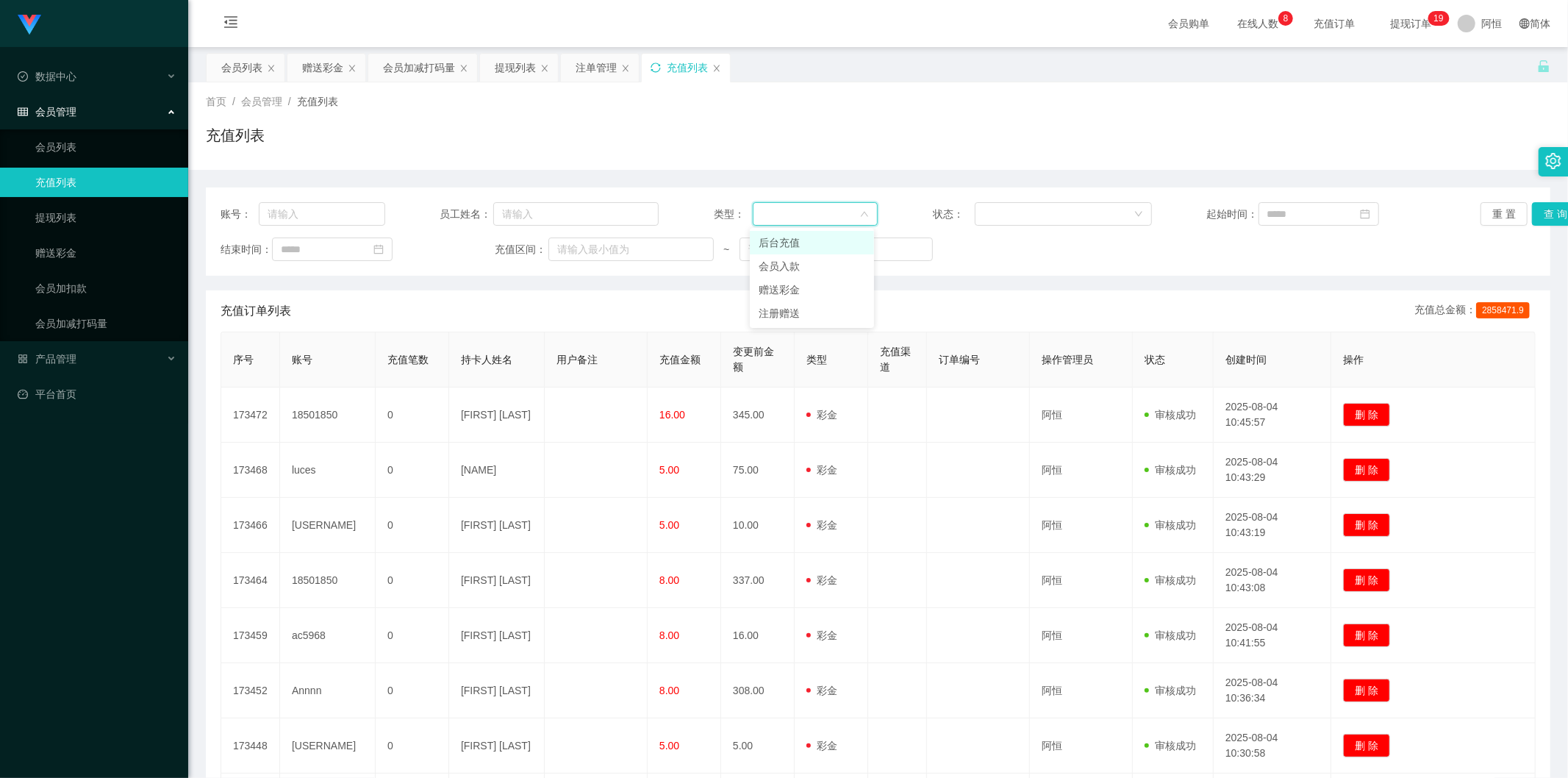 click on "后台充值" at bounding box center [812, 243] 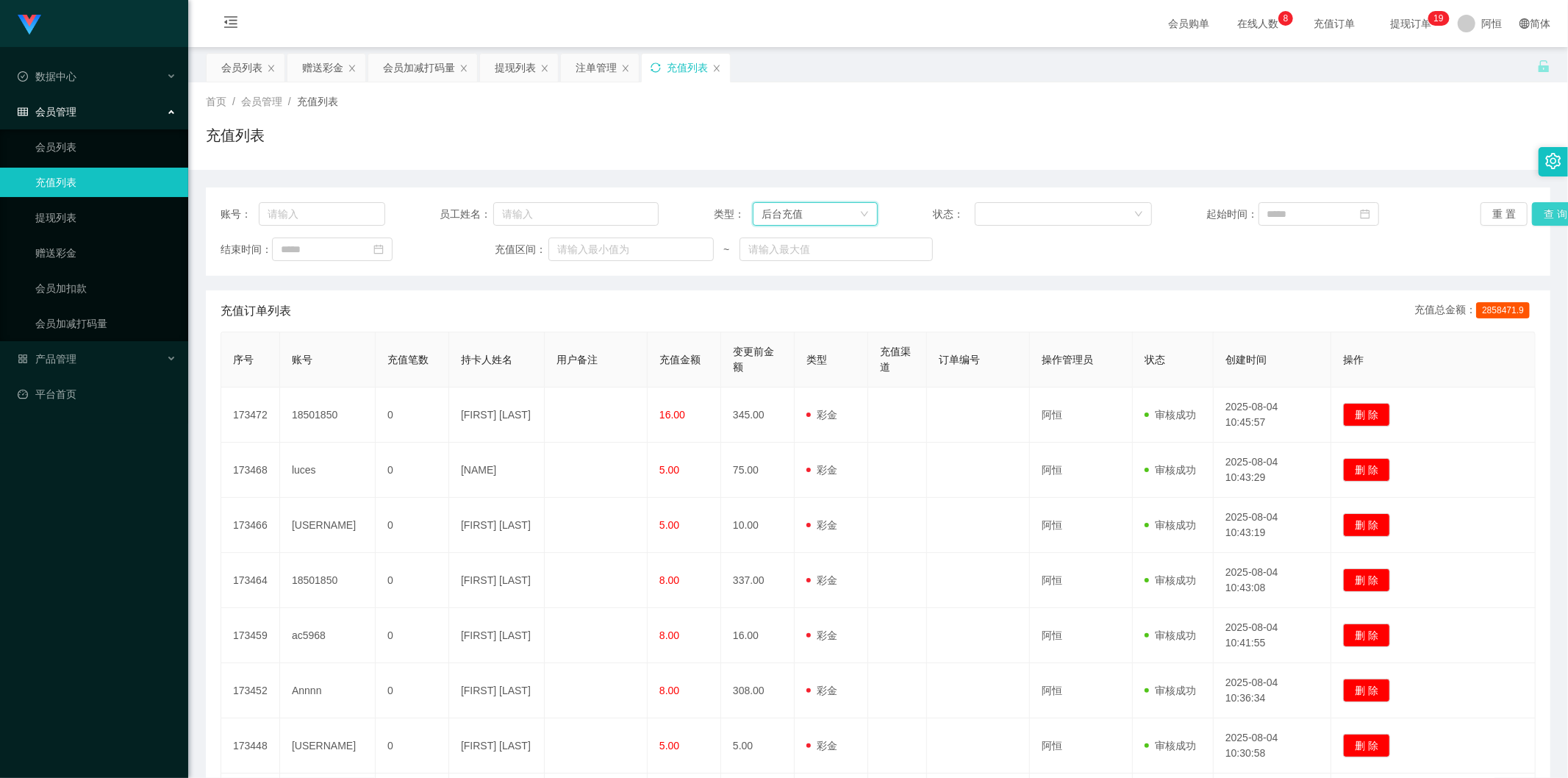 click on "查 询" at bounding box center (1556, 214) 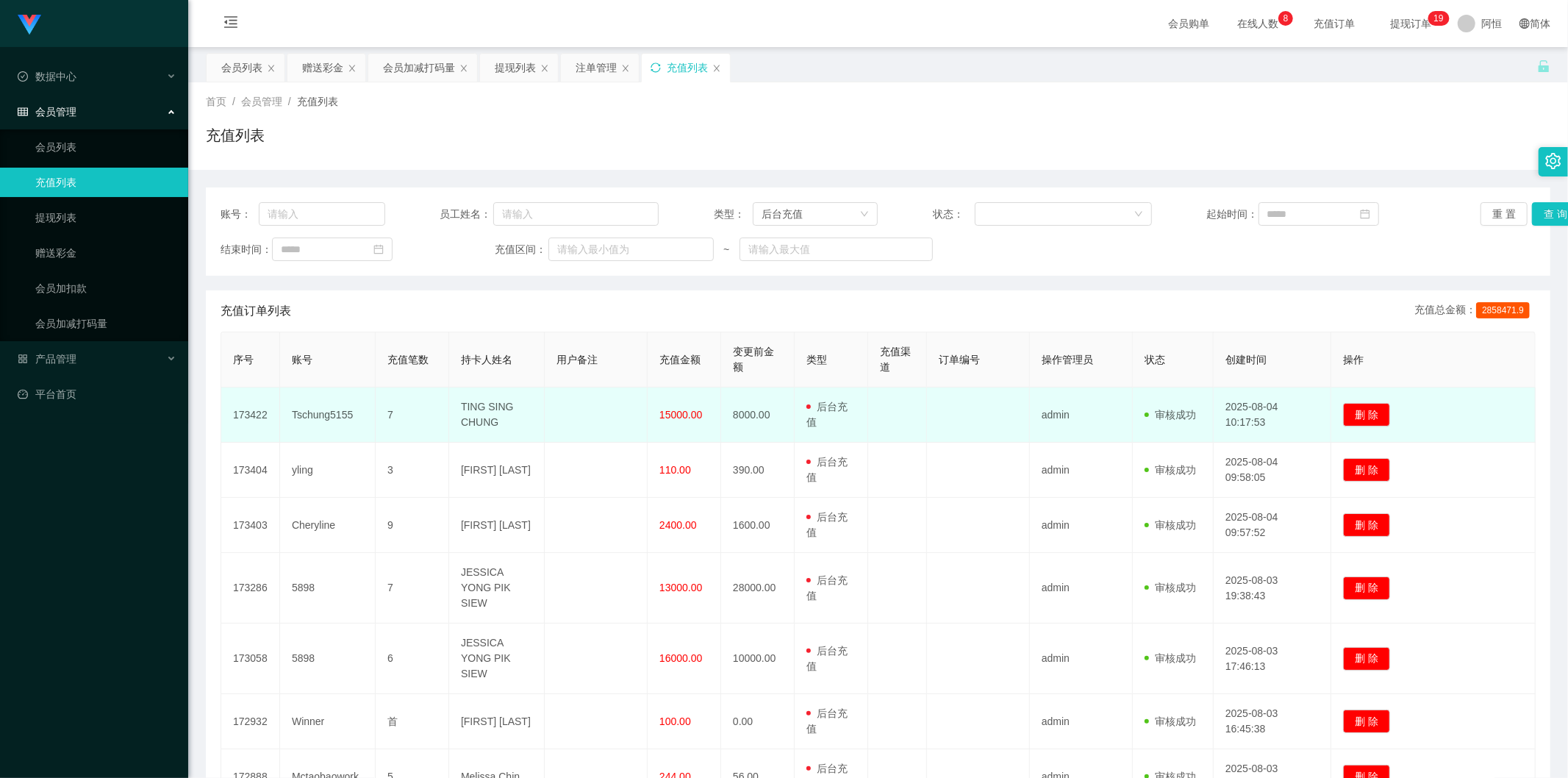 click on "Tschung5155" at bounding box center [328, 415] 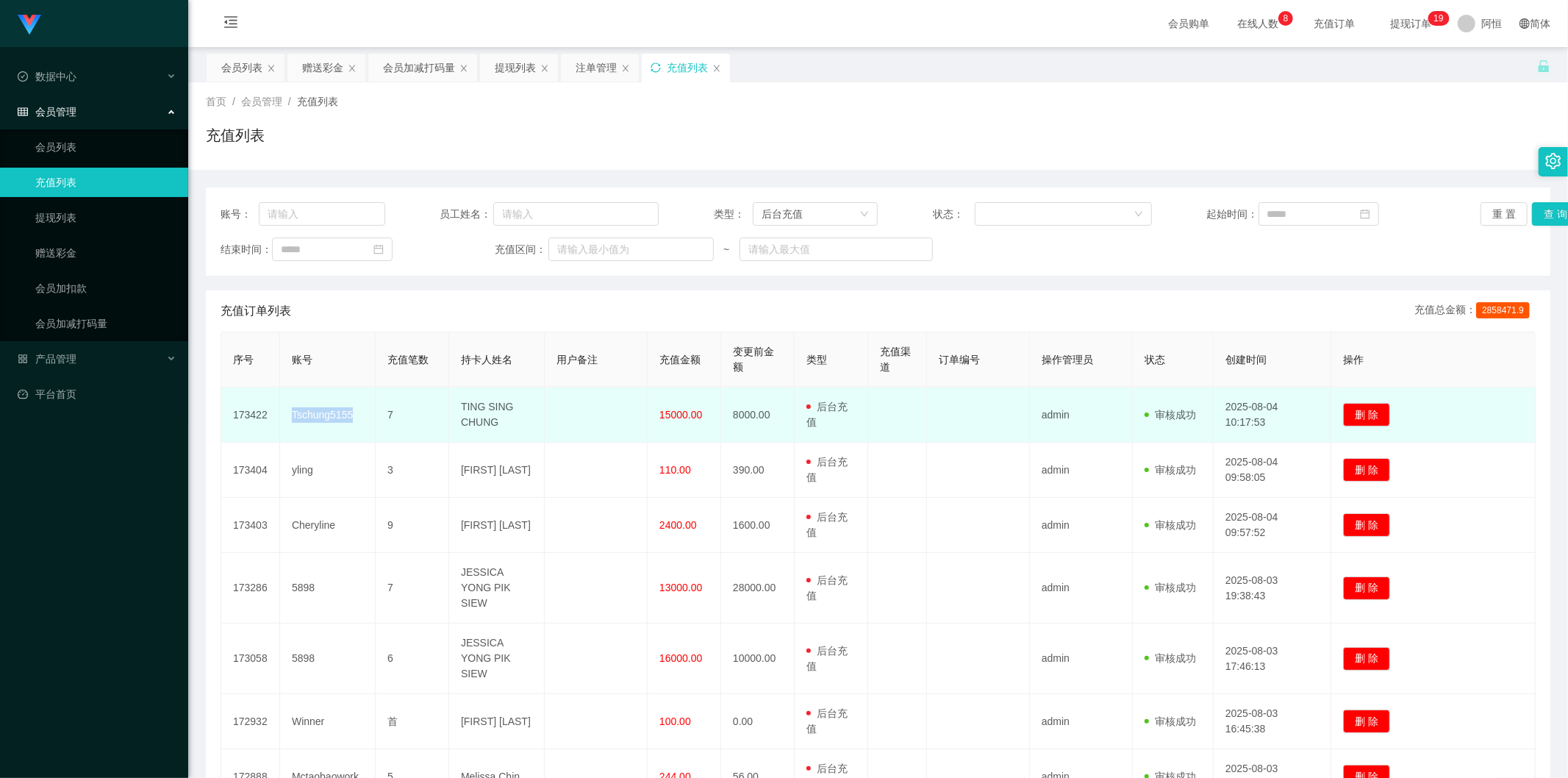 click on "Tschung5155" at bounding box center [328, 415] 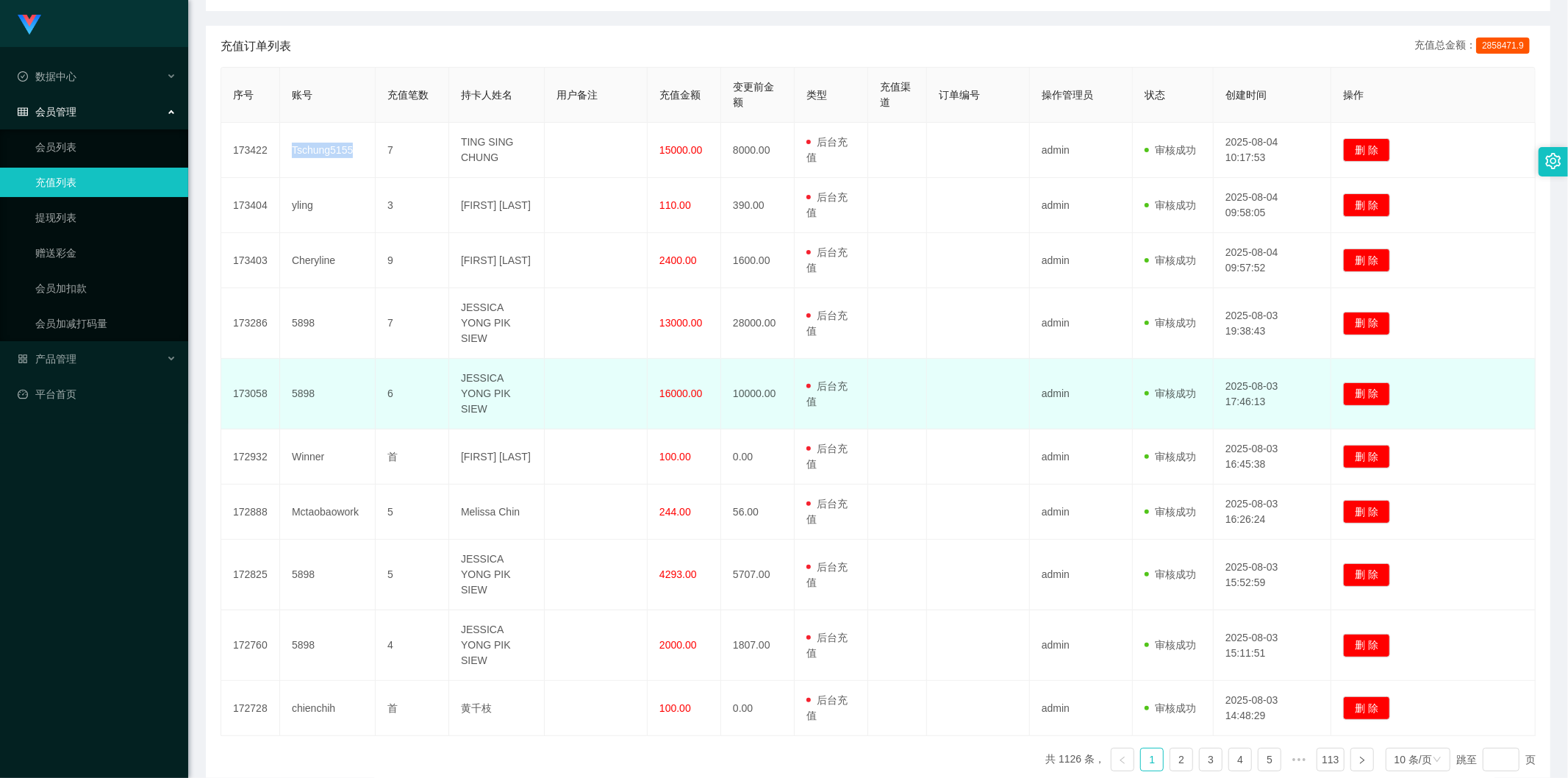 scroll, scrollTop: 272, scrollLeft: 0, axis: vertical 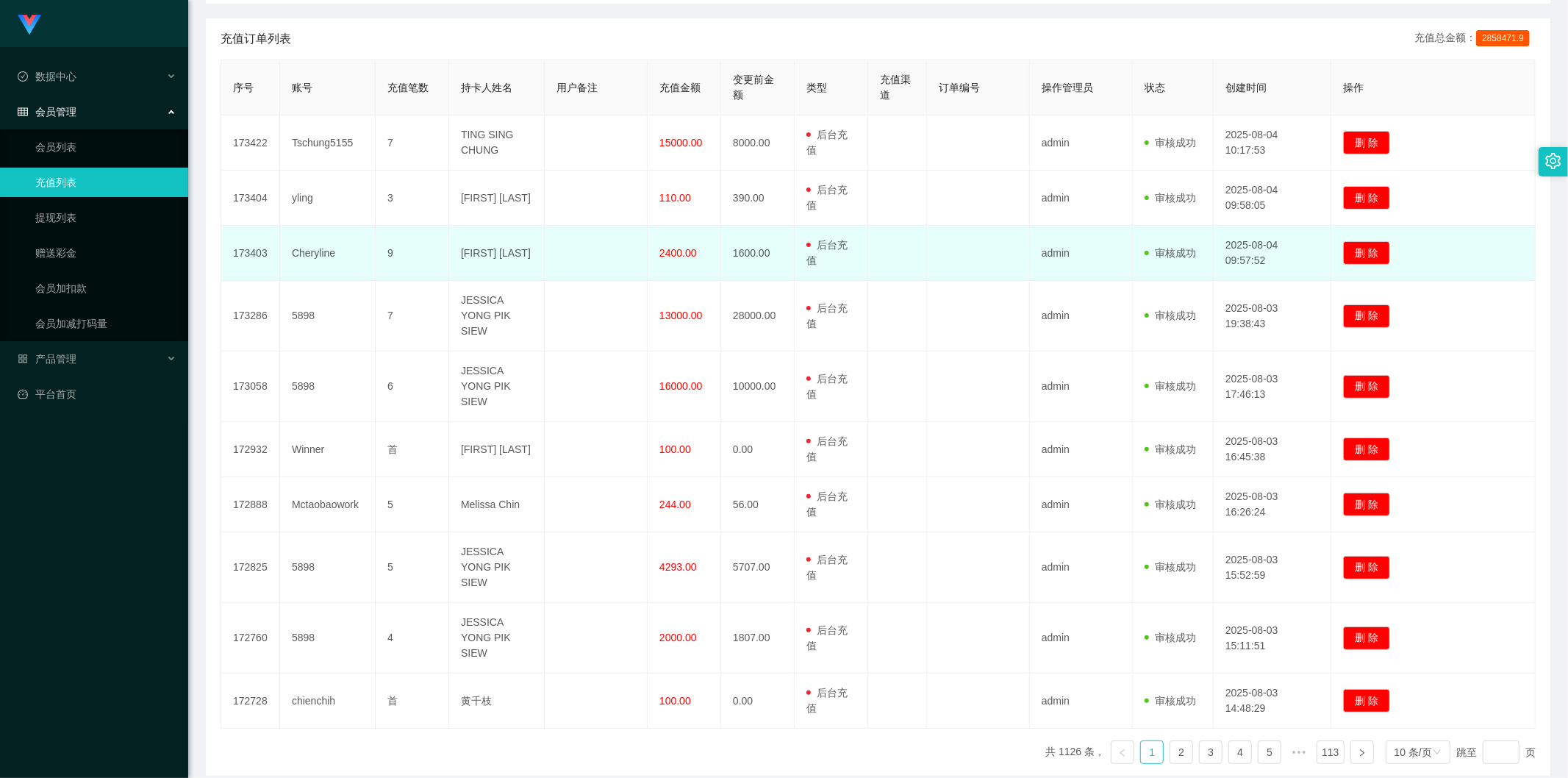click on "2400.00" at bounding box center (678, 253) 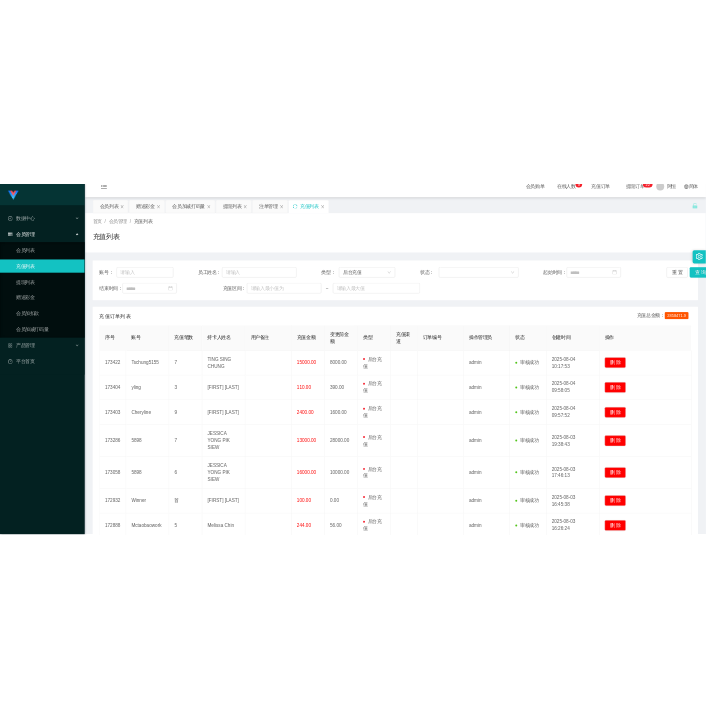 scroll, scrollTop: 0, scrollLeft: 0, axis: both 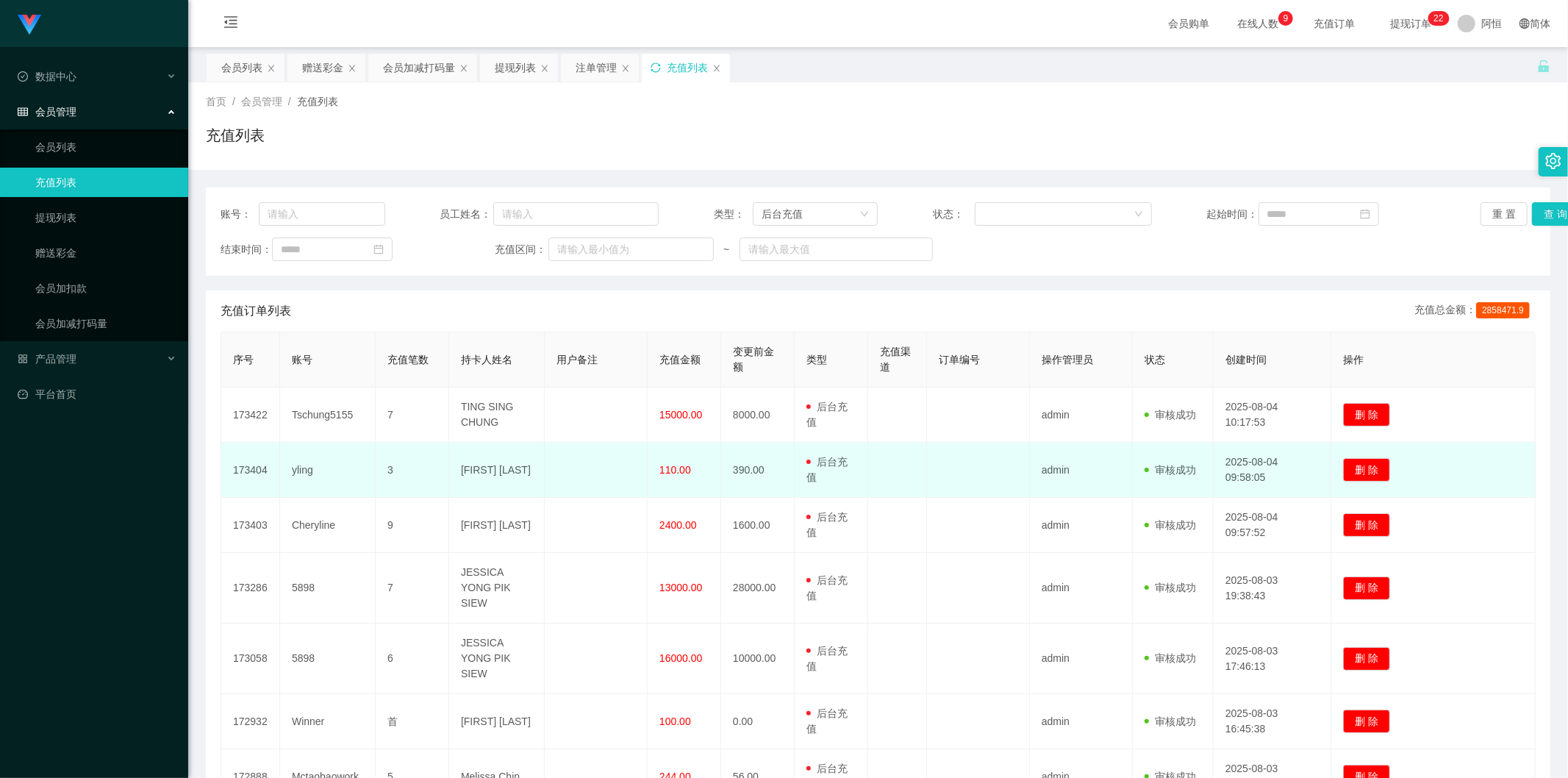 click on "110.00" at bounding box center (675, 470) 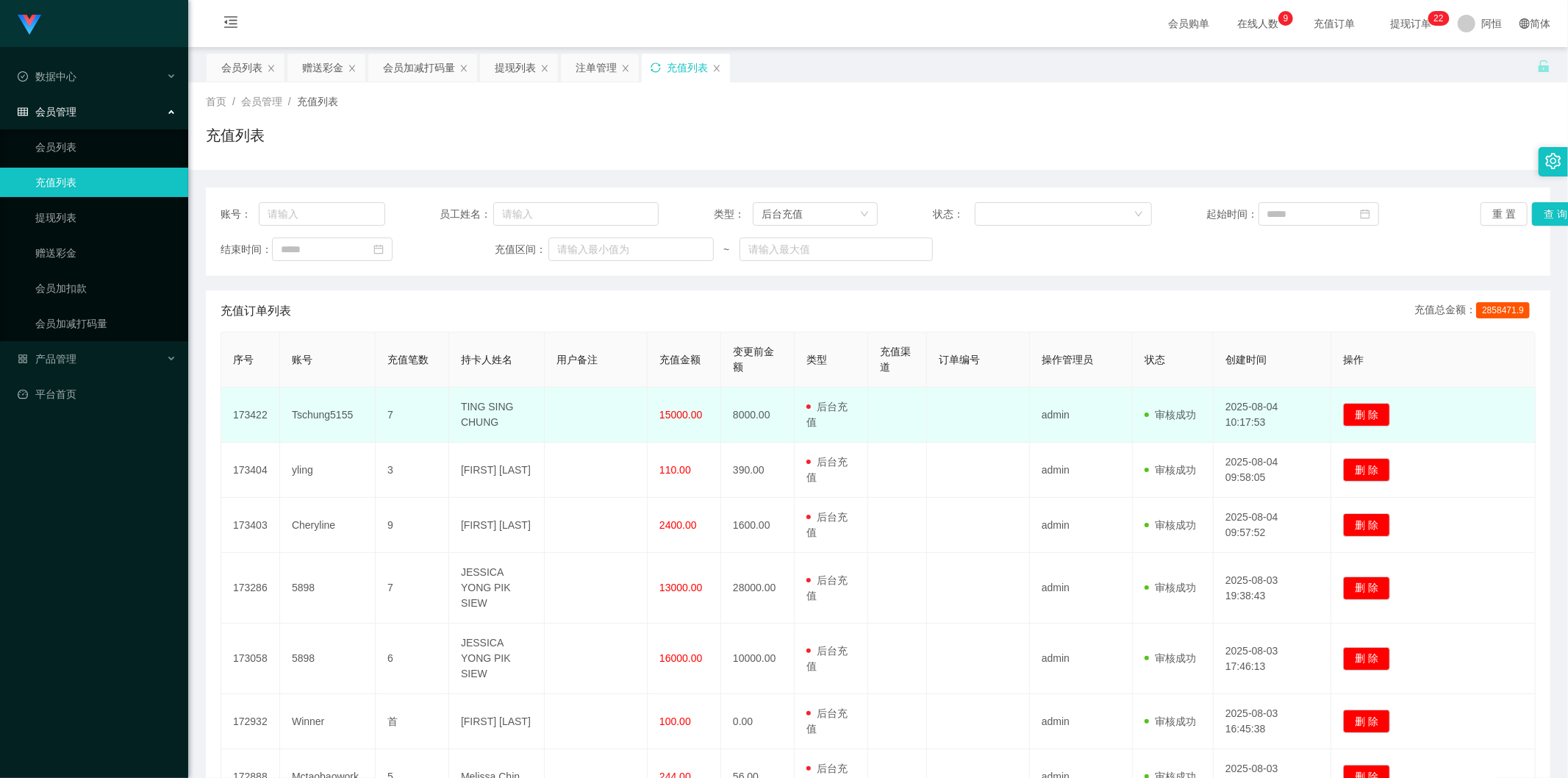 click on "15000.00" at bounding box center [681, 415] 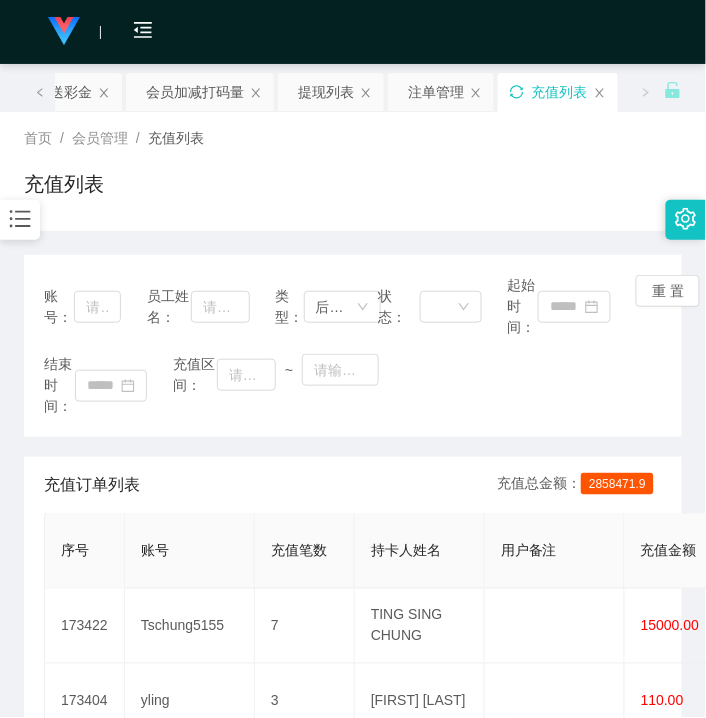 drag, startPoint x: 76, startPoint y: 94, endPoint x: 91, endPoint y: 131, distance: 39.92493 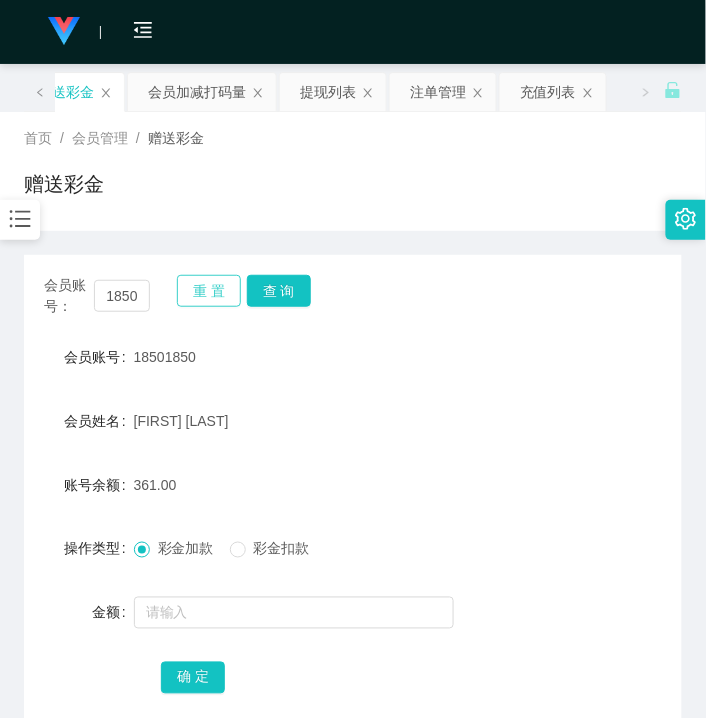 click on "重 置" at bounding box center [209, 291] 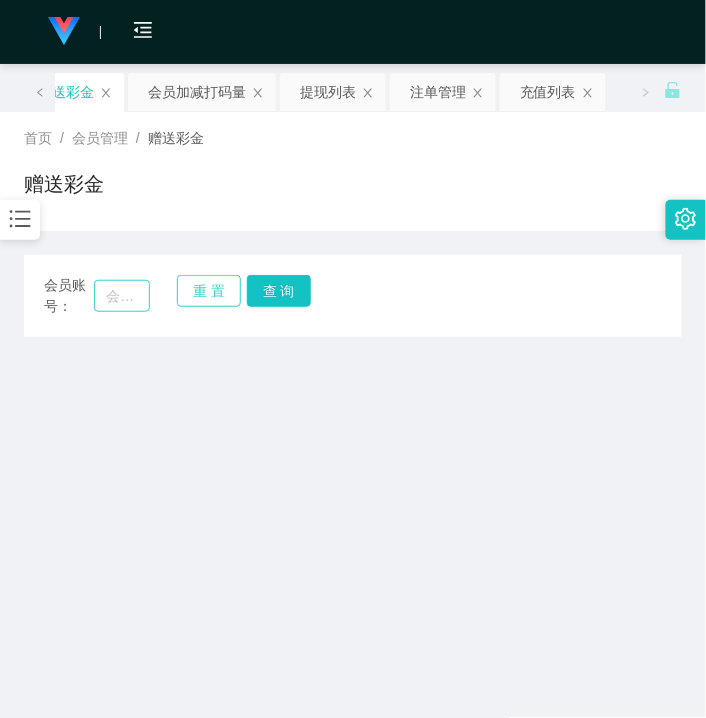 type 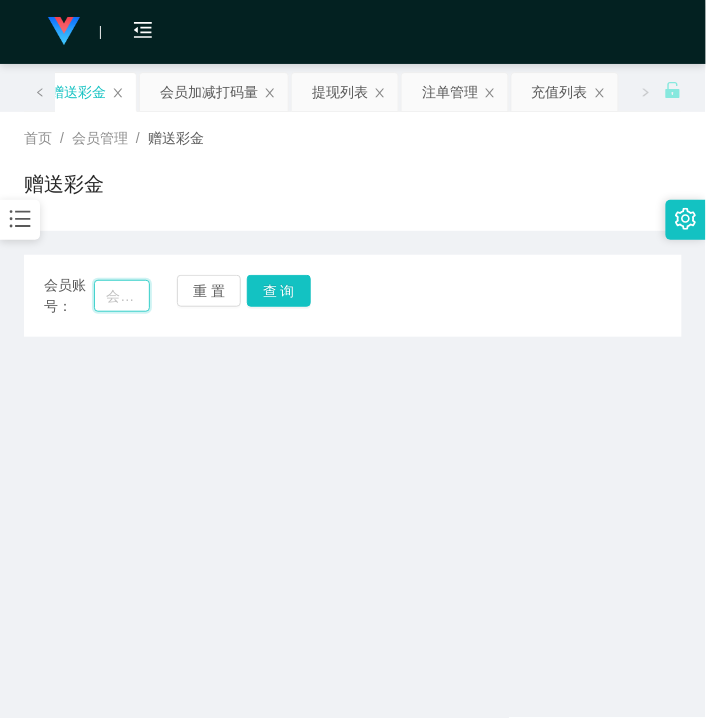 drag, startPoint x: 131, startPoint y: 298, endPoint x: 156, endPoint y: 296, distance: 25.079872 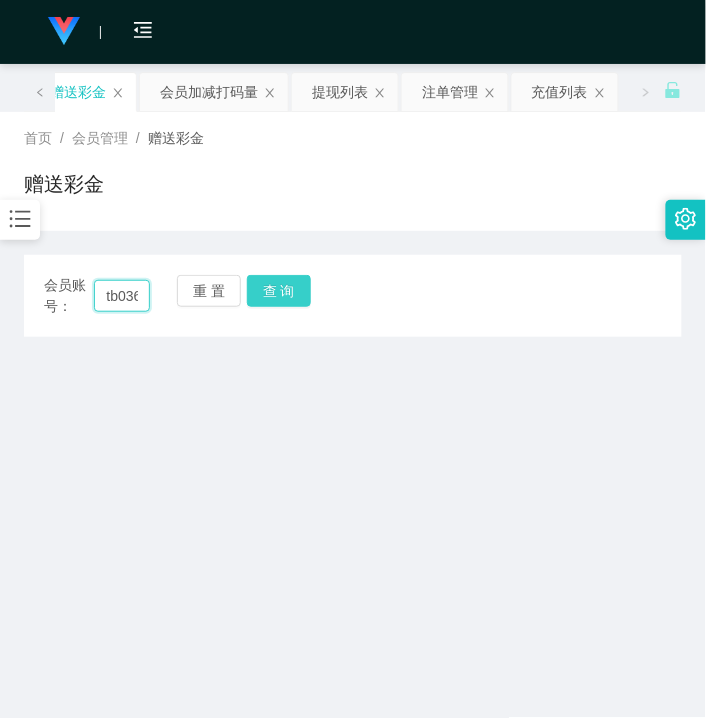 scroll, scrollTop: 0, scrollLeft: 50, axis: horizontal 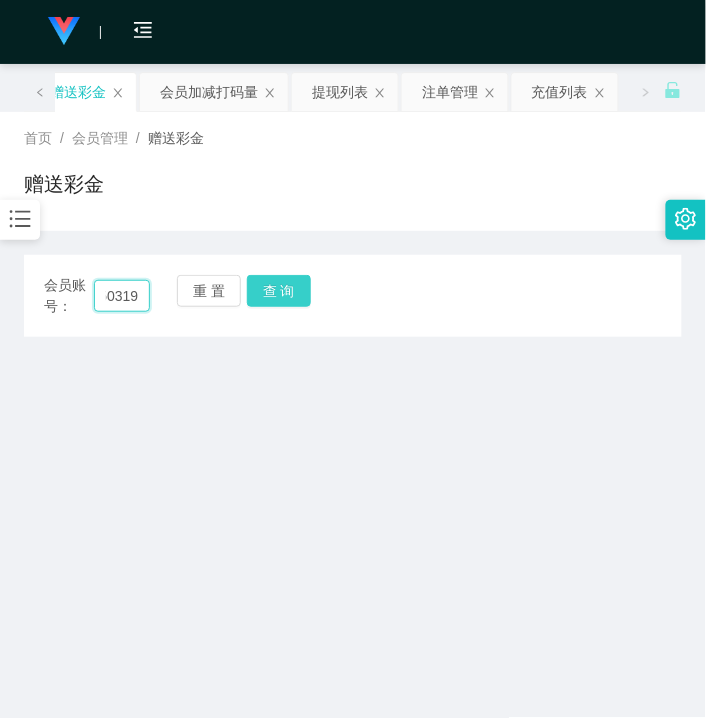 type on "tb036050319" 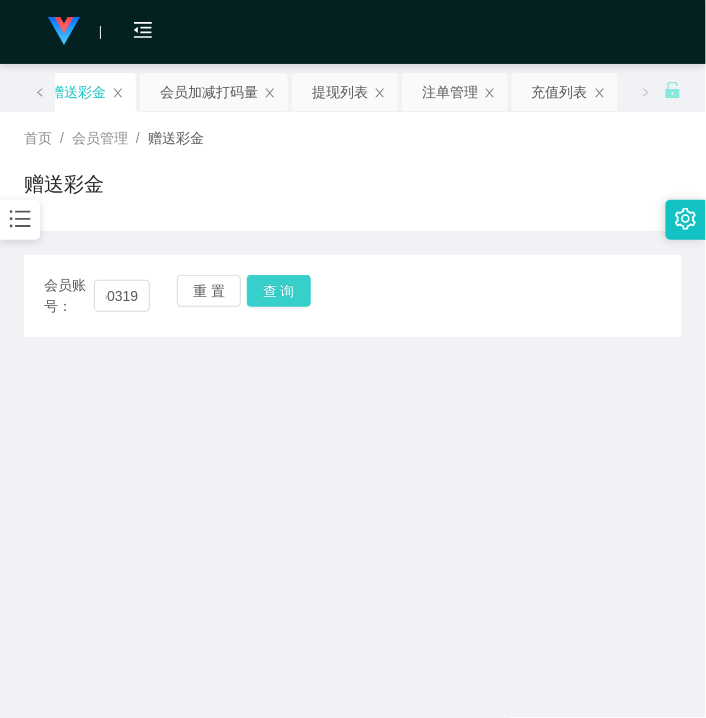 drag, startPoint x: 256, startPoint y: 288, endPoint x: 264, endPoint y: 328, distance: 40.792156 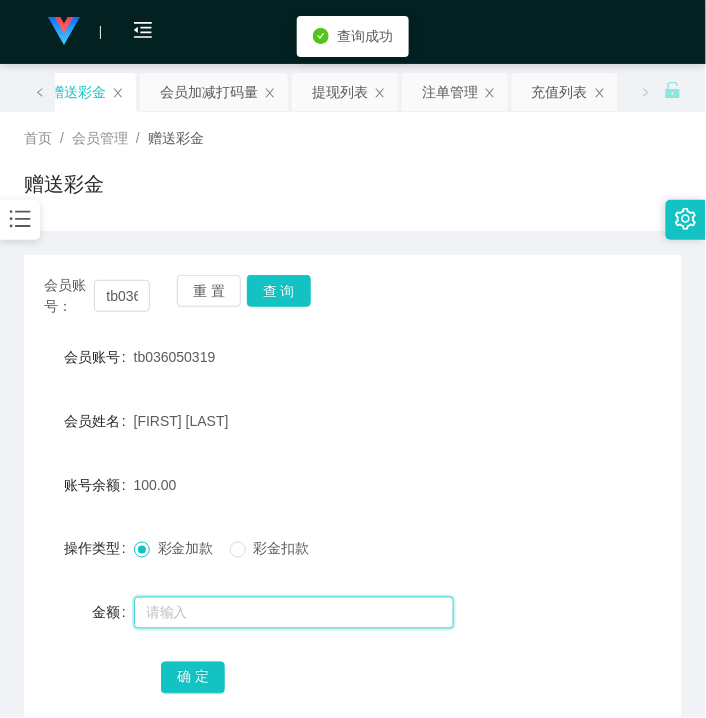 click at bounding box center [294, 613] 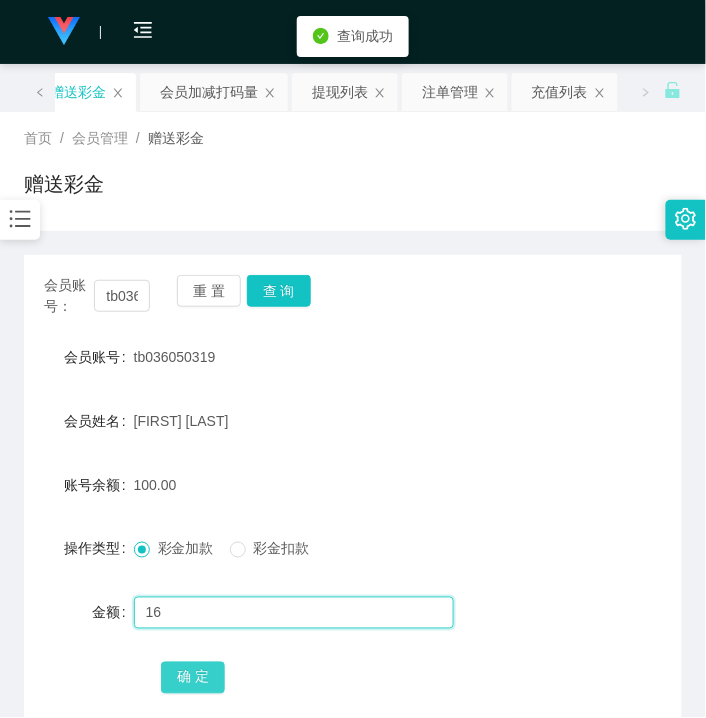 type on "16" 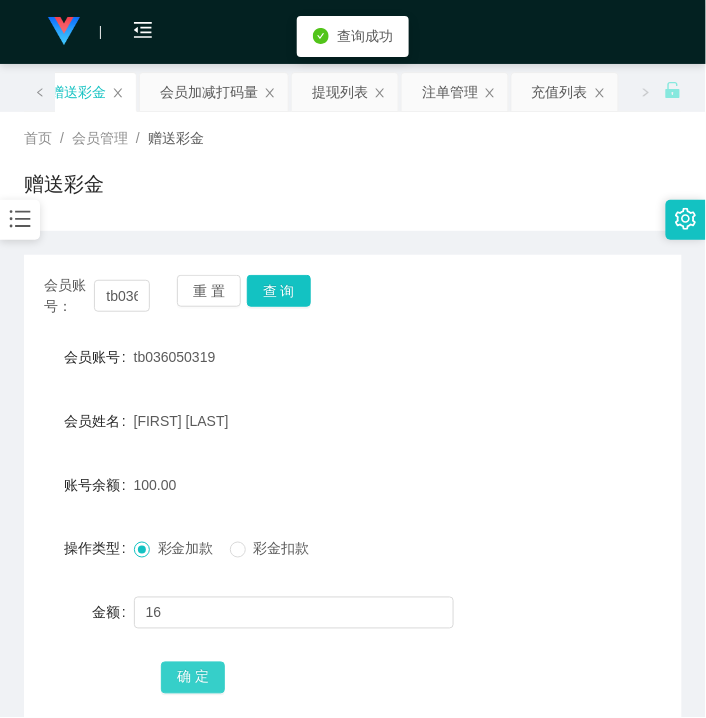 drag, startPoint x: 201, startPoint y: 683, endPoint x: 190, endPoint y: 688, distance: 12.083046 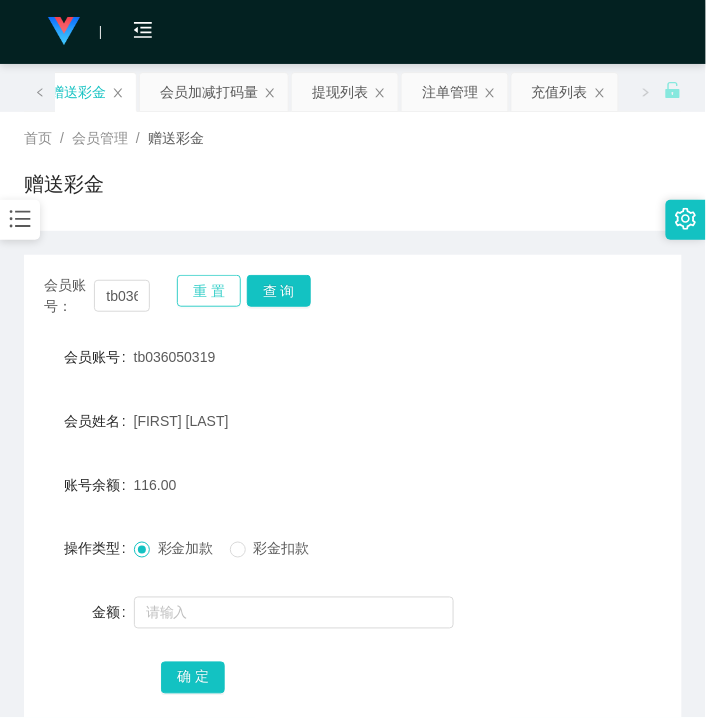 click on "重 置" at bounding box center (209, 291) 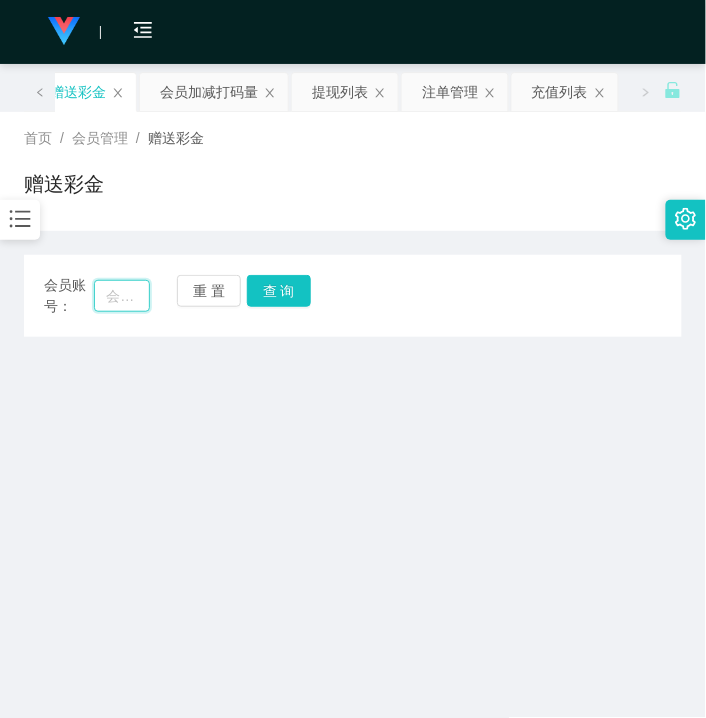 click at bounding box center (122, 296) 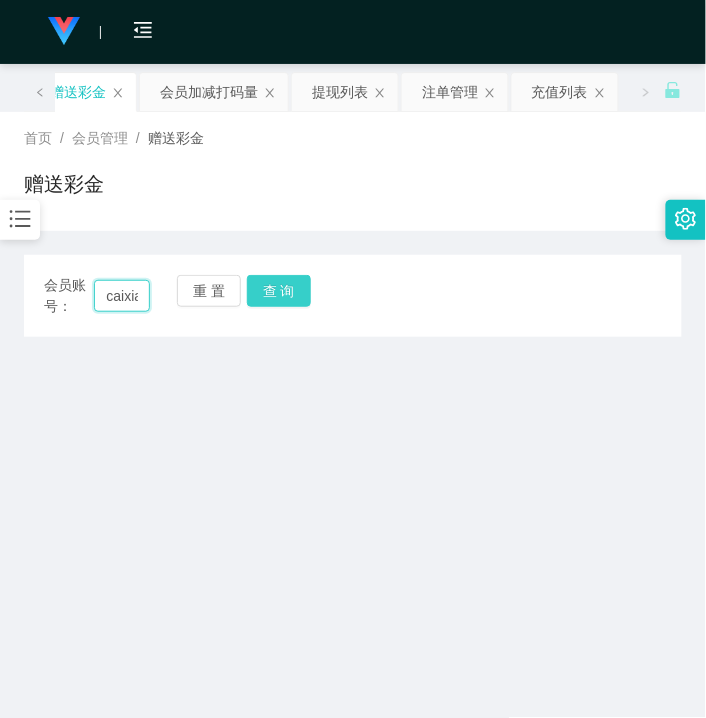 scroll, scrollTop: 0, scrollLeft: 3, axis: horizontal 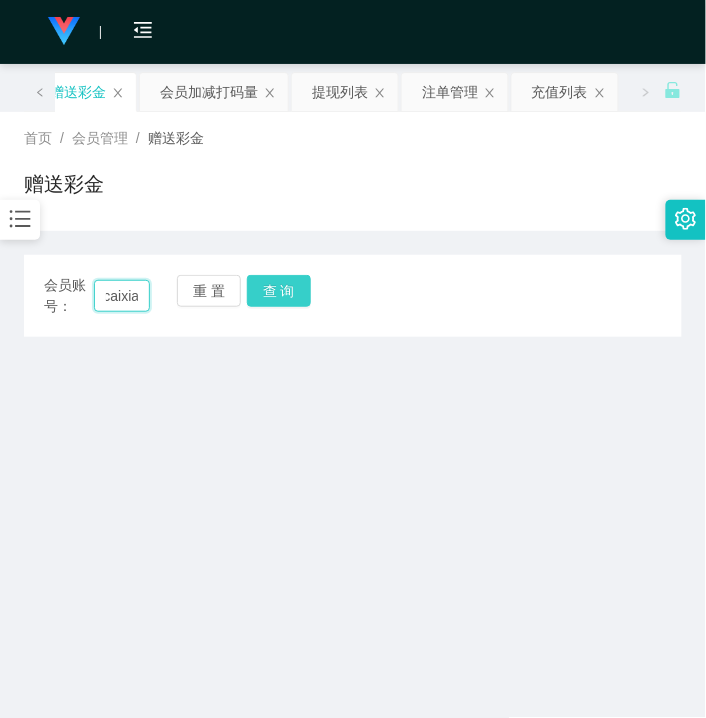 type on "caixia" 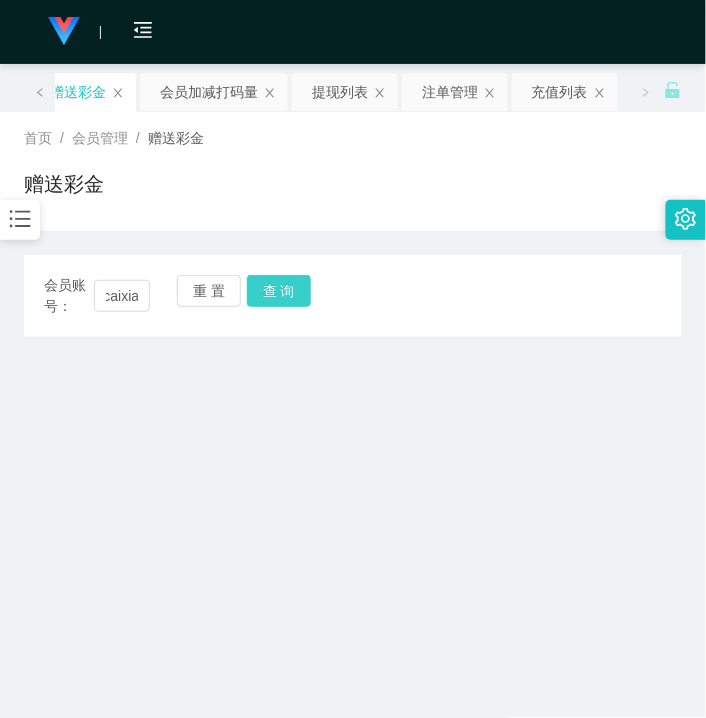 click on "查 询" at bounding box center (279, 291) 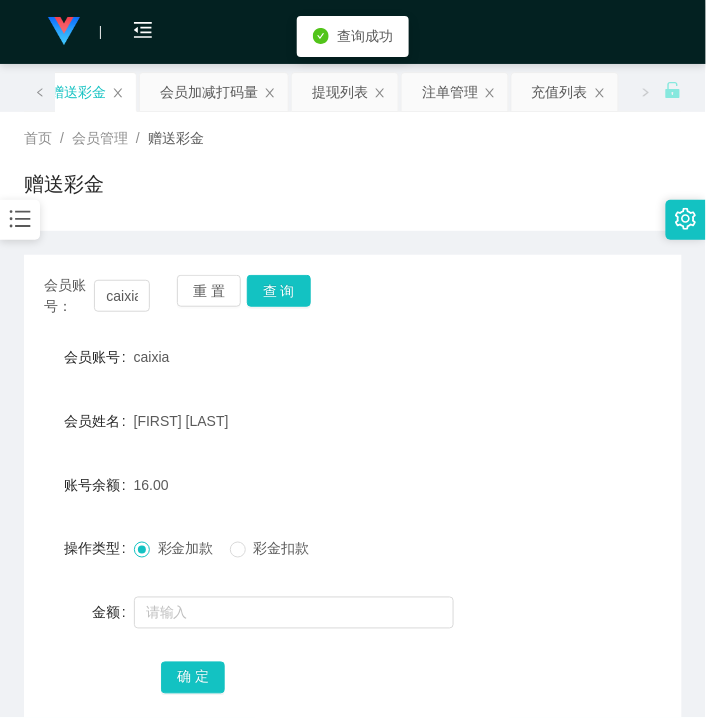 click on "会员账号 [USERNAME] 会员姓名 [LAST] [LAST] 账号余额 16.00 操作类型 彩金加款 彩金扣款 金额 确 定" at bounding box center [353, 517] 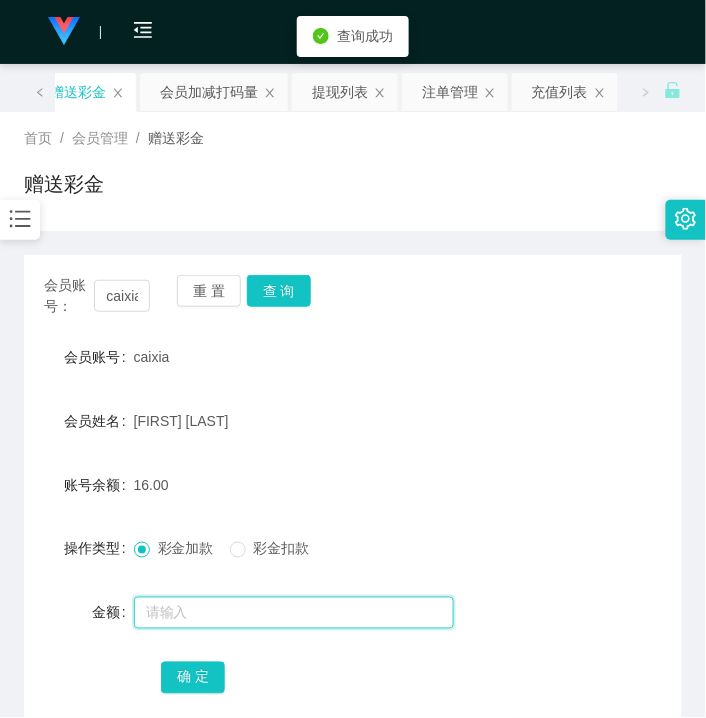 click at bounding box center (294, 613) 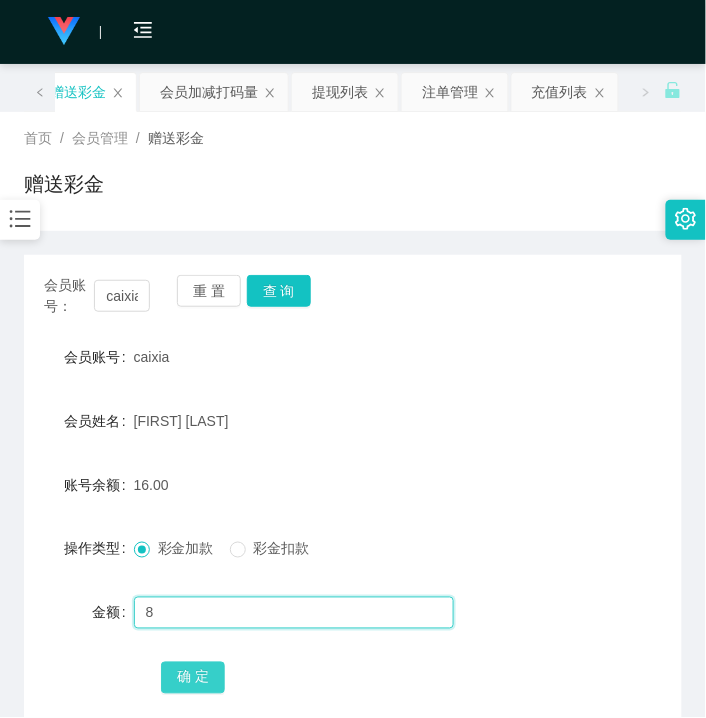 type on "8" 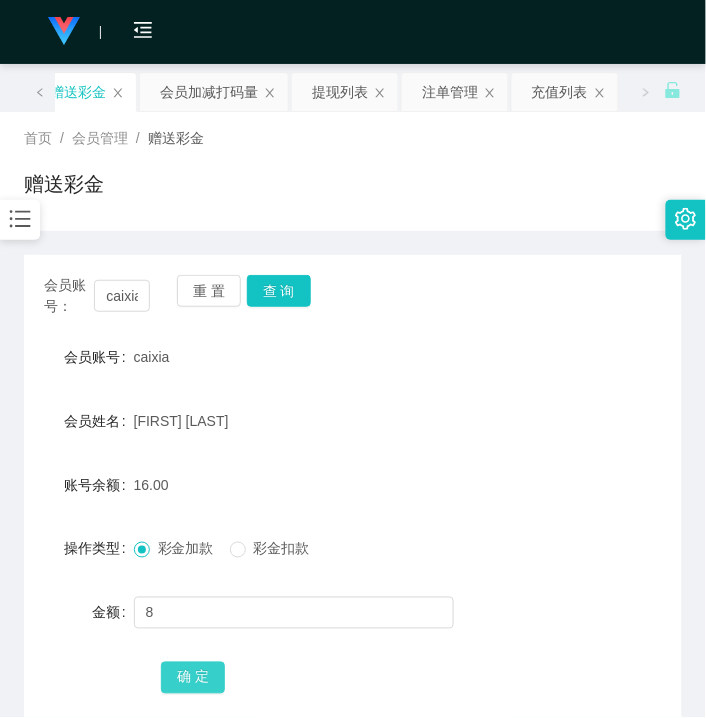 drag, startPoint x: 211, startPoint y: 671, endPoint x: 184, endPoint y: 675, distance: 27.294687 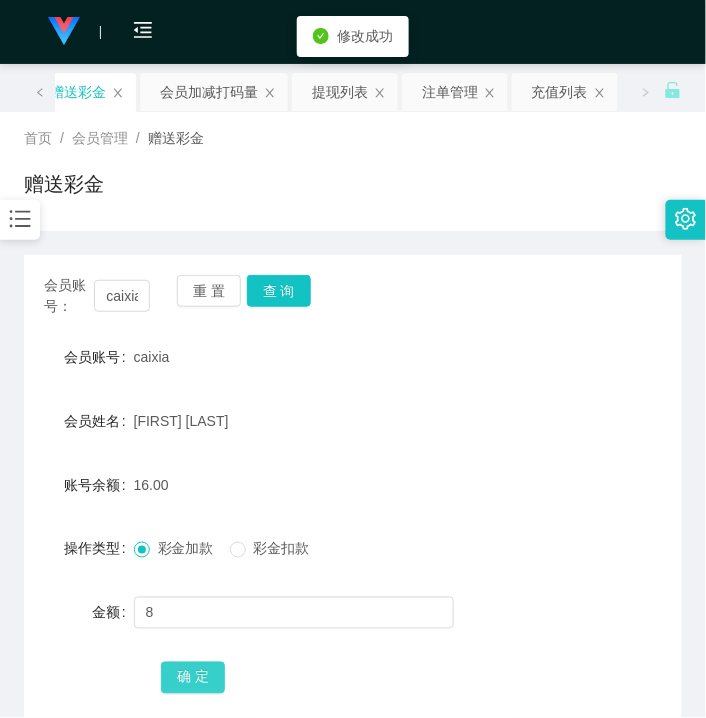 type 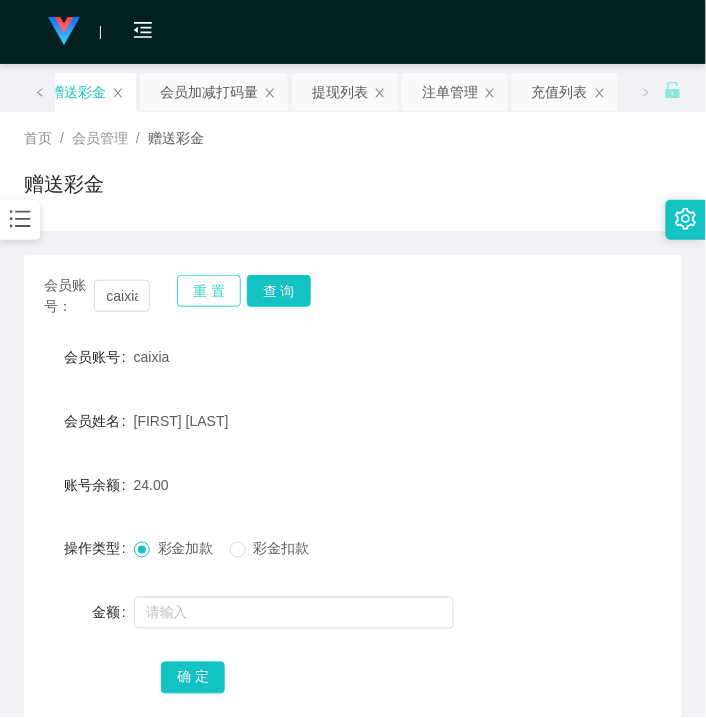 click on "重 置" at bounding box center (209, 291) 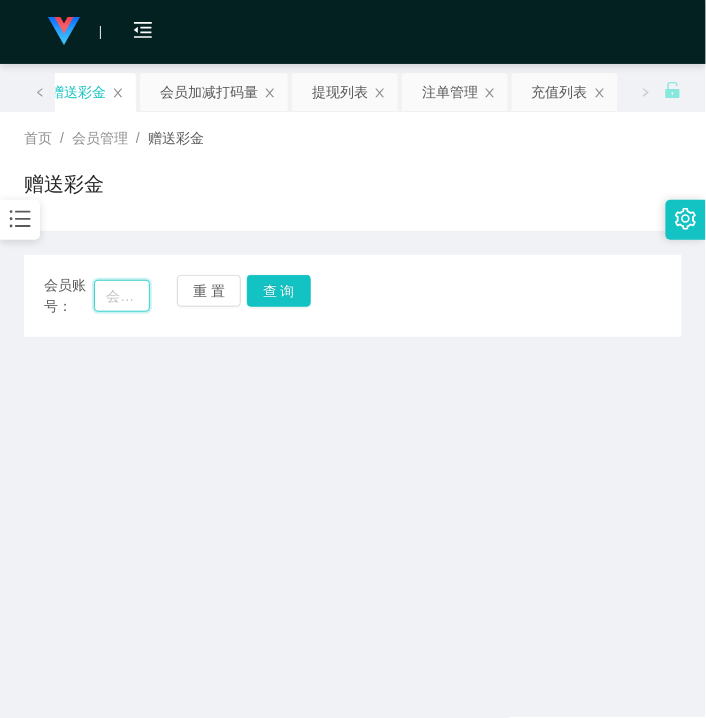 click at bounding box center [122, 296] 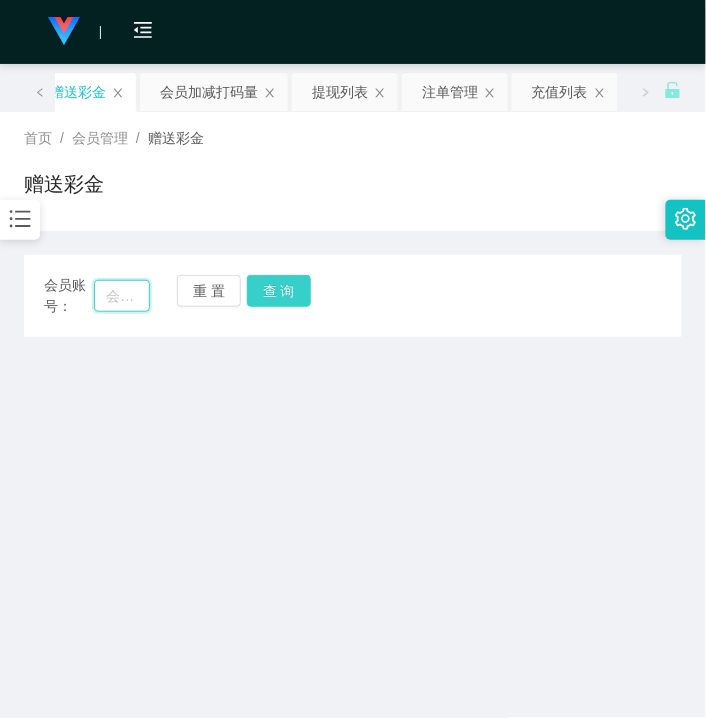 paste on "tb036050319" 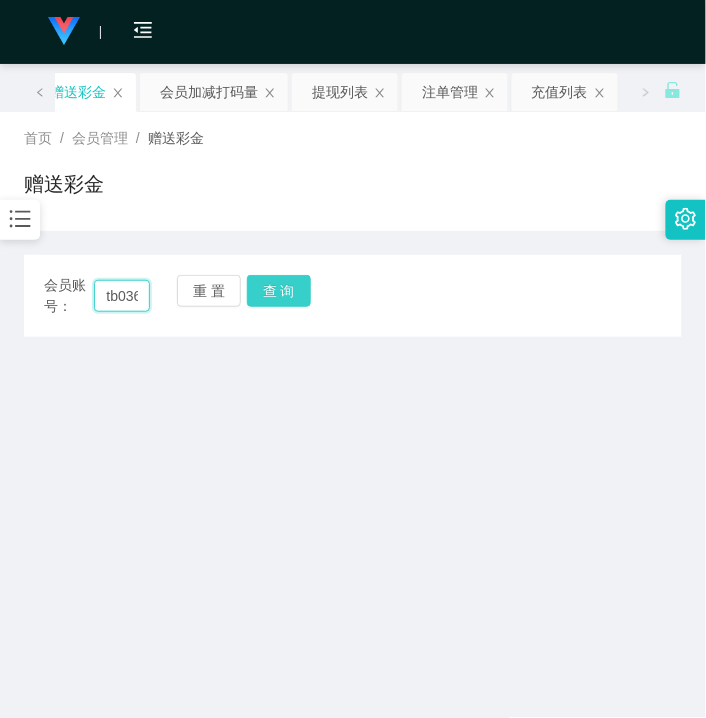 scroll, scrollTop: 0, scrollLeft: 50, axis: horizontal 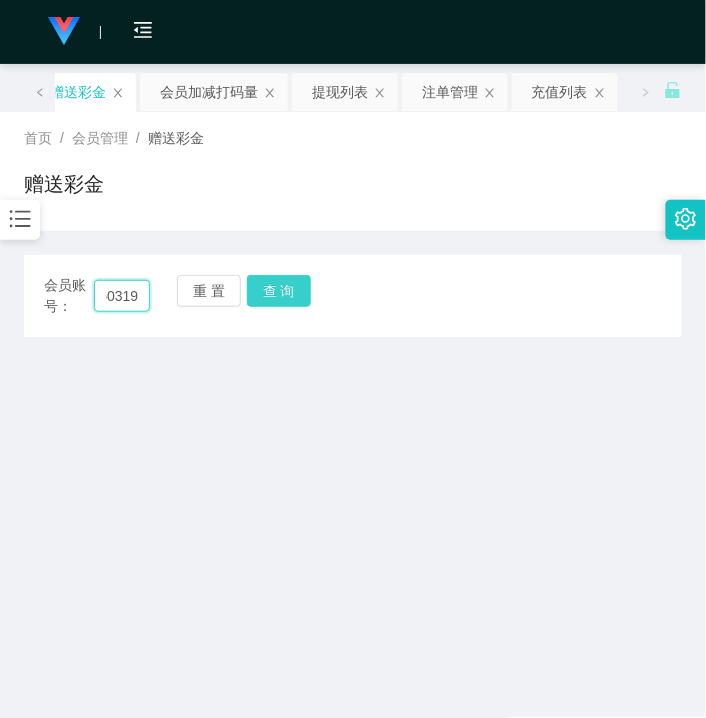 type on "tb036050319" 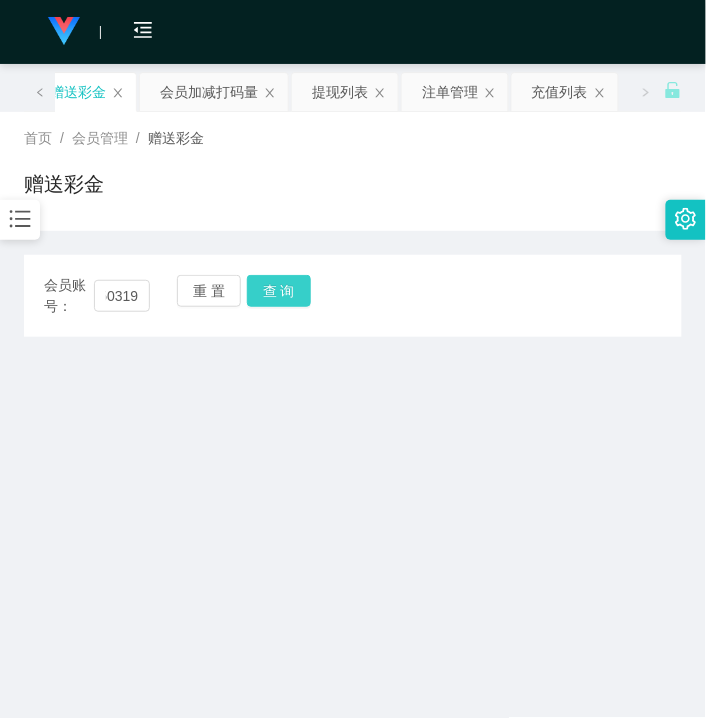 click on "查 询" at bounding box center (279, 291) 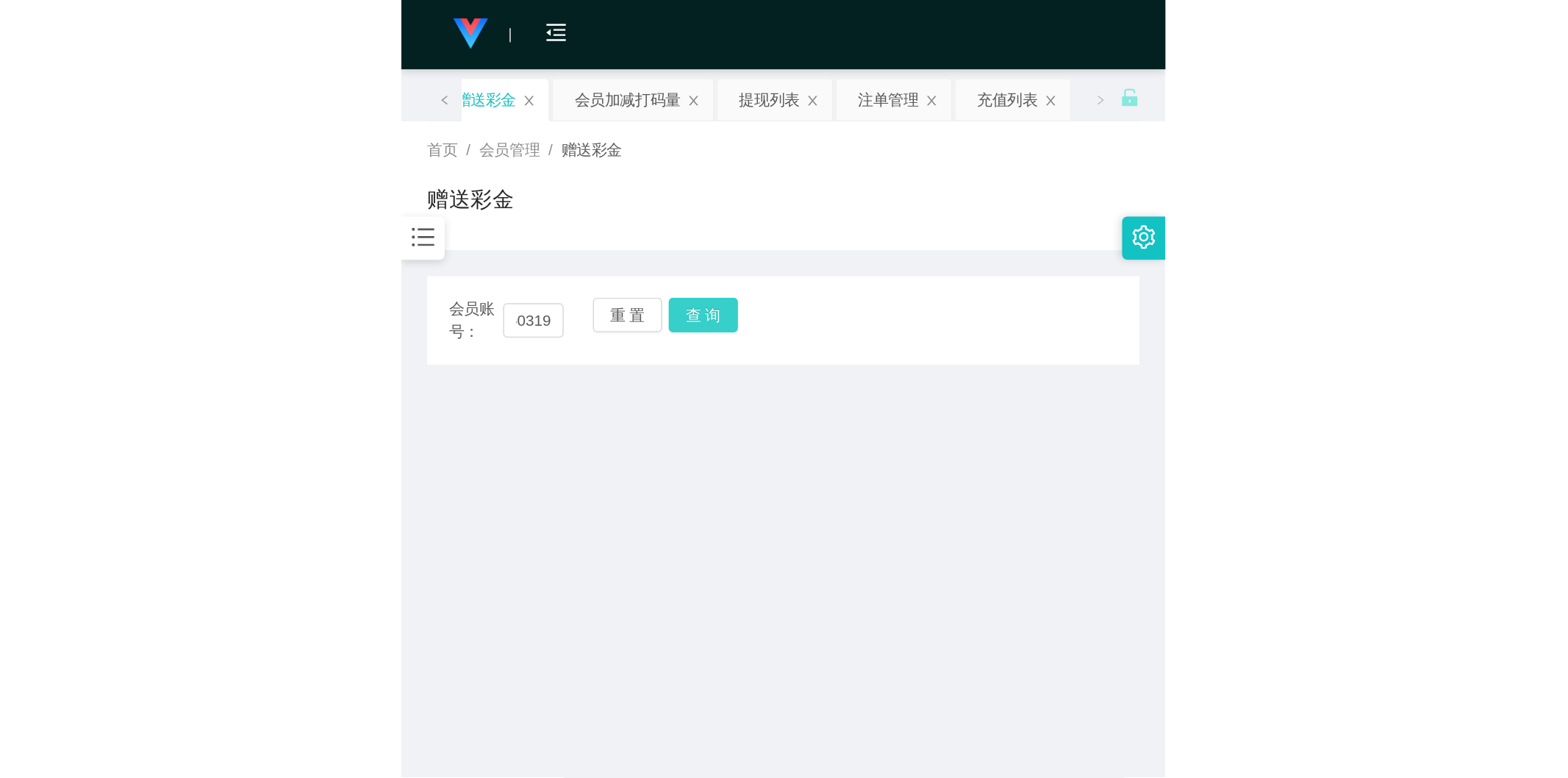 scroll, scrollTop: 0, scrollLeft: 0, axis: both 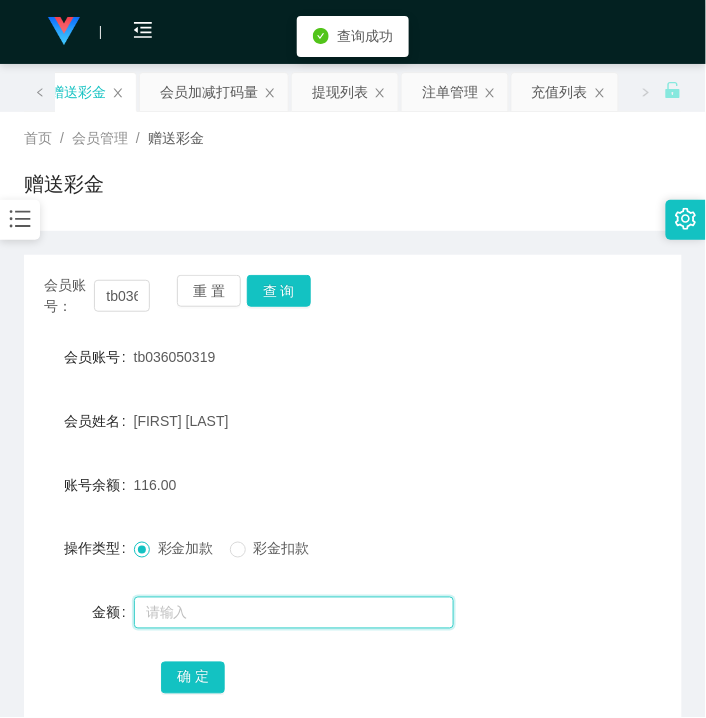 click at bounding box center (294, 613) 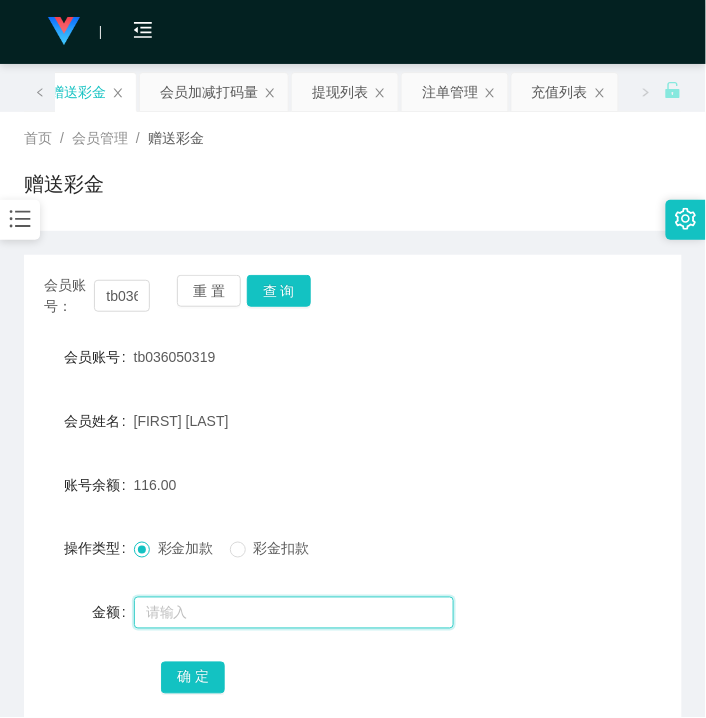 click at bounding box center (294, 613) 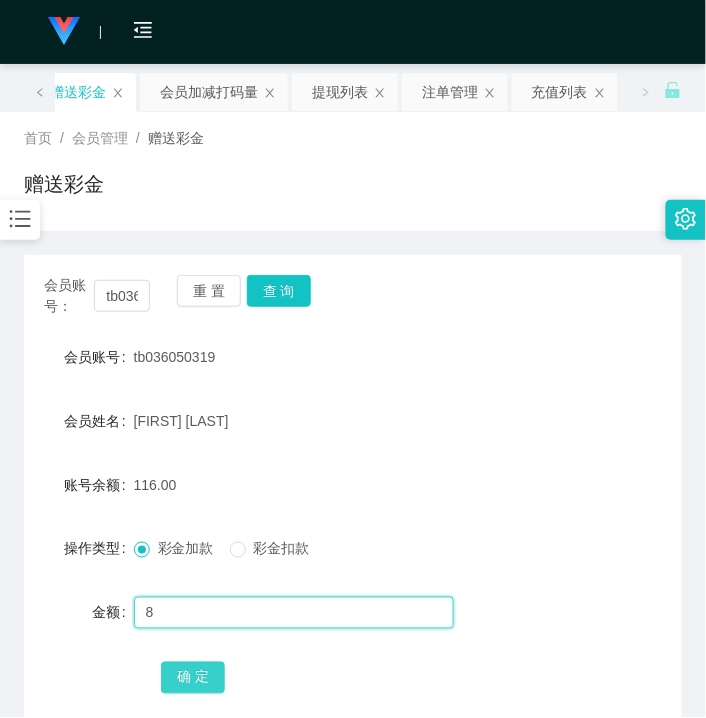 type on "8" 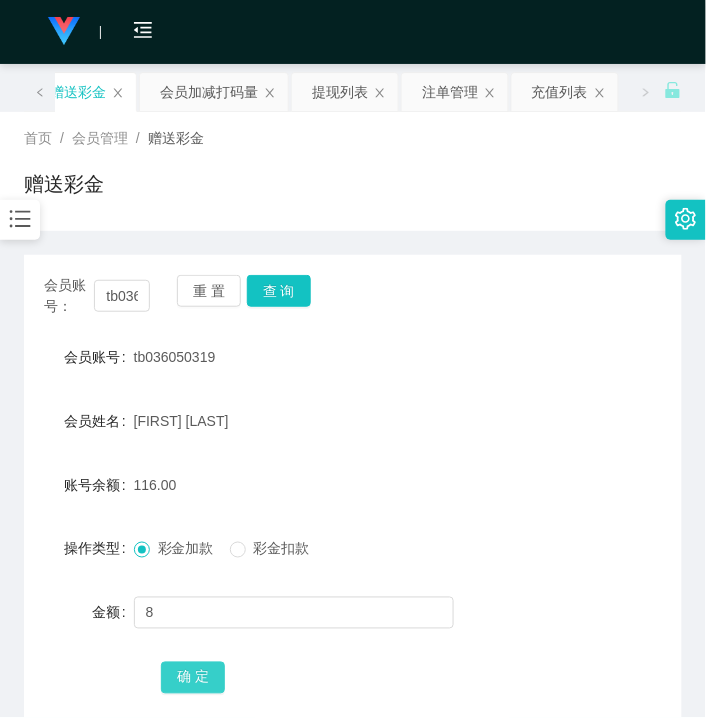 click on "确 定" at bounding box center (193, 678) 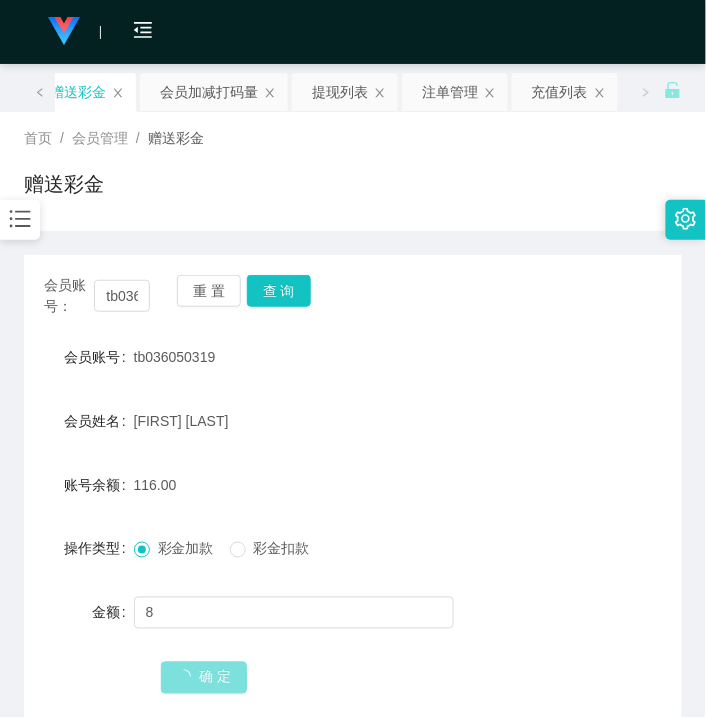 type 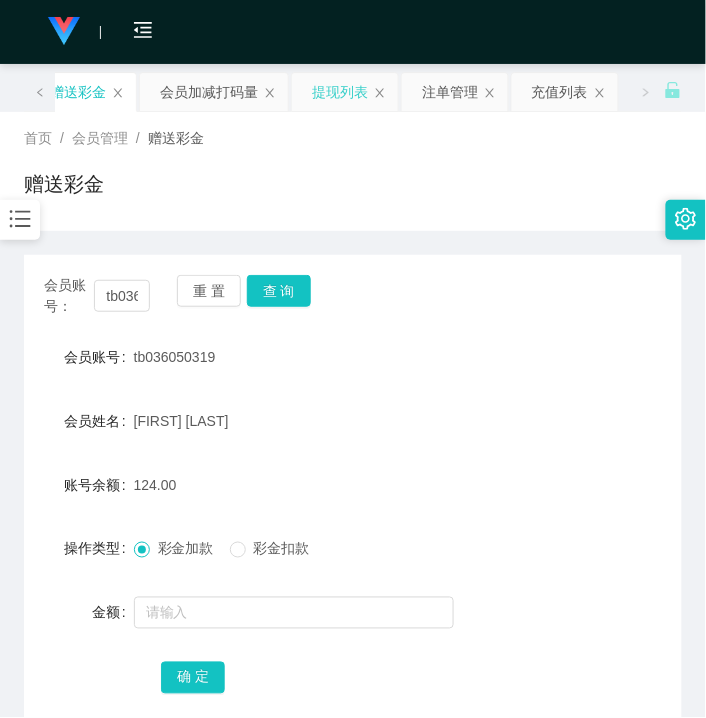 click on "提现列表" at bounding box center (340, 92) 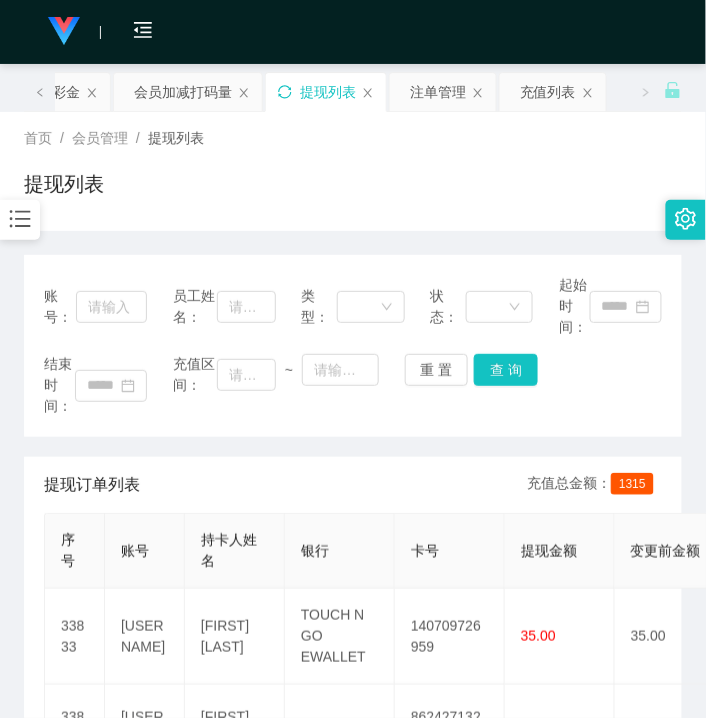 click 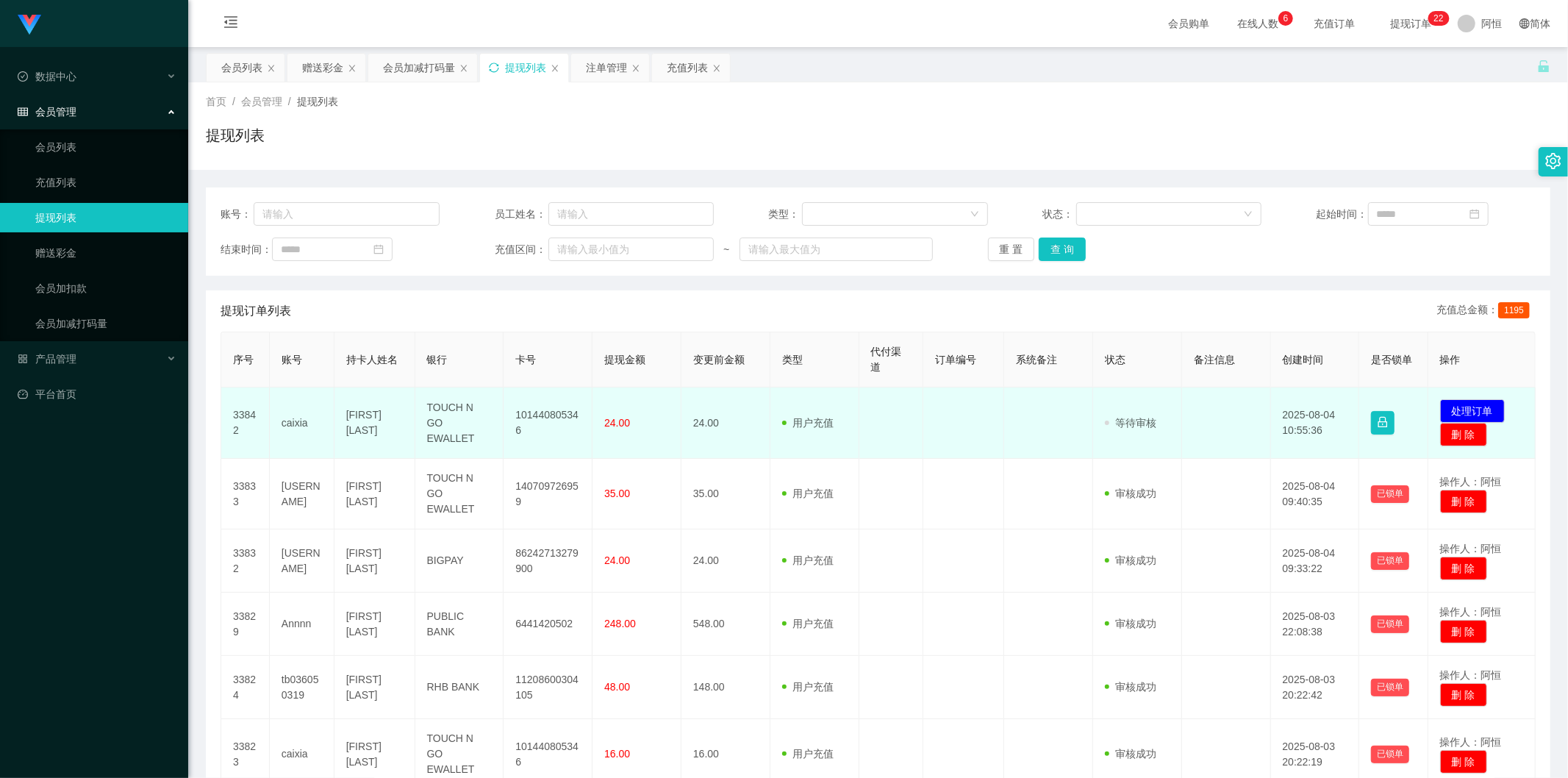 click on "101440805346" at bounding box center (548, 423) 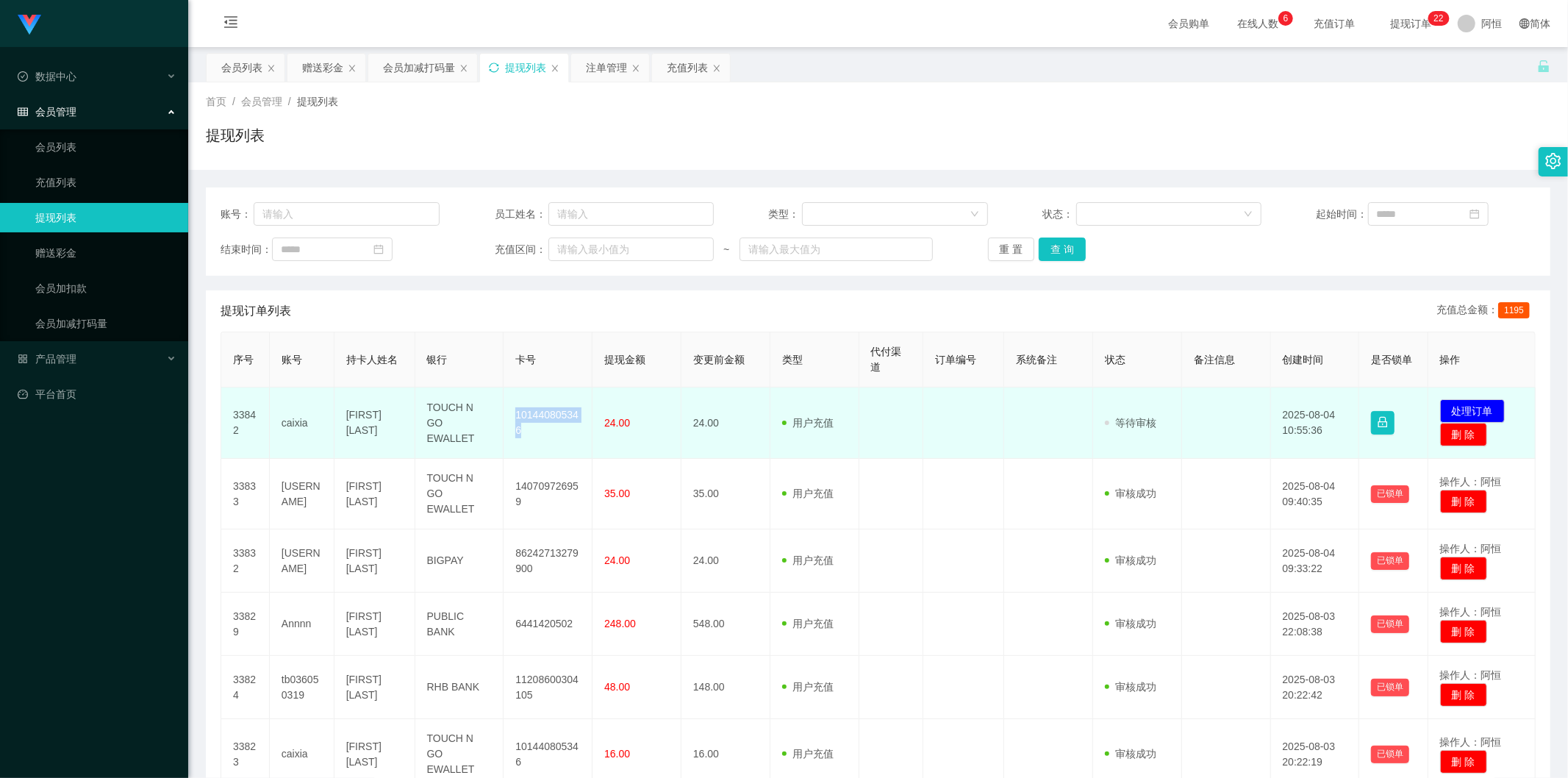 click on "101440805346" at bounding box center (548, 423) 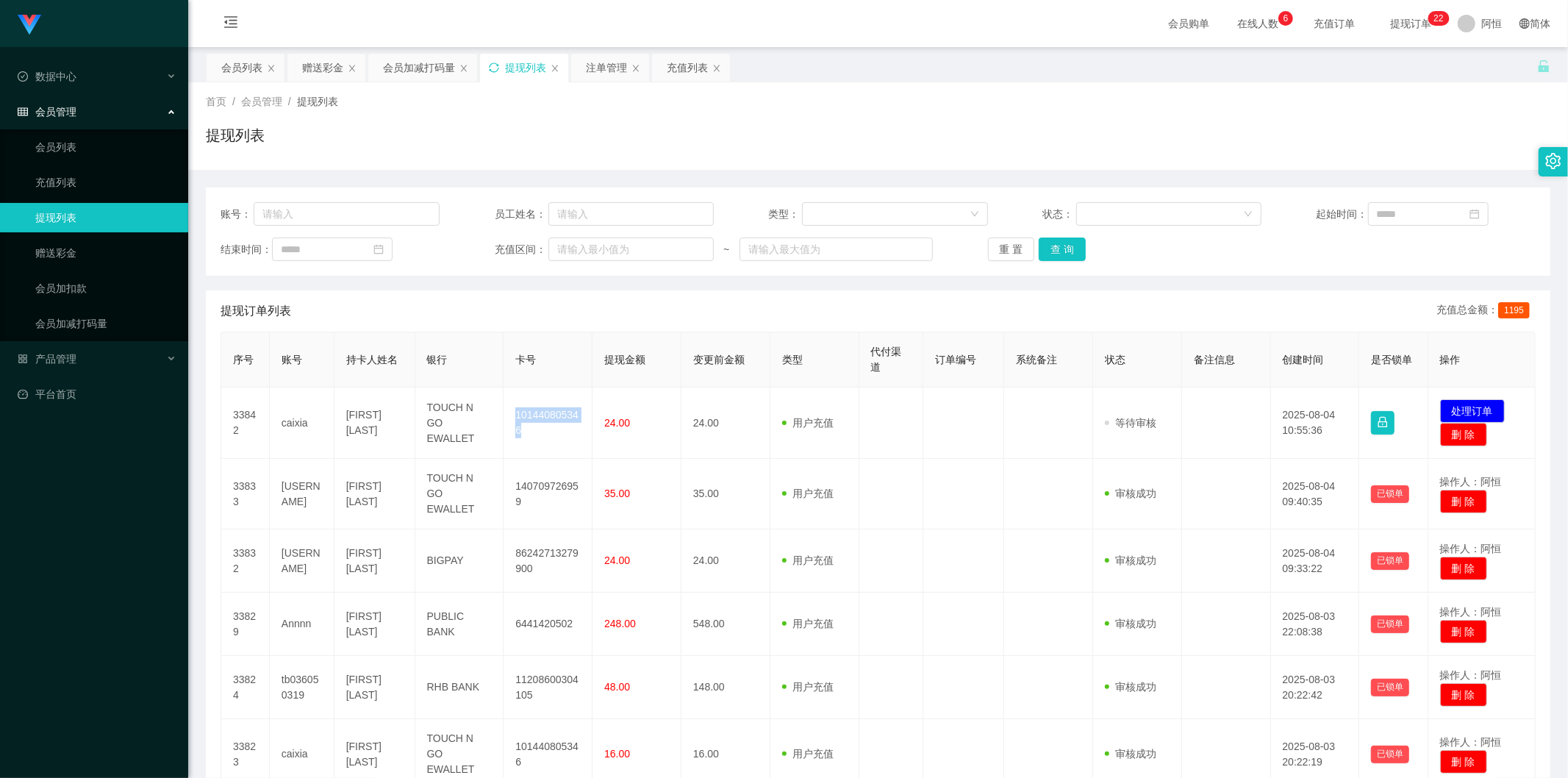 copy on "101440805346" 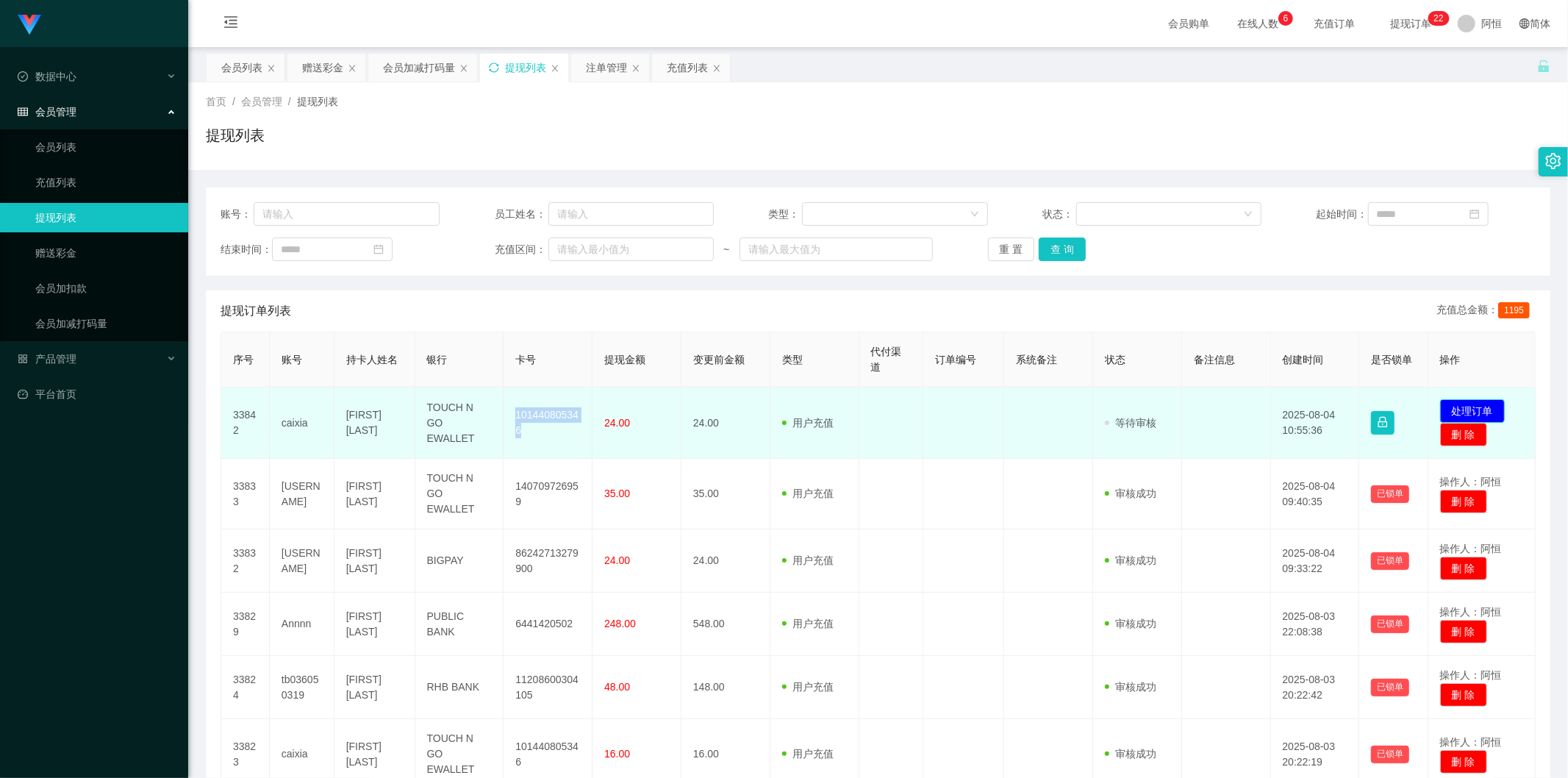 click on "处理订单" at bounding box center (1472, 411) 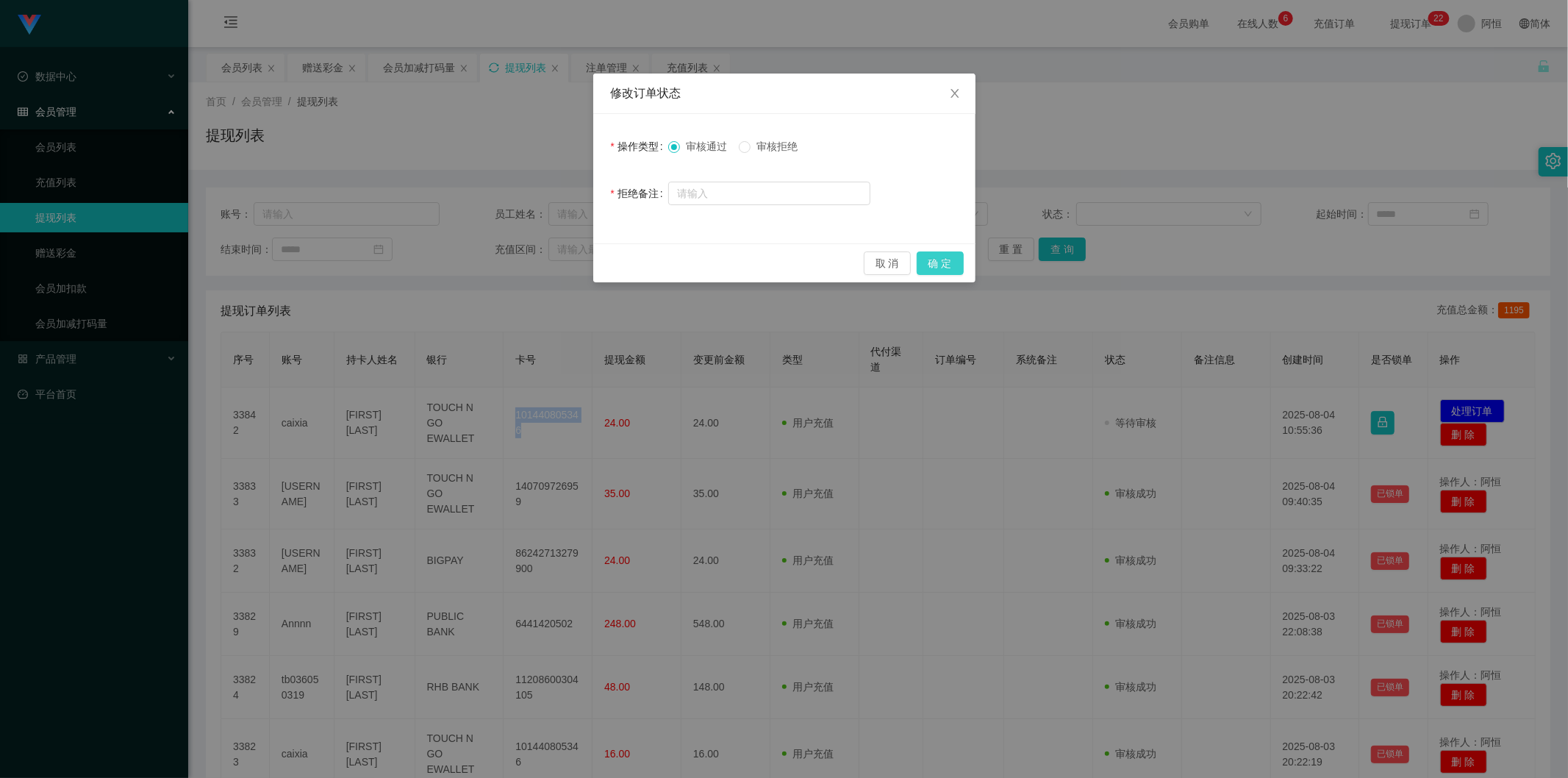 drag, startPoint x: 942, startPoint y: 260, endPoint x: 945, endPoint y: 270, distance: 10.440307 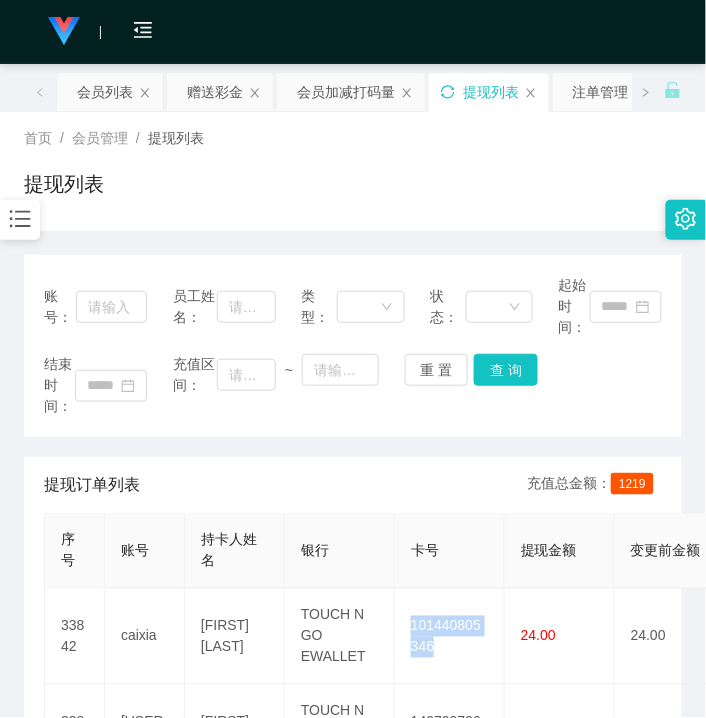 click on "提现列表" at bounding box center (489, 92) 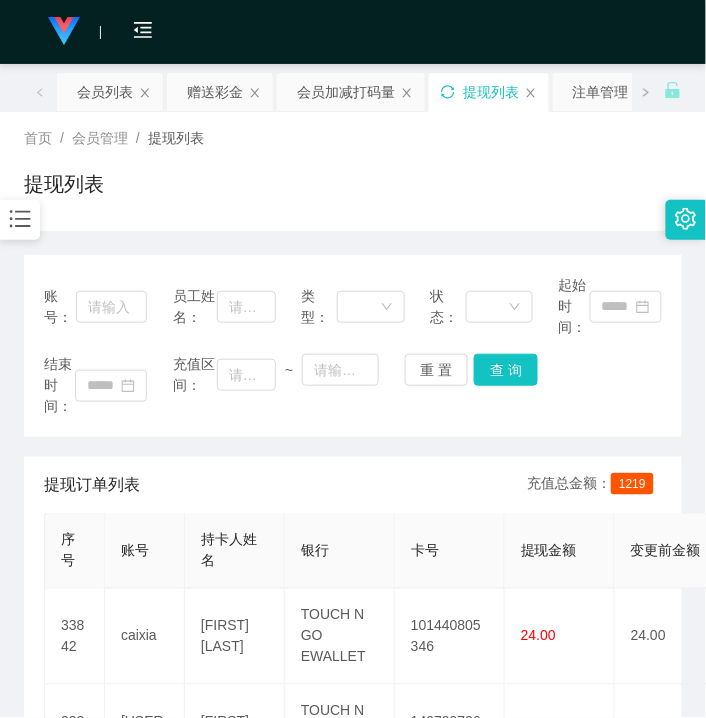 click on "提现列表" at bounding box center [353, 192] 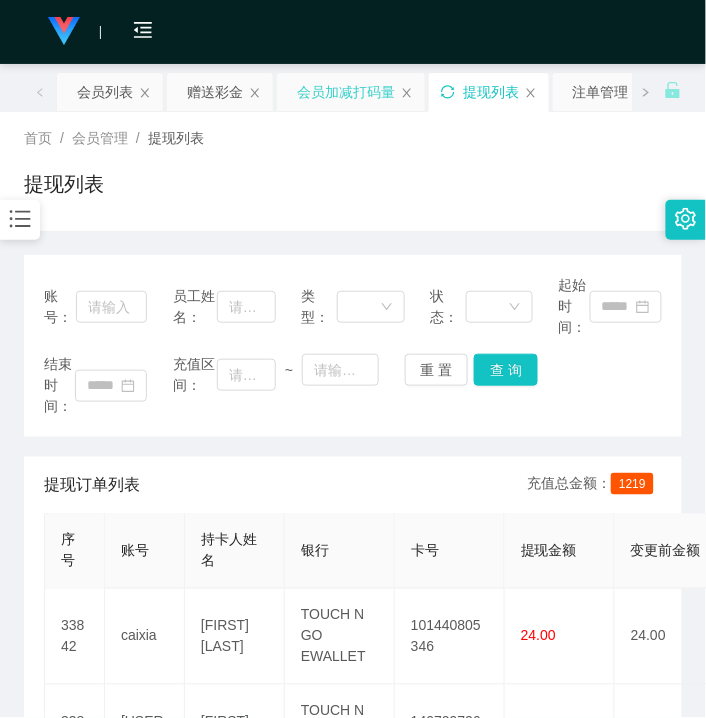 drag, startPoint x: 316, startPoint y: 177, endPoint x: 317, endPoint y: 84, distance: 93.00538 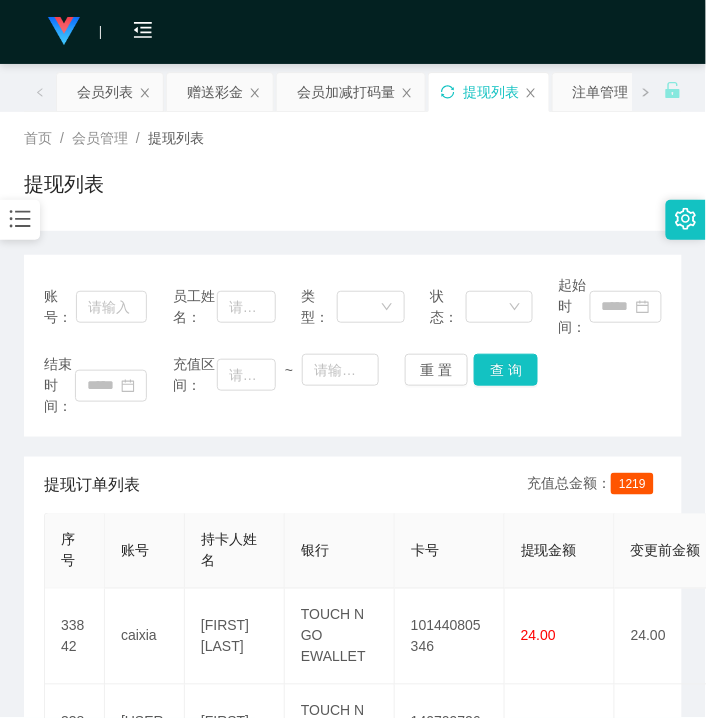 click on "提现列表" at bounding box center [489, 92] 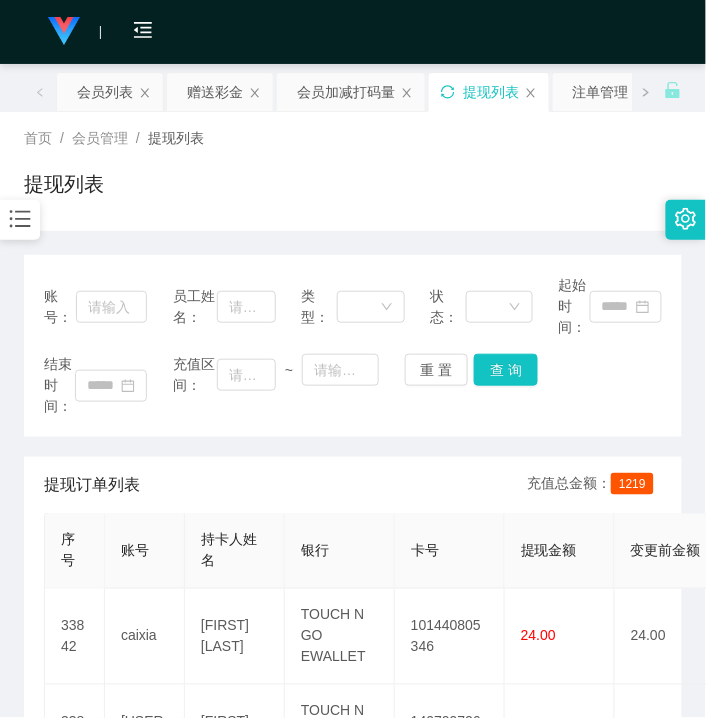 click on "提现列表" at bounding box center (353, 192) 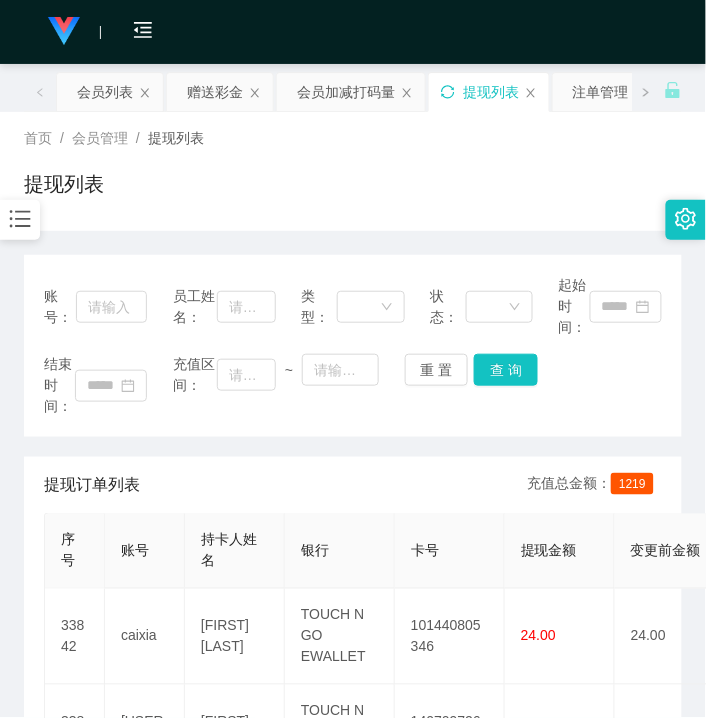 click 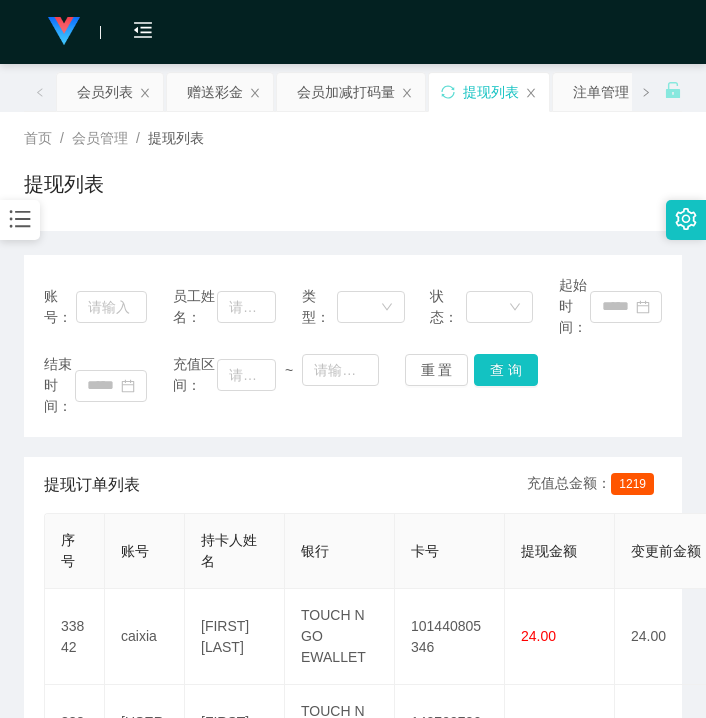 scroll, scrollTop: 0, scrollLeft: 0, axis: both 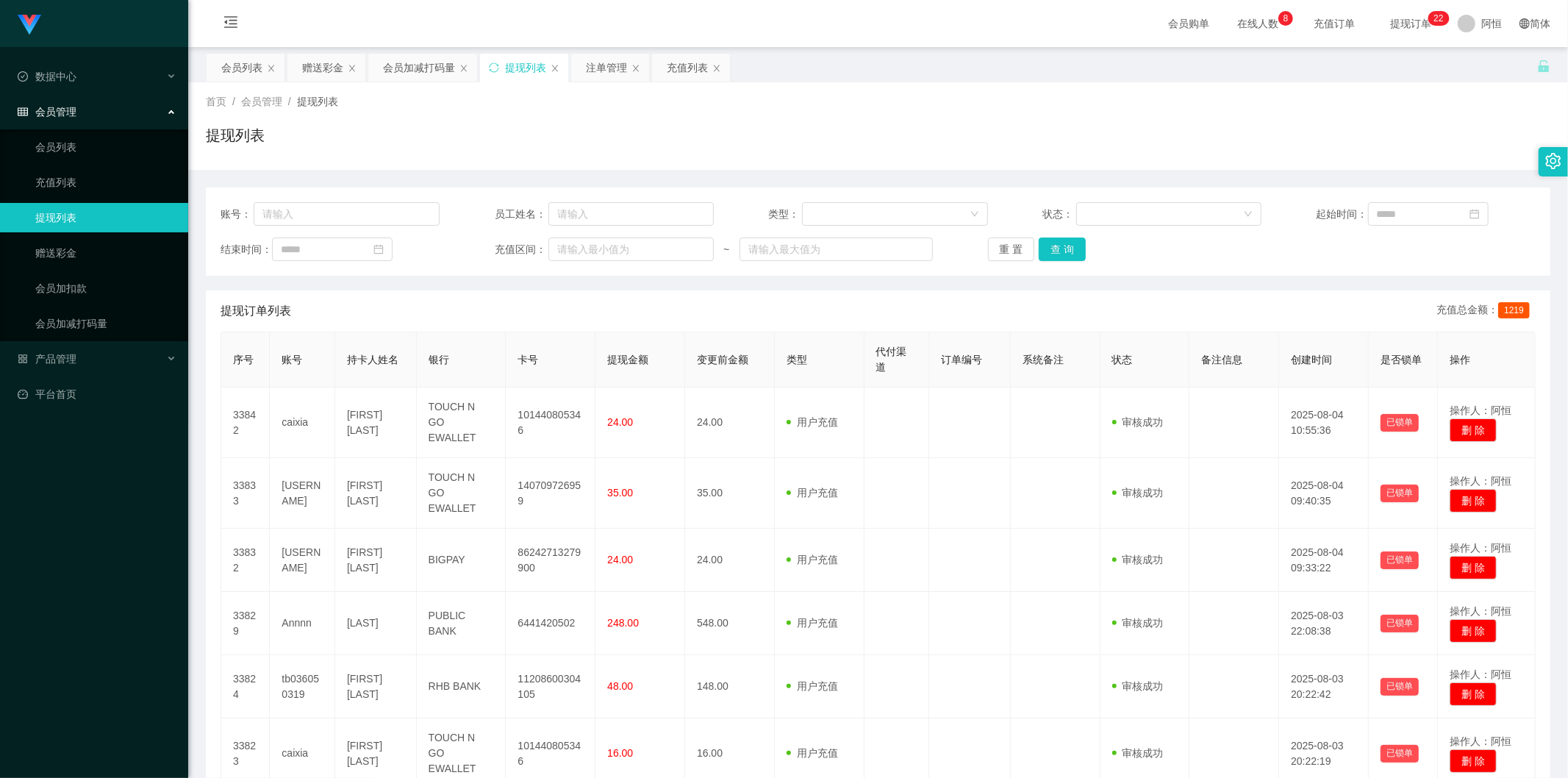 click on "提现列表" at bounding box center [524, 68] 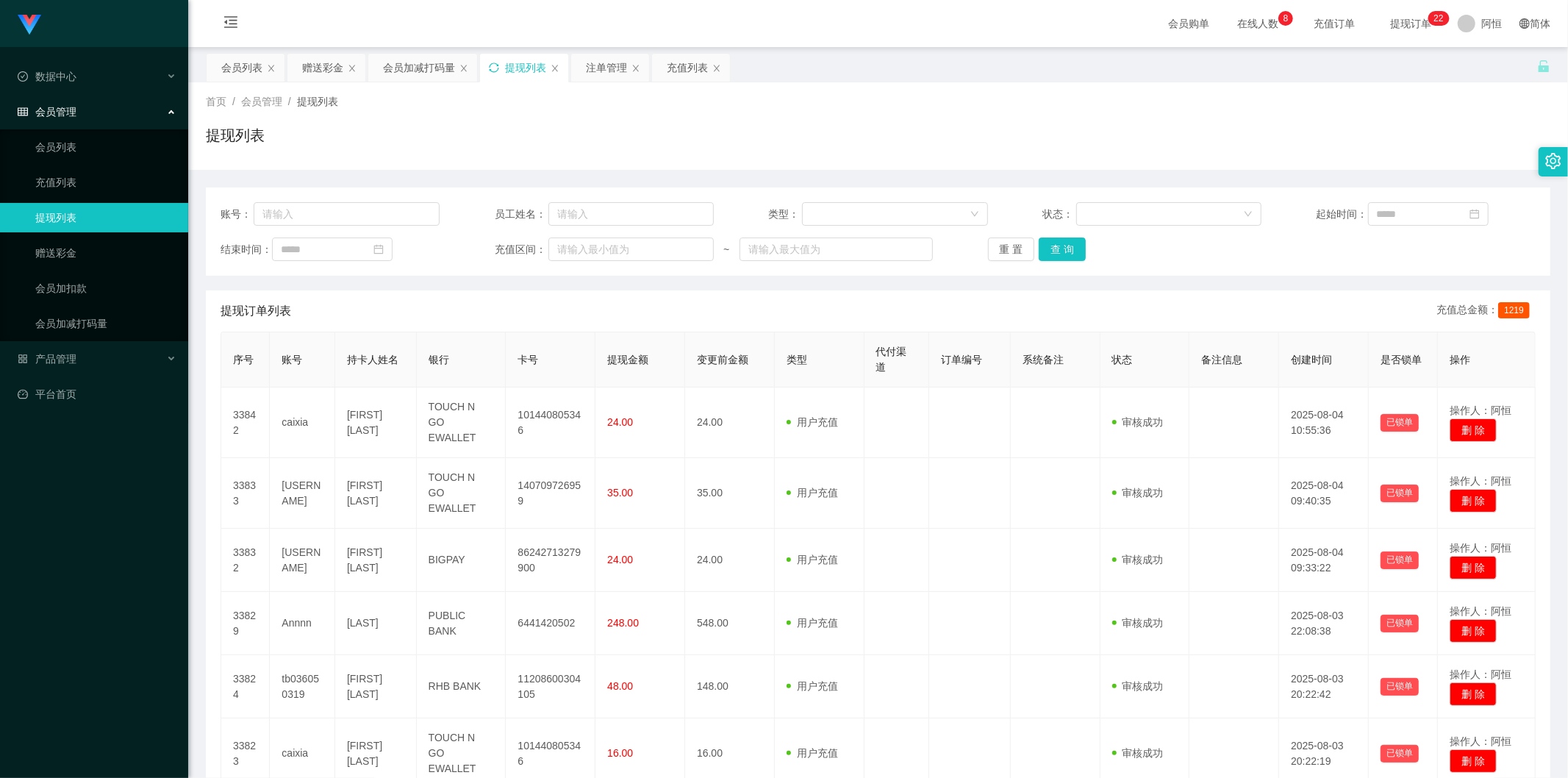 click 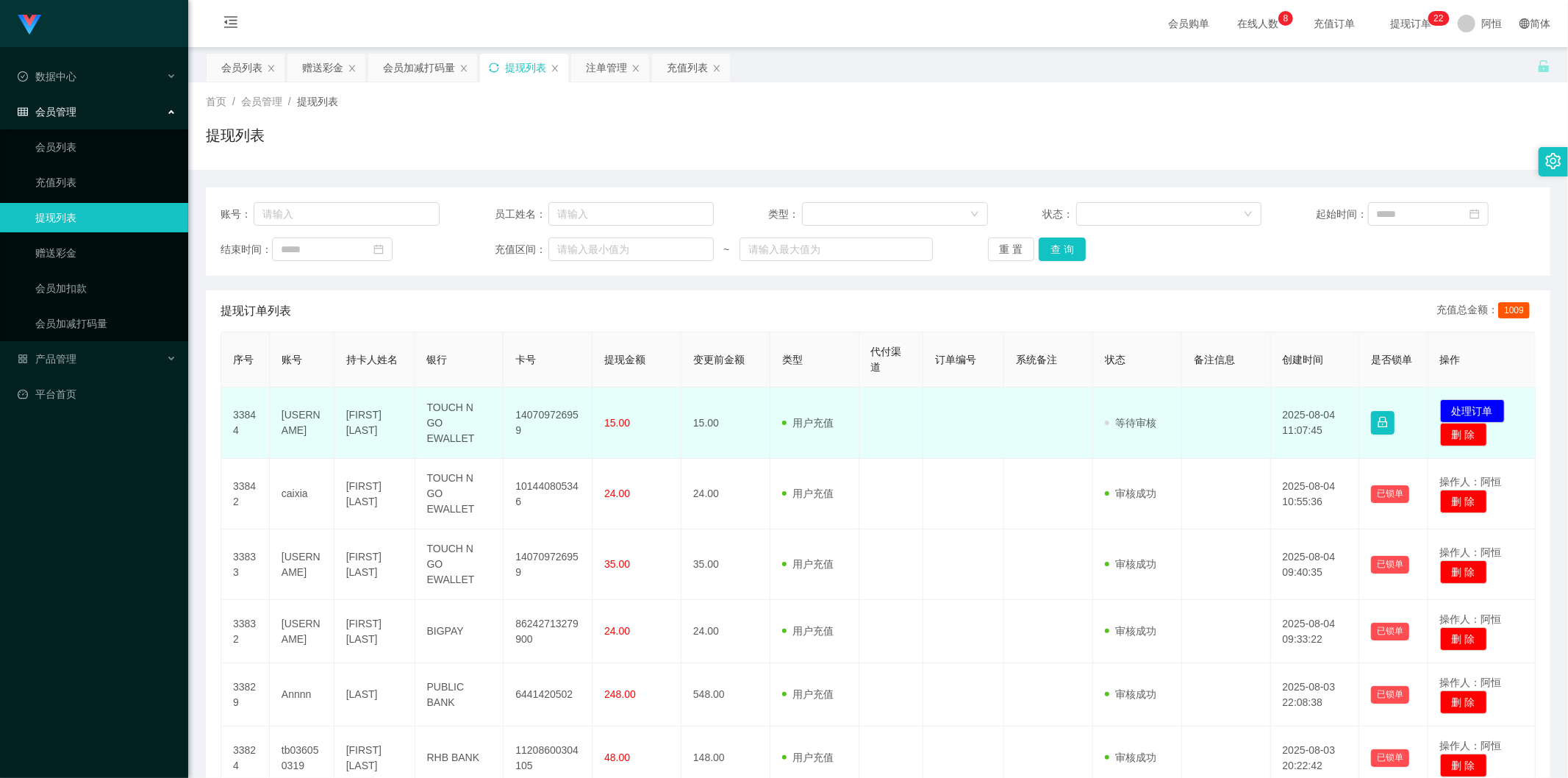 click on "140709726959" at bounding box center (548, 423) 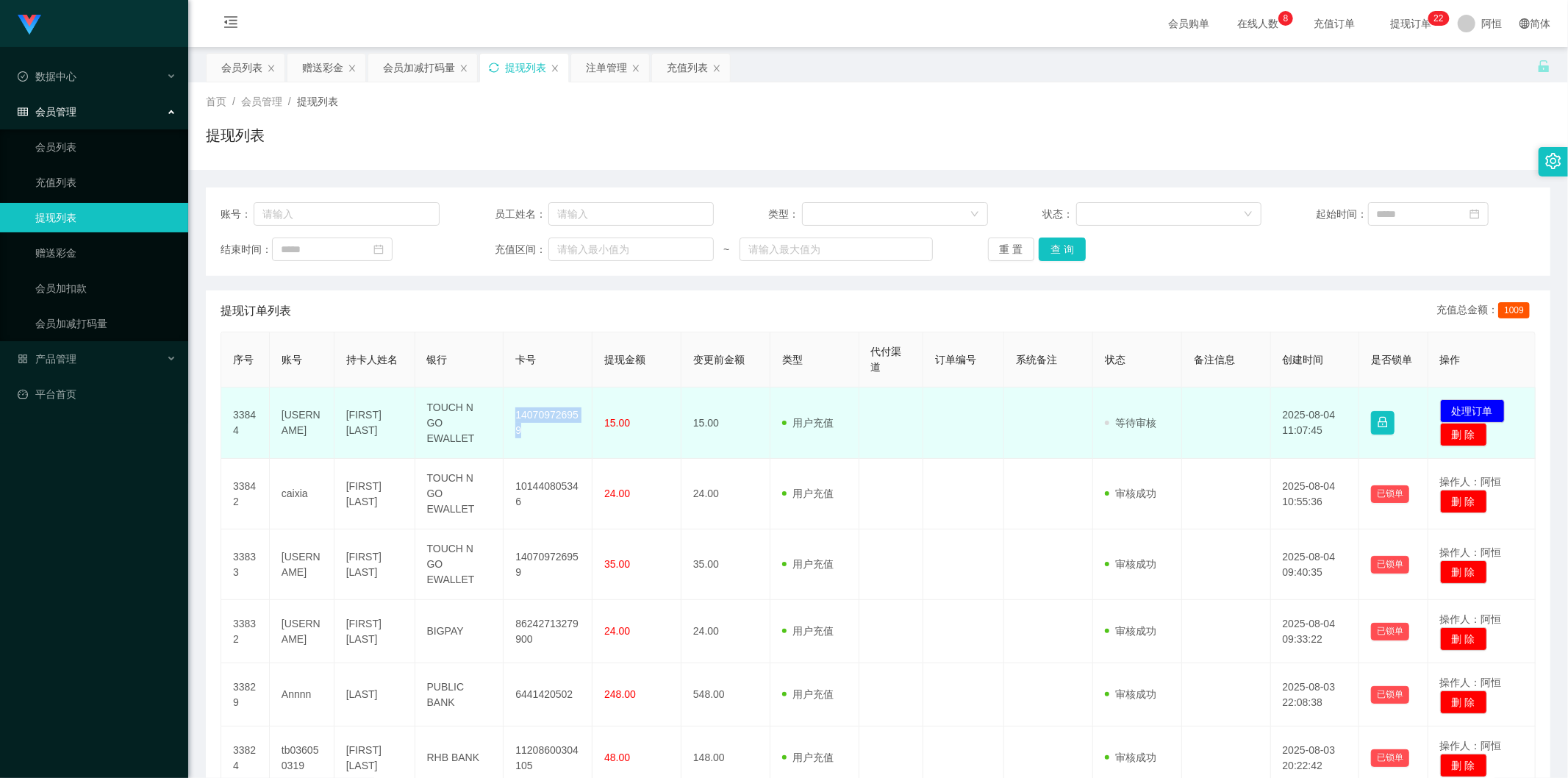 click on "140709726959" at bounding box center (548, 423) 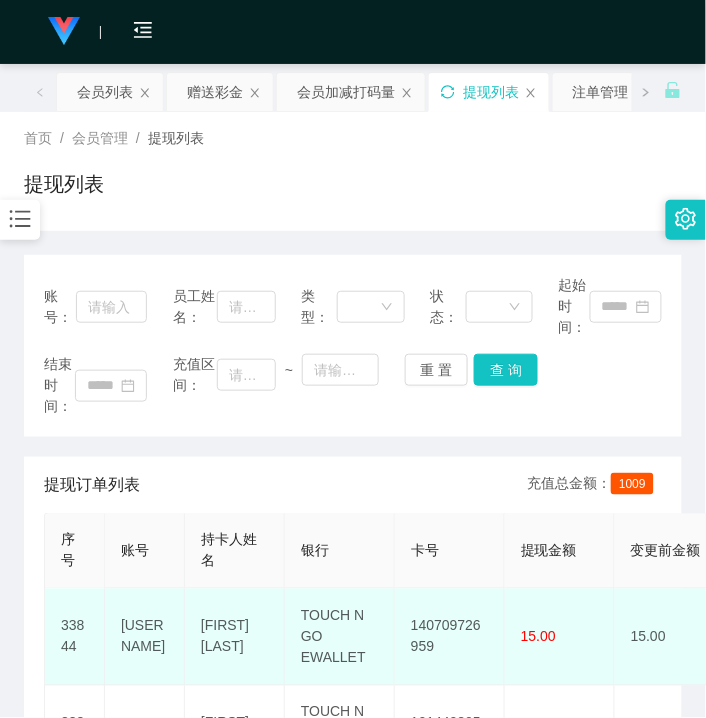 click on "TOUCH N GO EWALLET" at bounding box center [340, 637] 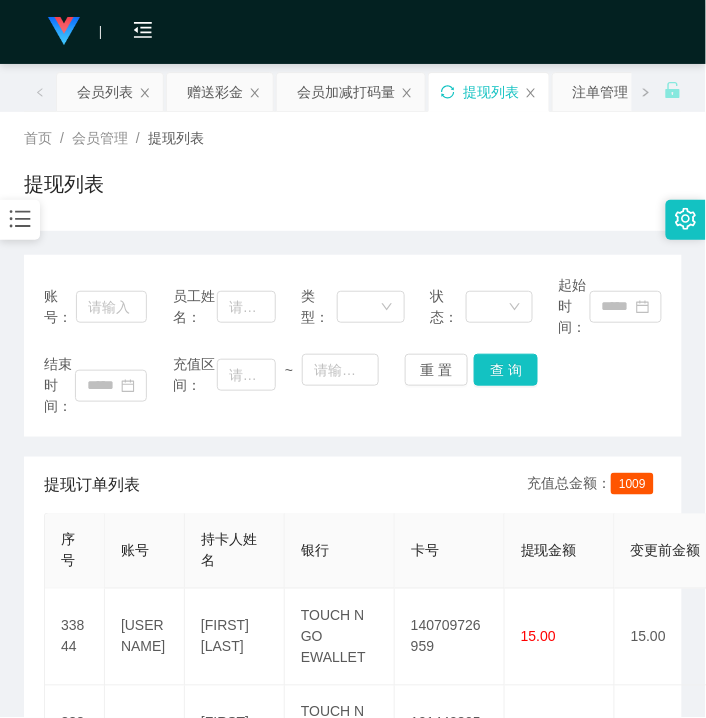 click on "提现列表" at bounding box center [353, 192] 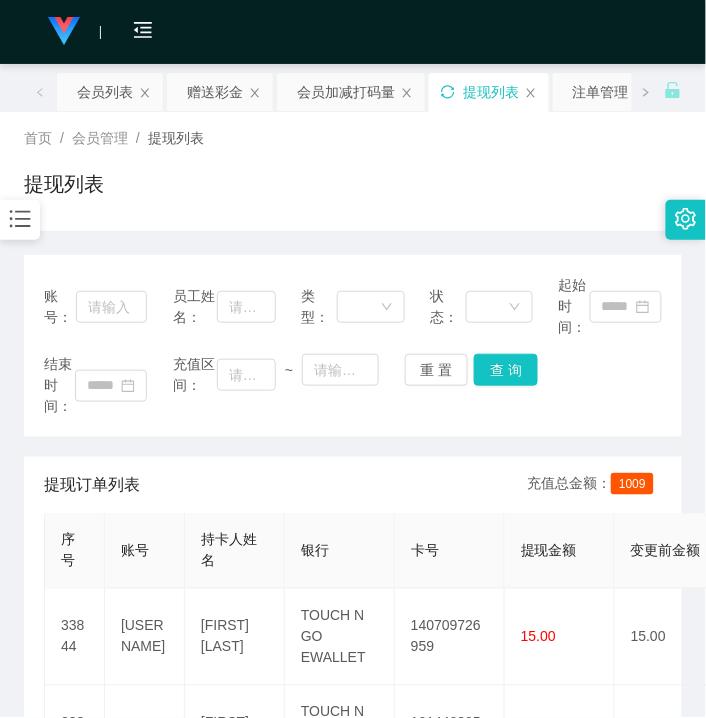 click 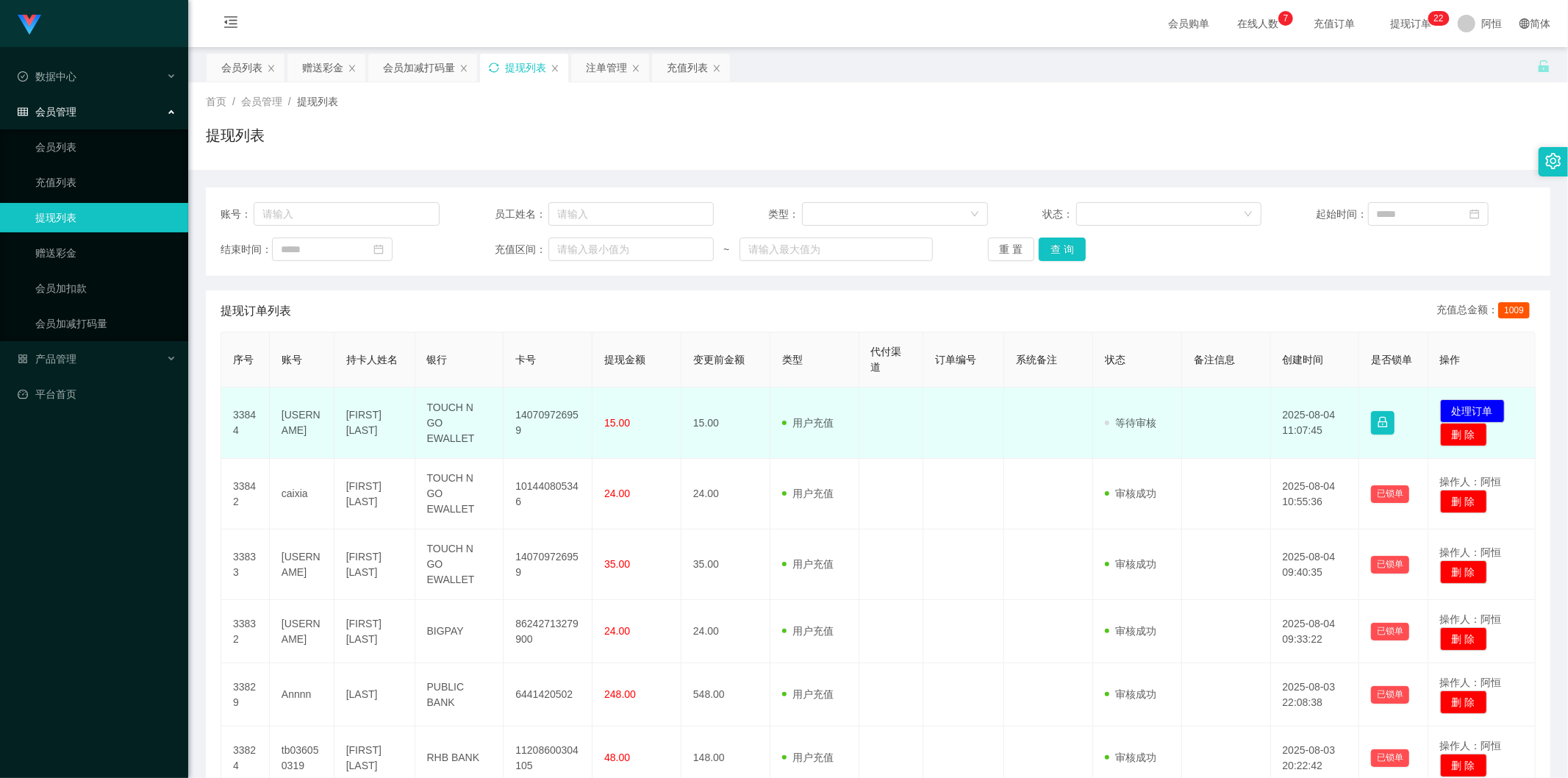click on "140709726959" at bounding box center [548, 423] 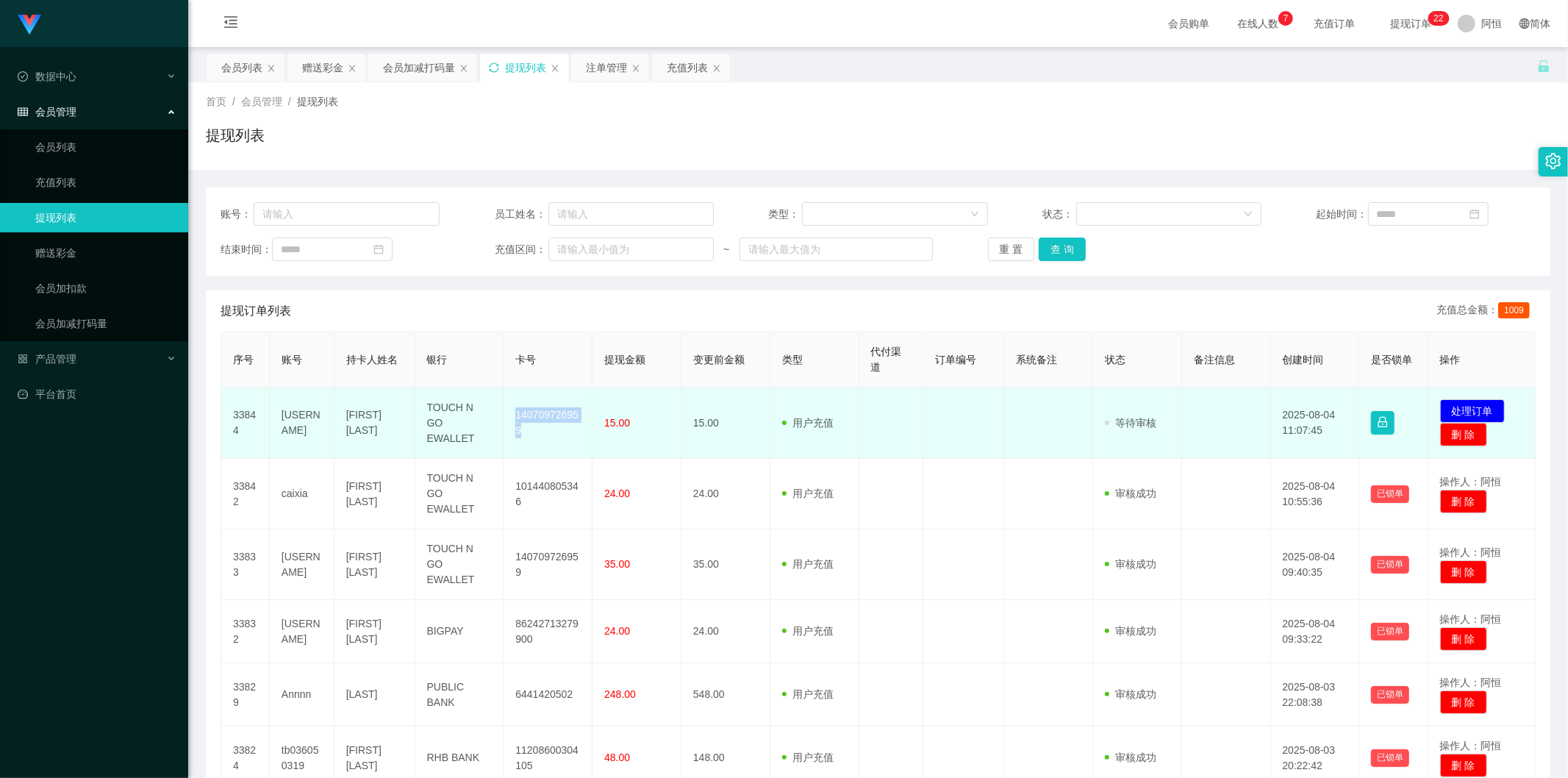 click on "140709726959" at bounding box center (548, 423) 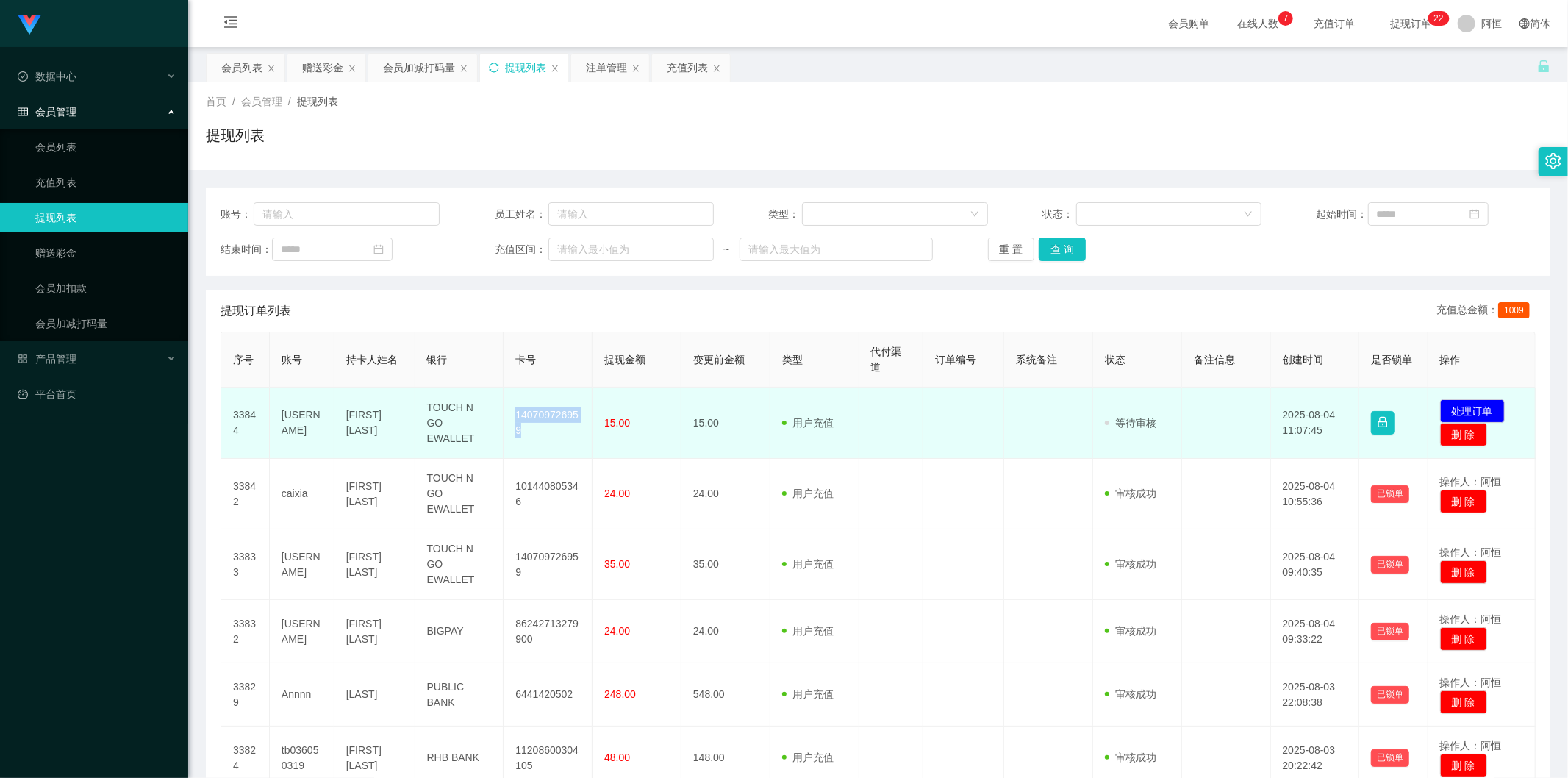 copy on "140709726959" 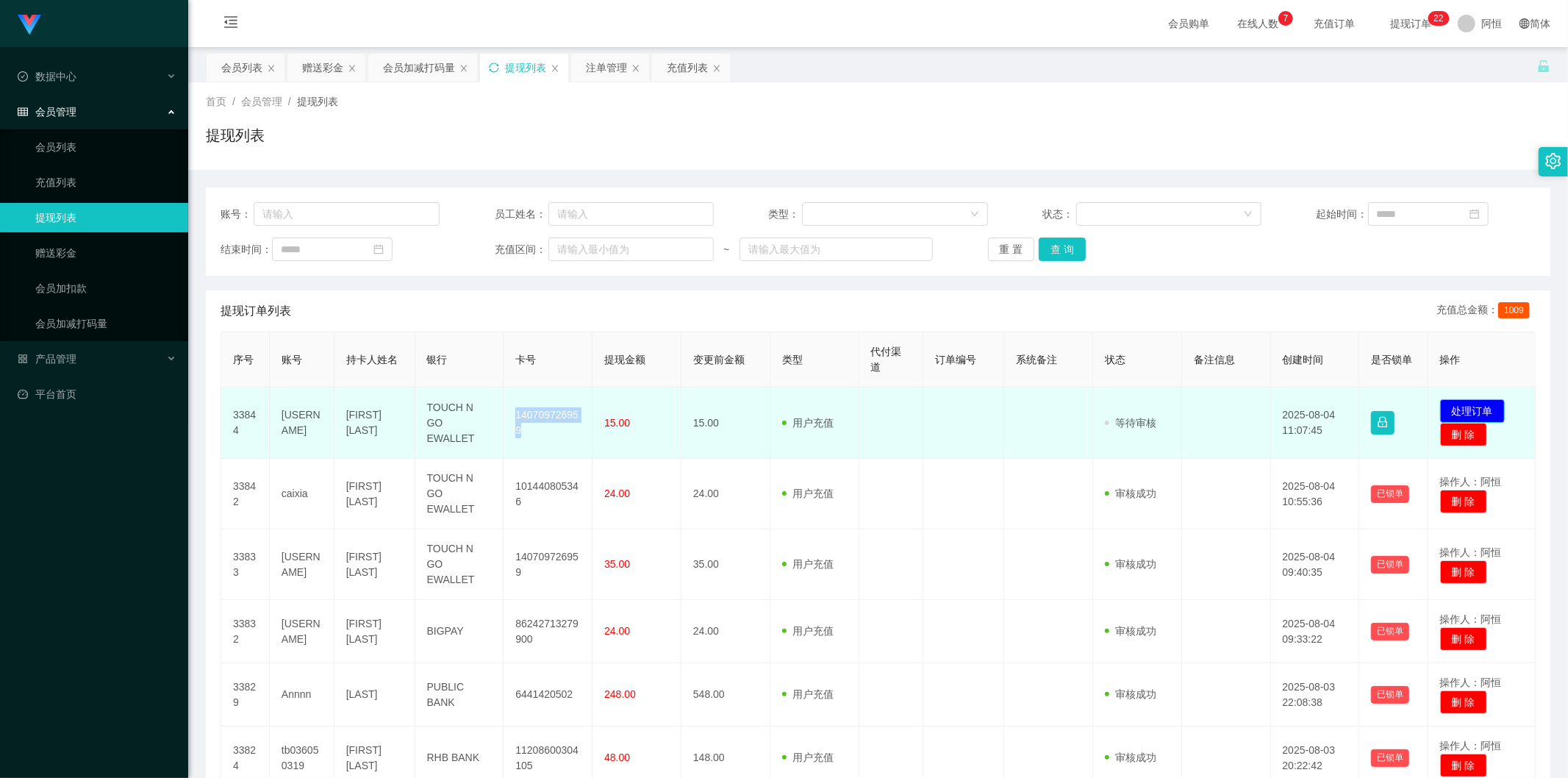 click on "处理订单" at bounding box center [1472, 411] 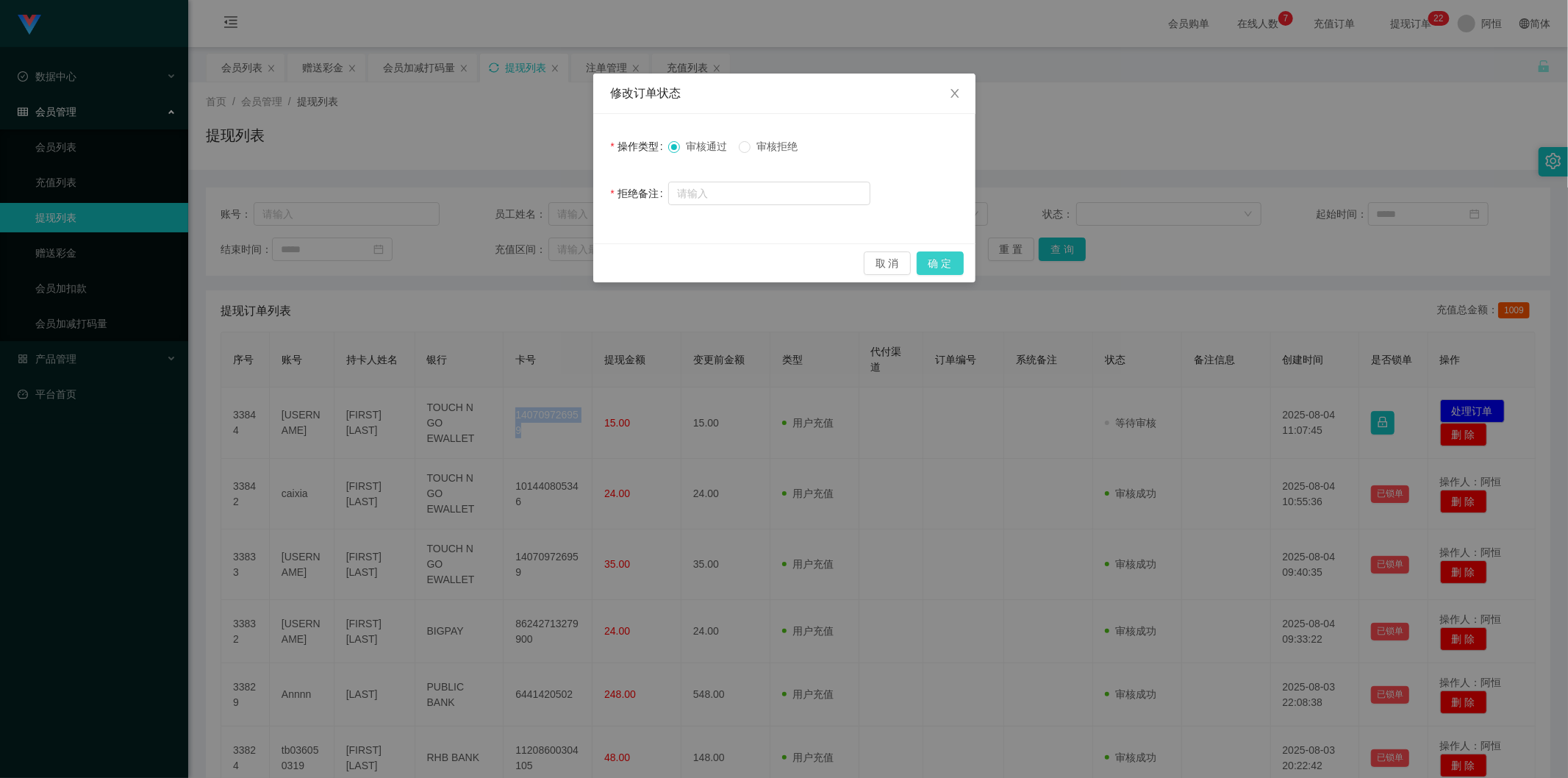 click on "确 定" at bounding box center (940, 263) 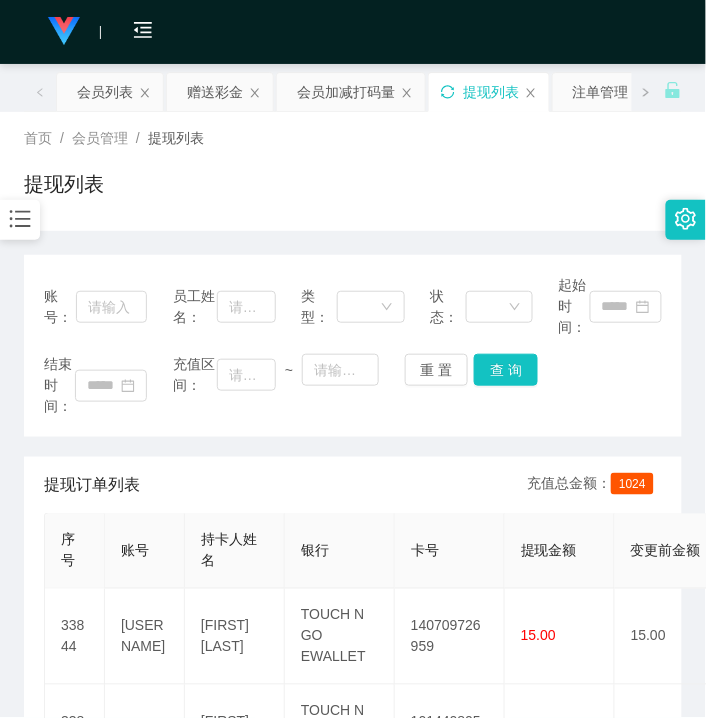 drag, startPoint x: 377, startPoint y: 201, endPoint x: 412, endPoint y: 144, distance: 66.88796 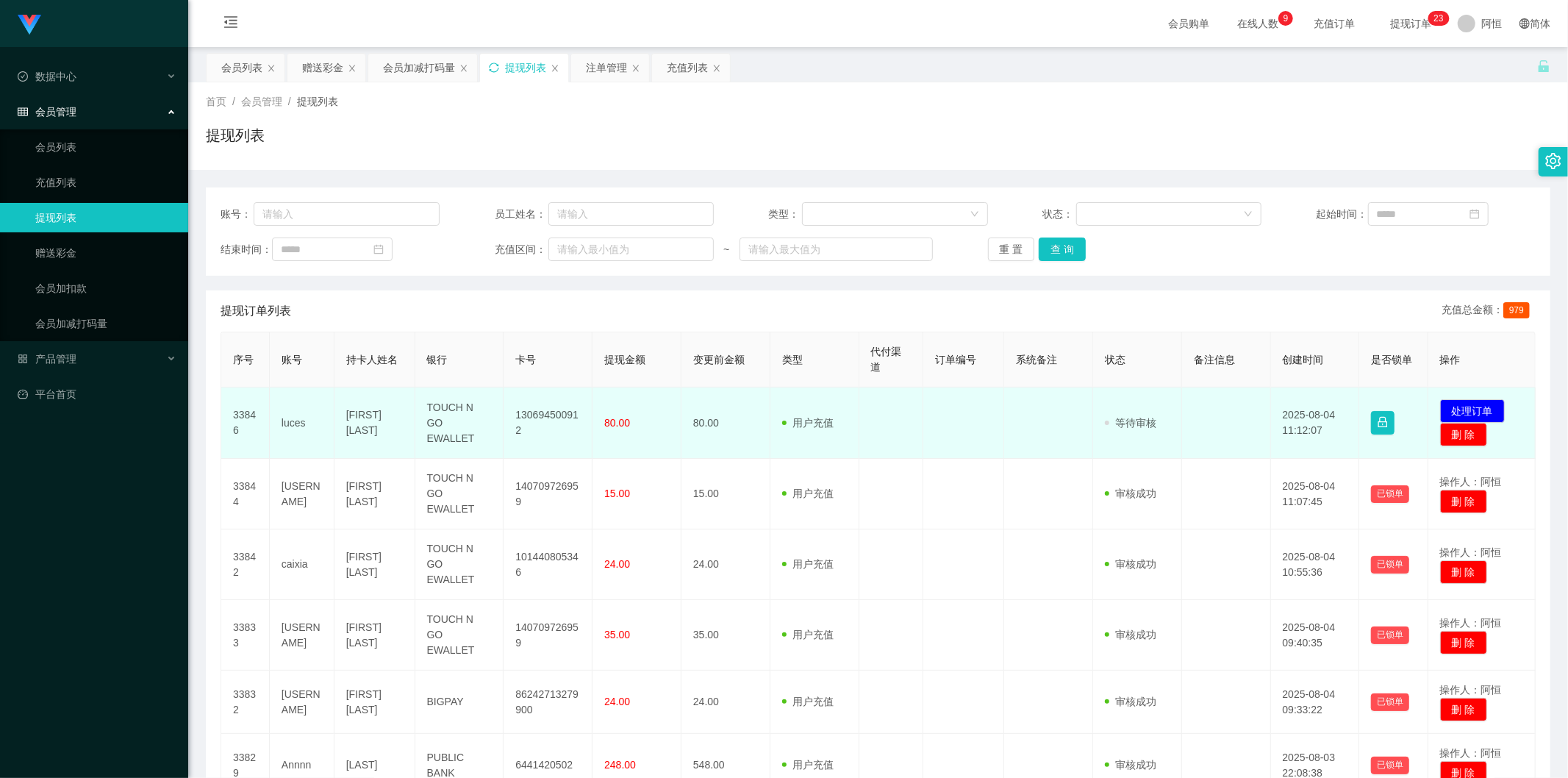 click on "130694500912" at bounding box center [548, 423] 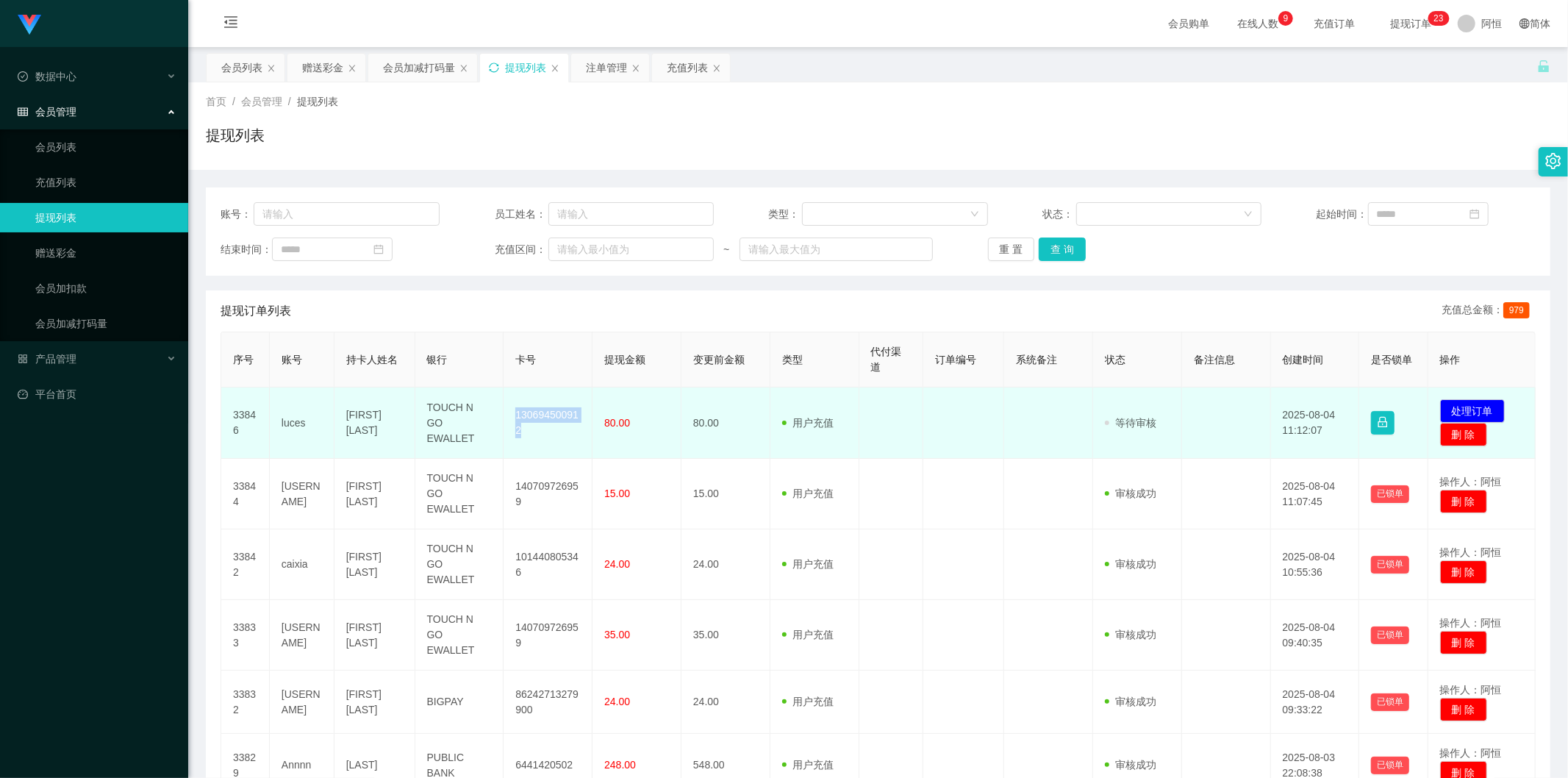 click on "130694500912" at bounding box center [548, 423] 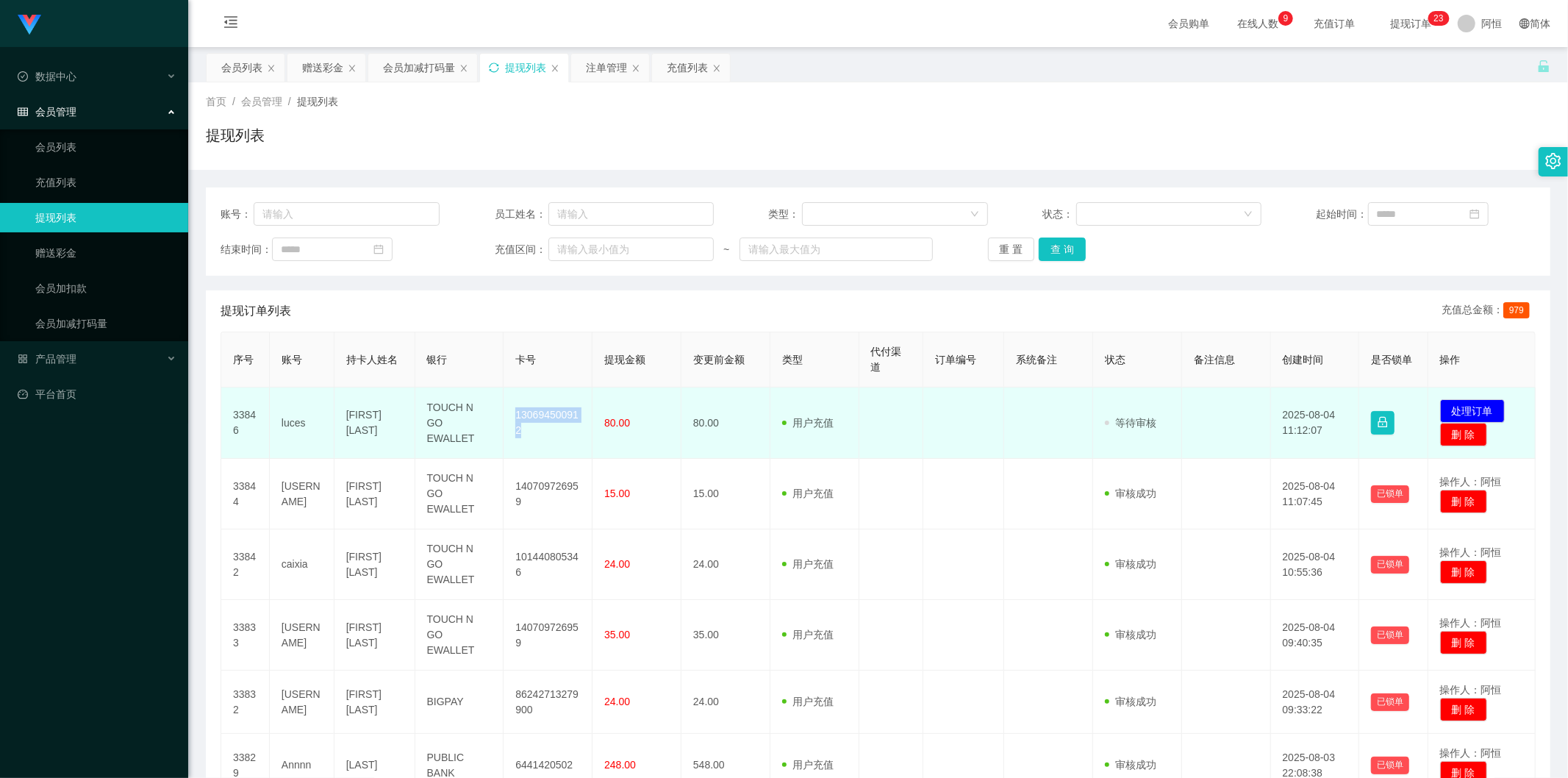 copy on "130694500912" 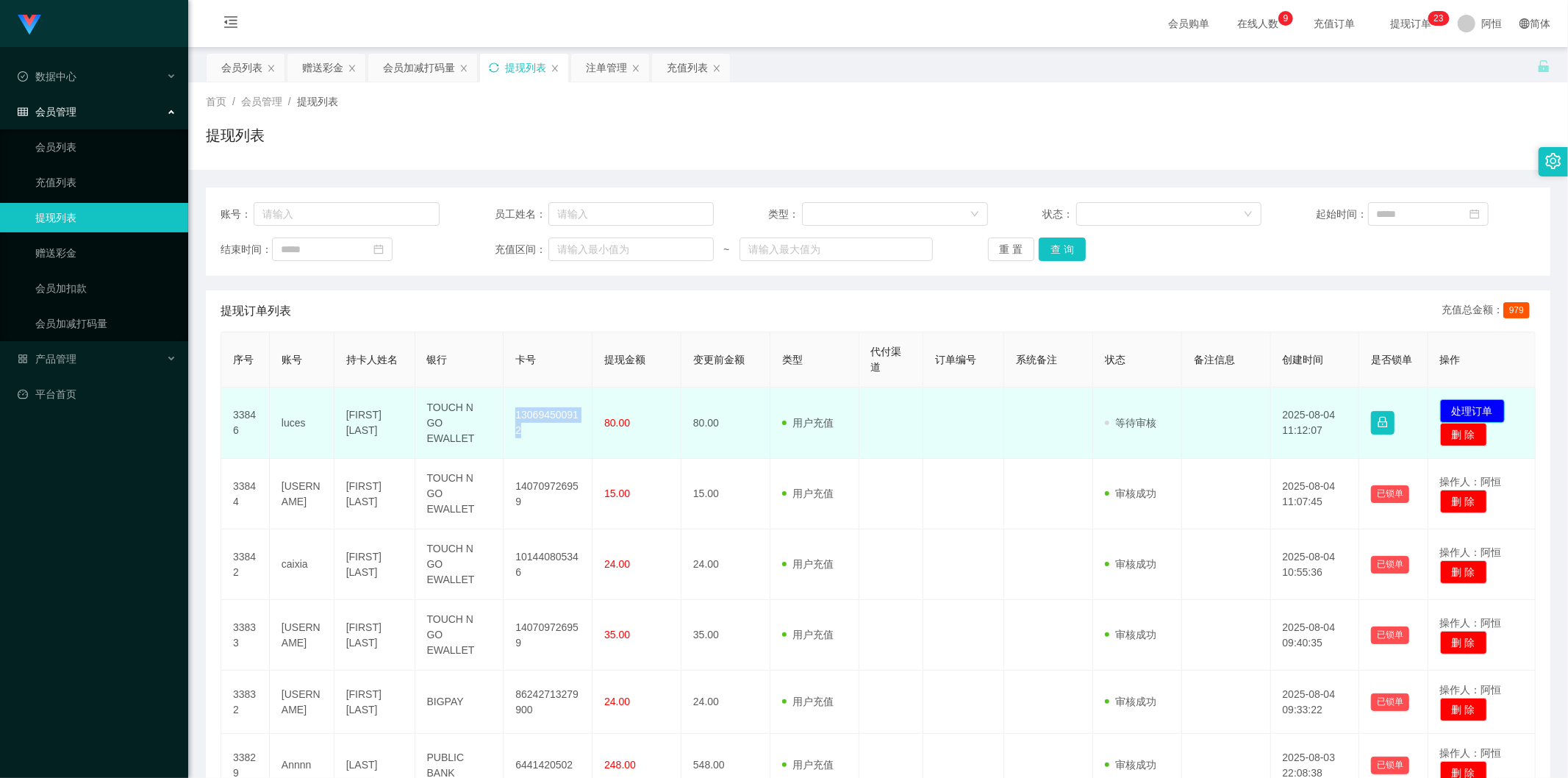 click on "处理订单" at bounding box center (1472, 411) 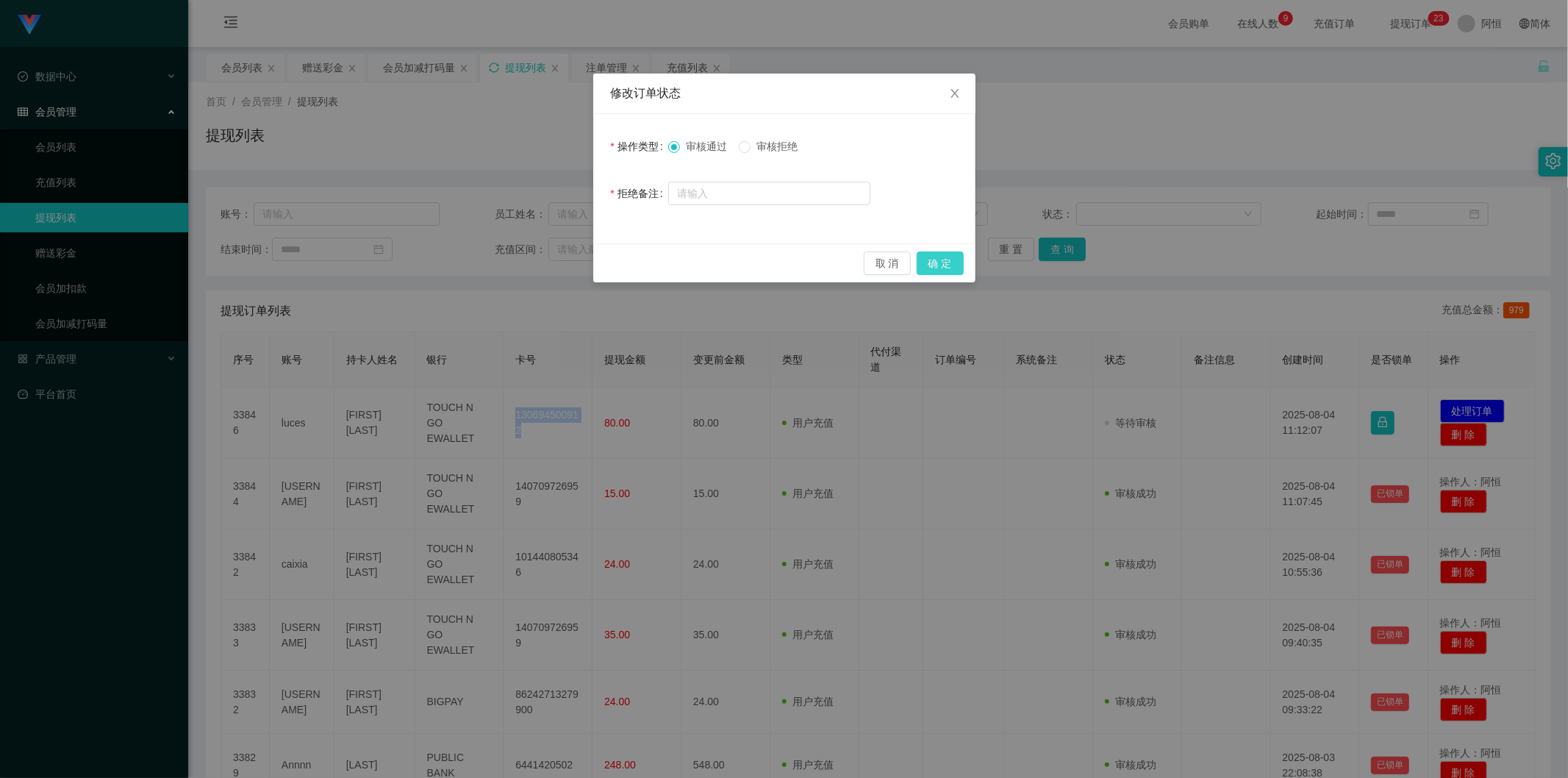 click on "确 定" at bounding box center [940, 263] 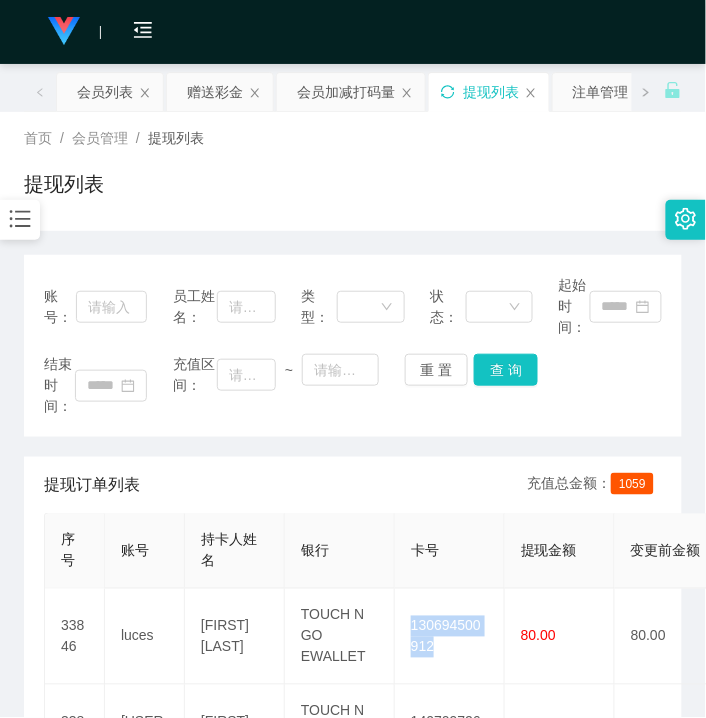 click 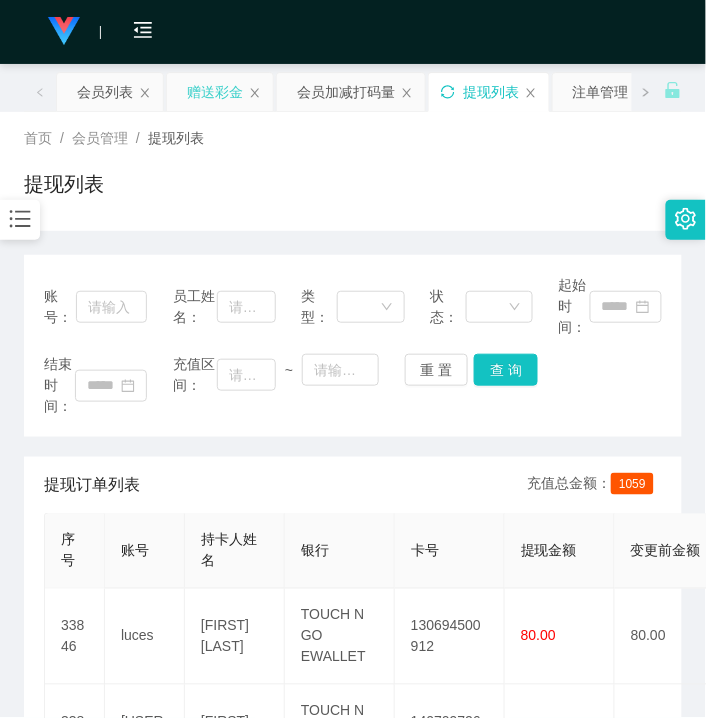 click on "赠送彩金" at bounding box center (215, 92) 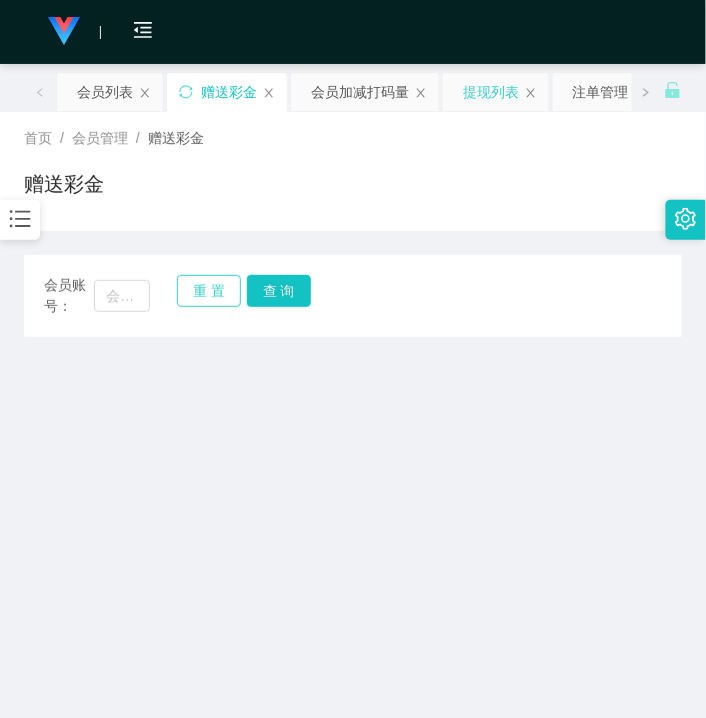 click on "重 置" at bounding box center (209, 291) 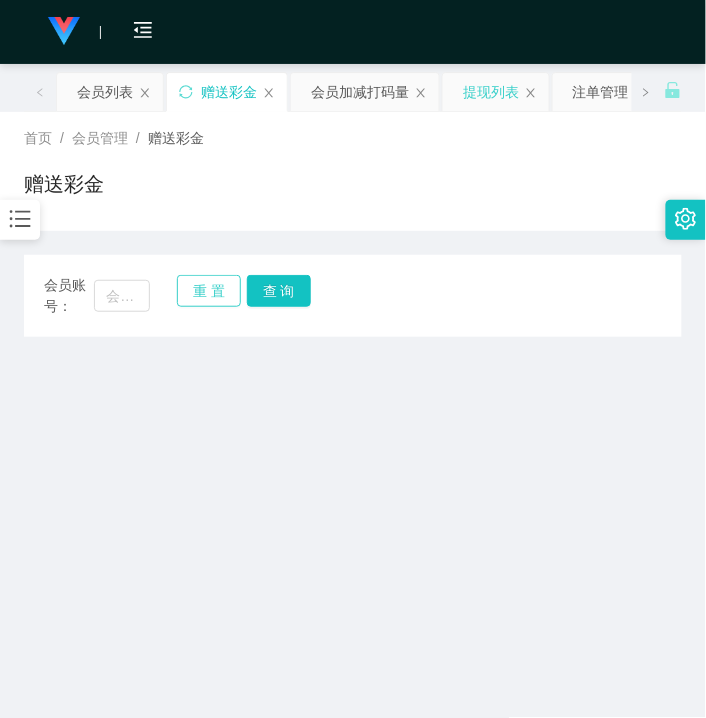 type 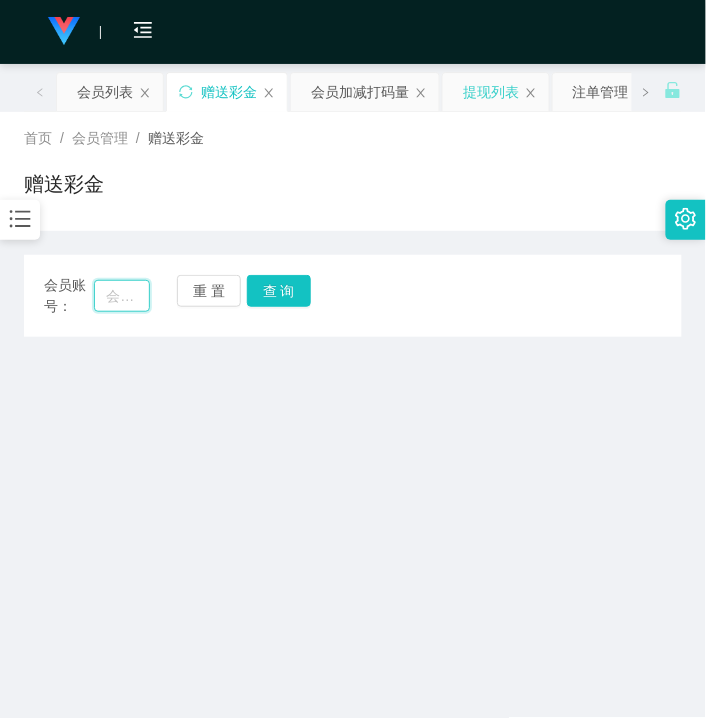 click at bounding box center [122, 296] 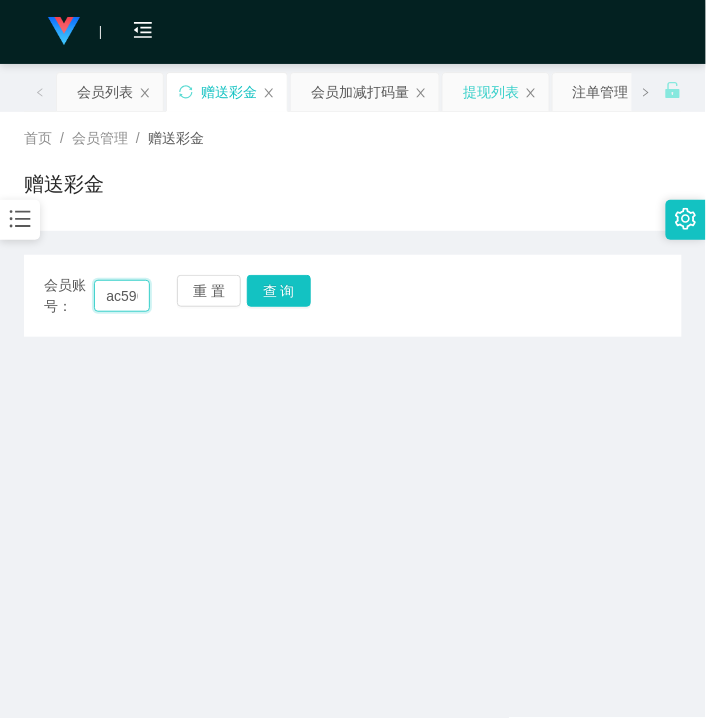 scroll, scrollTop: 0, scrollLeft: 12, axis: horizontal 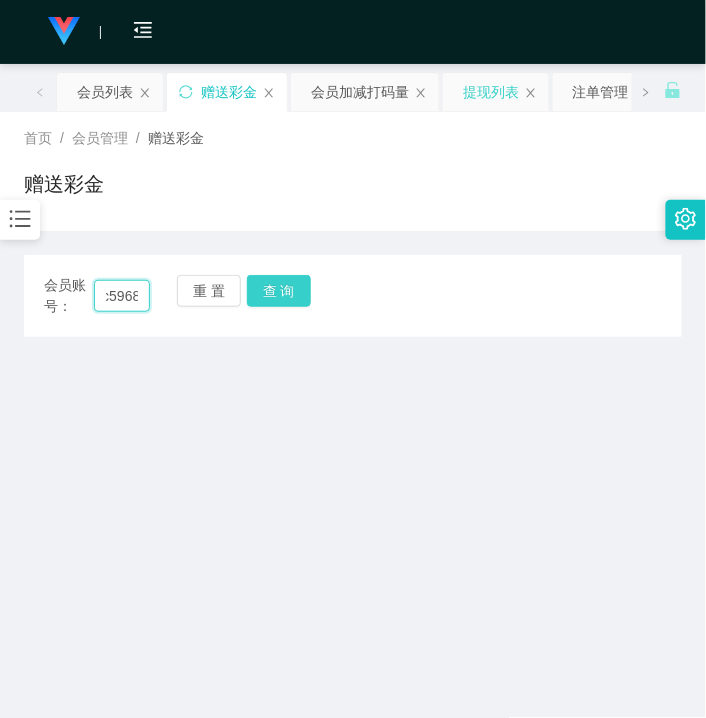 type on "ac5968" 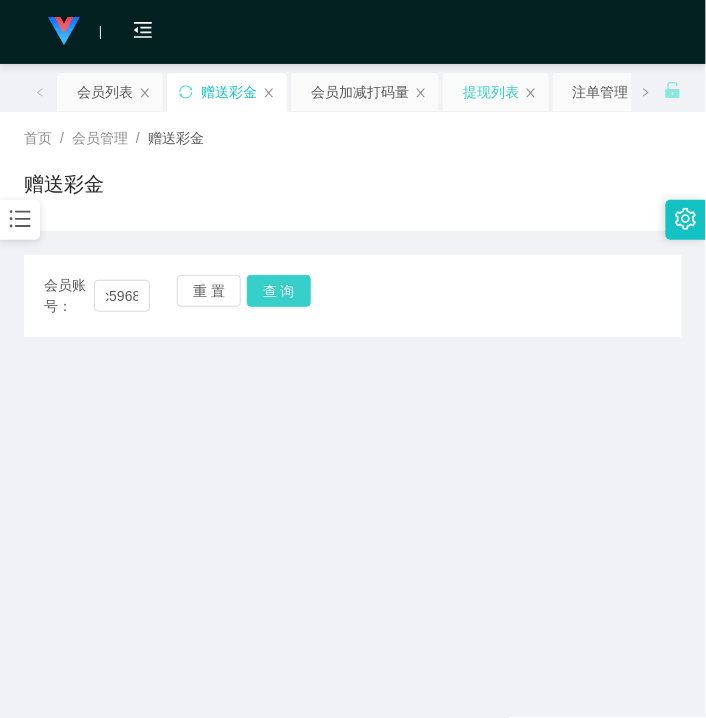 drag, startPoint x: 262, startPoint y: 295, endPoint x: 243, endPoint y: 356, distance: 63.89053 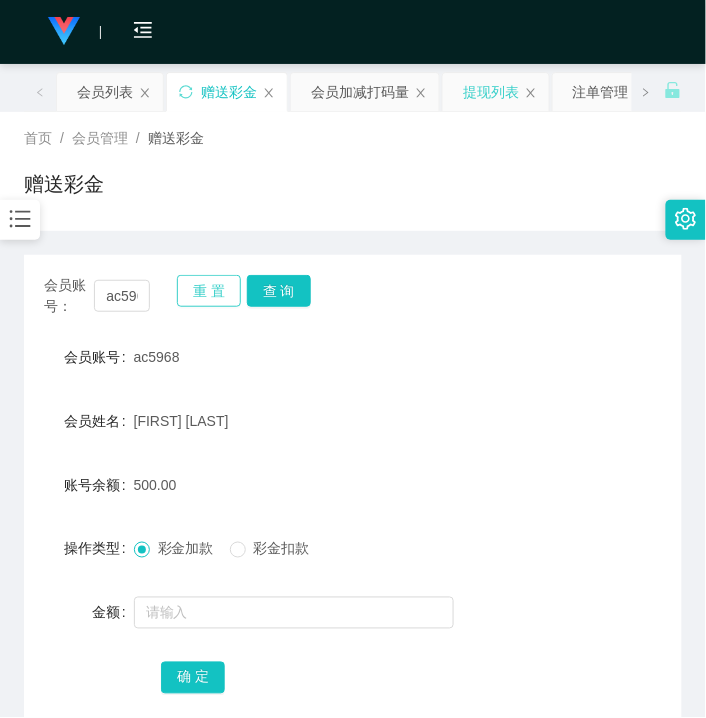 click on "重 置" at bounding box center (209, 291) 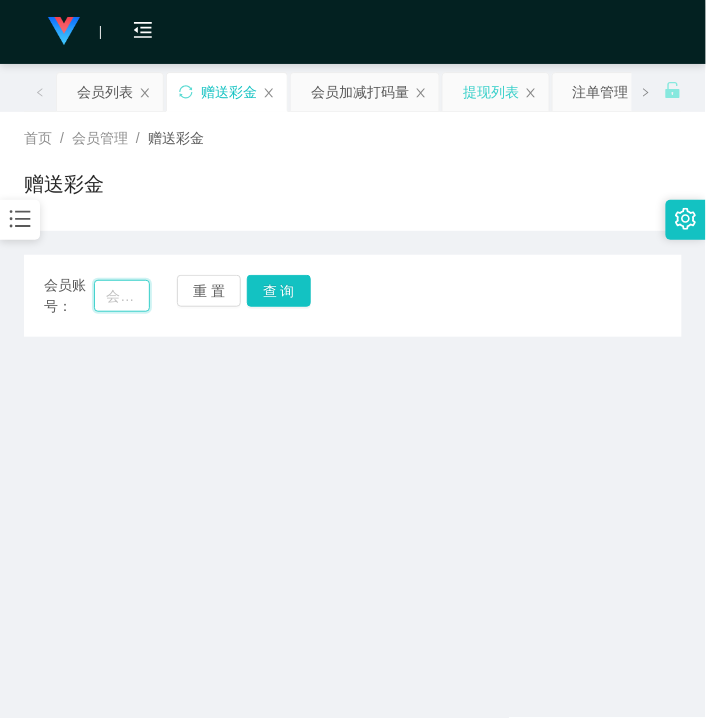 paste on "Kornfuse" 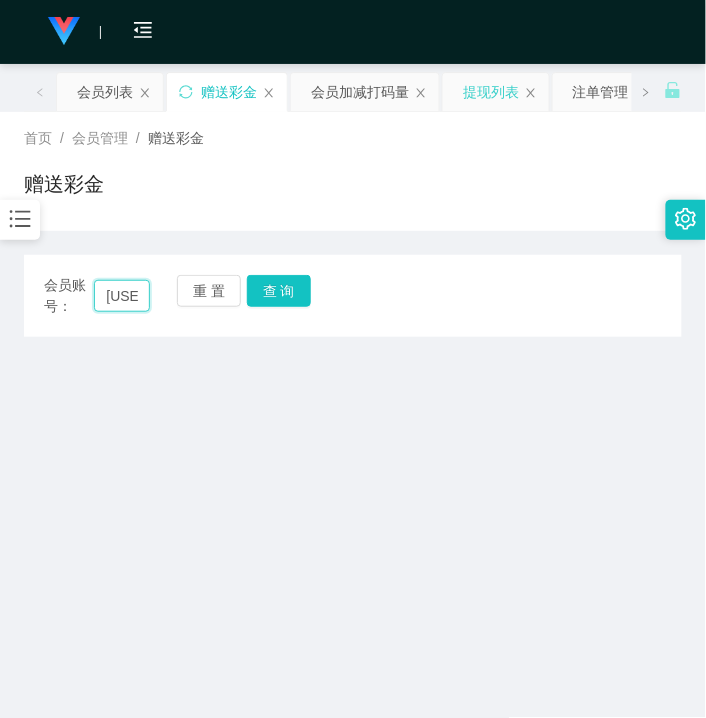 scroll, scrollTop: 0, scrollLeft: 23, axis: horizontal 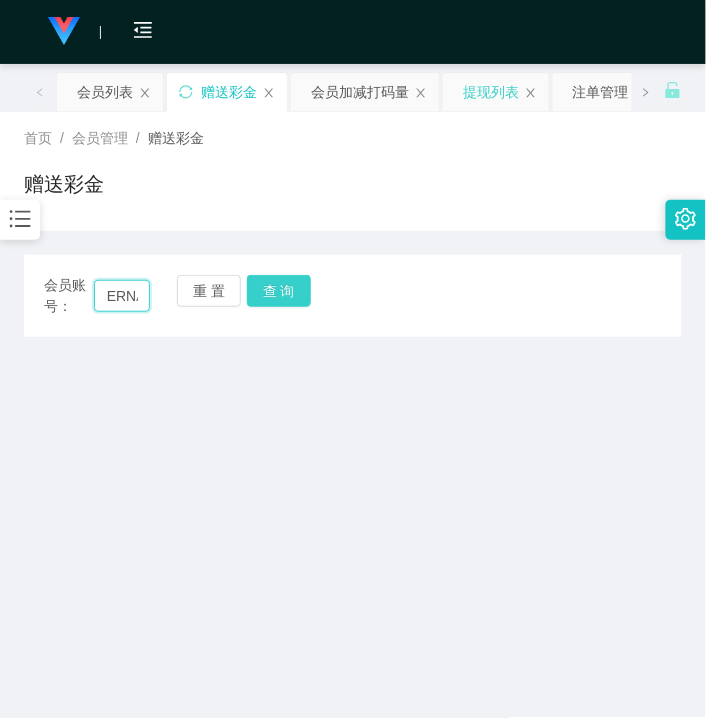 type on "Kornfuse" 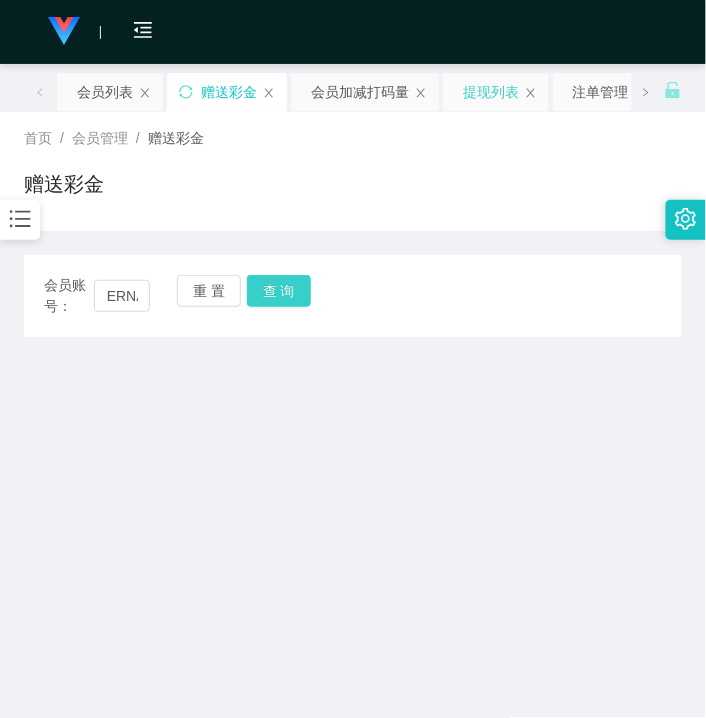 drag, startPoint x: 261, startPoint y: 300, endPoint x: 272, endPoint y: 364, distance: 64.93843 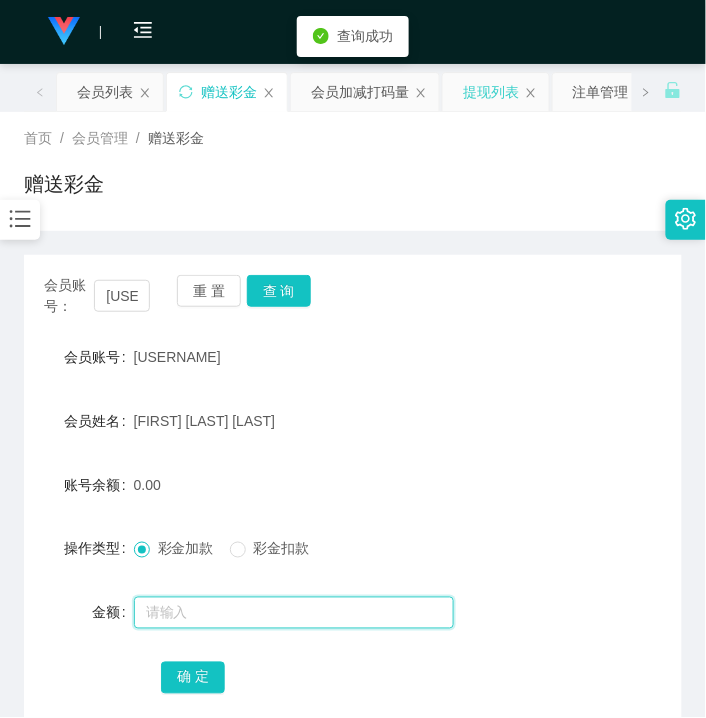 click at bounding box center (294, 613) 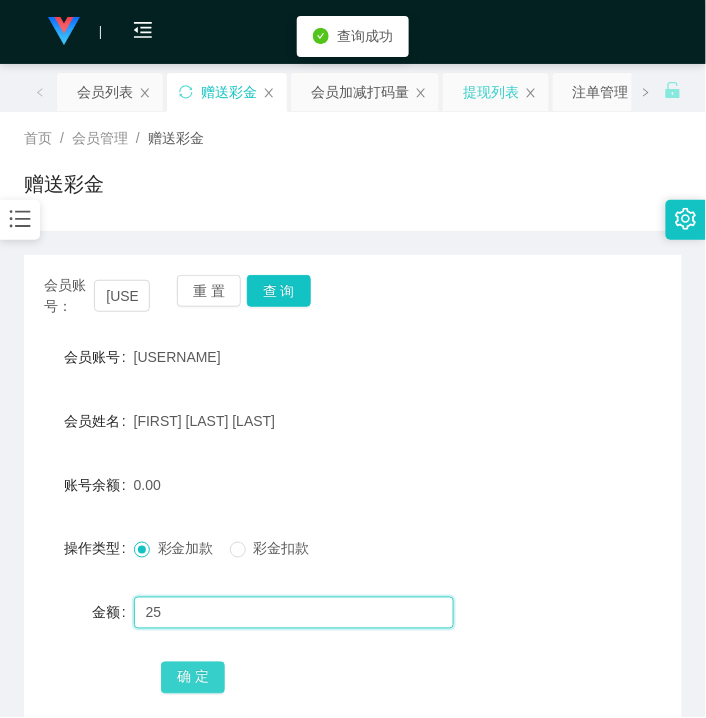 type on "25" 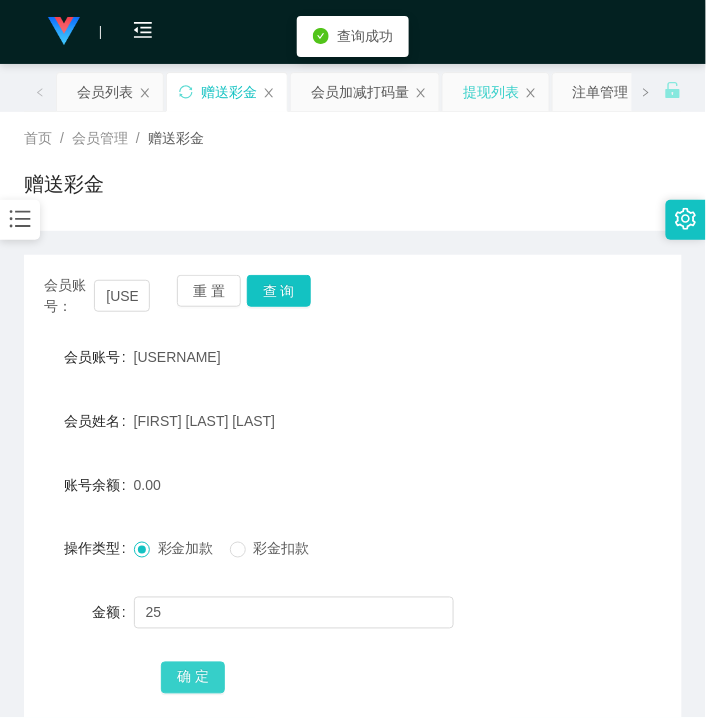 click on "确 定" at bounding box center [193, 678] 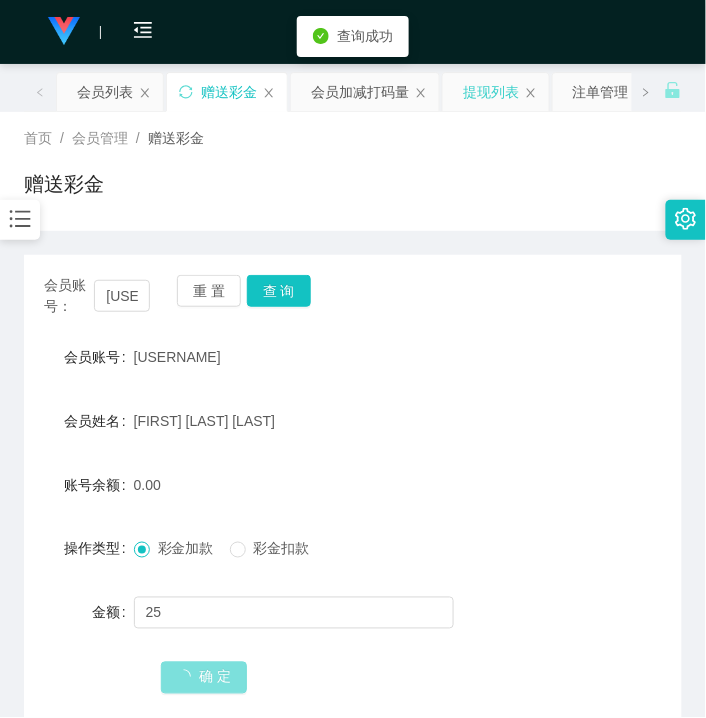 type 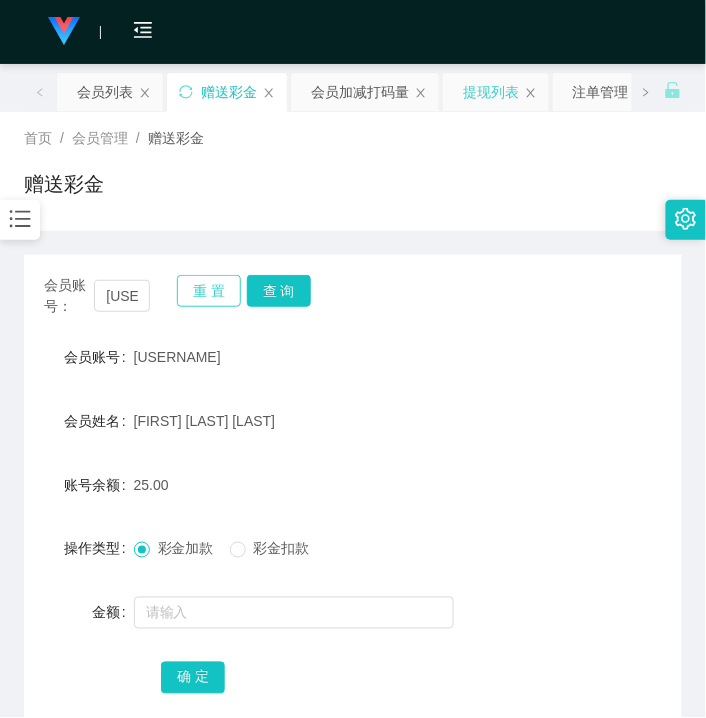 drag, startPoint x: 201, startPoint y: 274, endPoint x: 198, endPoint y: 286, distance: 12.369317 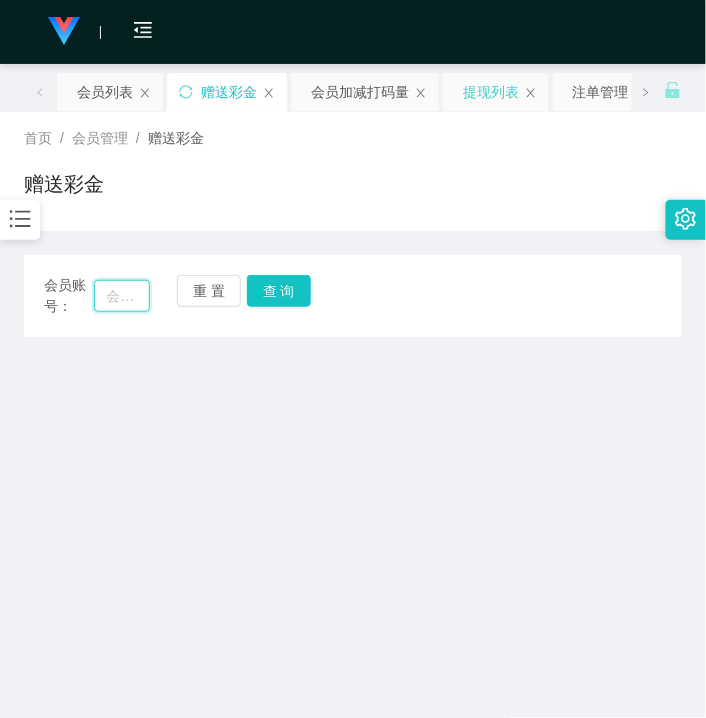 click at bounding box center (122, 296) 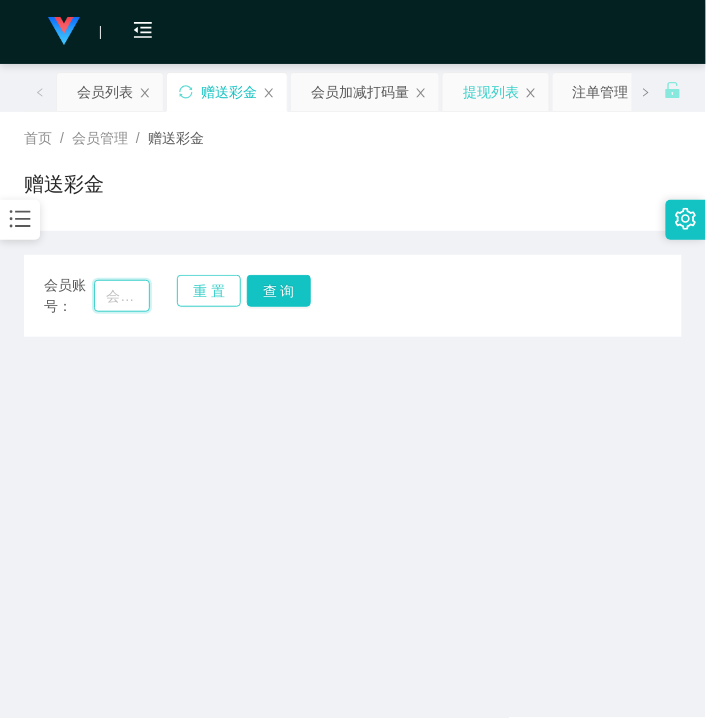 paste on "Annnn" 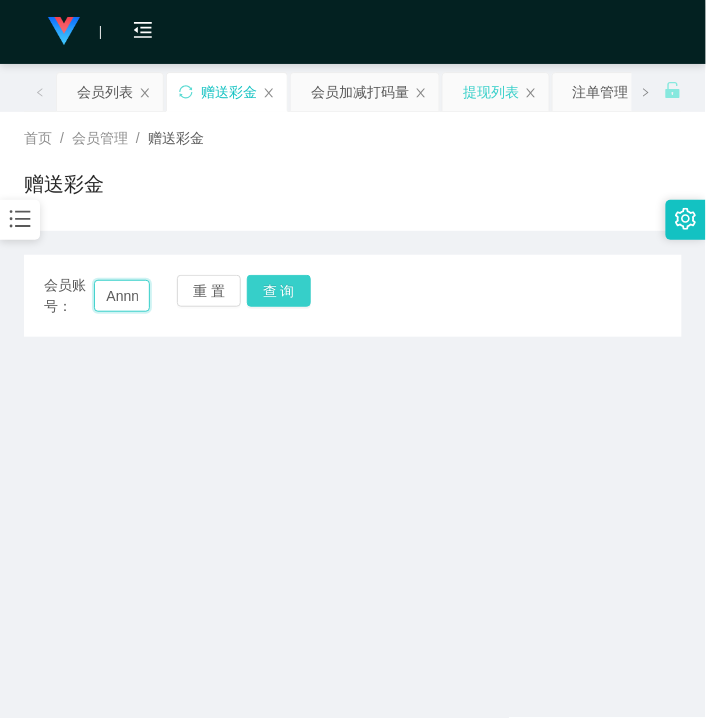 scroll, scrollTop: 0, scrollLeft: 10, axis: horizontal 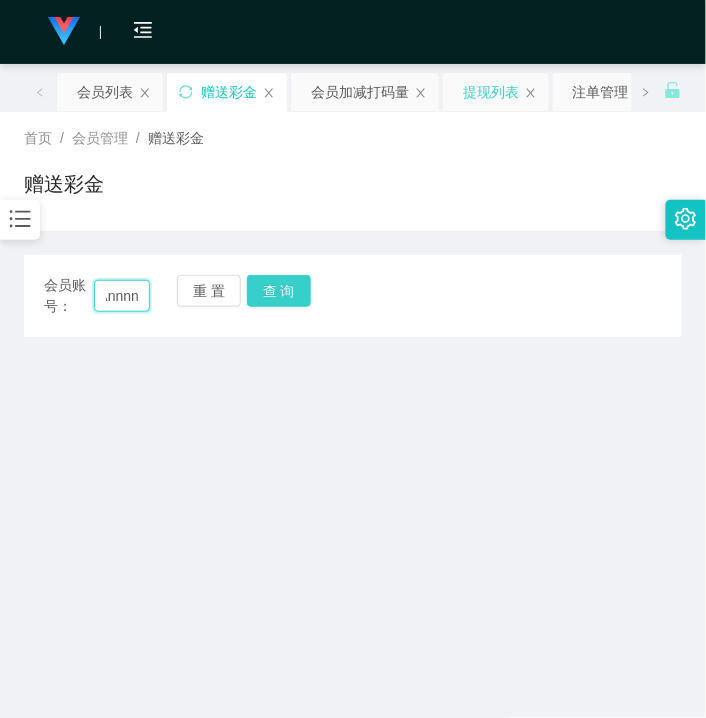 type on "Annnn" 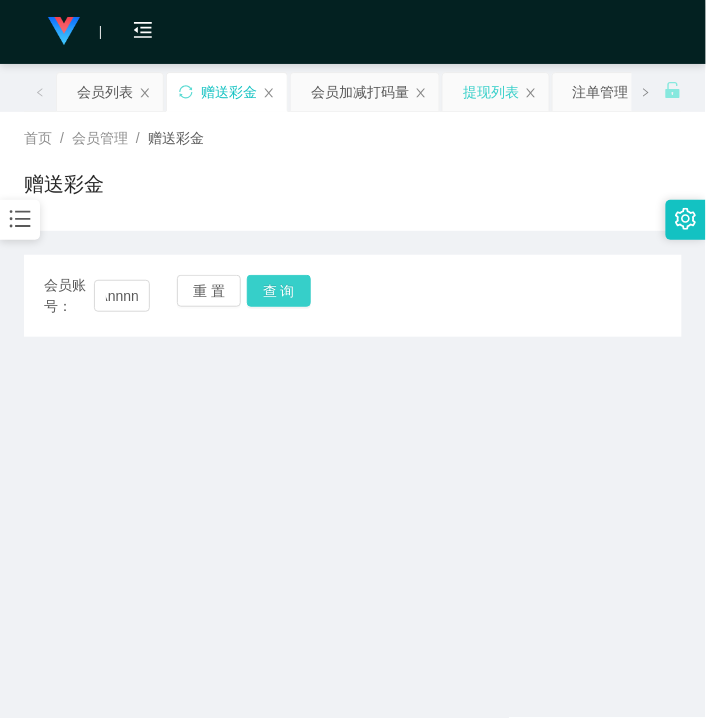 click on "查 询" at bounding box center (279, 291) 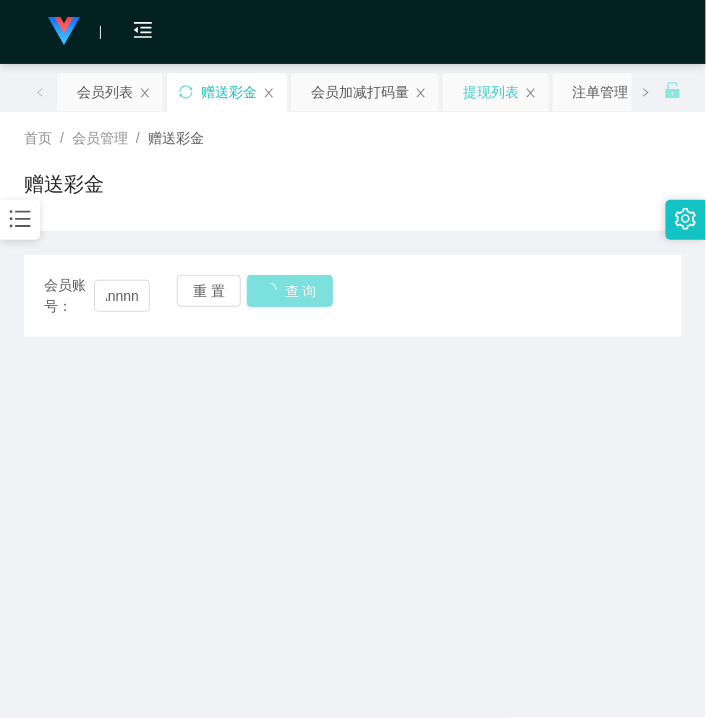 scroll, scrollTop: 0, scrollLeft: 0, axis: both 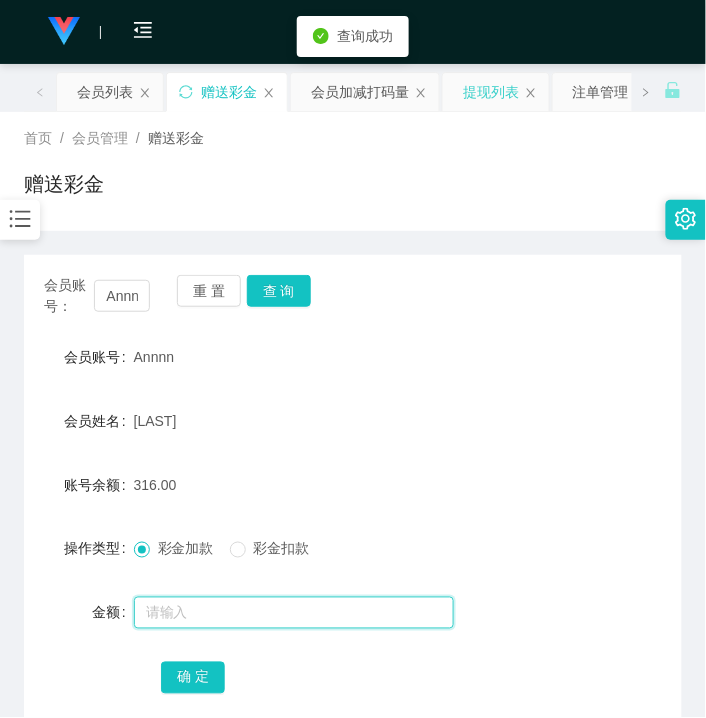 click at bounding box center [294, 613] 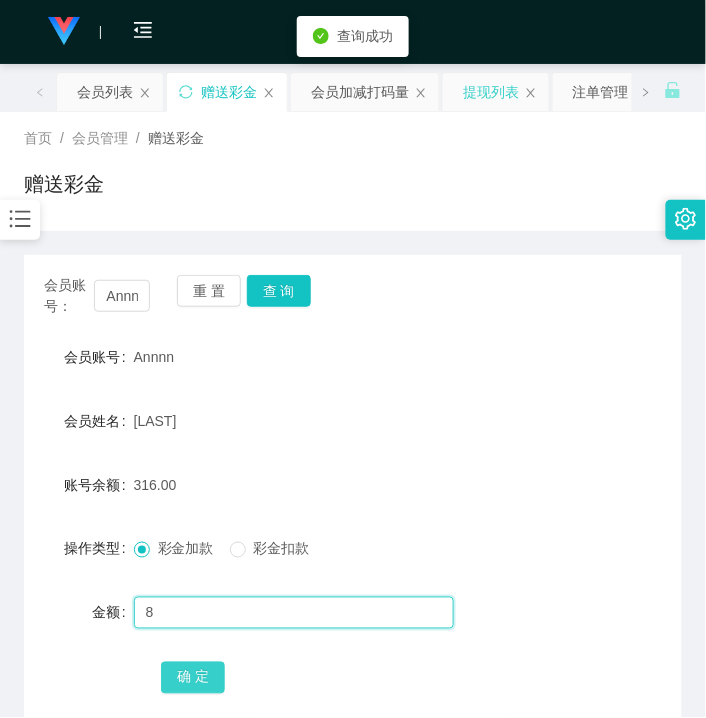 type on "8" 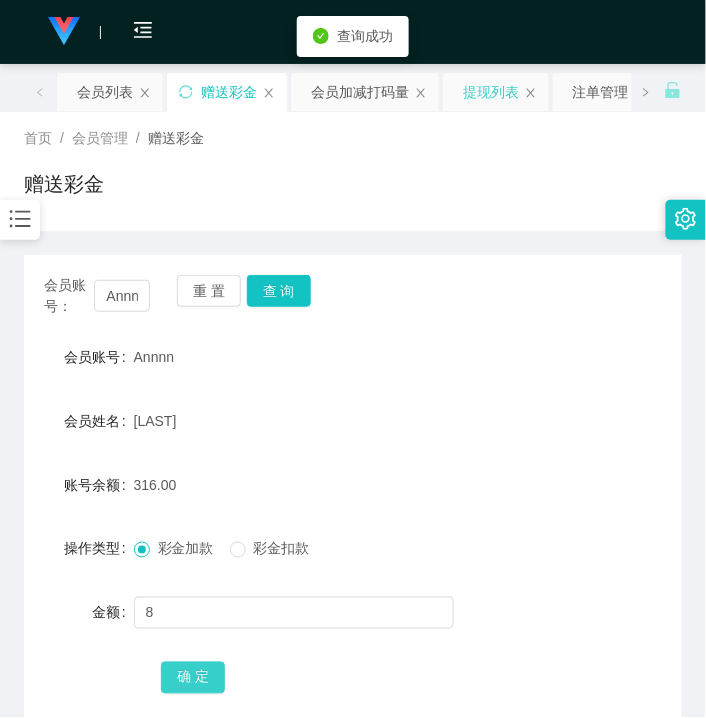 drag, startPoint x: 185, startPoint y: 672, endPoint x: 161, endPoint y: 684, distance: 26.832815 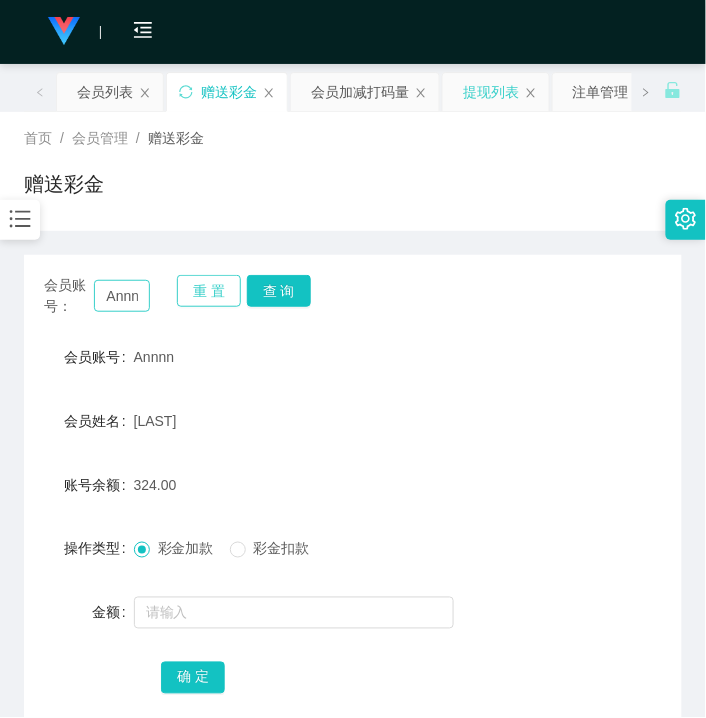 drag, startPoint x: 198, startPoint y: 290, endPoint x: 142, endPoint y: 300, distance: 56.88585 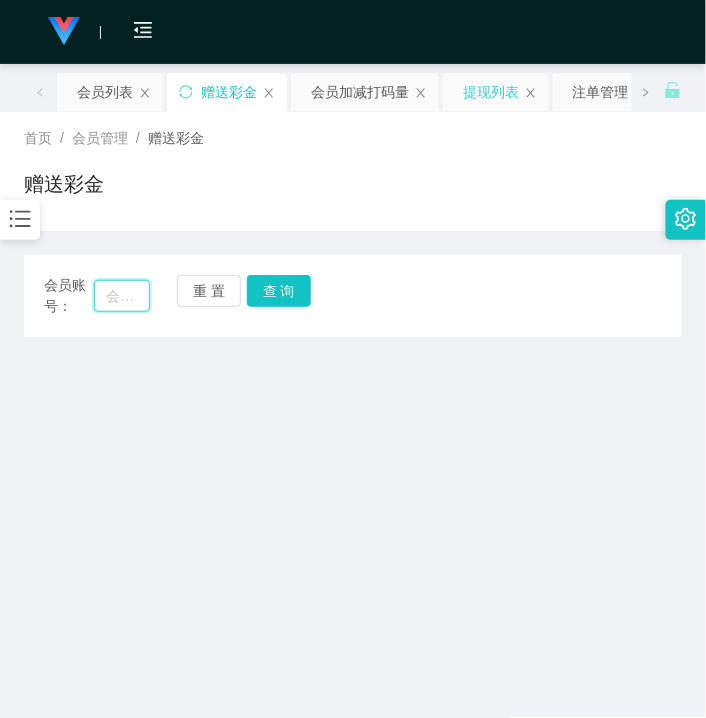 paste on "[USERNAME]" 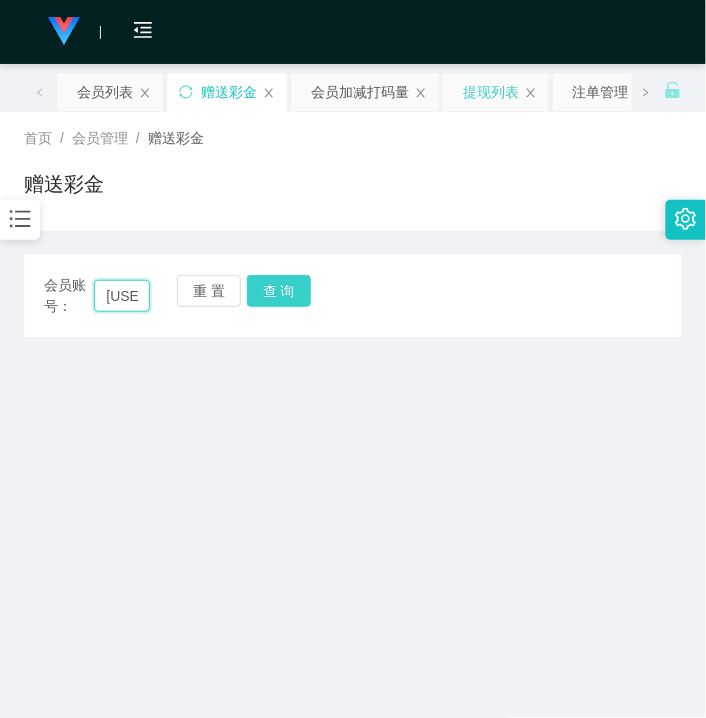 scroll, scrollTop: 0, scrollLeft: 13, axis: horizontal 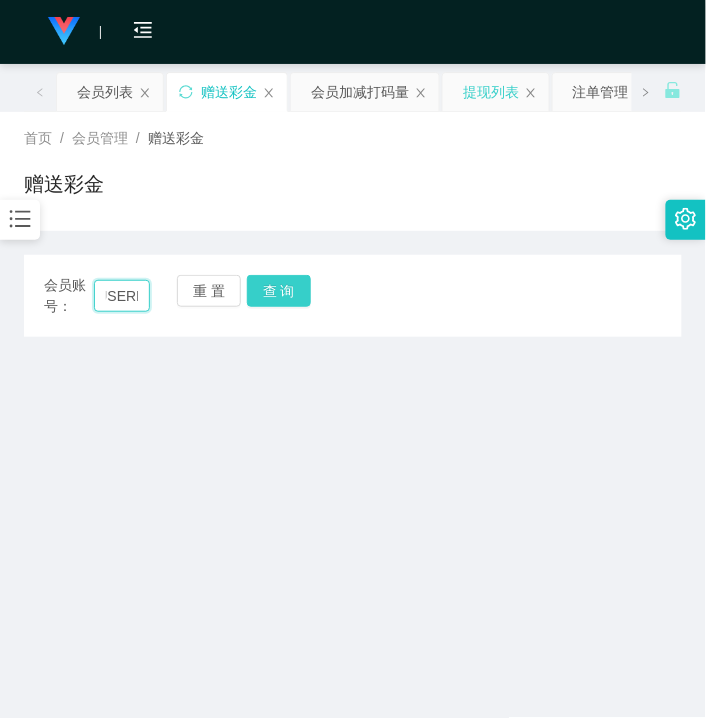 type on "[USERNAME]" 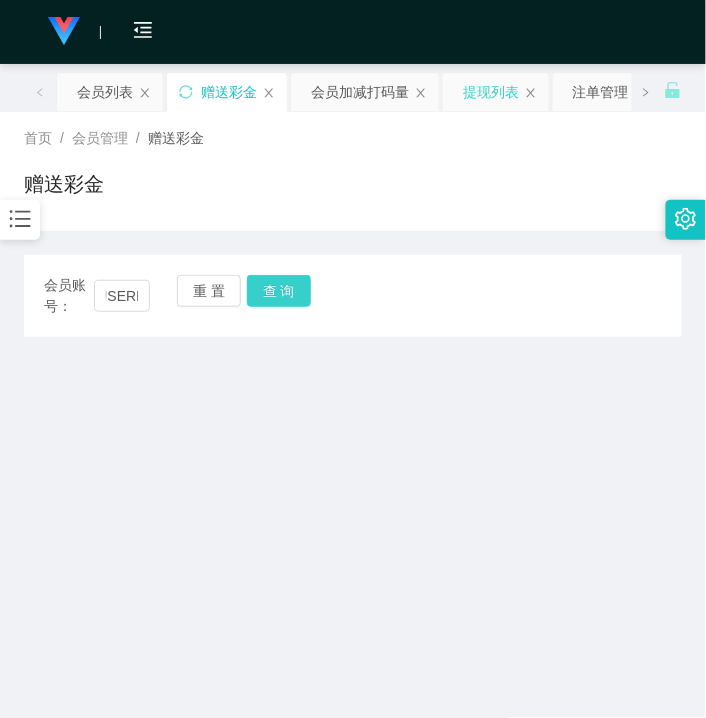 click on "查 询" at bounding box center (279, 291) 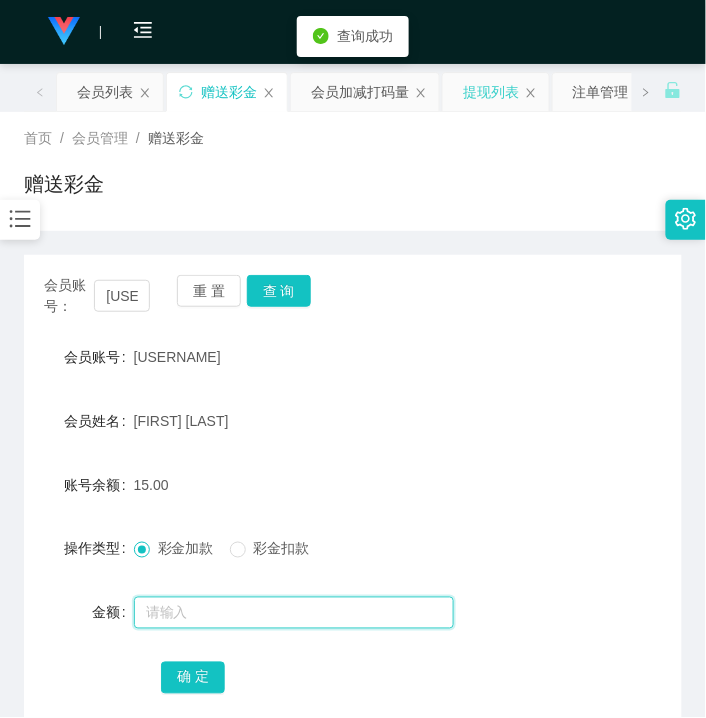 click at bounding box center [294, 613] 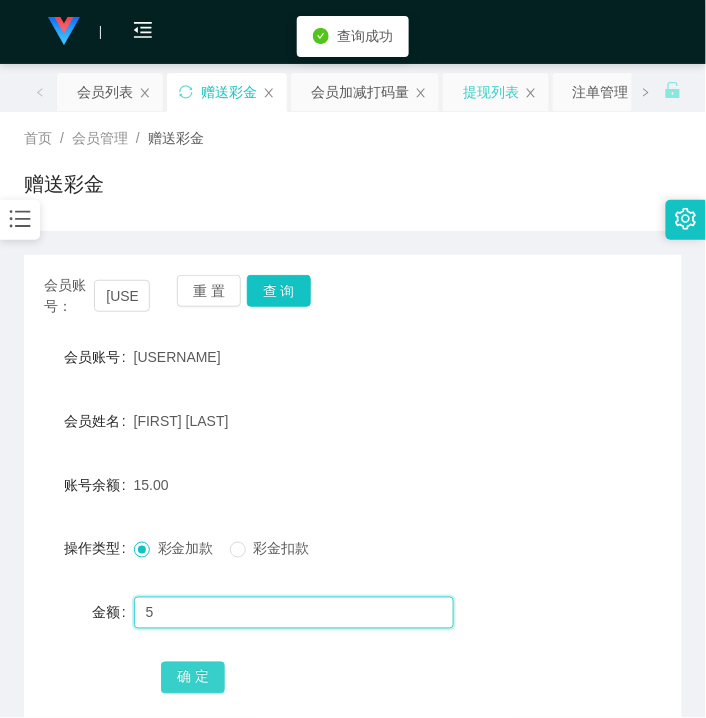 type on "5" 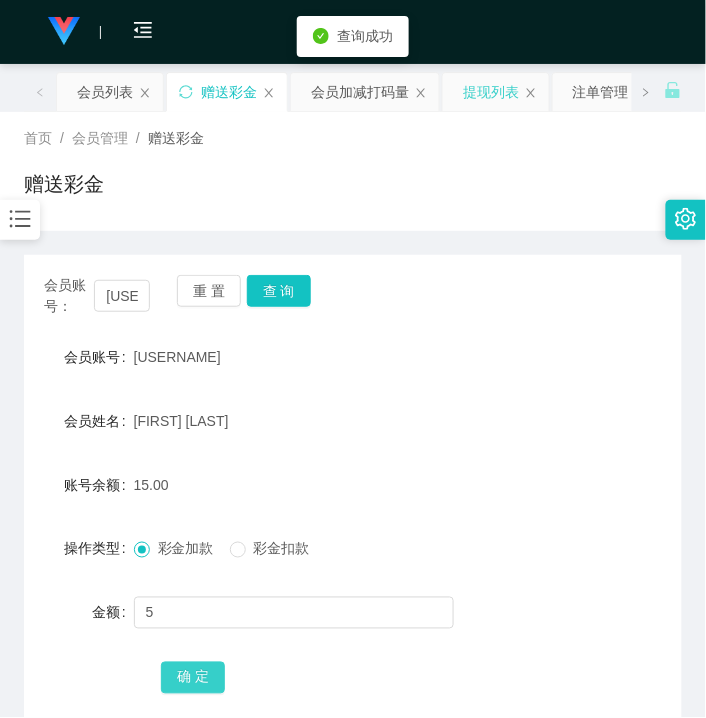 click on "确 定" at bounding box center (193, 678) 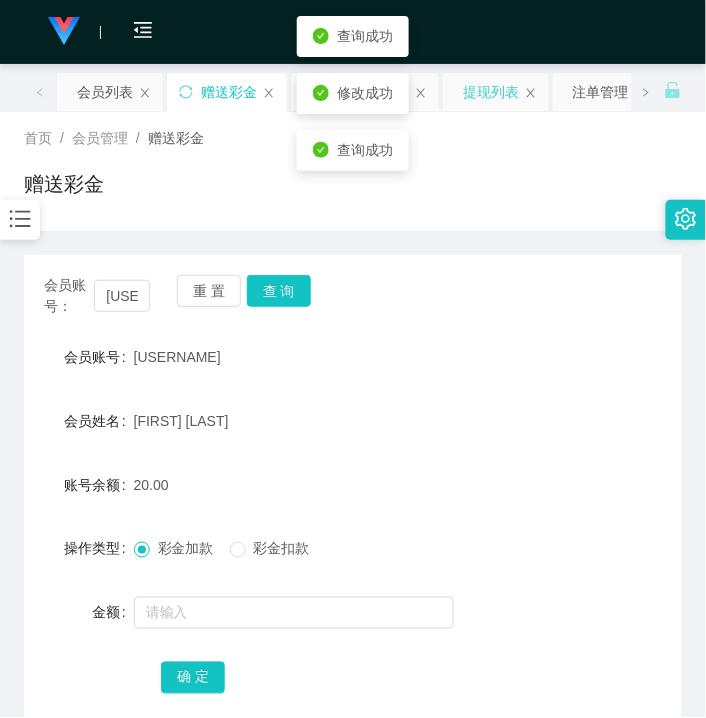 click on "会员账号： jaydenl 重 置 查 询 会员账号  jaydenl  会员姓名  NEK HIONG NGOH  账号余额  20.00  操作类型  彩金加款   彩金扣款  金额 确 定" at bounding box center (353, 498) 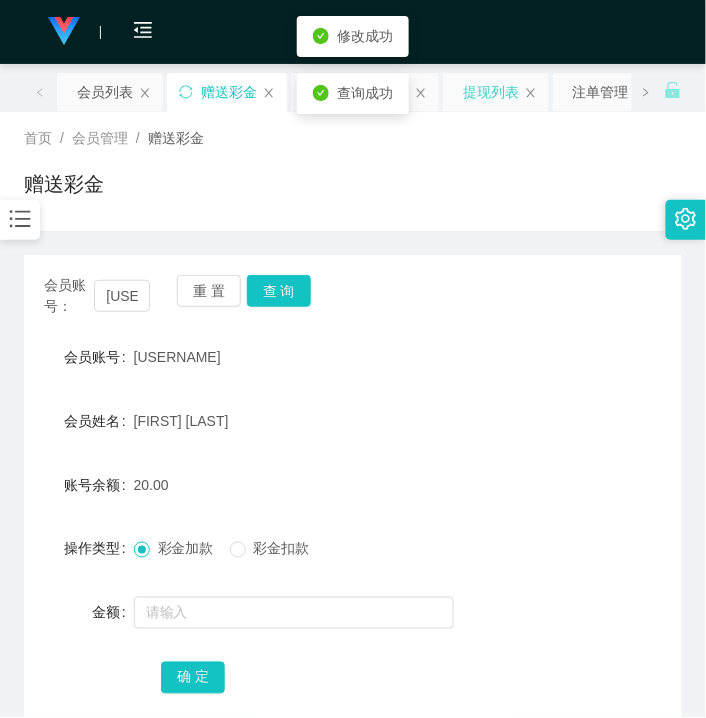click on "会员加减打码量" at bounding box center (365, 92) 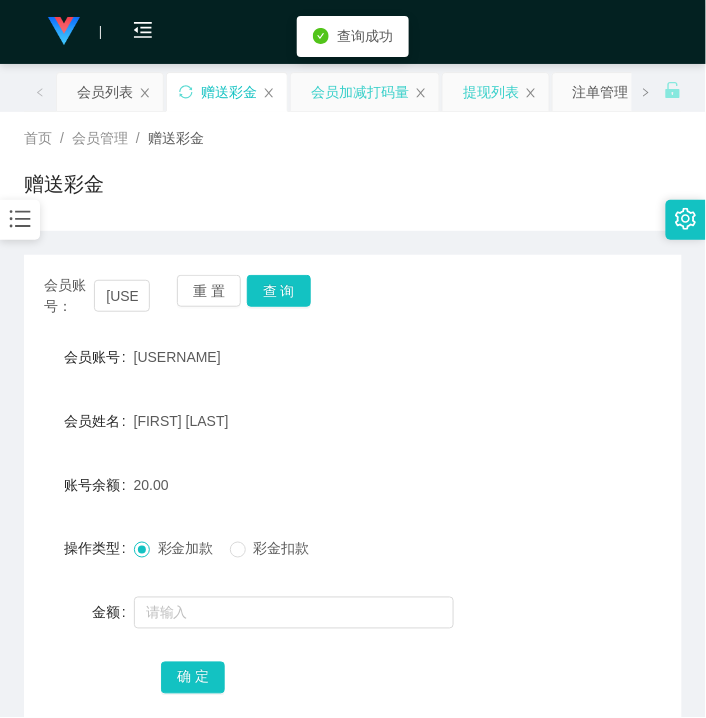 click on "会员加减打码量" at bounding box center (360, 92) 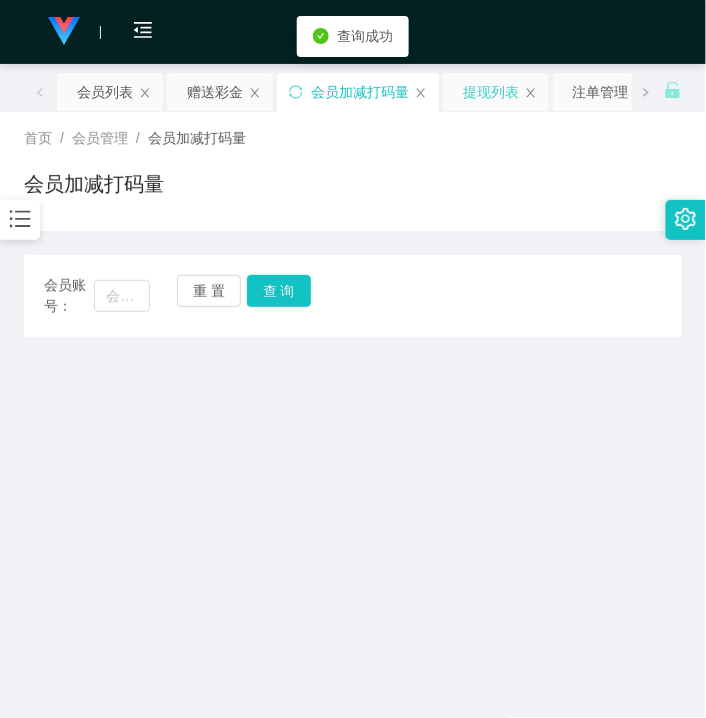 click on "提现列表" at bounding box center [491, 92] 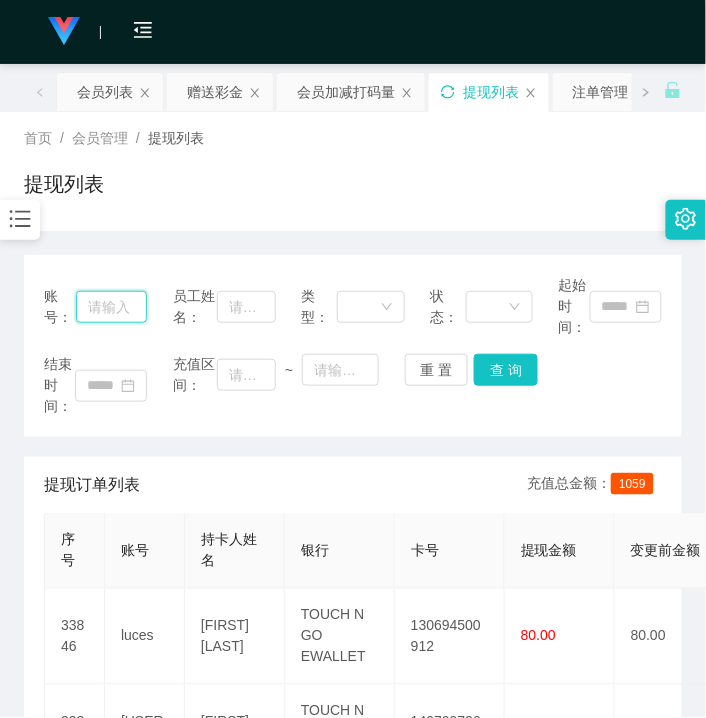 drag, startPoint x: 131, startPoint y: 305, endPoint x: 145, endPoint y: 305, distance: 14 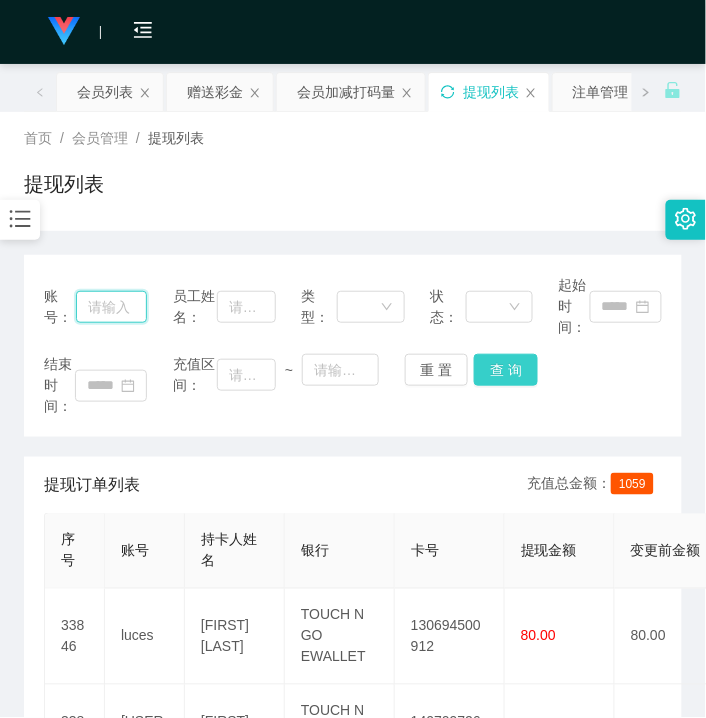 paste on "[USERNAME]" 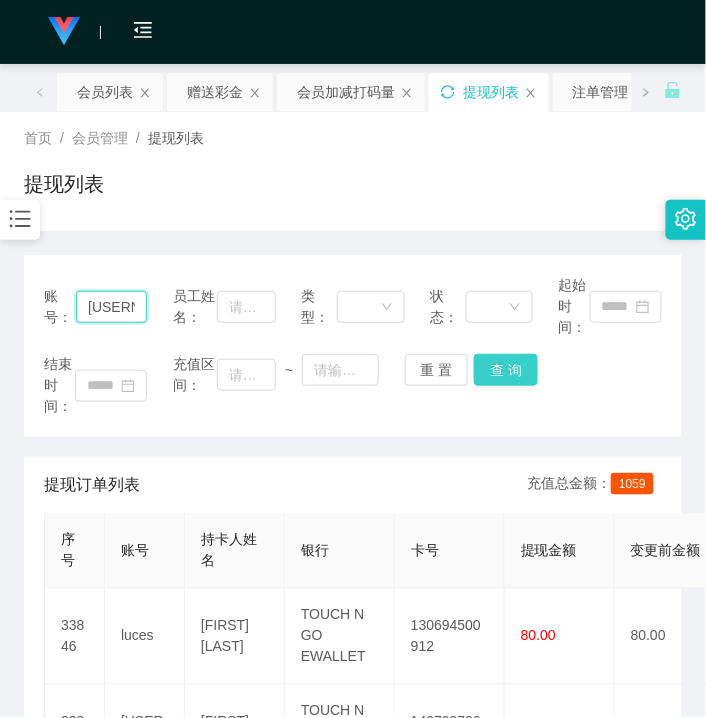 type on "[USERNAME]" 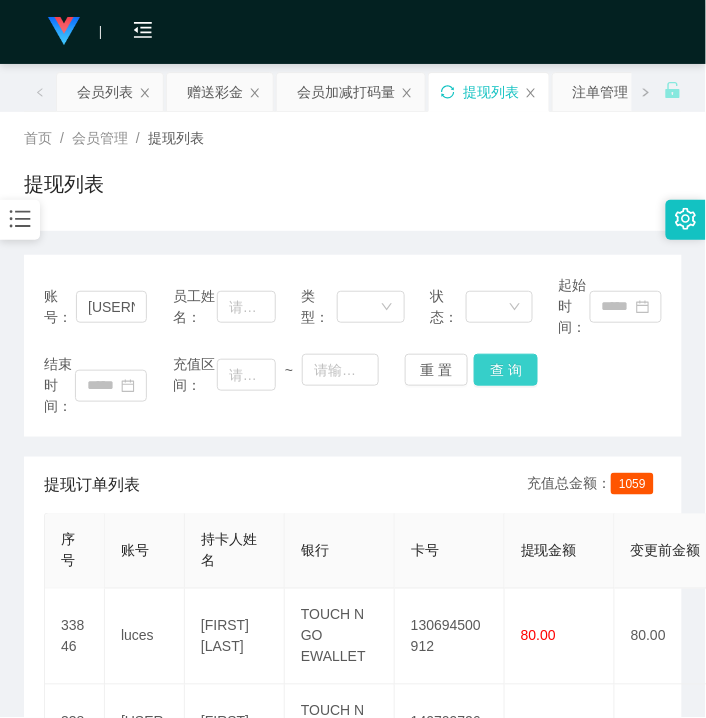 click on "查 询" at bounding box center [506, 370] 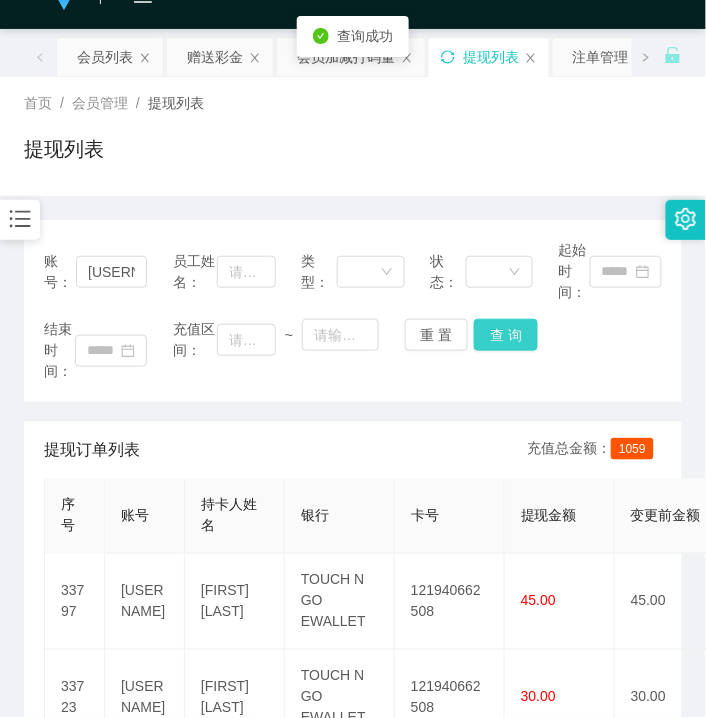scroll, scrollTop: 0, scrollLeft: 0, axis: both 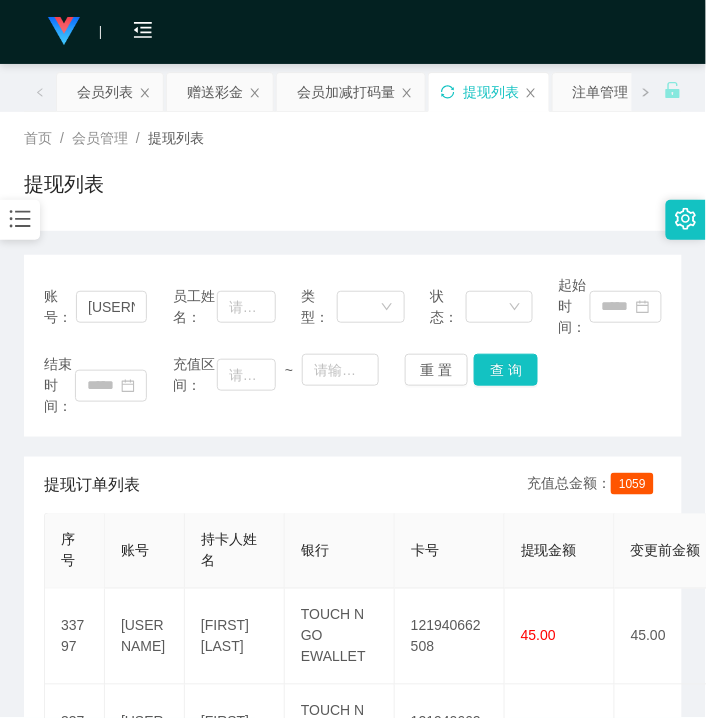 click on "提现列表" at bounding box center (353, 192) 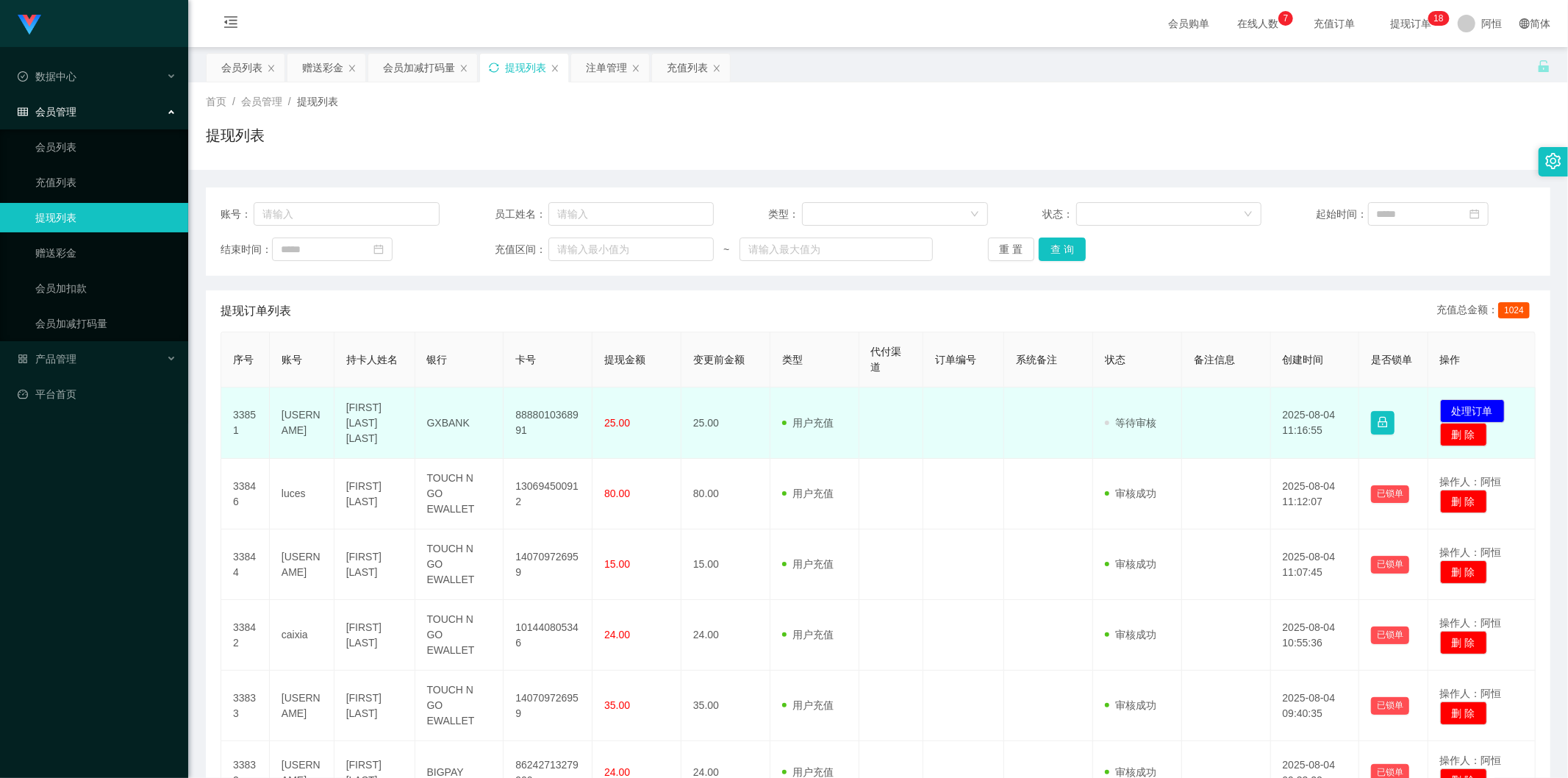 click on "8888010368991" at bounding box center (548, 423) 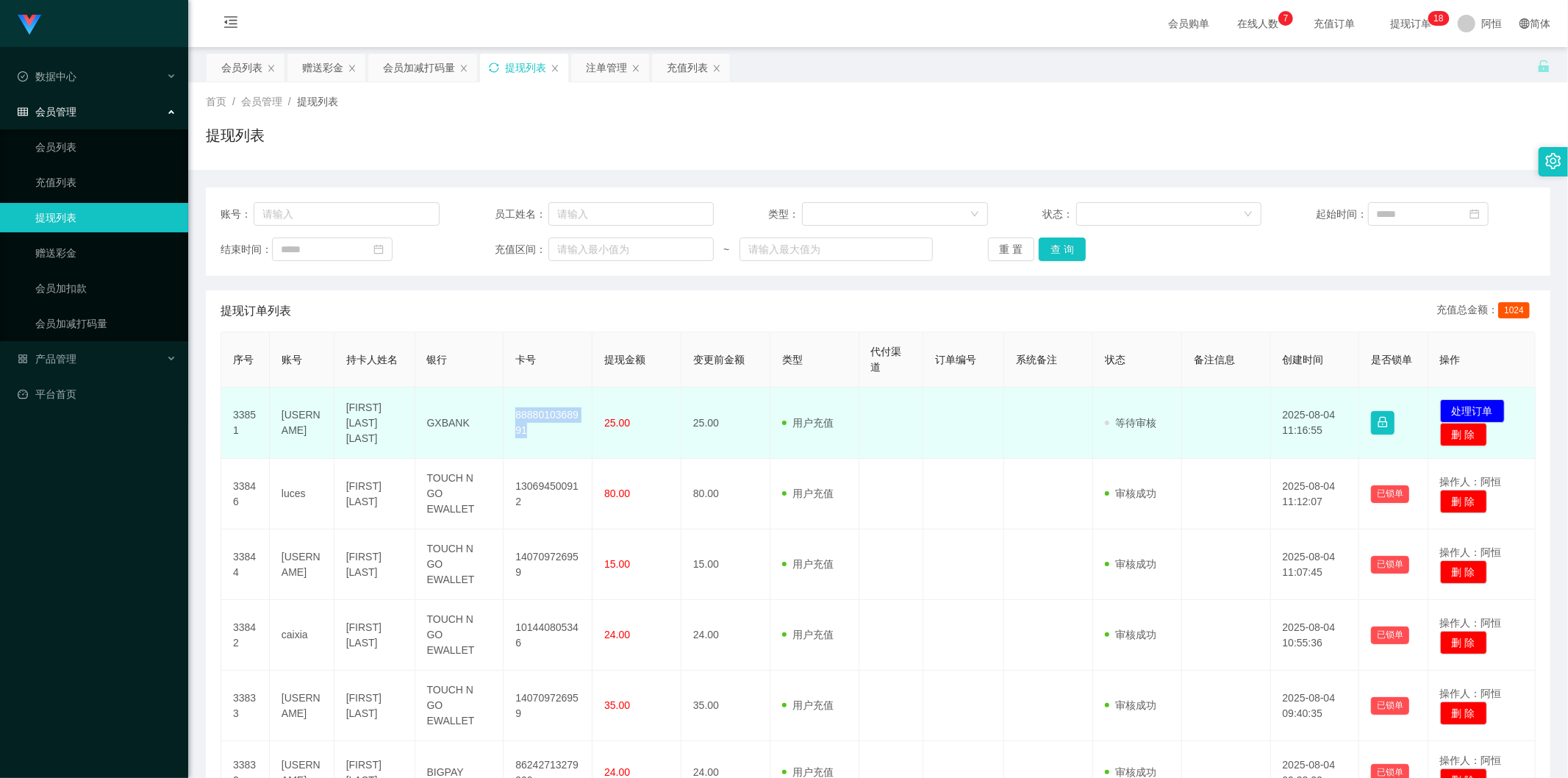 click on "8888010368991" at bounding box center (548, 423) 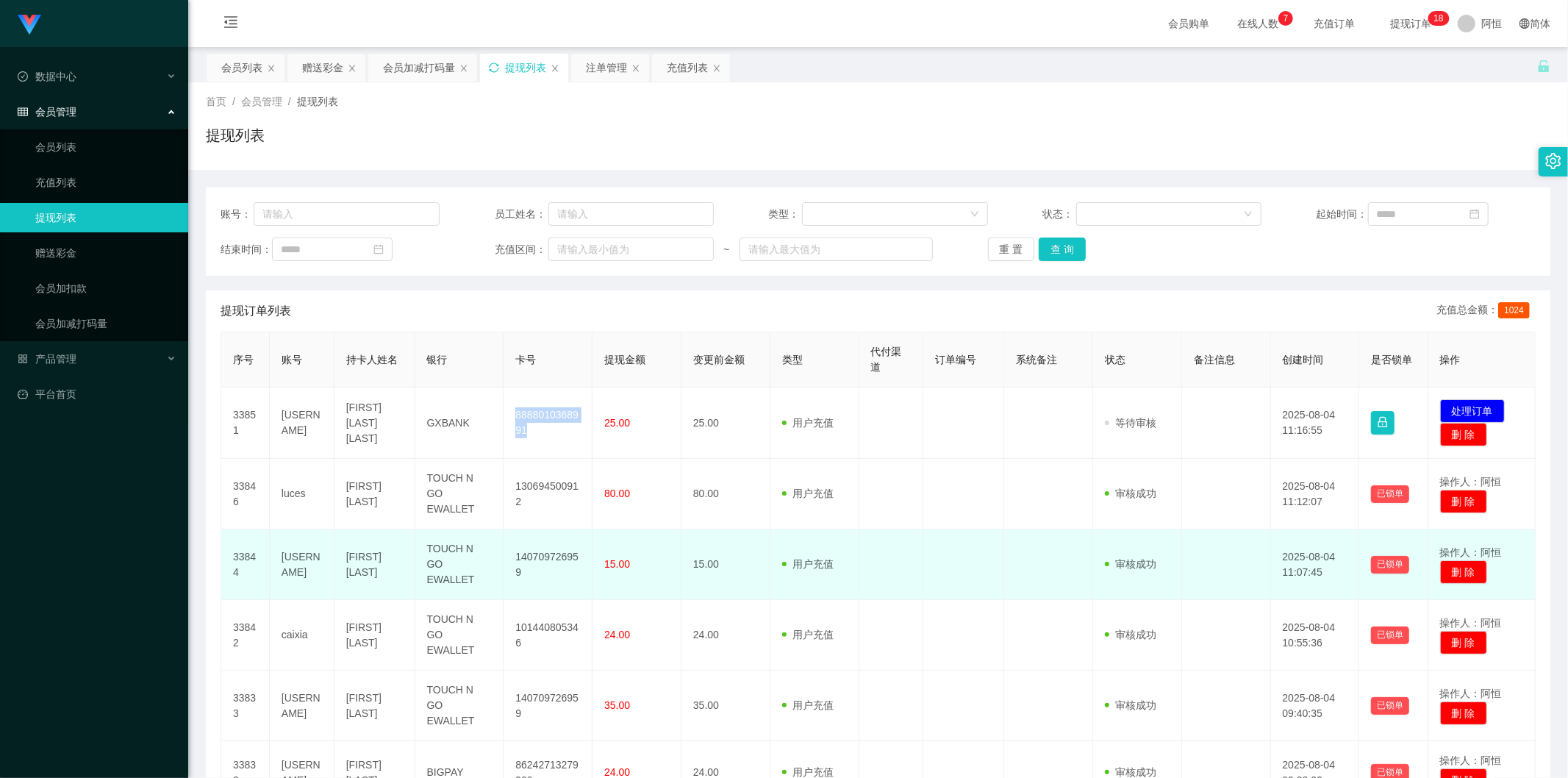 copy on "8888010368991" 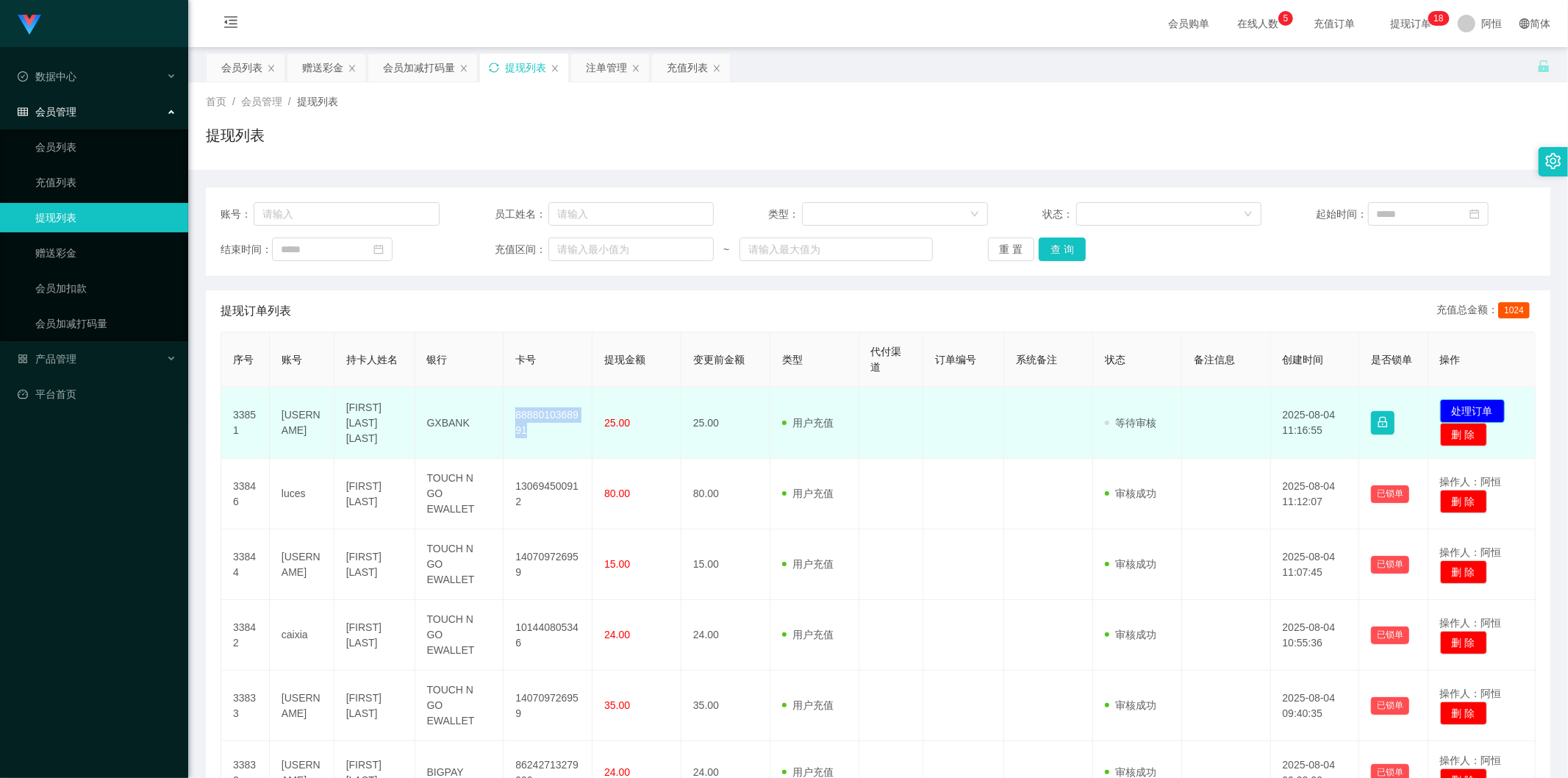 click on "处理订单" at bounding box center [1472, 411] 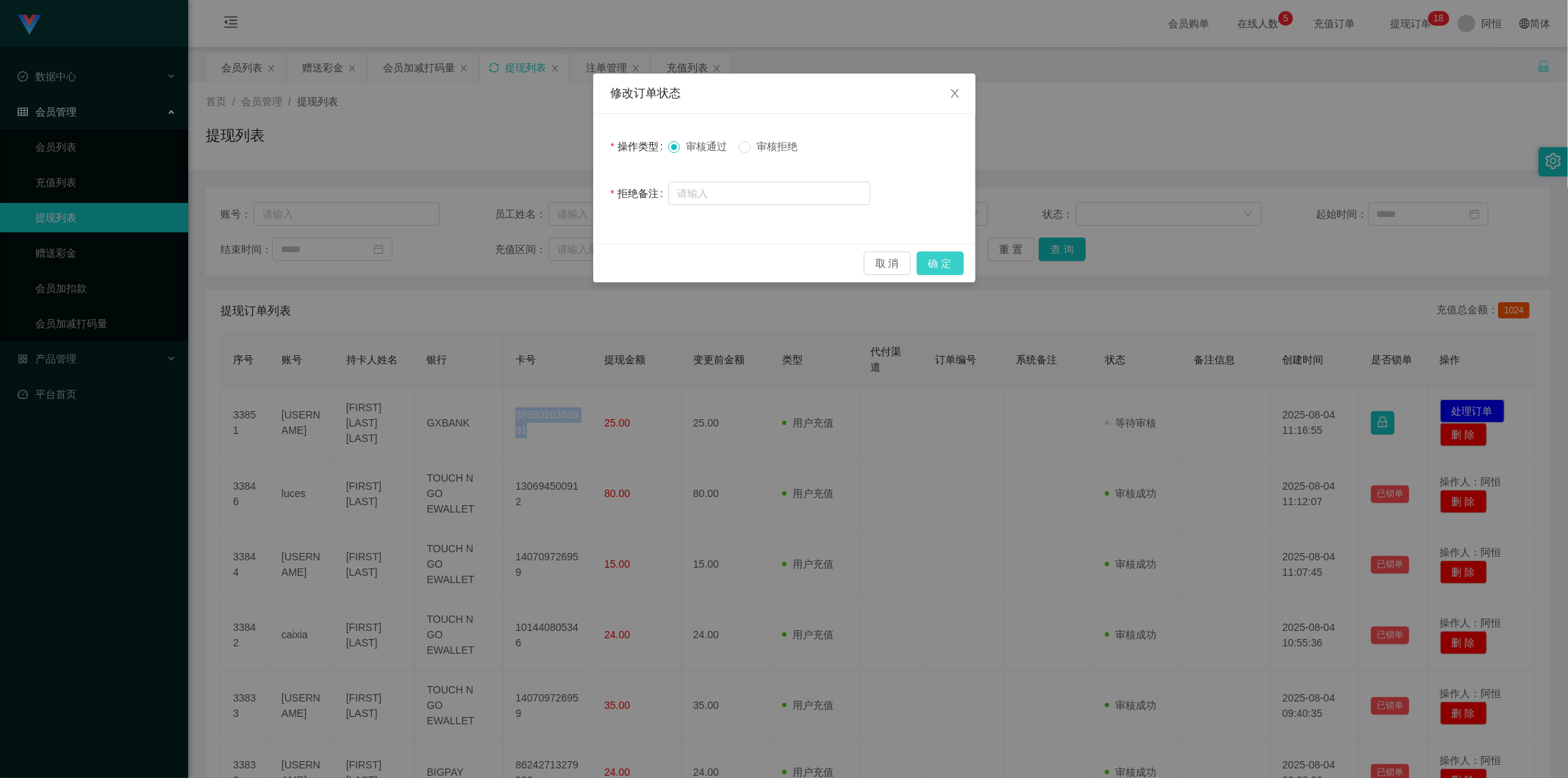 click on "确 定" at bounding box center [940, 263] 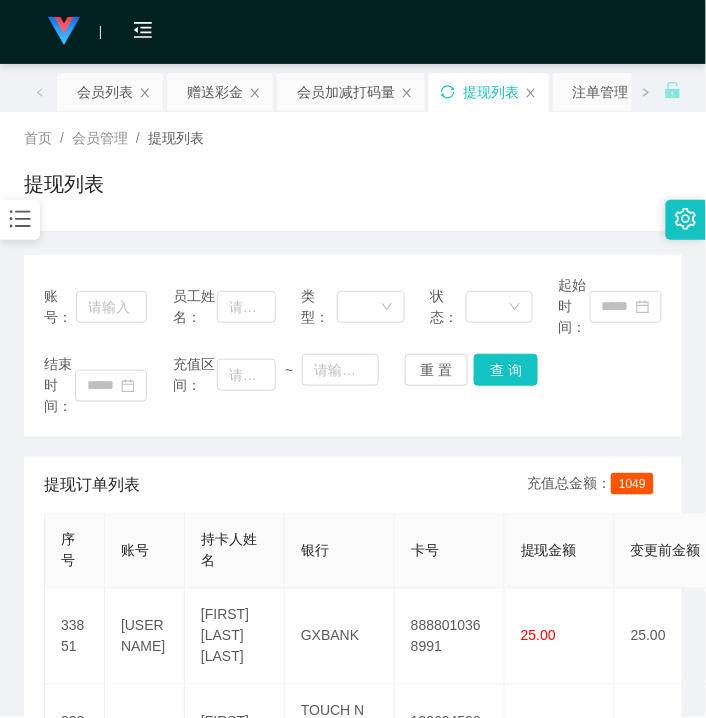click on "提现订单列表 充值总金额： 1049" at bounding box center [353, 485] 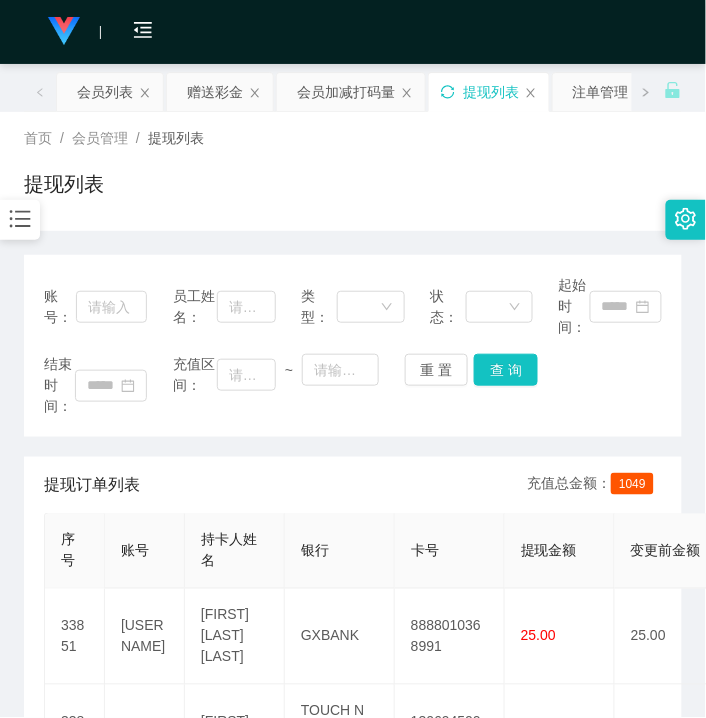 click 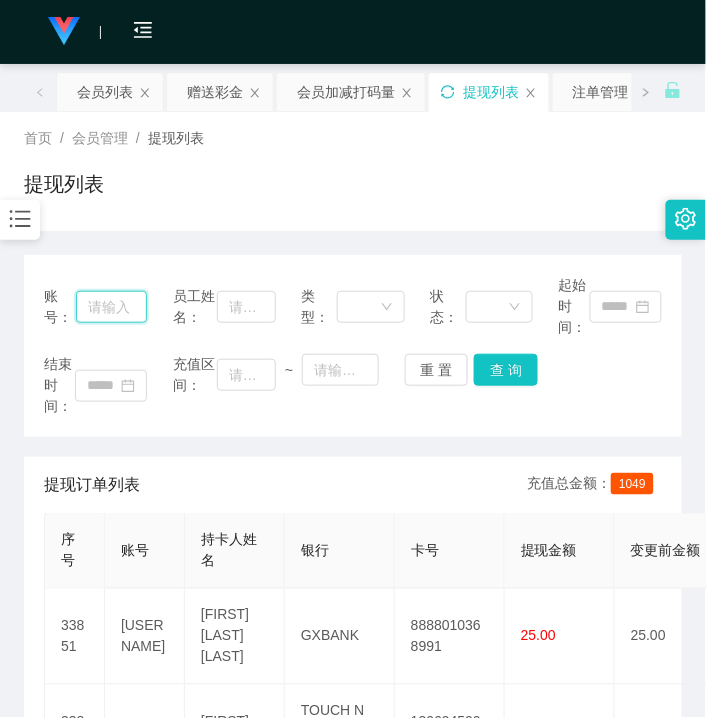 click at bounding box center [111, 307] 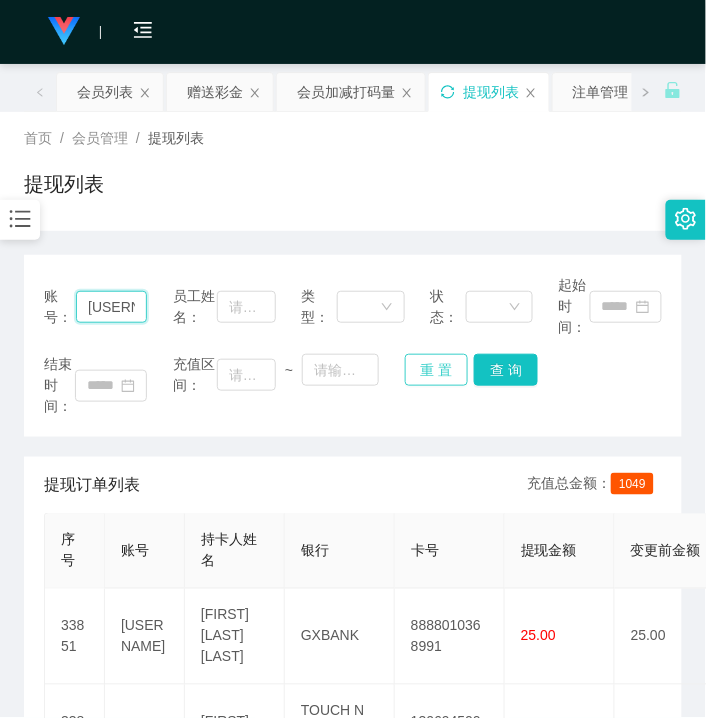scroll, scrollTop: 0, scrollLeft: 8, axis: horizontal 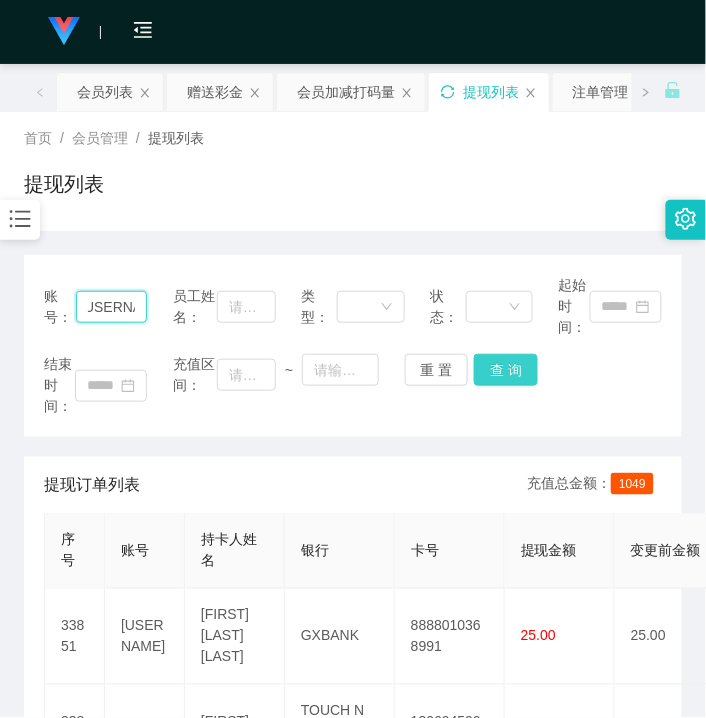 type on "Kornfuse" 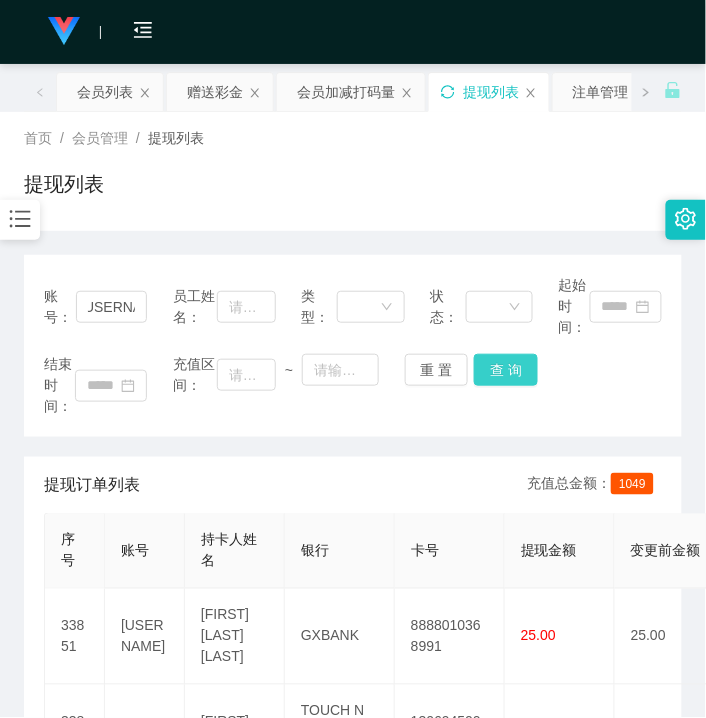click on "查 询" at bounding box center [506, 370] 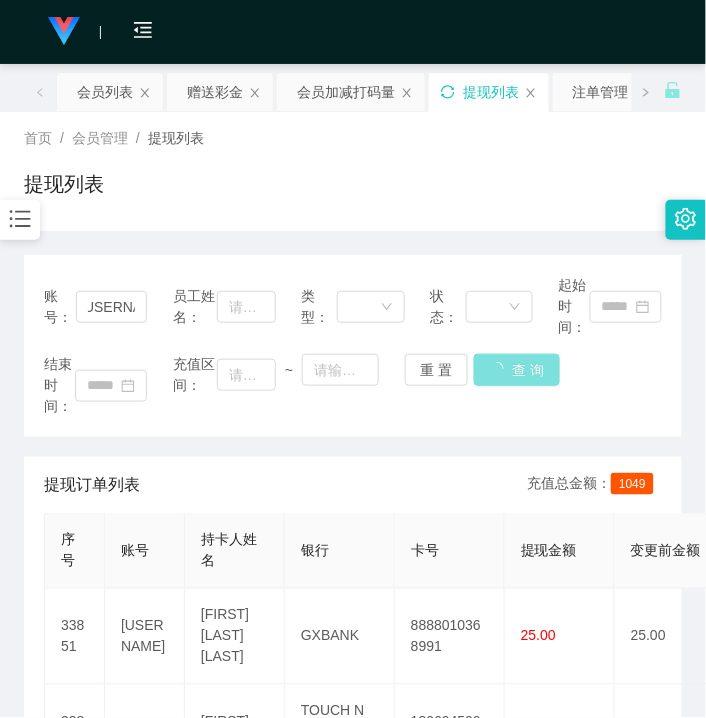 scroll, scrollTop: 0, scrollLeft: 0, axis: both 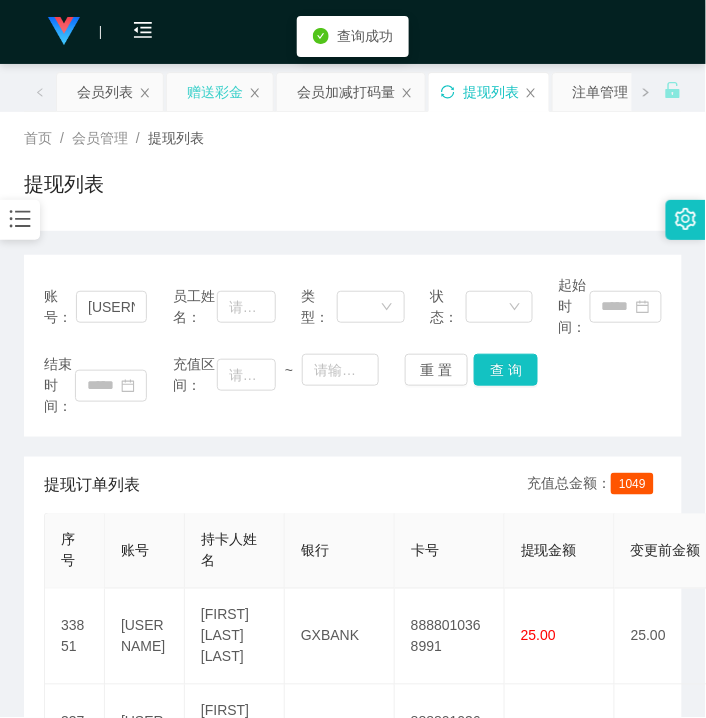 click on "赠送彩金" at bounding box center [215, 92] 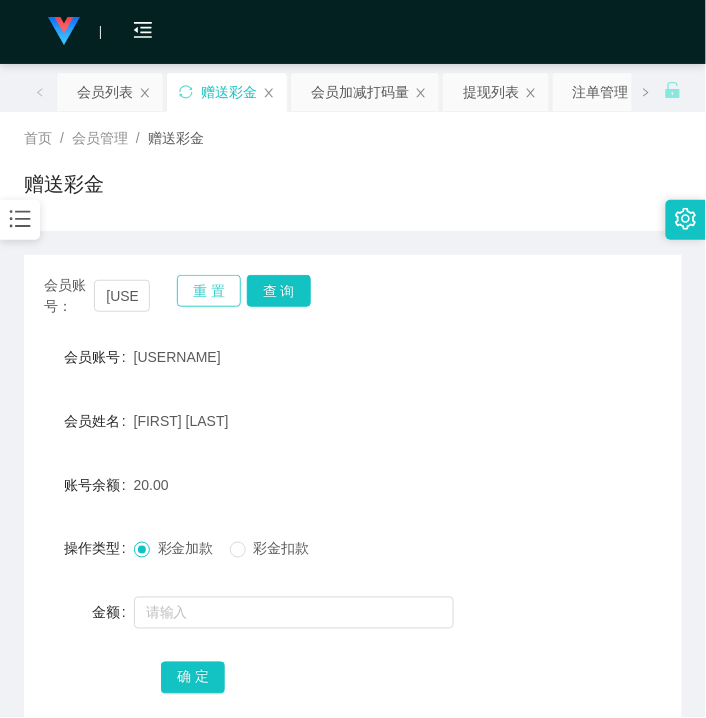 click on "重 置" at bounding box center [209, 291] 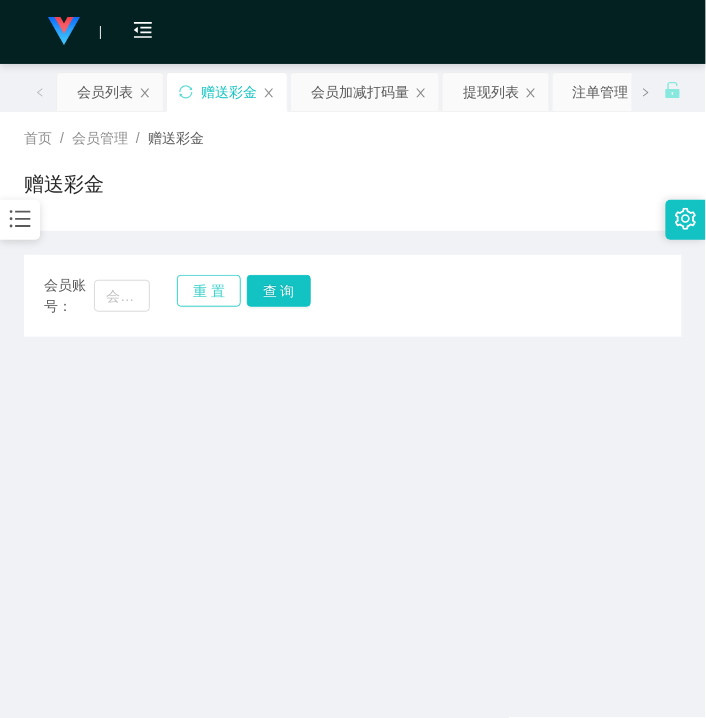 type 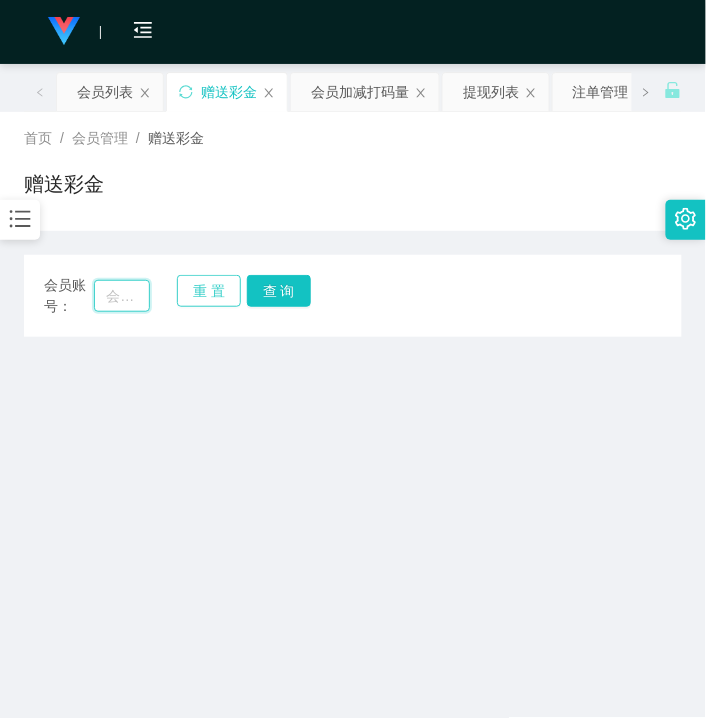 drag, startPoint x: 121, startPoint y: 300, endPoint x: 193, endPoint y: 291, distance: 72.56032 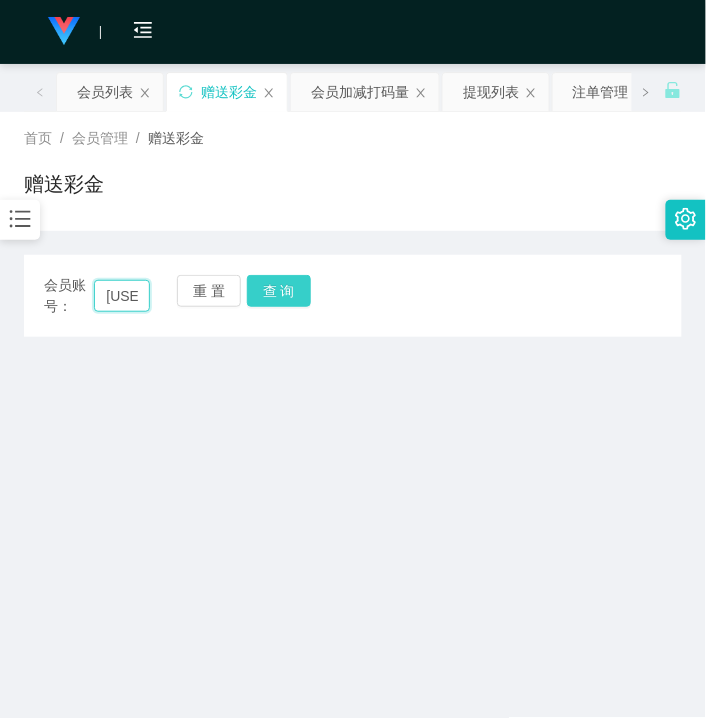 scroll, scrollTop: 0, scrollLeft: 23, axis: horizontal 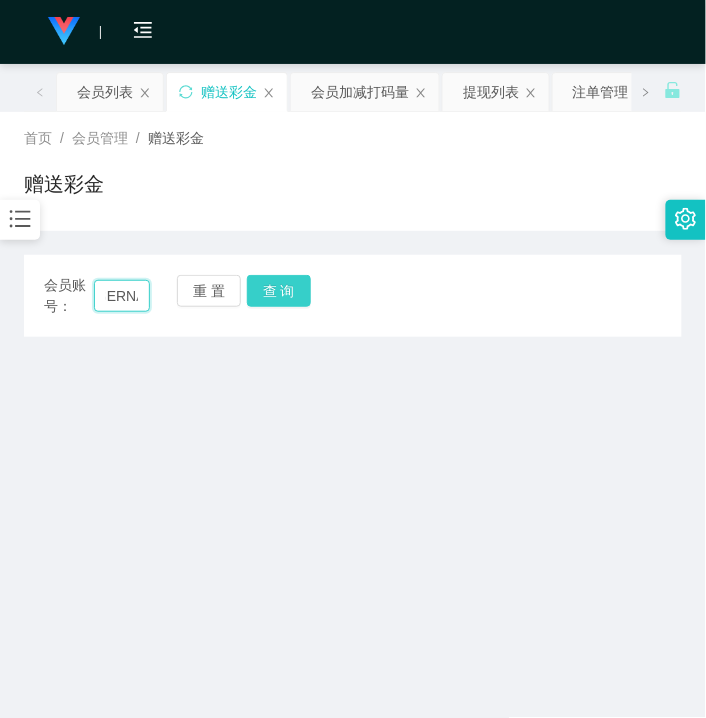 type on "Kornfuse" 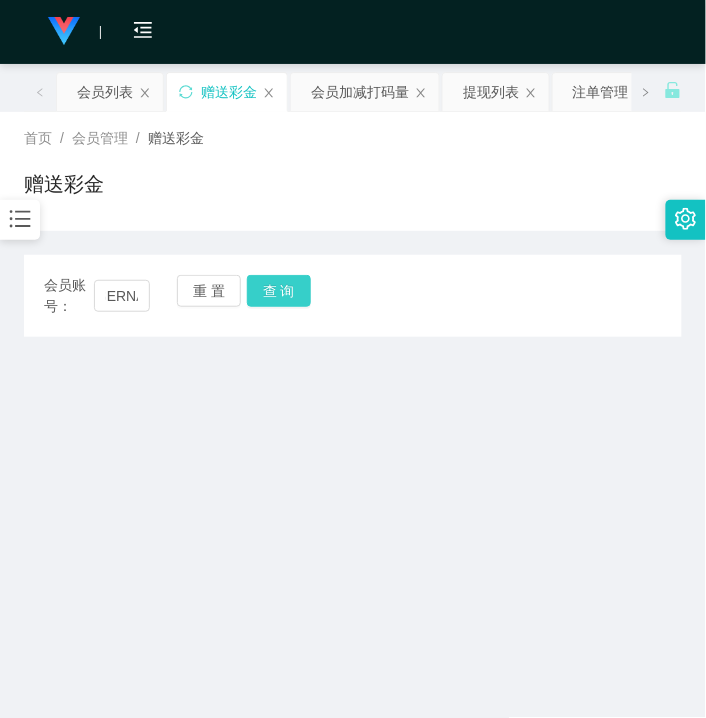 click on "查 询" at bounding box center [279, 291] 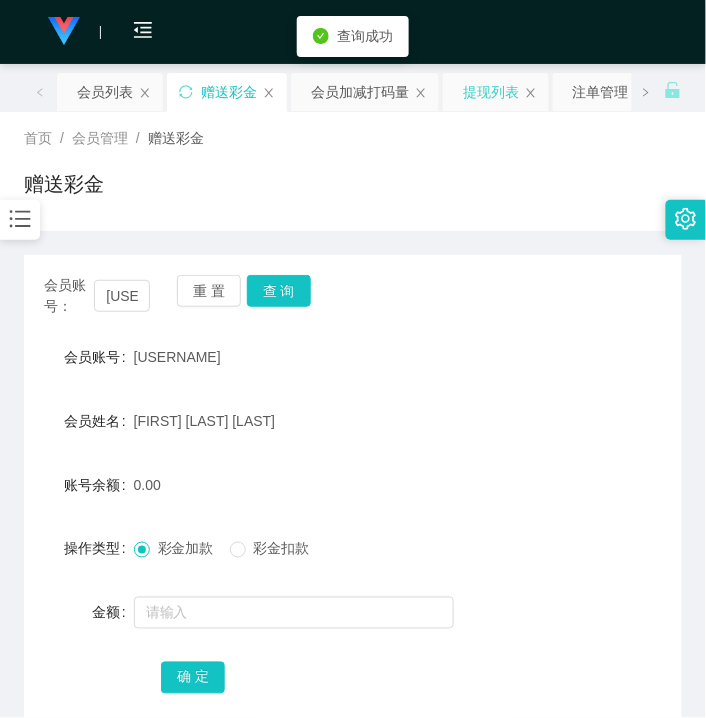 click on "提现列表" at bounding box center [491, 92] 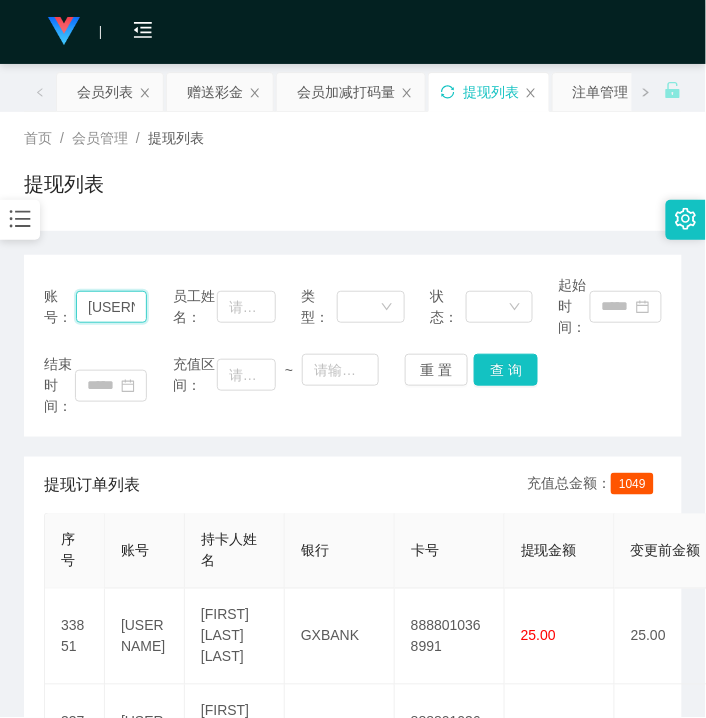 click on "Kornfuse" at bounding box center (111, 307) 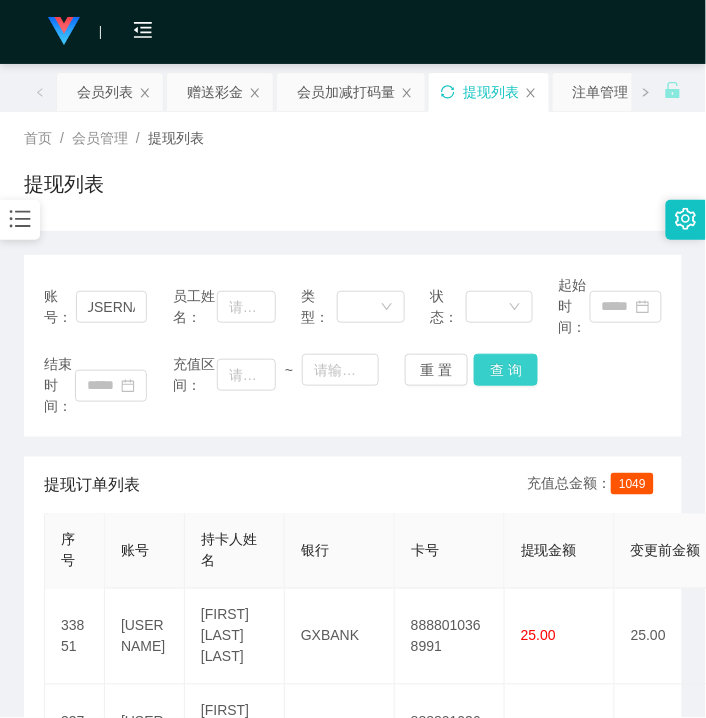 scroll, scrollTop: 0, scrollLeft: 0, axis: both 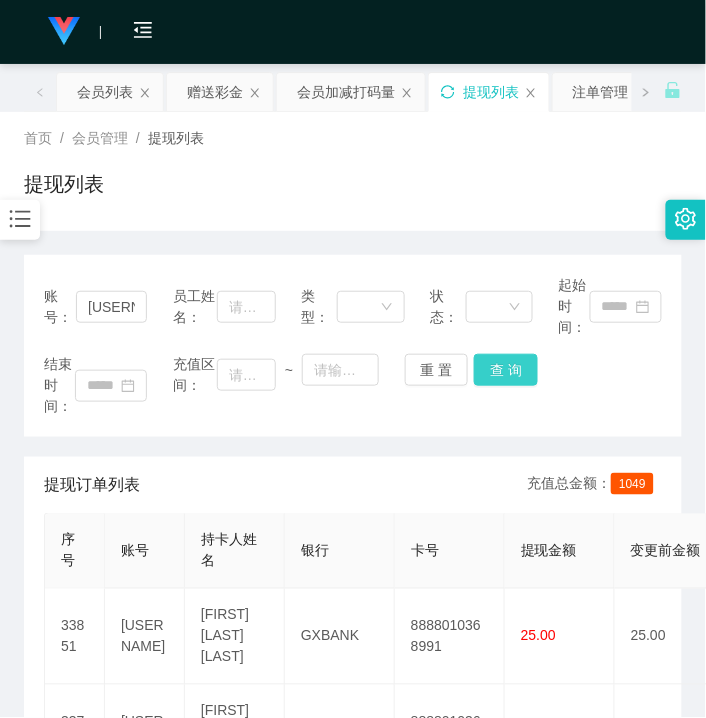 click on "查 询" at bounding box center (506, 370) 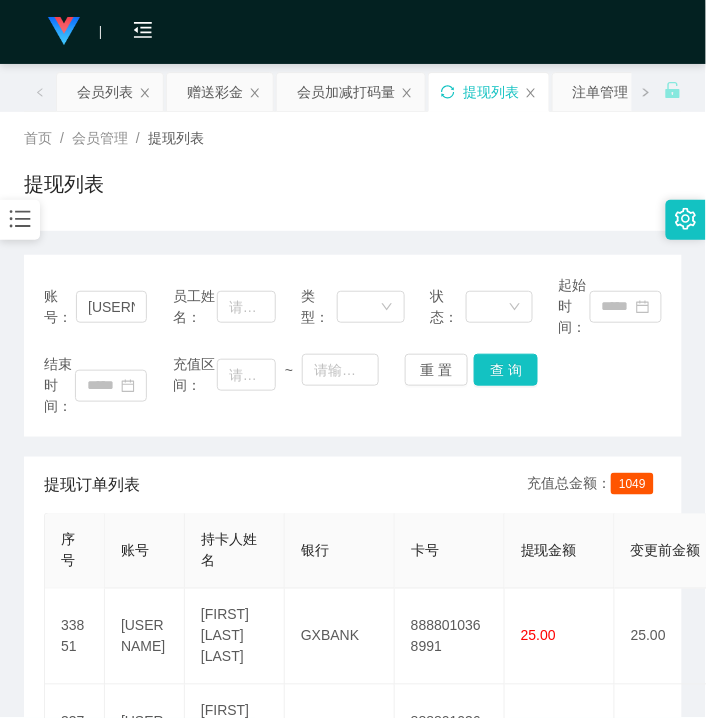 click 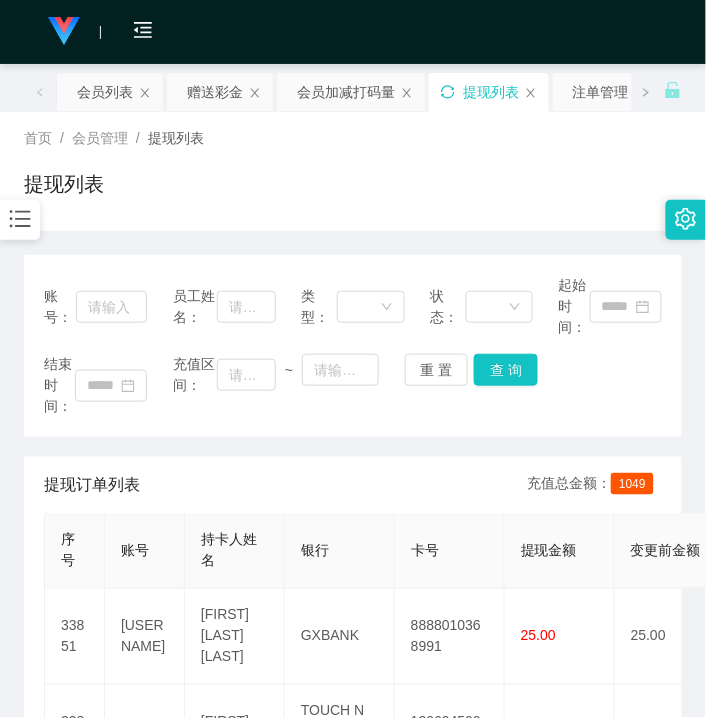 click on "提现列表" at bounding box center (489, 92) 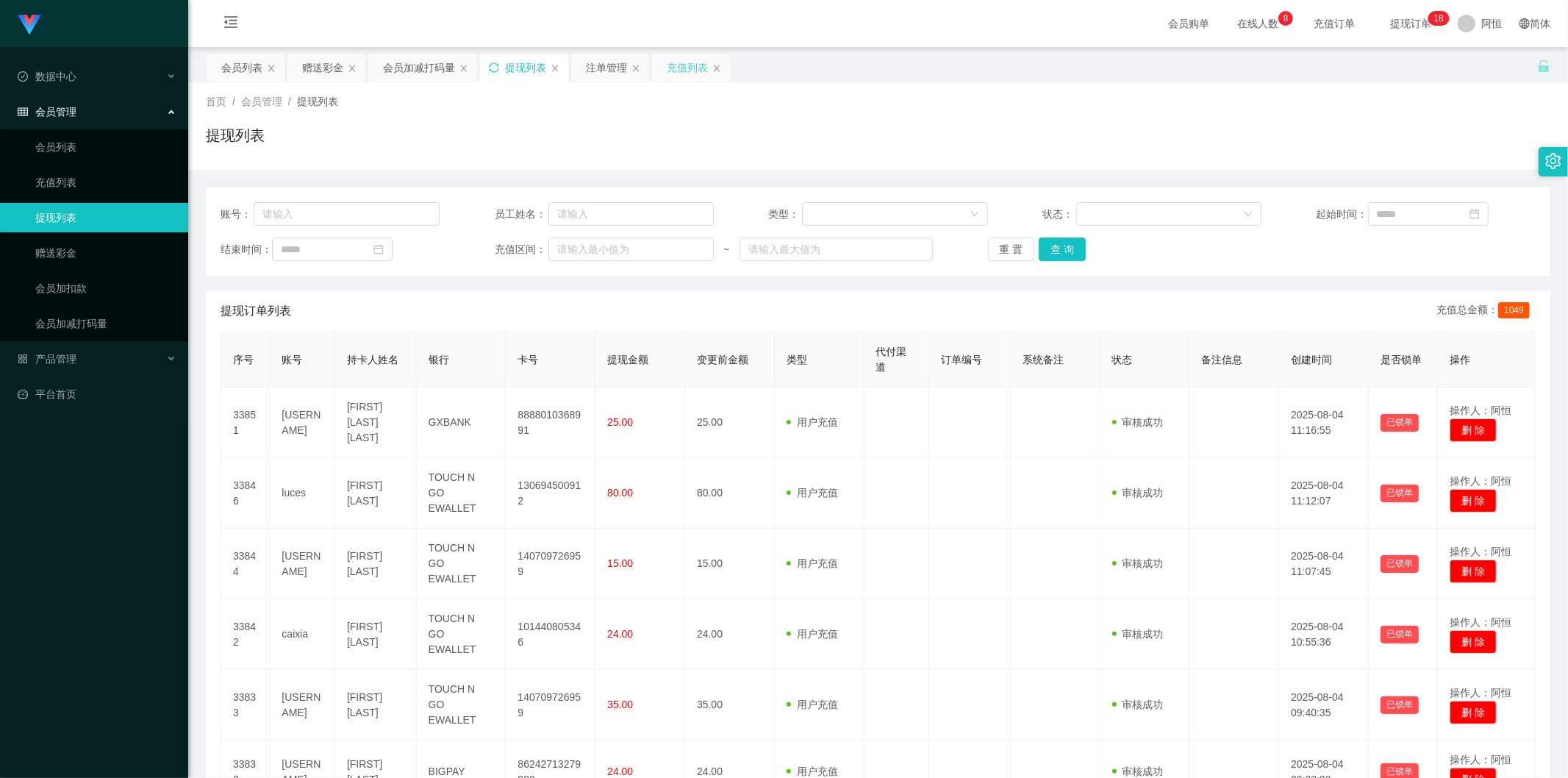 click on "充值列表" at bounding box center [687, 68] 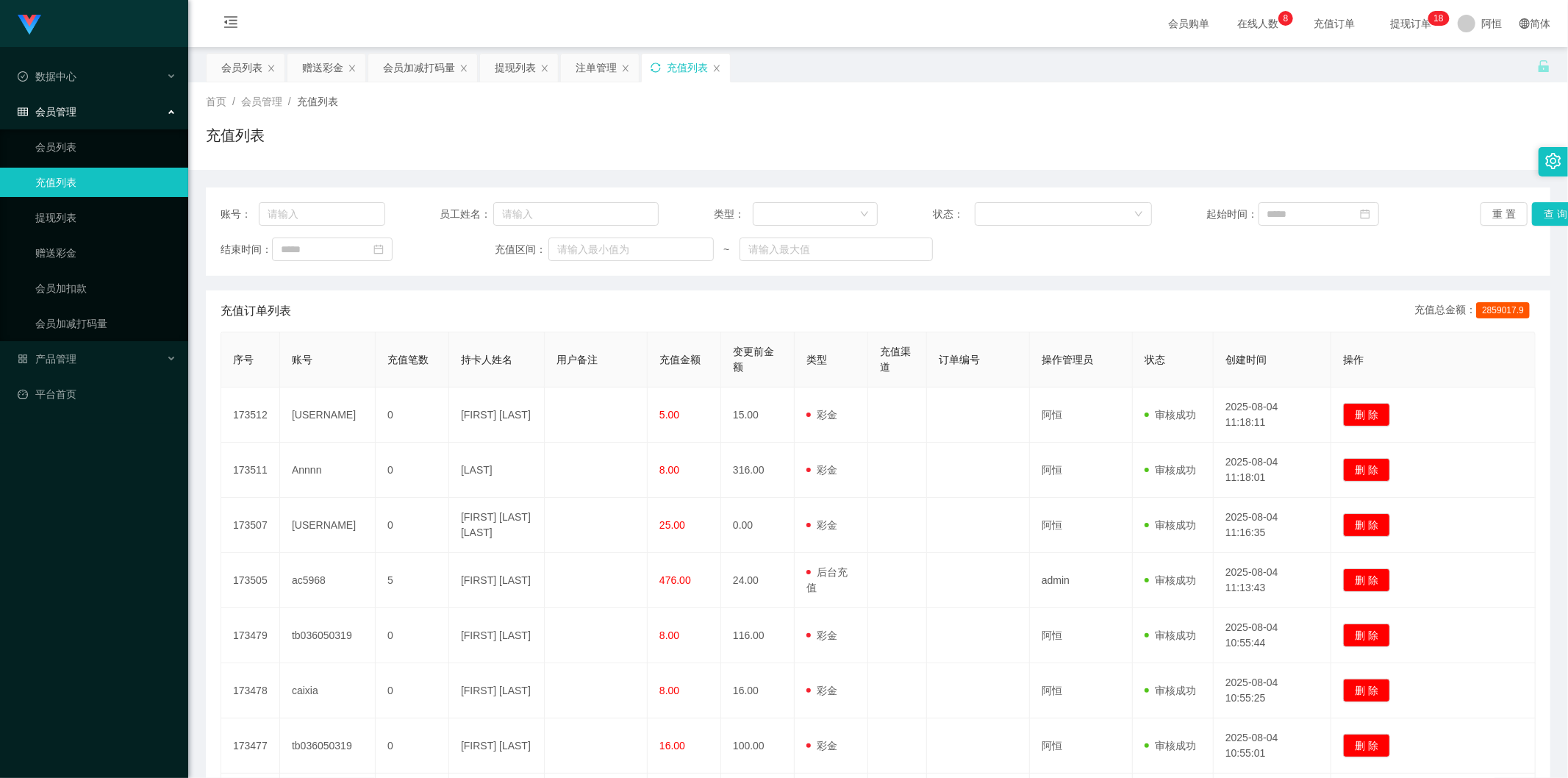 click 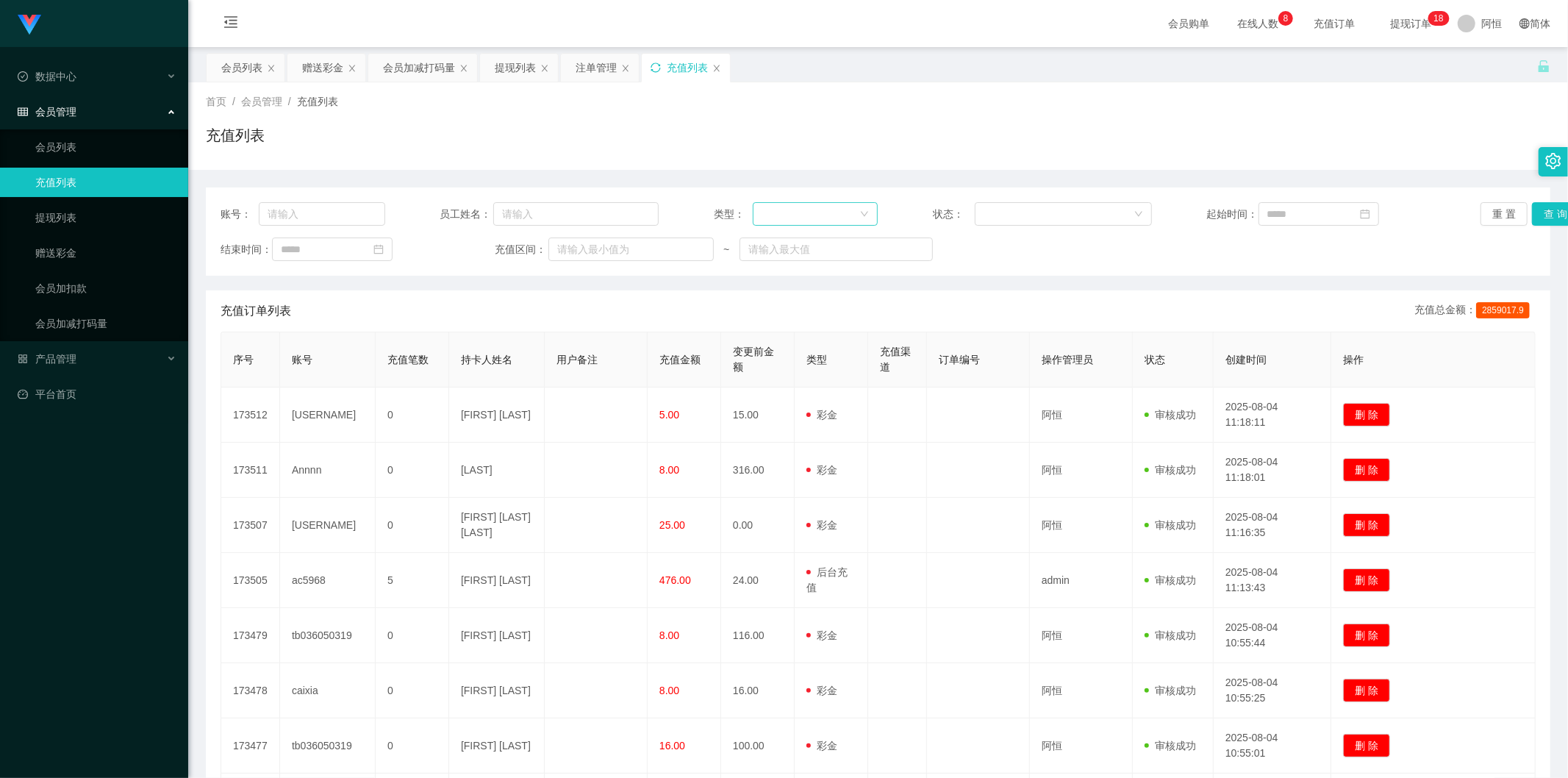 click at bounding box center (810, 214) 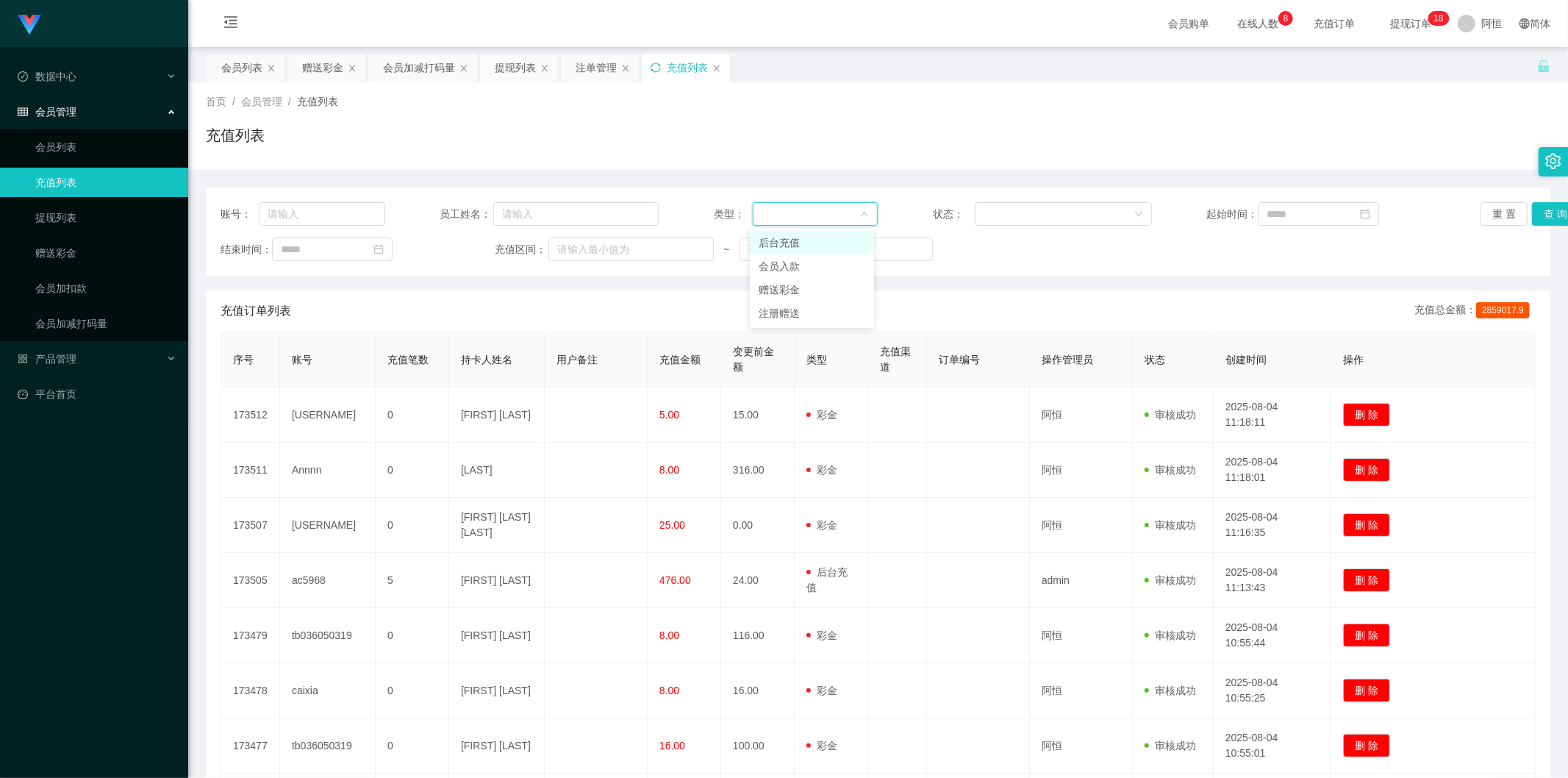 click on "后台充值" at bounding box center [812, 243] 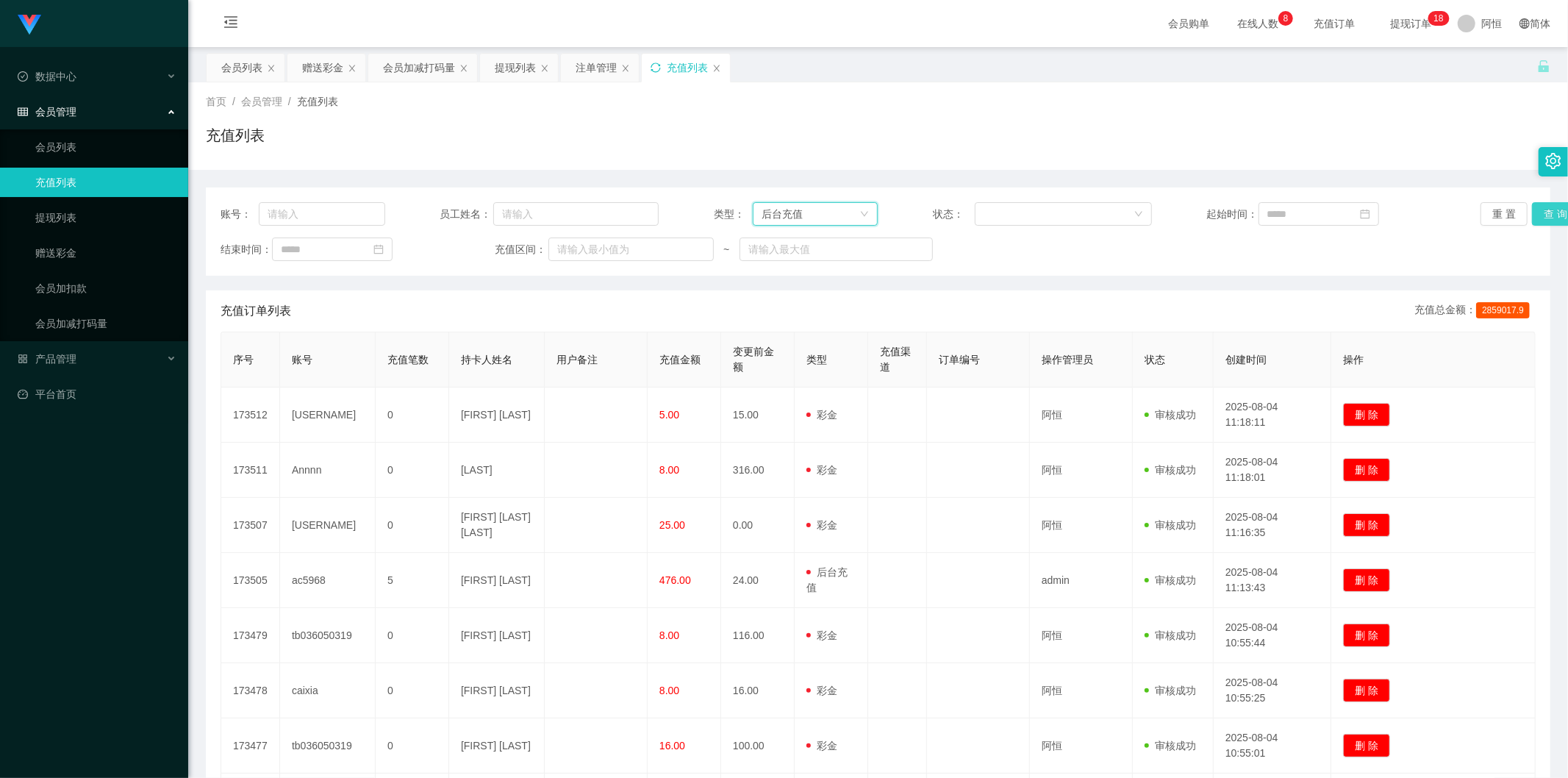 click on "查 询" at bounding box center (1556, 214) 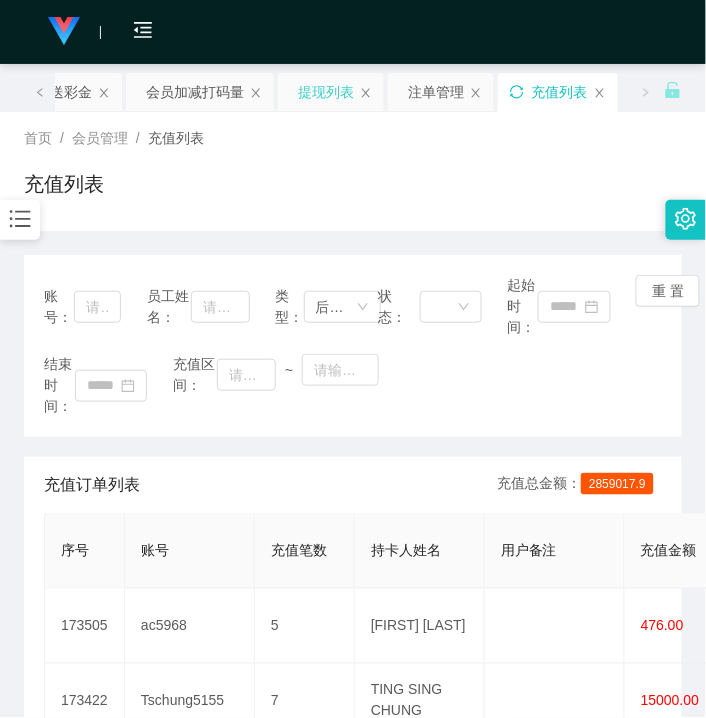 click on "提现列表" at bounding box center (326, 92) 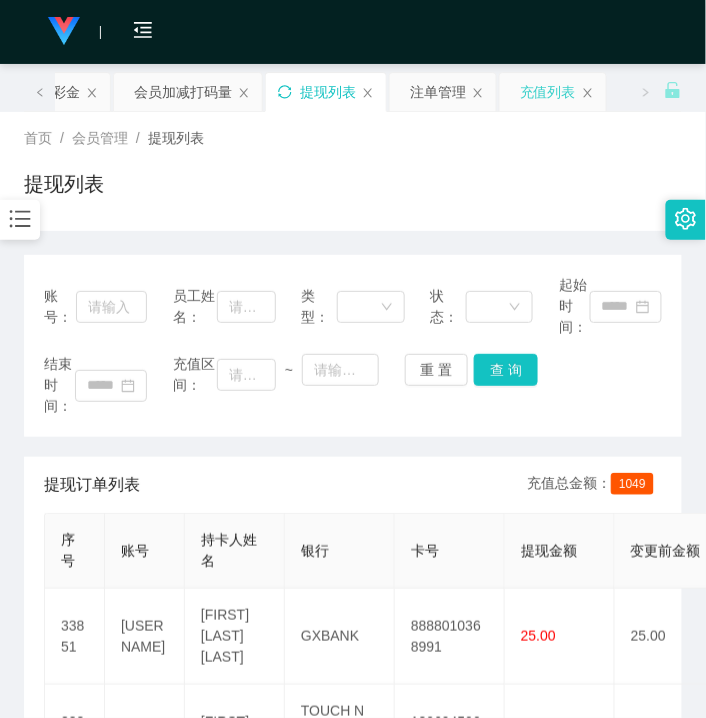 click 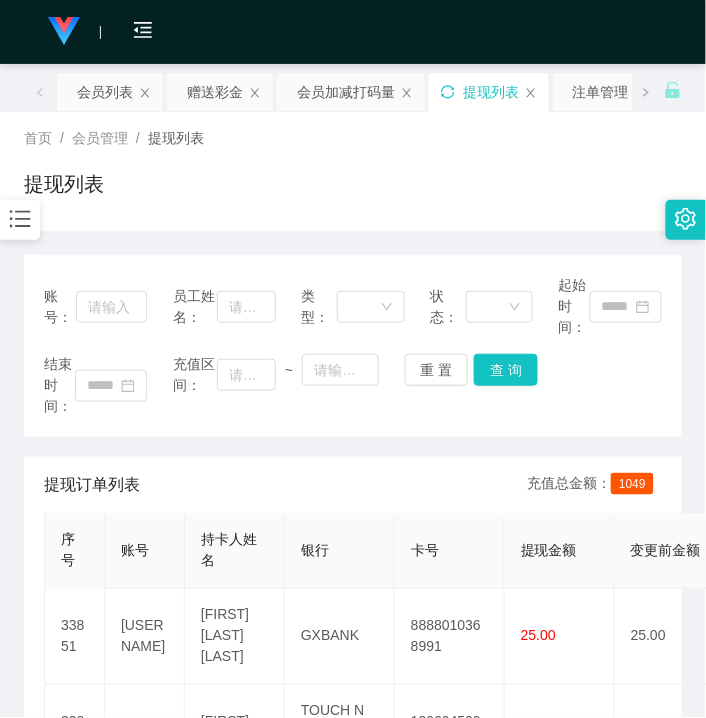 drag, startPoint x: 282, startPoint y: 176, endPoint x: 267, endPoint y: 142, distance: 37.161808 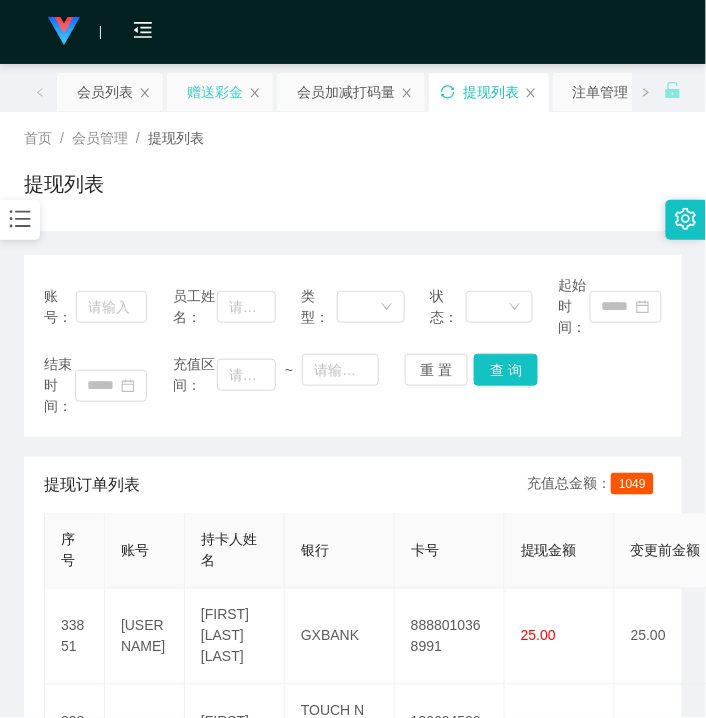 click on "赠送彩金" at bounding box center (215, 92) 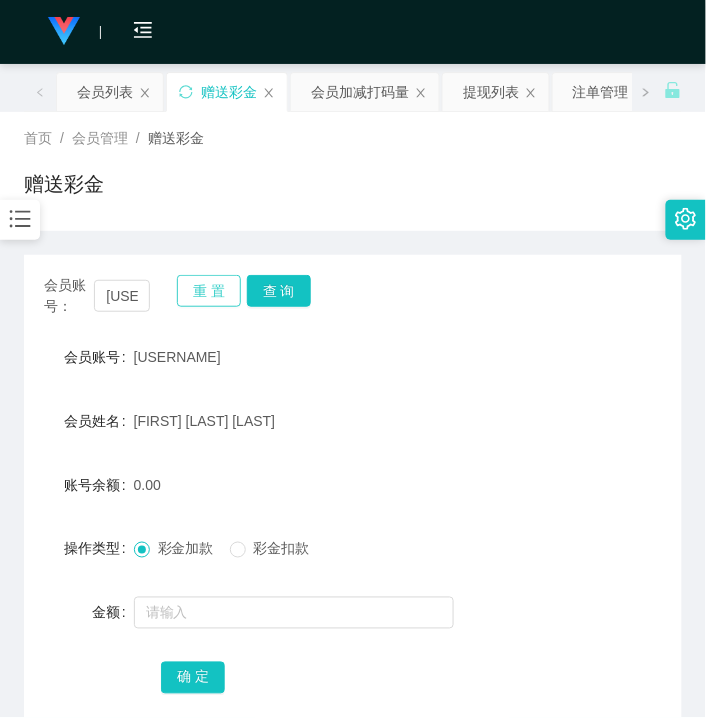 click on "重 置" at bounding box center (209, 291) 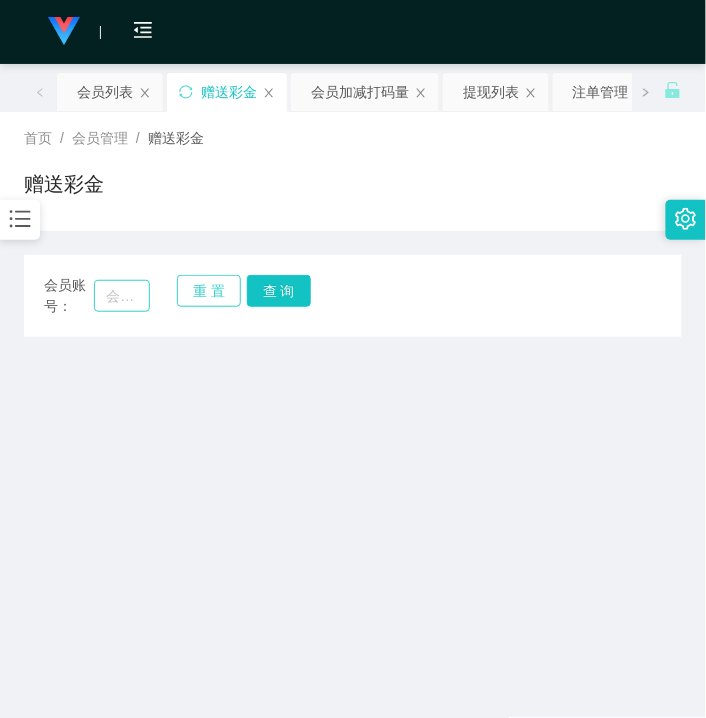 type 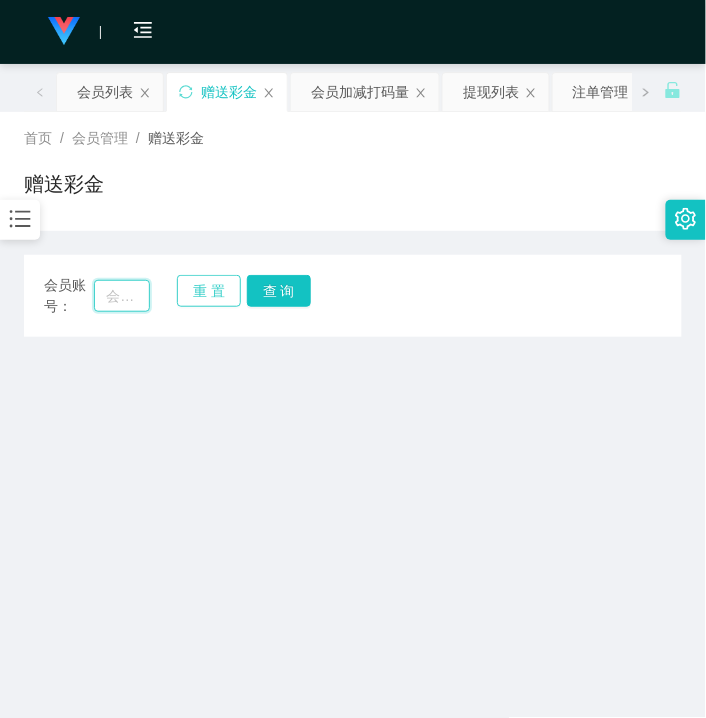 drag, startPoint x: 124, startPoint y: 293, endPoint x: 195, endPoint y: 294, distance: 71.00704 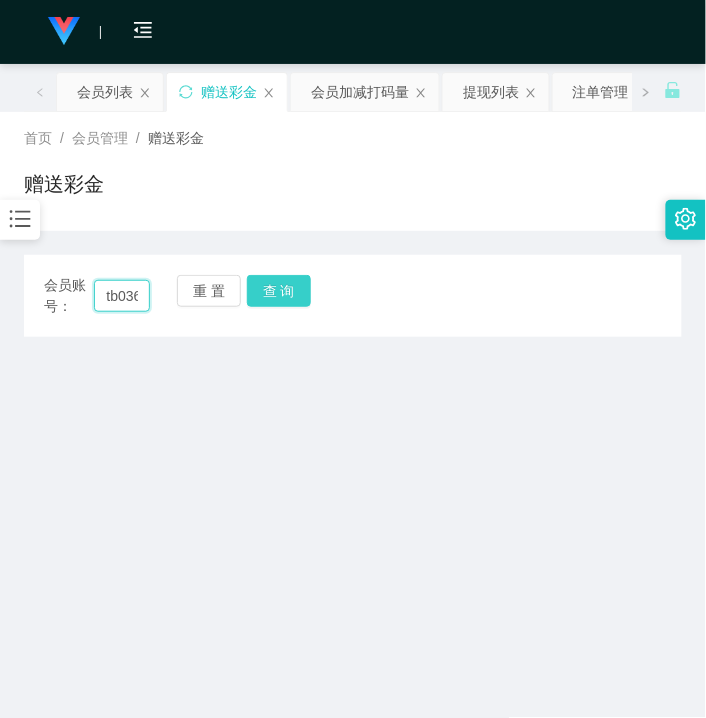 scroll, scrollTop: 0, scrollLeft: 50, axis: horizontal 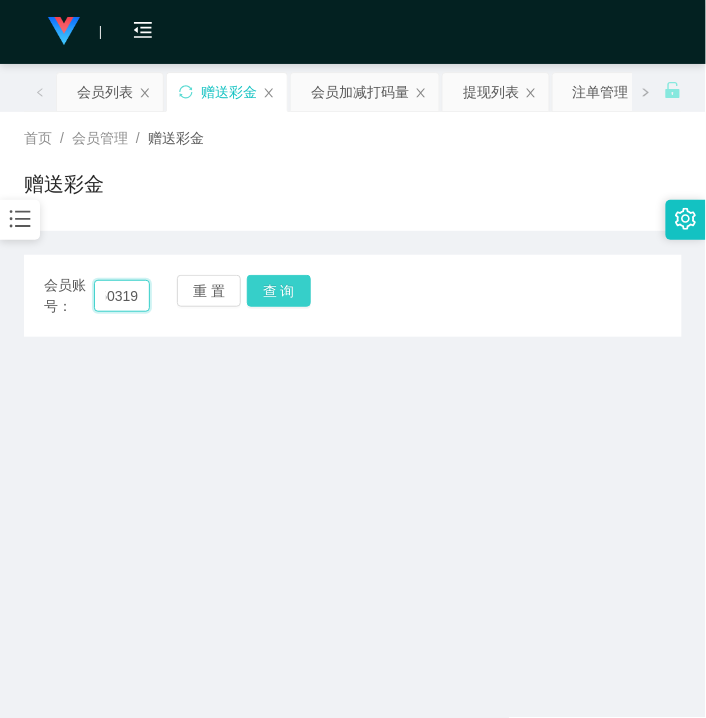 type on "tb036050319" 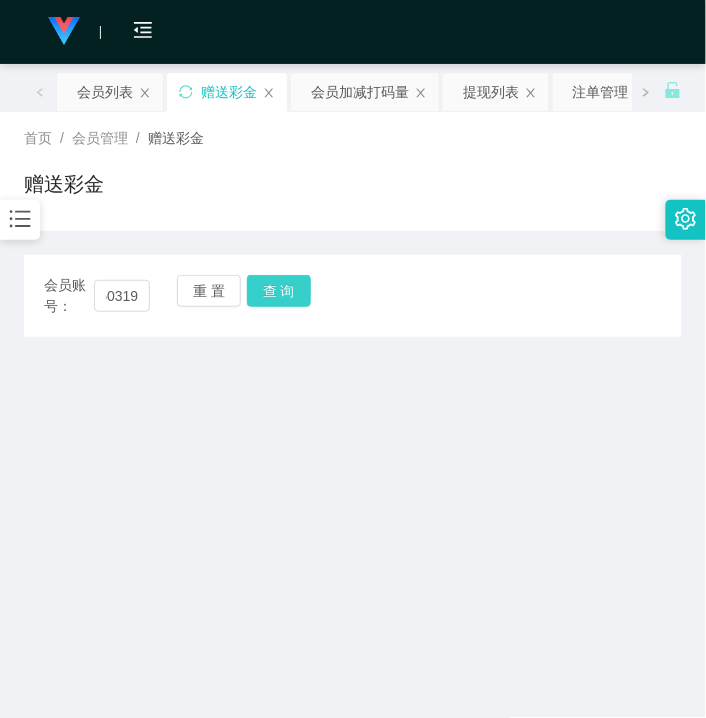 click on "查 询" at bounding box center (279, 291) 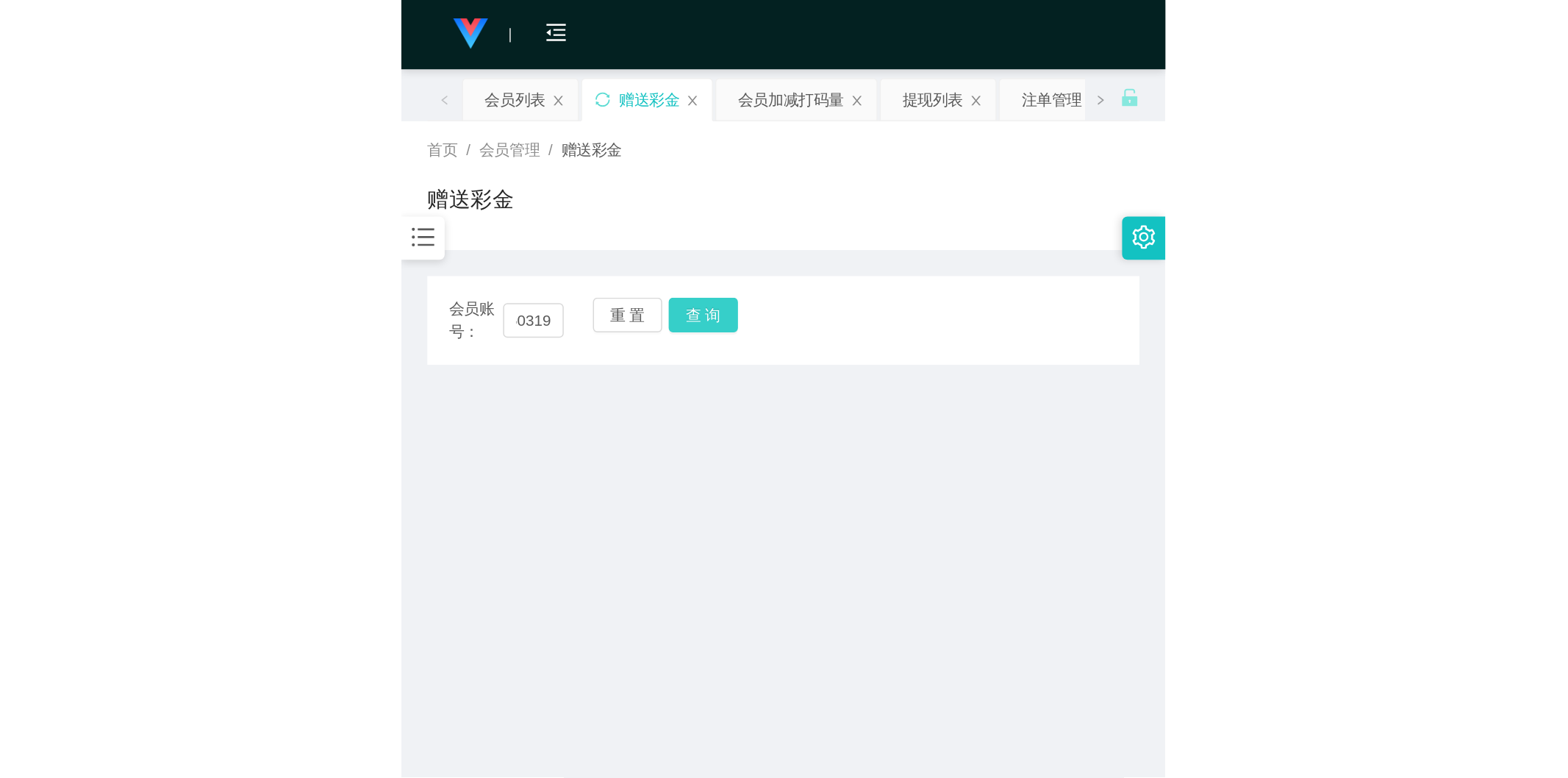 scroll, scrollTop: 0, scrollLeft: 0, axis: both 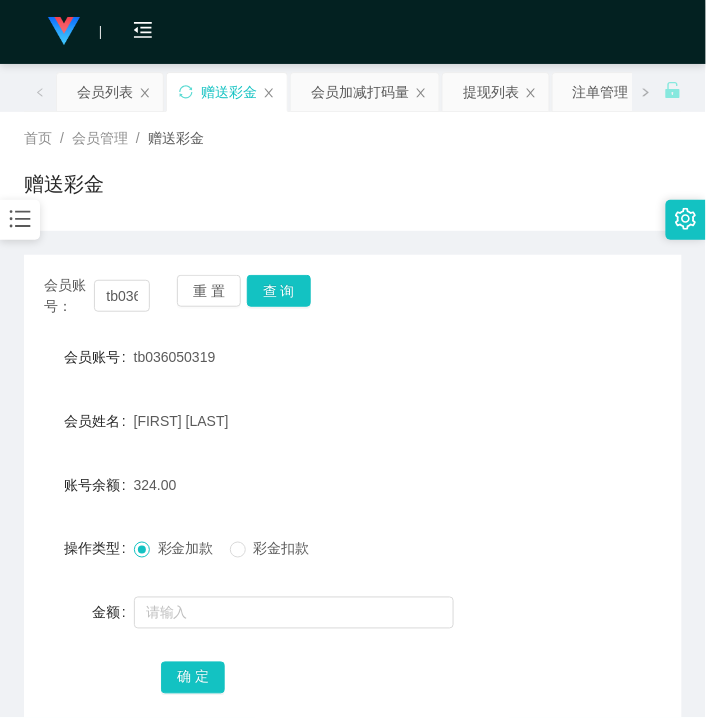 click on "会员账号  tb036050319  会员姓名  Chan Kean cheon  账号余额  324.00  操作类型  彩金加款   彩金扣款  金额 确 定" at bounding box center (353, 517) 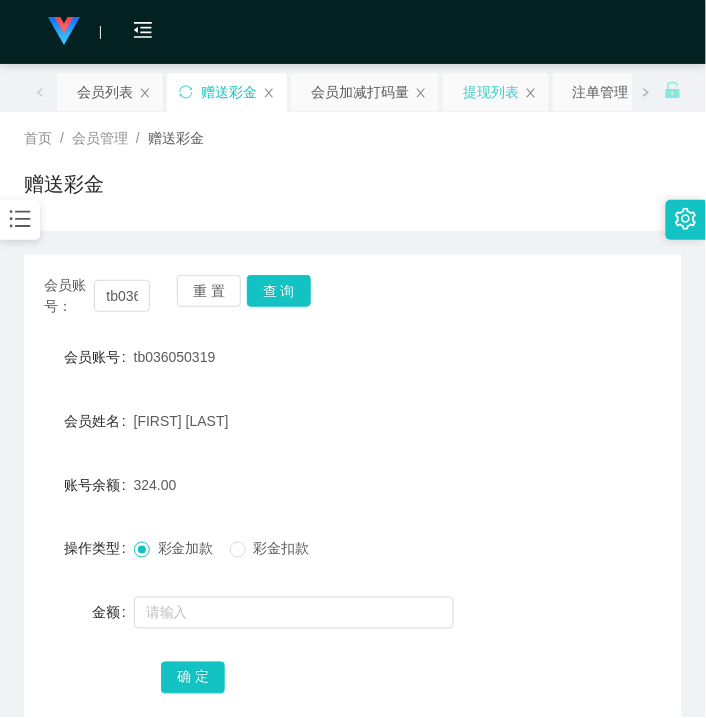 click on "提现列表" at bounding box center [491, 92] 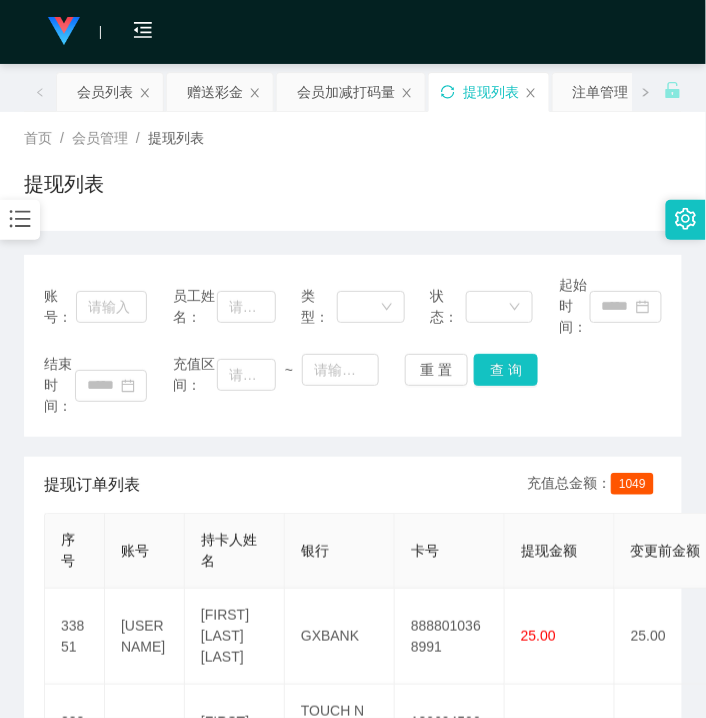 click 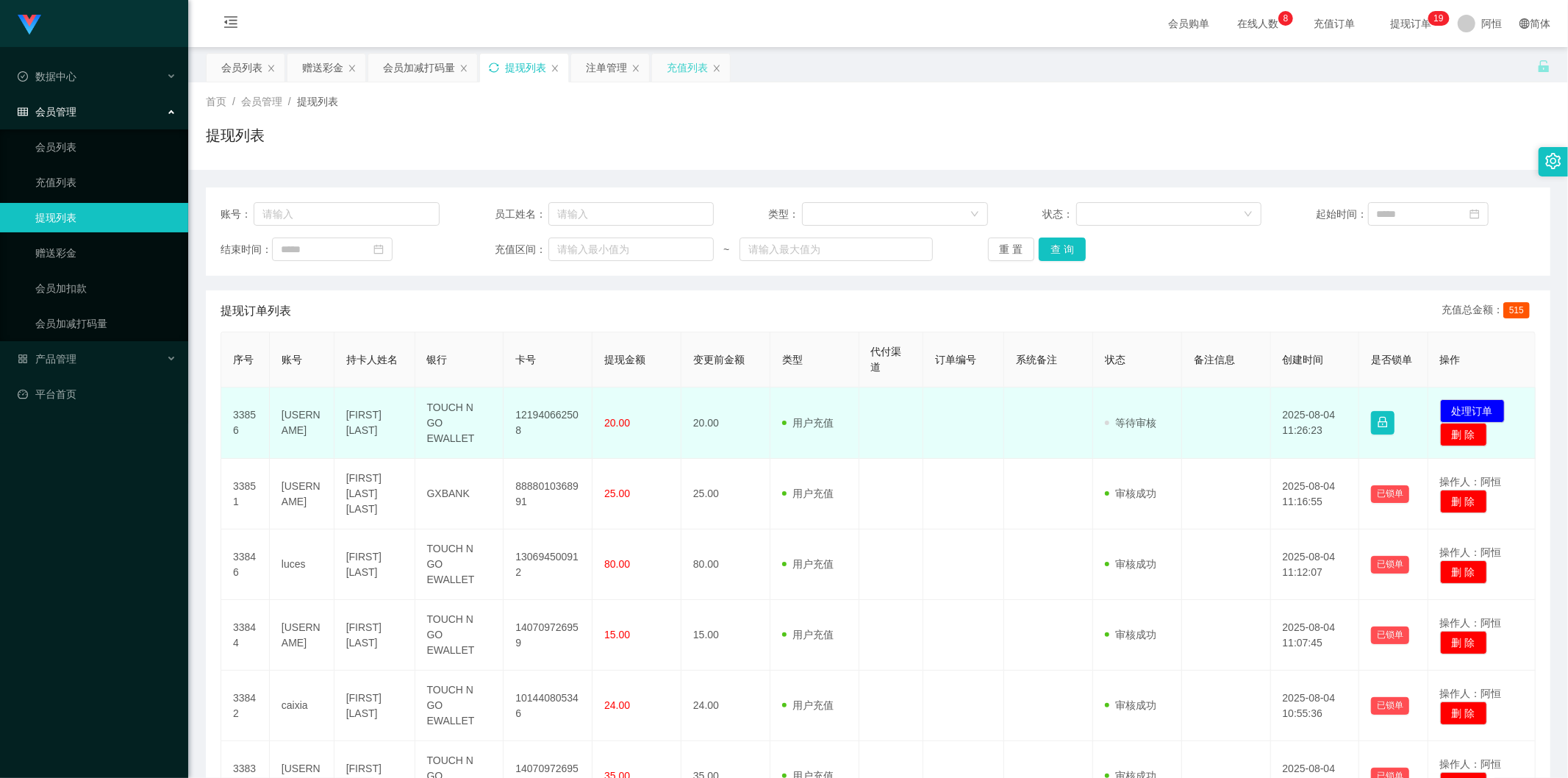 click on "121940662508" at bounding box center [548, 423] 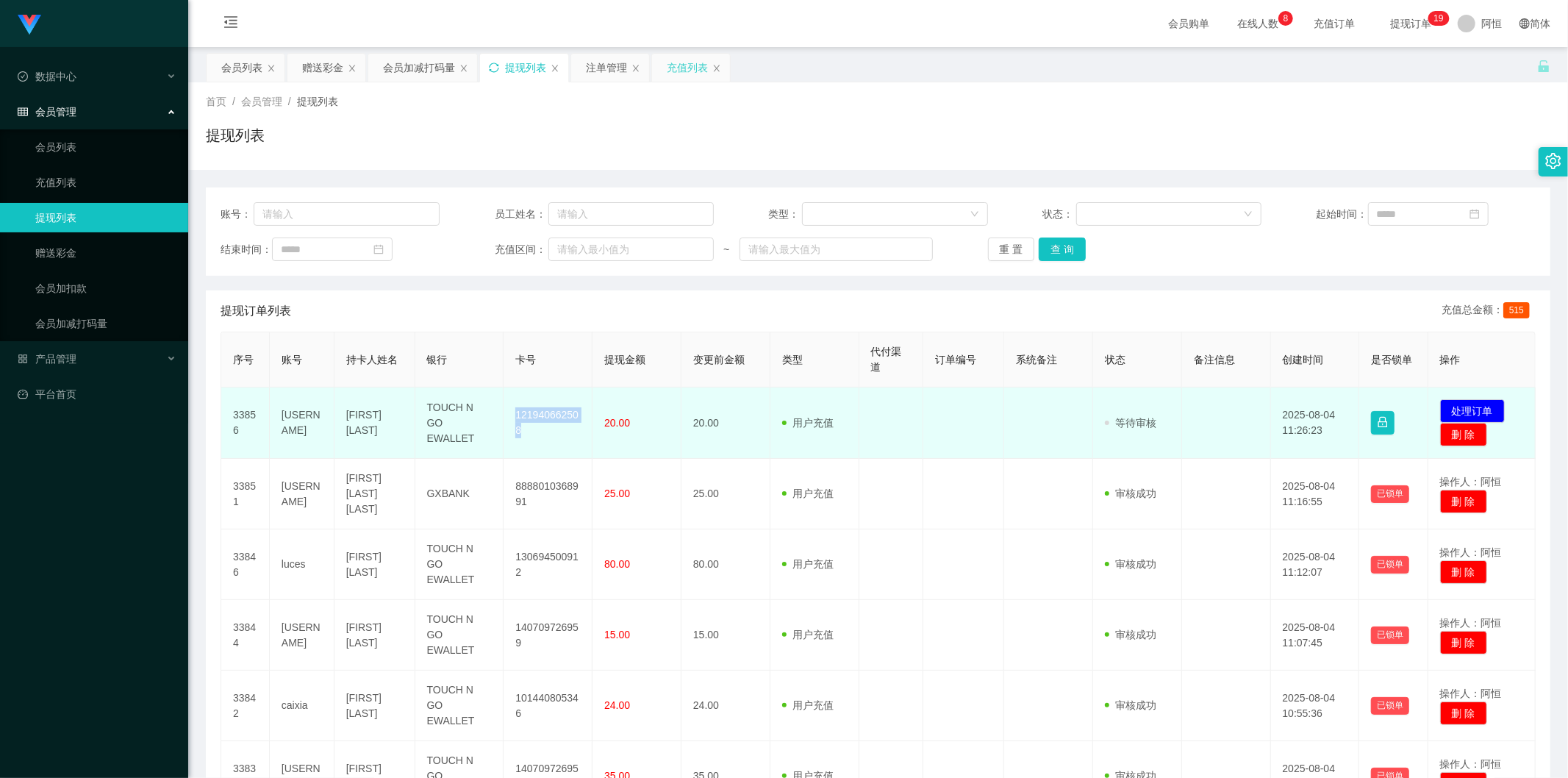 click on "121940662508" at bounding box center [548, 423] 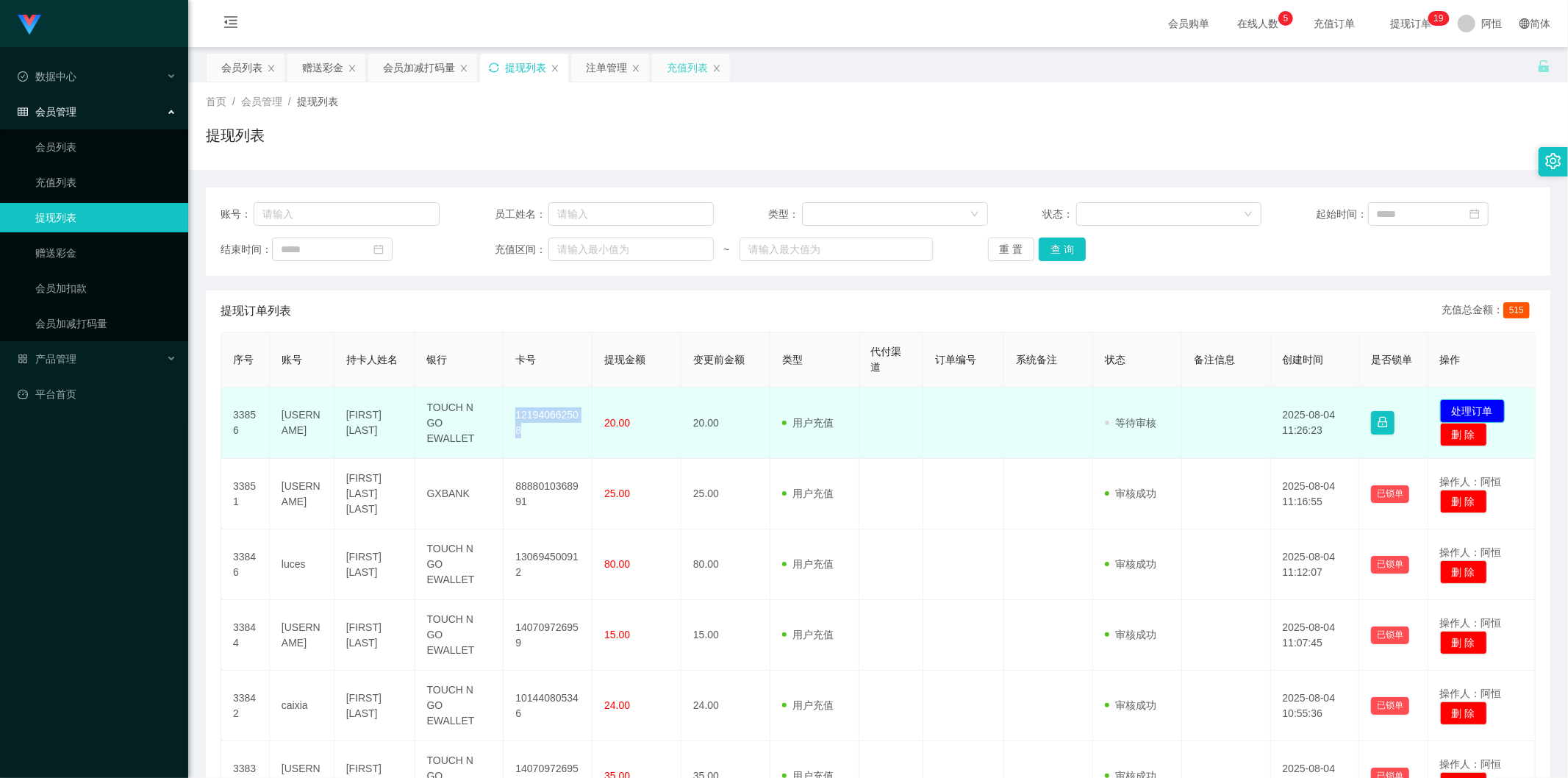 click on "处理订单" at bounding box center (1472, 411) 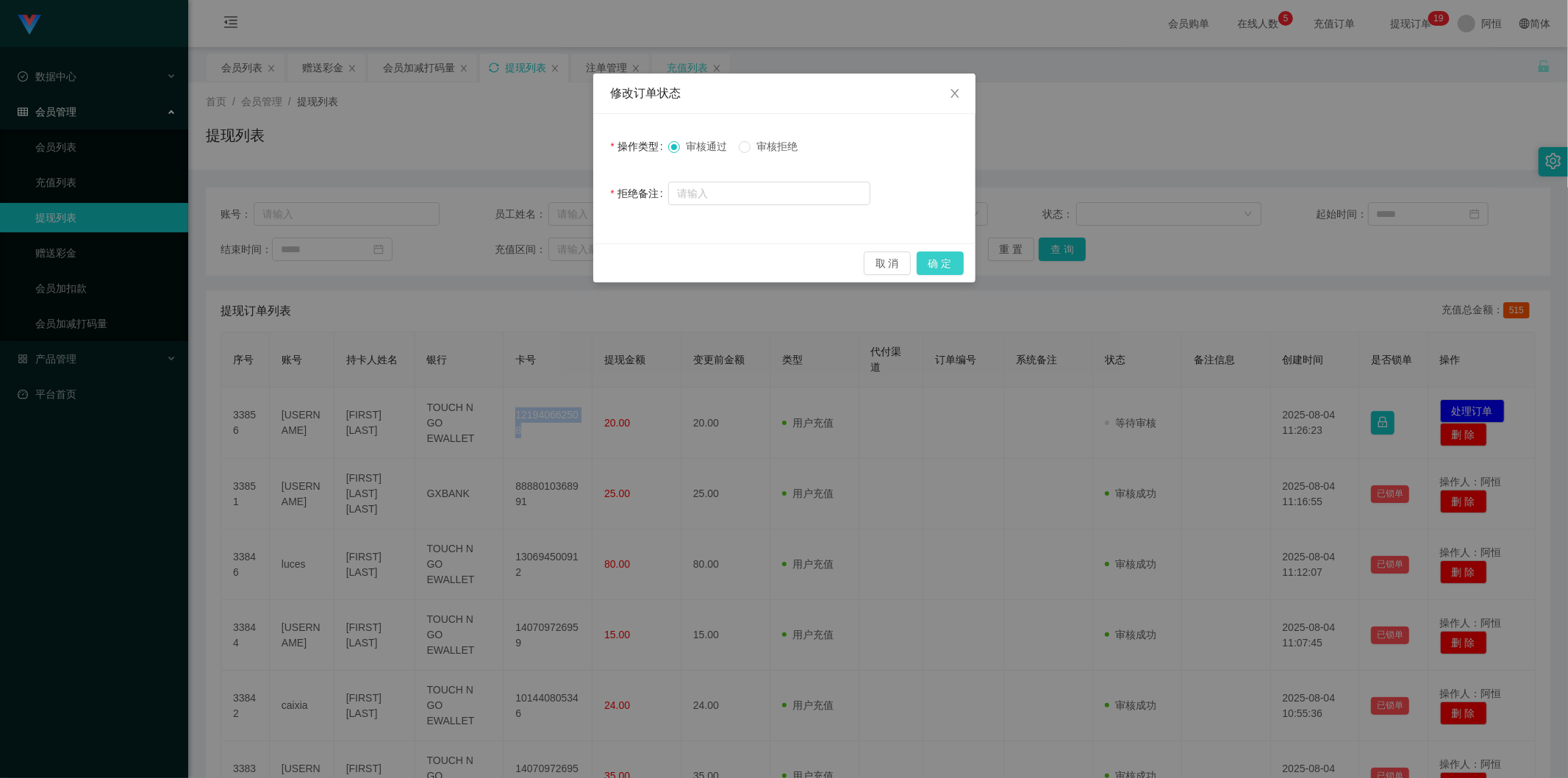 click on "确 定" at bounding box center (940, 263) 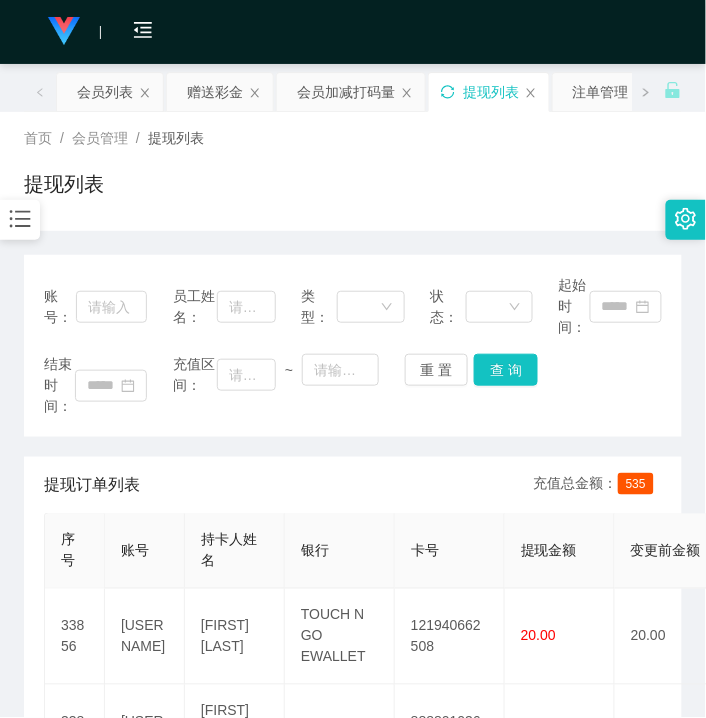 click on "首页 / 会员管理 / 提现列表 / 提现列表" at bounding box center [353, 171] 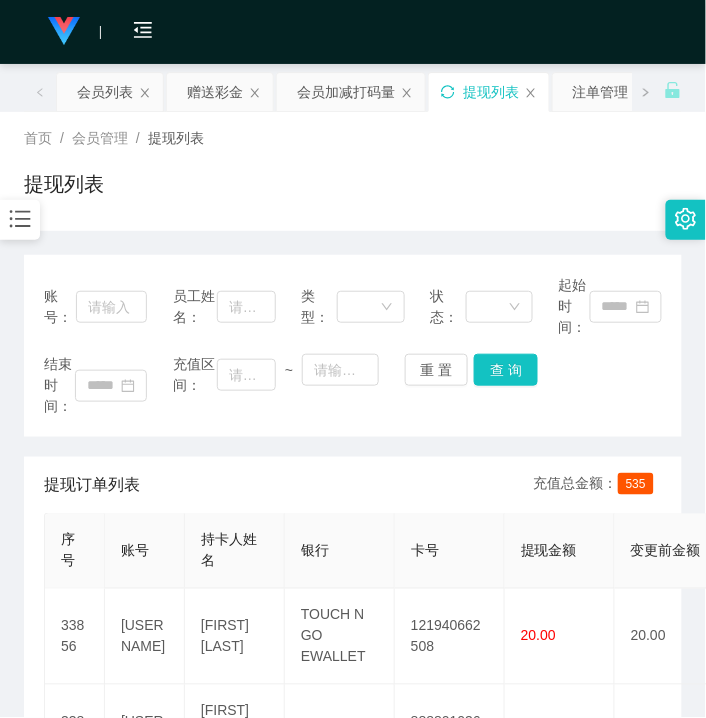 click on "提现列表" at bounding box center [489, 92] 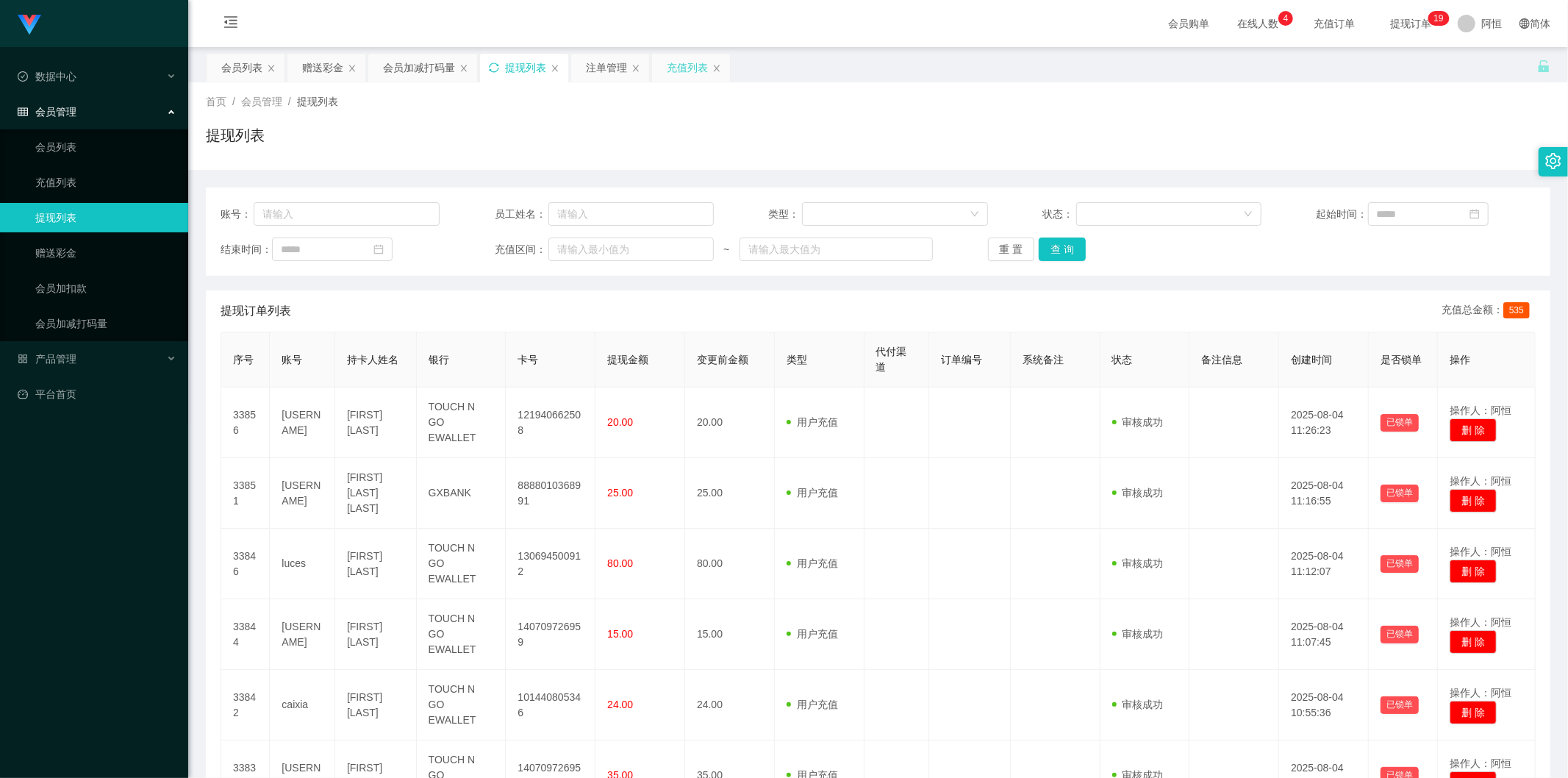 click on "充值列表" at bounding box center [687, 68] 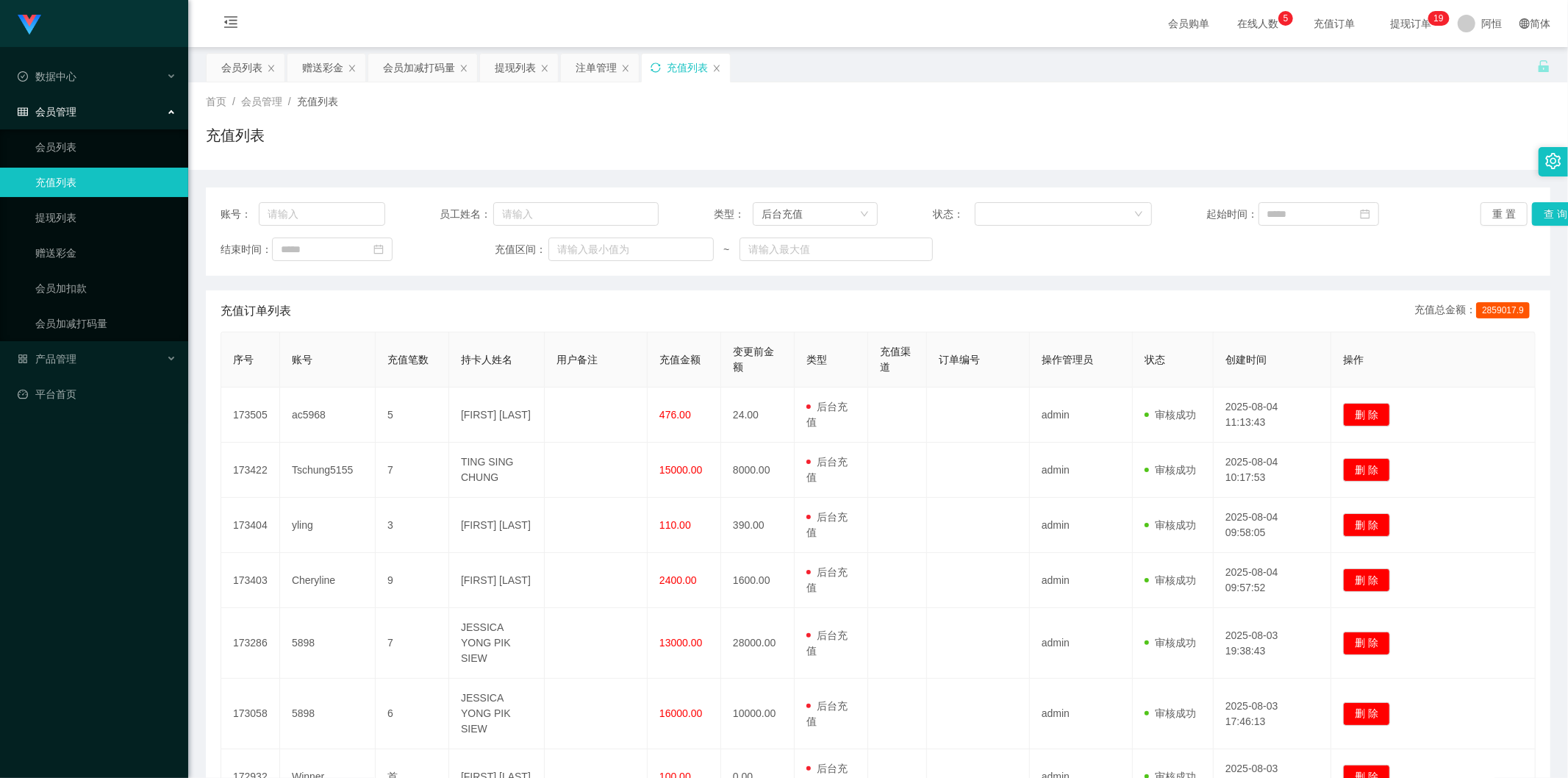 click 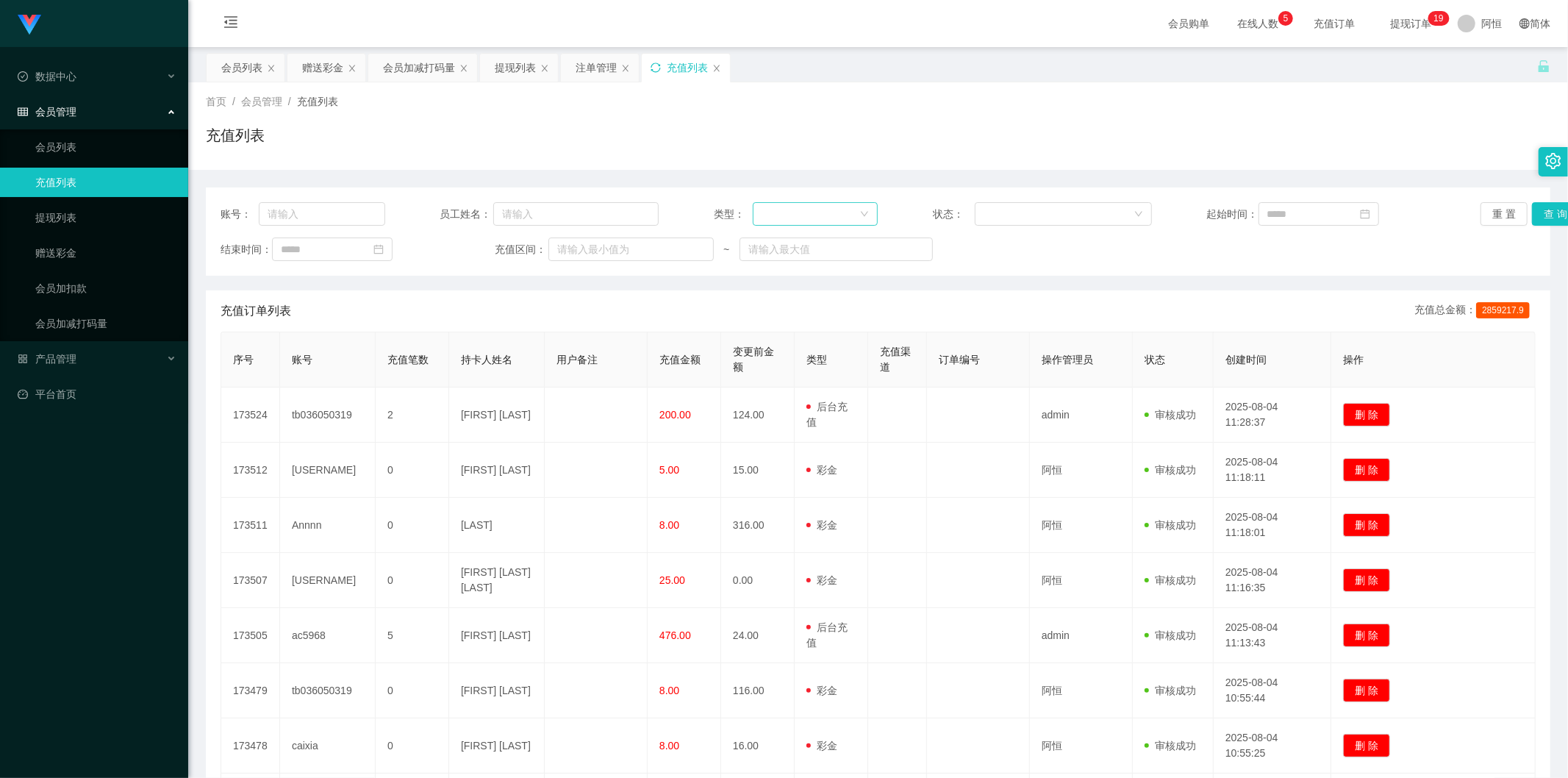 click at bounding box center (810, 214) 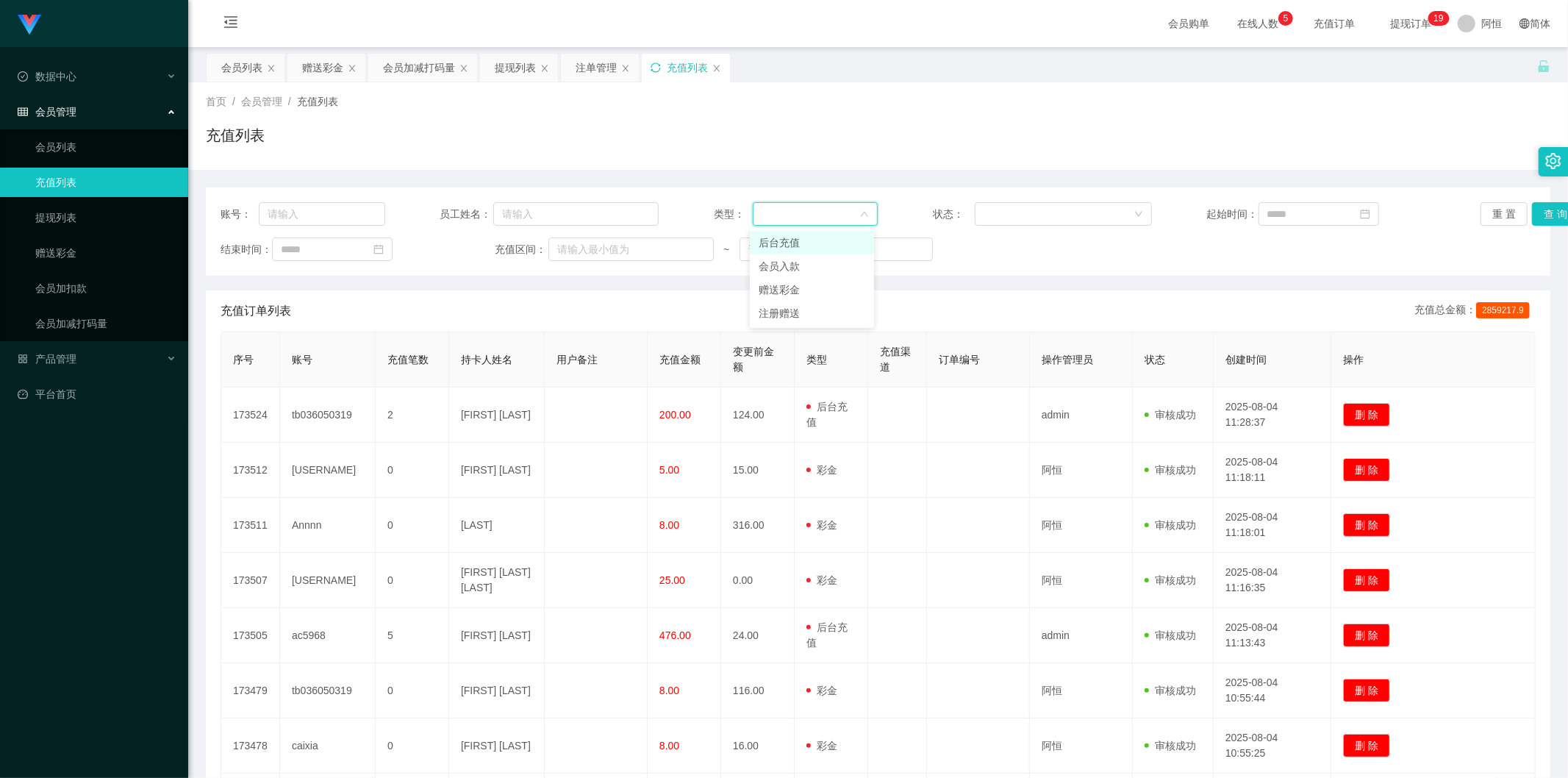 click on "后台充值" at bounding box center [812, 243] 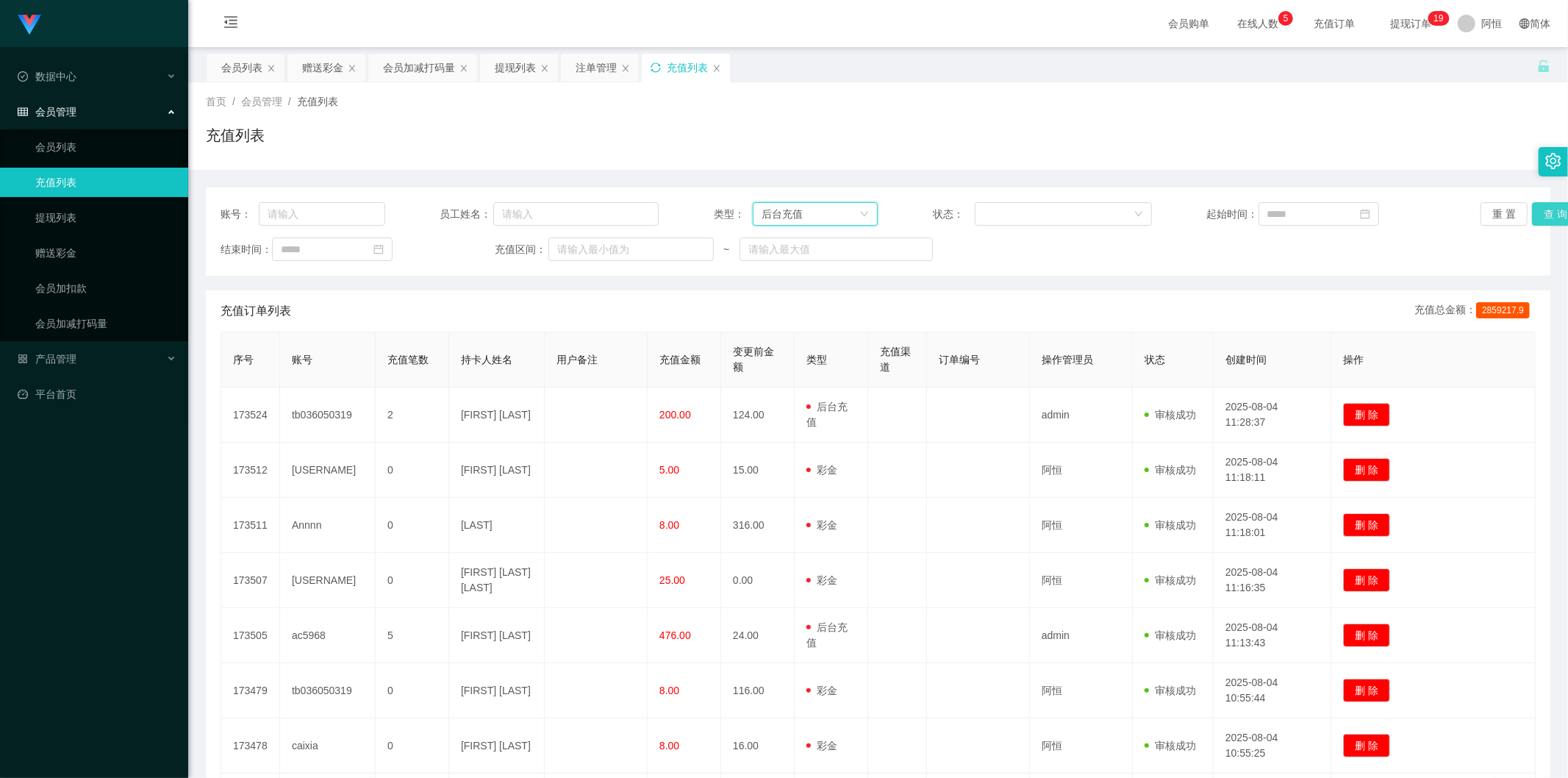 click on "查 询" at bounding box center (1556, 214) 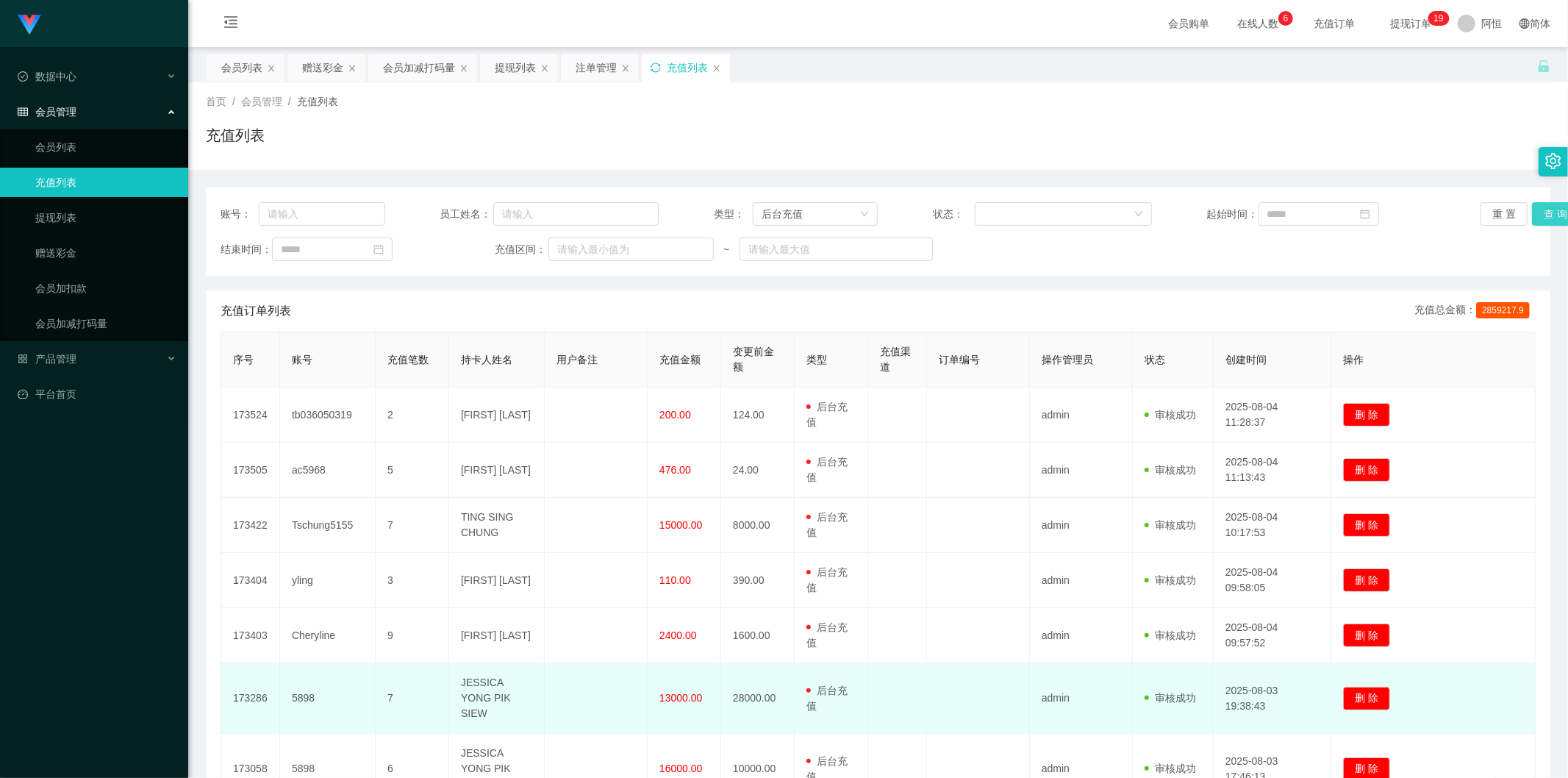 scroll, scrollTop: 136, scrollLeft: 0, axis: vertical 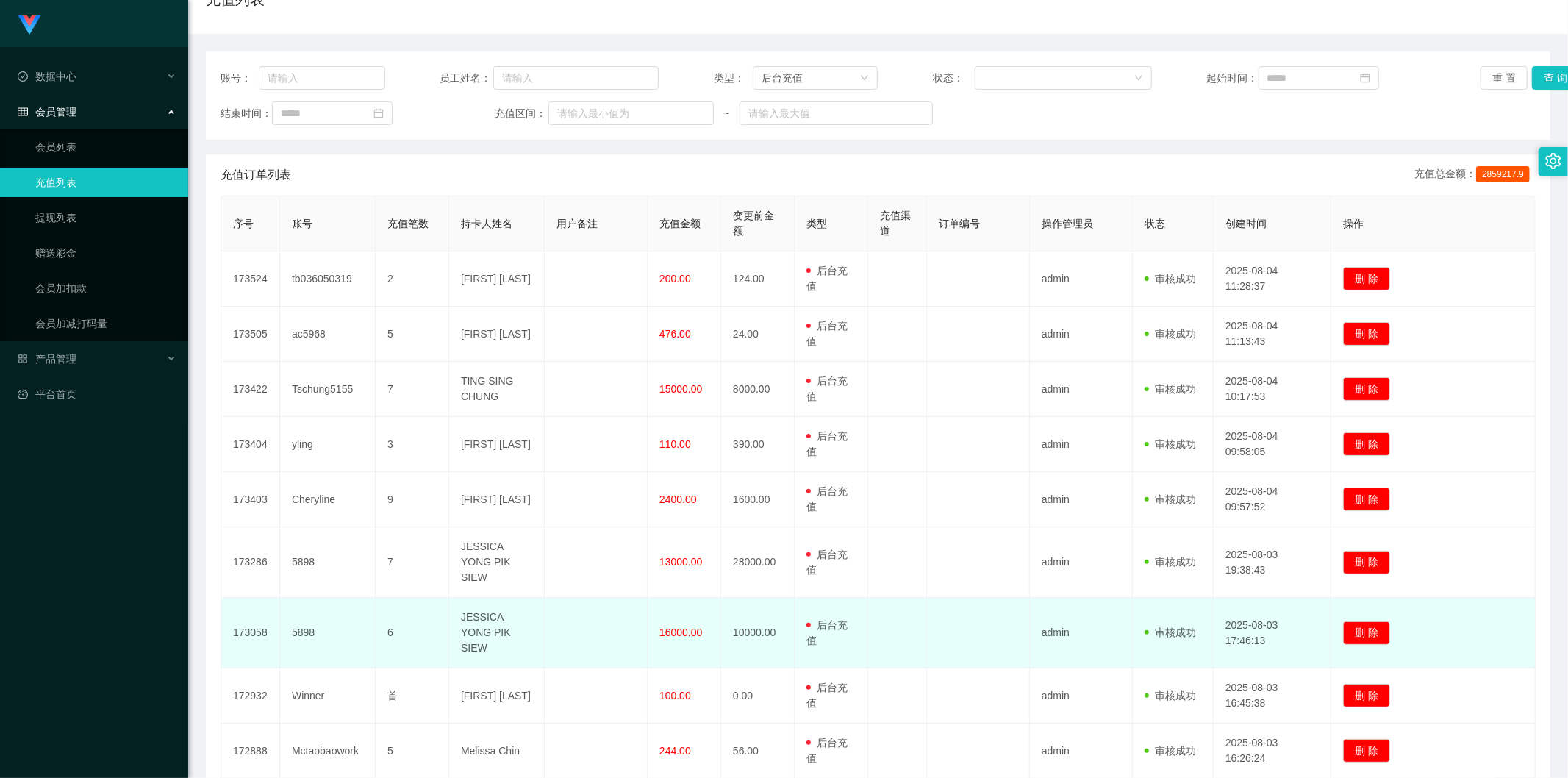 click on "16000.00" at bounding box center [681, 632] 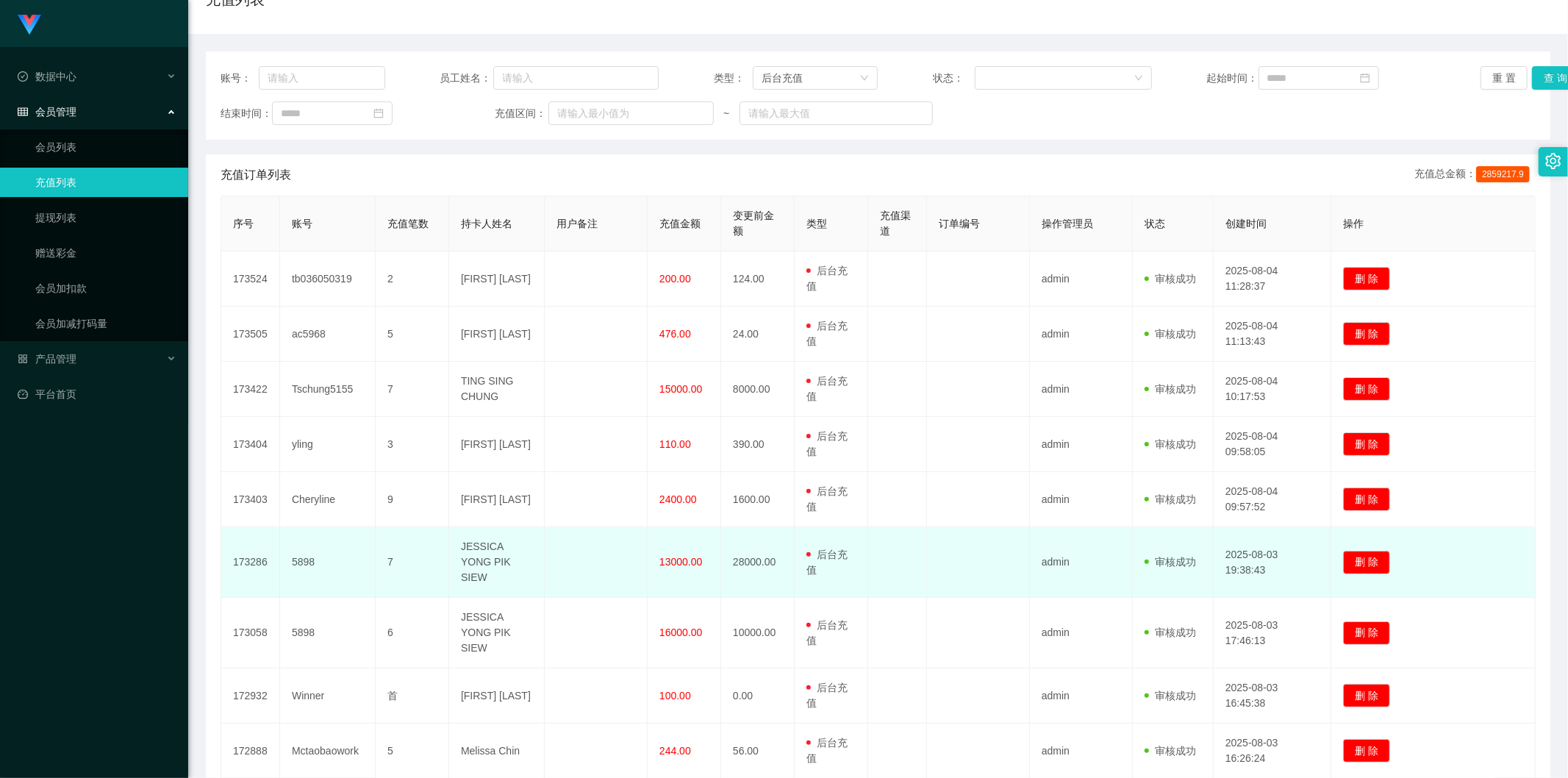click on "13000.00" at bounding box center (681, 562) 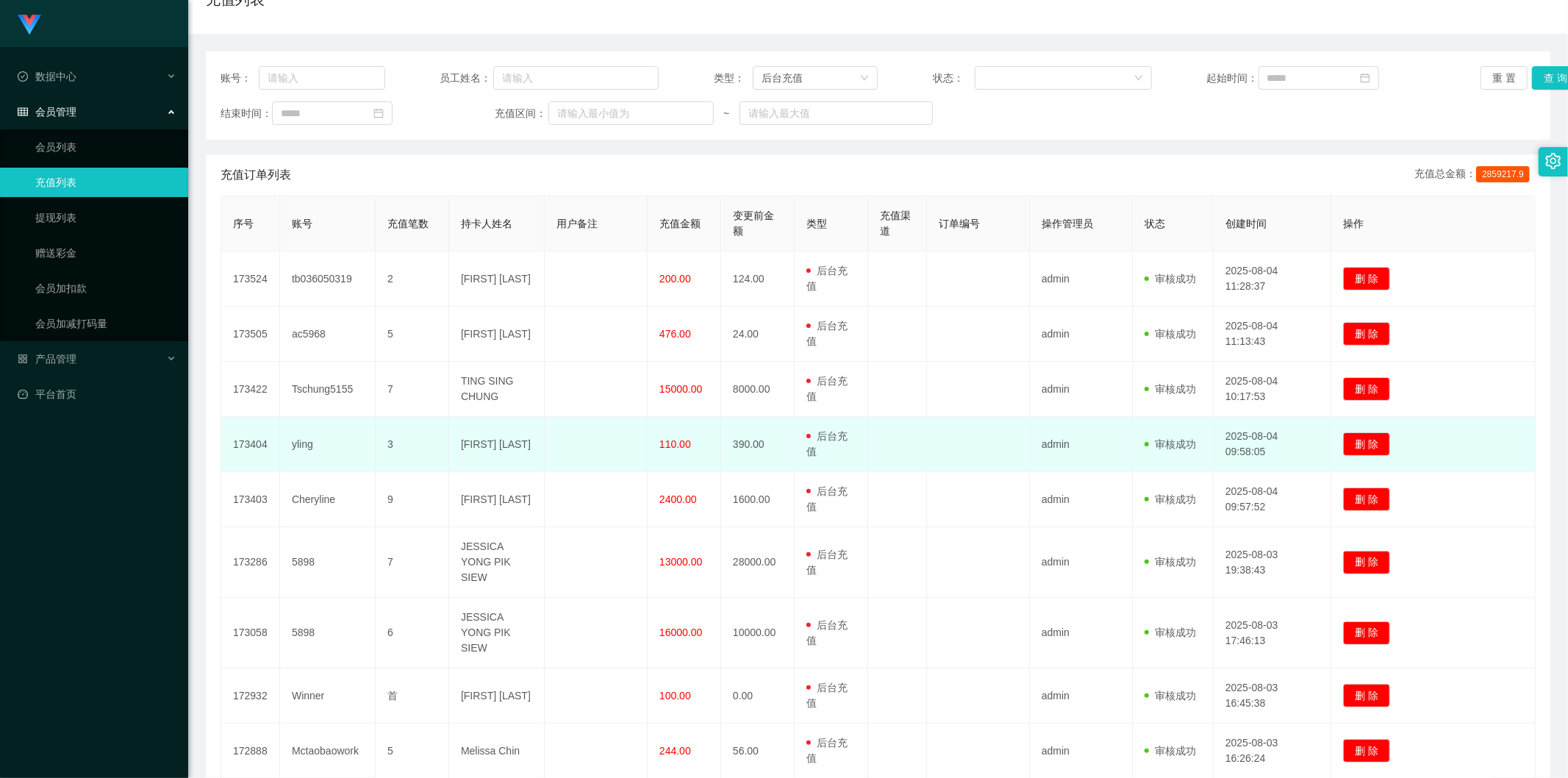 click on "110.00" at bounding box center (684, 444) 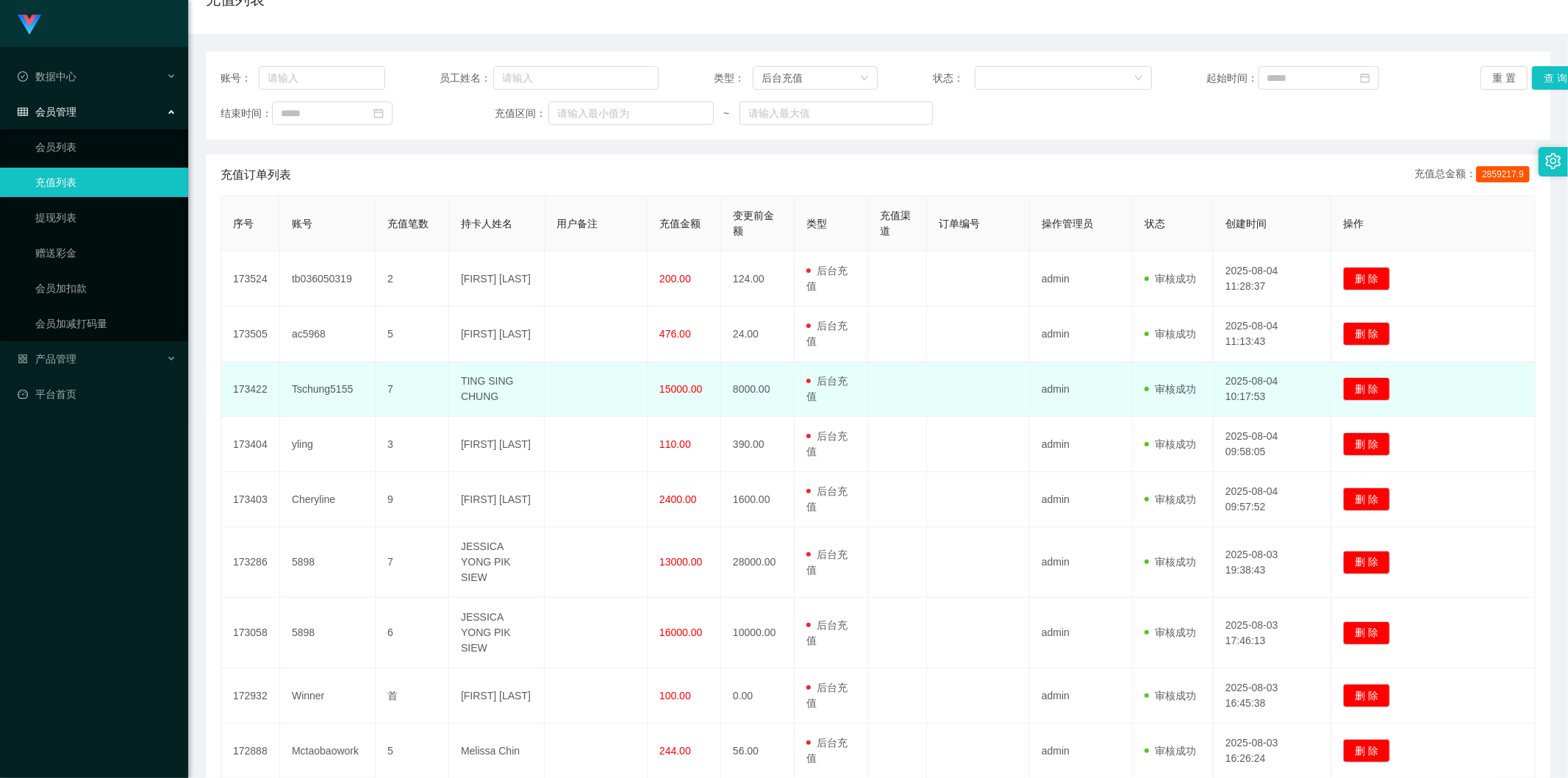 click on "15000.00" at bounding box center (681, 389) 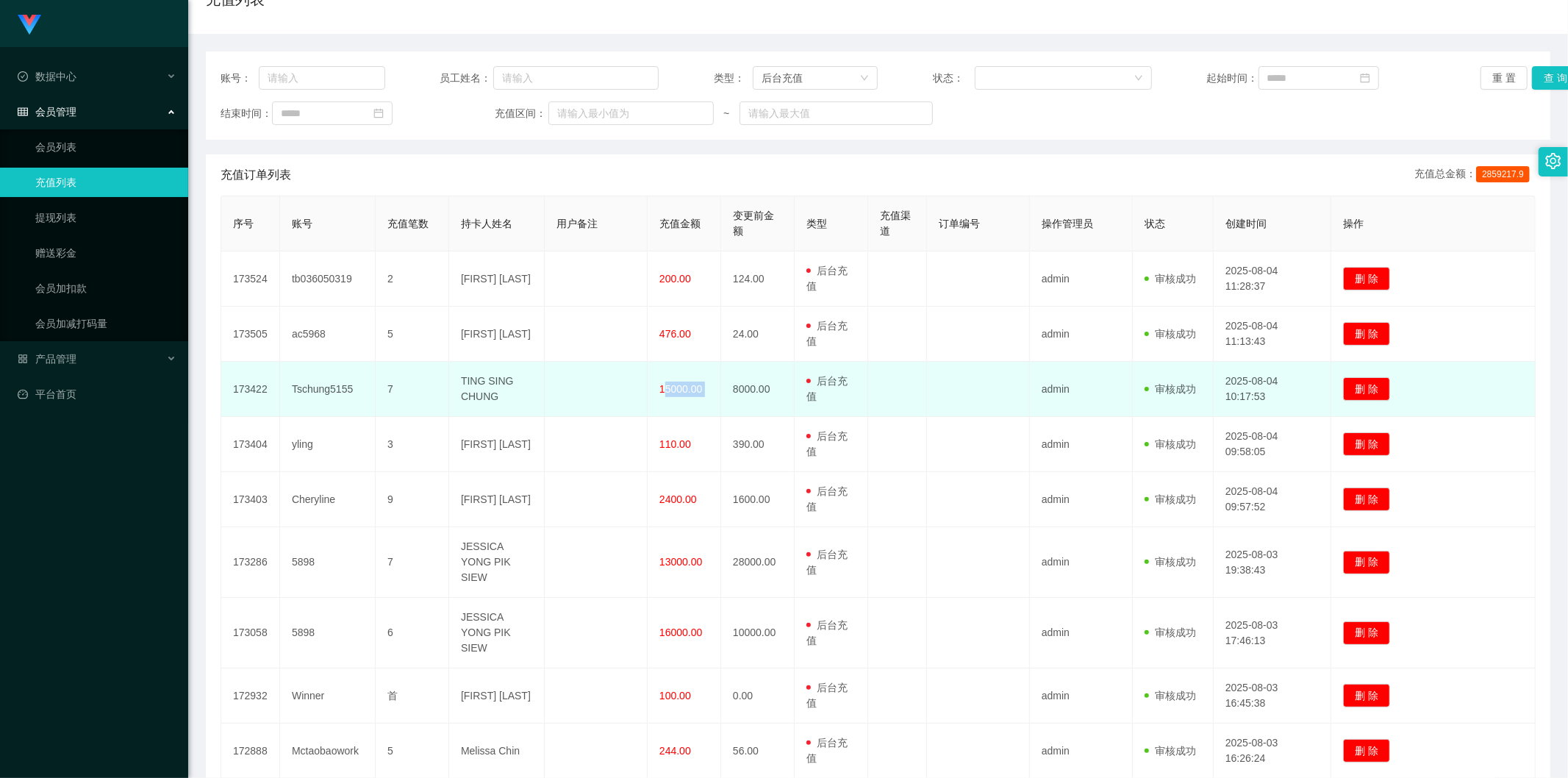 click on "15000.00" at bounding box center [681, 389] 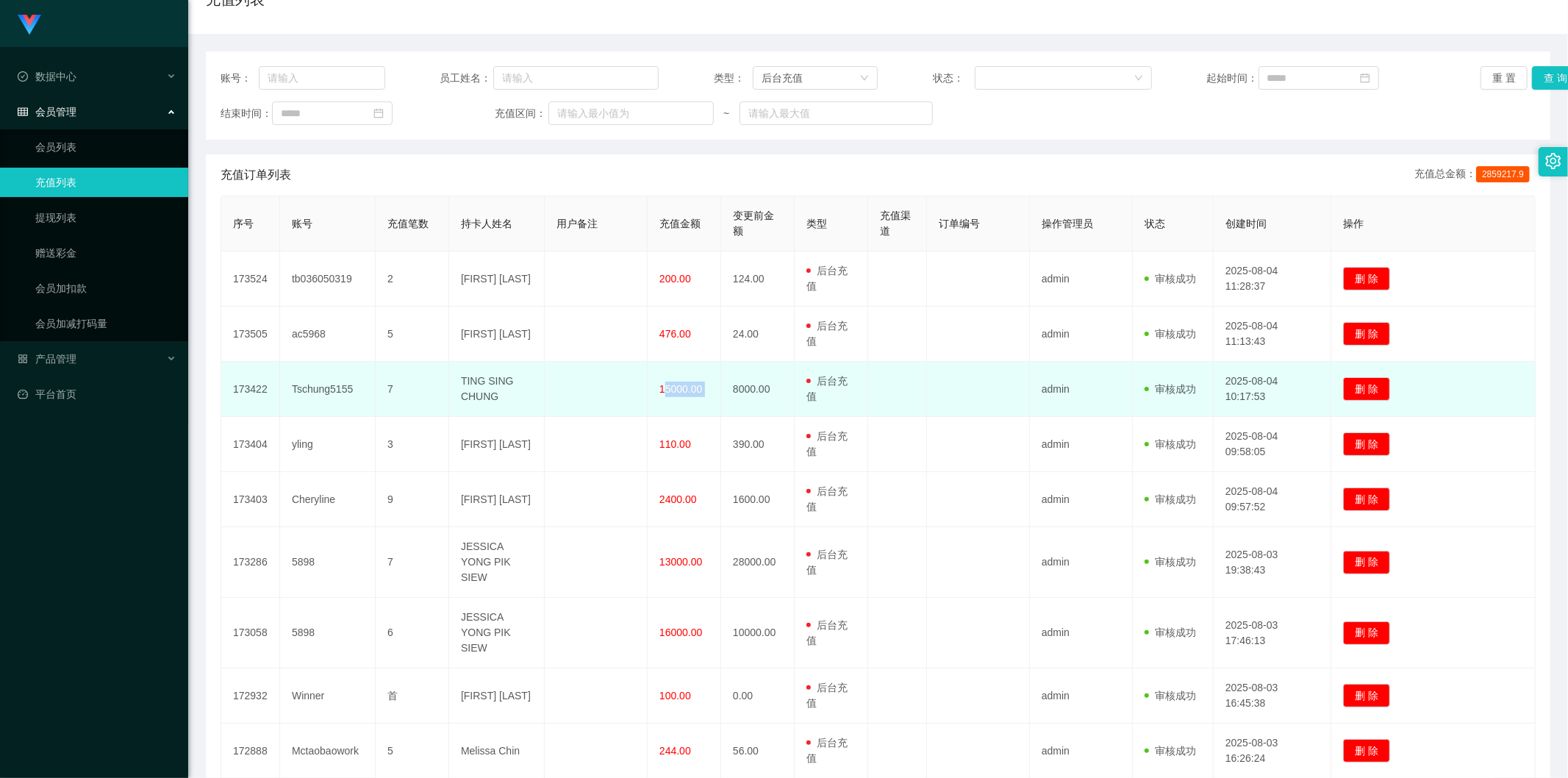 click on "15000.00" at bounding box center (684, 389) 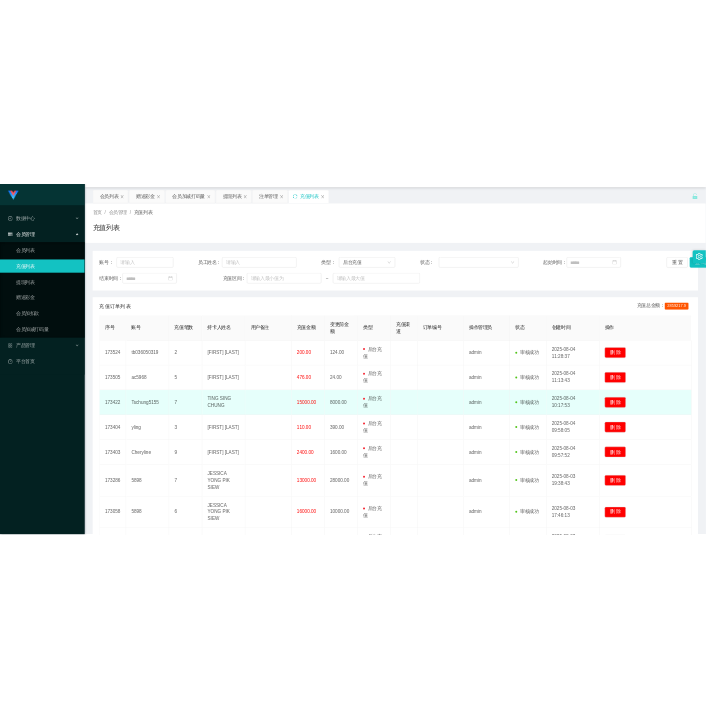 scroll, scrollTop: 0, scrollLeft: 0, axis: both 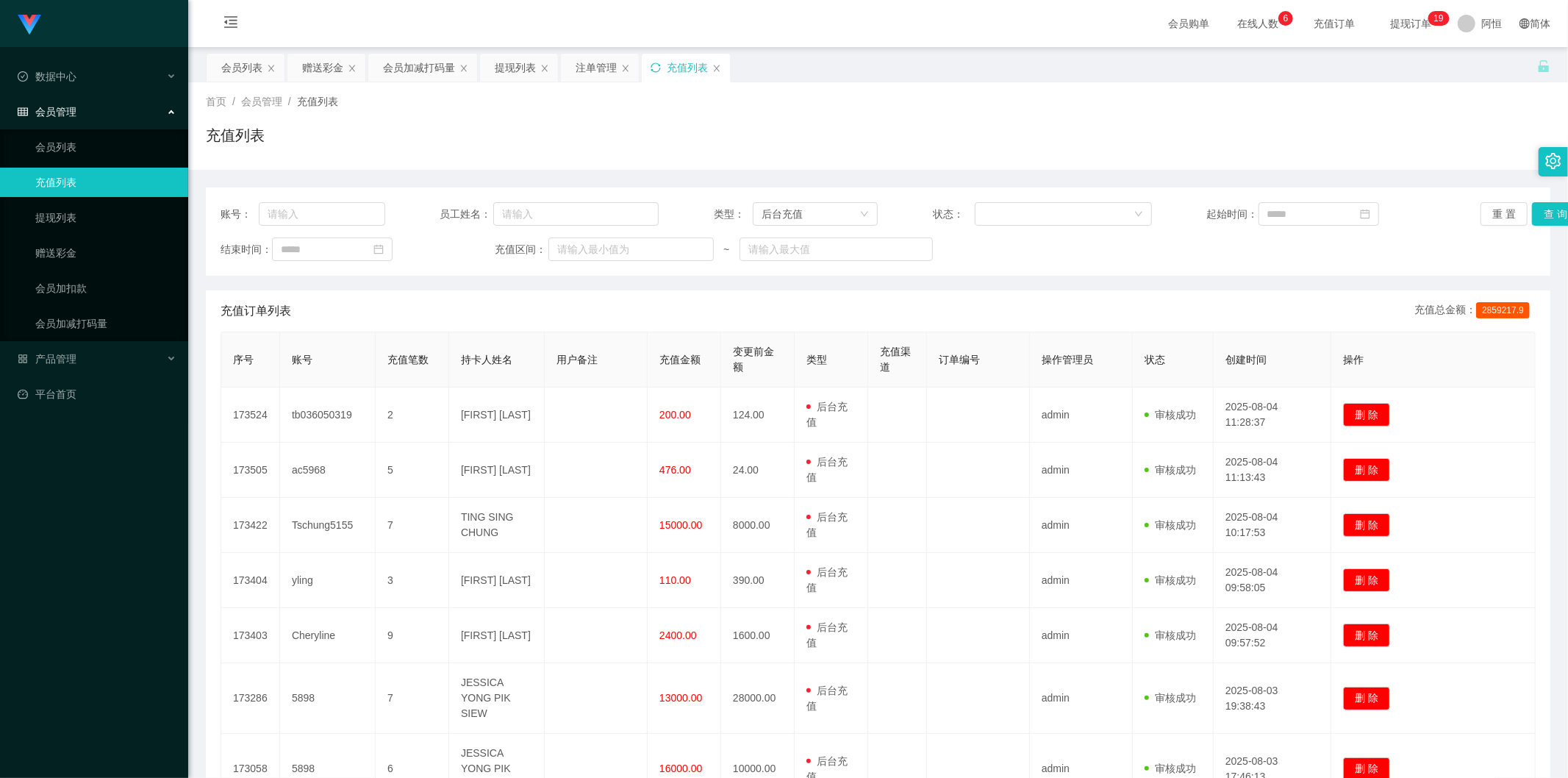 click 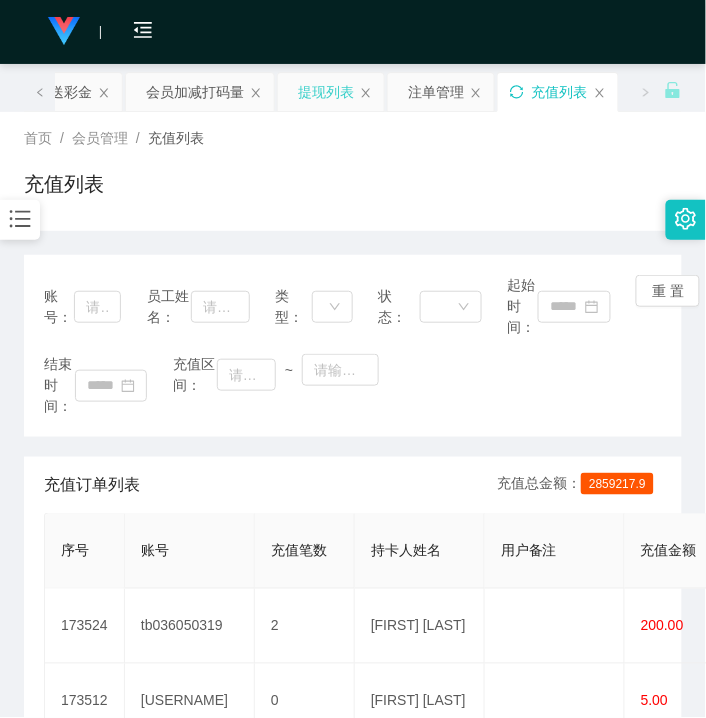 click on "提现列表" at bounding box center (326, 92) 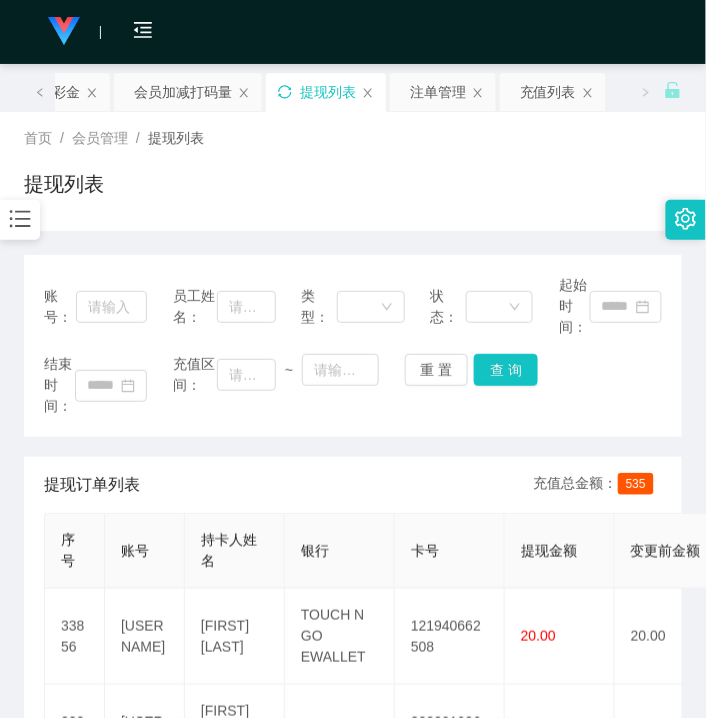 click on "提现列表" at bounding box center [326, 92] 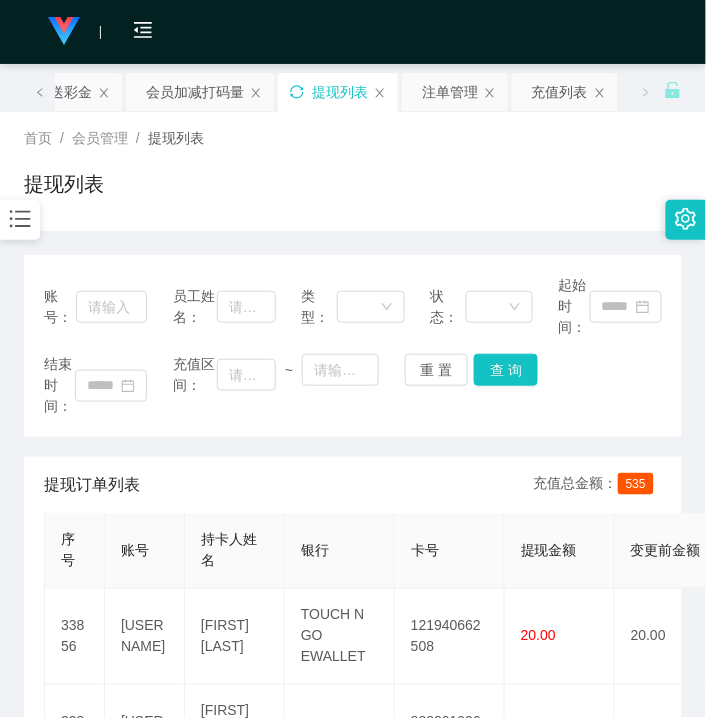 click 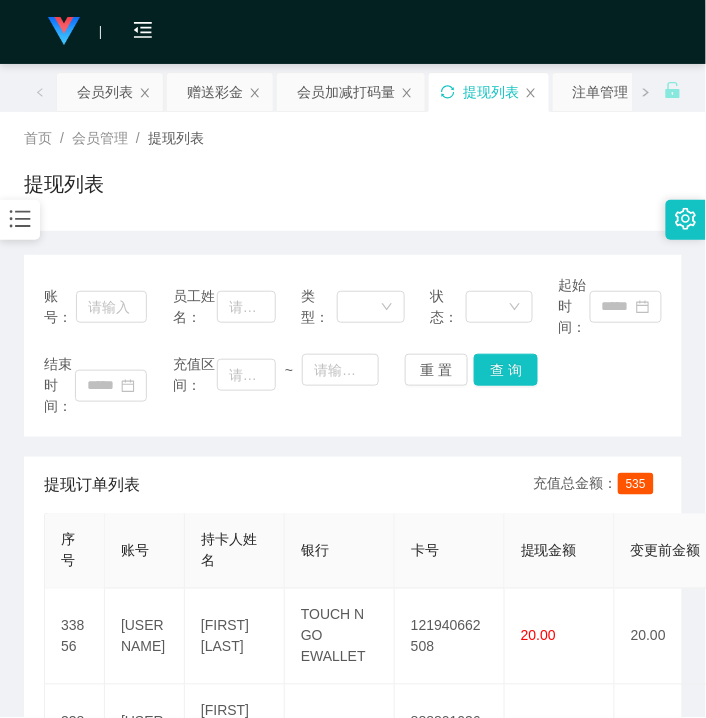 click 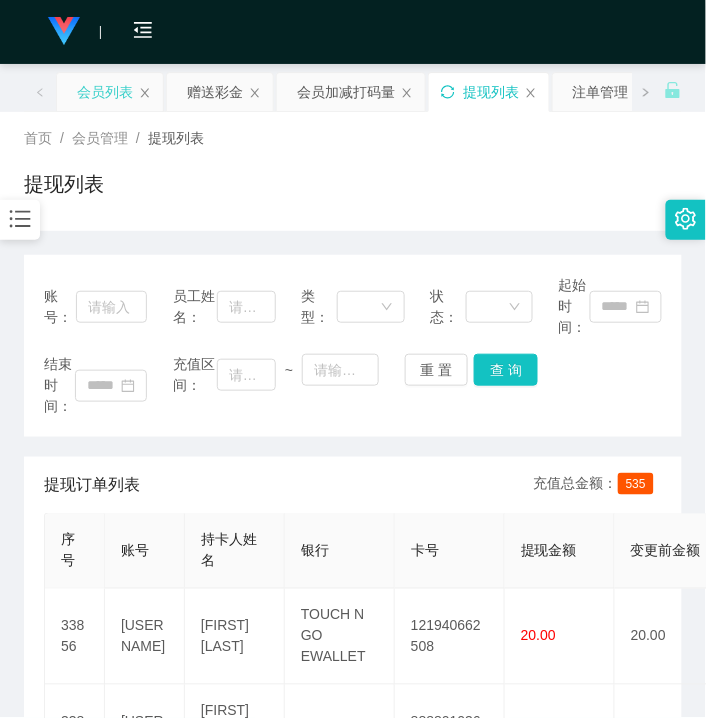 click on "会员列表" at bounding box center [105, 92] 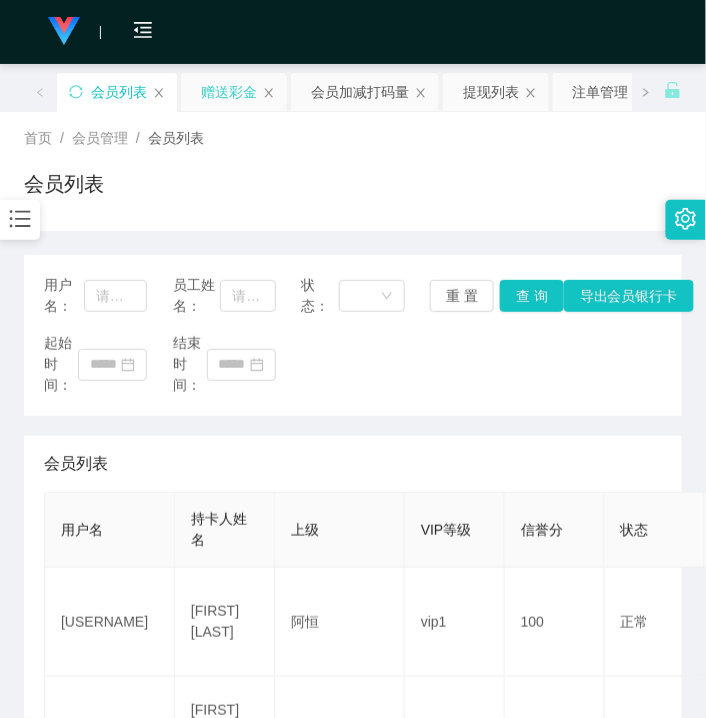 drag, startPoint x: 218, startPoint y: 93, endPoint x: 215, endPoint y: 151, distance: 58.077534 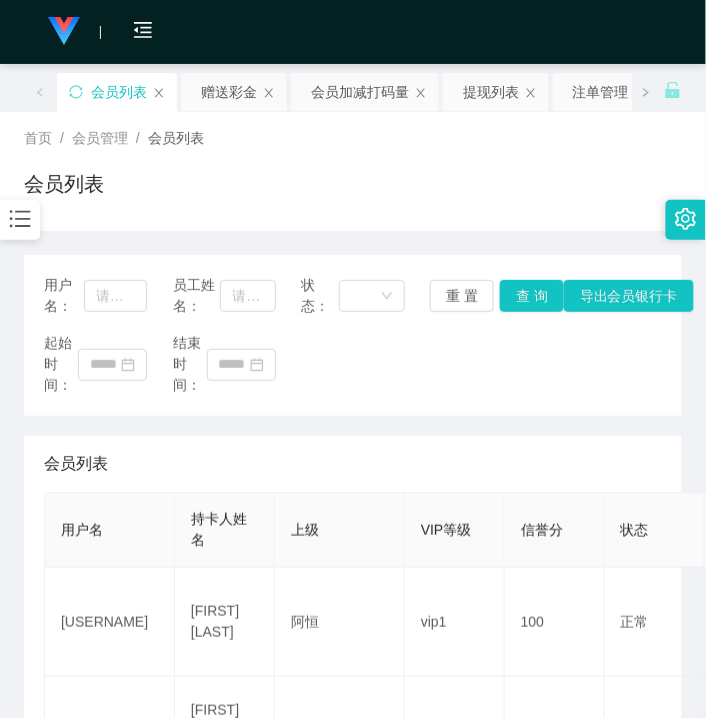 click on "赠送彩金" at bounding box center (229, 92) 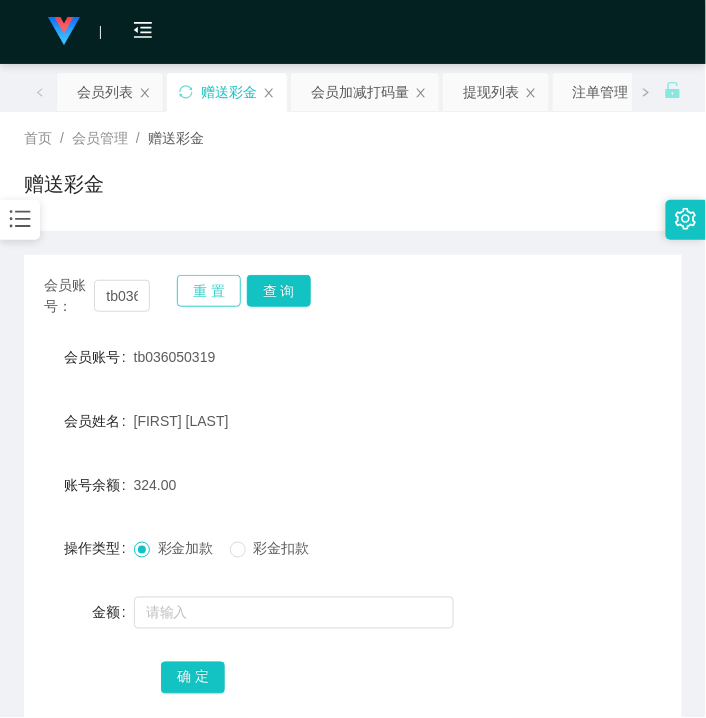 click on "重 置" at bounding box center (209, 291) 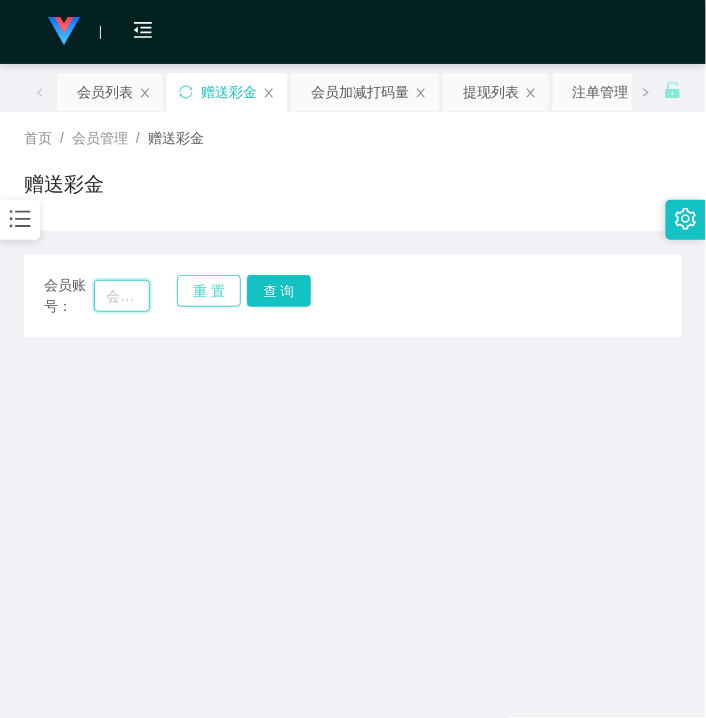 paste on "en" 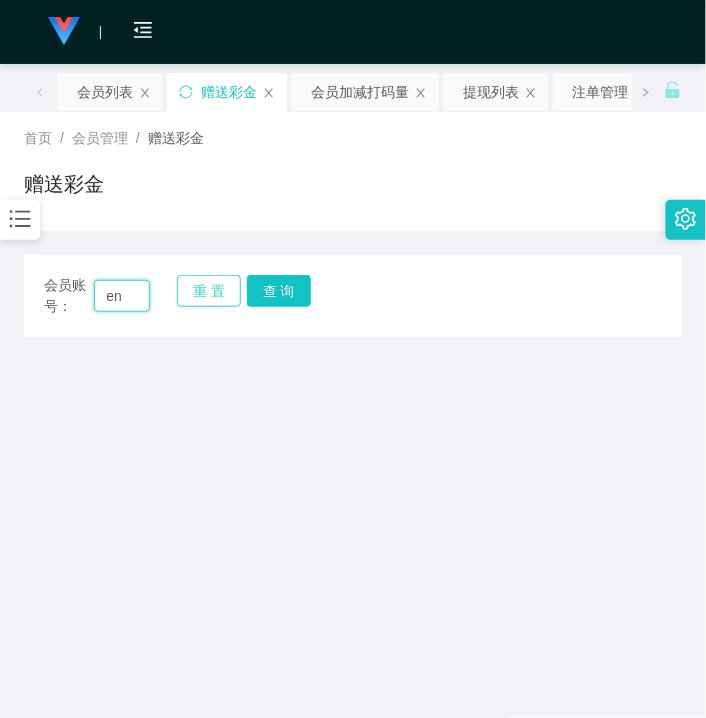 drag, startPoint x: 111, startPoint y: 302, endPoint x: 214, endPoint y: 302, distance: 103 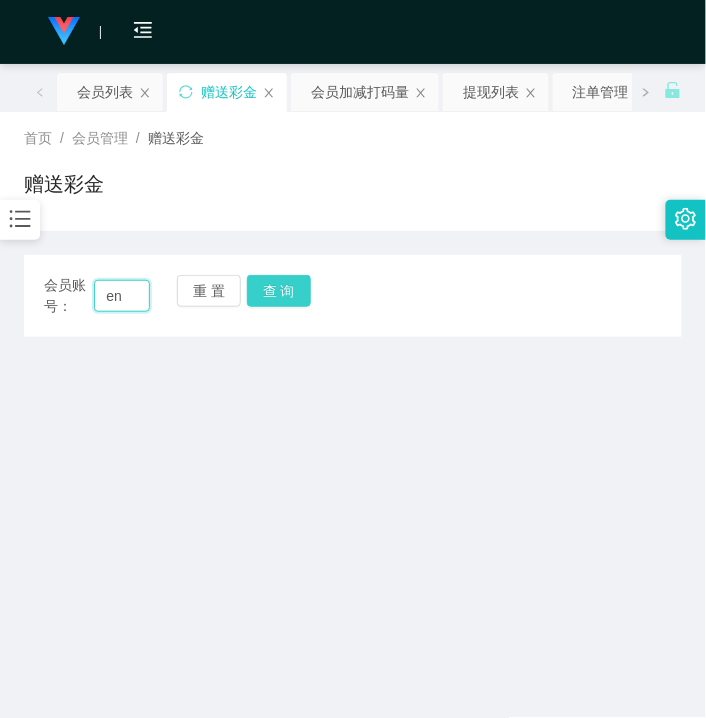 type on "en" 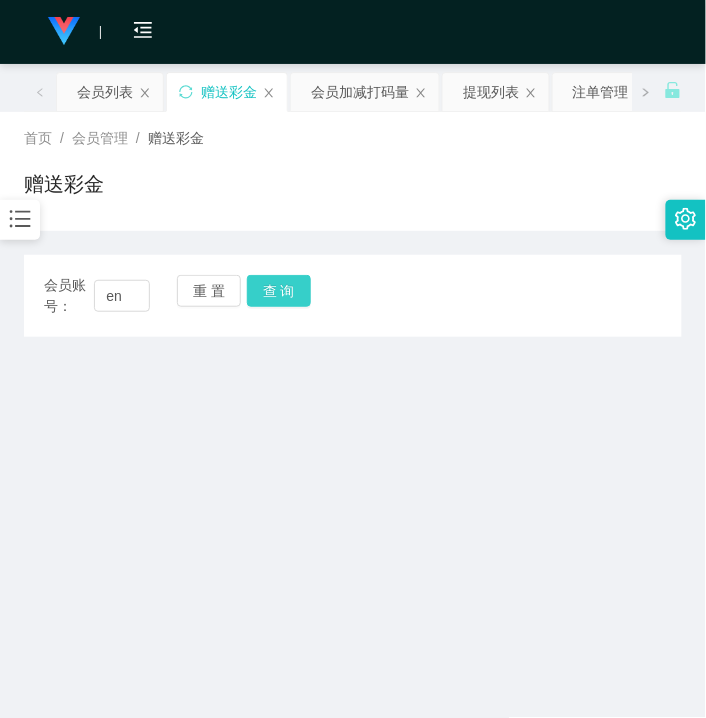 drag, startPoint x: 277, startPoint y: 294, endPoint x: 277, endPoint y: 348, distance: 54 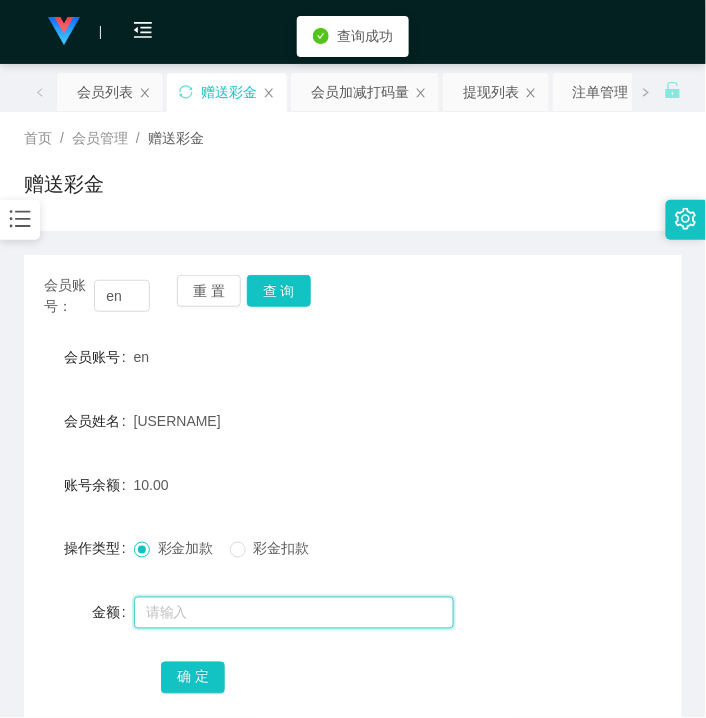 click at bounding box center [294, 613] 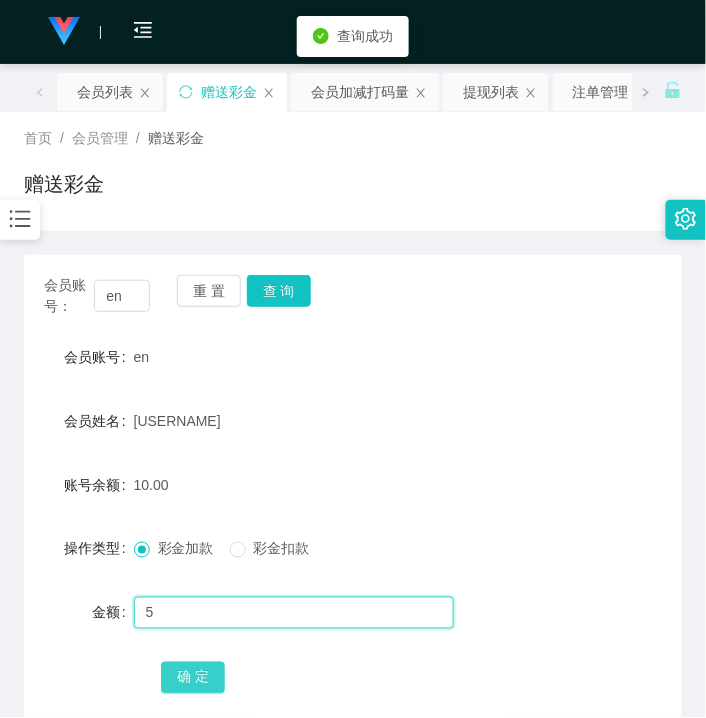 type on "5" 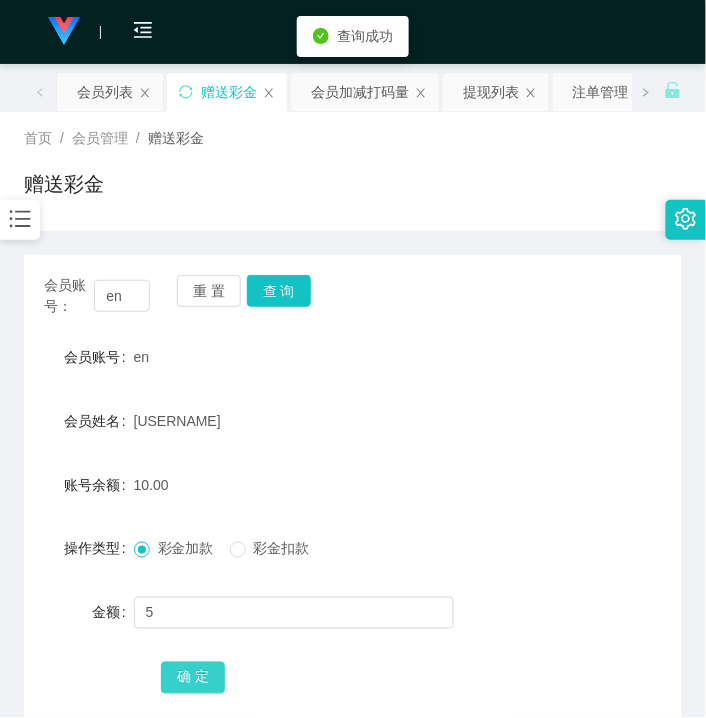 drag, startPoint x: 195, startPoint y: 682, endPoint x: 111, endPoint y: 663, distance: 86.12201 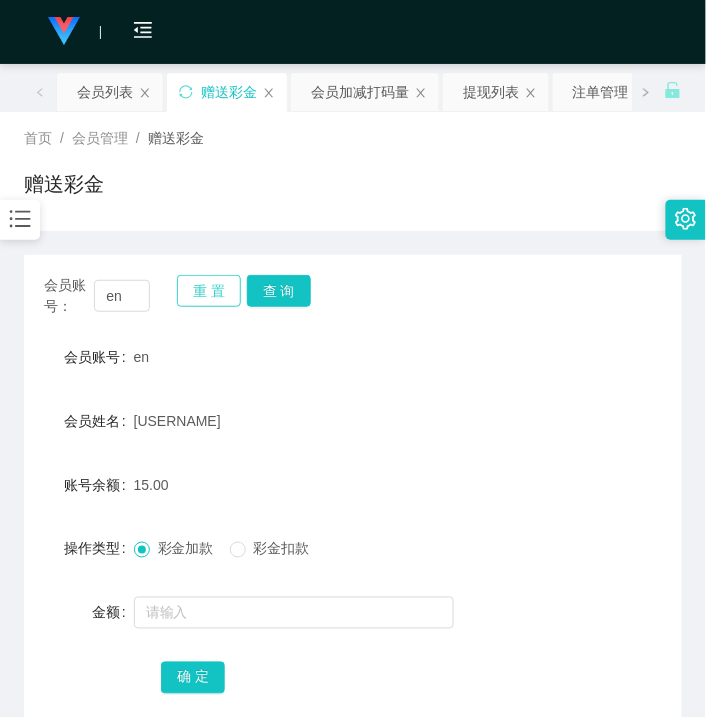 drag, startPoint x: 222, startPoint y: 290, endPoint x: 181, endPoint y: 322, distance: 52.009613 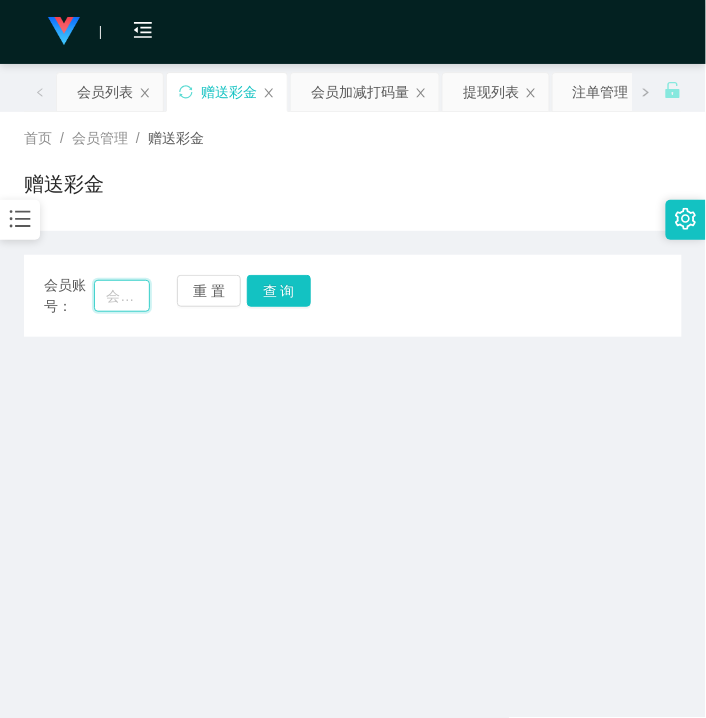 click at bounding box center (122, 296) 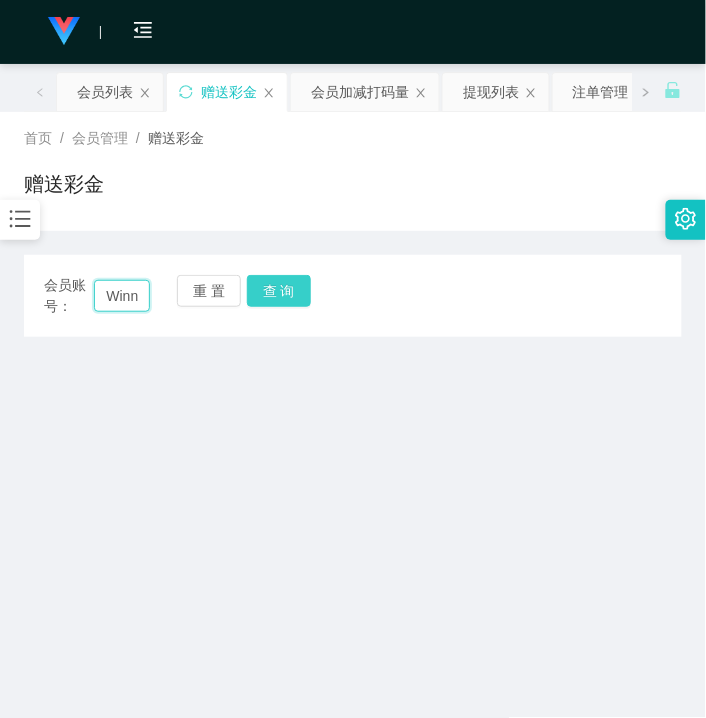 scroll, scrollTop: 0, scrollLeft: 13, axis: horizontal 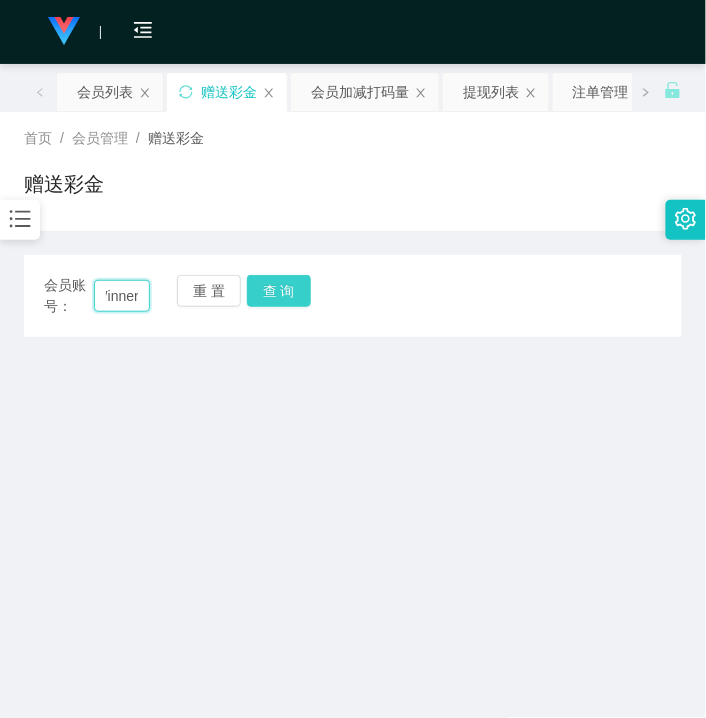 type on "Winner" 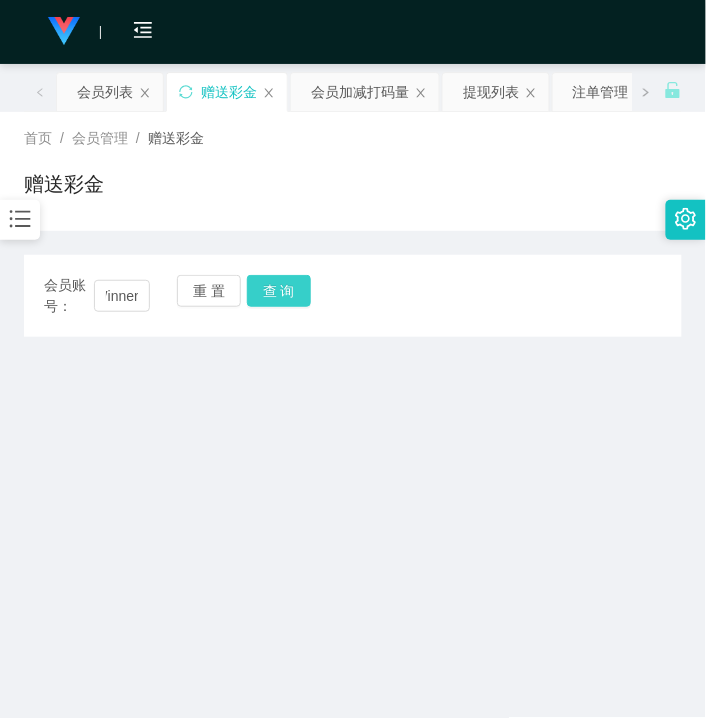 click on "查 询" at bounding box center [279, 291] 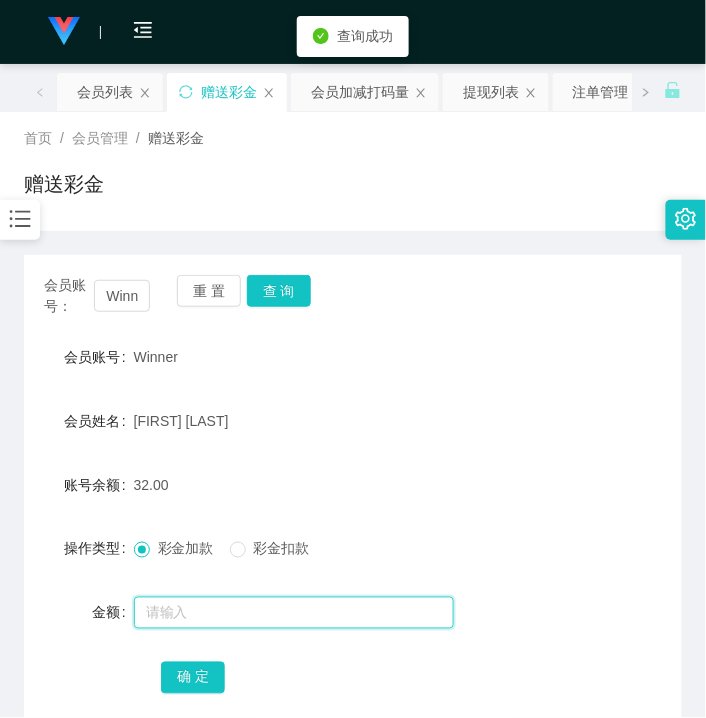 click at bounding box center [294, 613] 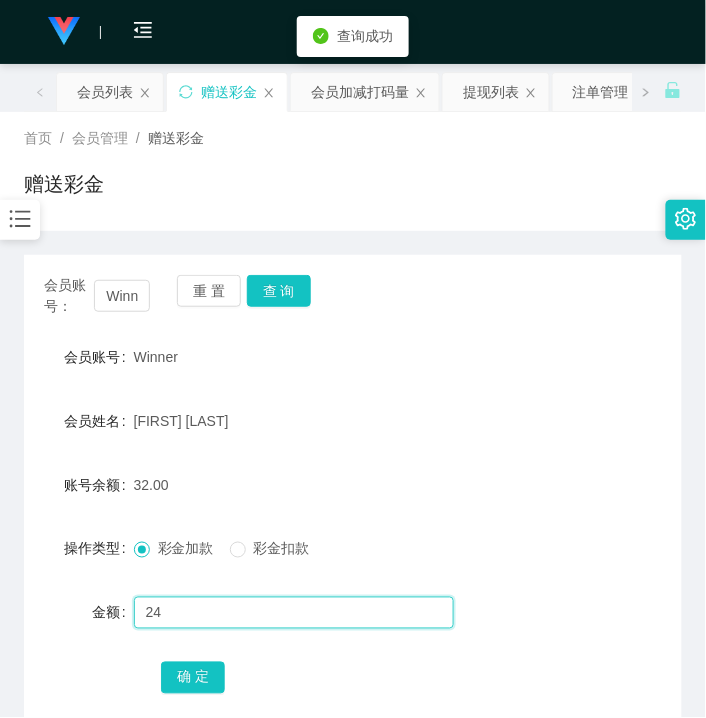 type on "24" 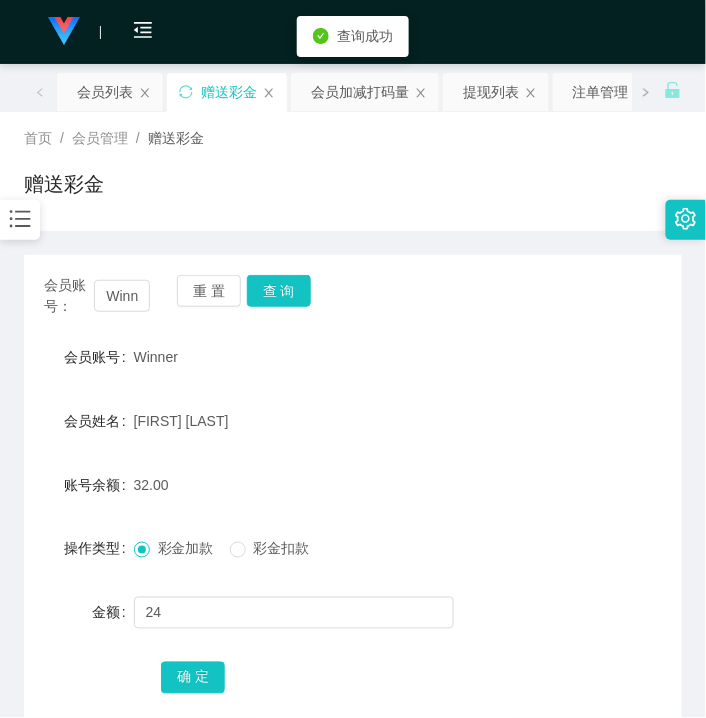 click on "确 定" at bounding box center [353, 677] 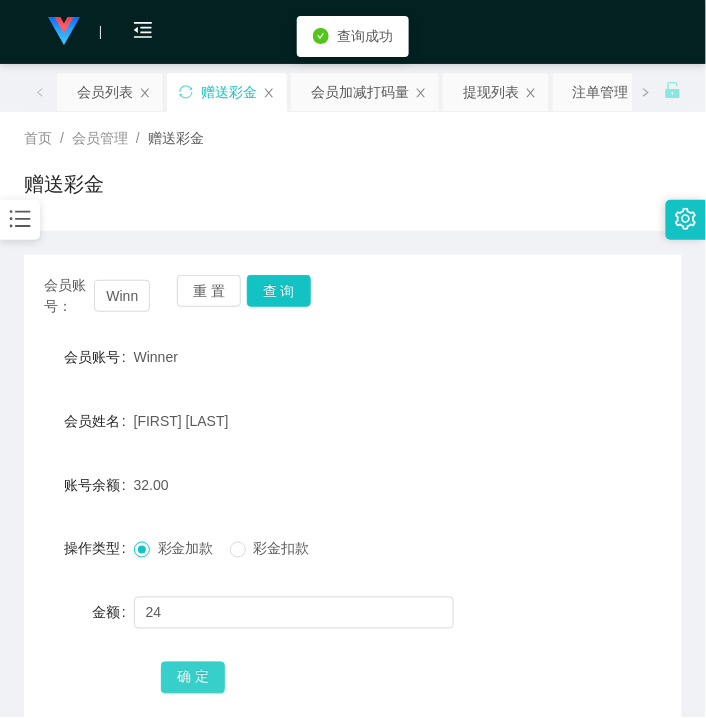 click on "确 定" at bounding box center (193, 678) 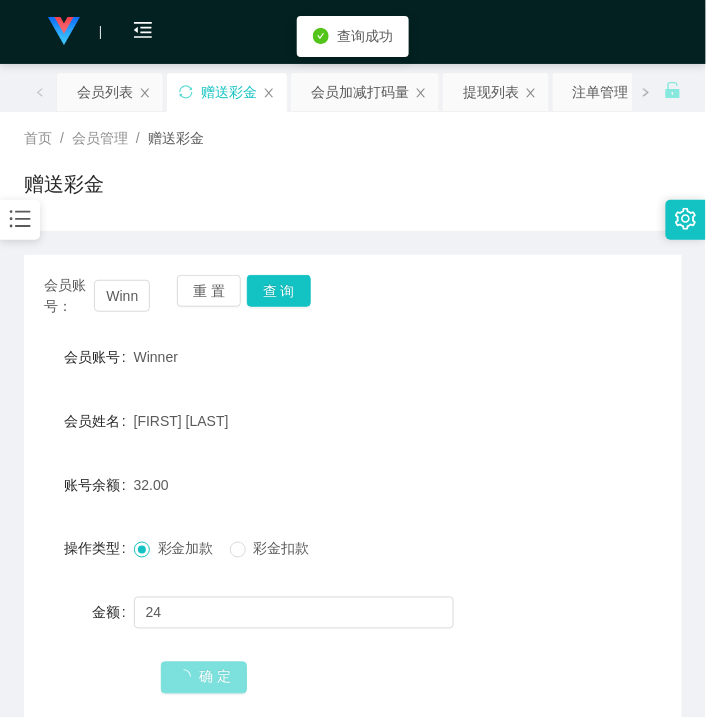 type 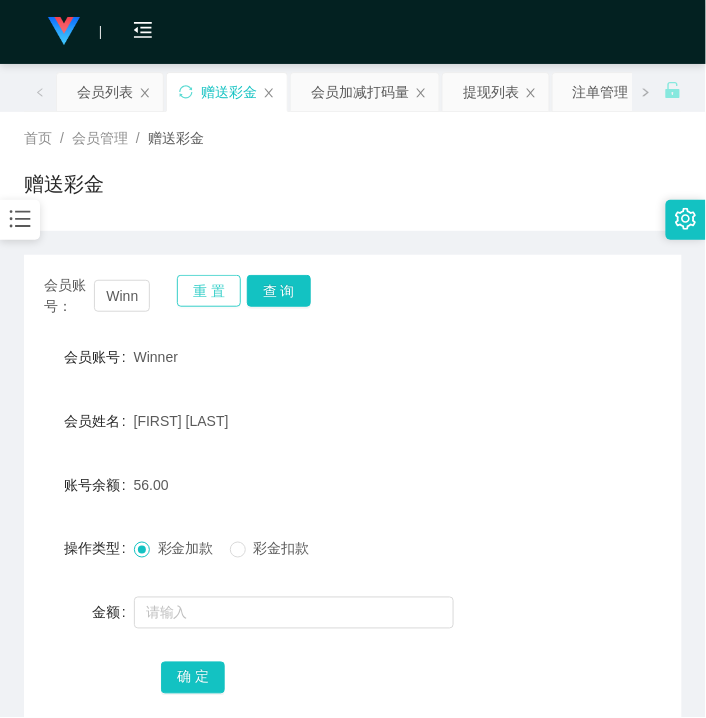 click on "重 置" at bounding box center [209, 291] 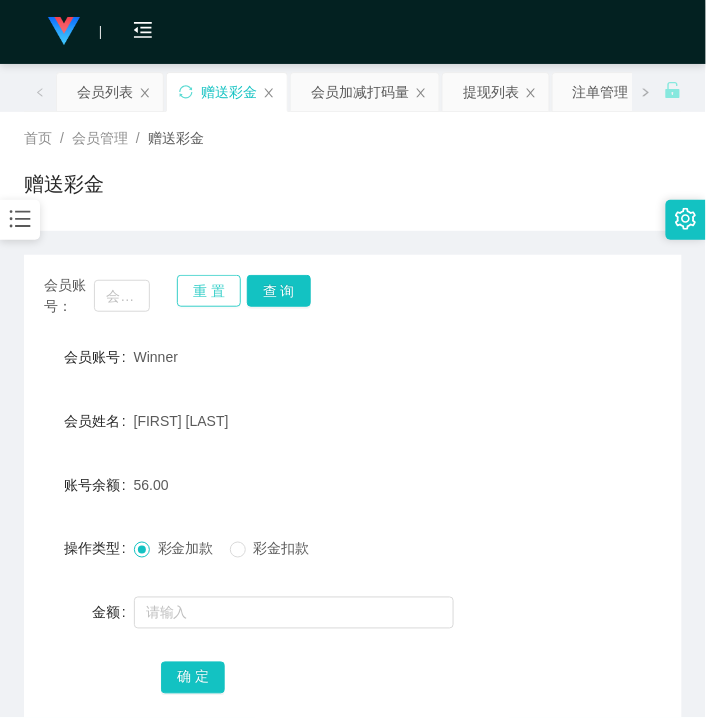 type 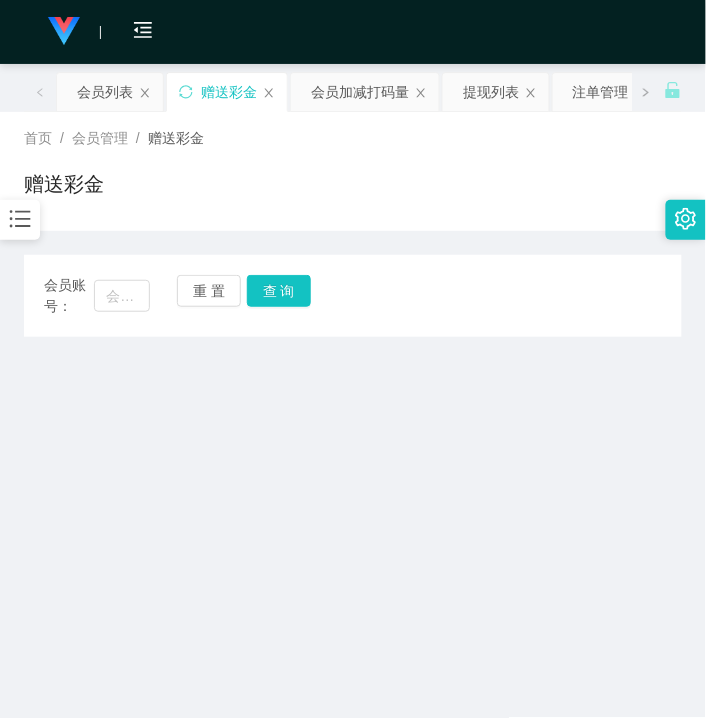 click on "会员账号： 重 置 查 询" at bounding box center (353, 296) 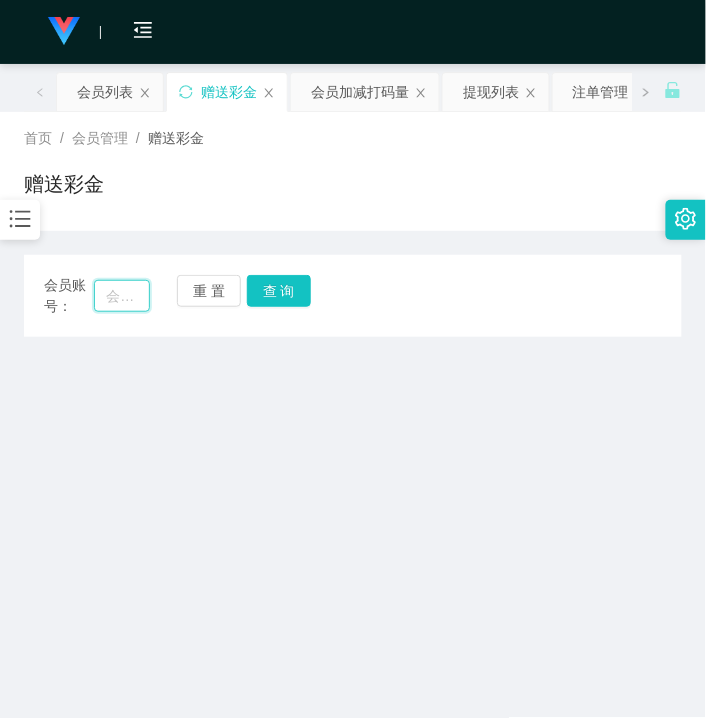 click at bounding box center [122, 296] 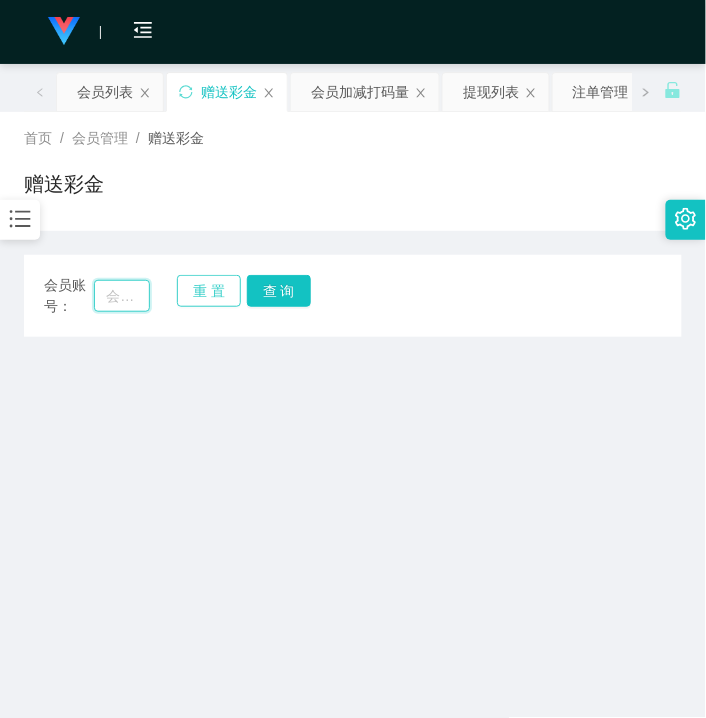 paste on "en" 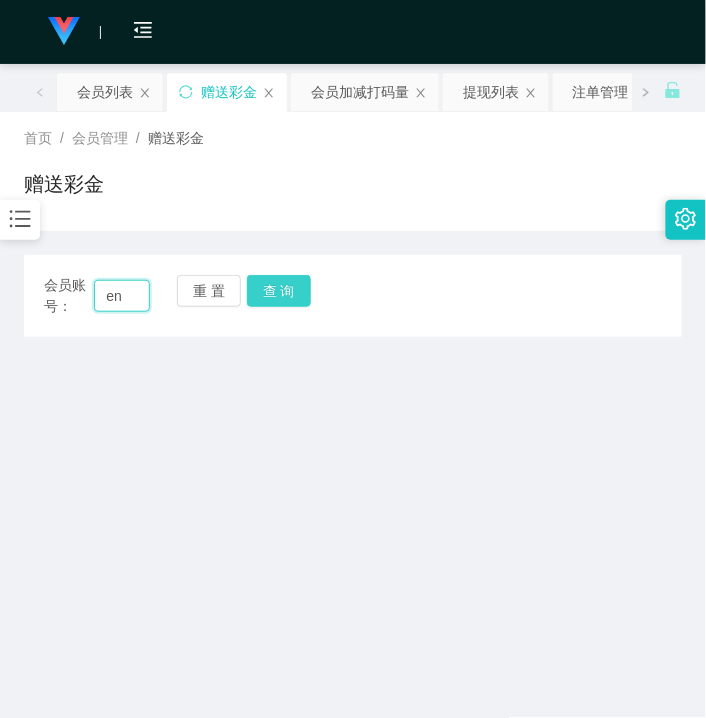 type on "en" 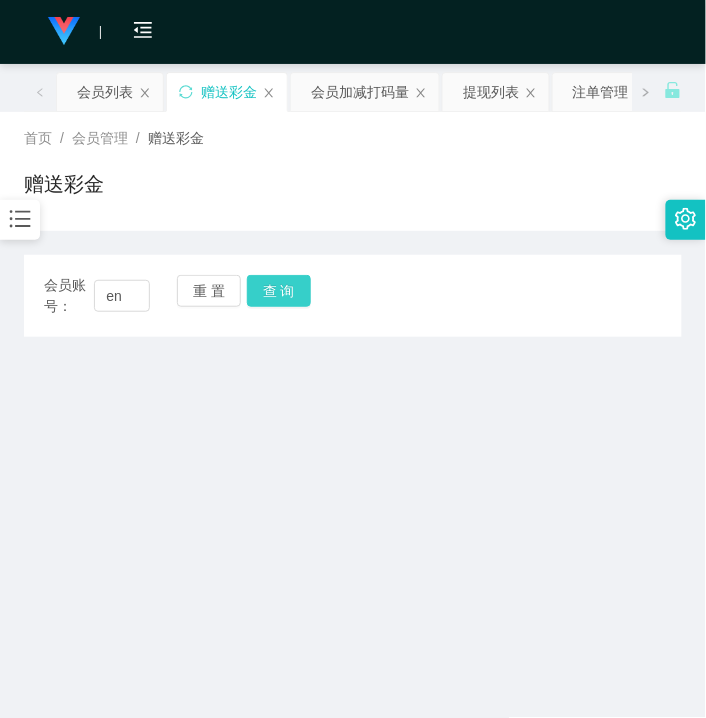 click on "查 询" at bounding box center [279, 291] 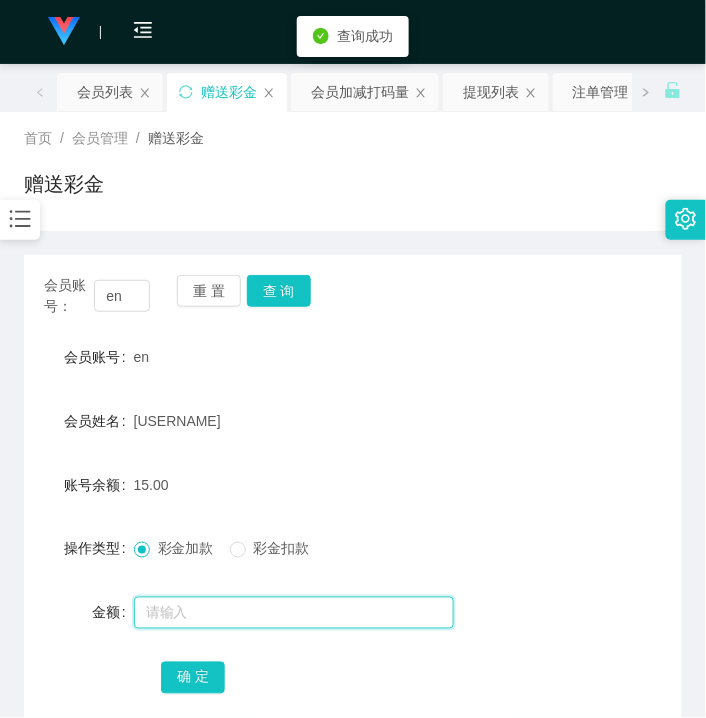 click at bounding box center [294, 613] 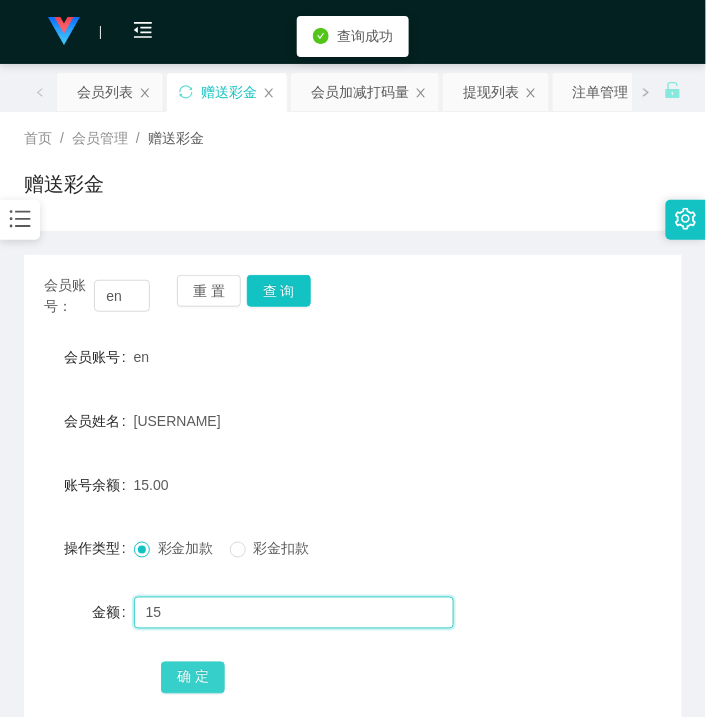 type on "15" 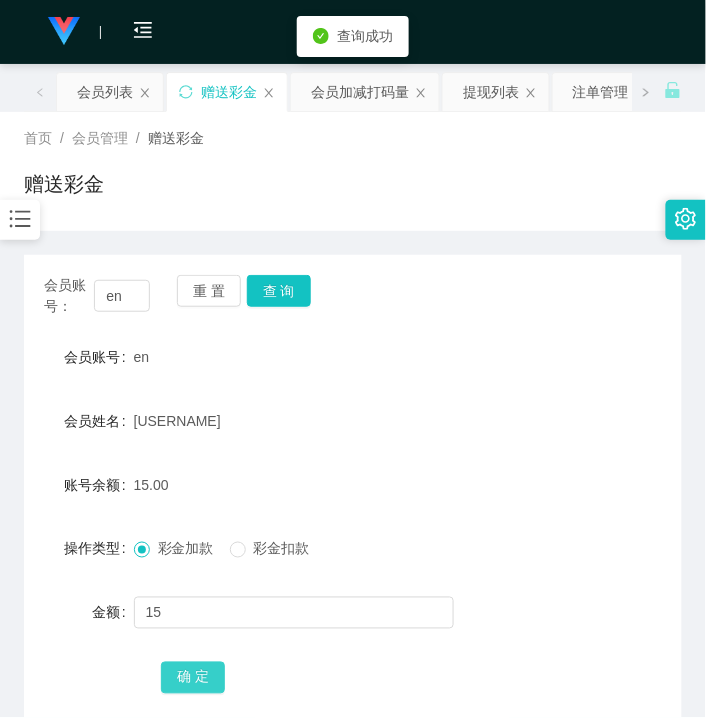 click on "确 定" at bounding box center [193, 678] 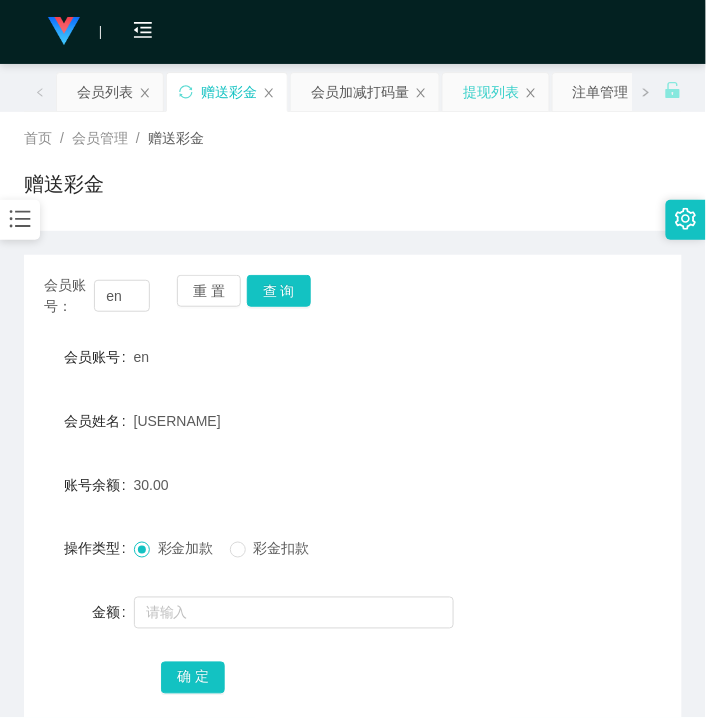 click on "提现列表" at bounding box center [491, 92] 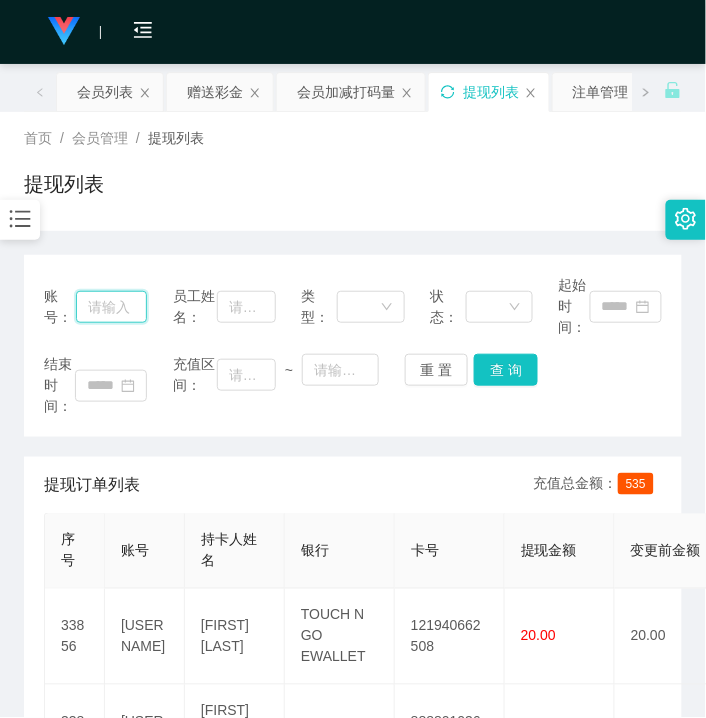click at bounding box center (111, 307) 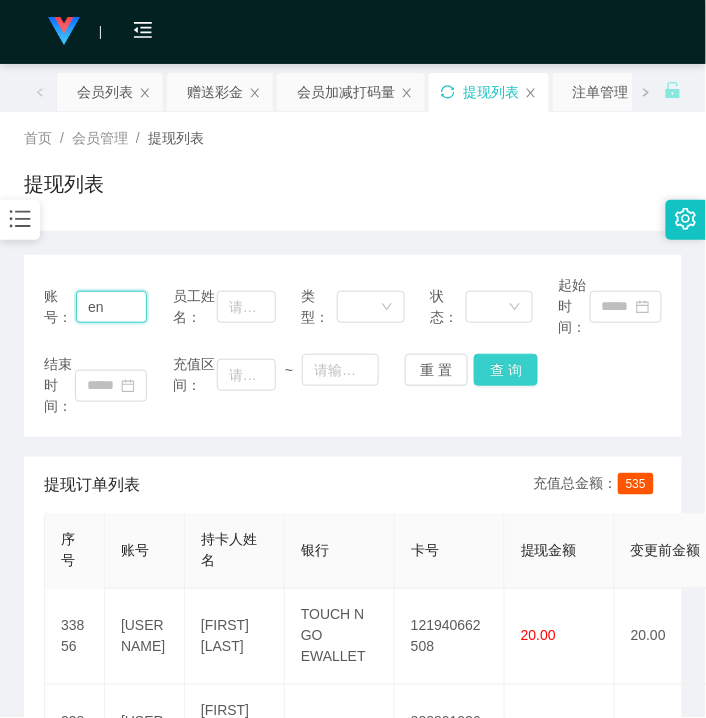 type on "en" 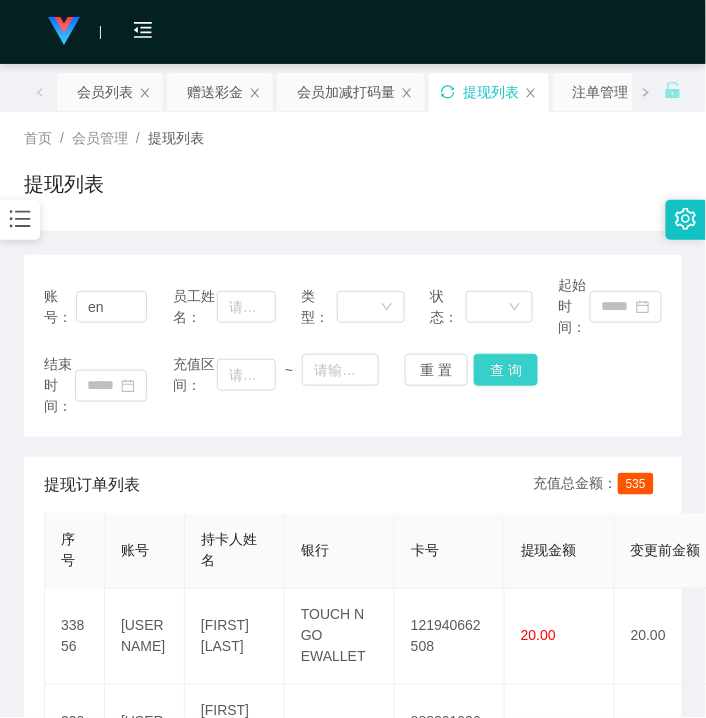 click on "查 询" at bounding box center [506, 370] 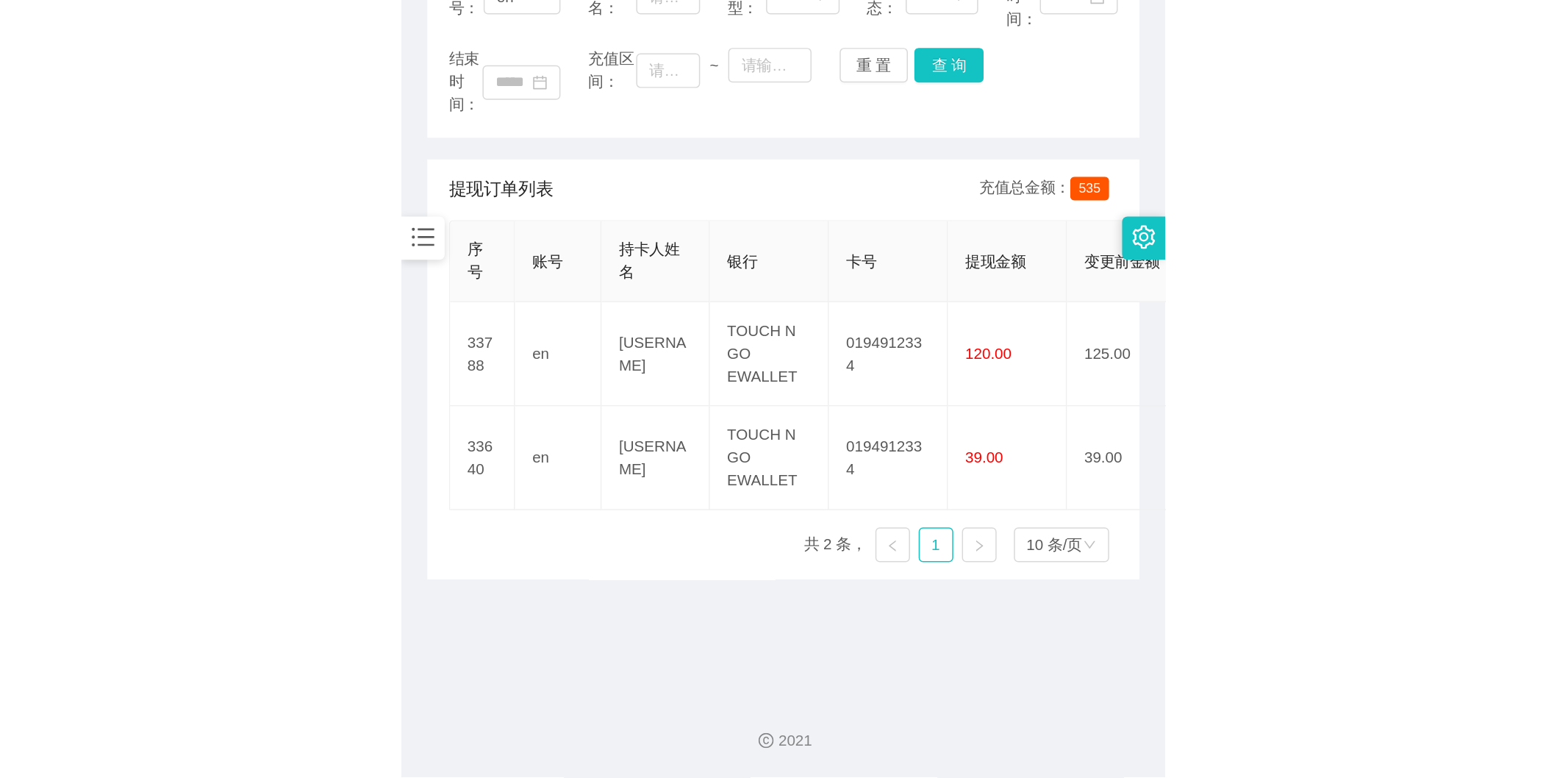 scroll, scrollTop: 0, scrollLeft: 0, axis: both 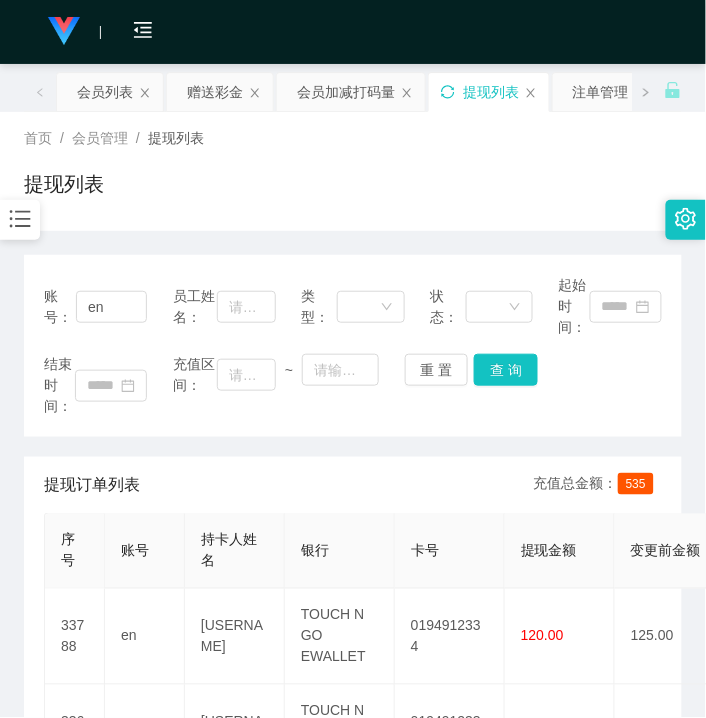 click on "提现列表" at bounding box center [353, 192] 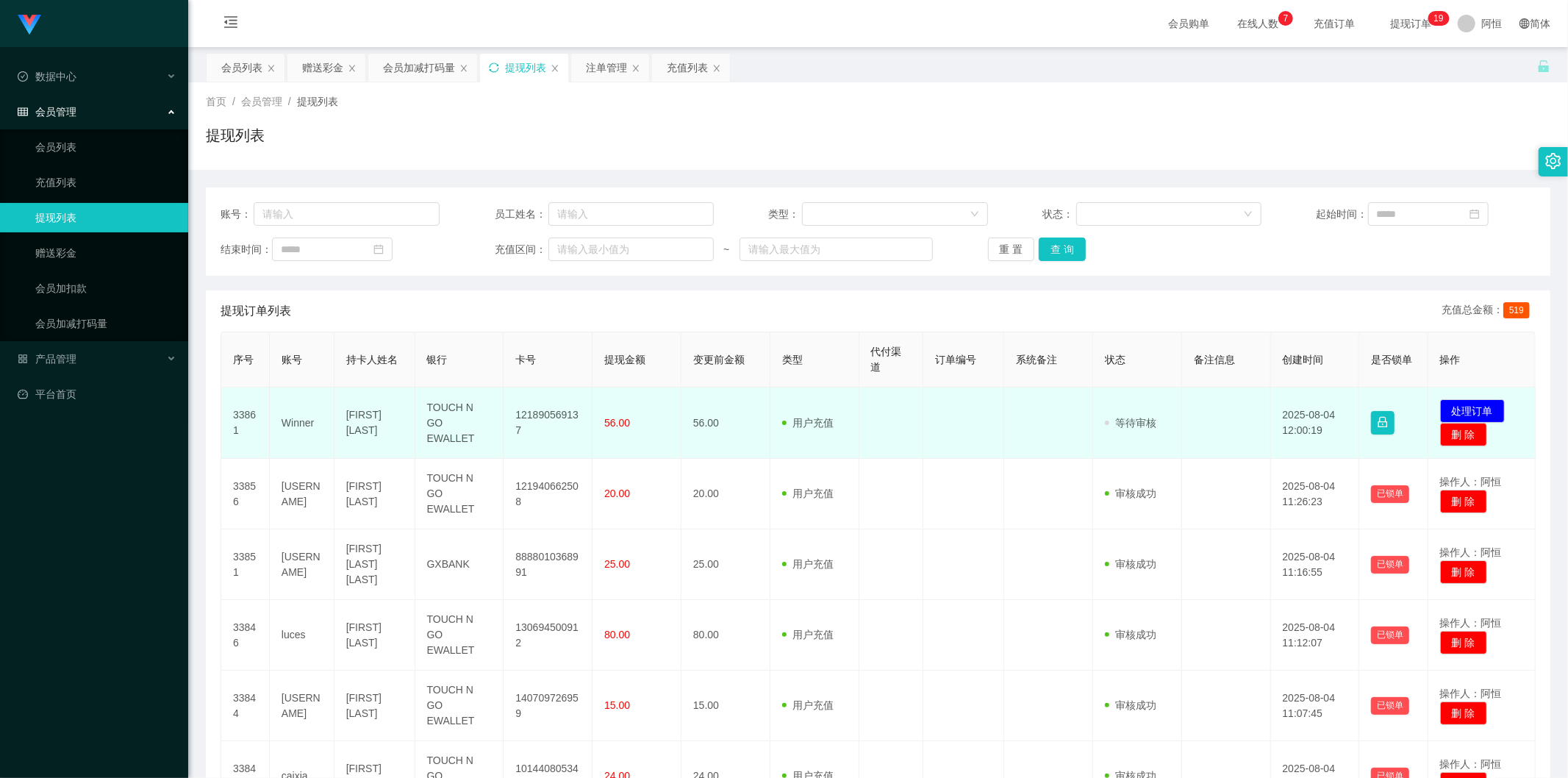 click on "121890569137" at bounding box center (548, 423) 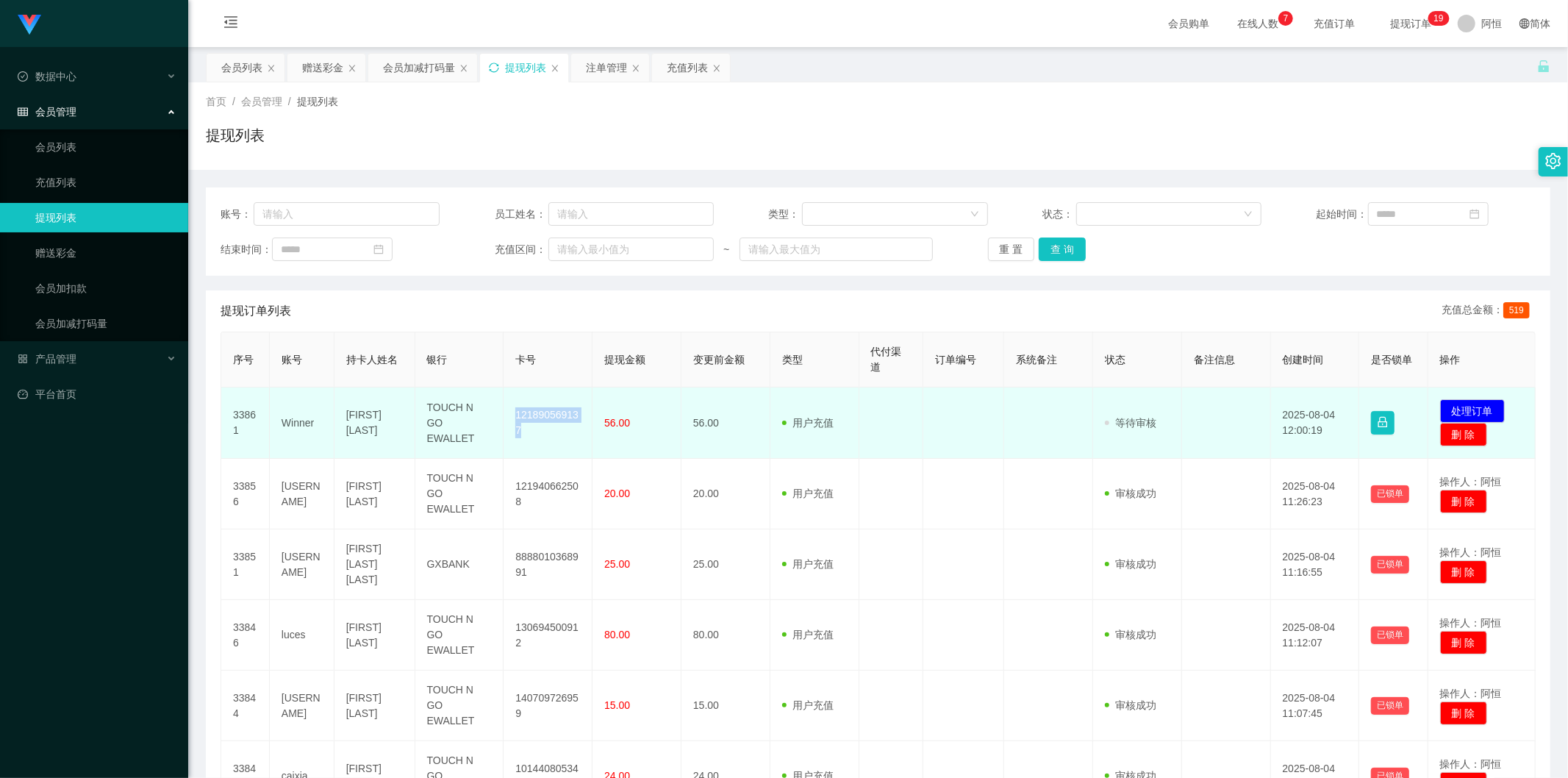 click on "121890569137" at bounding box center [548, 423] 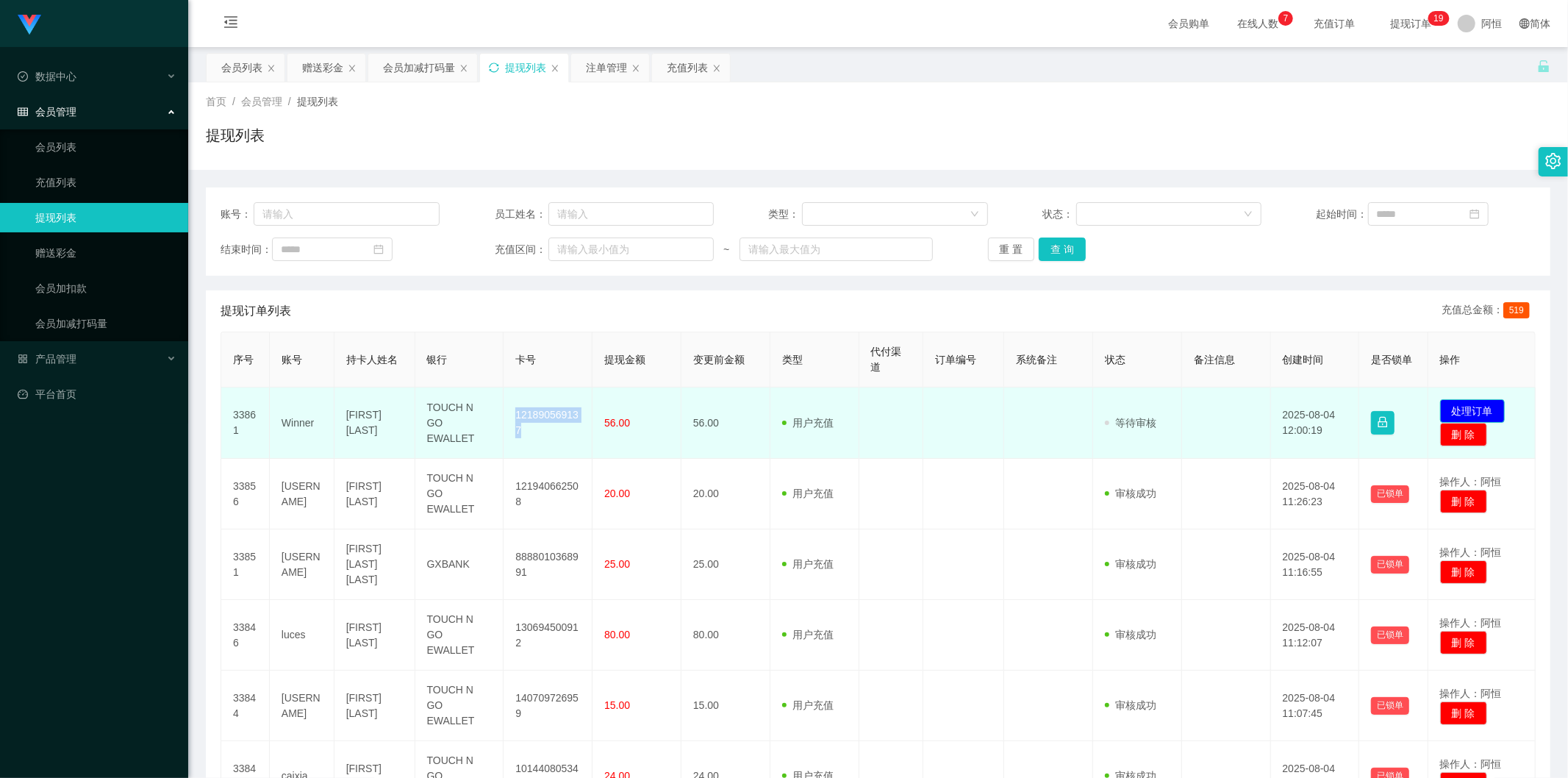 click on "处理订单" at bounding box center (1472, 411) 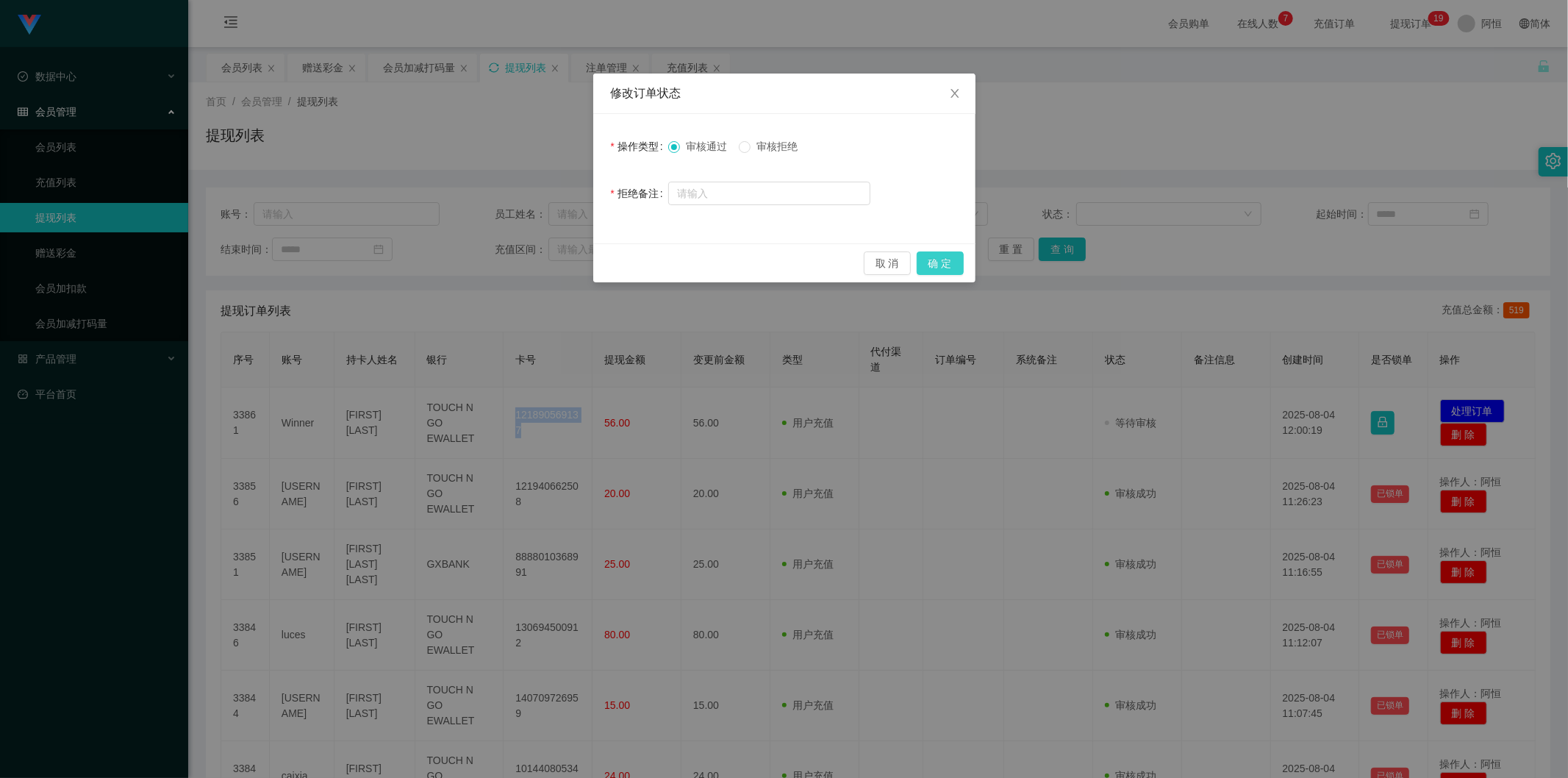 click on "确 定" at bounding box center (940, 263) 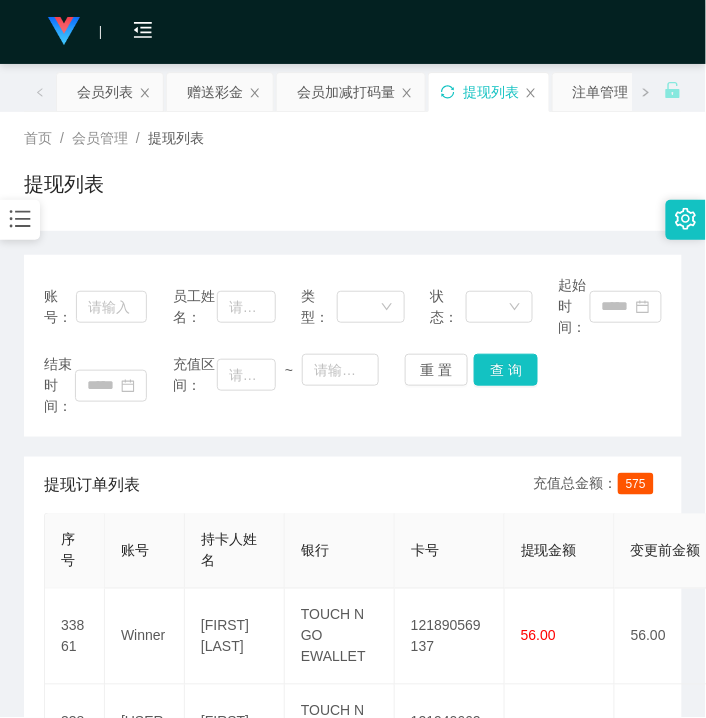 click on "提现列表" at bounding box center [353, 192] 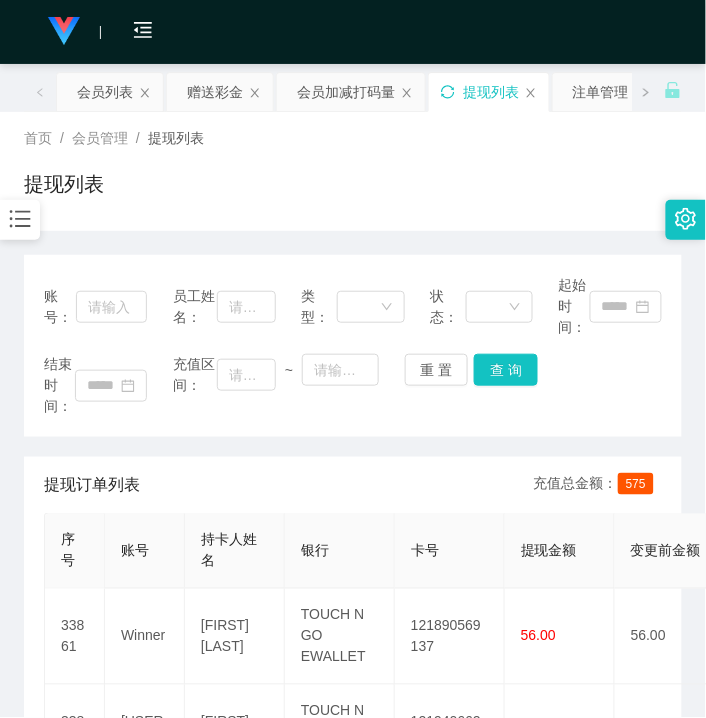 click 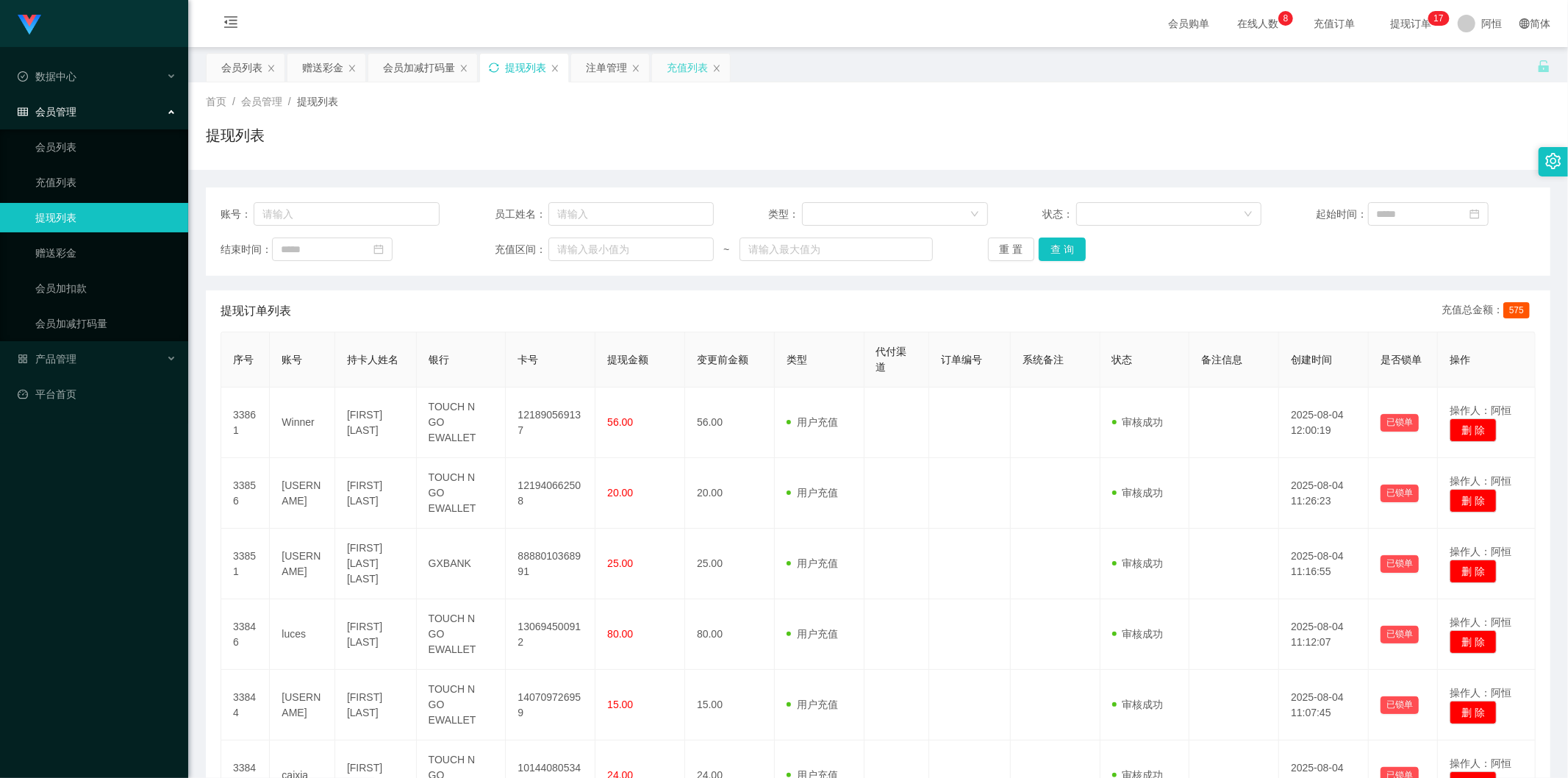 click on "充值列表" at bounding box center [687, 68] 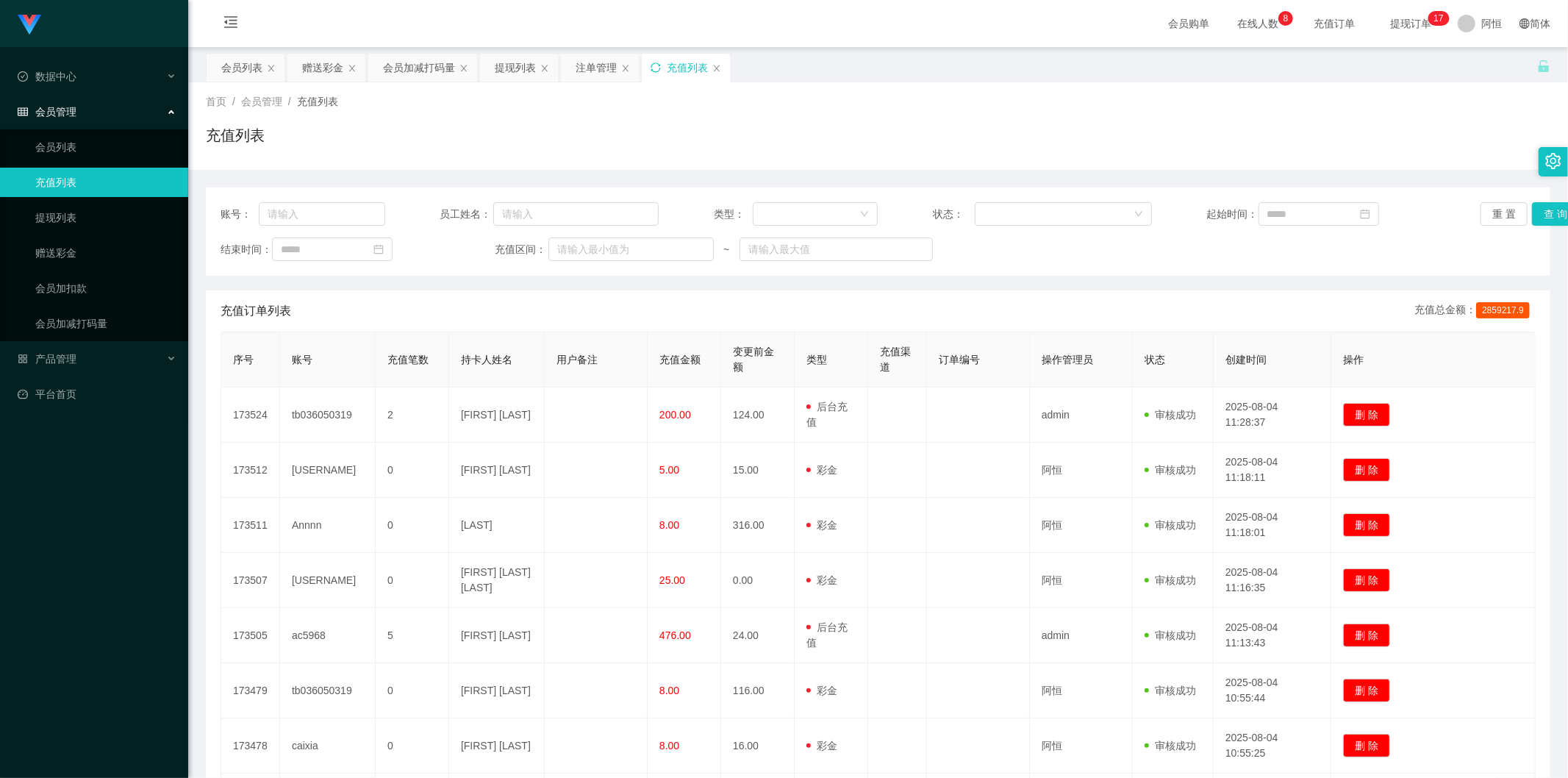 click on "充值列表" at bounding box center (687, 68) 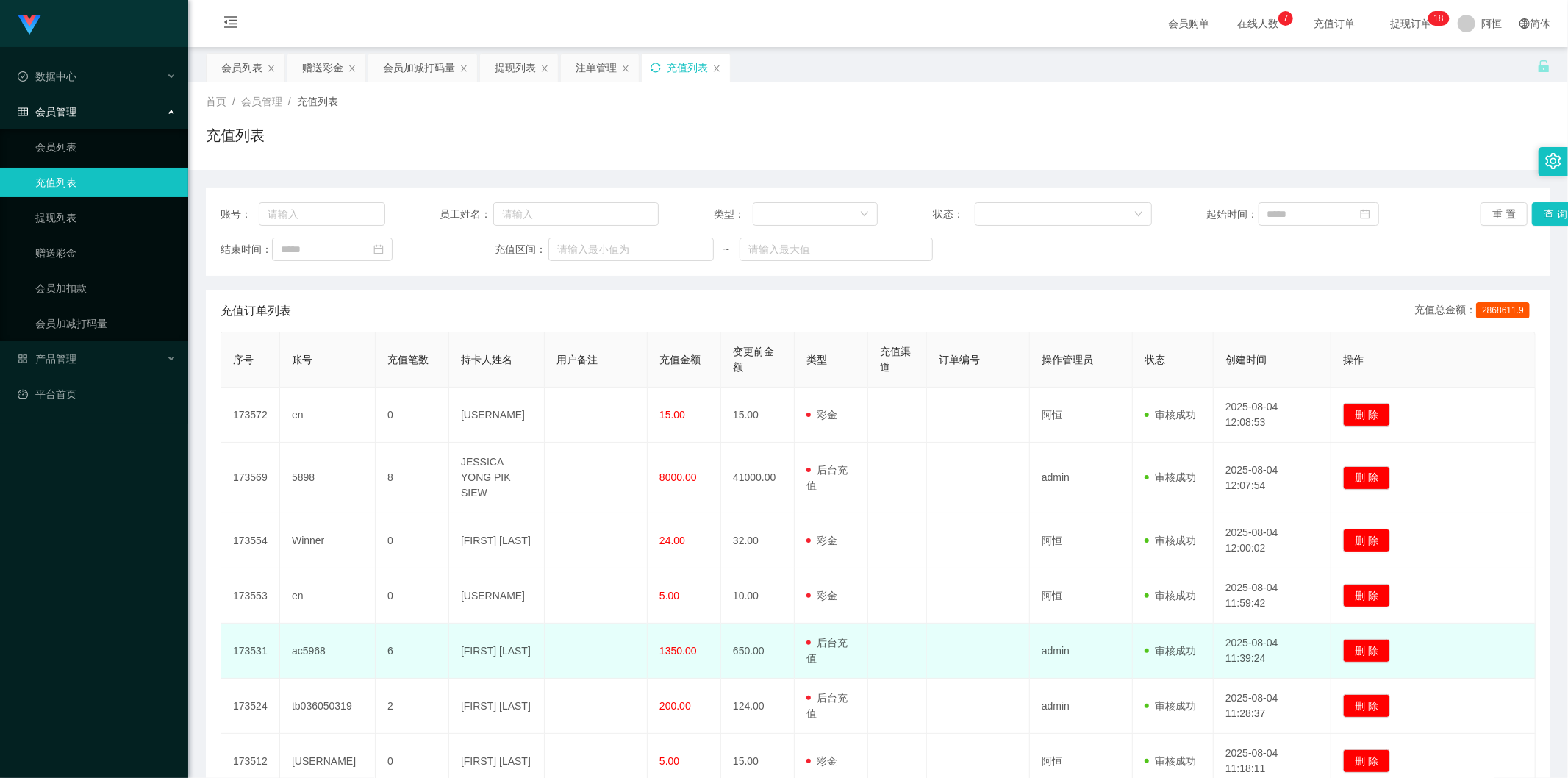 click on "1350.00" at bounding box center [678, 651] 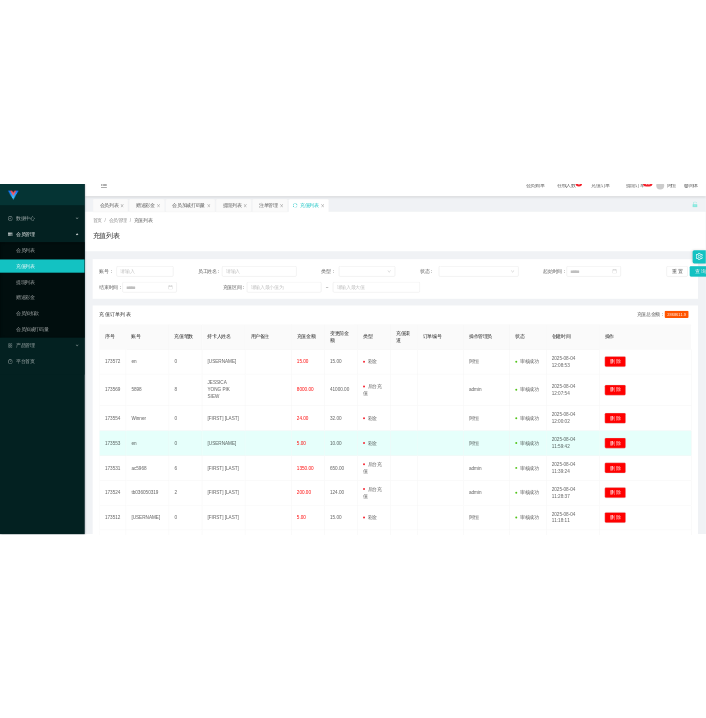 scroll, scrollTop: 0, scrollLeft: 0, axis: both 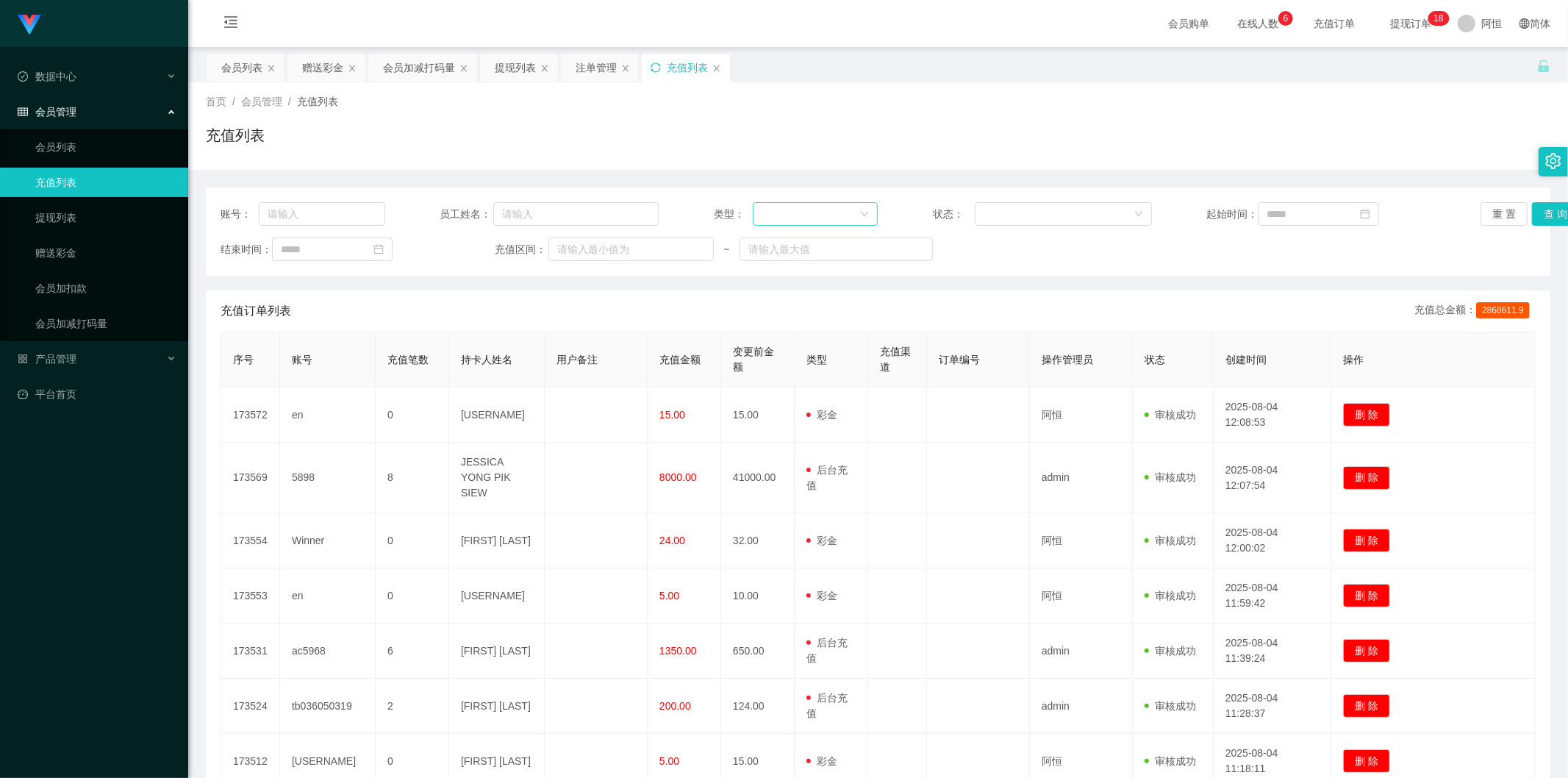 click at bounding box center [810, 214] 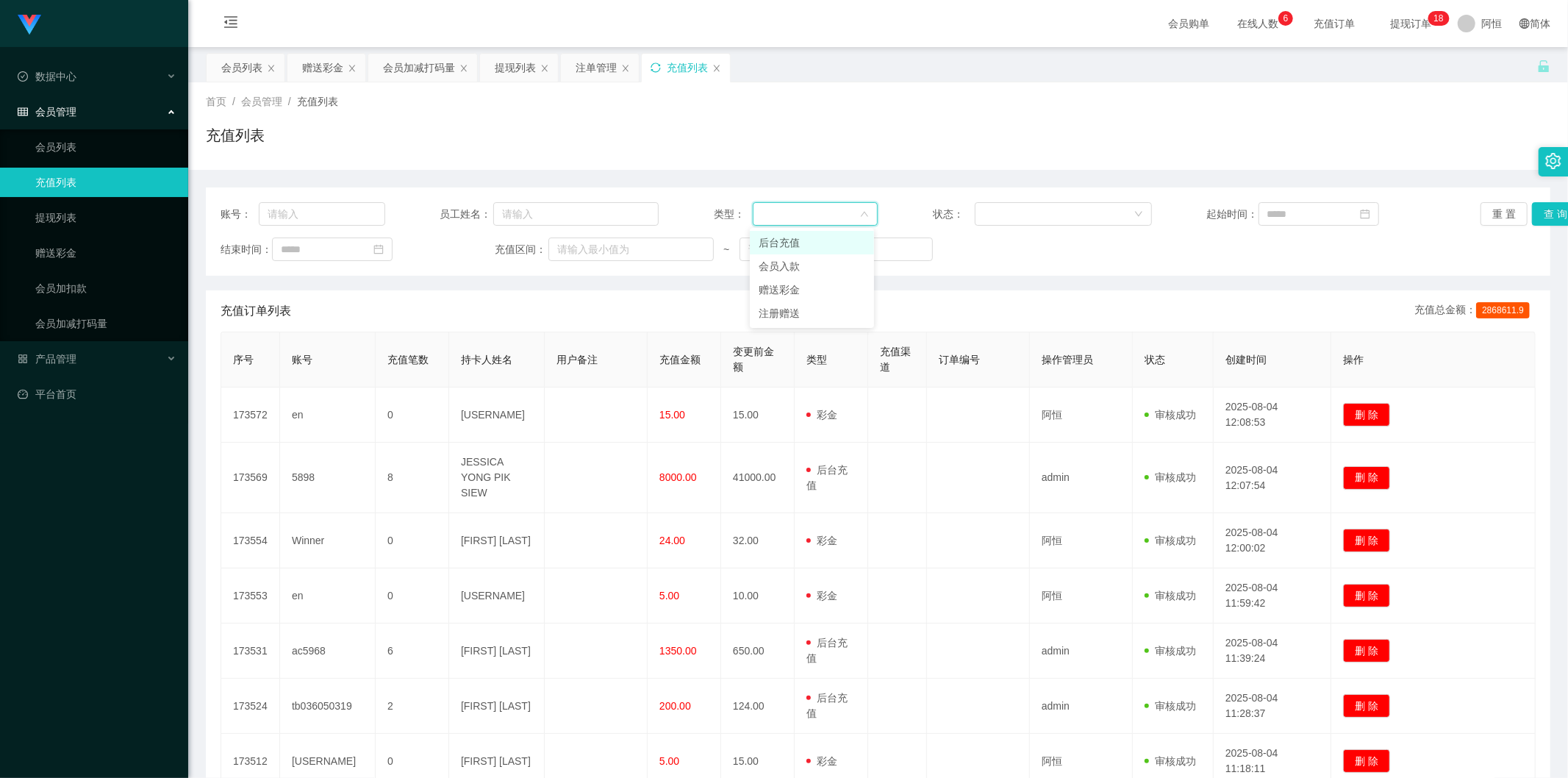click on "后台充值" at bounding box center (812, 243) 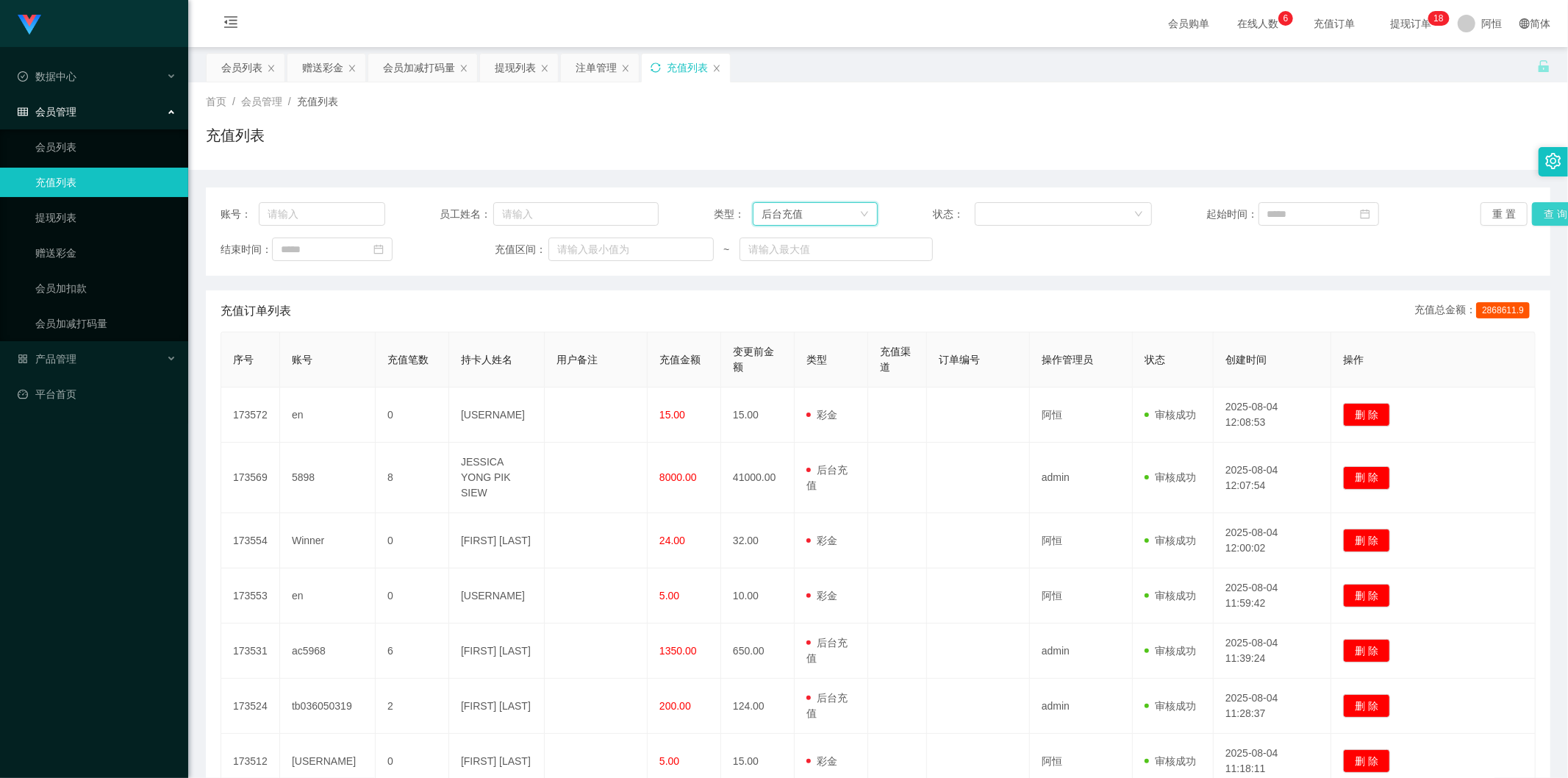 click on "查 询" at bounding box center [1556, 214] 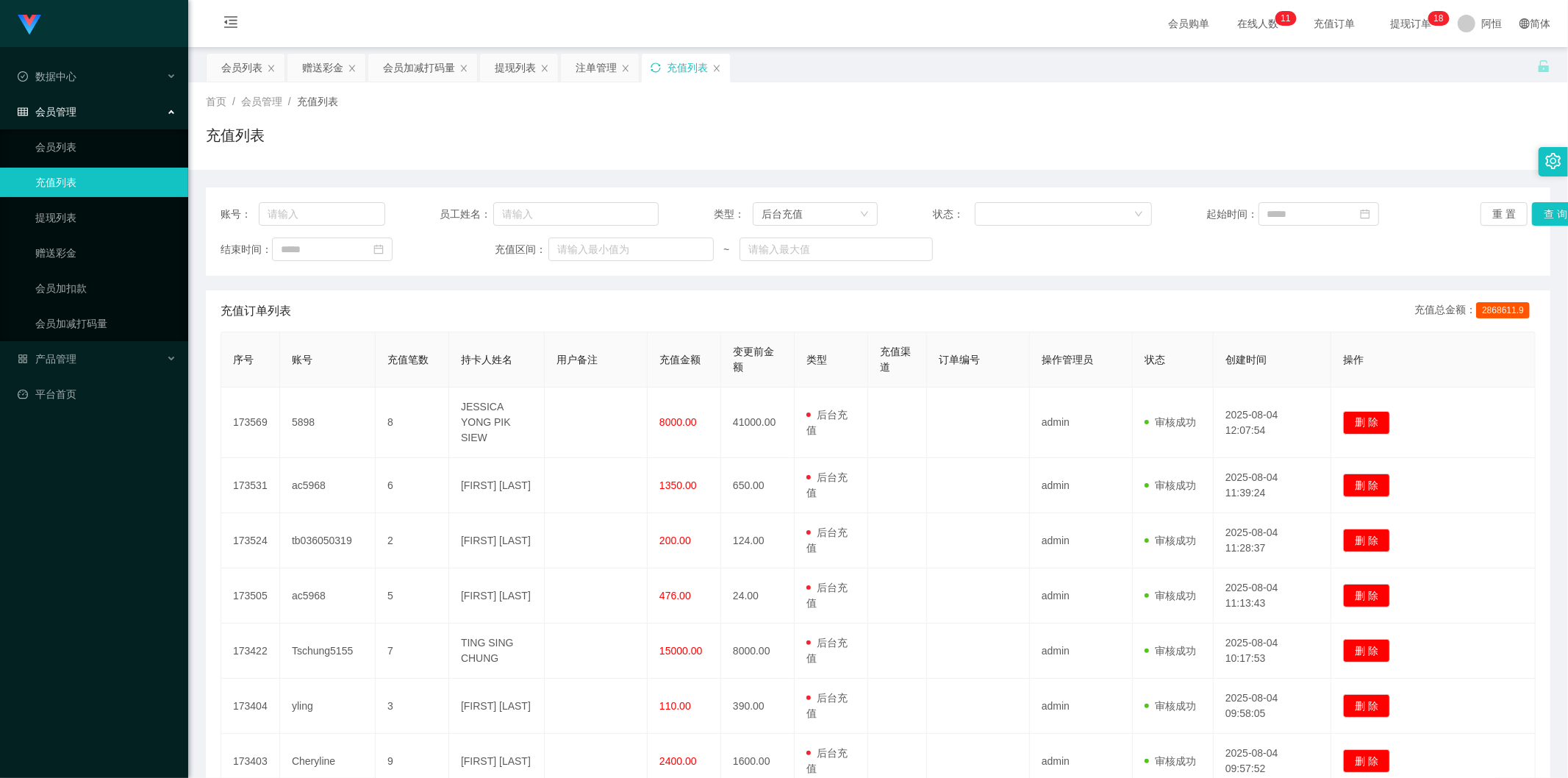 click 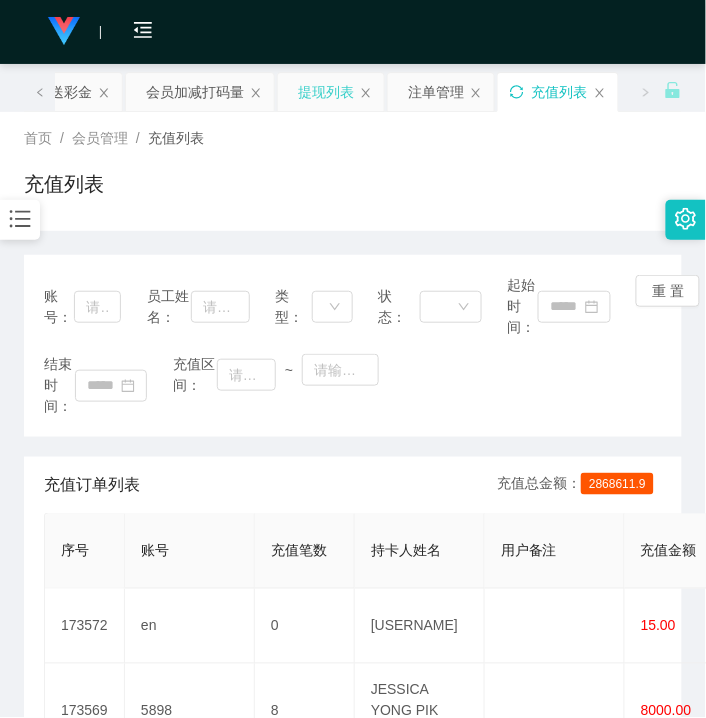 click on "提现列表" at bounding box center (326, 92) 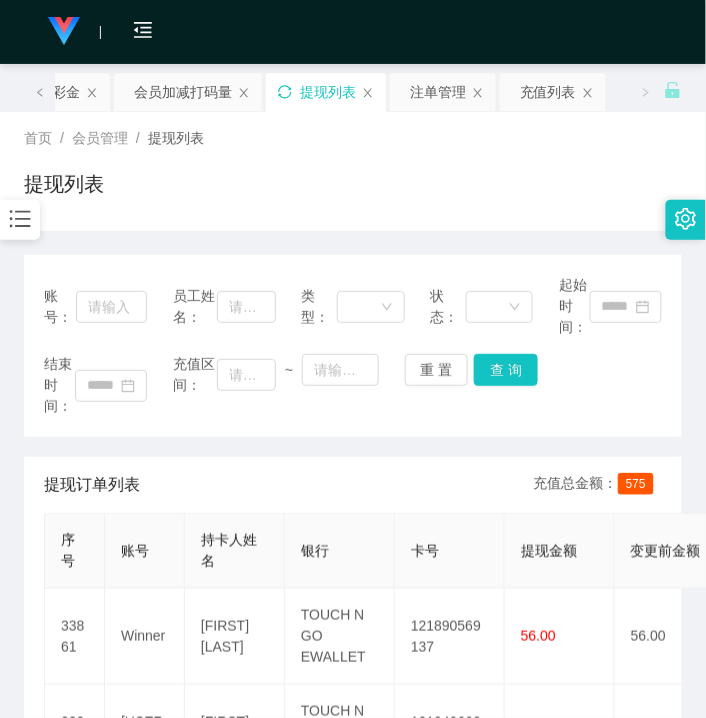 click 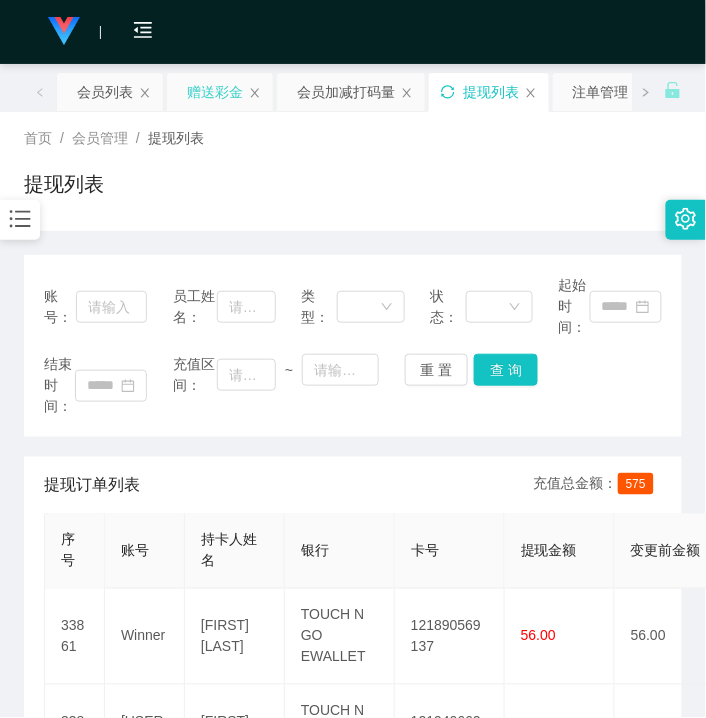 click on "赠送彩金" at bounding box center (215, 92) 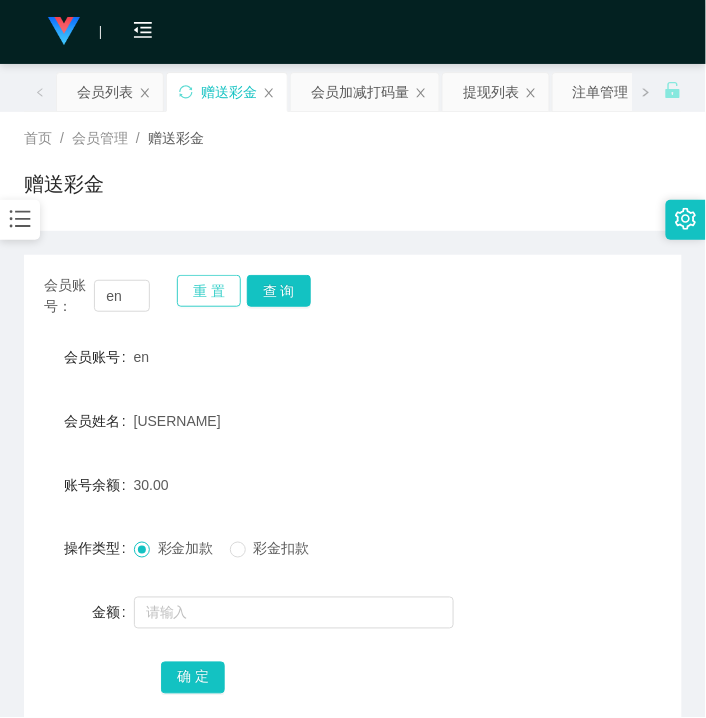 click on "重 置" at bounding box center [209, 291] 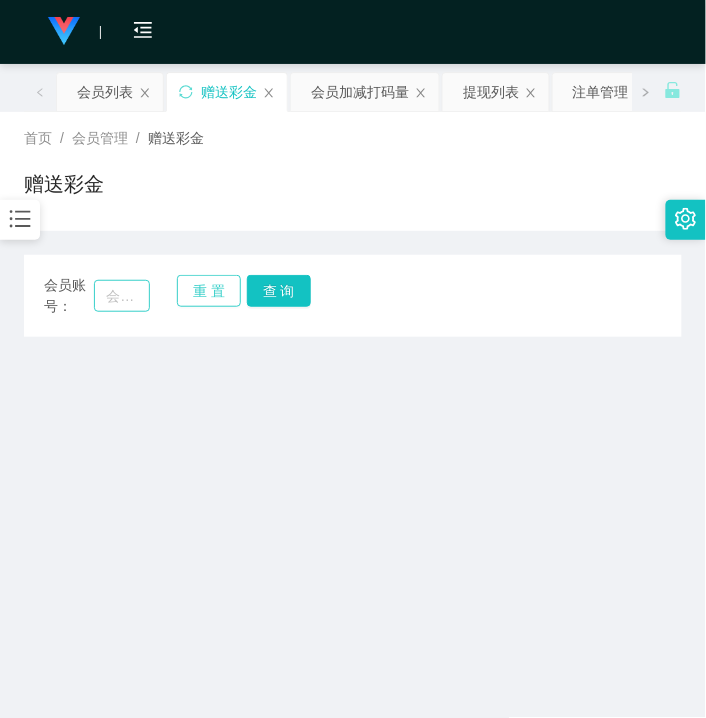 type 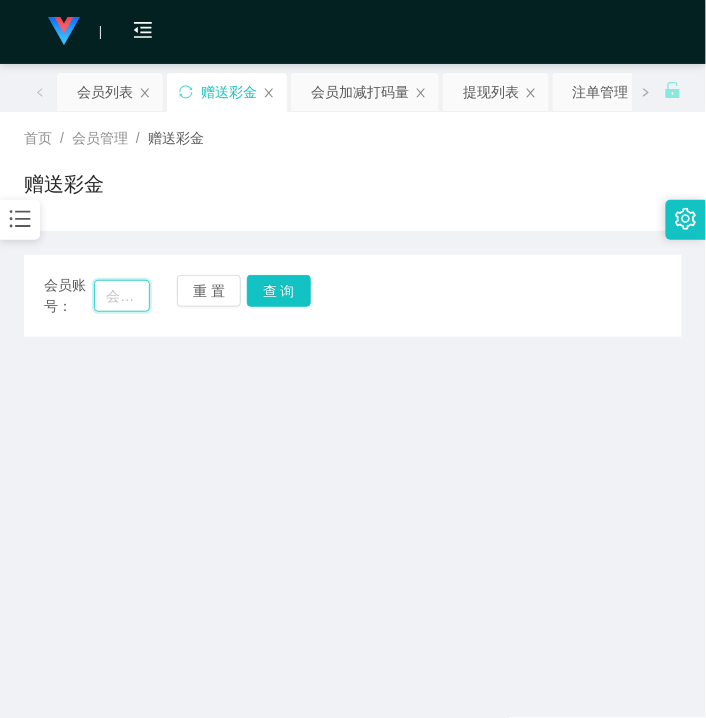 click at bounding box center (122, 296) 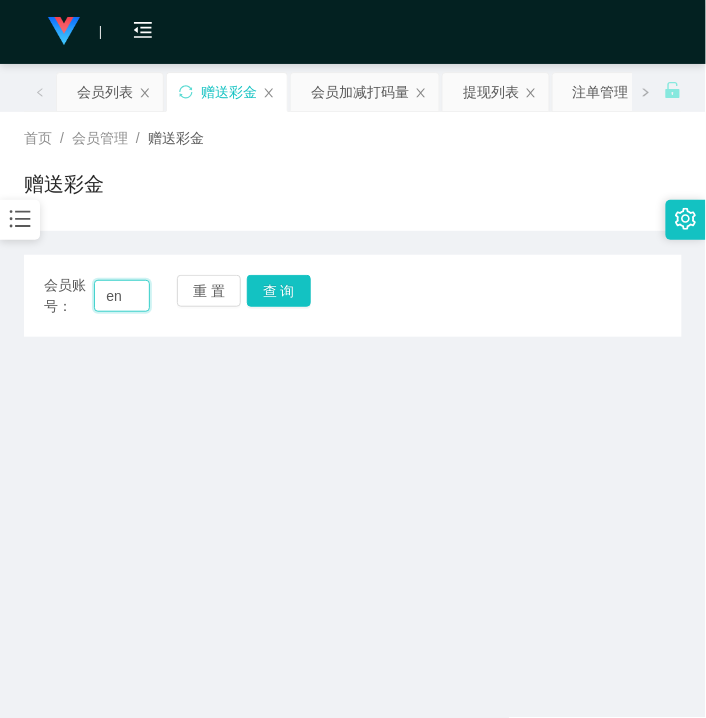 type on "en" 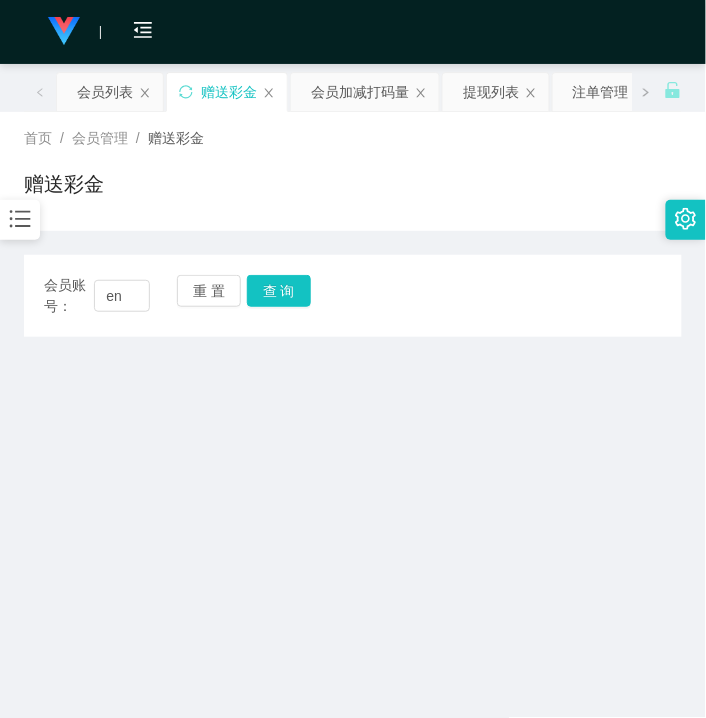 click on "会员账号： en 重 置 查 询 会员账号  en  会员姓名  abbie  账号余额  30.00  操作类型  彩金加款   彩金扣款  金额 确 定" at bounding box center [353, 296] 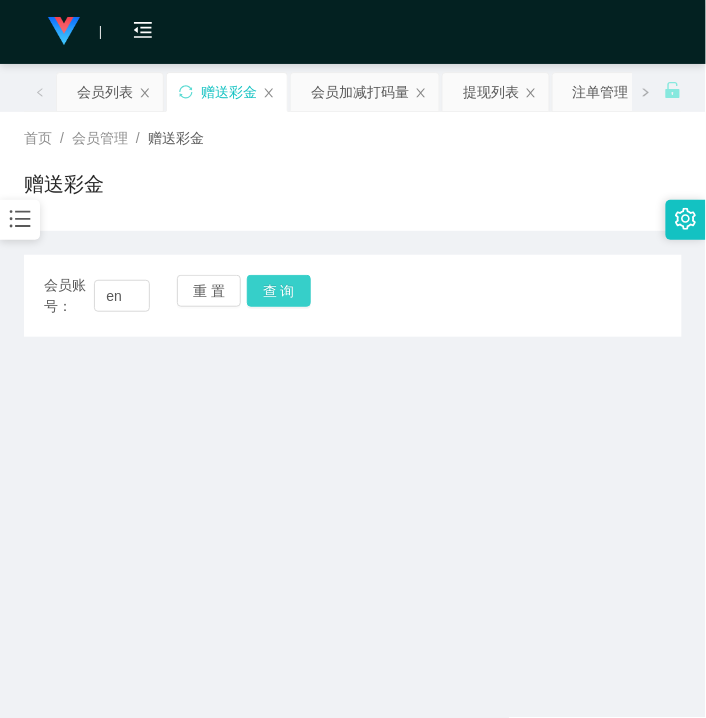 click on "查 询" at bounding box center (279, 291) 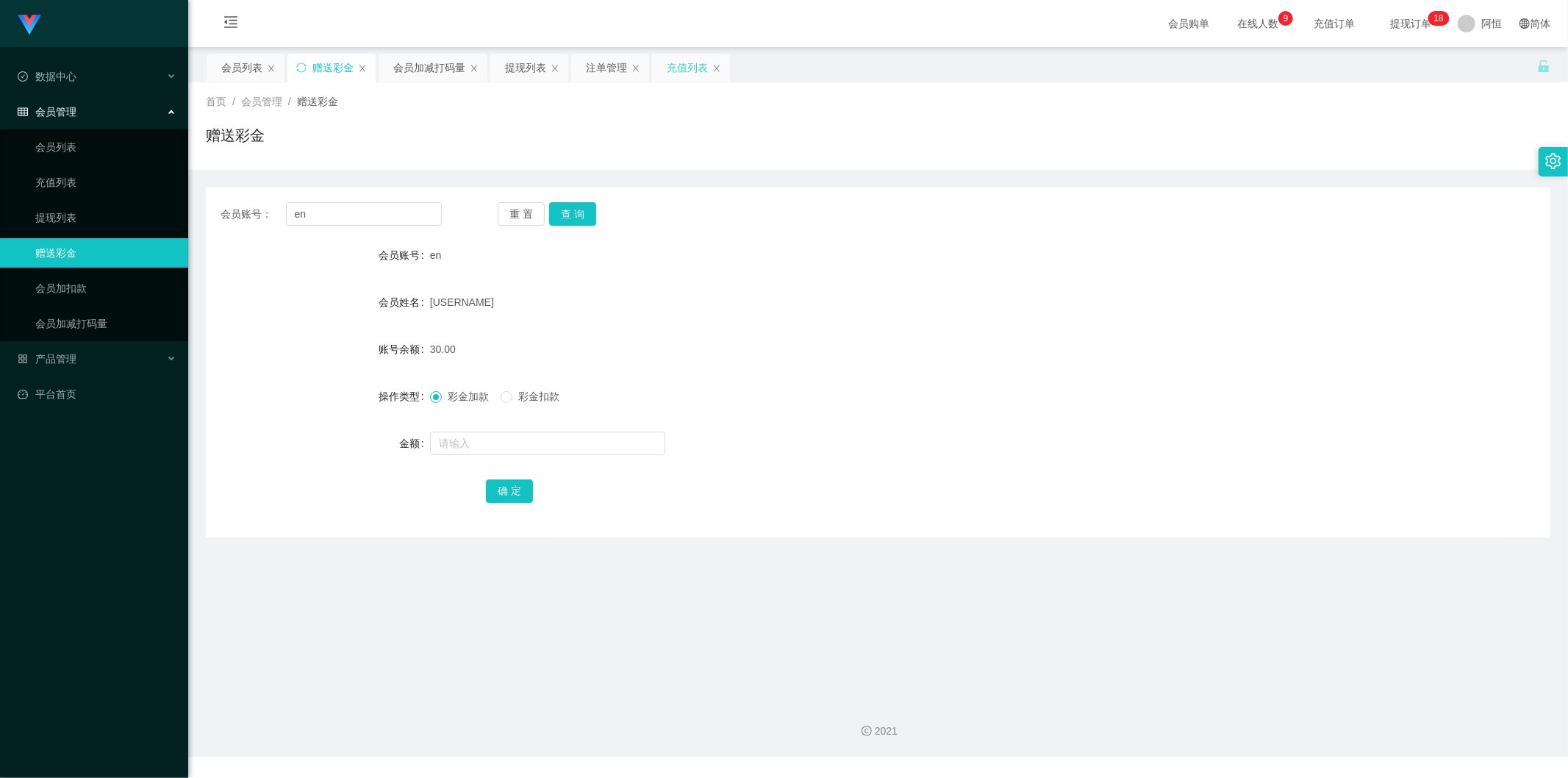 click on "充值列表" at bounding box center [687, 68] 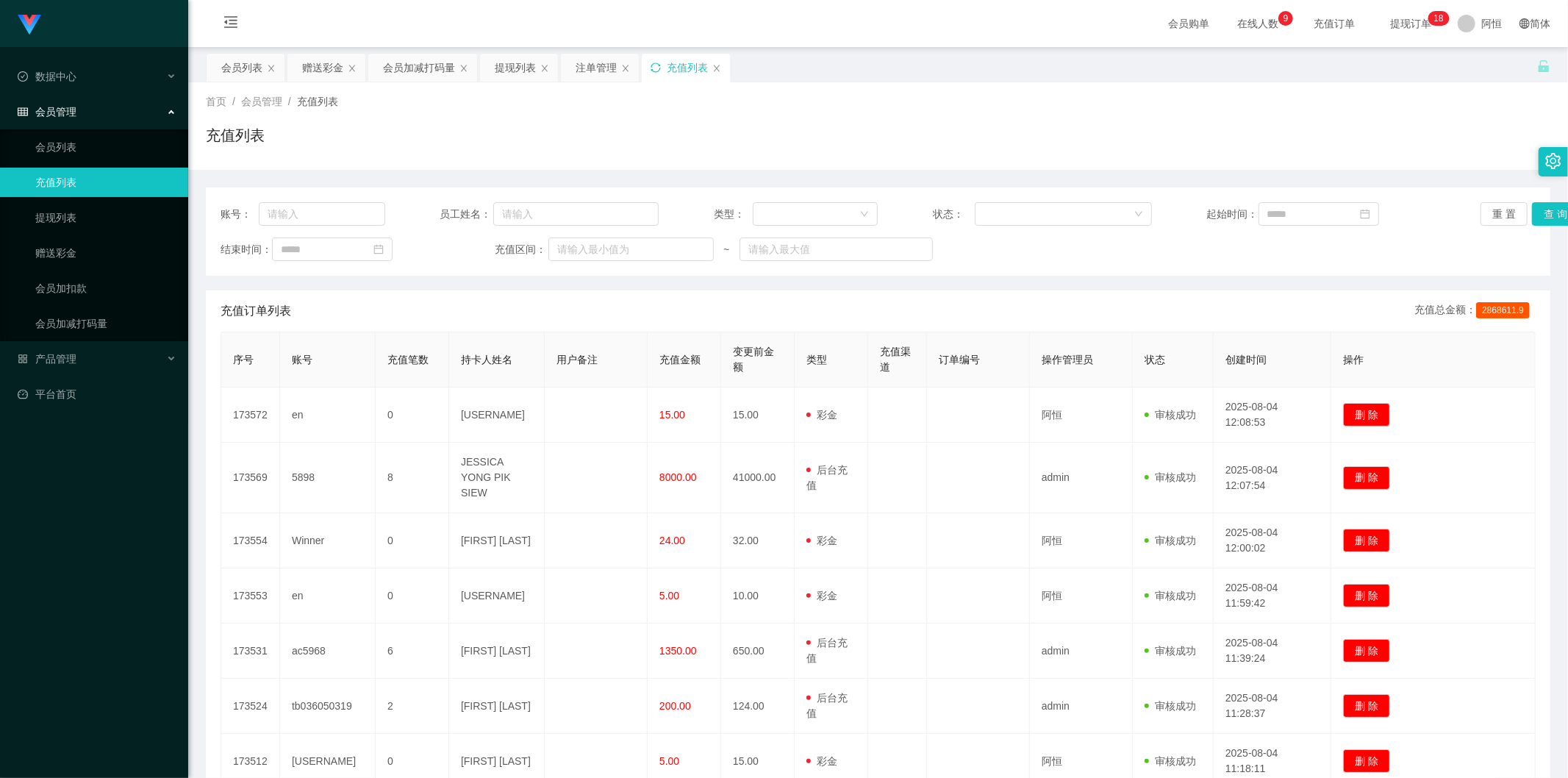 click 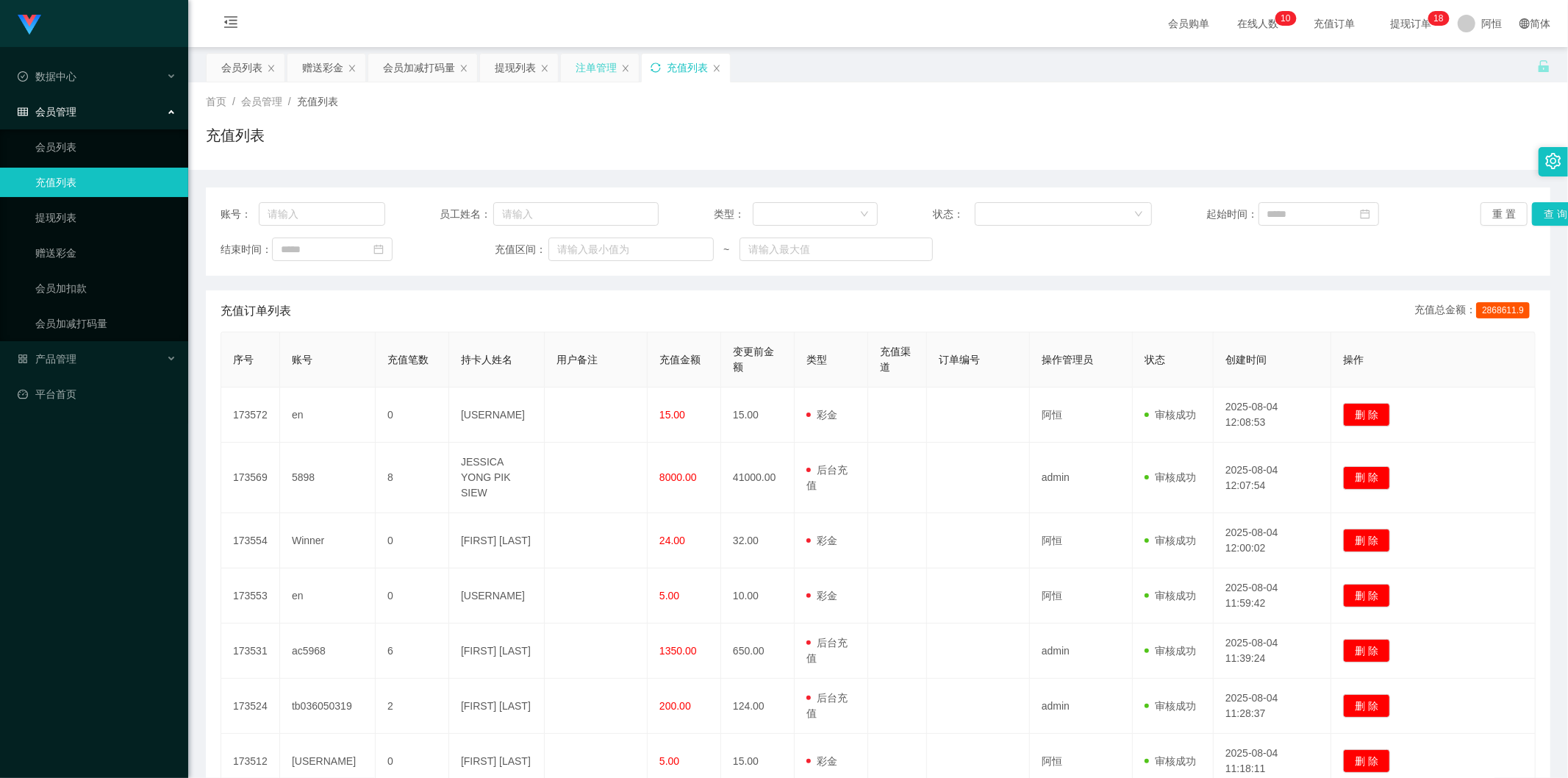click on "注单管理" at bounding box center (596, 68) 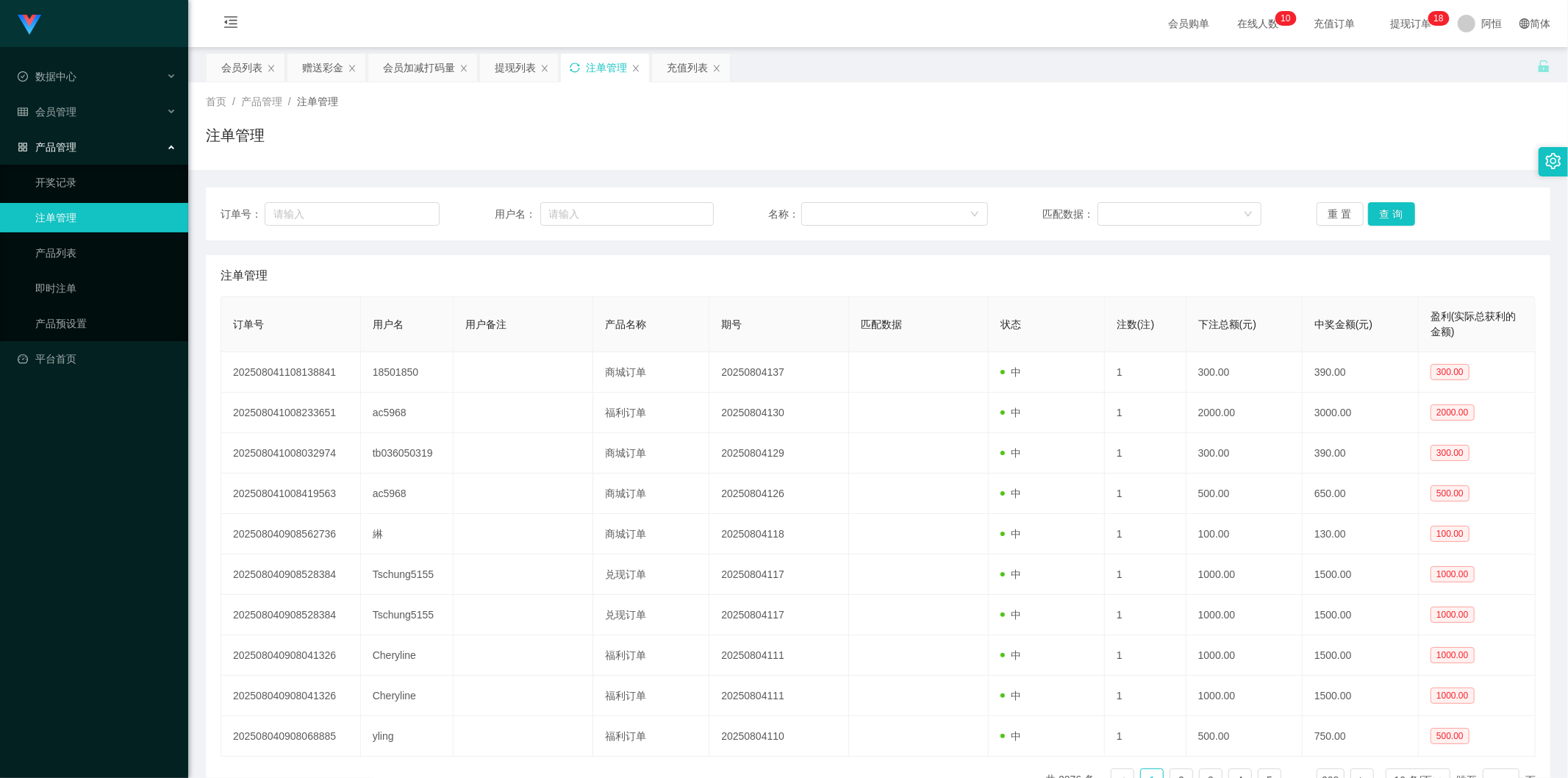 click 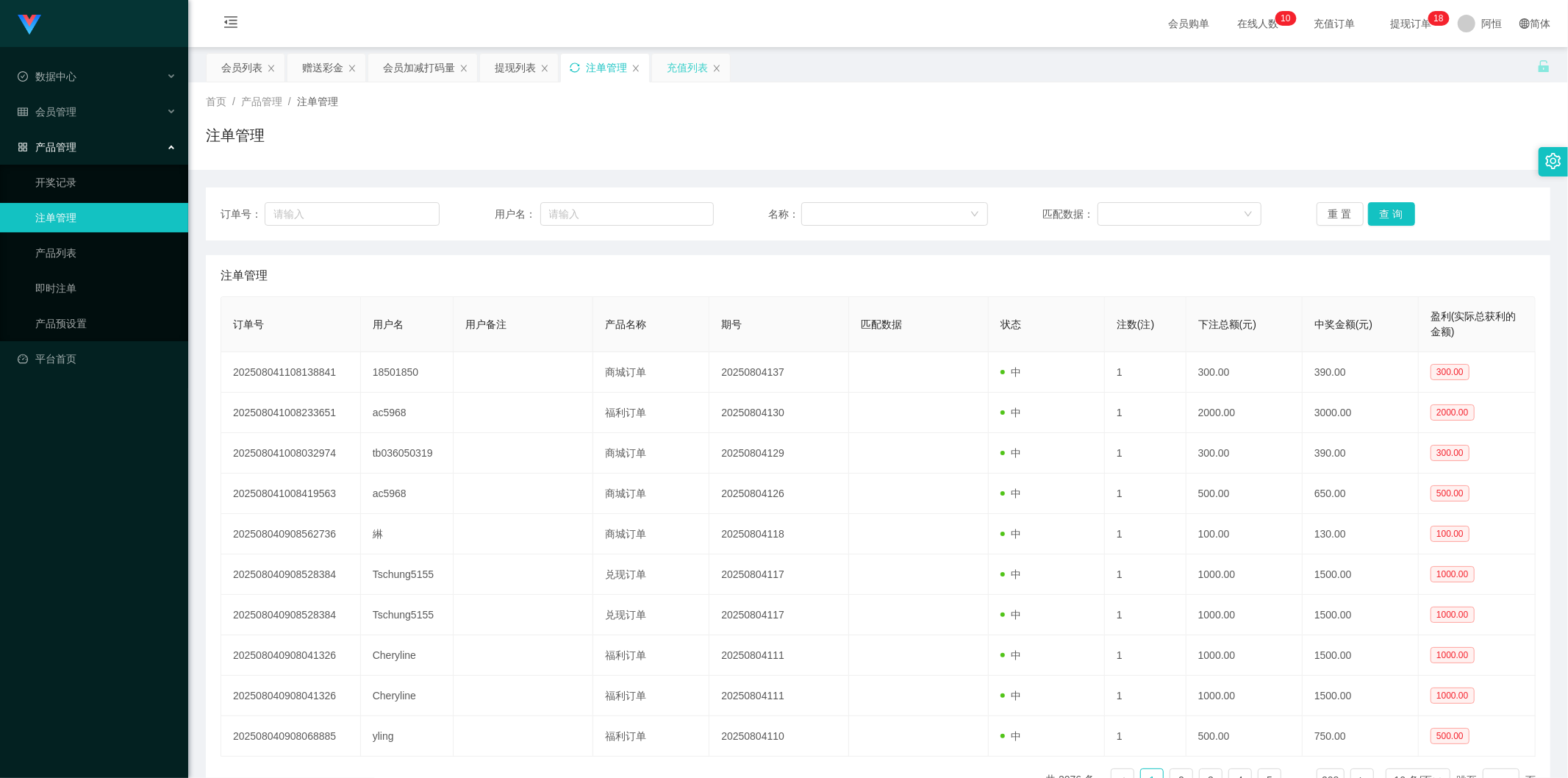 click on "充值列表" at bounding box center [687, 68] 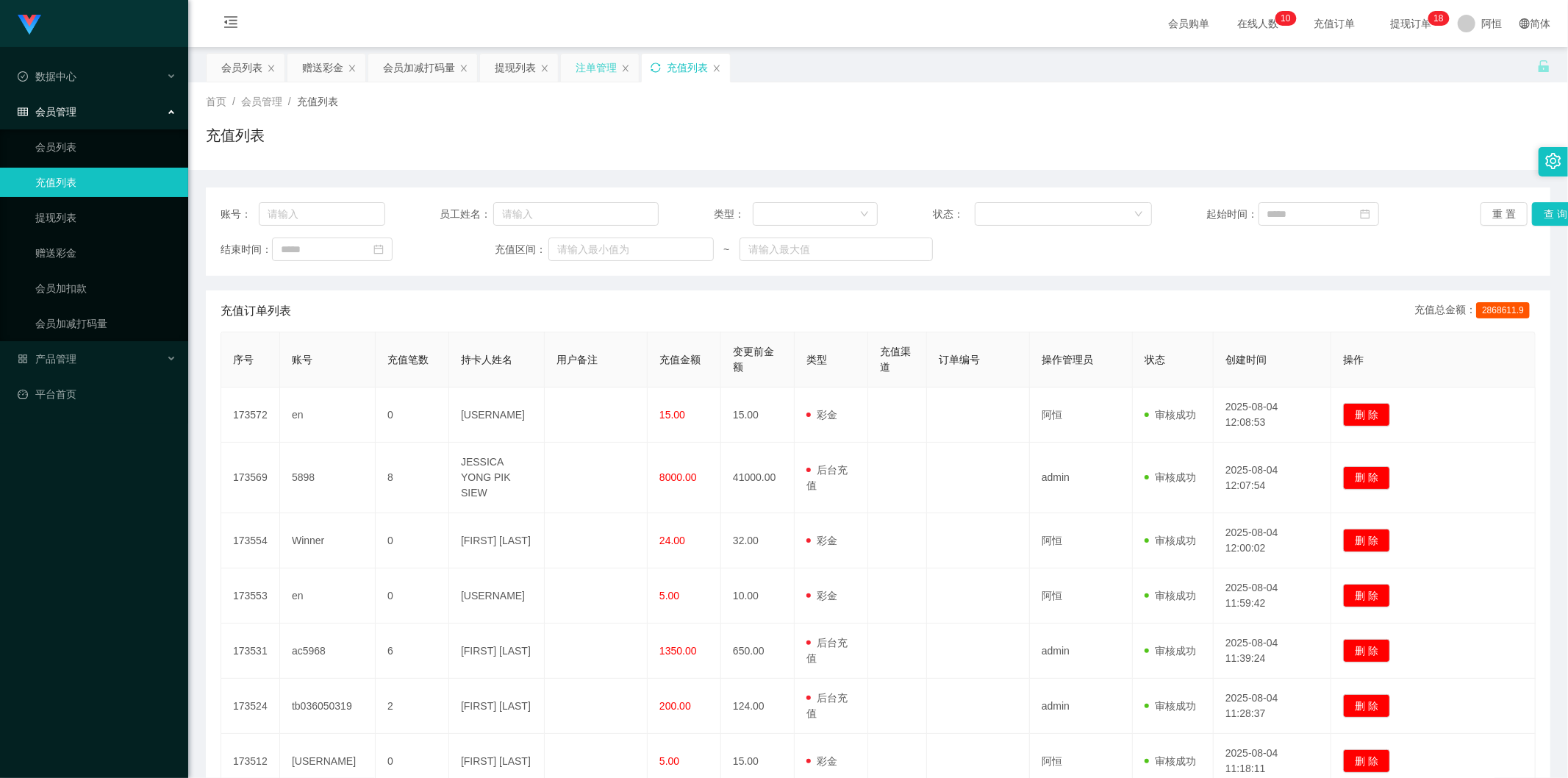 click 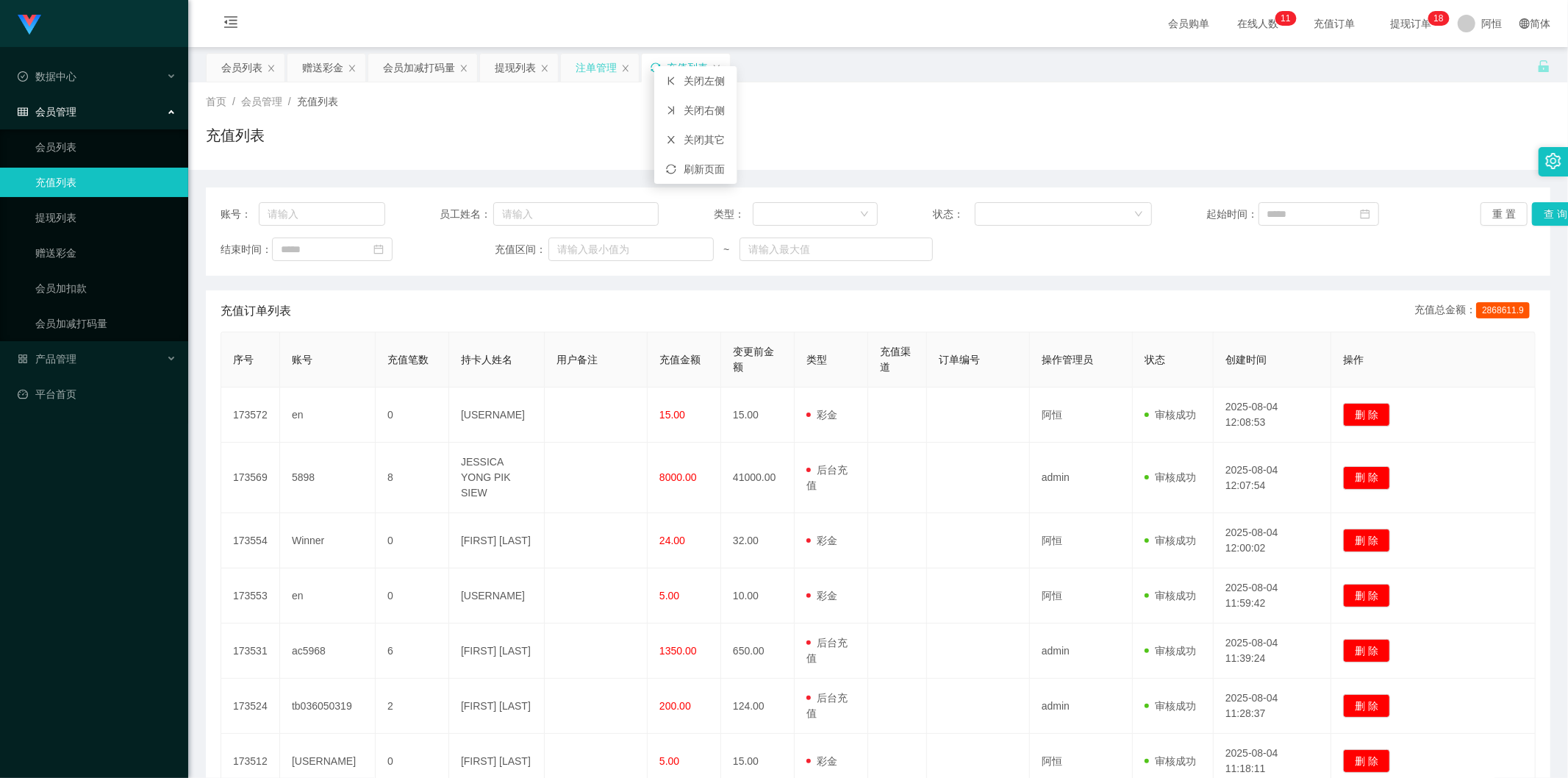 click on "充值列表" at bounding box center [878, 141] 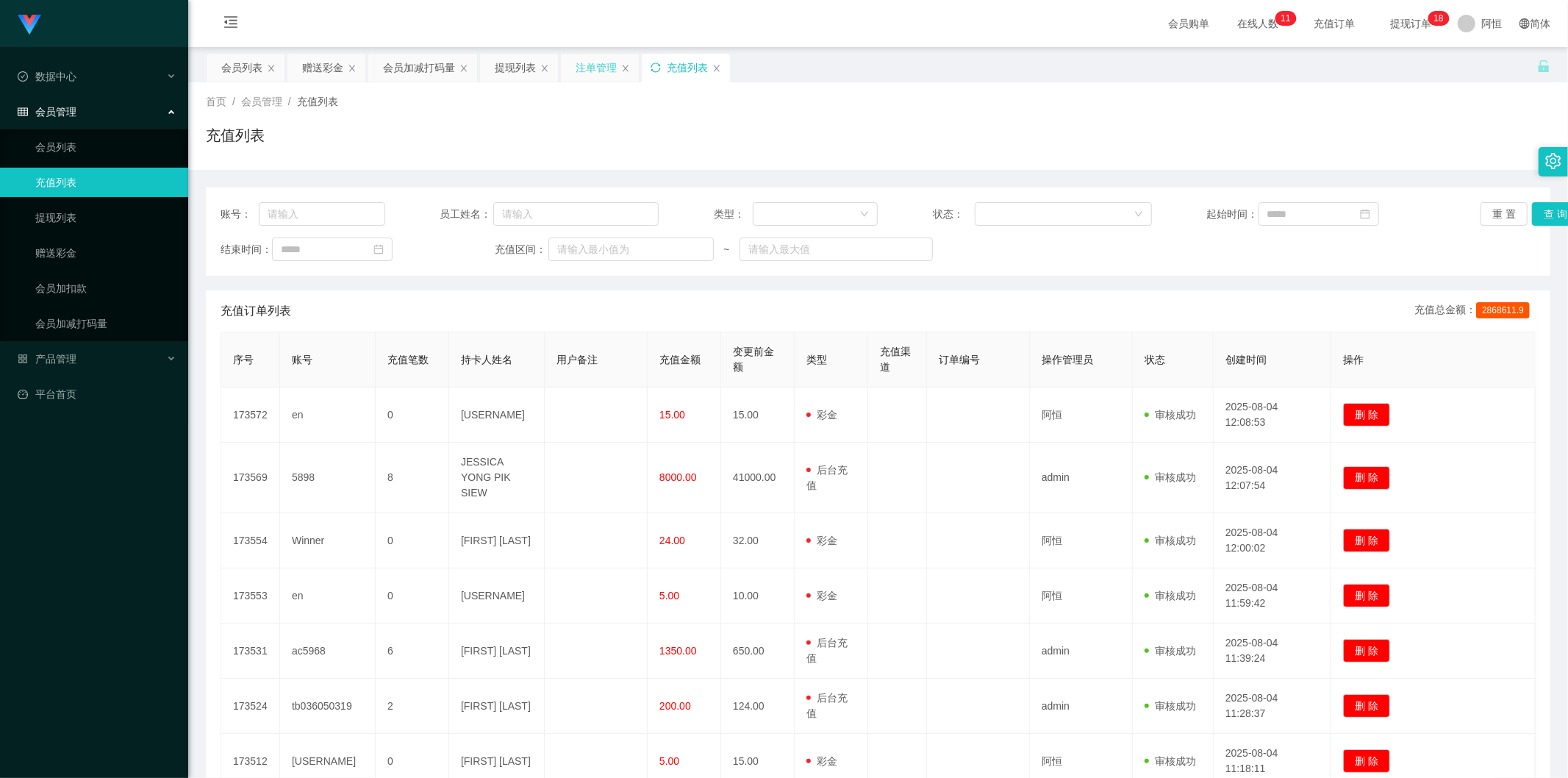 click 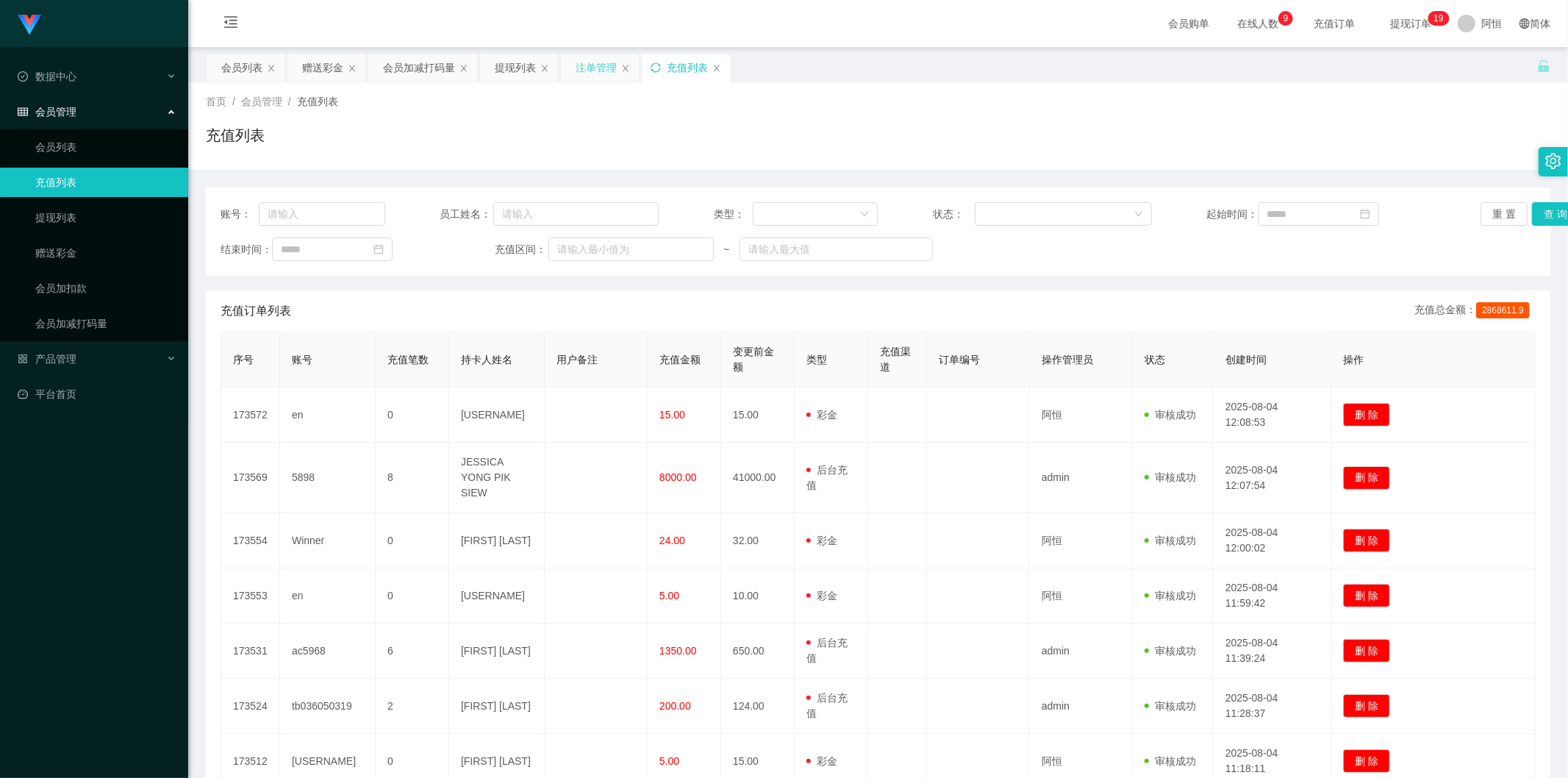 click 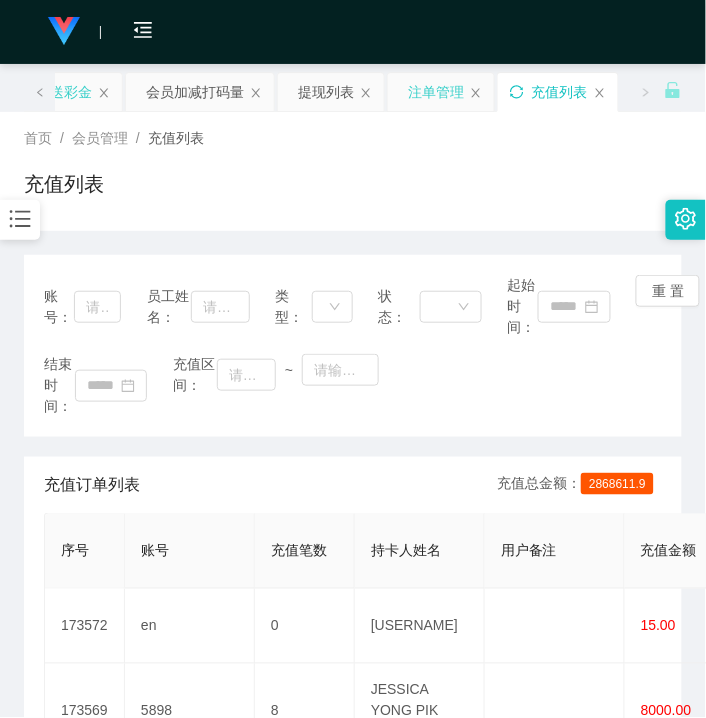 click on "赠送彩金" at bounding box center [64, 92] 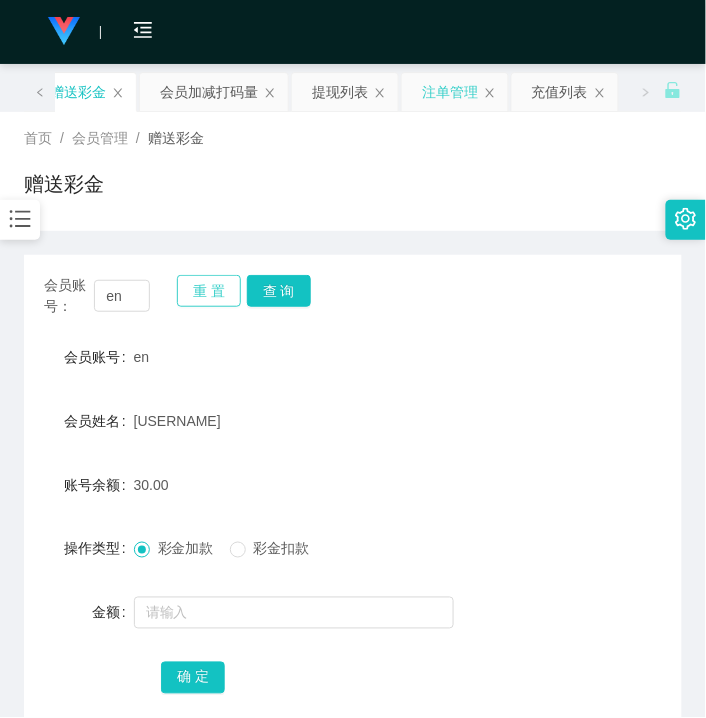 click on "重 置" at bounding box center (209, 291) 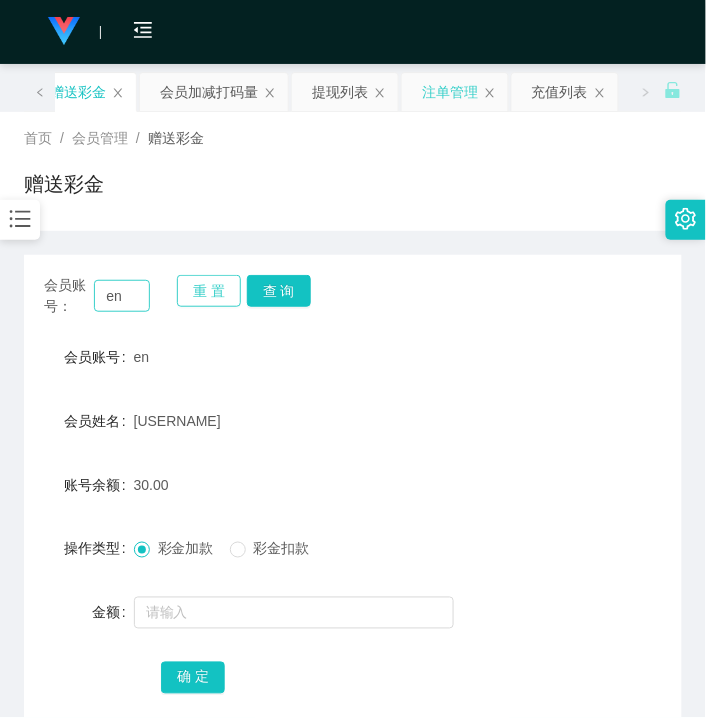 type 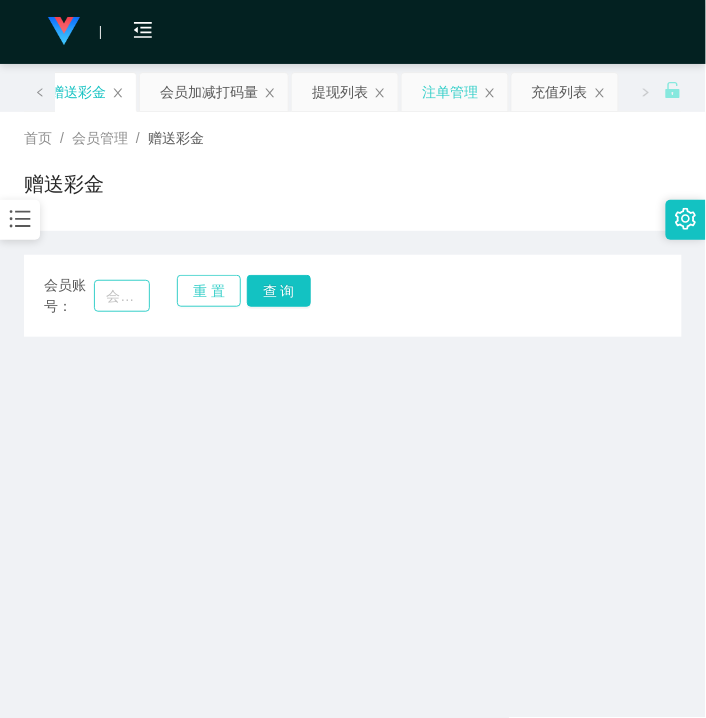 type 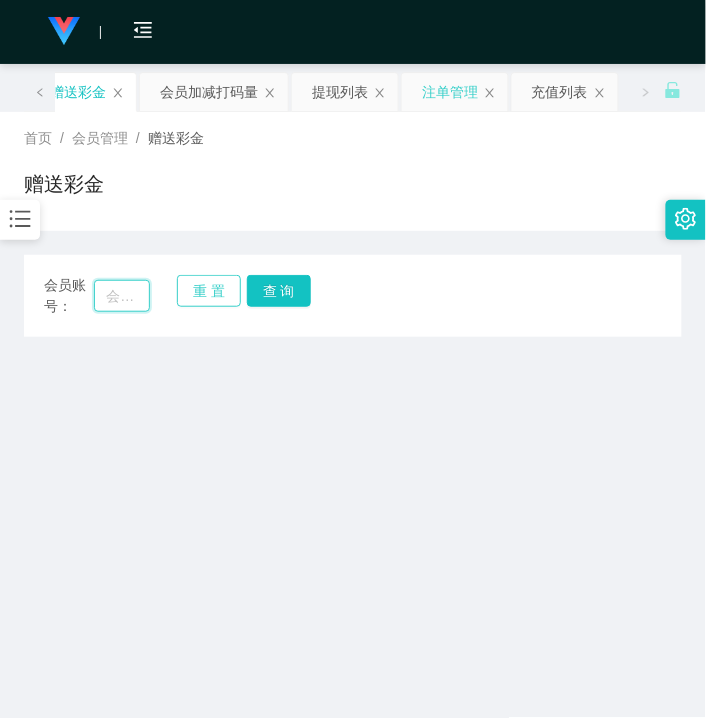 drag, startPoint x: 118, startPoint y: 292, endPoint x: 232, endPoint y: 295, distance: 114.03947 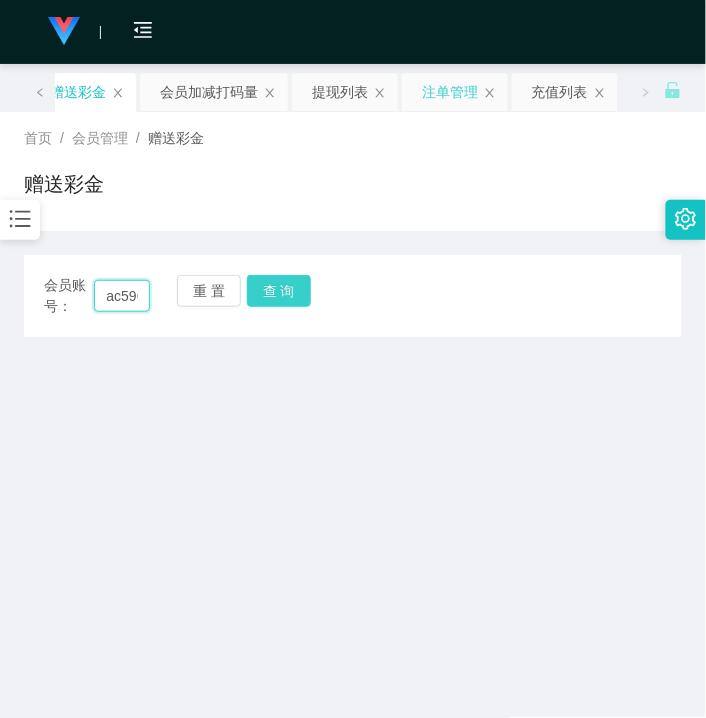 scroll, scrollTop: 0, scrollLeft: 12, axis: horizontal 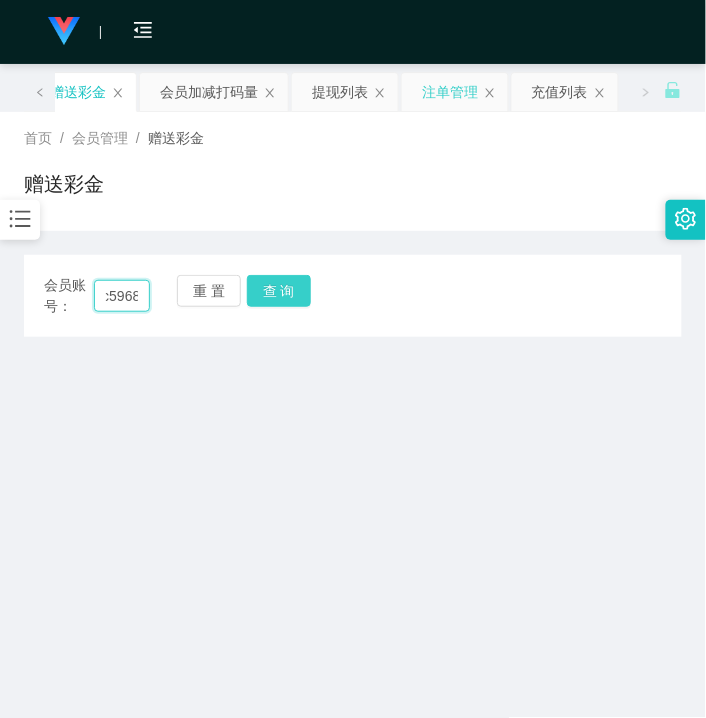 type on "ac5968" 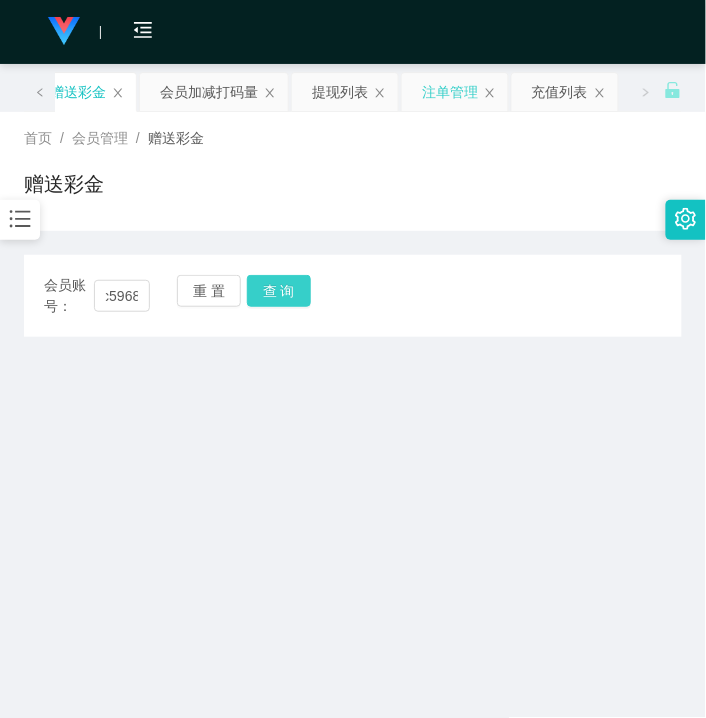 drag, startPoint x: 294, startPoint y: 288, endPoint x: 294, endPoint y: 302, distance: 14 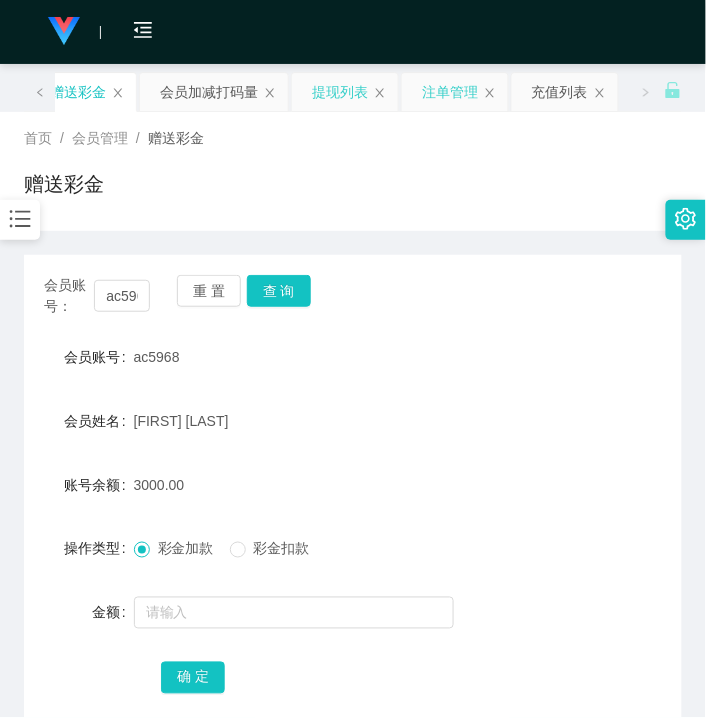 click on "提现列表" at bounding box center [340, 92] 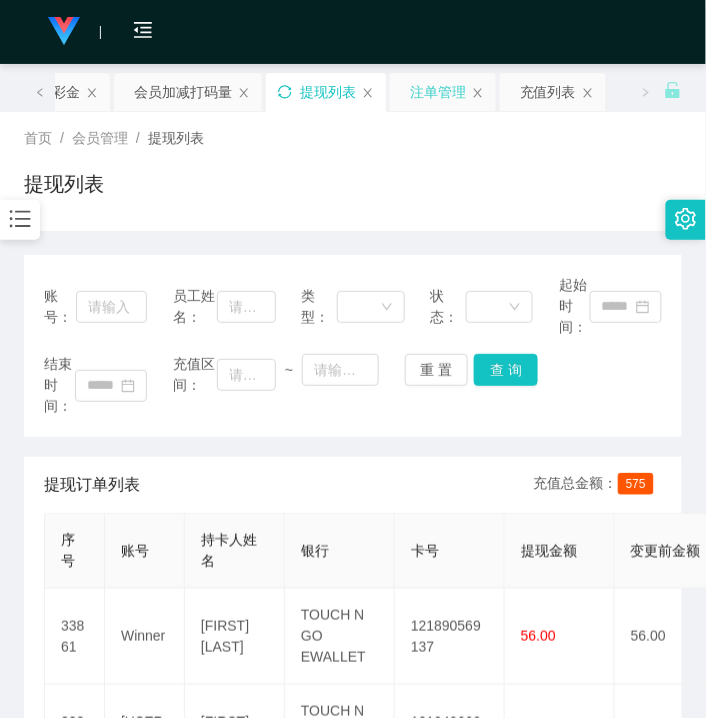 click 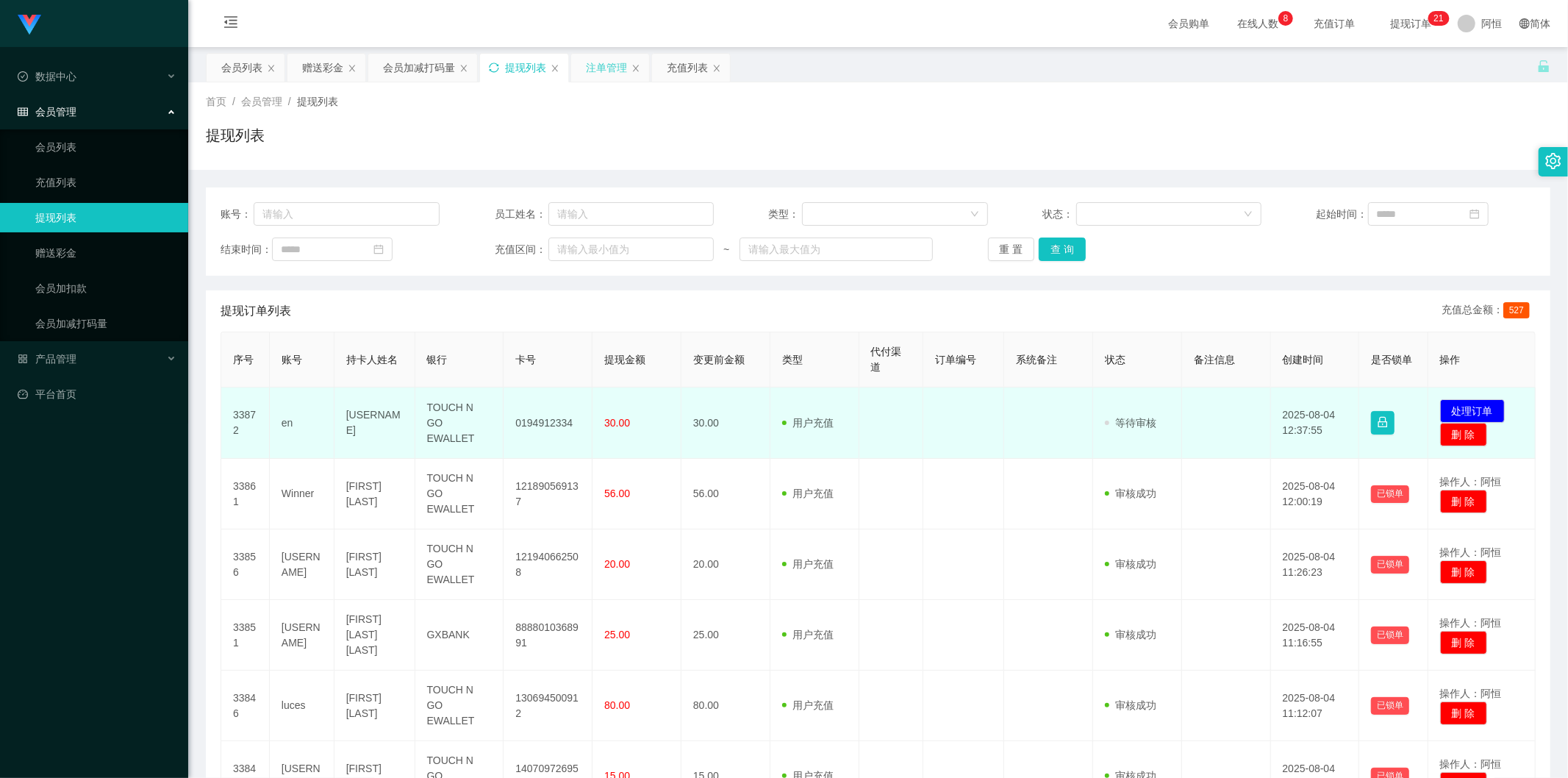 click on "0194912334" at bounding box center (548, 423) 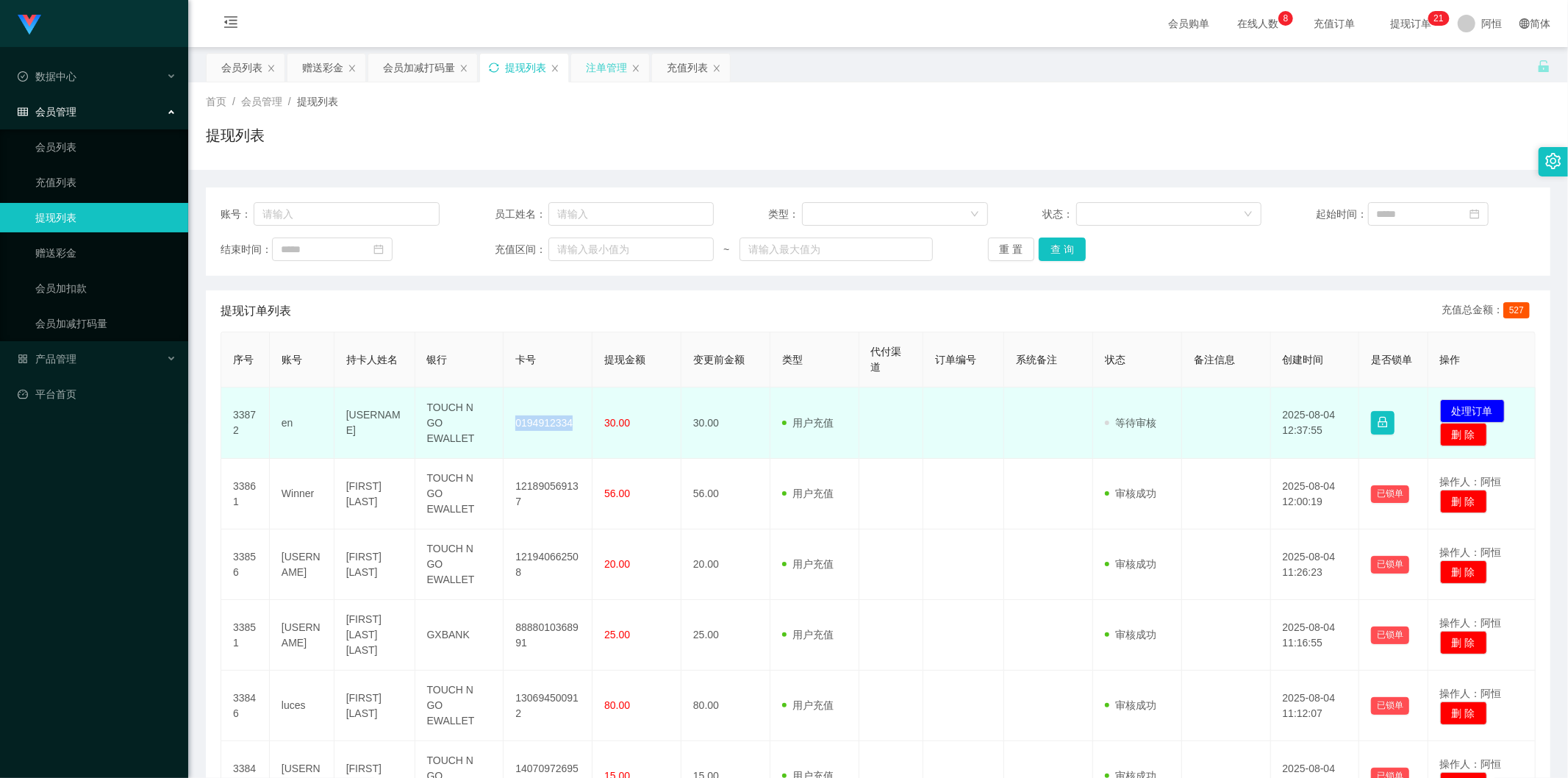 click on "0194912334" at bounding box center [548, 423] 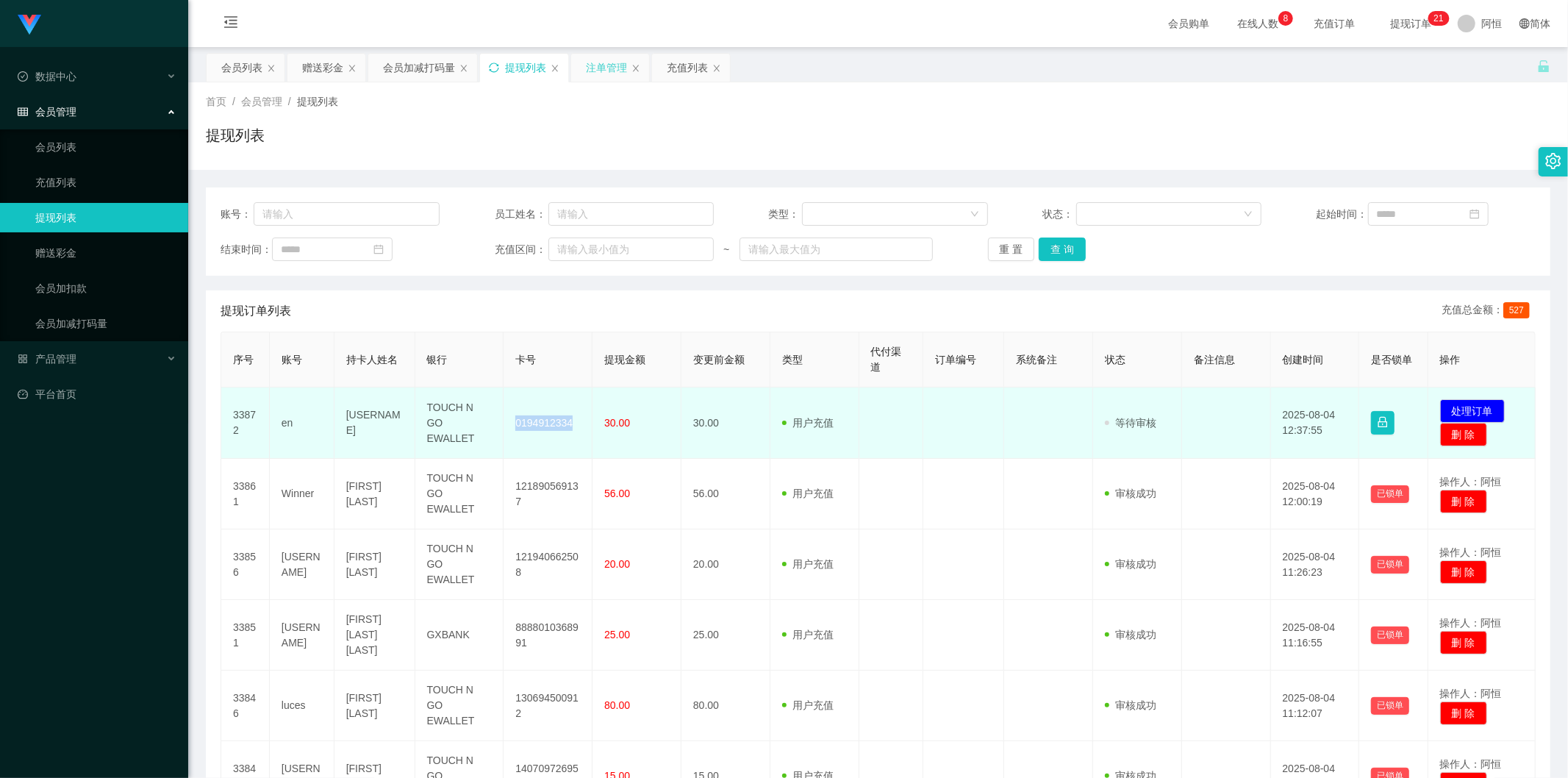 copy on "0194912334" 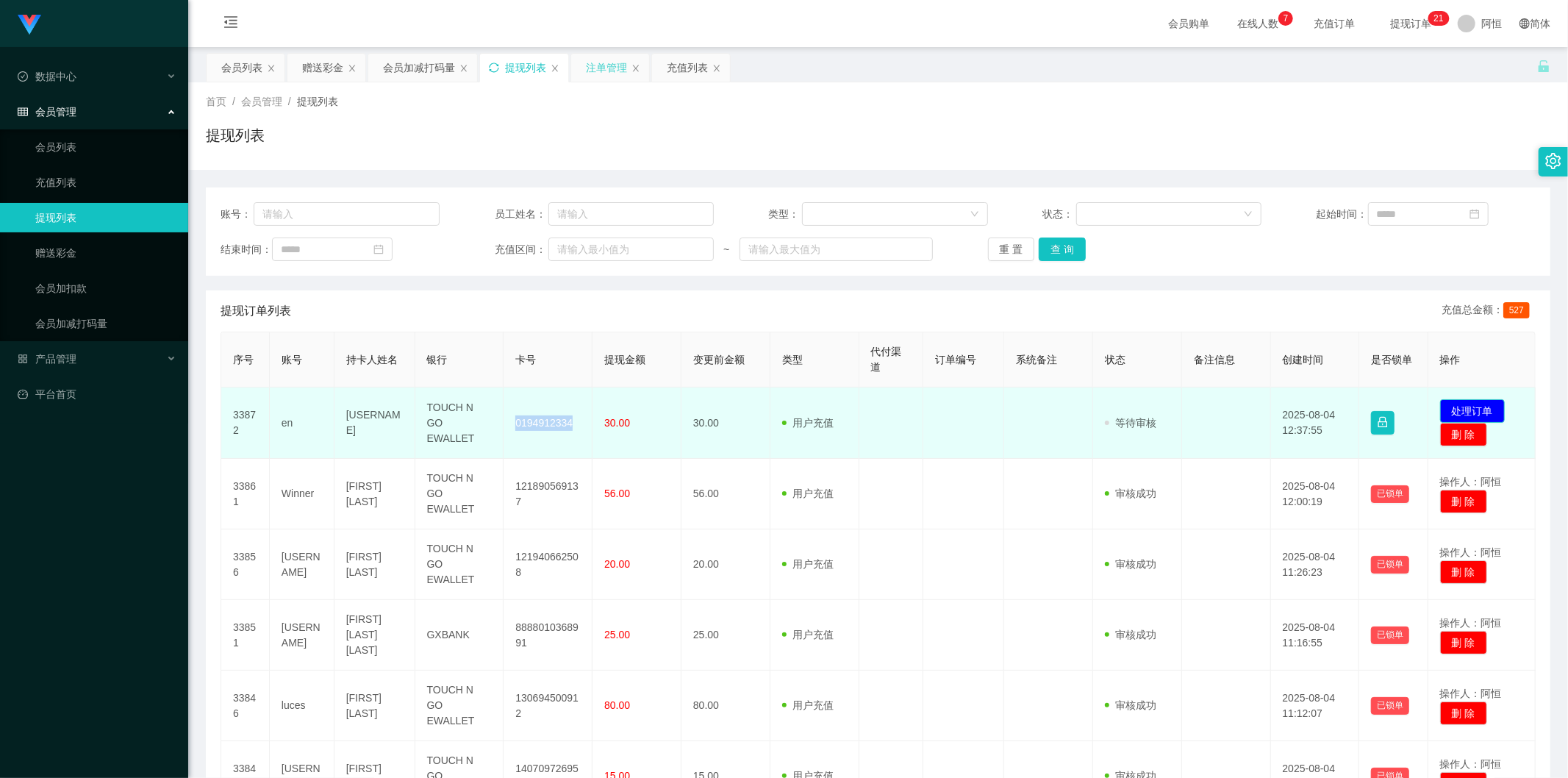 click on "处理订单" at bounding box center (1472, 411) 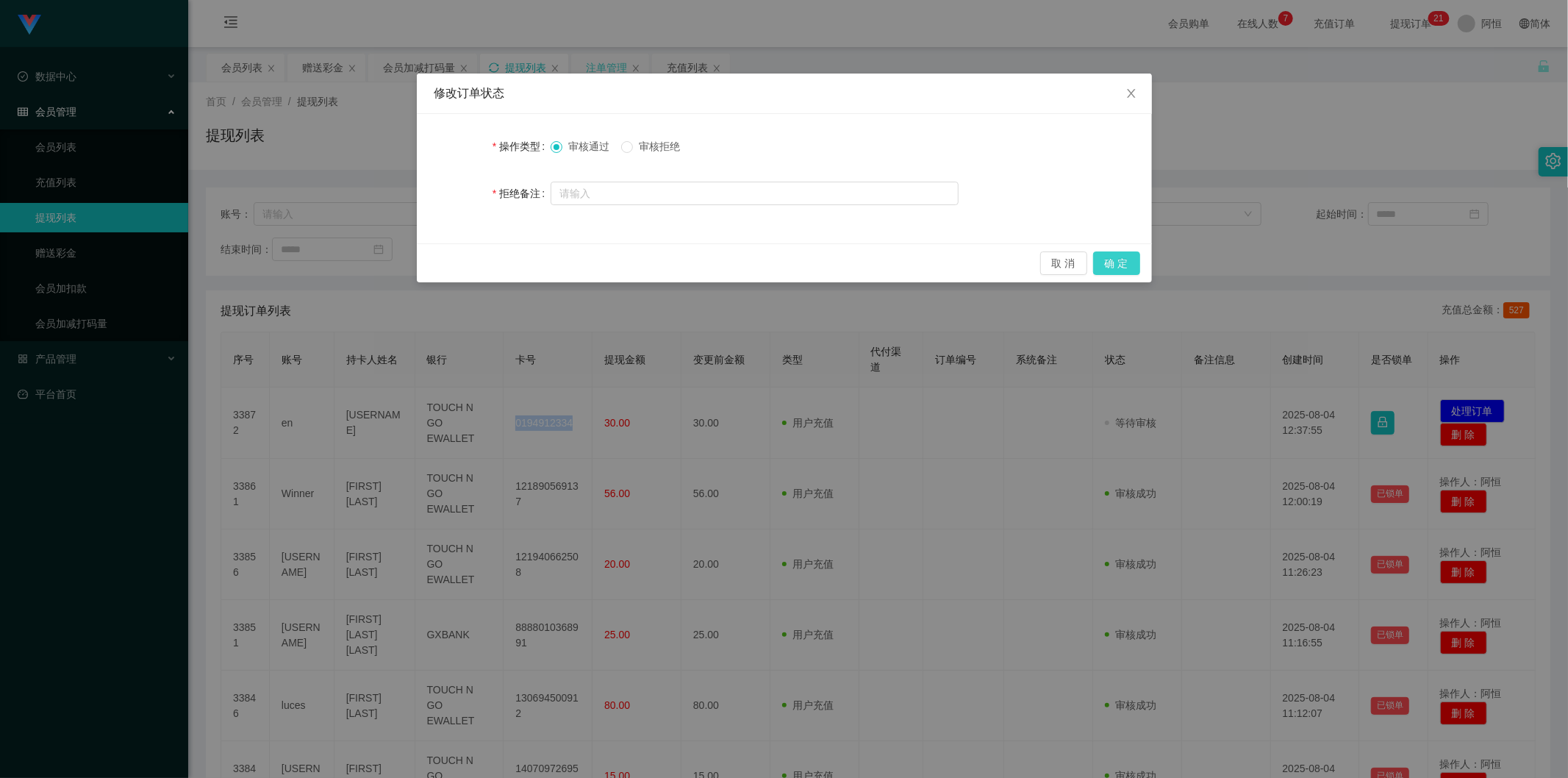 click on "确 定" at bounding box center [1117, 263] 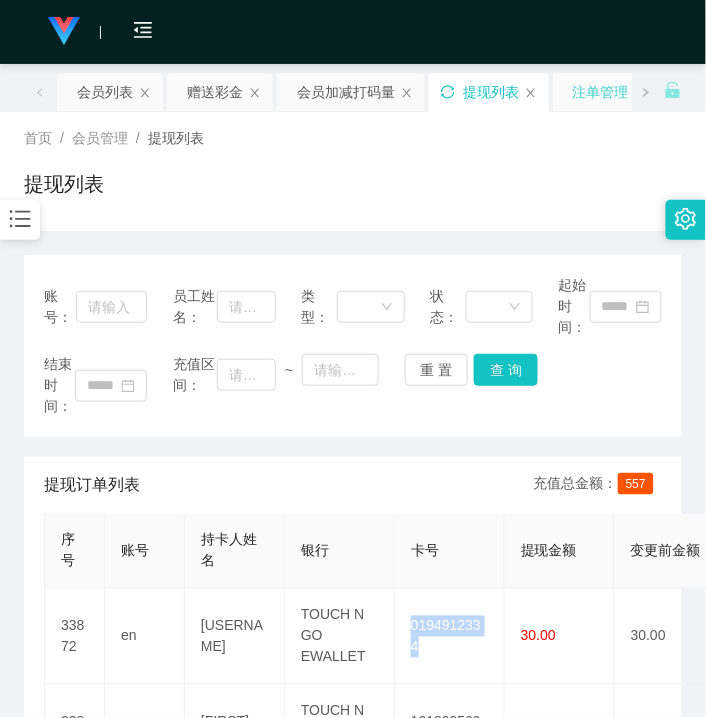 click 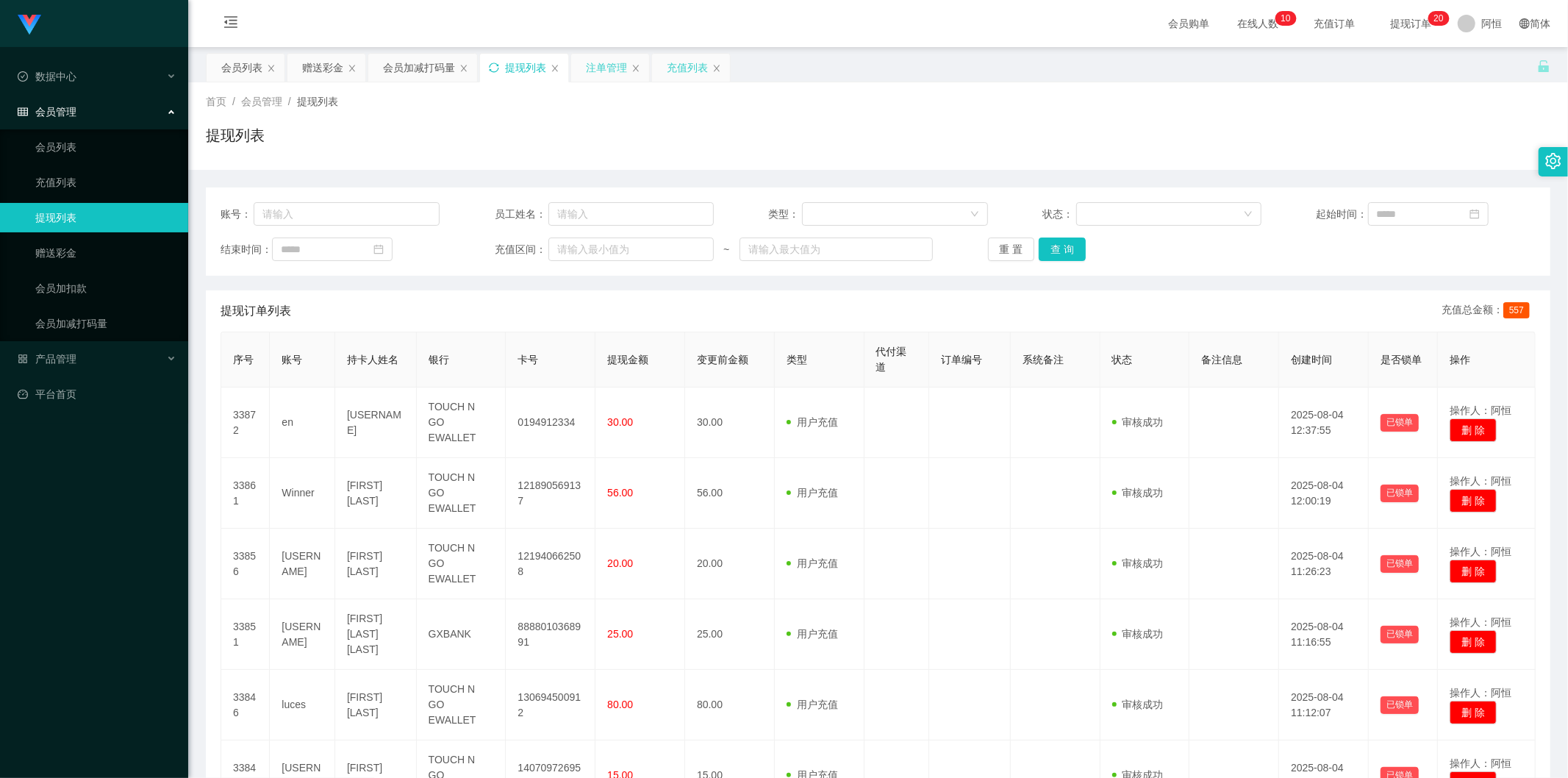 click on "充值列表" at bounding box center [687, 68] 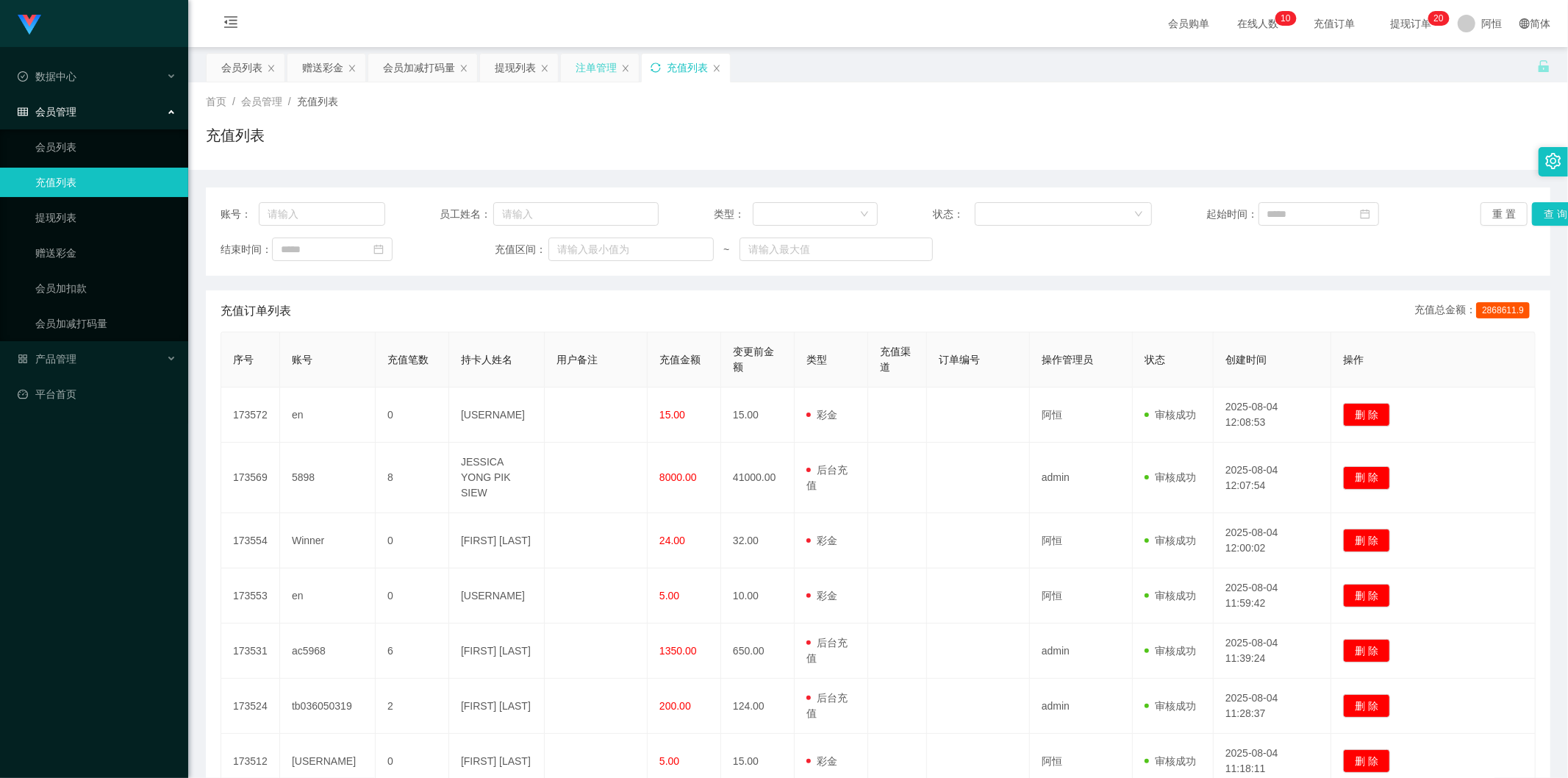 click 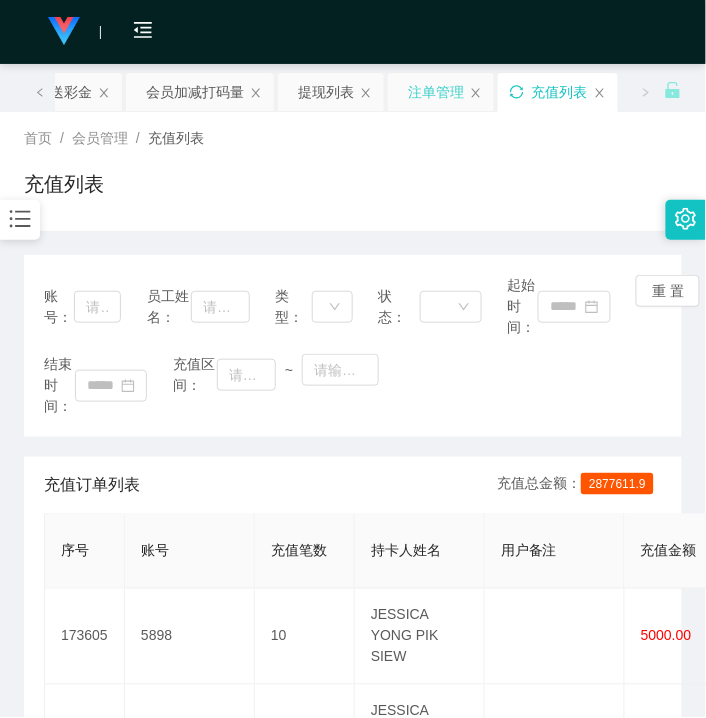 click on "充值列表" at bounding box center [353, 192] 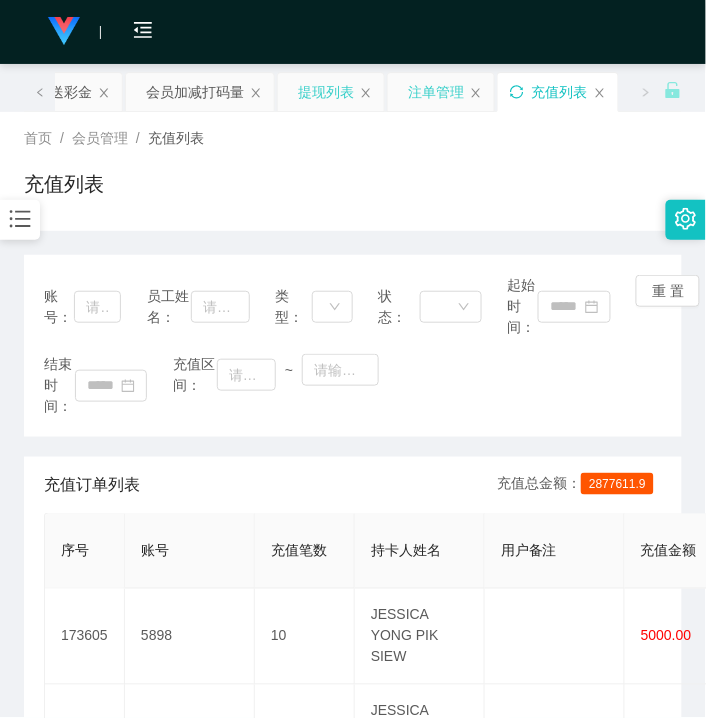 click on "提现列表" at bounding box center [326, 92] 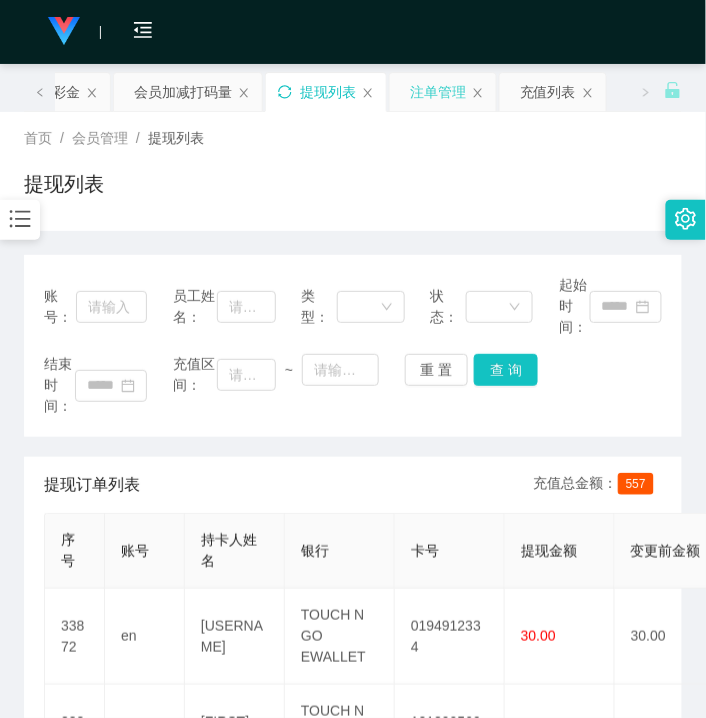 click 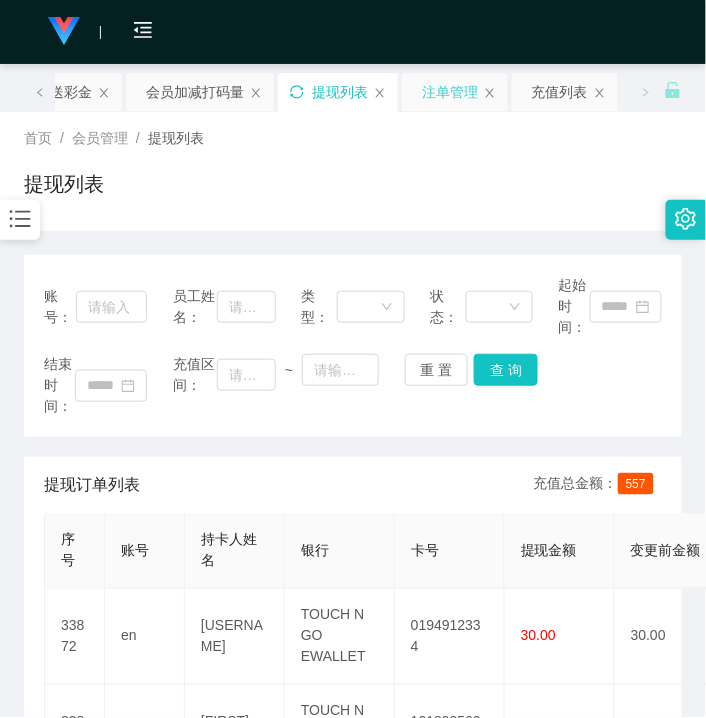 click on "提现列表" at bounding box center (353, 192) 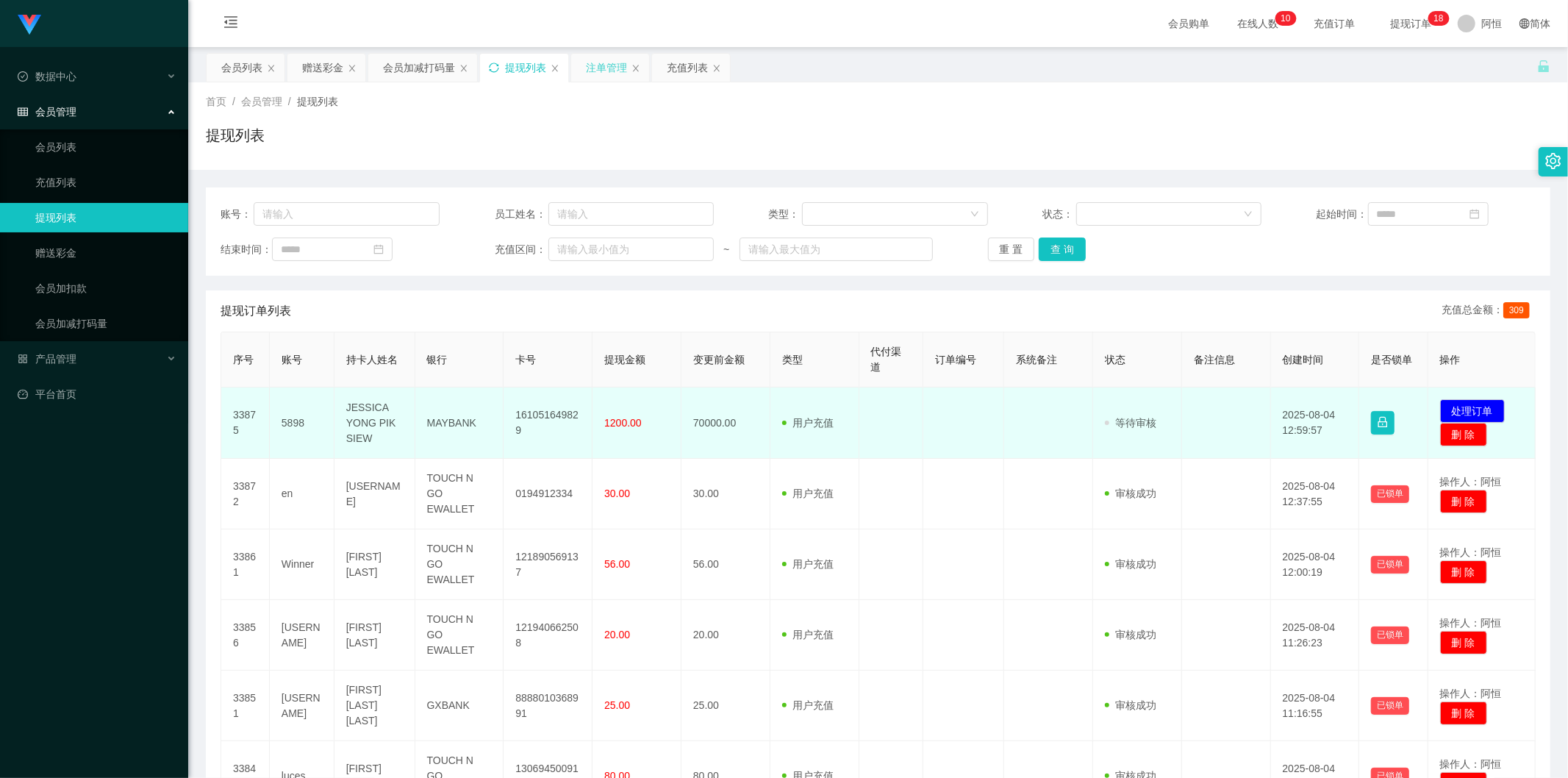 click on "161051649829" at bounding box center (548, 423) 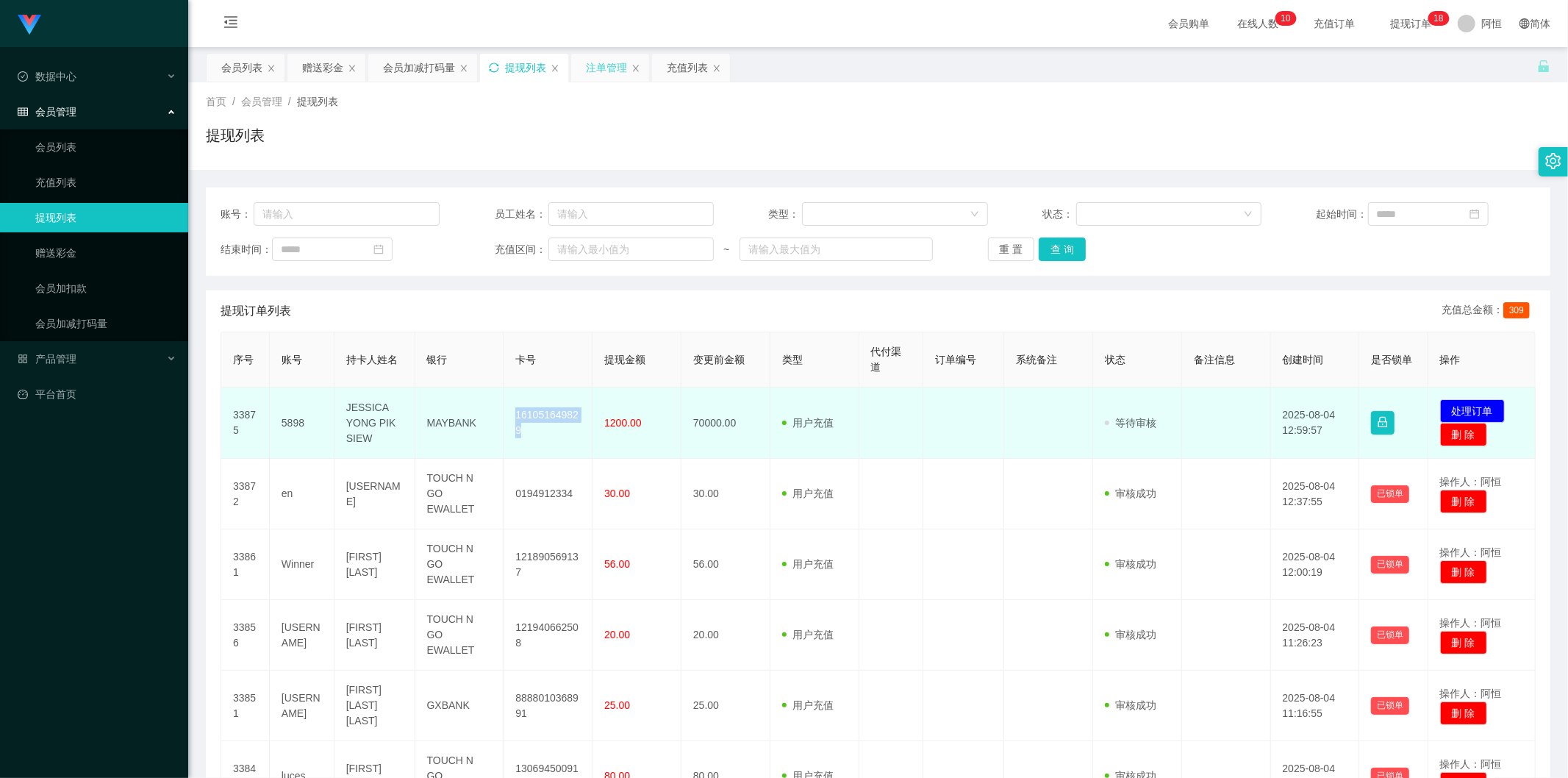 click on "161051649829" at bounding box center [548, 423] 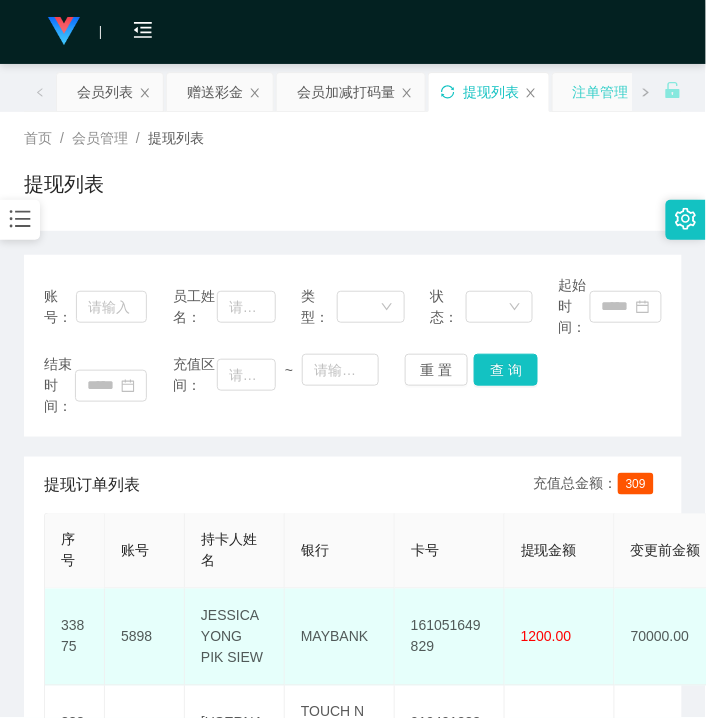 click on "JESSICA YONG PIK SIEW" at bounding box center (235, 637) 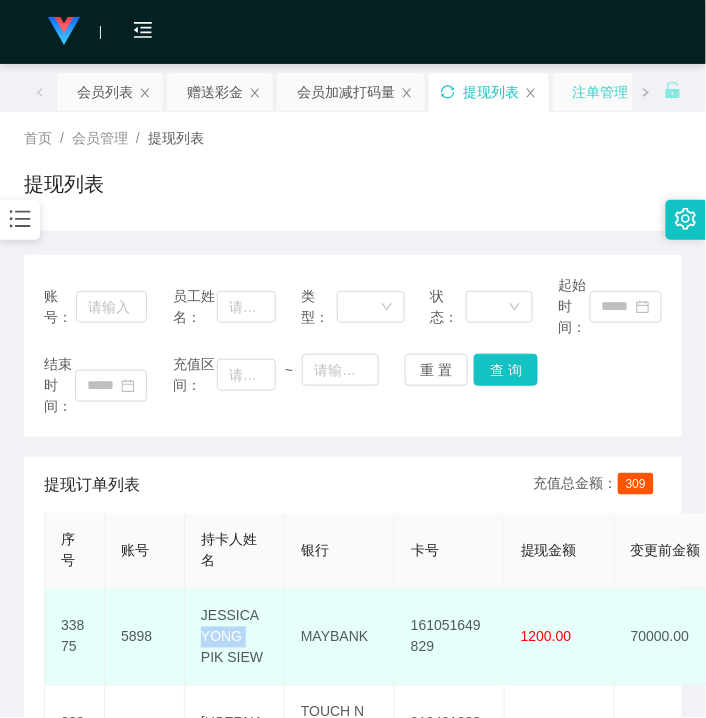 click on "JESSICA YONG PIK SIEW" at bounding box center [235, 637] 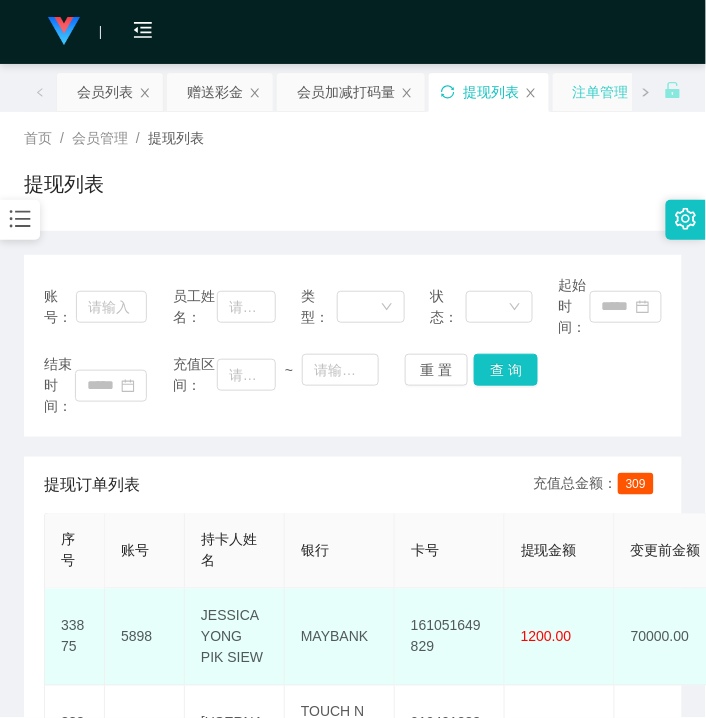 click on "JESSICA YONG PIK SIEW" at bounding box center [235, 637] 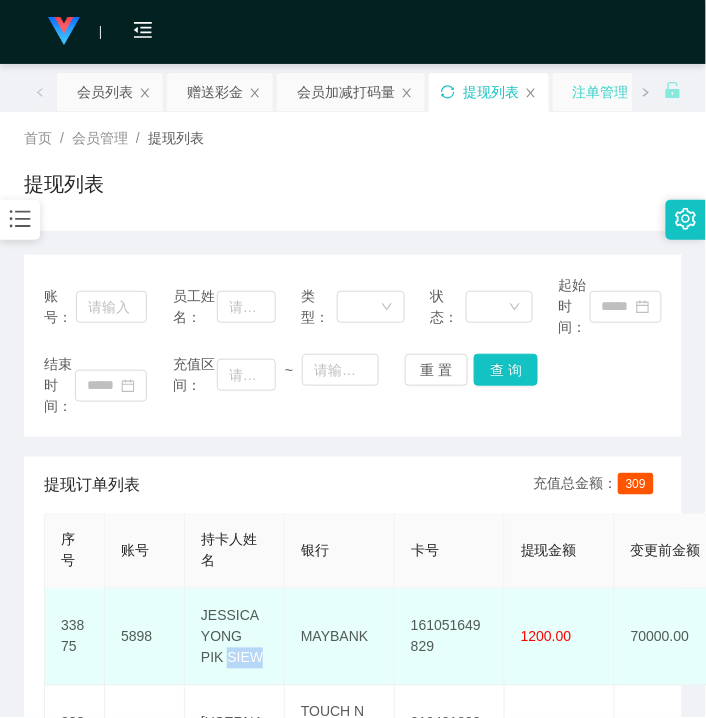 click on "JESSICA YONG PIK SIEW" at bounding box center [235, 637] 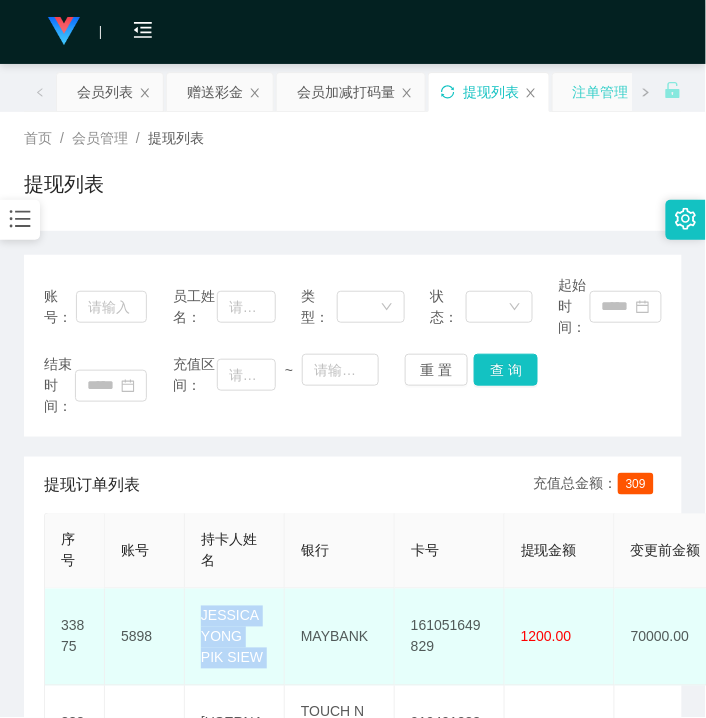 click on "JESSICA YONG PIK SIEW" at bounding box center [235, 637] 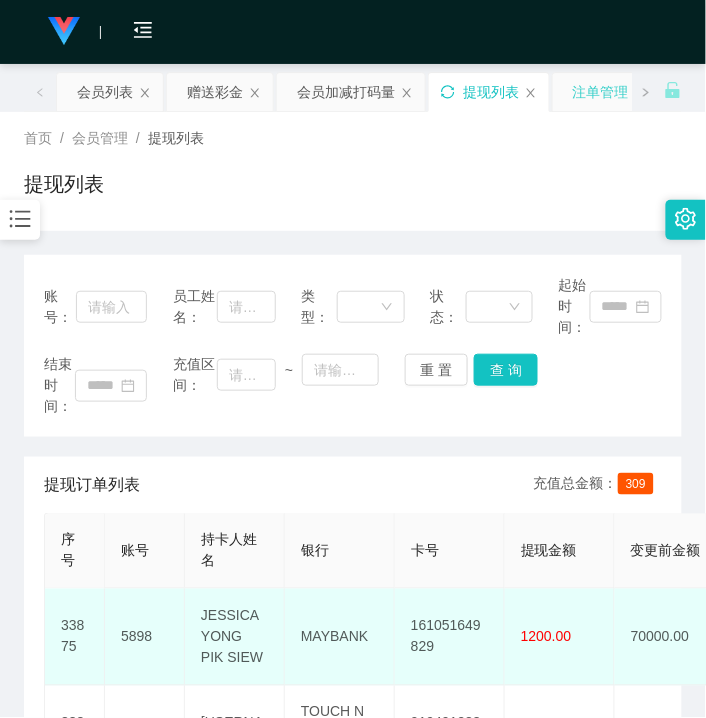 click on "MAYBANK" at bounding box center [340, 637] 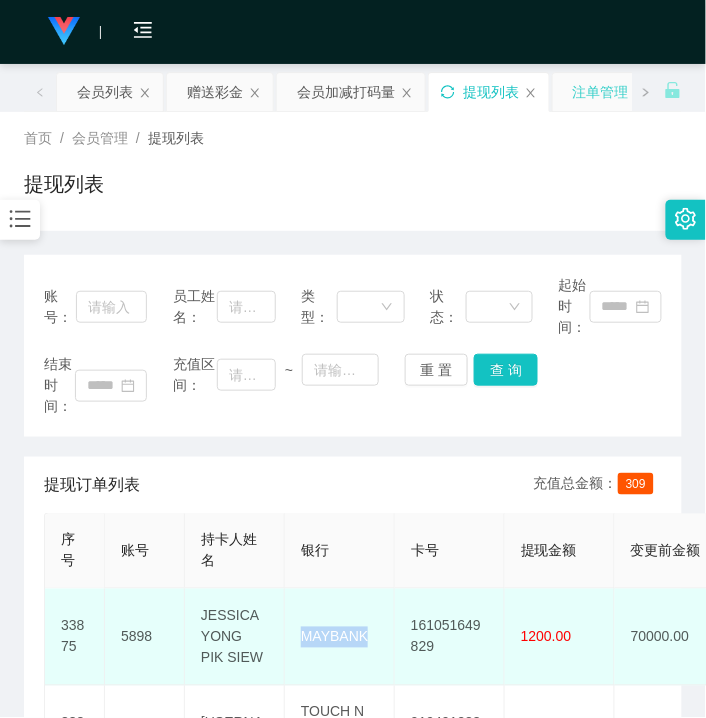 click on "MAYBANK" at bounding box center [340, 637] 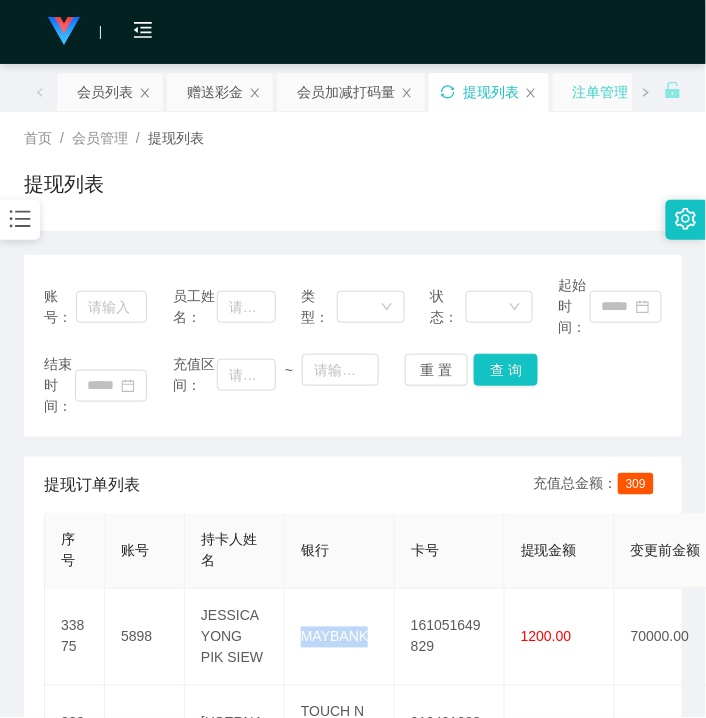 copy on "MAYBANK" 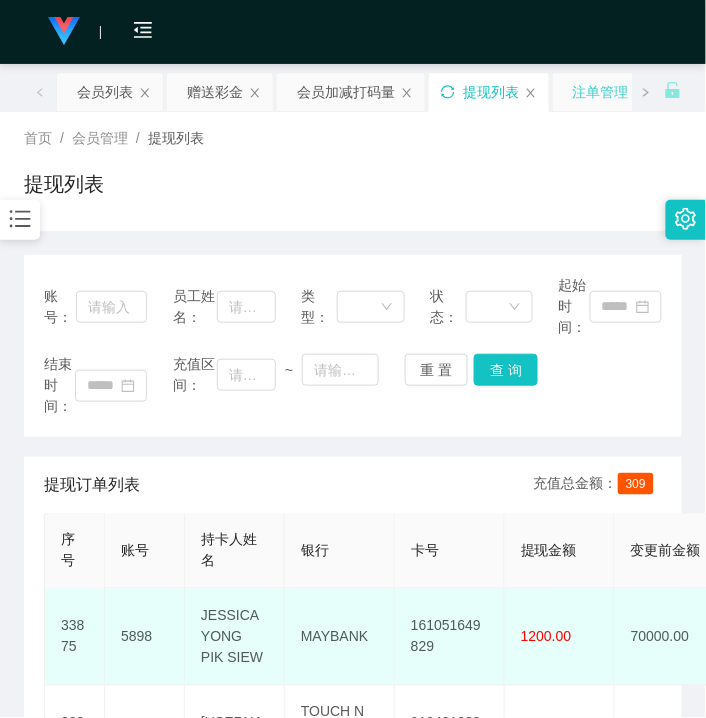 click on "161051649829" at bounding box center (450, 637) 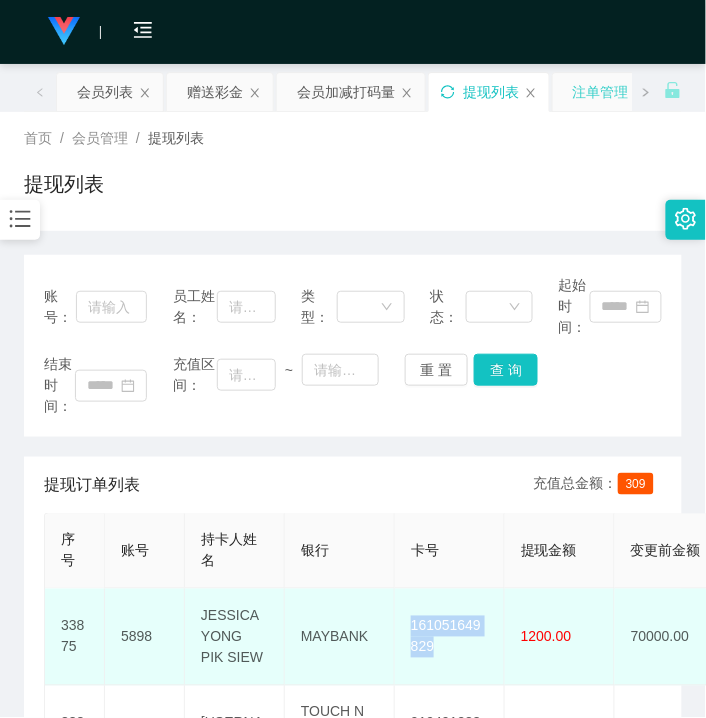 click on "161051649829" at bounding box center [450, 637] 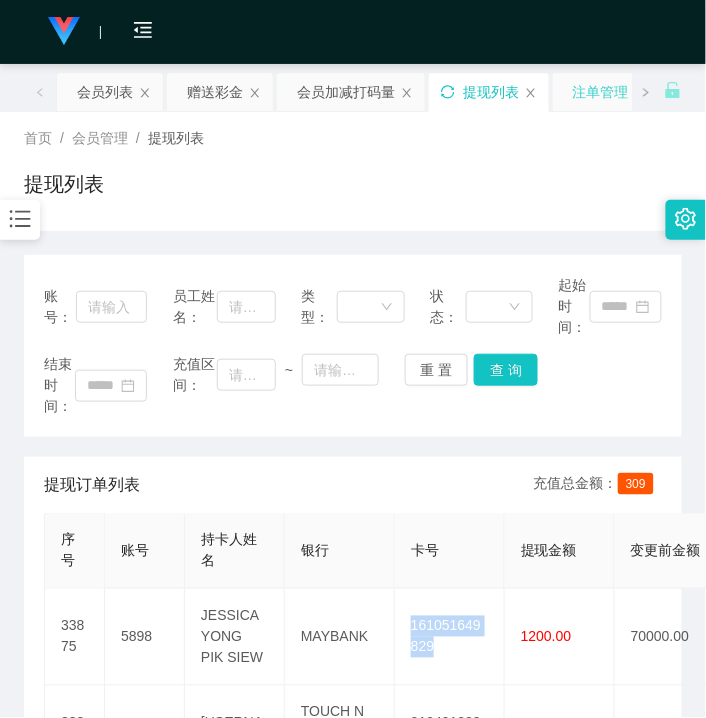 click 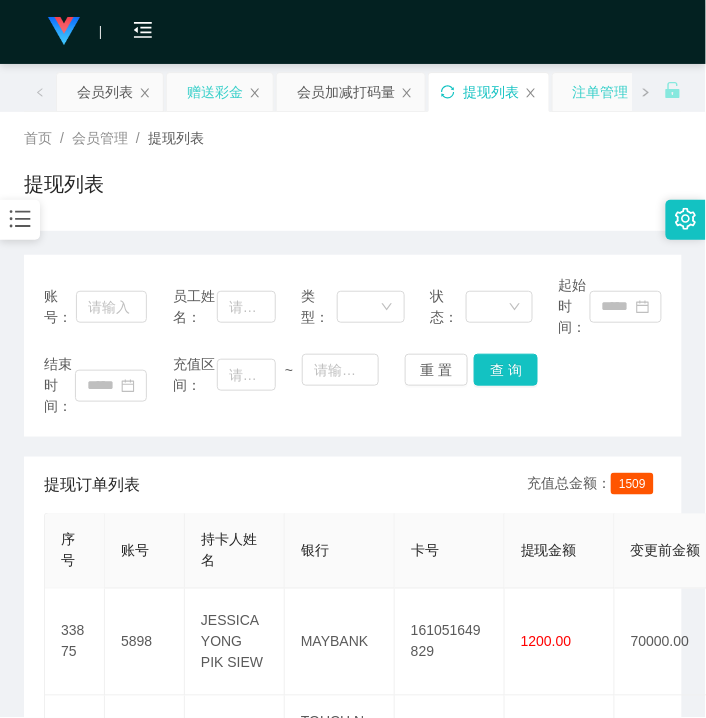 click on "赠送彩金" at bounding box center [215, 92] 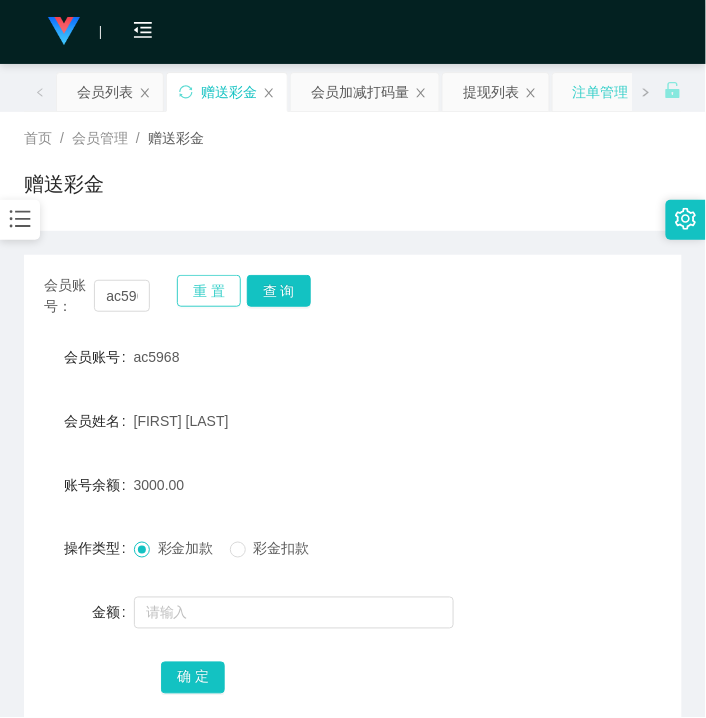 click on "重 置" at bounding box center (209, 291) 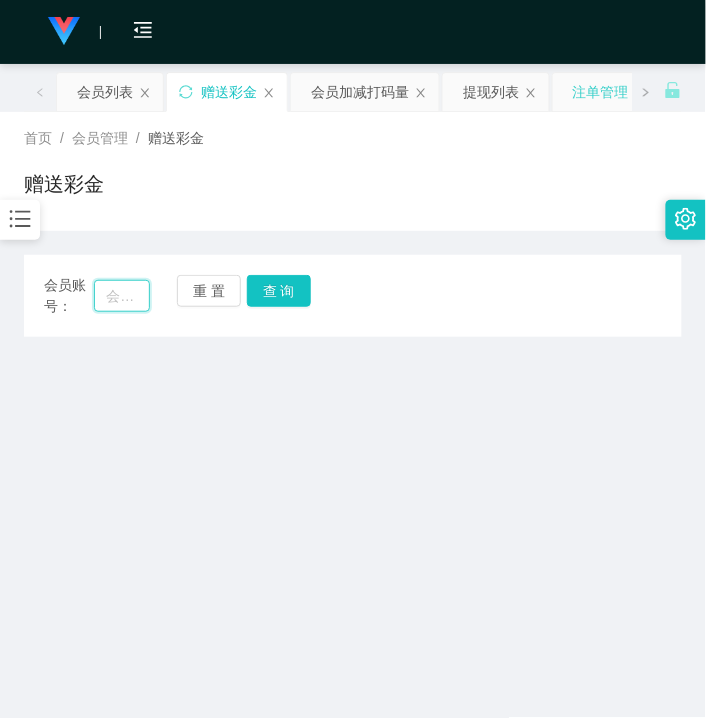 click at bounding box center (122, 296) 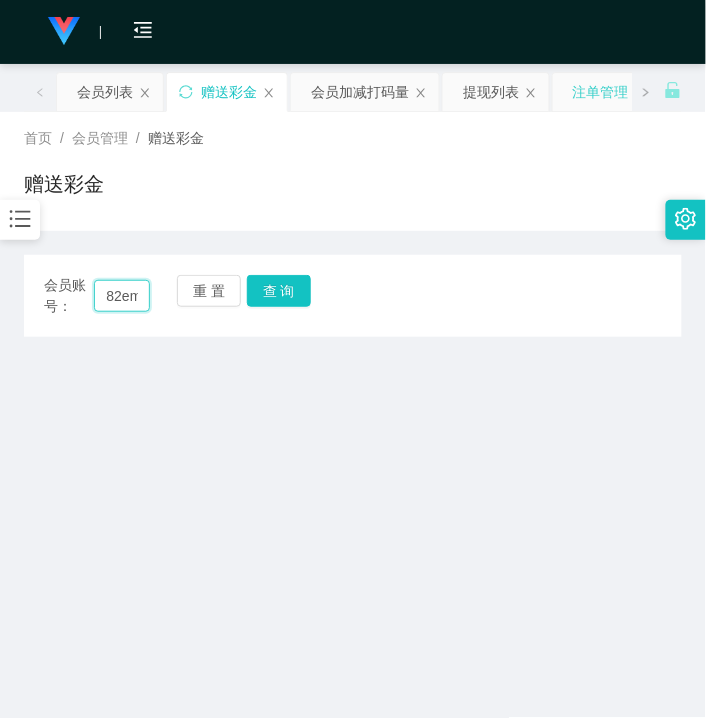 scroll, scrollTop: 0, scrollLeft: 22, axis: horizontal 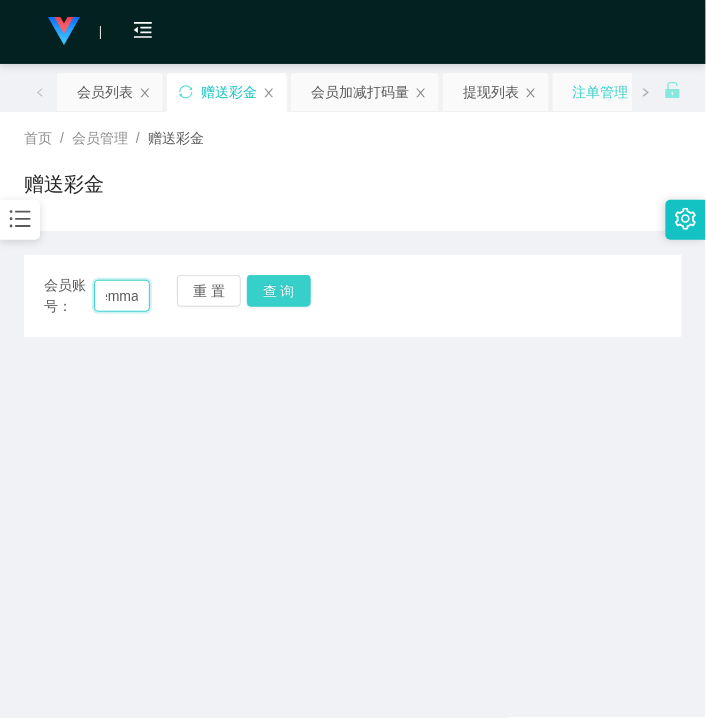 type on "82emma" 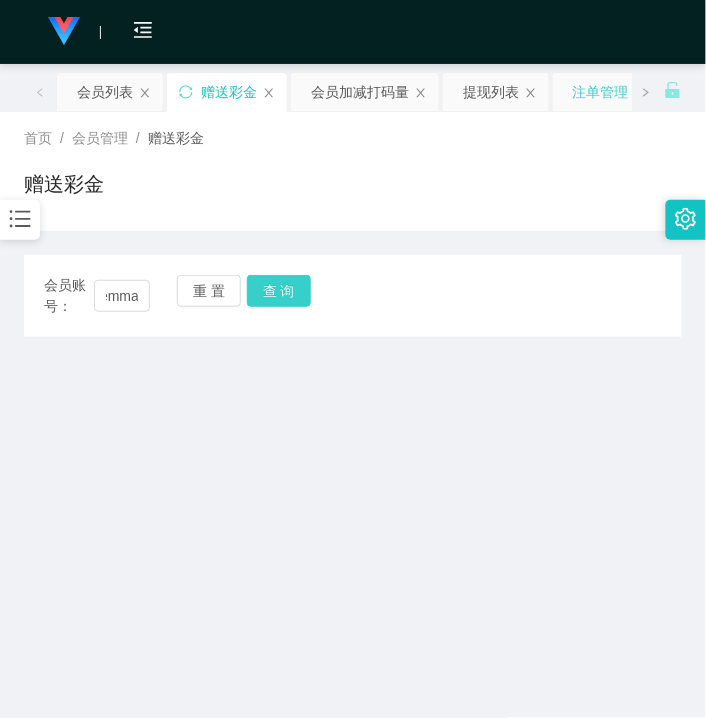 click on "查 询" at bounding box center (279, 291) 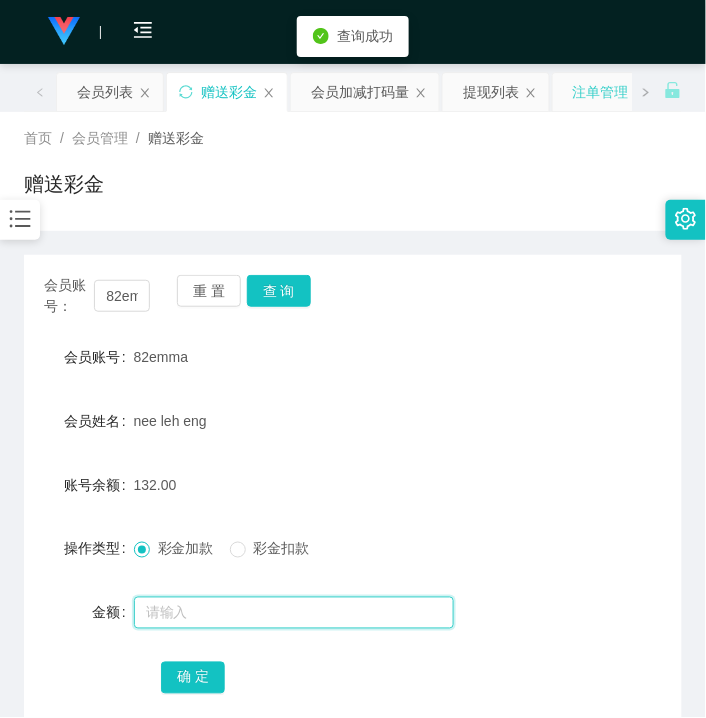 click at bounding box center (294, 613) 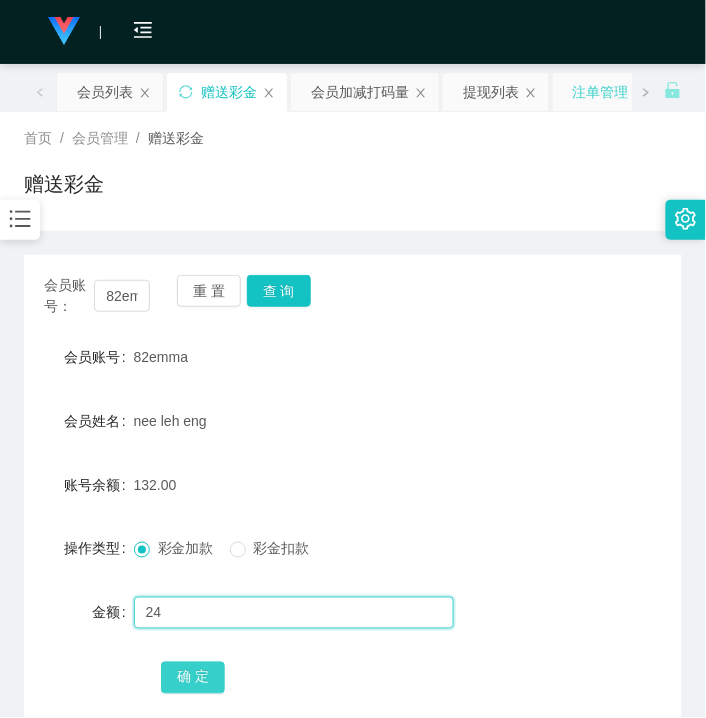 type on "24" 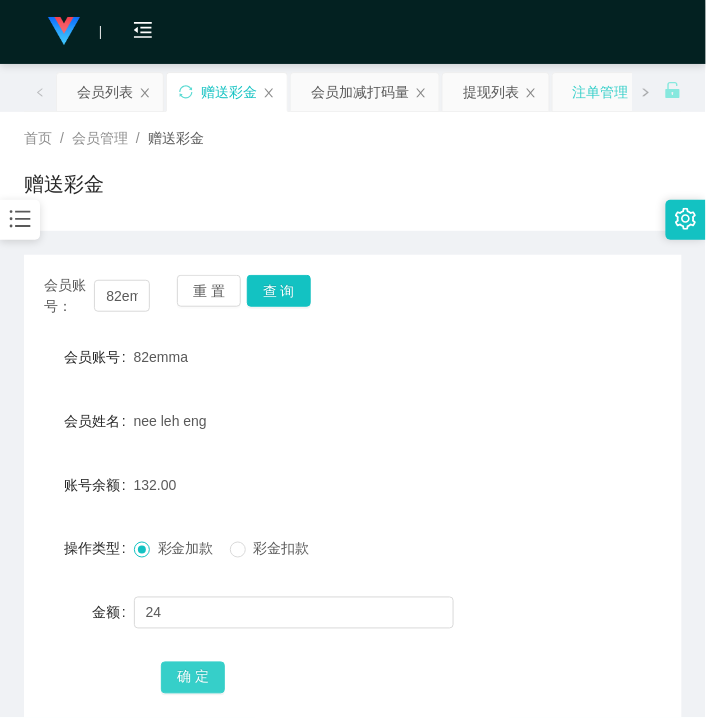 drag, startPoint x: 183, startPoint y: 676, endPoint x: 157, endPoint y: 713, distance: 45.221676 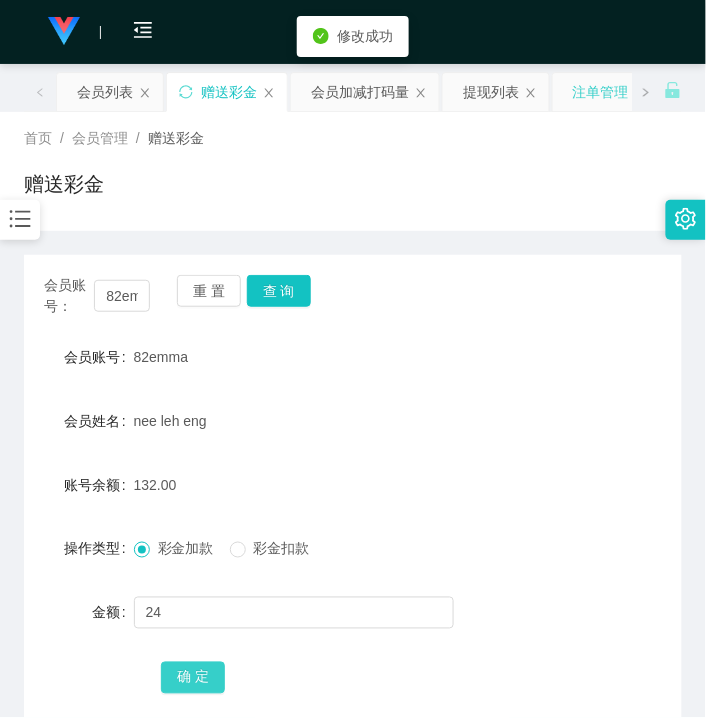type 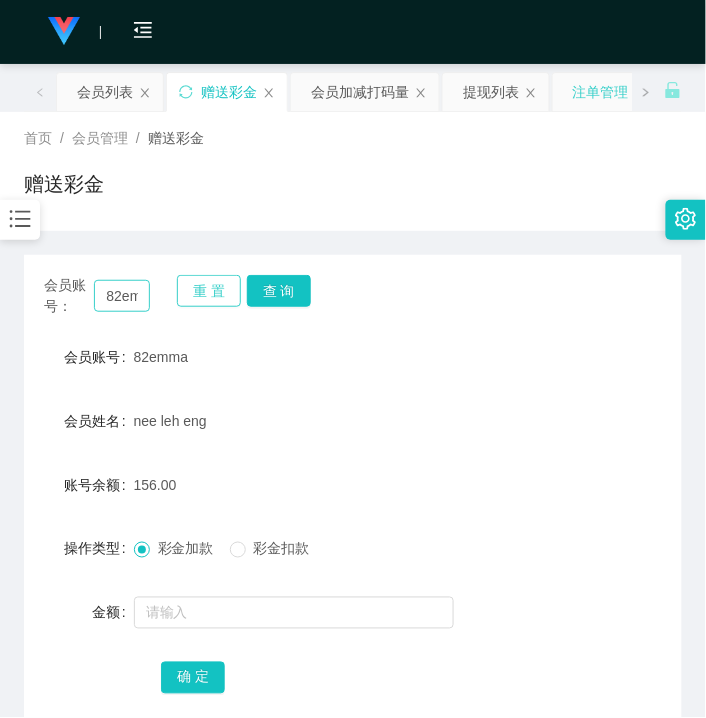 drag, startPoint x: 202, startPoint y: 285, endPoint x: 118, endPoint y: 284, distance: 84.00595 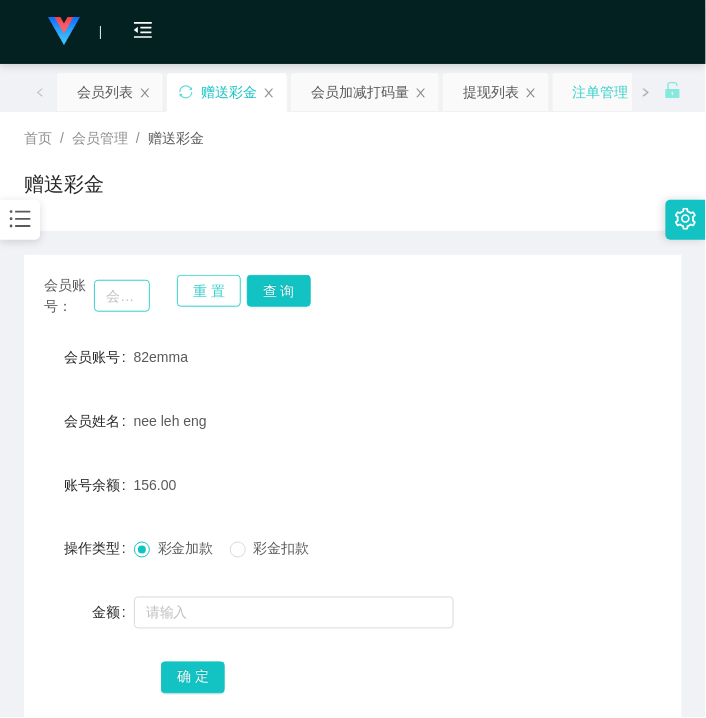 type 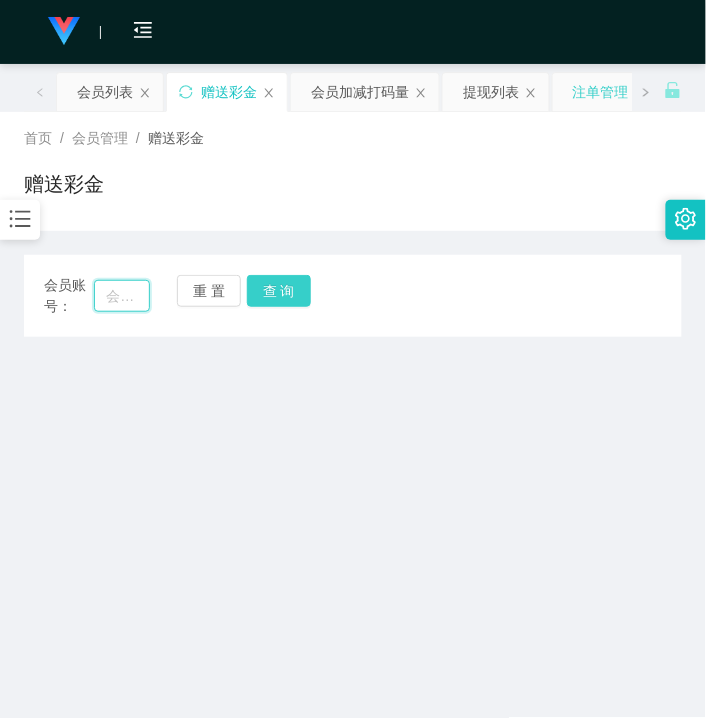 drag, startPoint x: 108, startPoint y: 284, endPoint x: 263, endPoint y: 296, distance: 155.46382 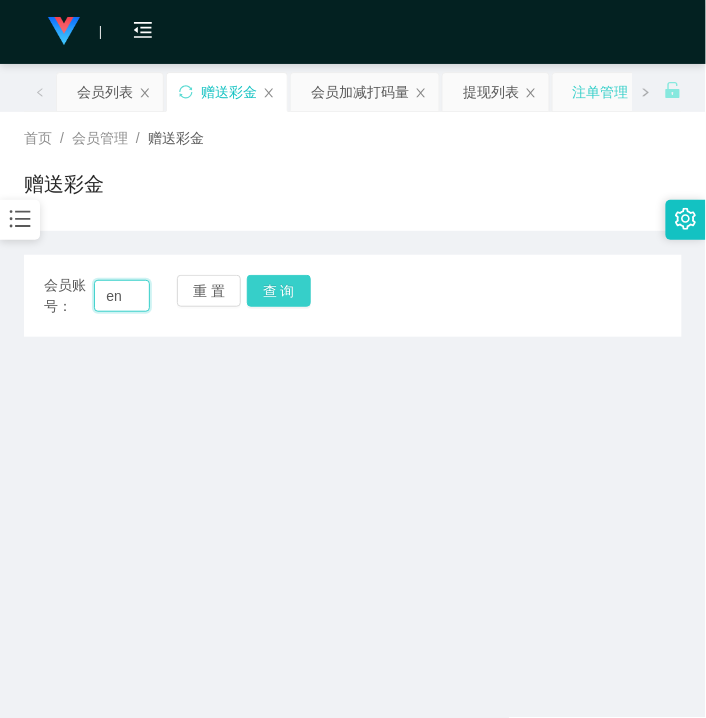 type on "en" 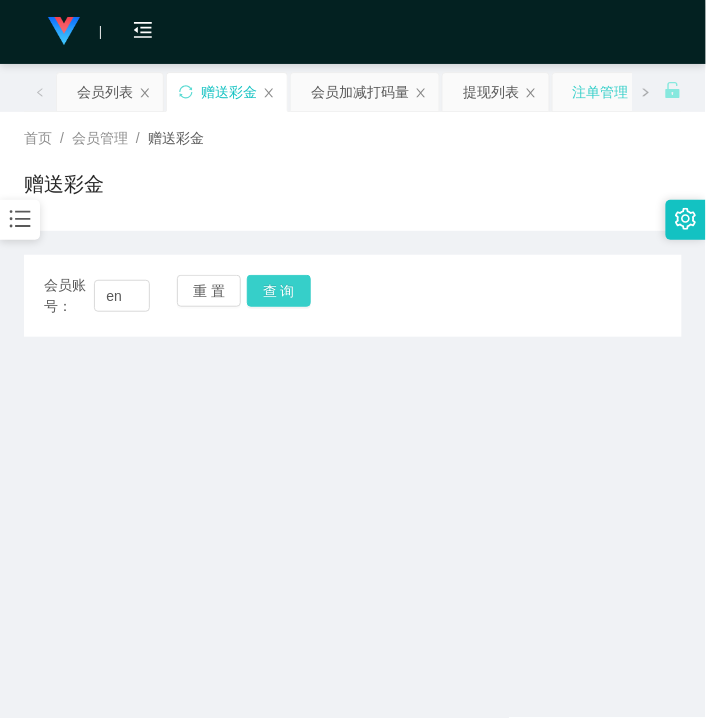drag, startPoint x: 283, startPoint y: 296, endPoint x: 274, endPoint y: 338, distance: 42.953465 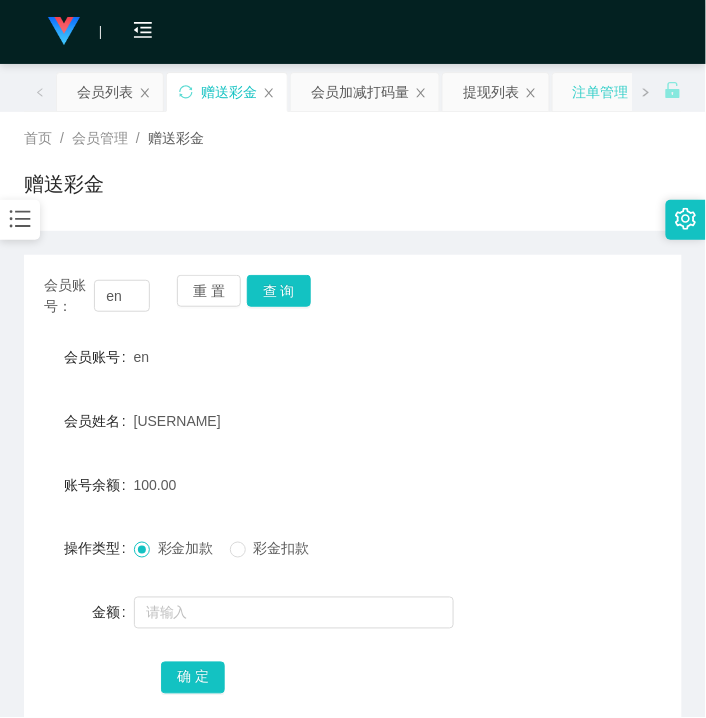 drag, startPoint x: 266, startPoint y: 133, endPoint x: 361, endPoint y: 135, distance: 95.02105 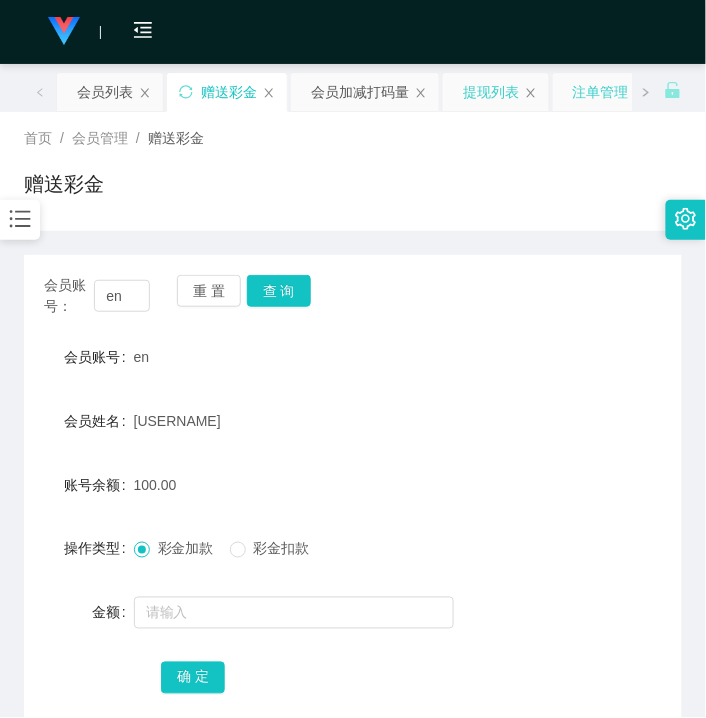 click on "提现列表" at bounding box center [491, 92] 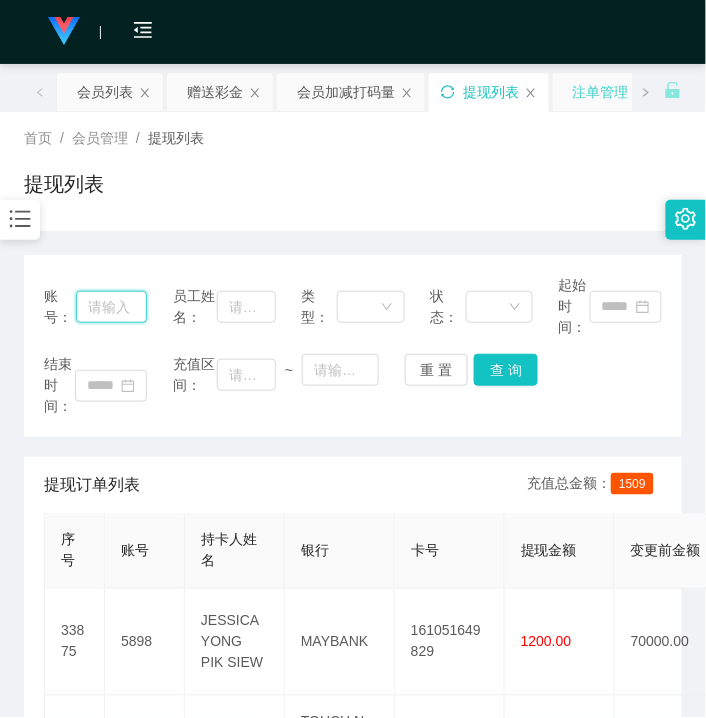 click at bounding box center (111, 307) 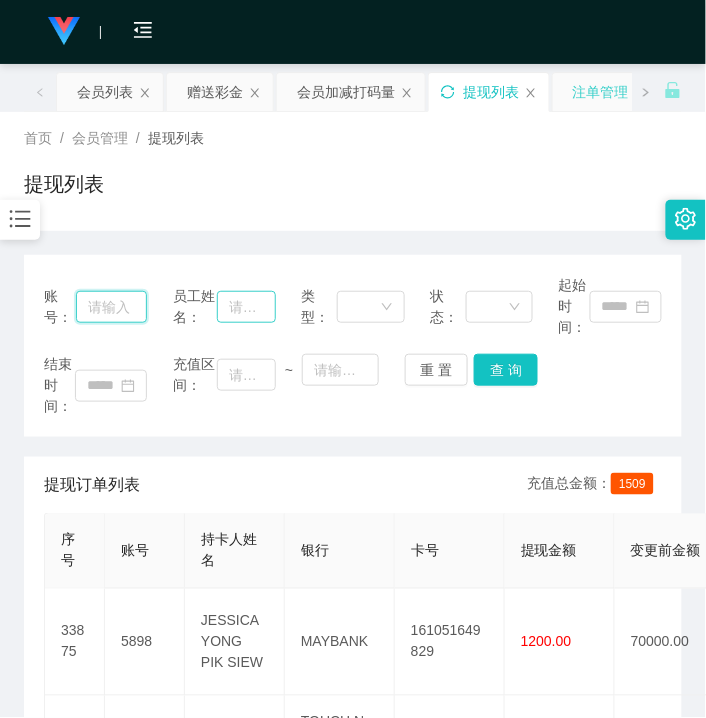 paste on "[USERNAME]" 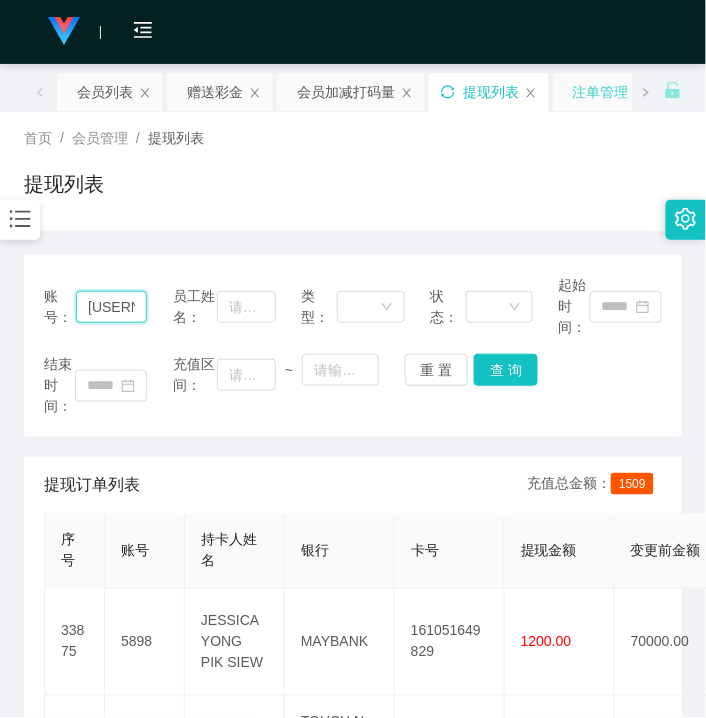 scroll, scrollTop: 0, scrollLeft: 16, axis: horizontal 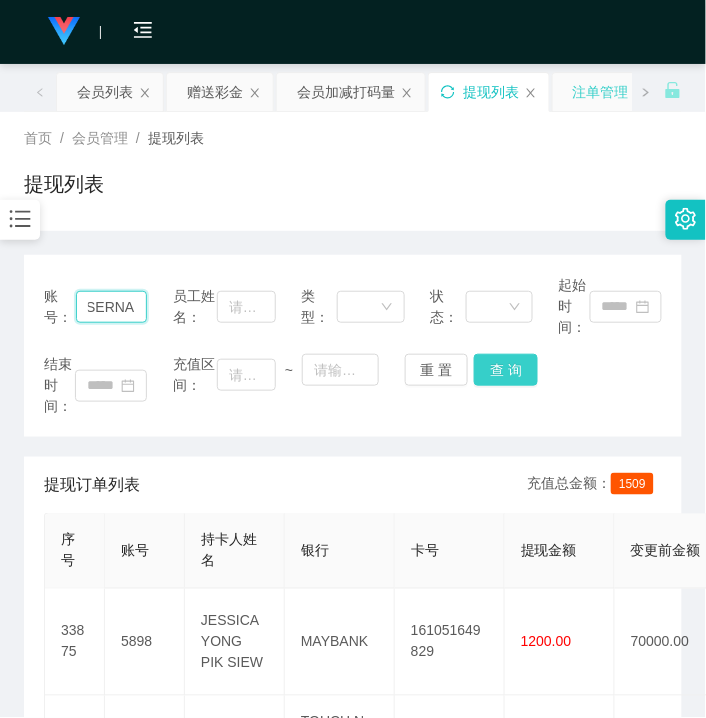 type on "[USERNAME]" 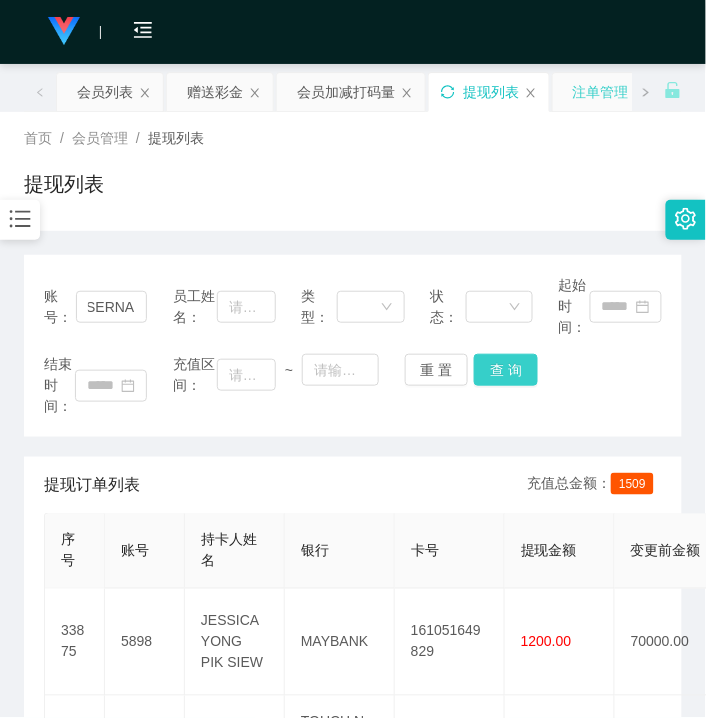click on "查 询" at bounding box center (506, 370) 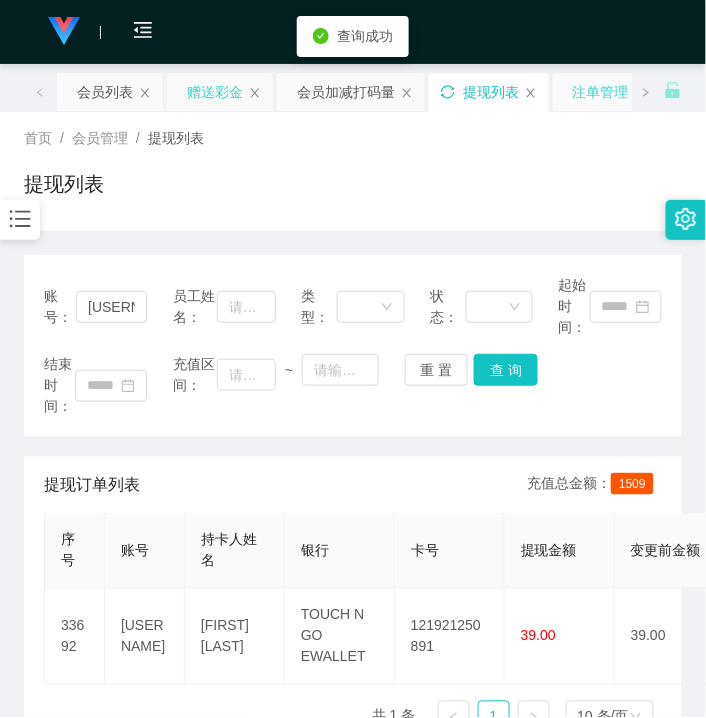 click on "赠送彩金" at bounding box center [215, 92] 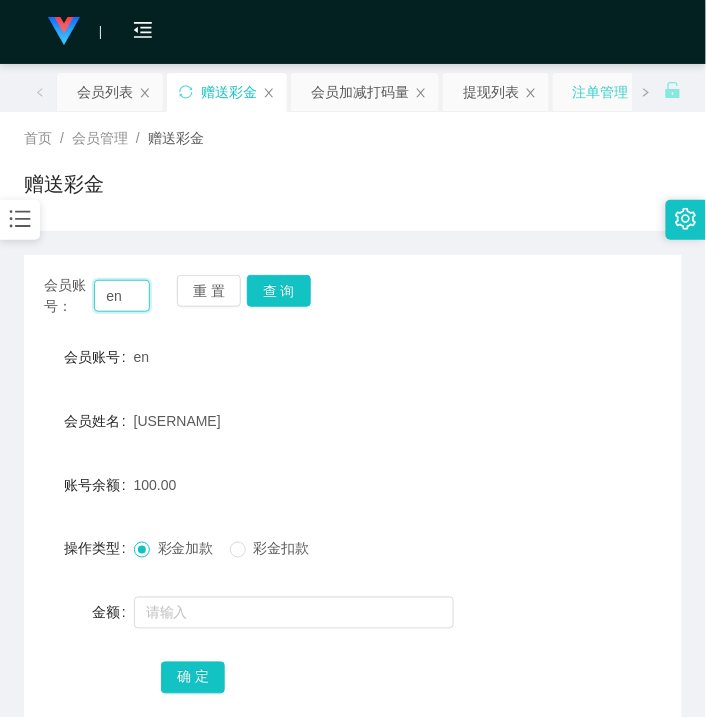 click on "en" at bounding box center [122, 296] 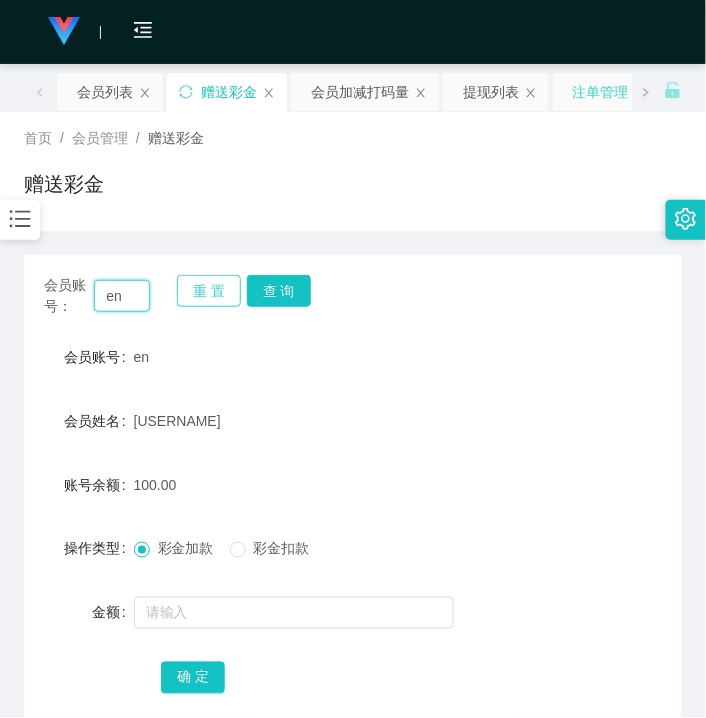 paste on "[USERNAME]" 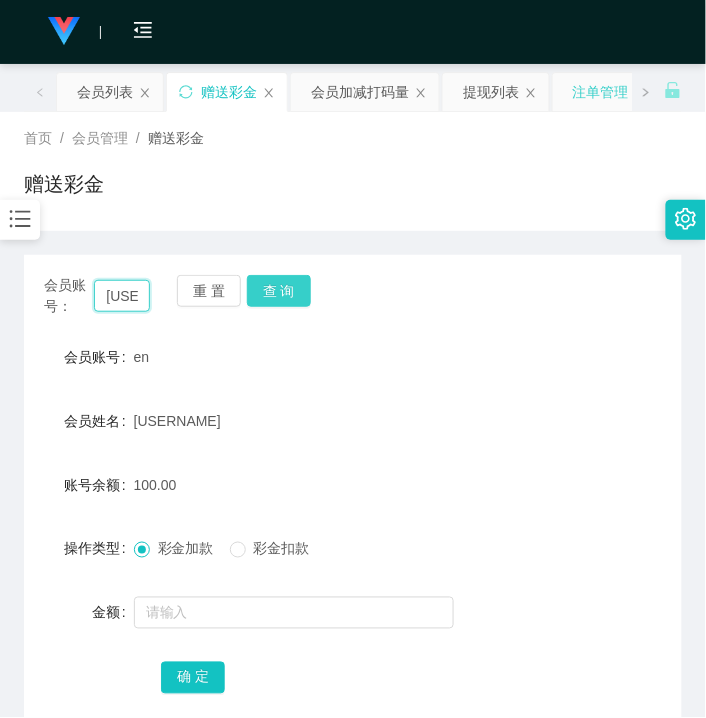 scroll, scrollTop: 0, scrollLeft: 31, axis: horizontal 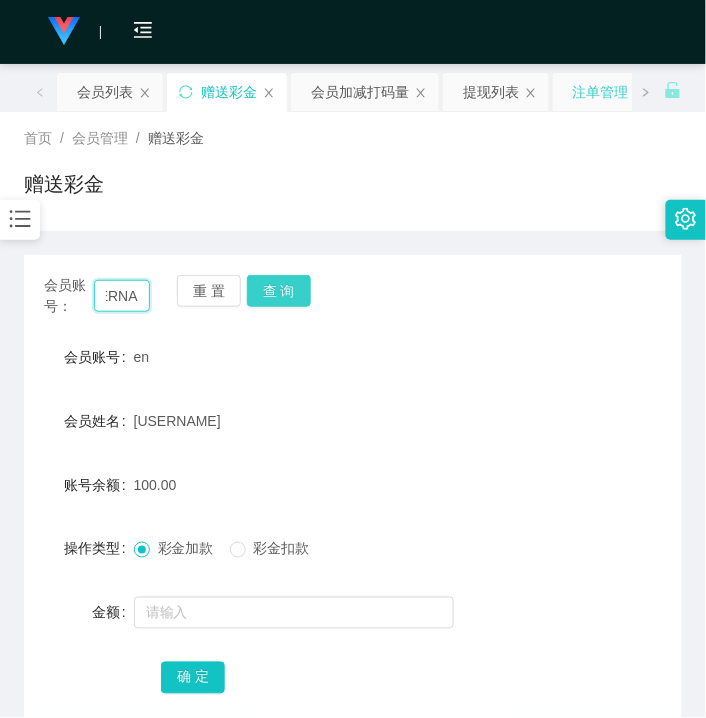 type on "[USERNAME]" 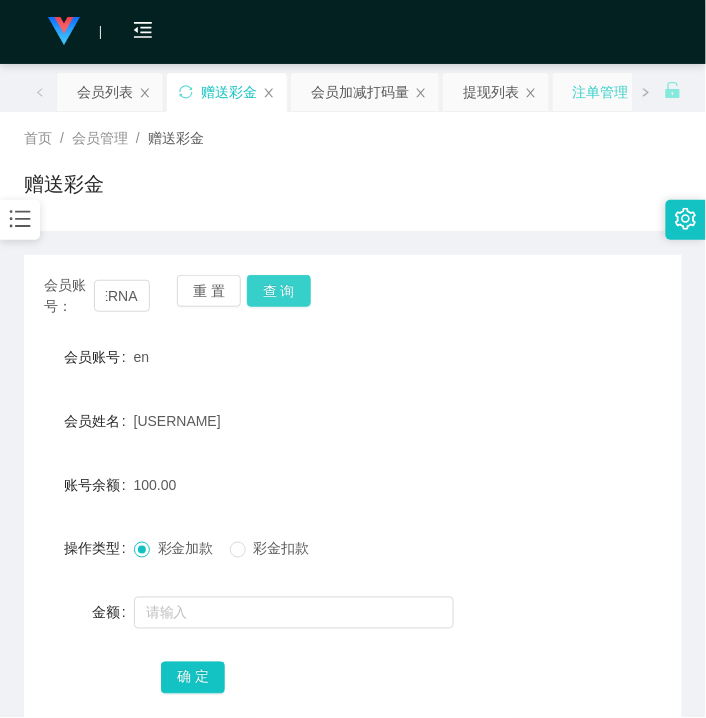 click on "查 询" at bounding box center [279, 291] 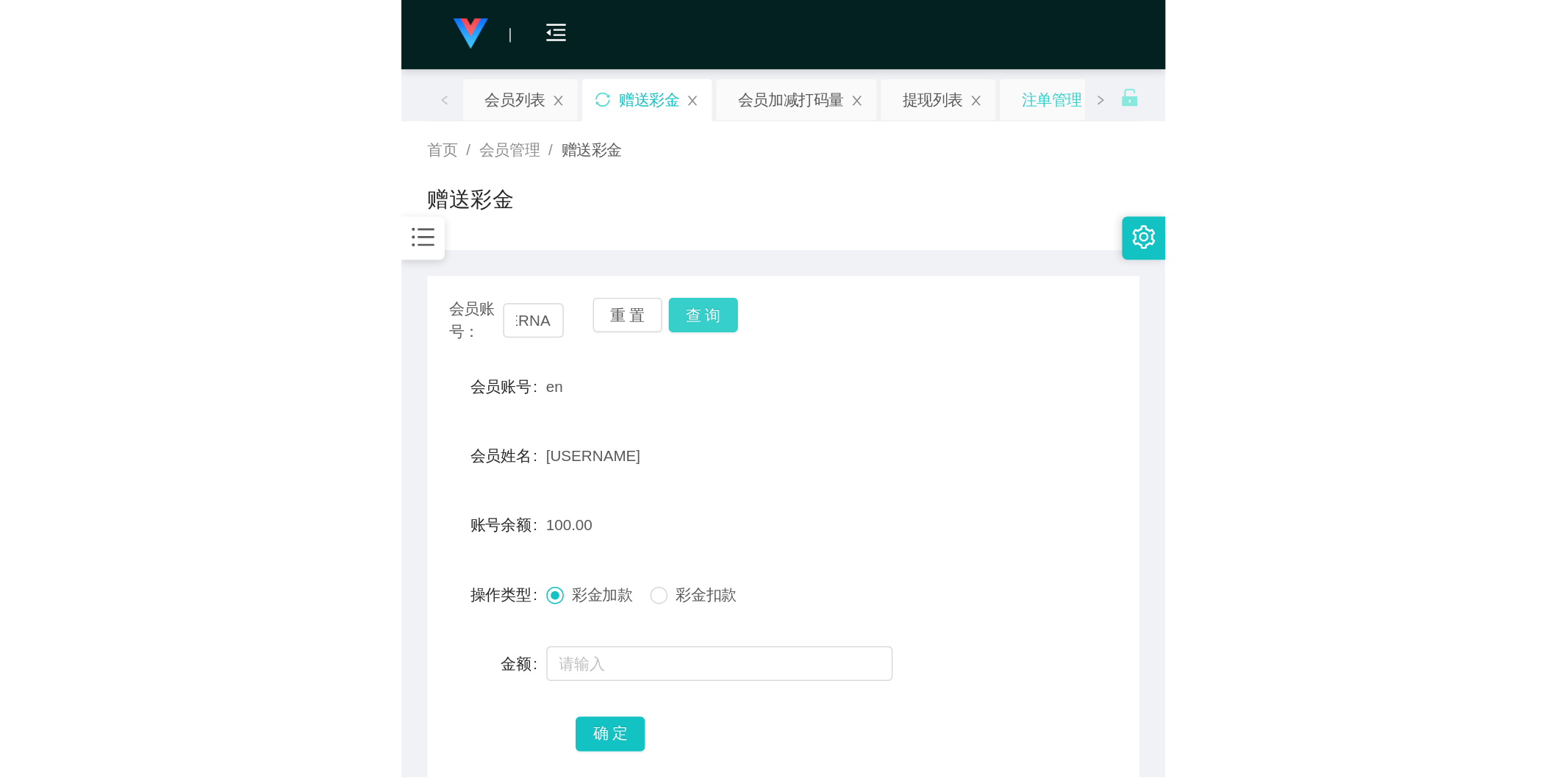 scroll, scrollTop: 0, scrollLeft: 0, axis: both 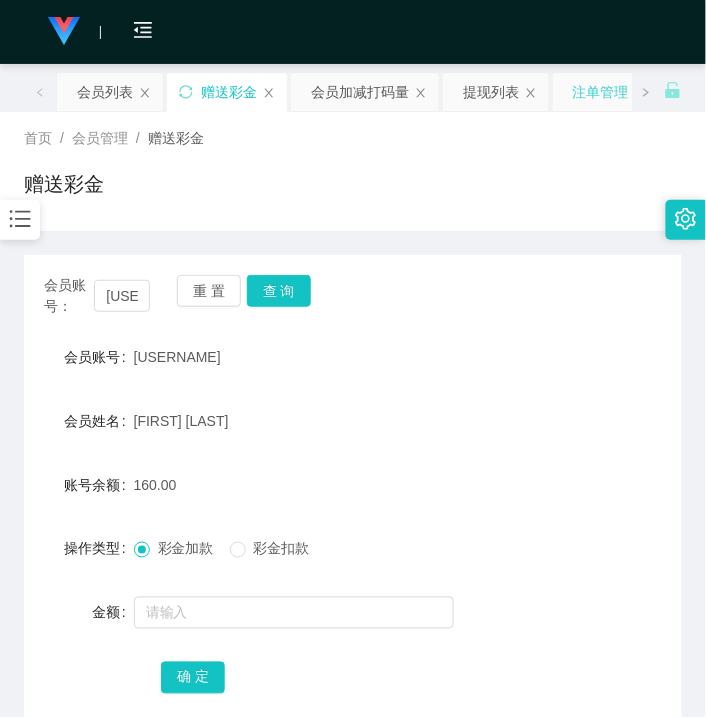 click on "赠送彩金" at bounding box center (353, 192) 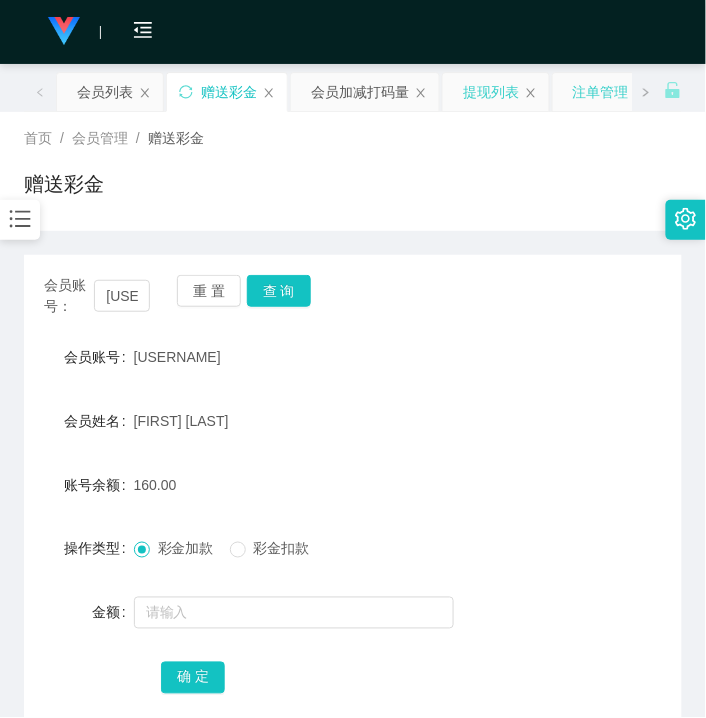 click on "提现列表" at bounding box center (491, 92) 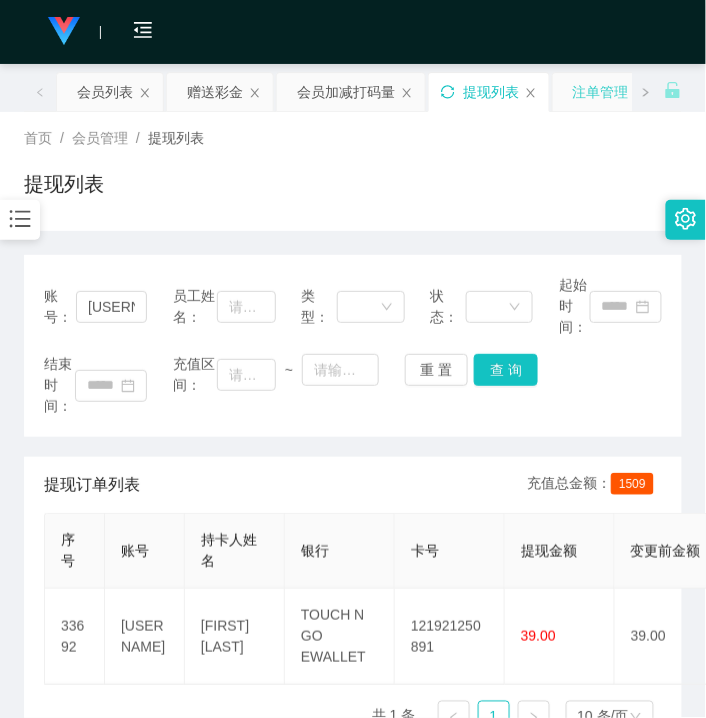 click 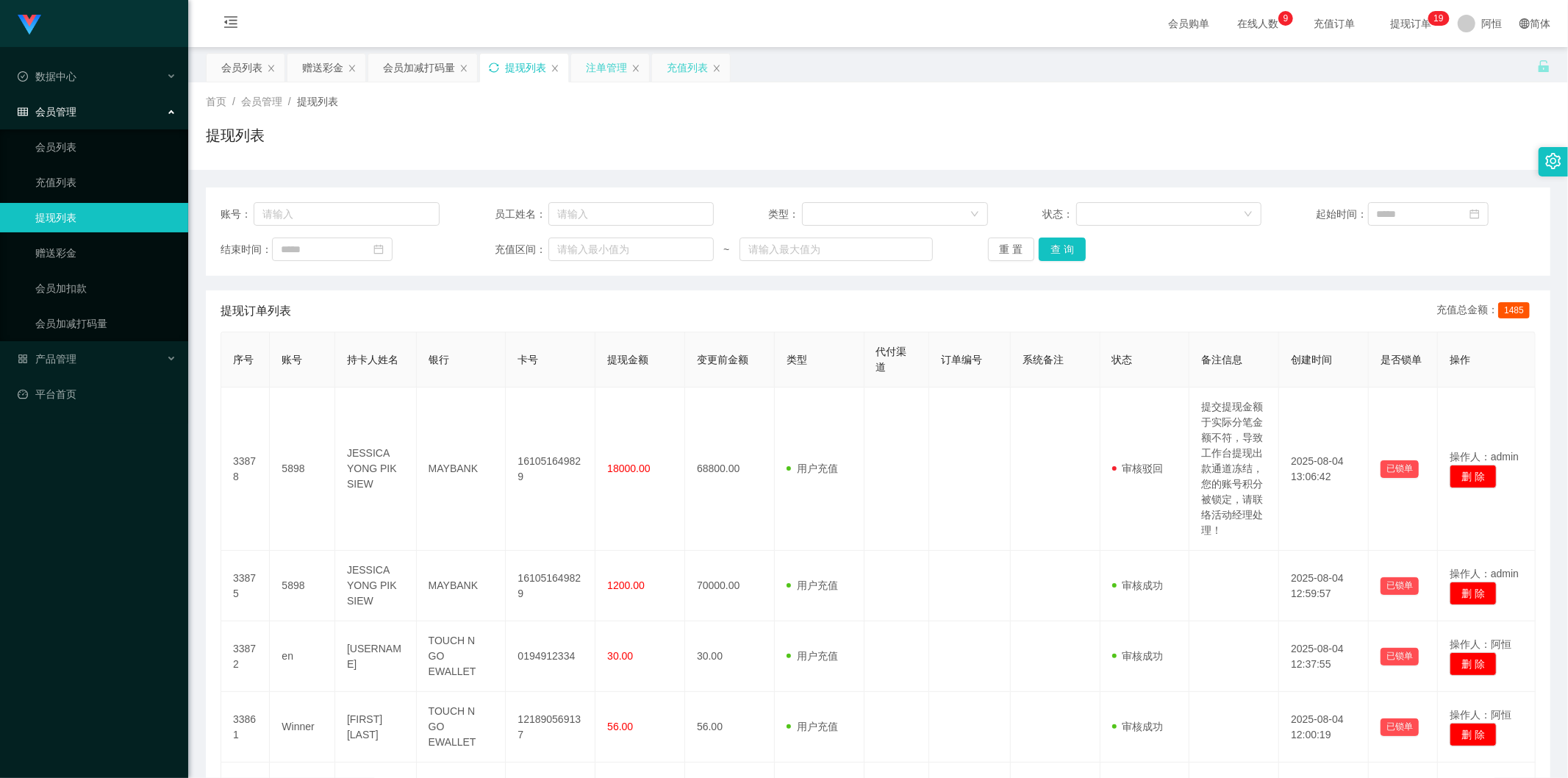 click on "充值列表" at bounding box center [687, 68] 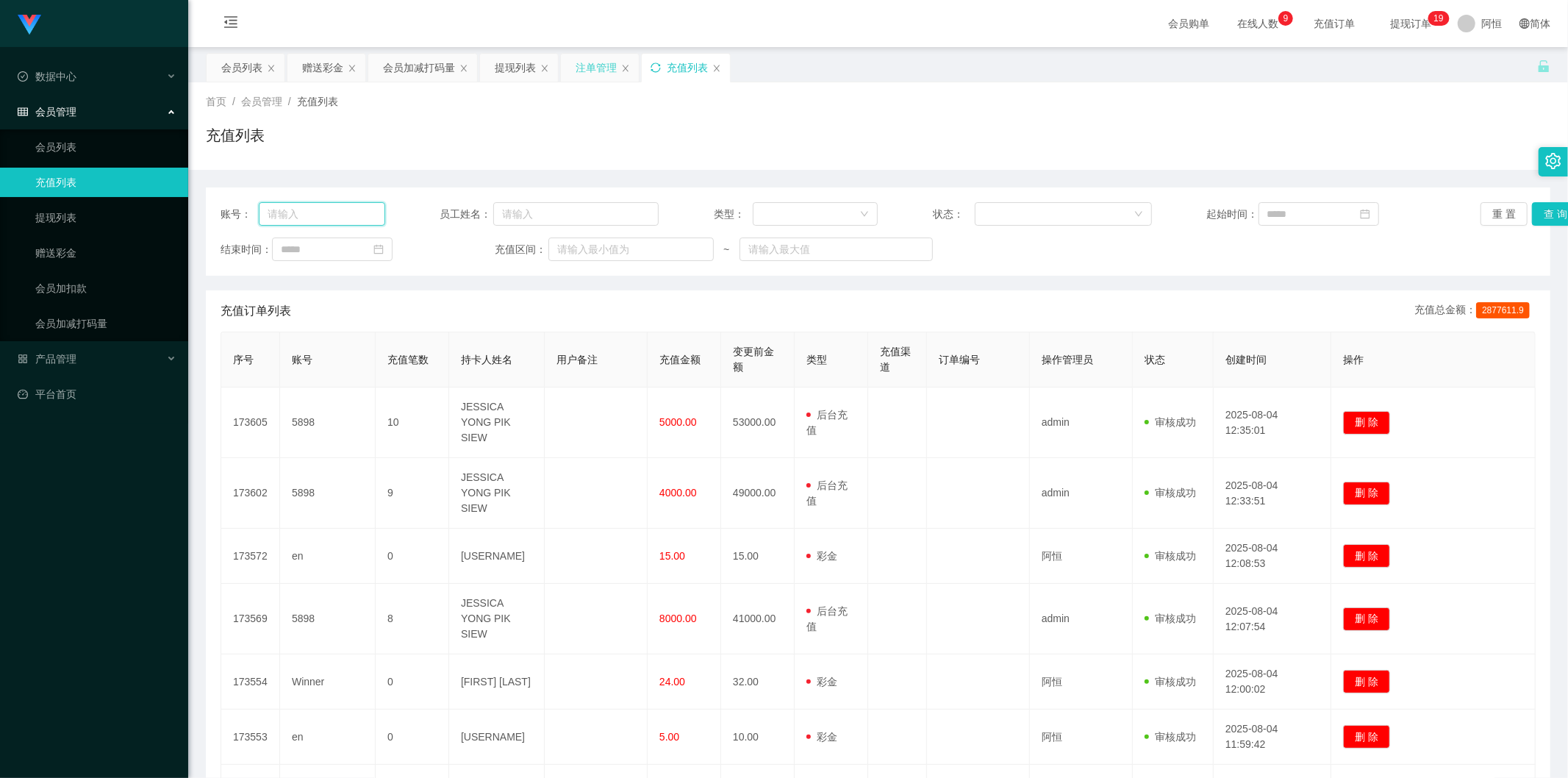 click at bounding box center [322, 214] 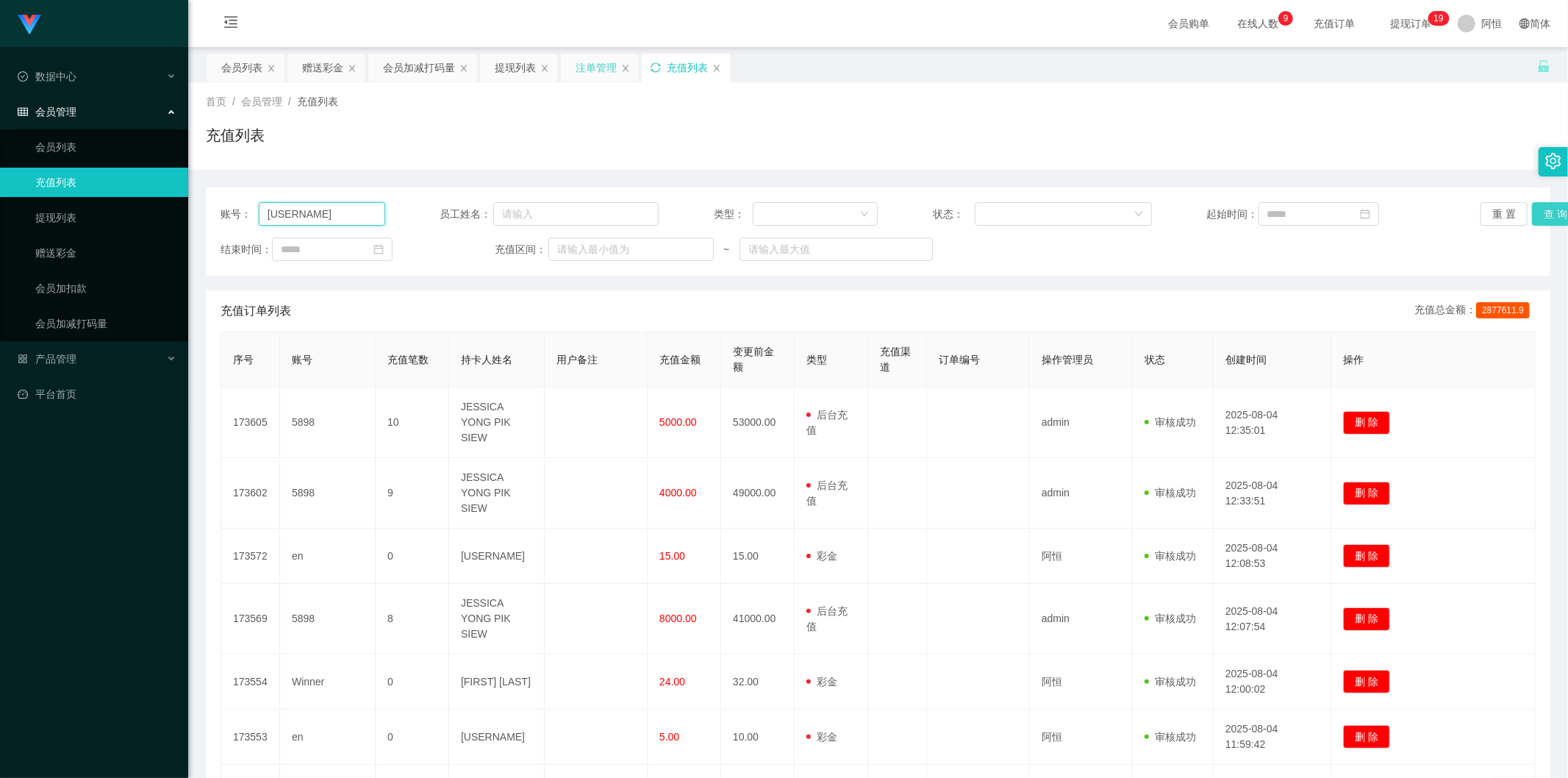 type on "[USERNAME]" 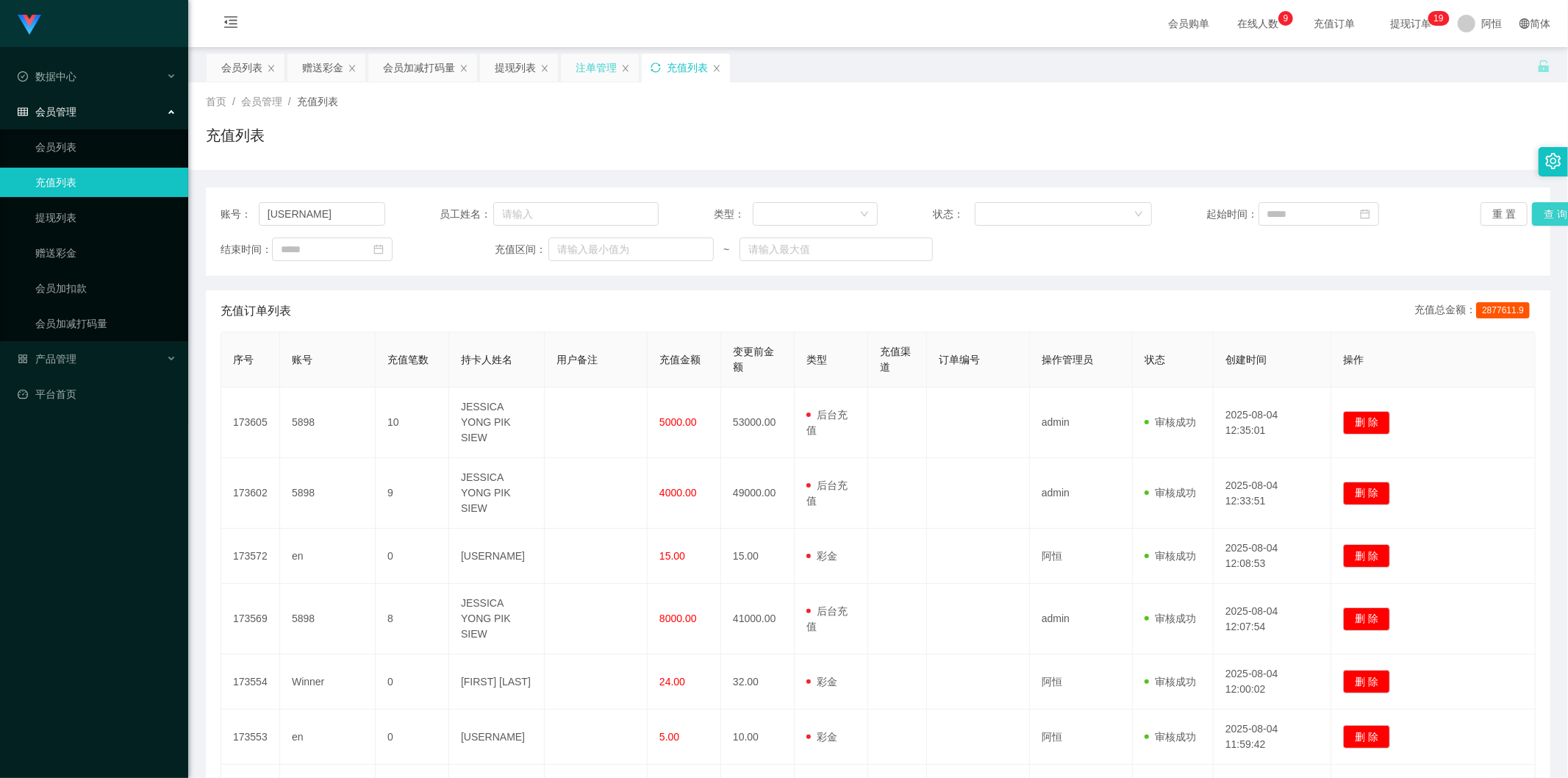 click on "查 询" at bounding box center (1556, 214) 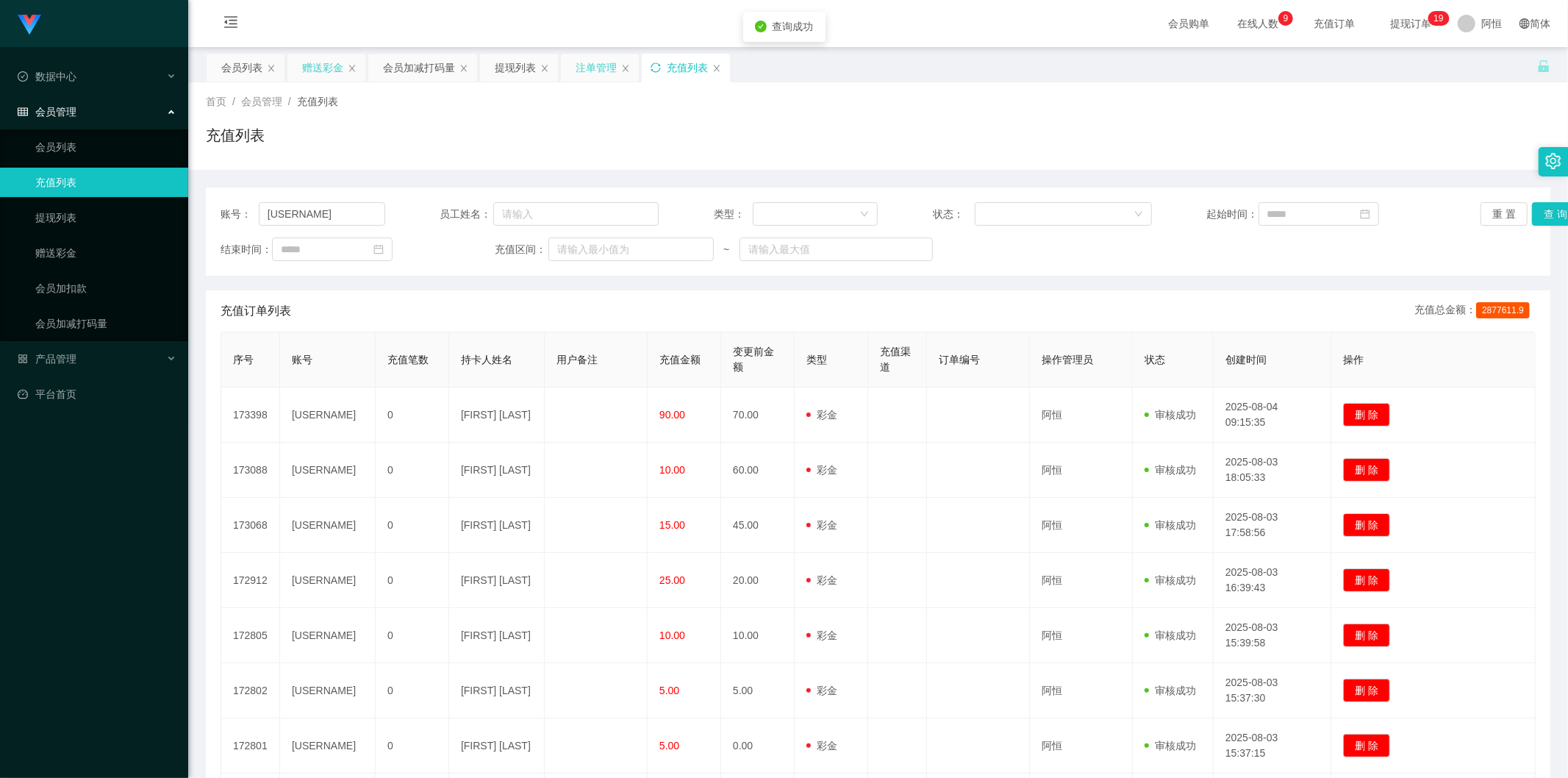 click on "赠送彩金" at bounding box center [323, 68] 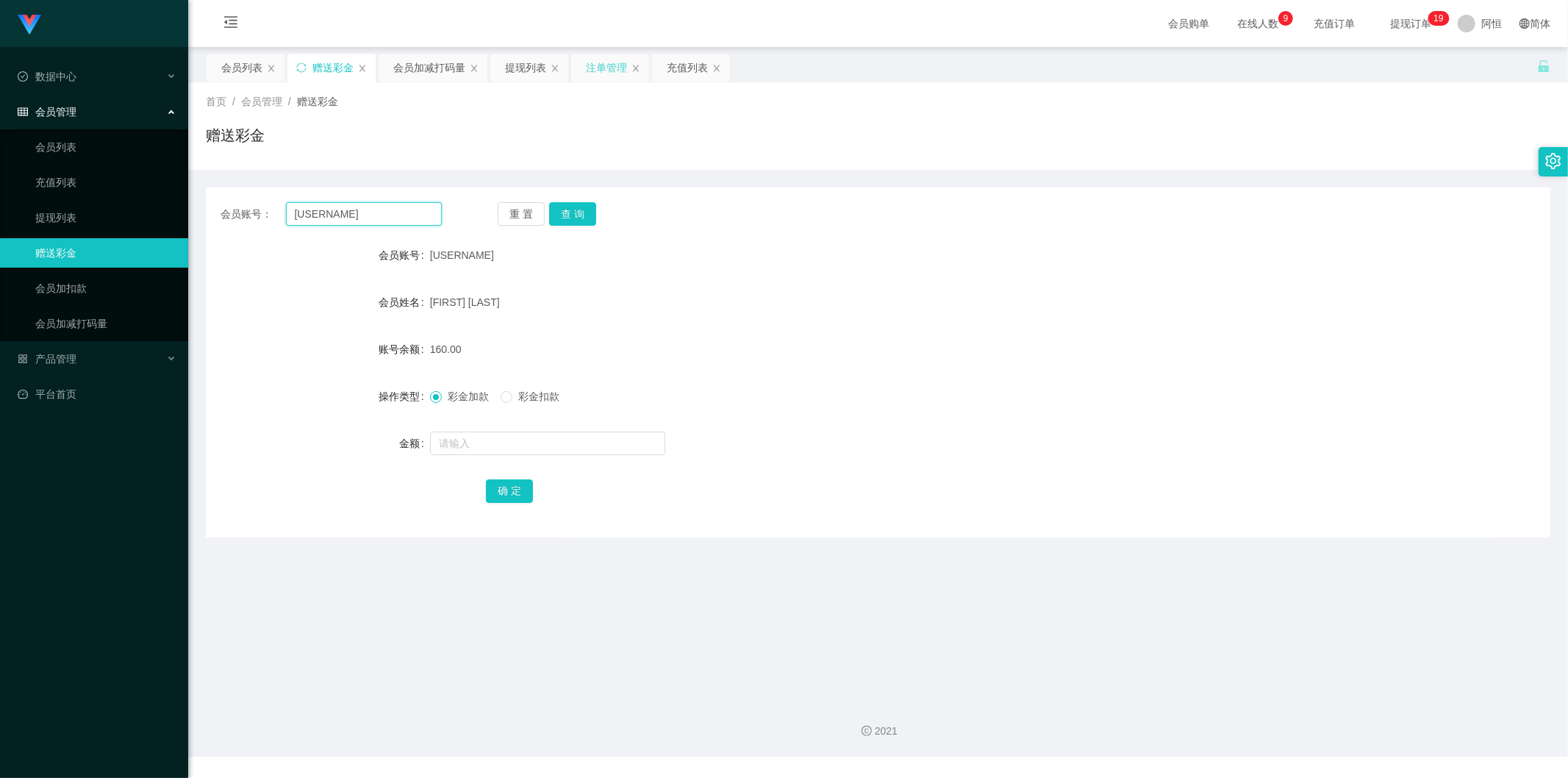click on "[USERNAME]" at bounding box center (364, 214) 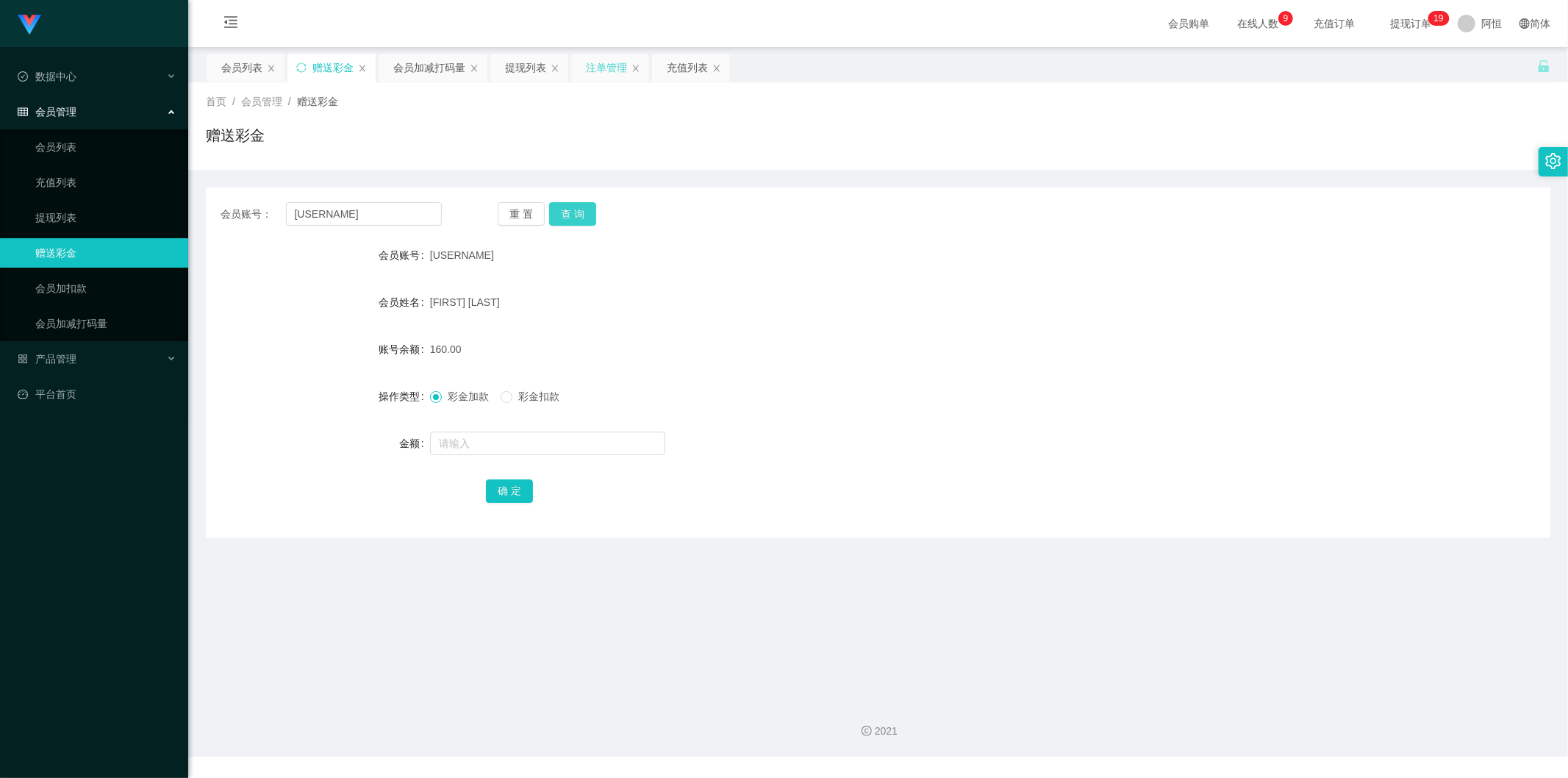 drag, startPoint x: 579, startPoint y: 210, endPoint x: 581, endPoint y: 328, distance: 118.0169 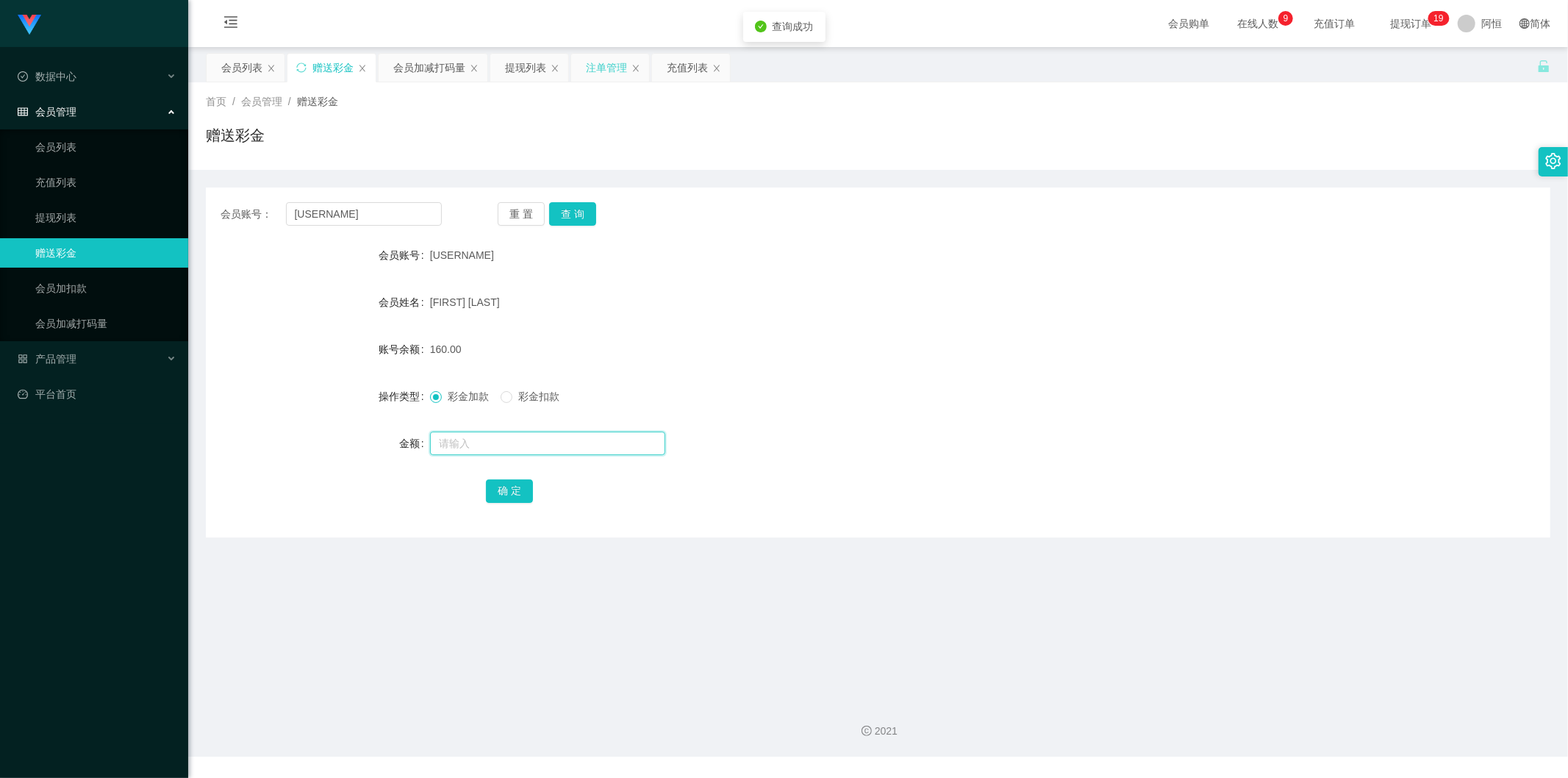 click at bounding box center [548, 443] 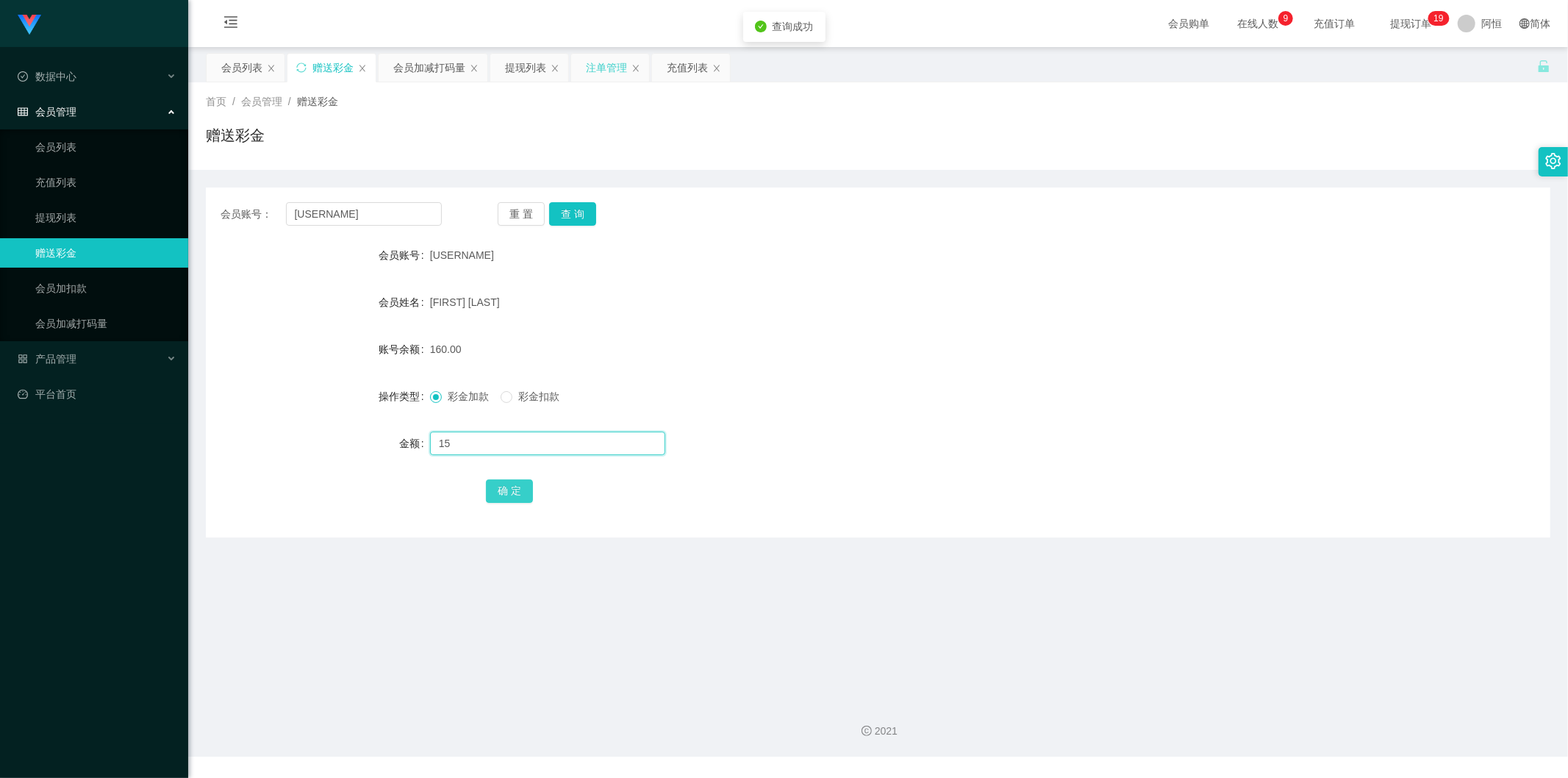 type on "15" 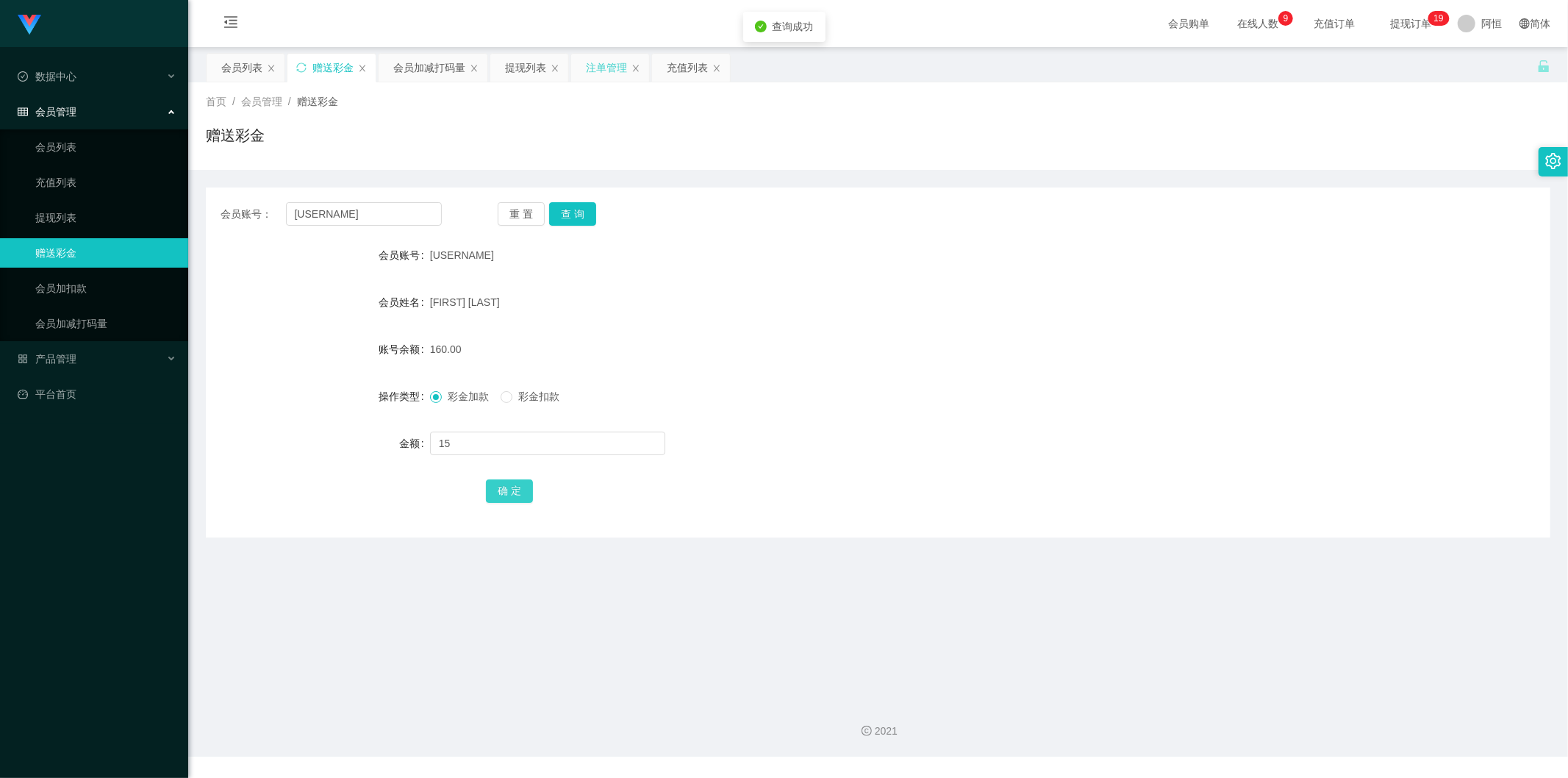 click on "确 定" at bounding box center [509, 491] 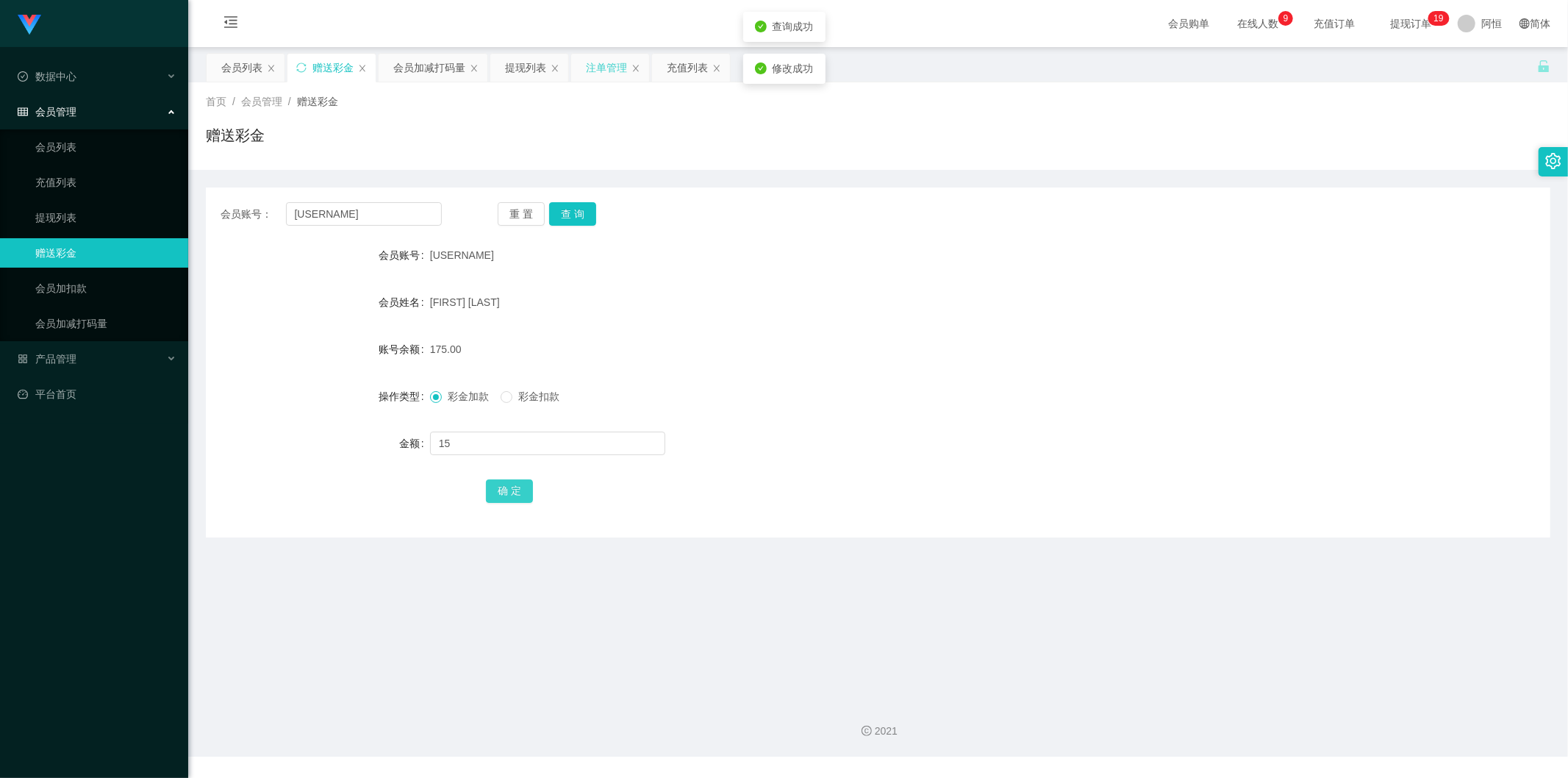 type 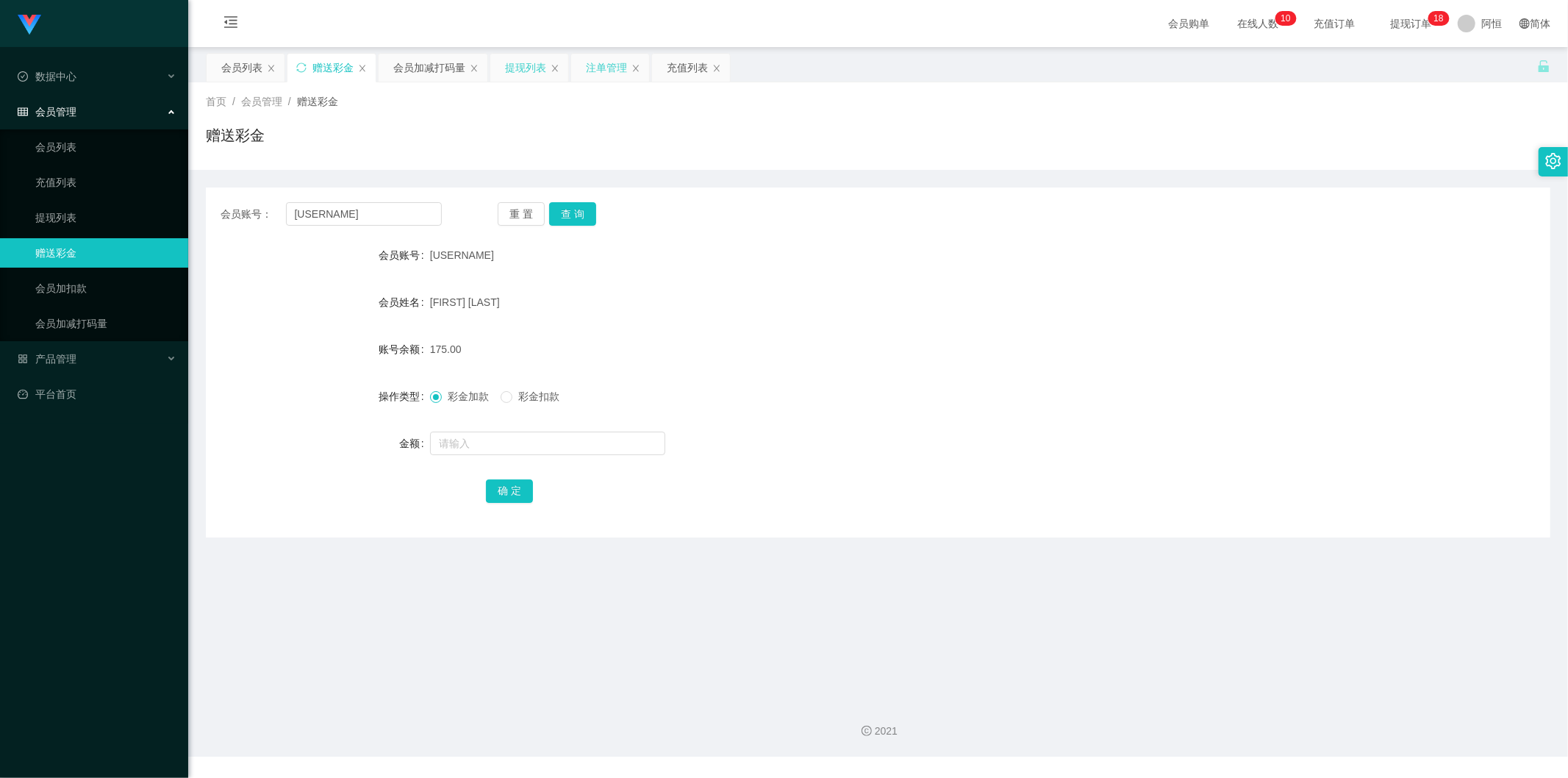 click on "提现列表" at bounding box center [526, 68] 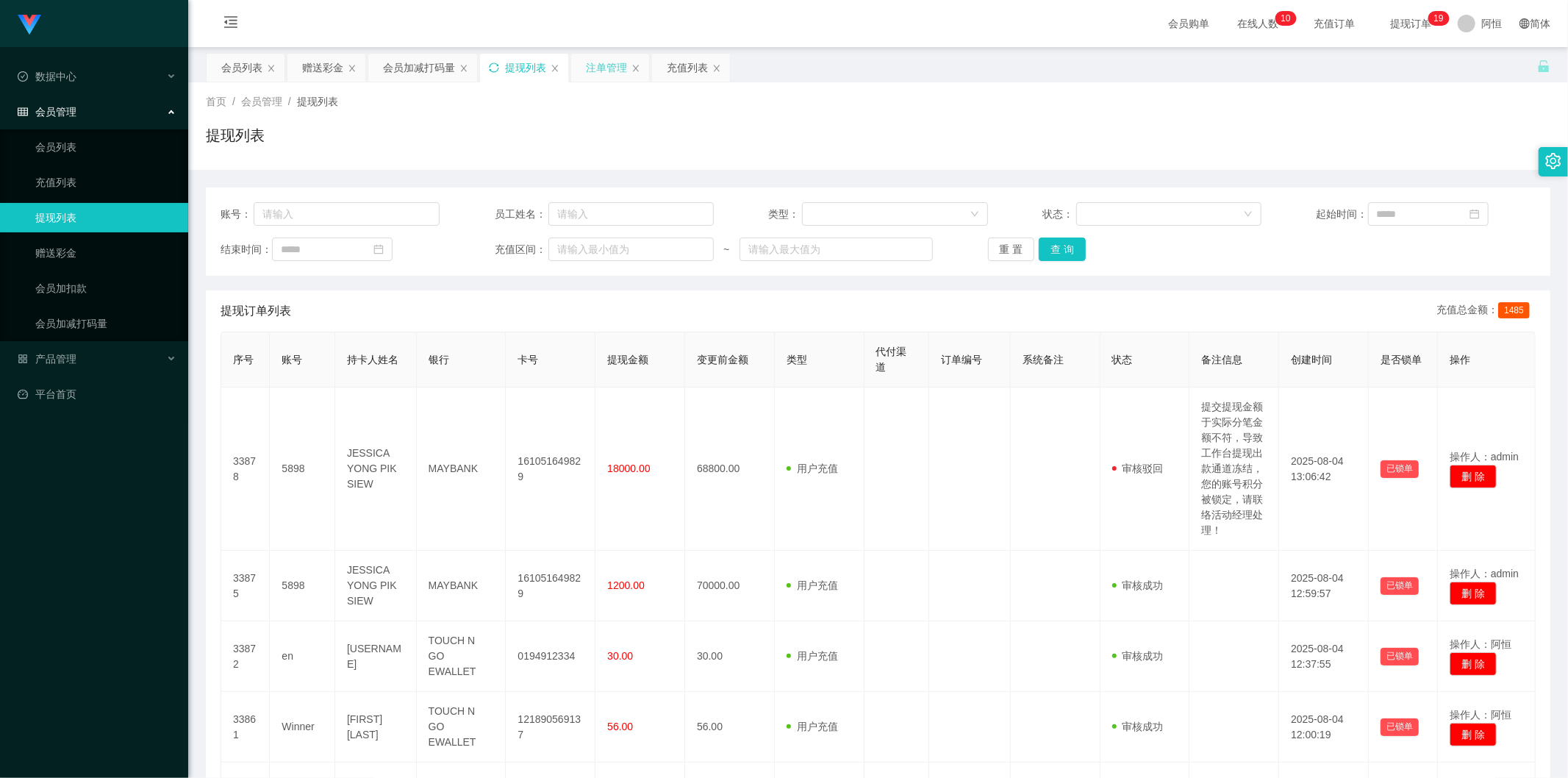 click 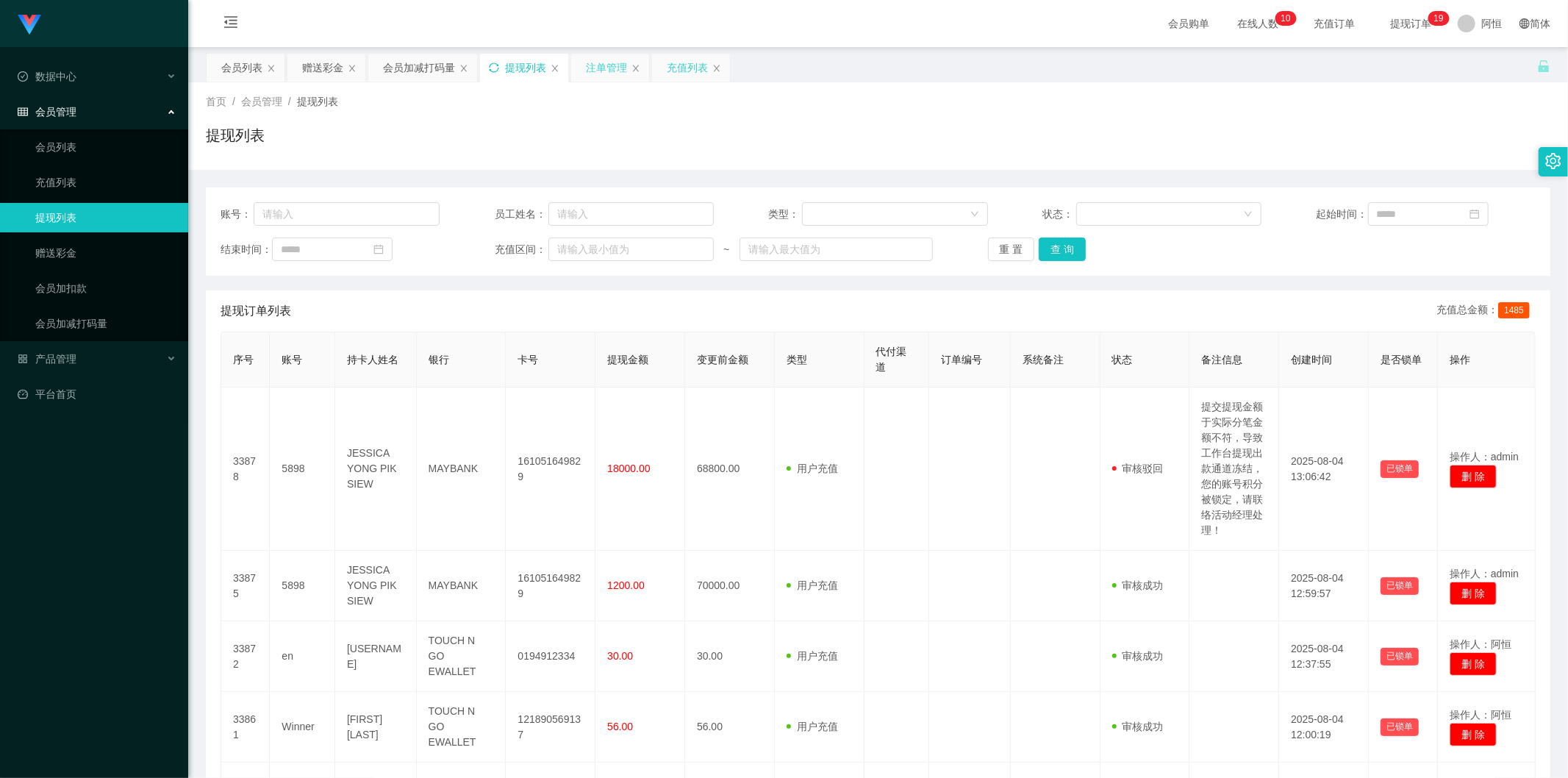 click on "充值列表" at bounding box center [691, 68] 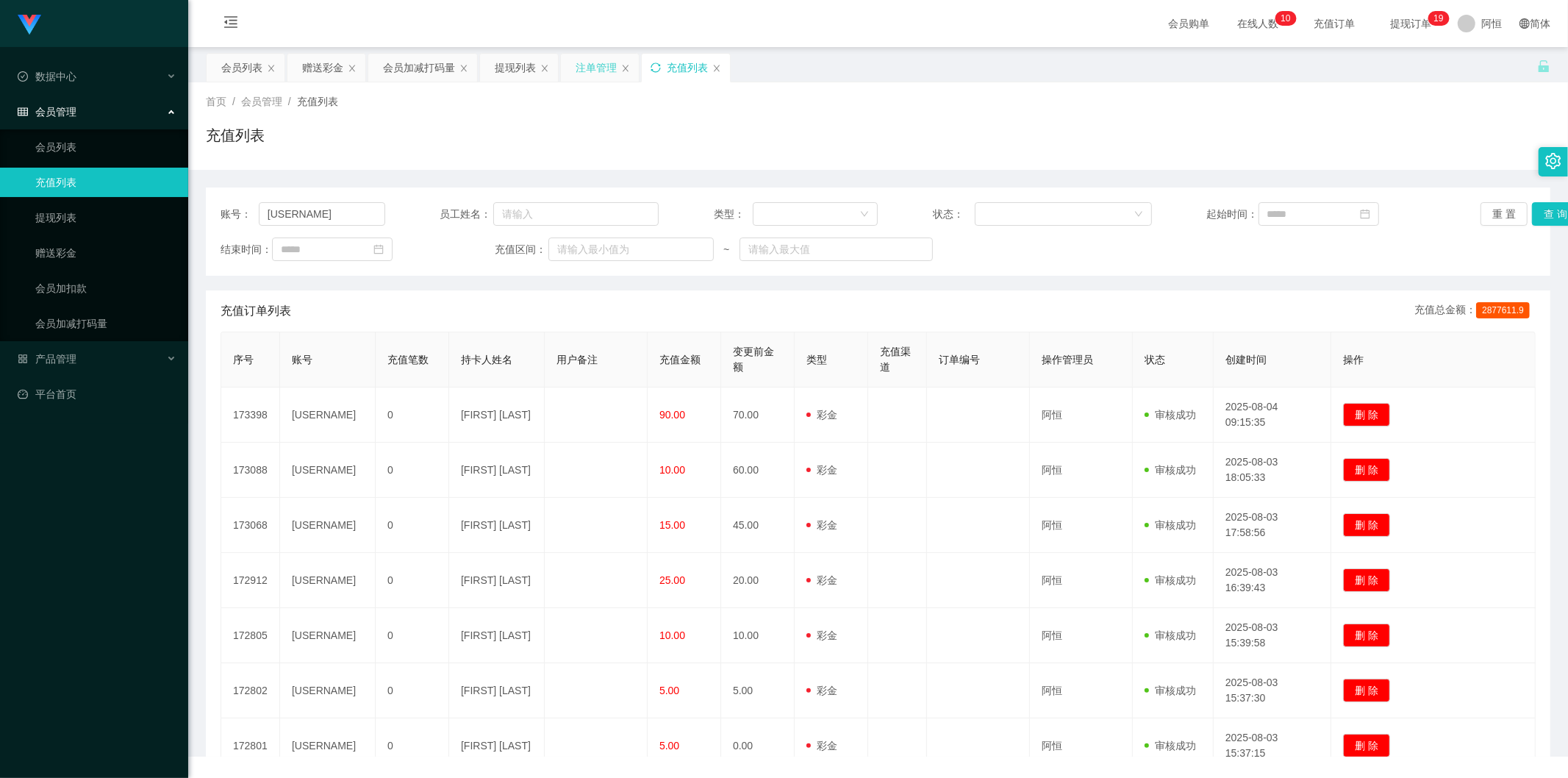 click 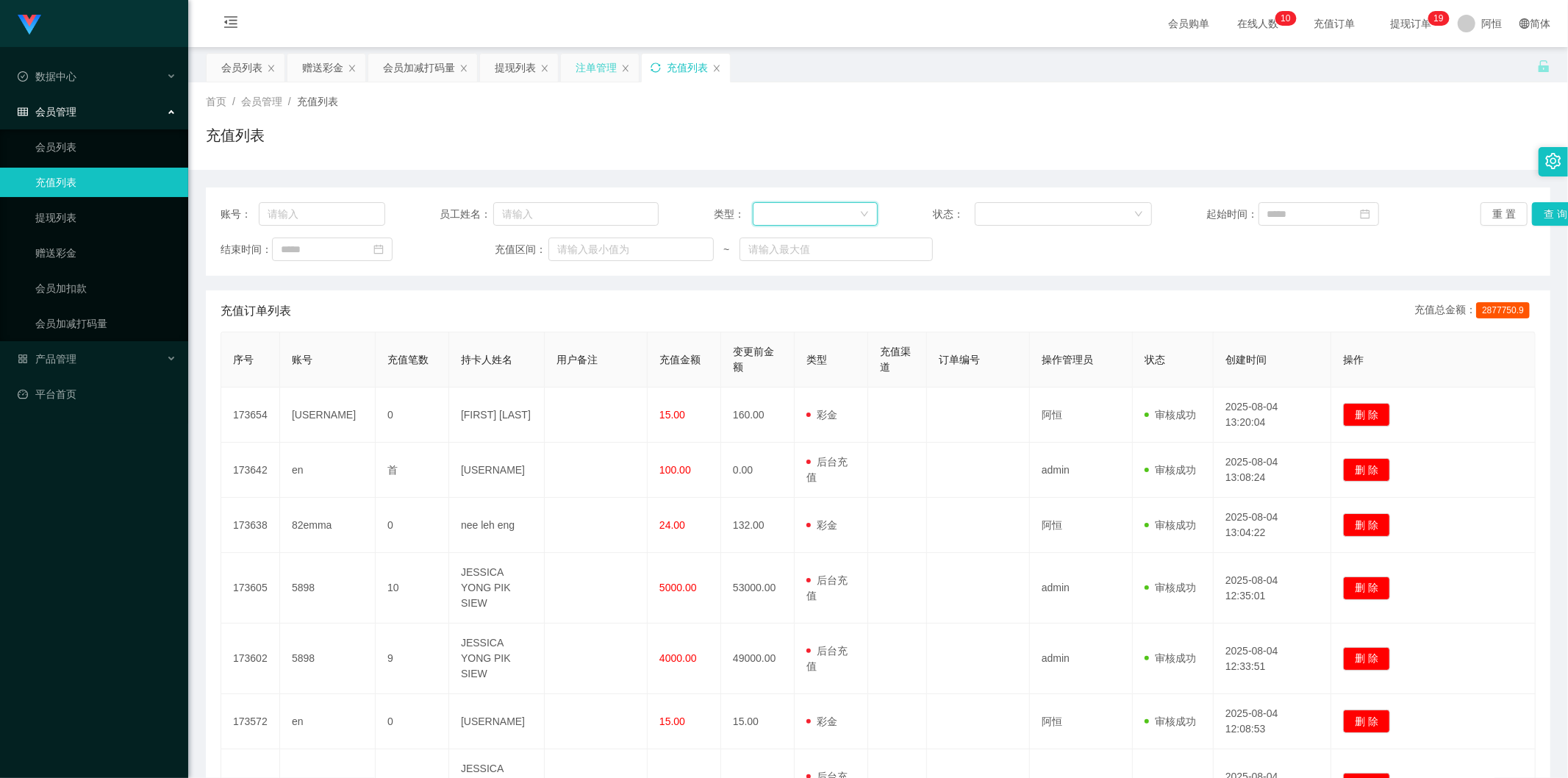 click at bounding box center (810, 214) 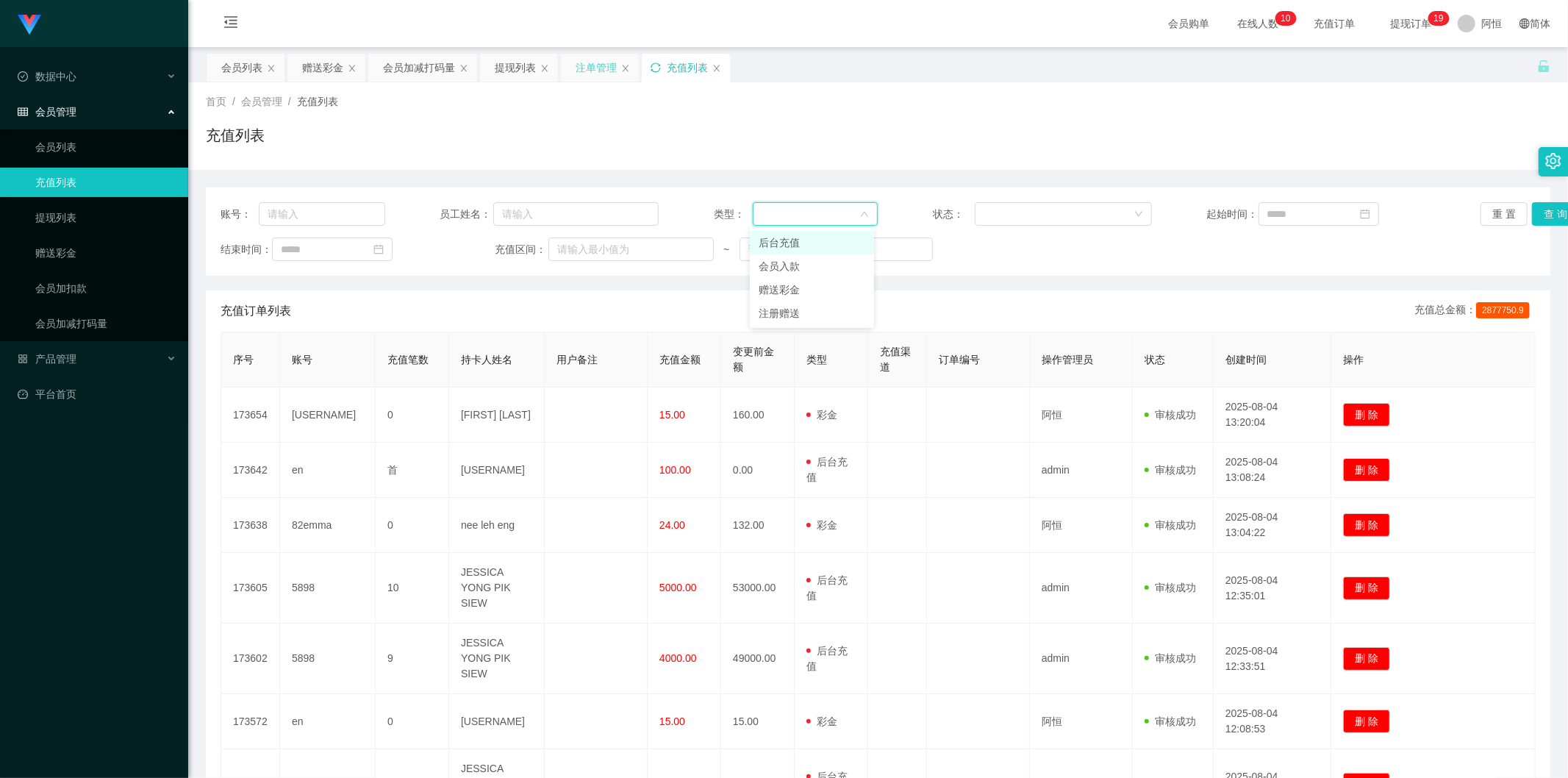 click on "后台充值" at bounding box center (812, 243) 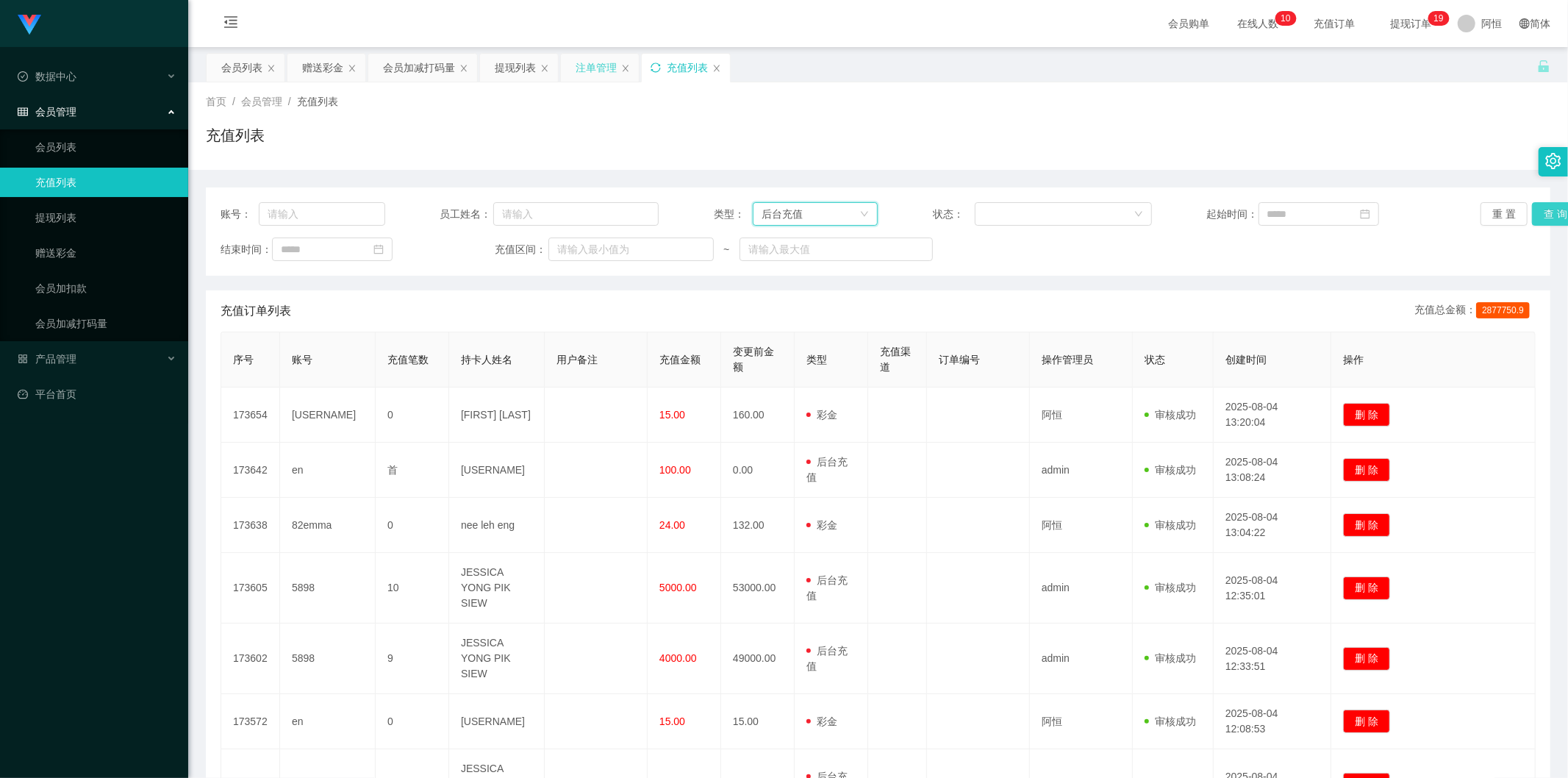 click on "查 询" at bounding box center [1556, 214] 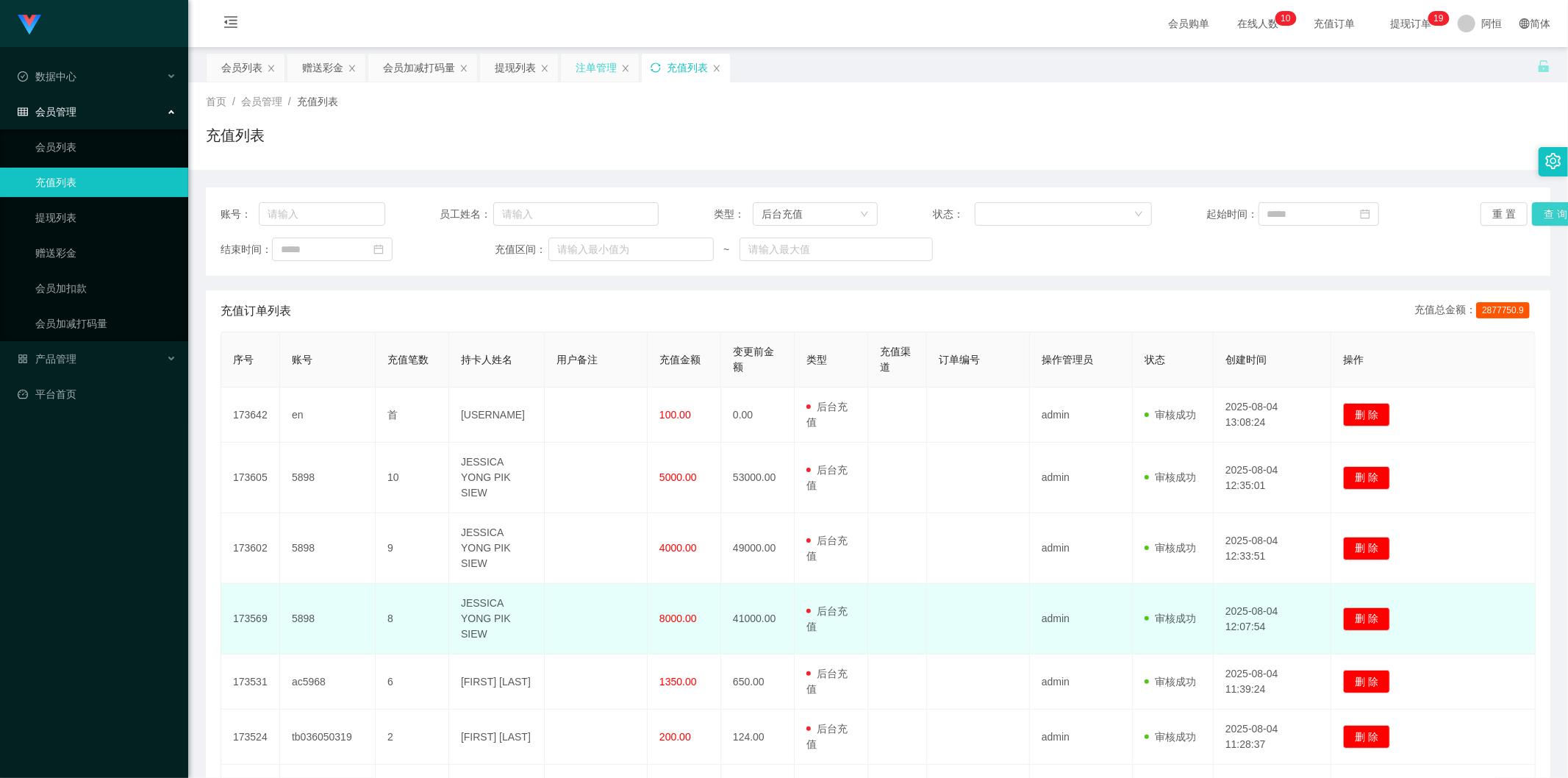 scroll, scrollTop: 272, scrollLeft: 0, axis: vertical 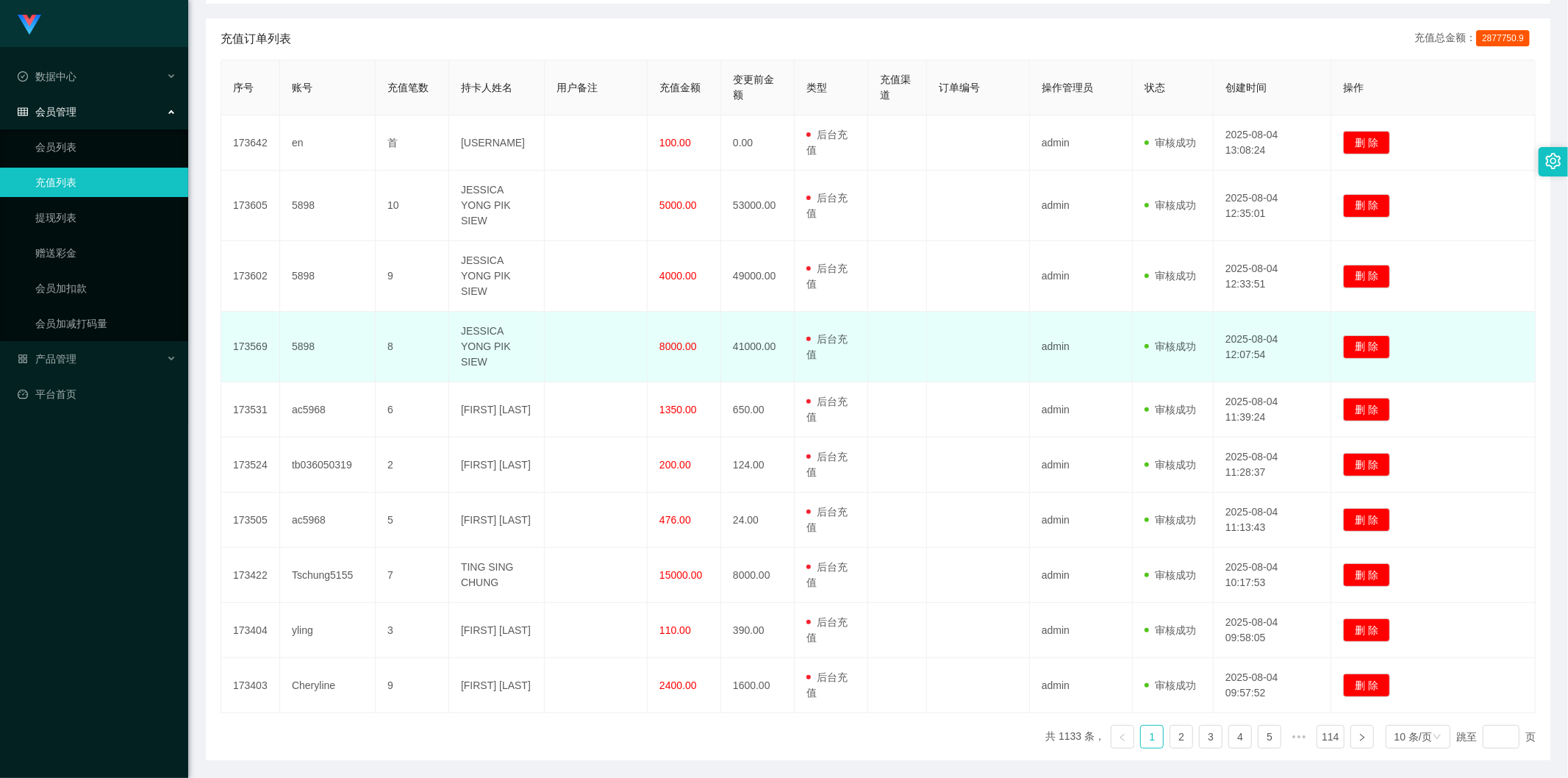 drag, startPoint x: 701, startPoint y: 307, endPoint x: 662, endPoint y: 296, distance: 40.521599 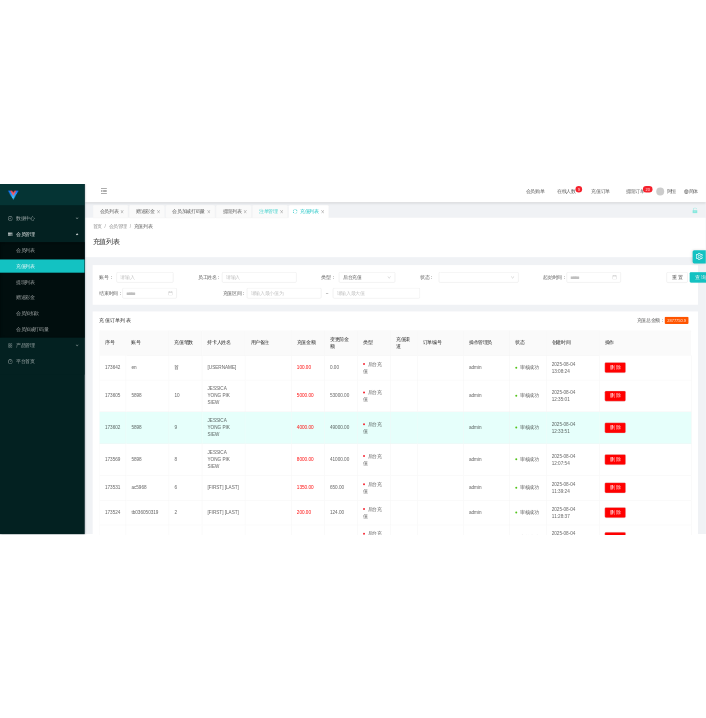 scroll, scrollTop: 0, scrollLeft: 0, axis: both 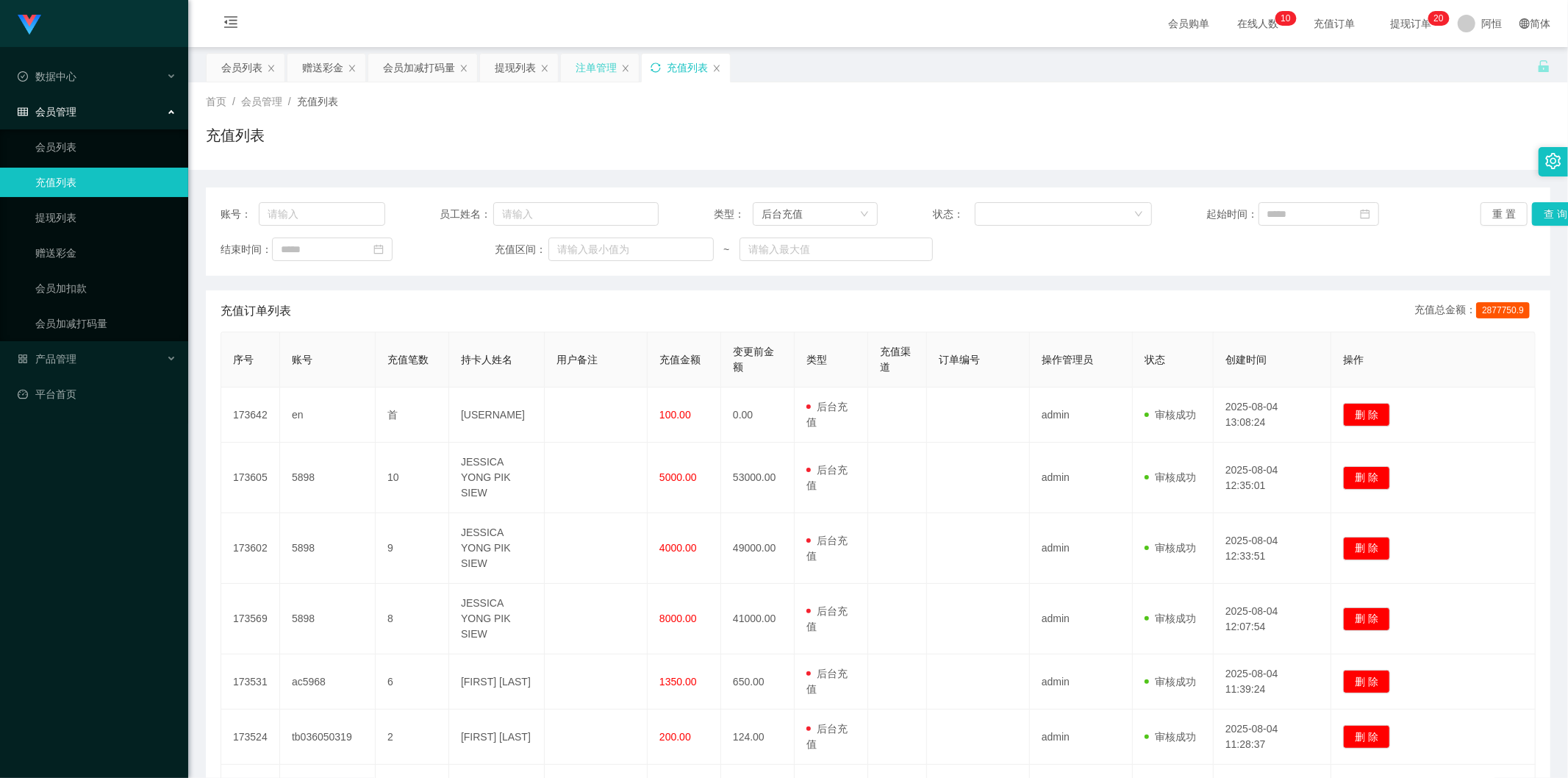 click 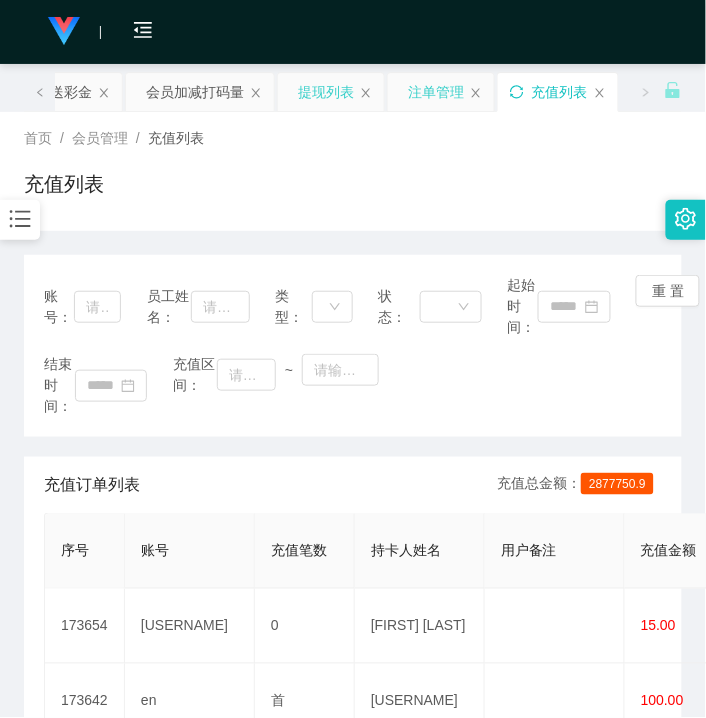 click on "提现列表" at bounding box center [326, 92] 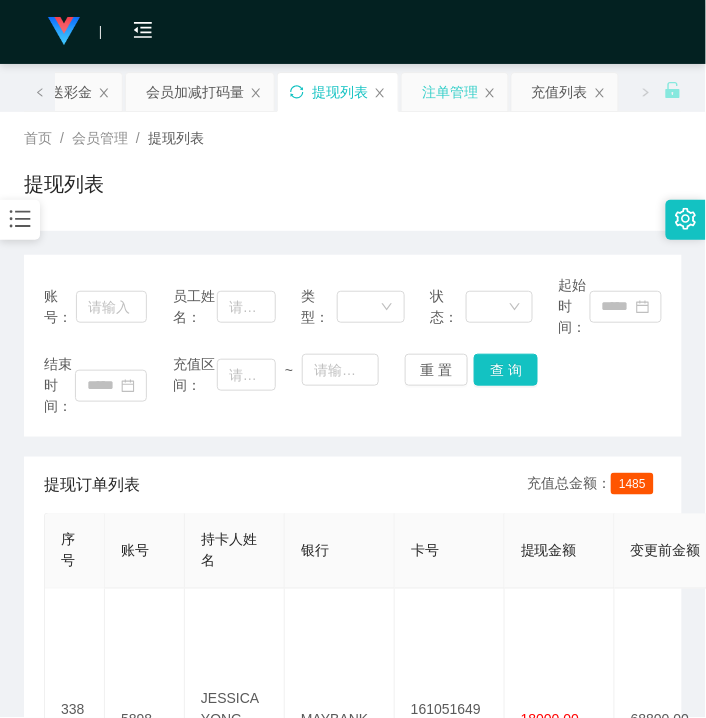 click 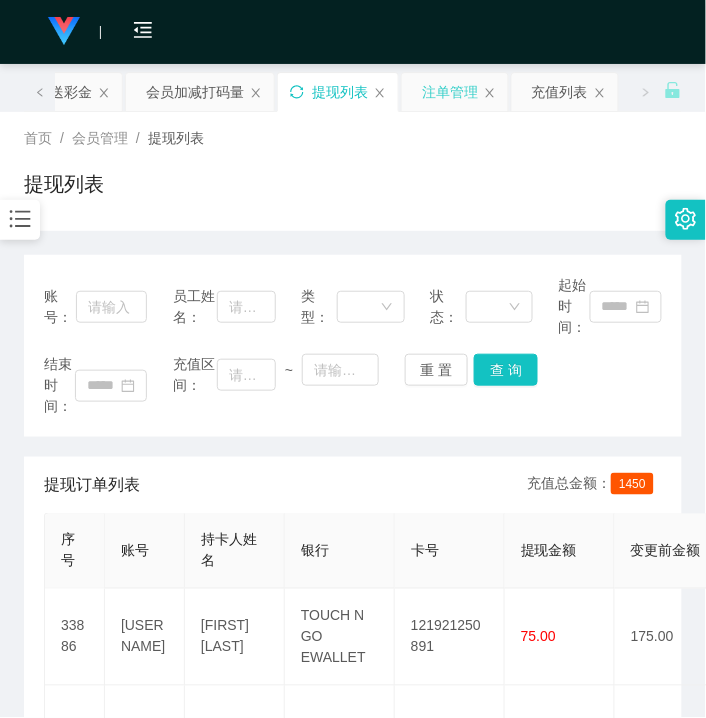drag, startPoint x: 290, startPoint y: 216, endPoint x: 278, endPoint y: 206, distance: 15.6205 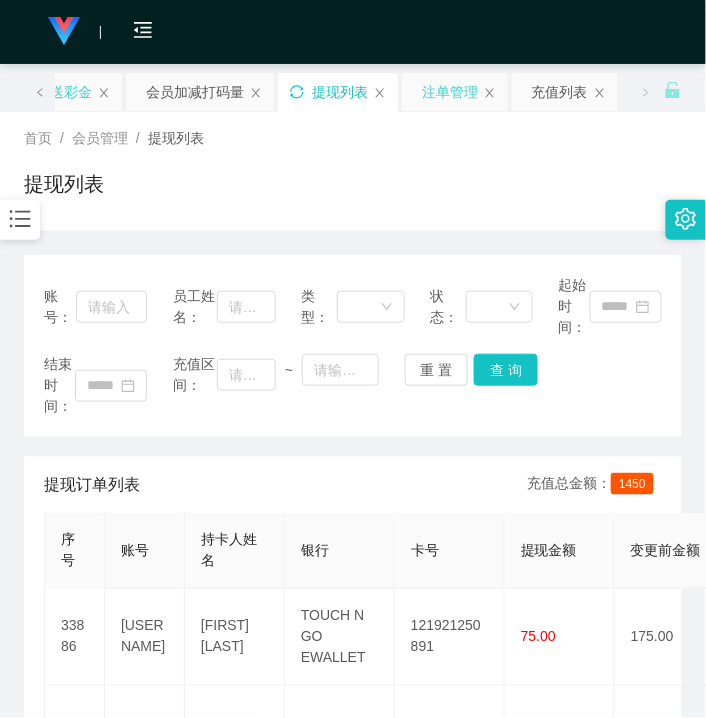 click on "赠送彩金" at bounding box center (64, 92) 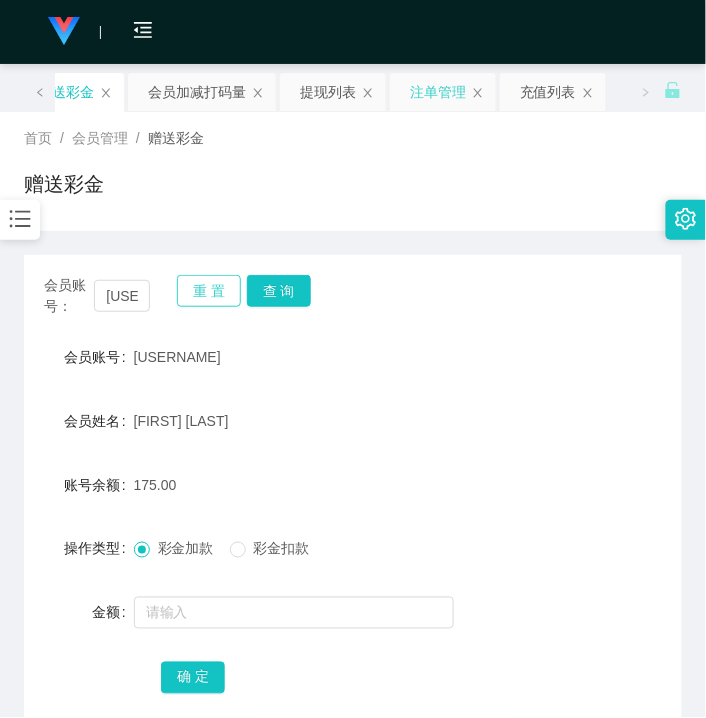click on "重 置" at bounding box center (209, 291) 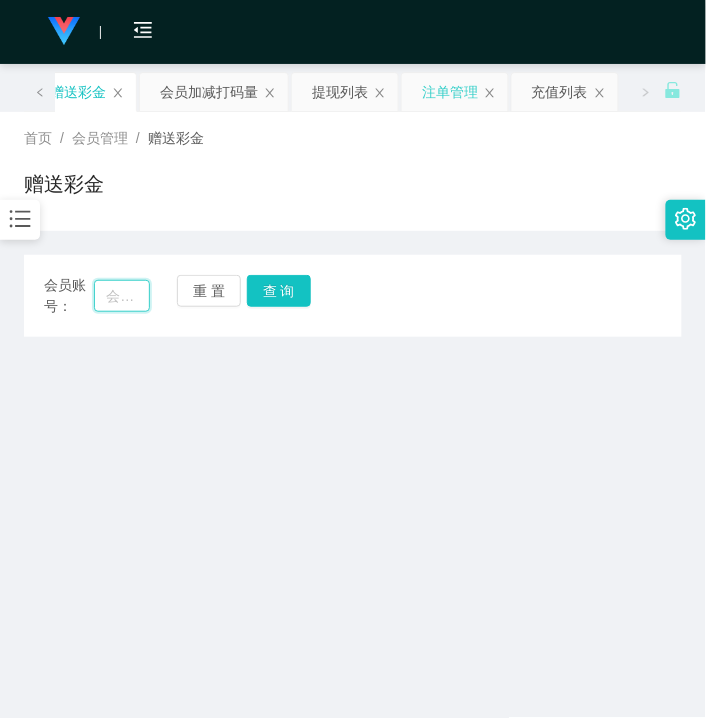 click at bounding box center [122, 296] 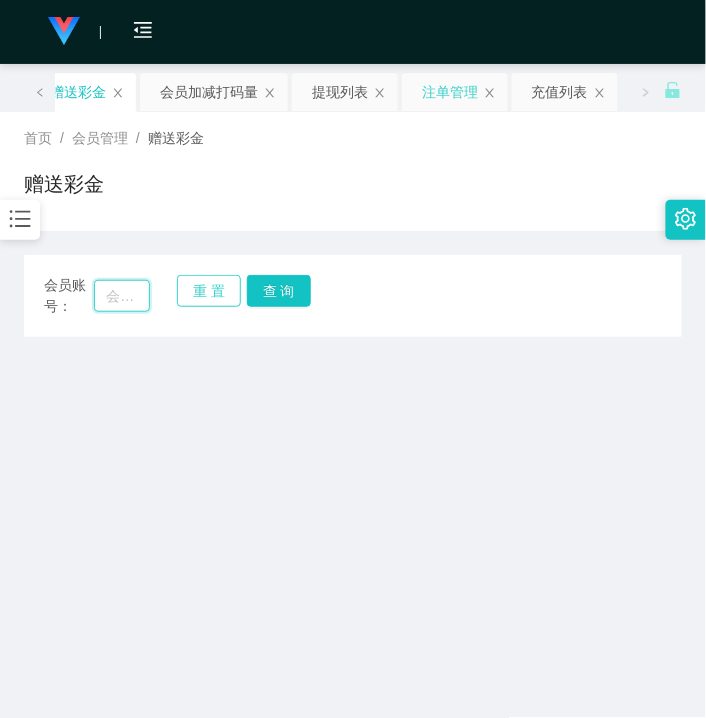 paste on "82emma" 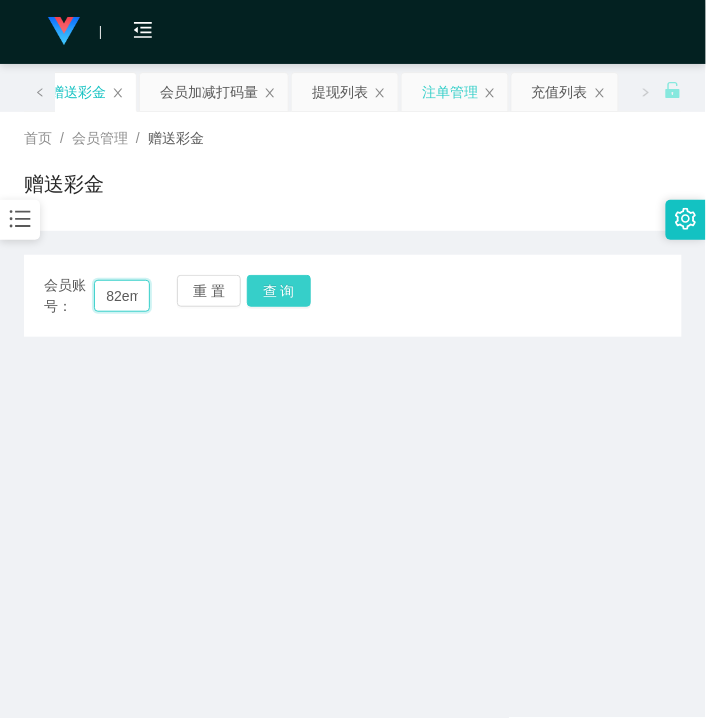 scroll, scrollTop: 0, scrollLeft: 22, axis: horizontal 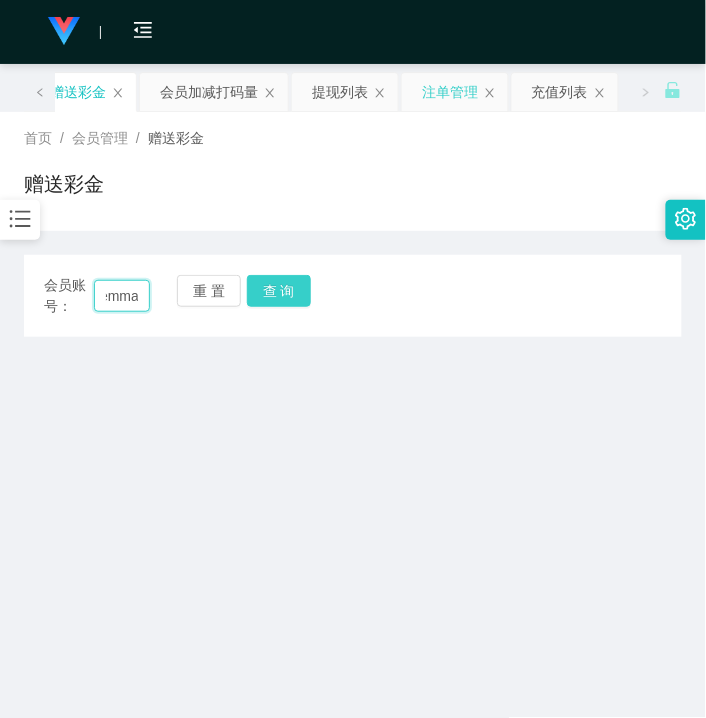 type on "82emma" 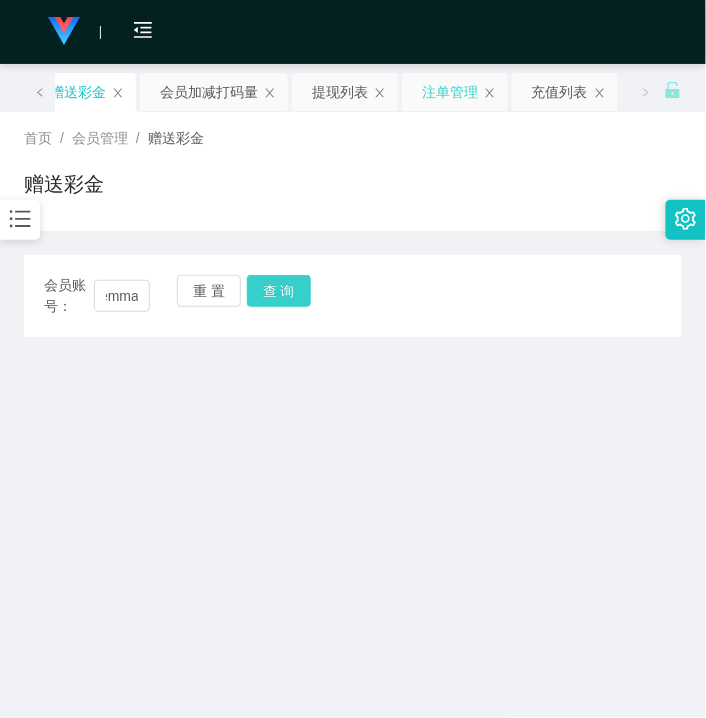 click on "查 询" at bounding box center (279, 291) 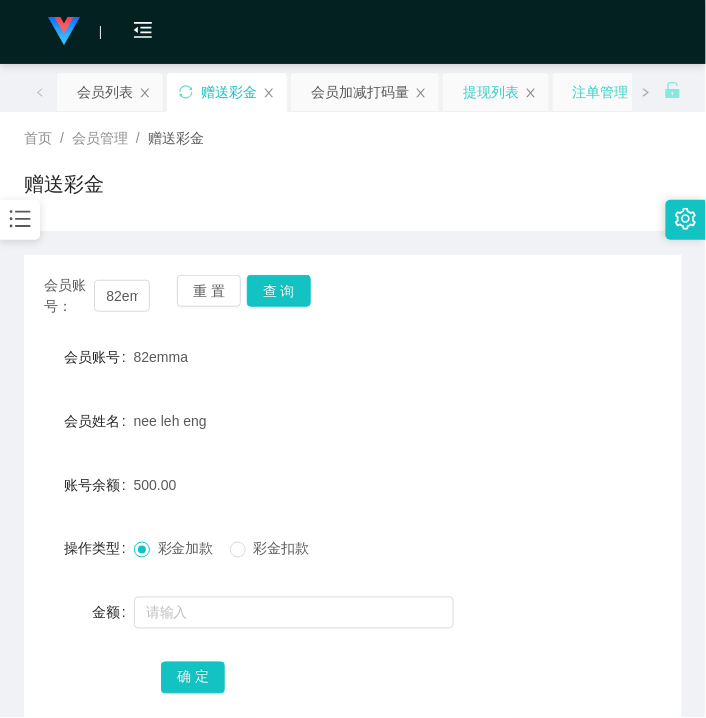 click on "提现列表" at bounding box center [491, 92] 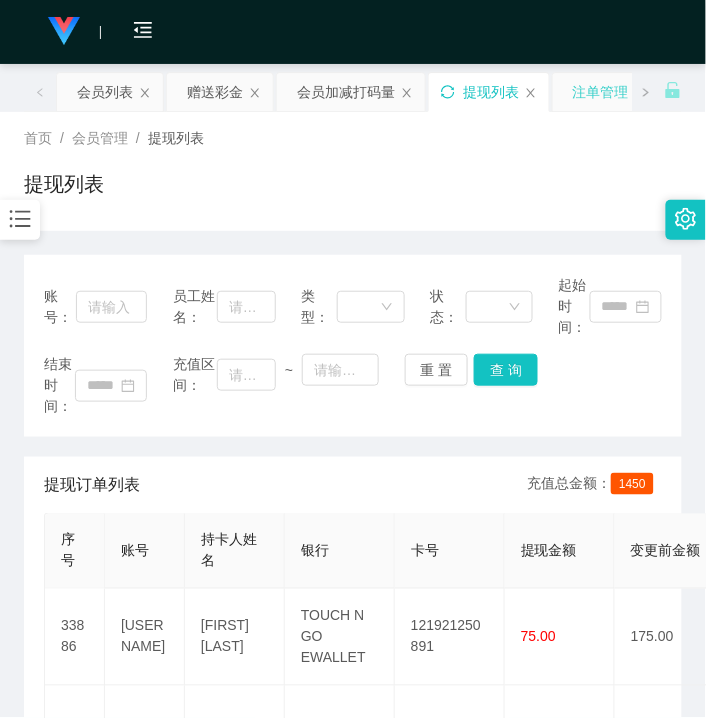 click 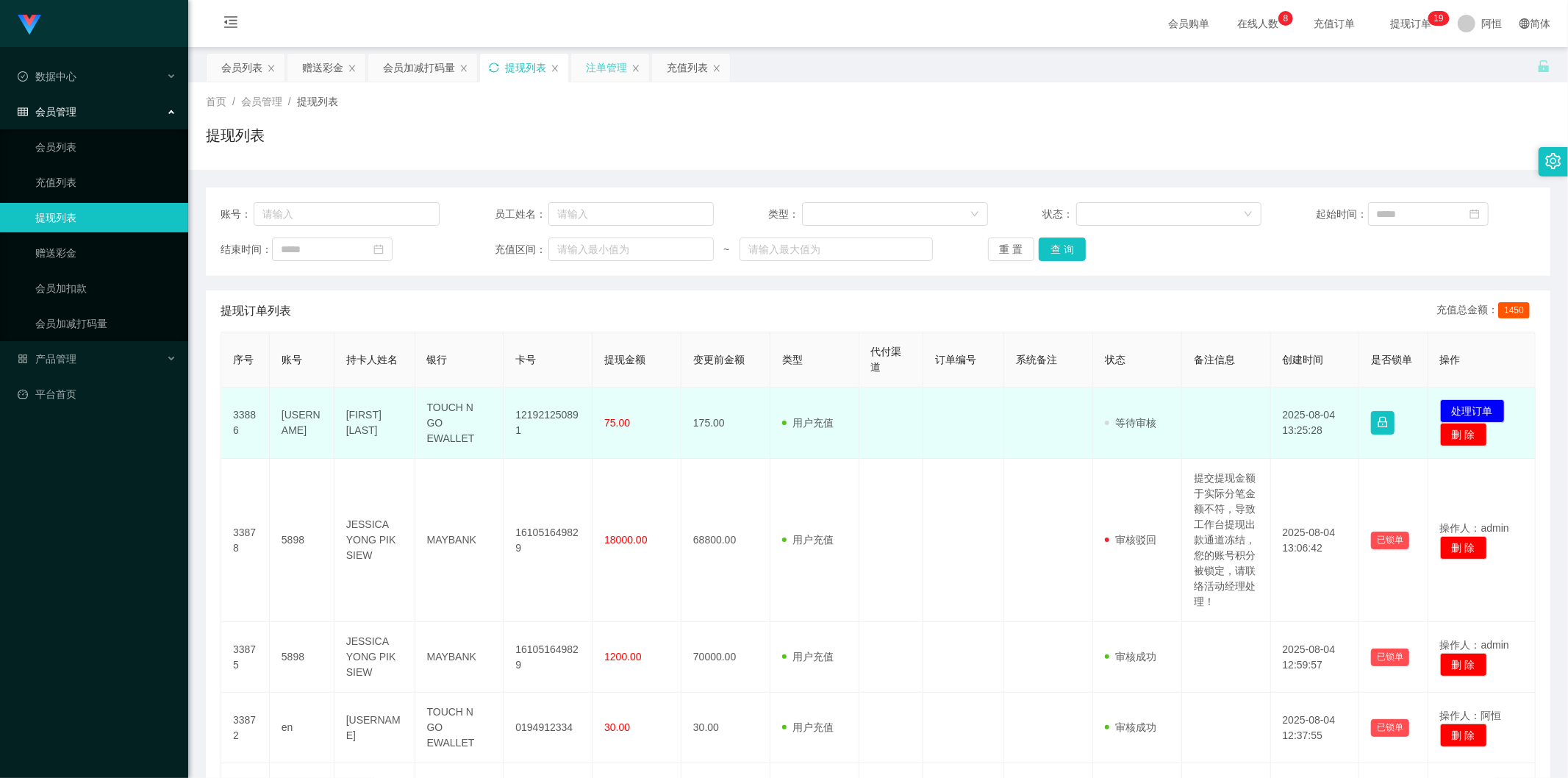 click on "121921250891" at bounding box center (548, 423) 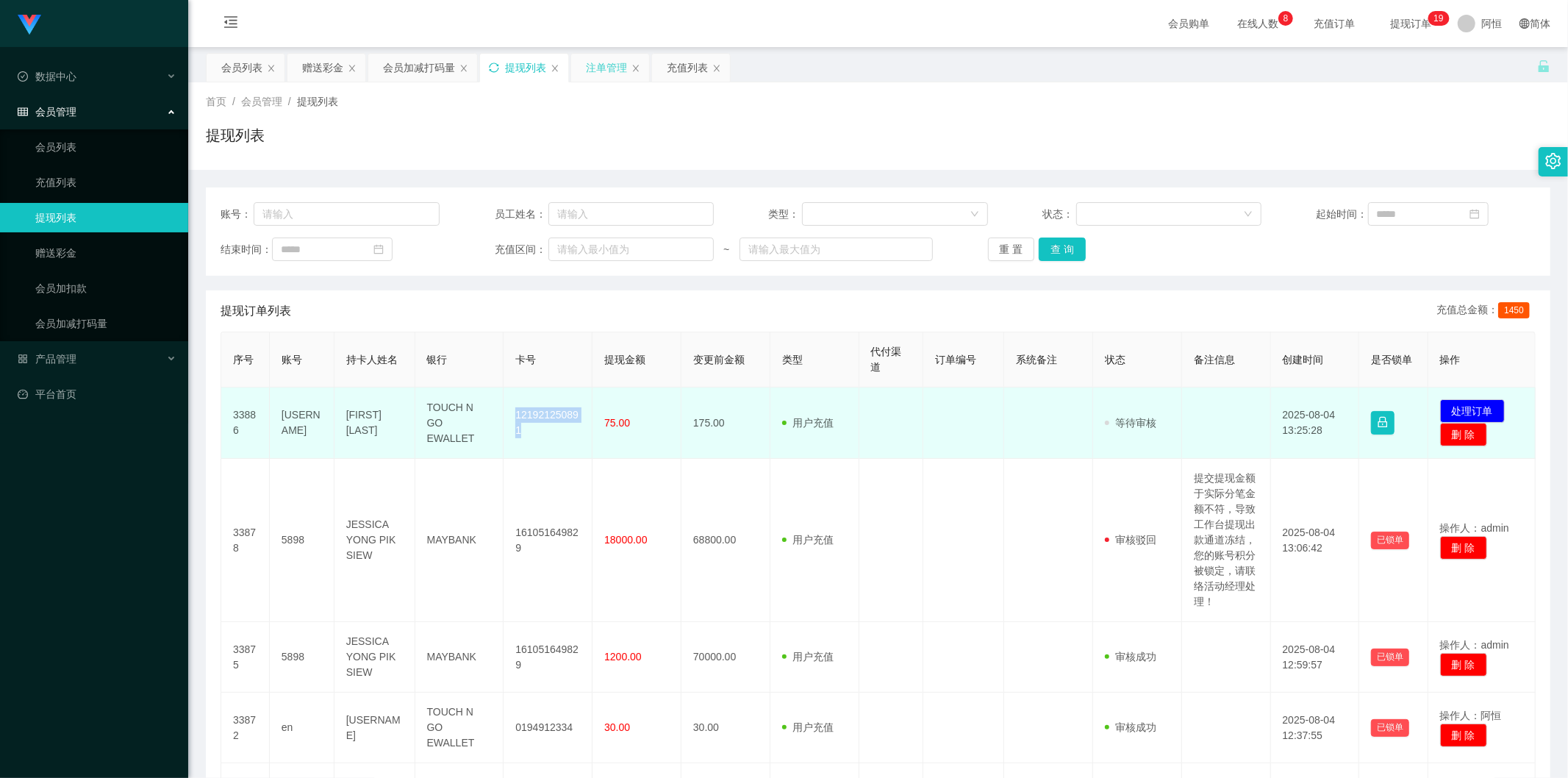click on "121921250891" at bounding box center [548, 423] 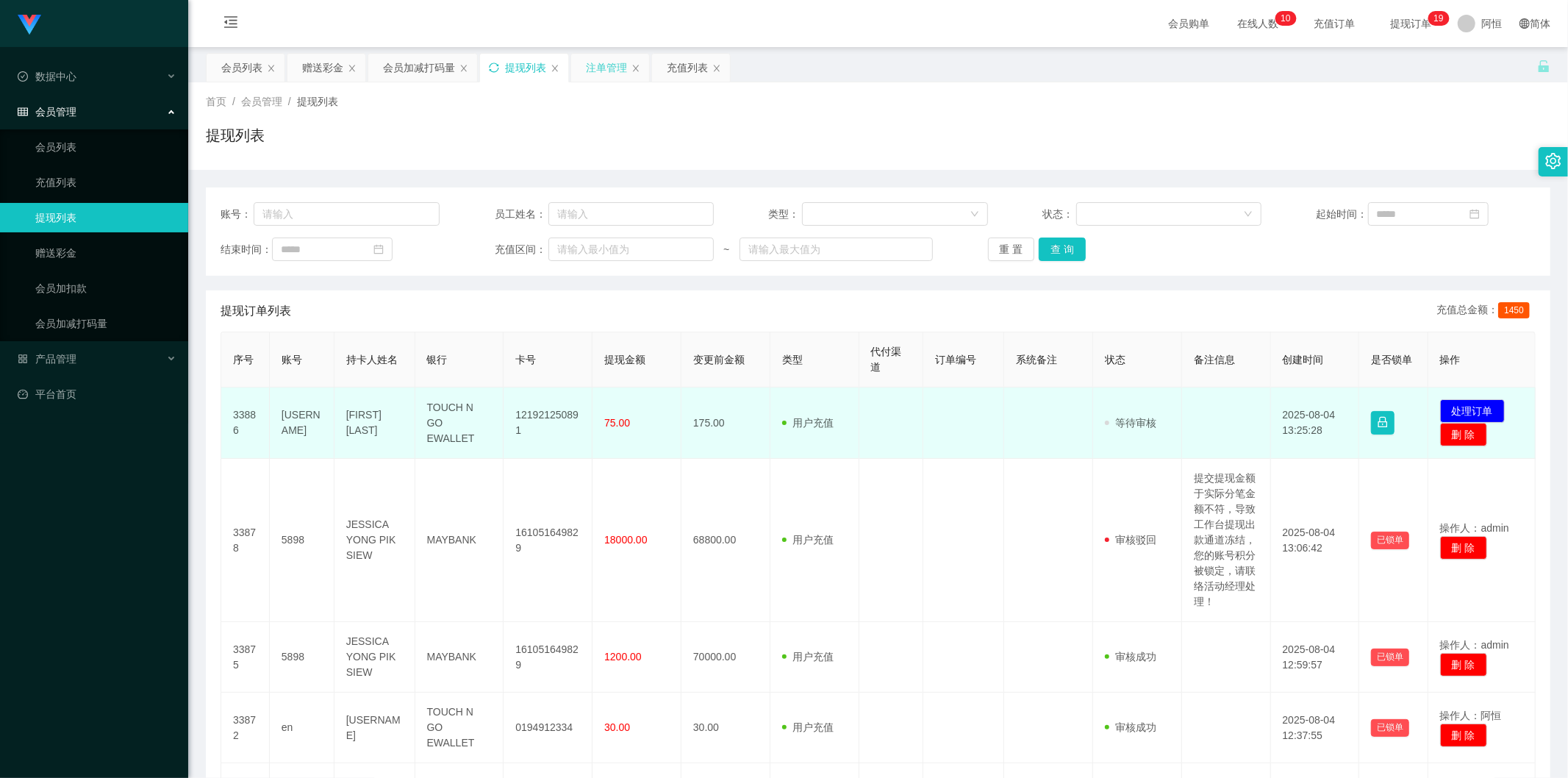 click on "[USERNAME]" at bounding box center [302, 423] 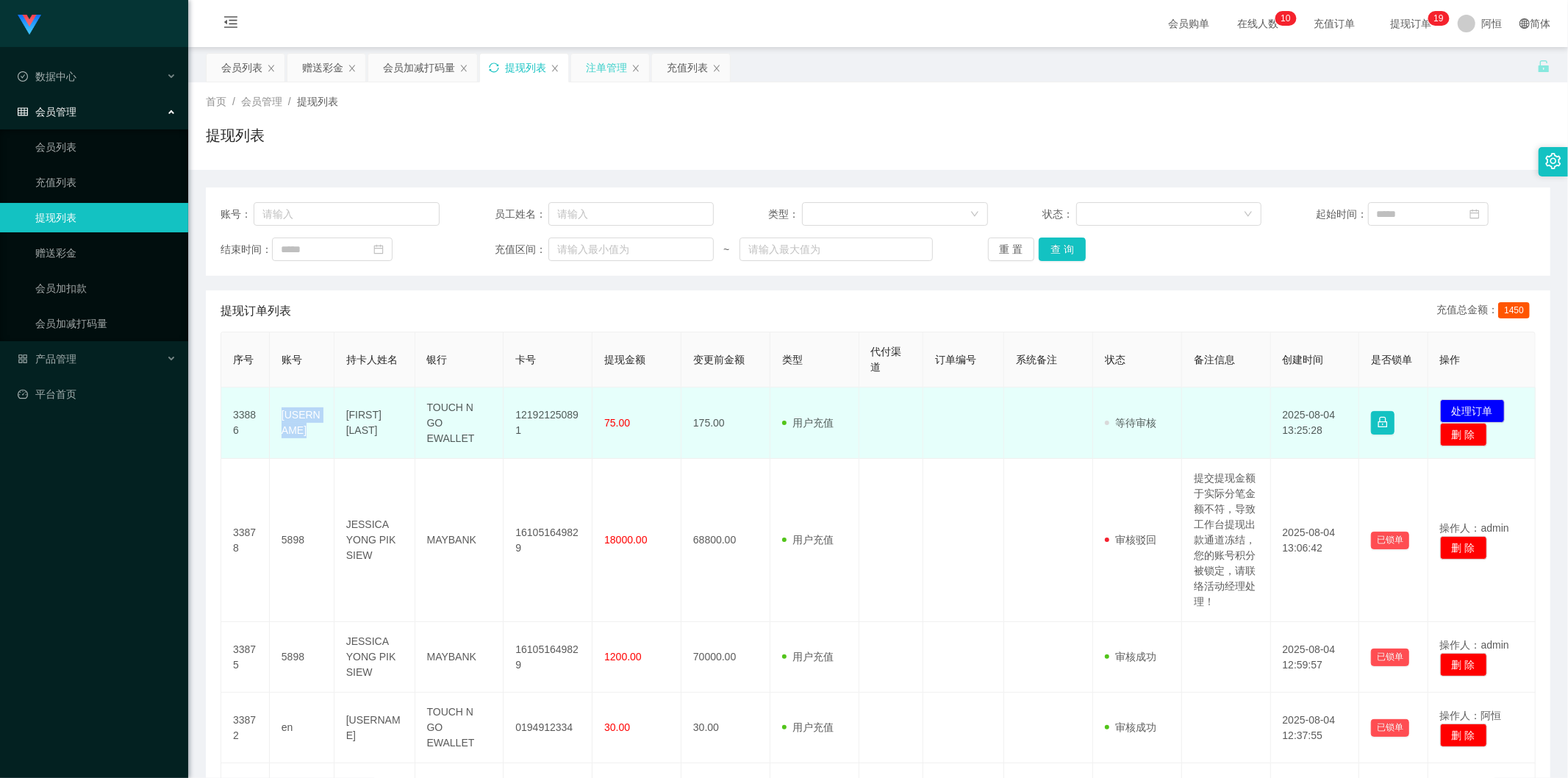 click on "[USERNAME]" at bounding box center [302, 423] 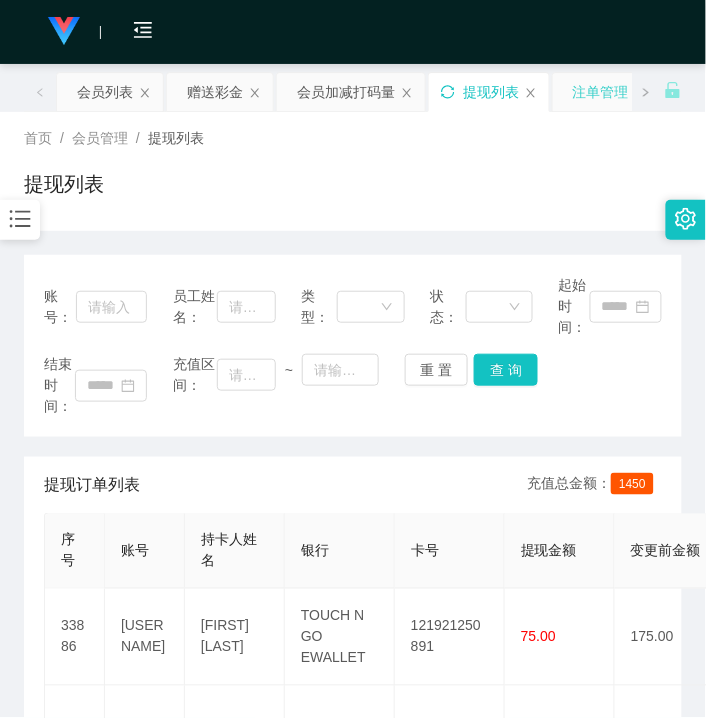 click 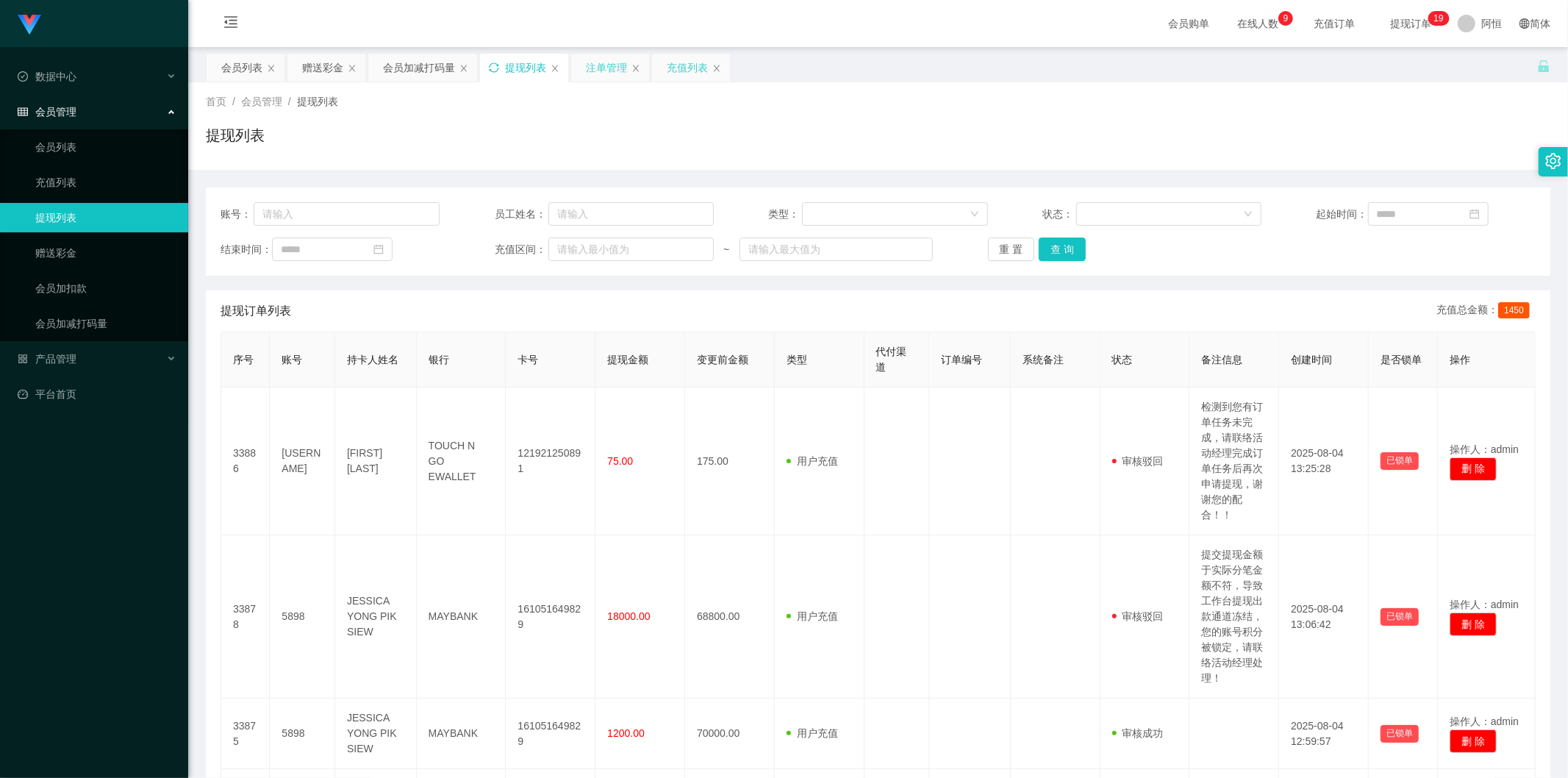 click on "充值列表" at bounding box center [687, 68] 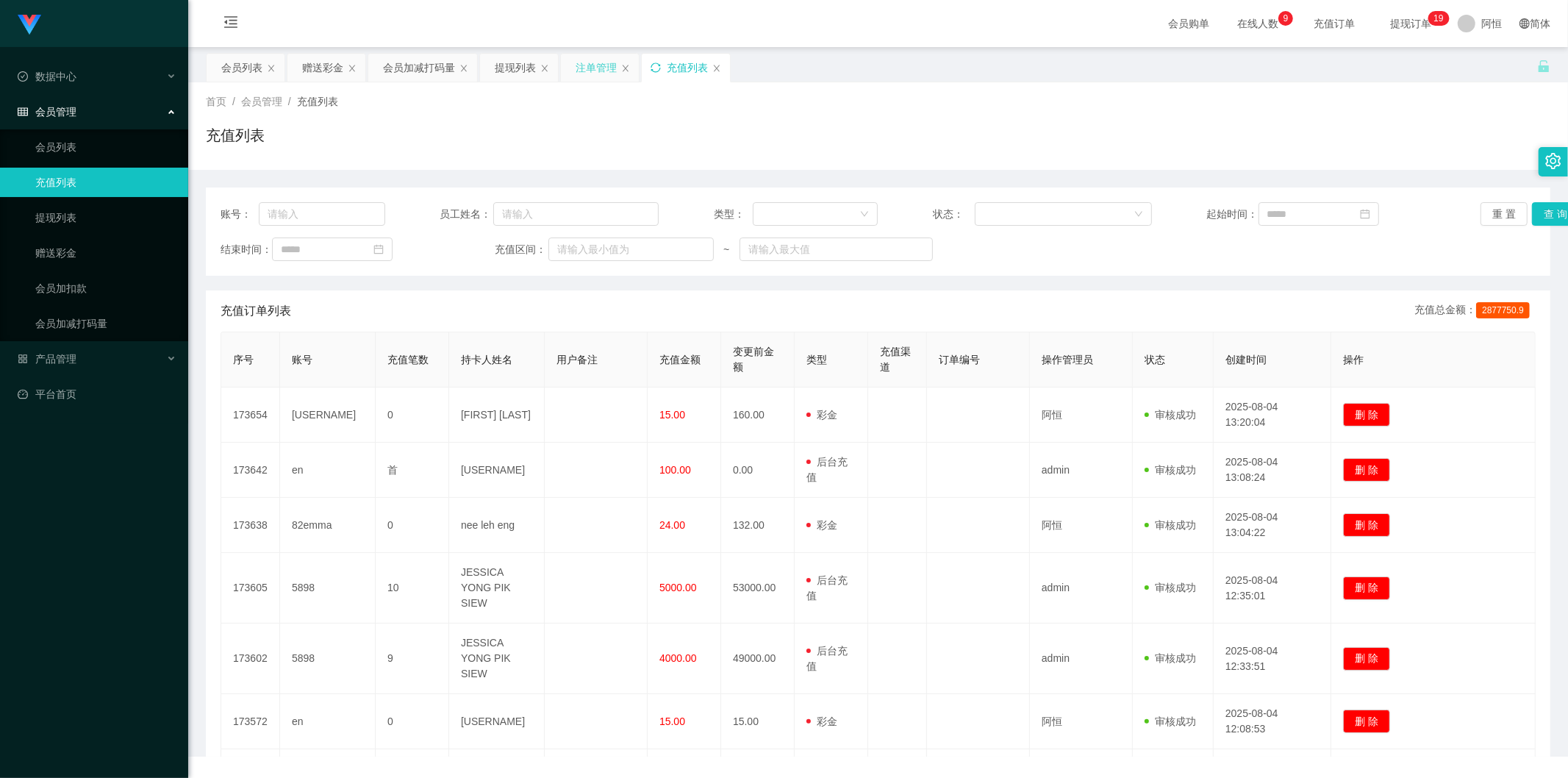 click 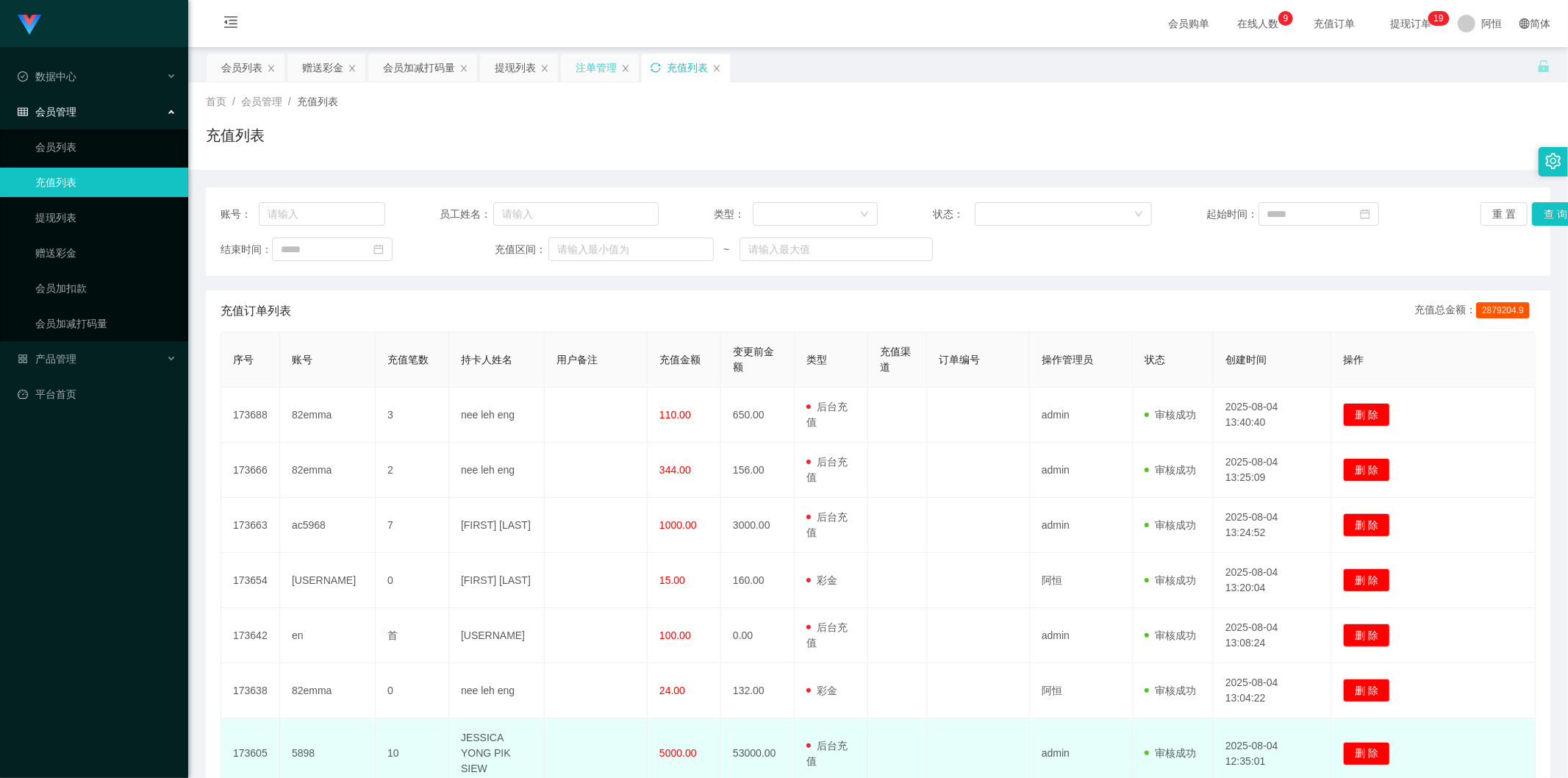 click on "5898" at bounding box center (328, 754) 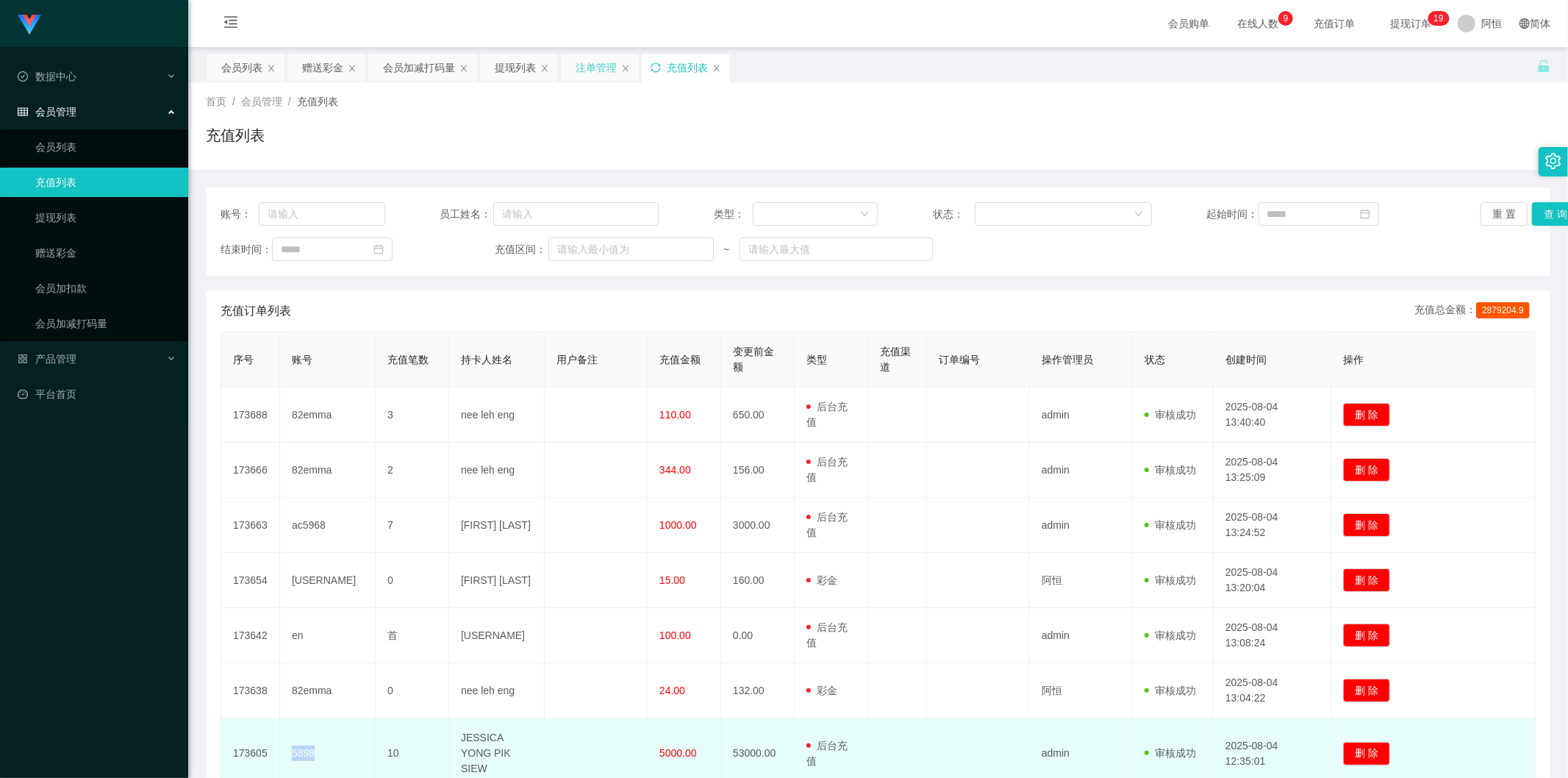 click on "5898" at bounding box center [328, 754] 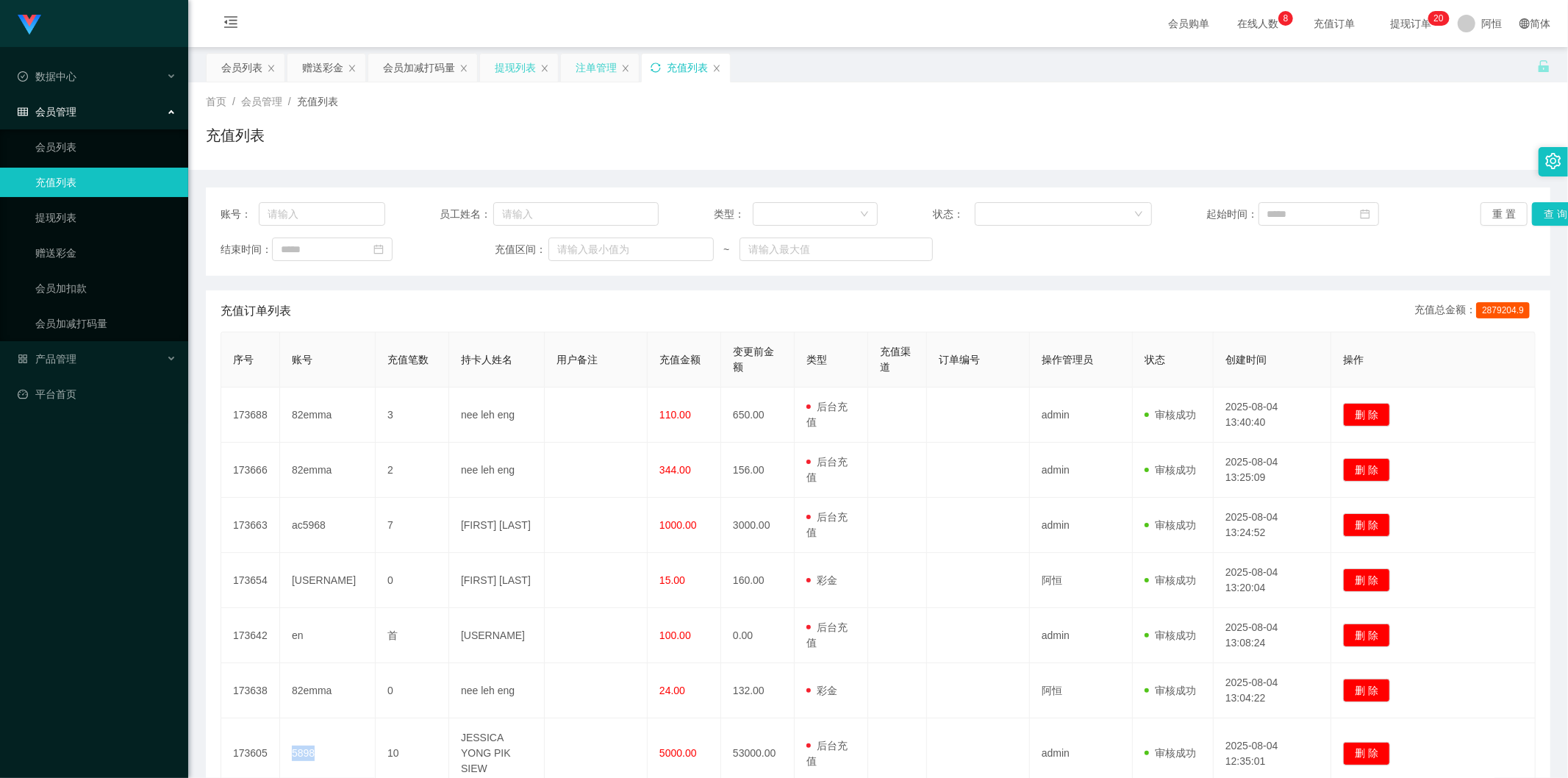 click on "提现列表" at bounding box center (515, 68) 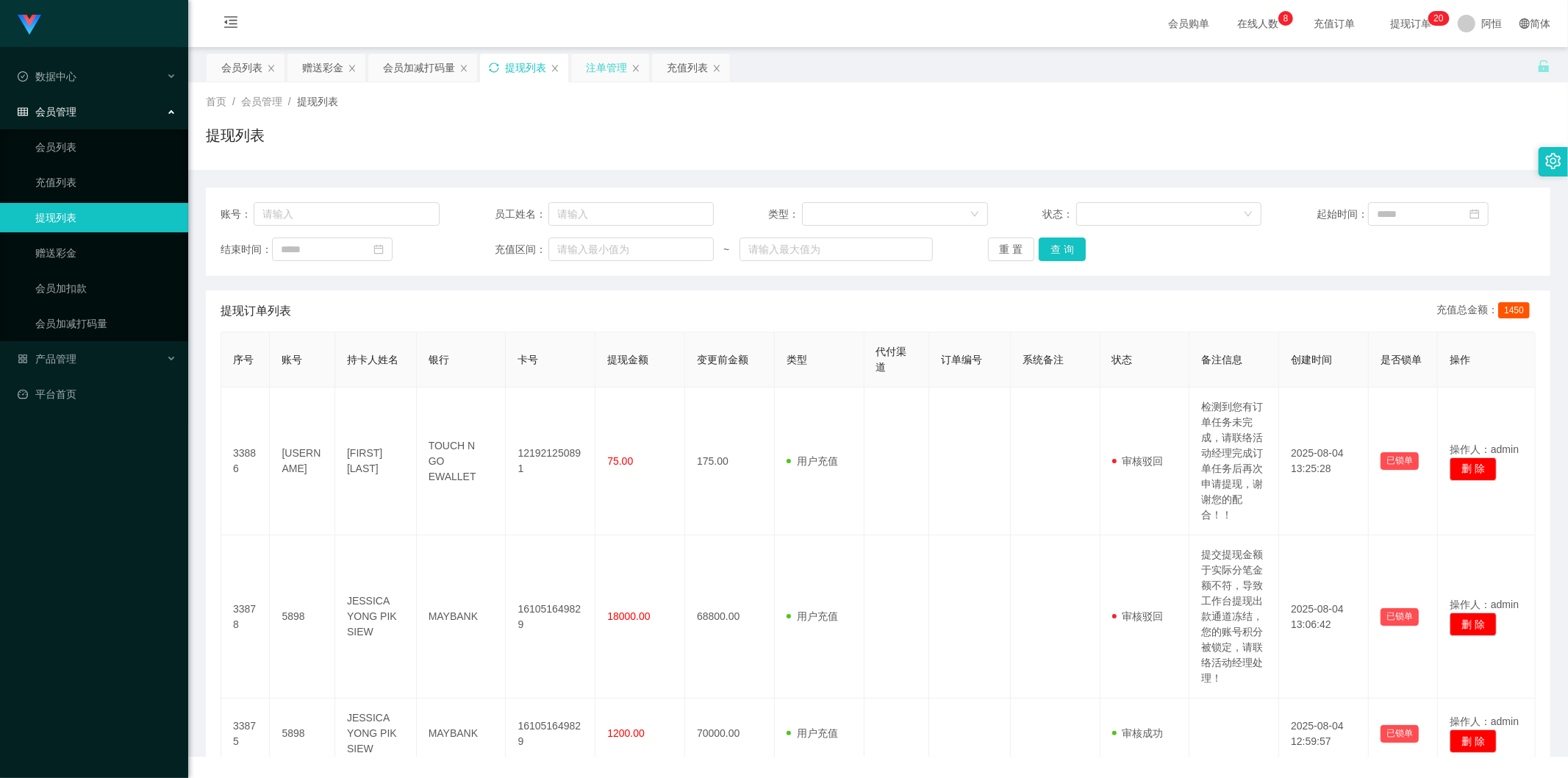 click 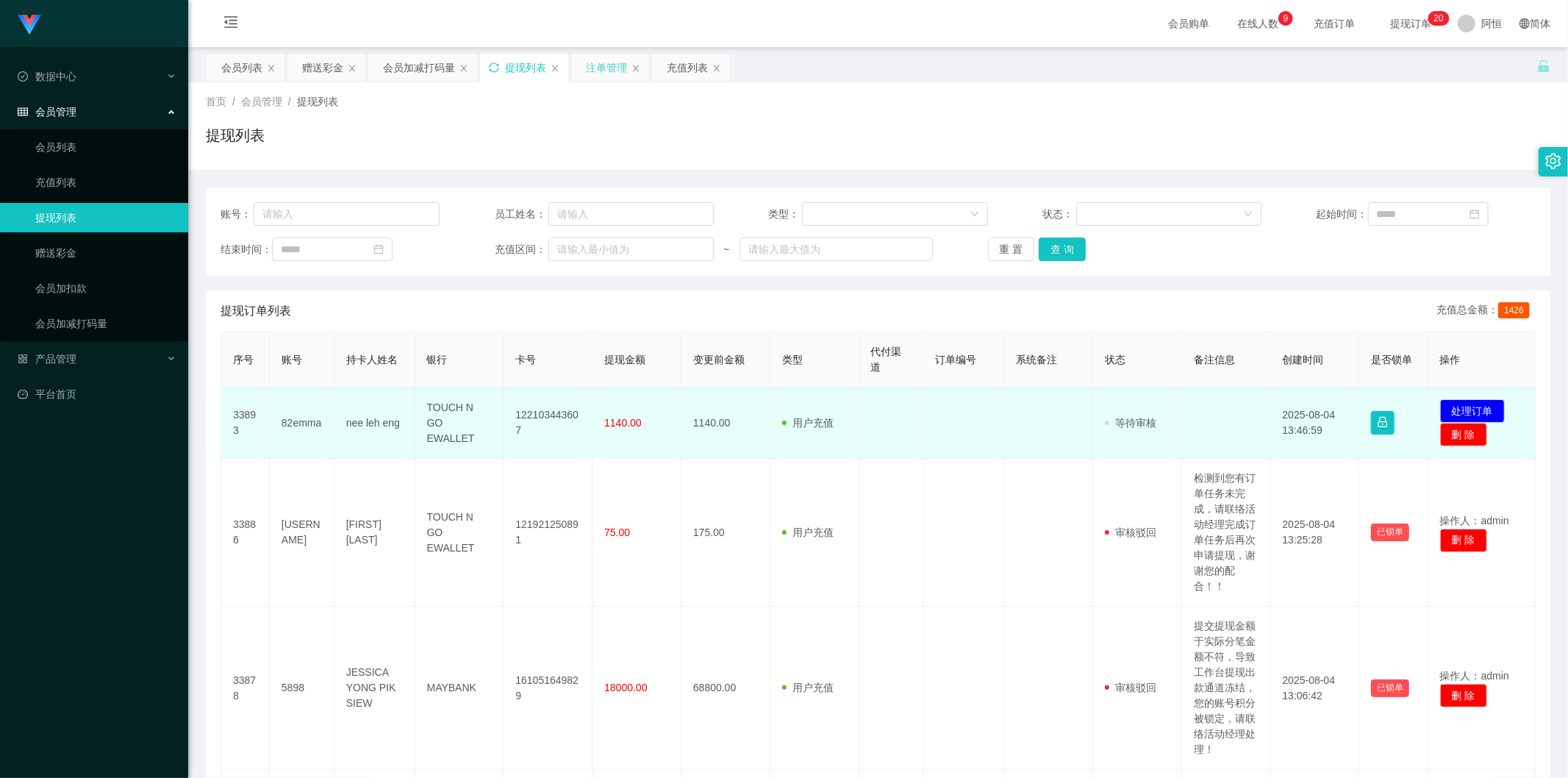 click on "122103443607" at bounding box center (548, 423) 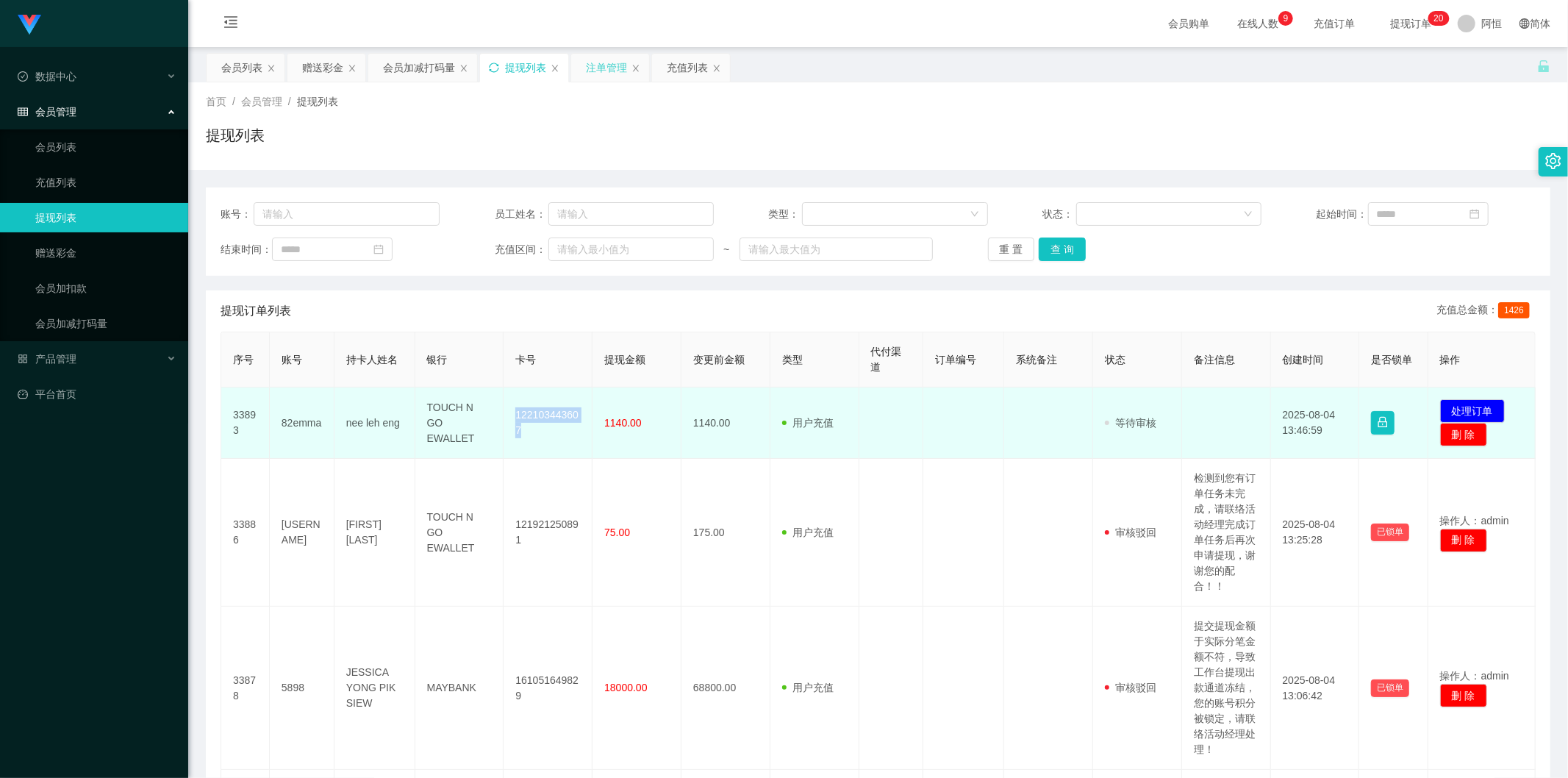 click on "122103443607" at bounding box center [548, 423] 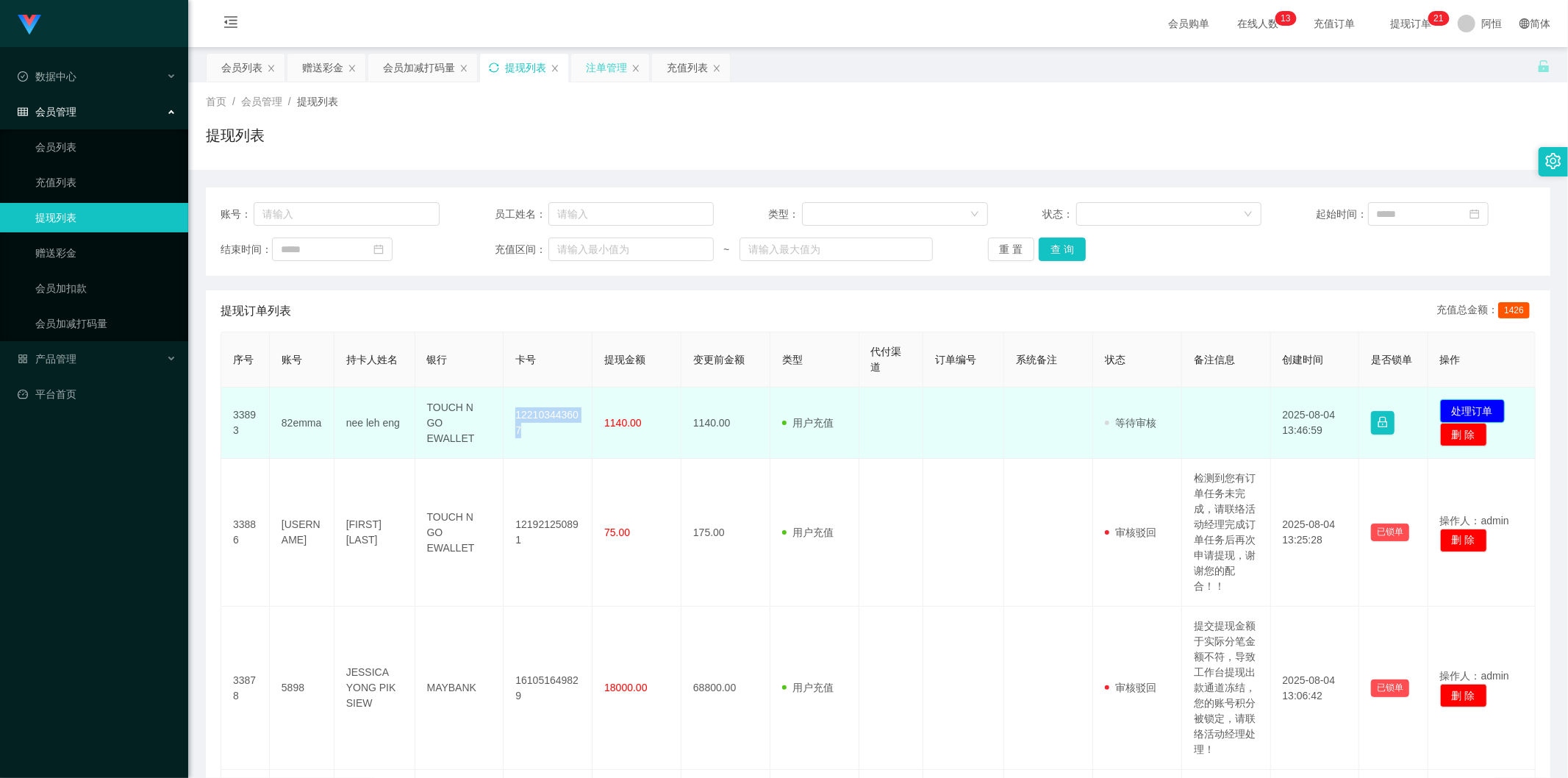 click on "处理订单" at bounding box center [1472, 411] 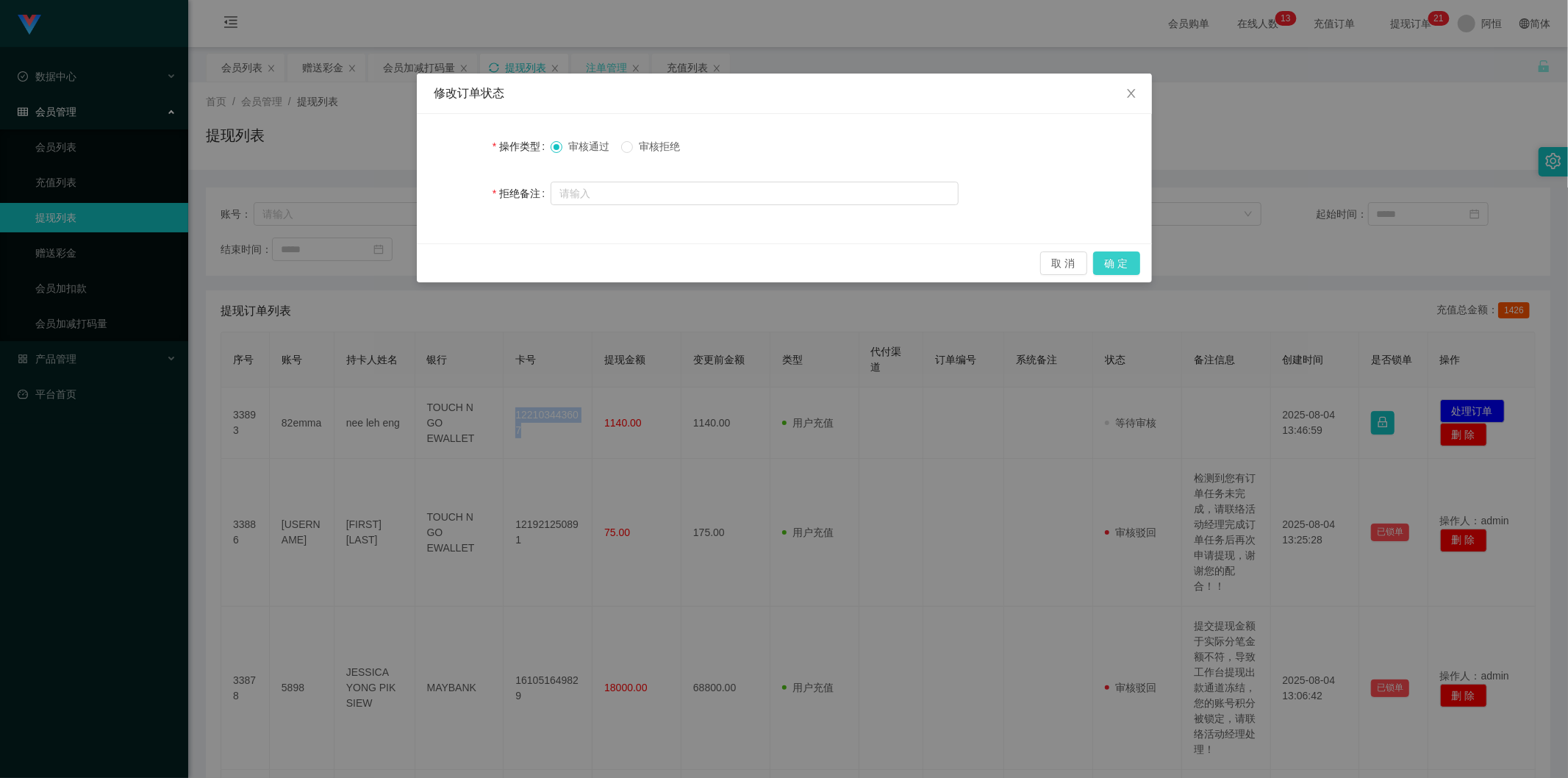 click on "确 定" at bounding box center (1117, 263) 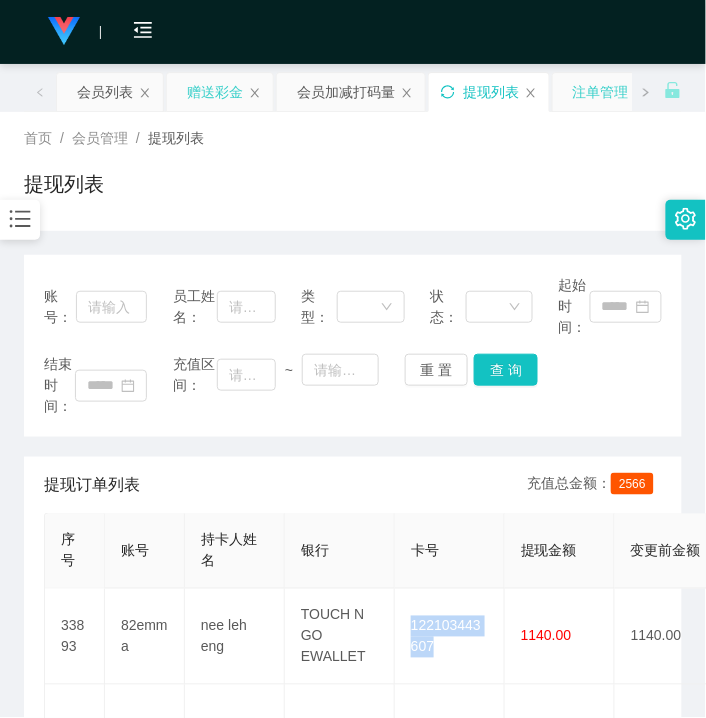 click on "赠送彩金" at bounding box center [215, 92] 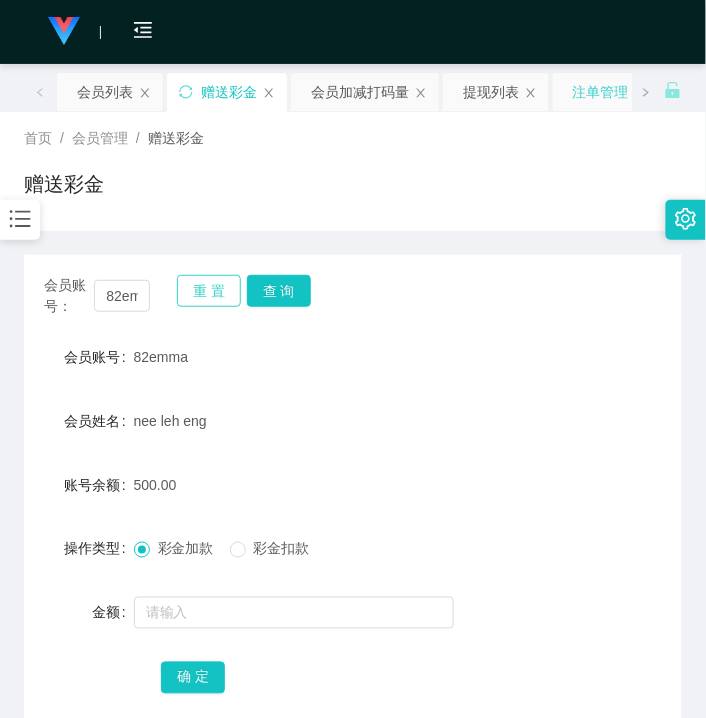 click on "重 置" at bounding box center (209, 291) 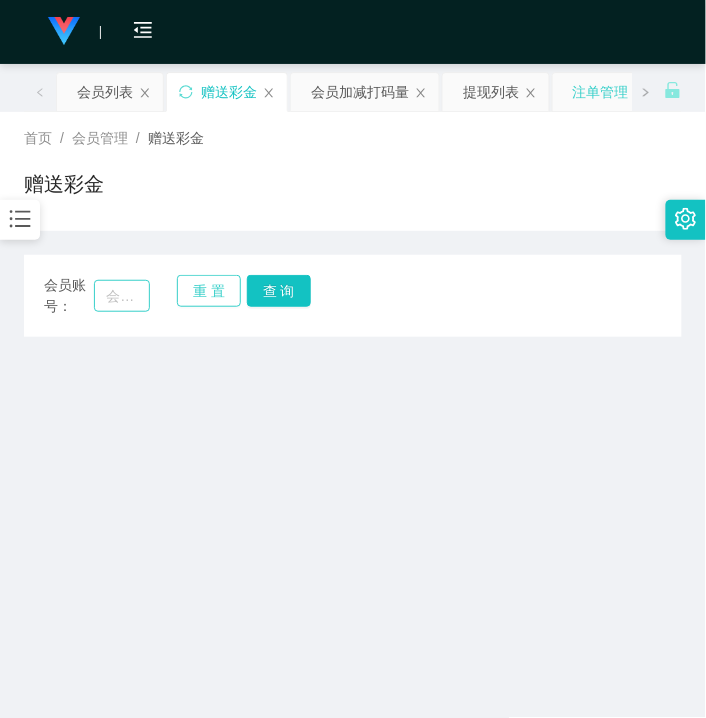 type 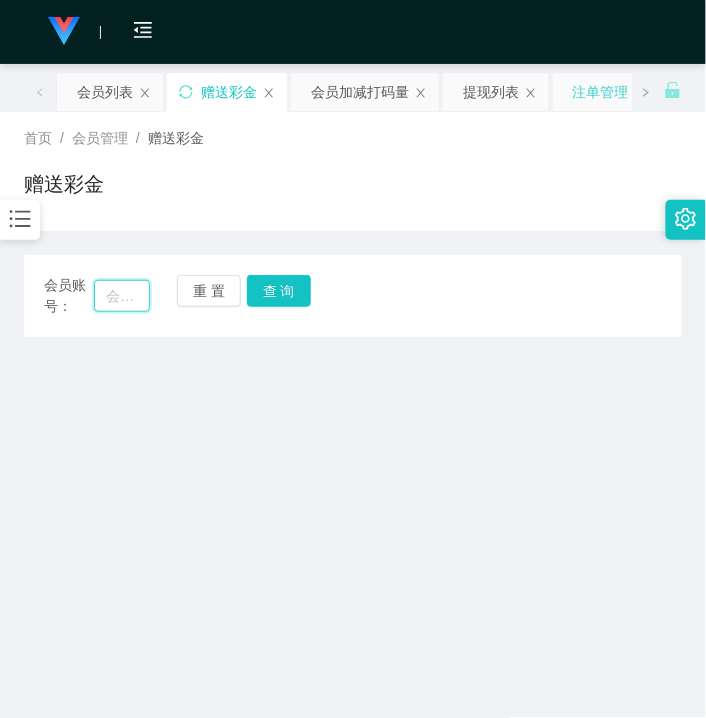 drag, startPoint x: 98, startPoint y: 297, endPoint x: 164, endPoint y: 296, distance: 66.007576 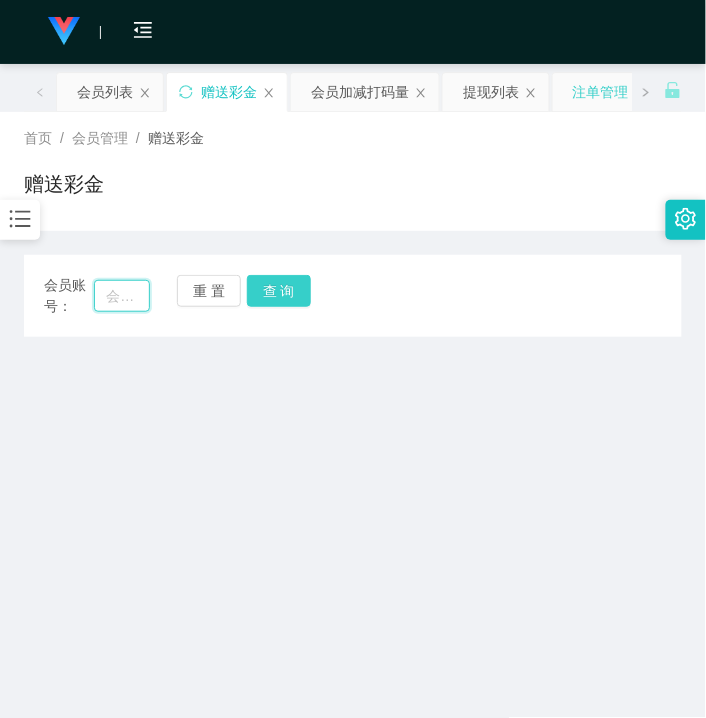 paste on "82emma" 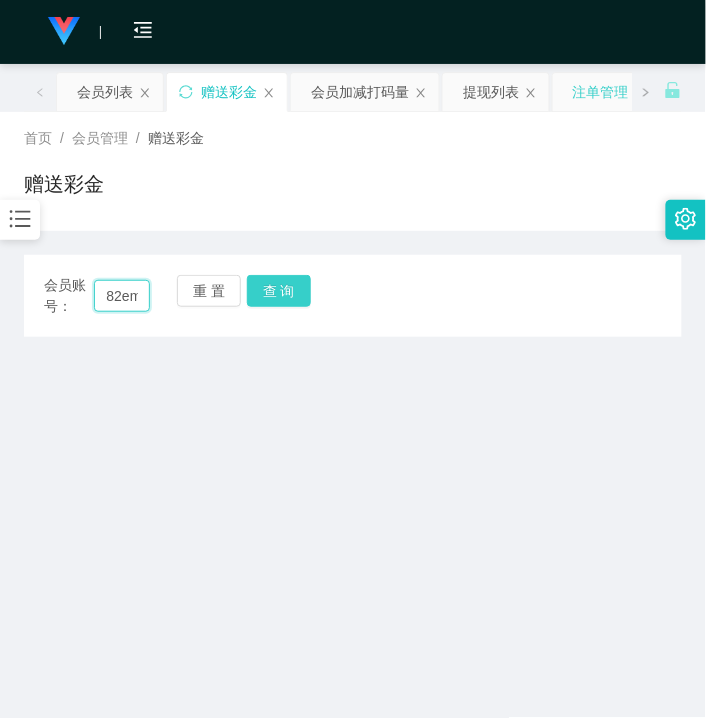scroll, scrollTop: 0, scrollLeft: 22, axis: horizontal 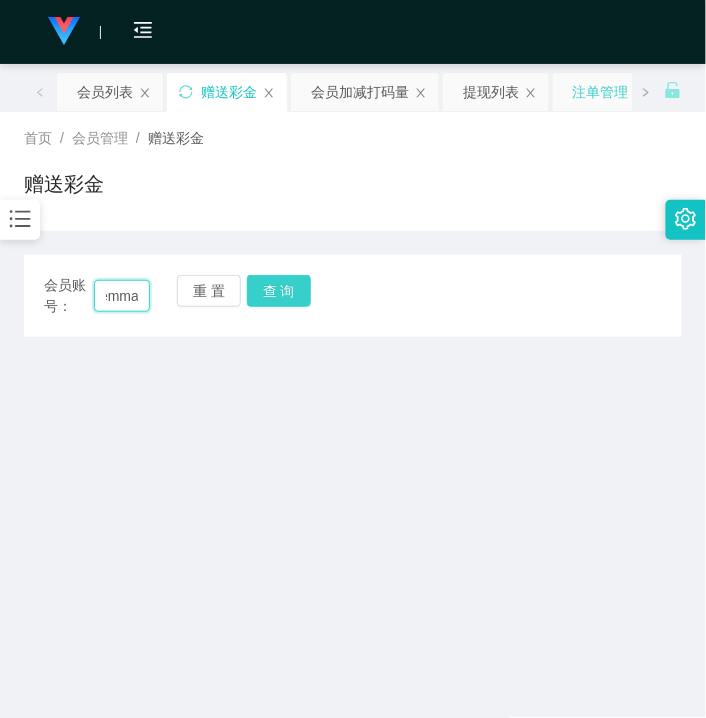 type on "82emma" 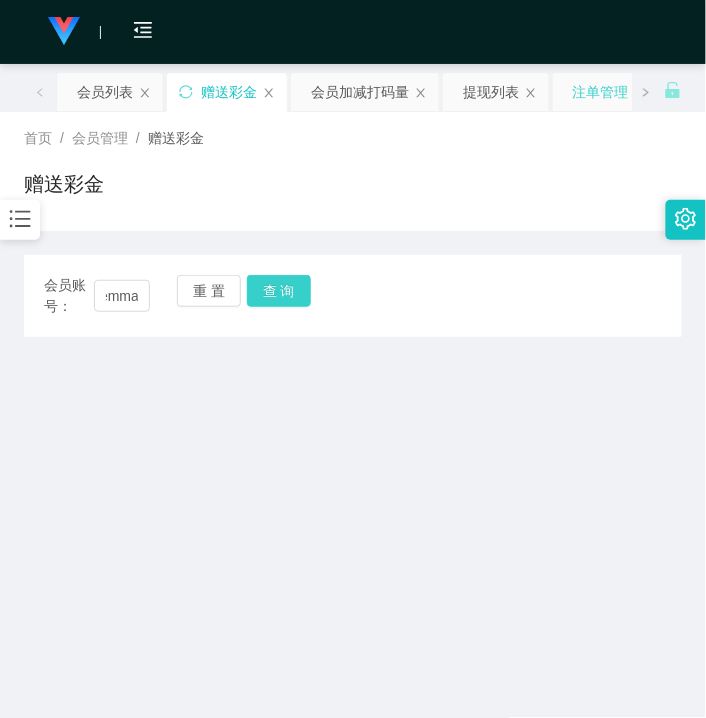 drag, startPoint x: 282, startPoint y: 294, endPoint x: 290, endPoint y: 321, distance: 28.160255 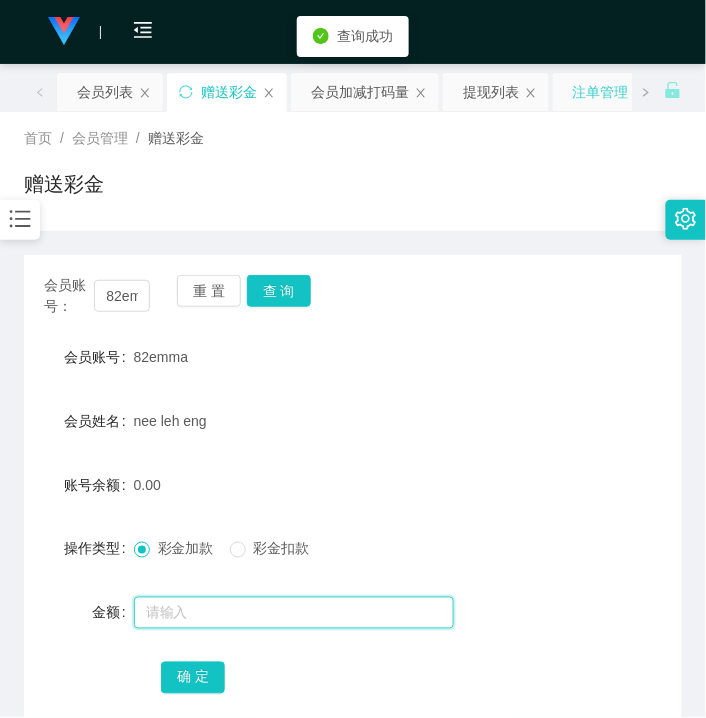 click at bounding box center [294, 613] 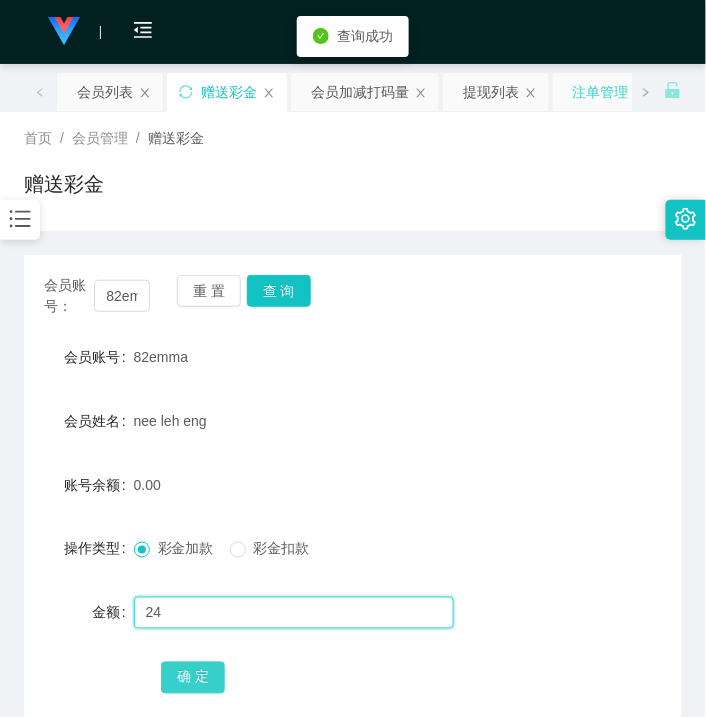 type on "24" 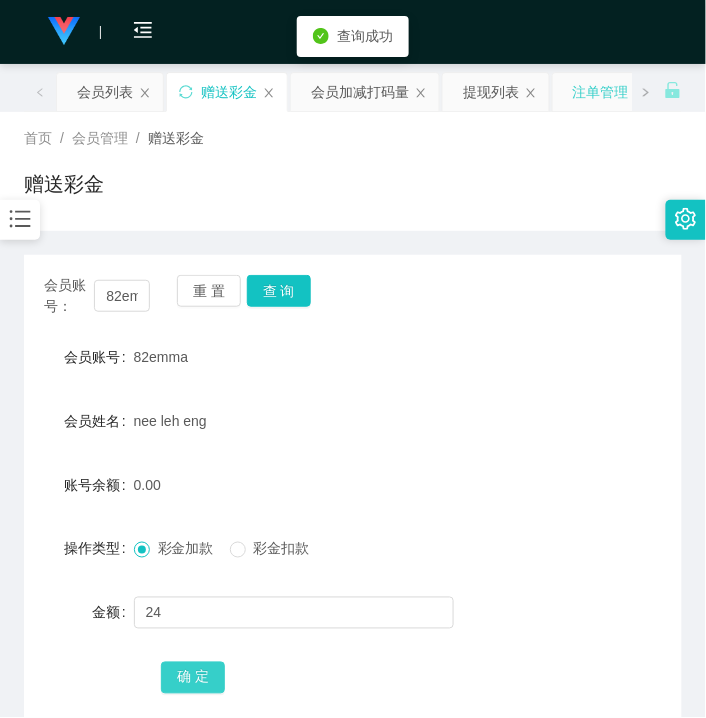 click on "确 定" at bounding box center [193, 678] 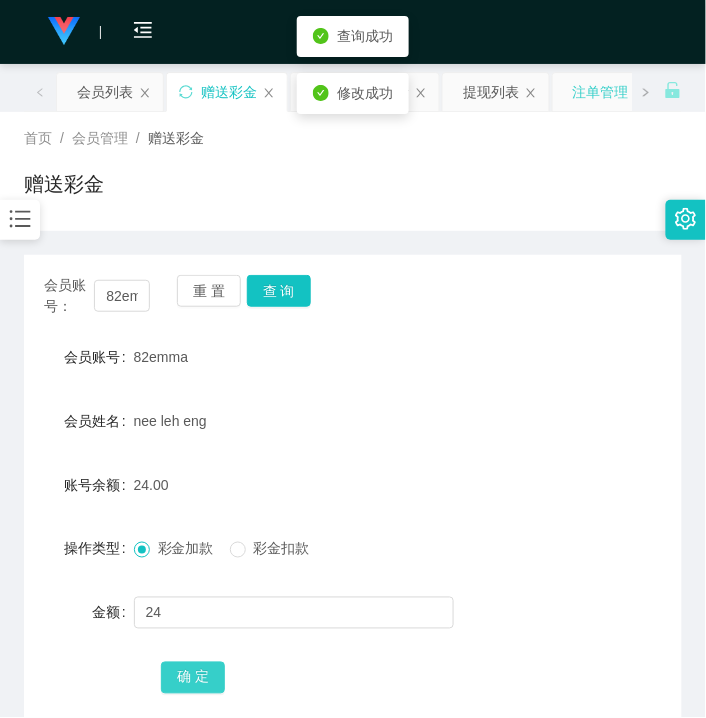 type 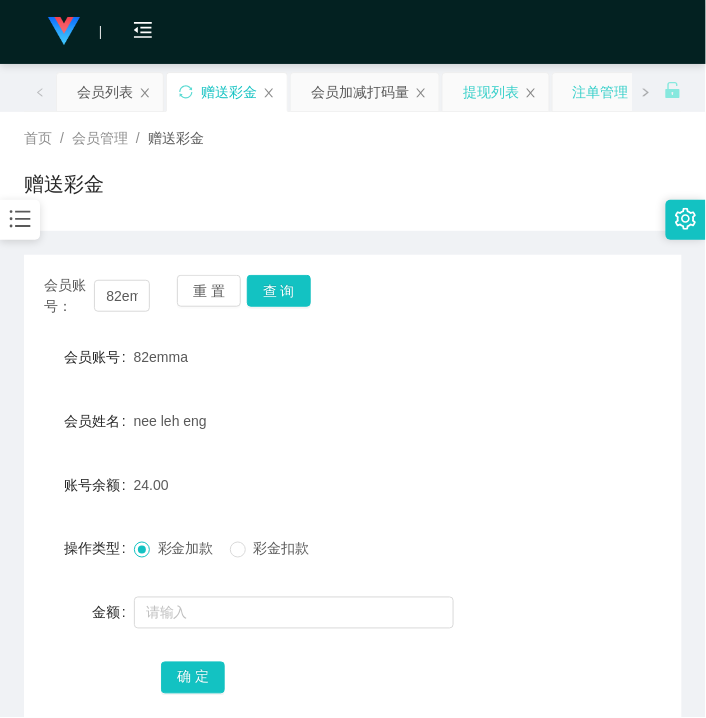 click on "提现列表" at bounding box center (491, 92) 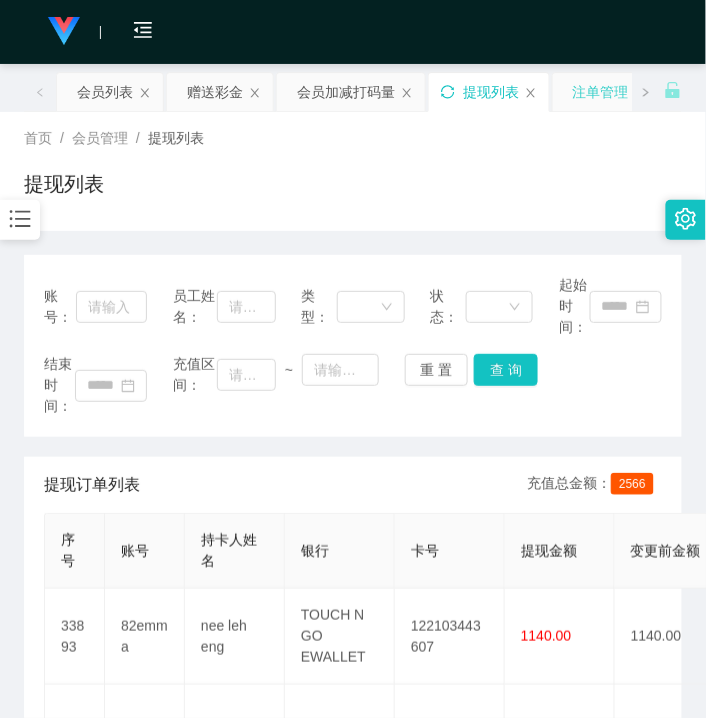 click 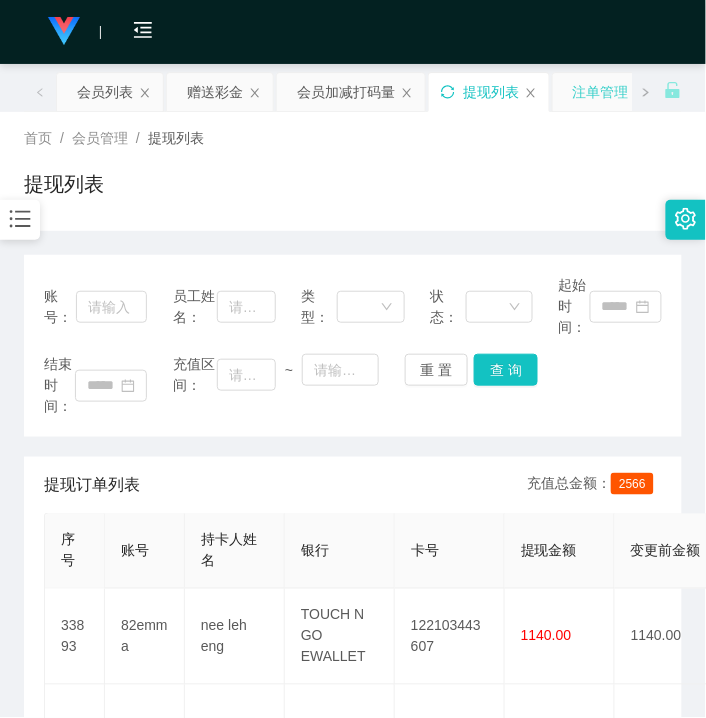click on "首页 / 会员管理 / 提现列表 / 提现列表" at bounding box center [353, 171] 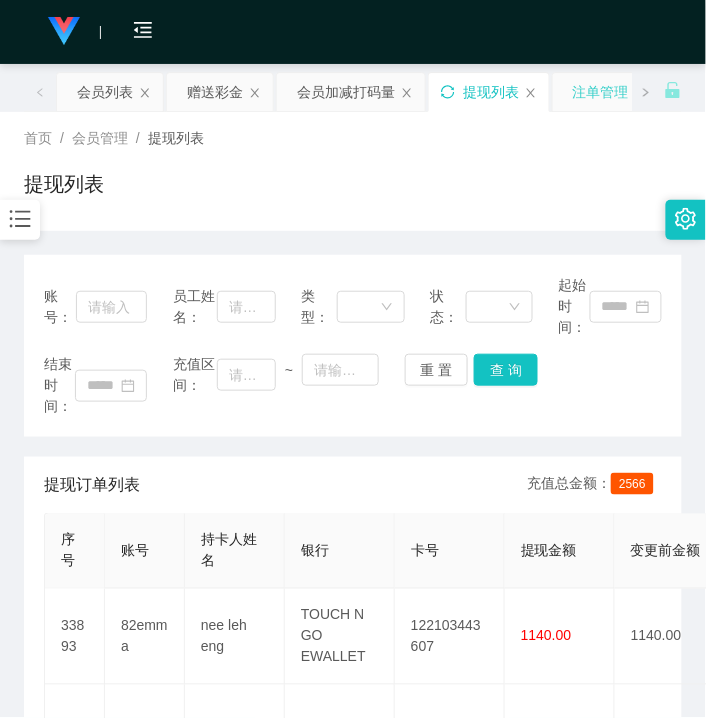 click 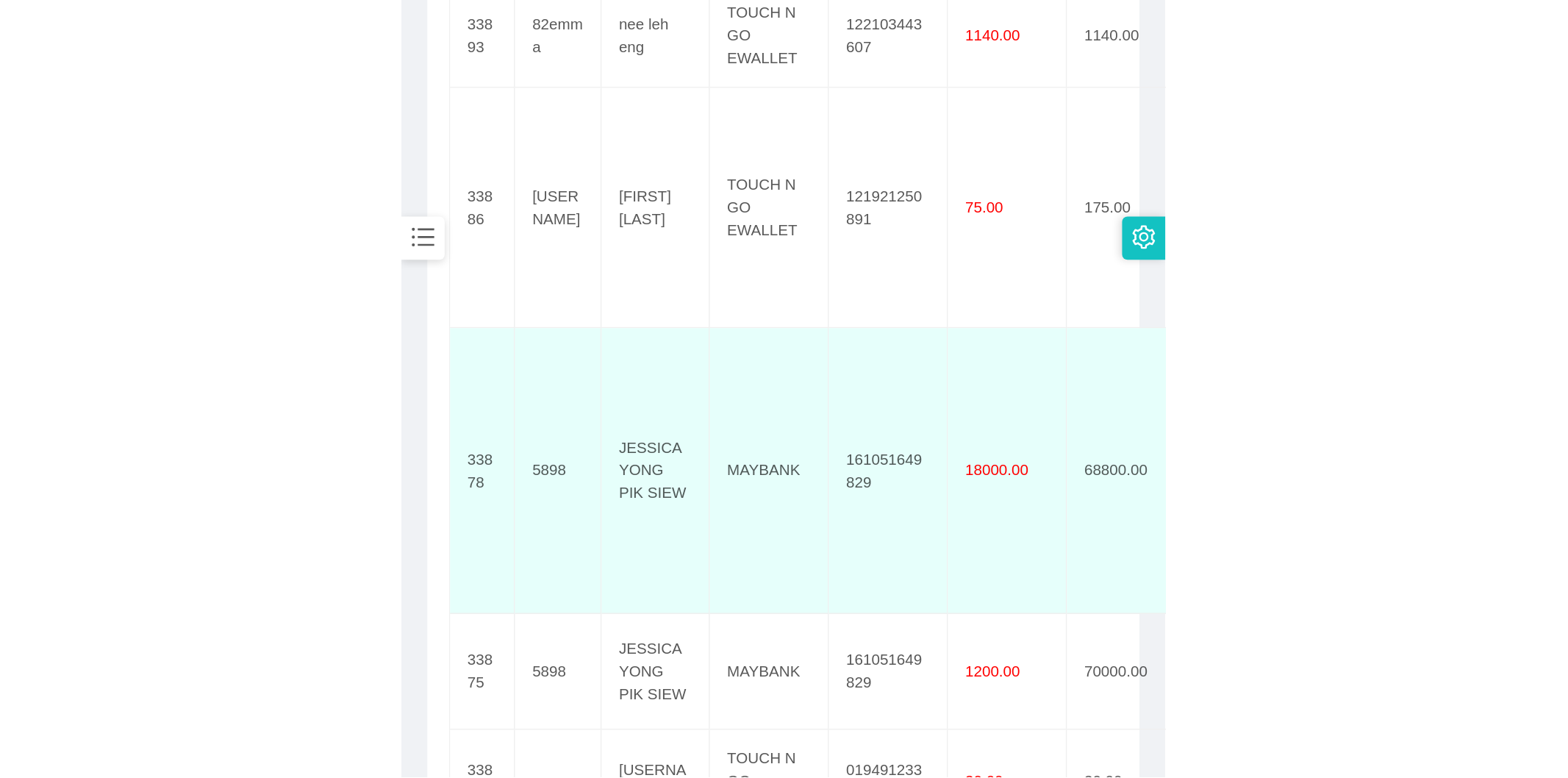 scroll, scrollTop: 0, scrollLeft: 0, axis: both 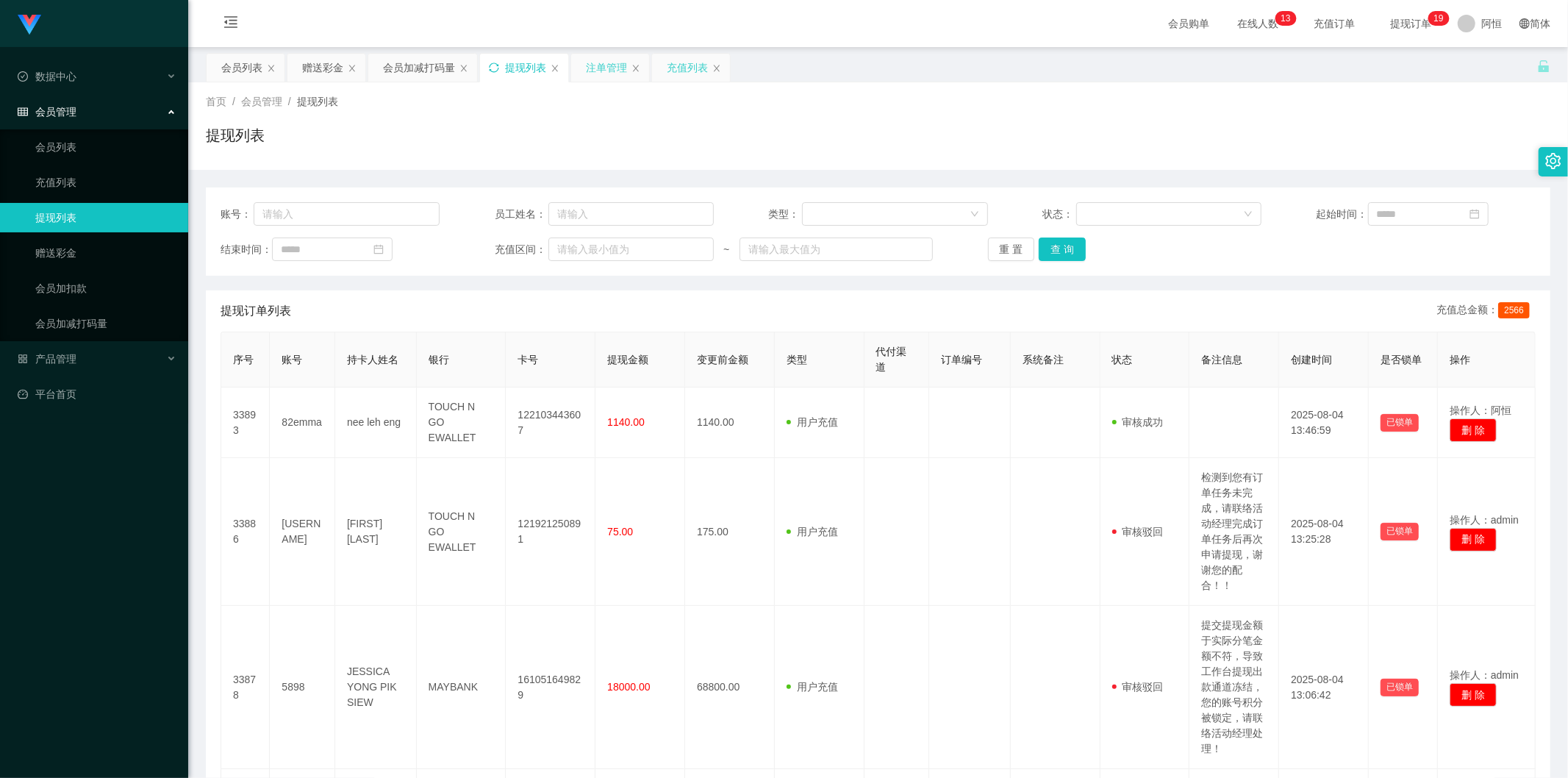 click on "充值列表" at bounding box center (687, 68) 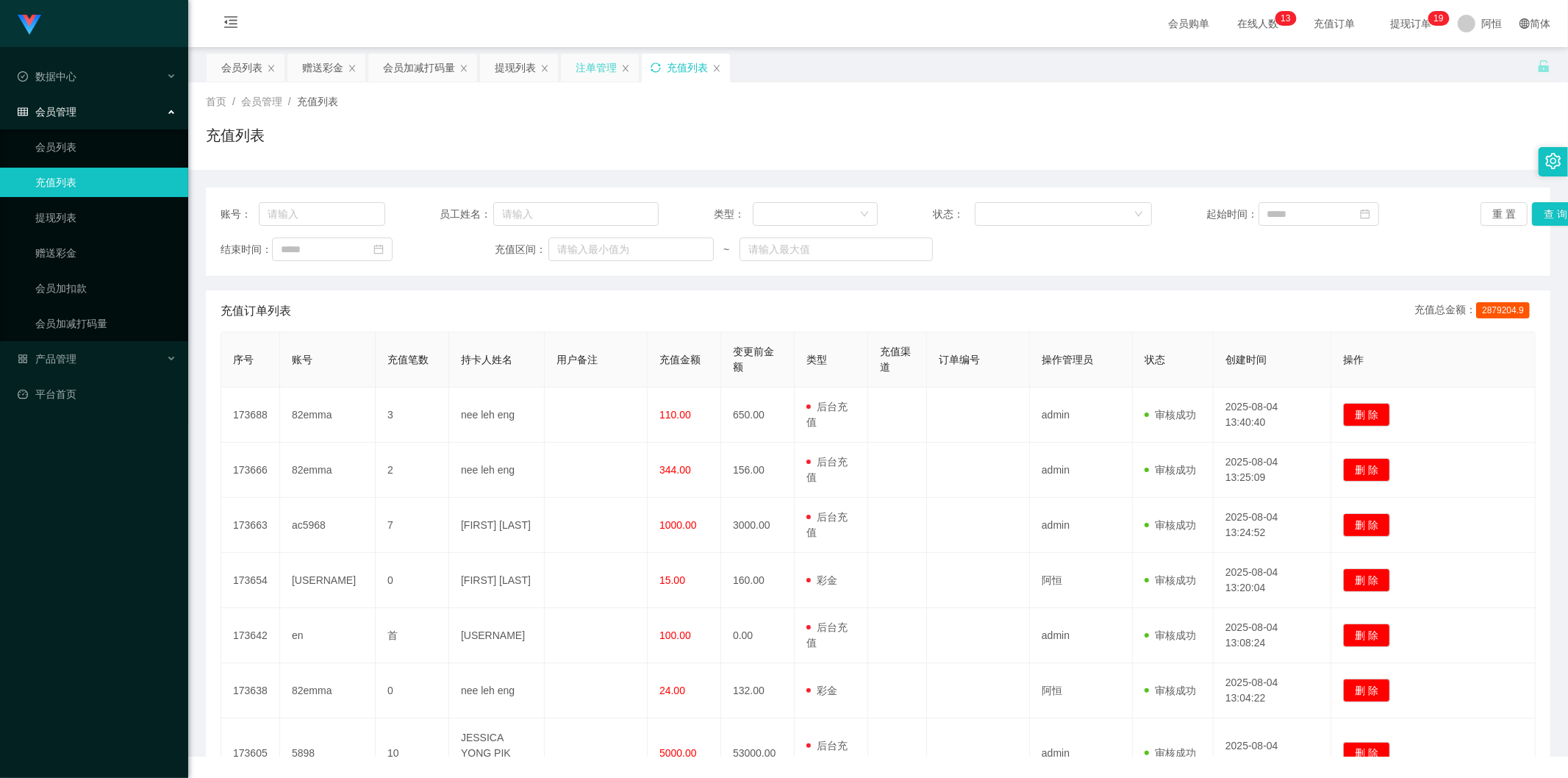 click 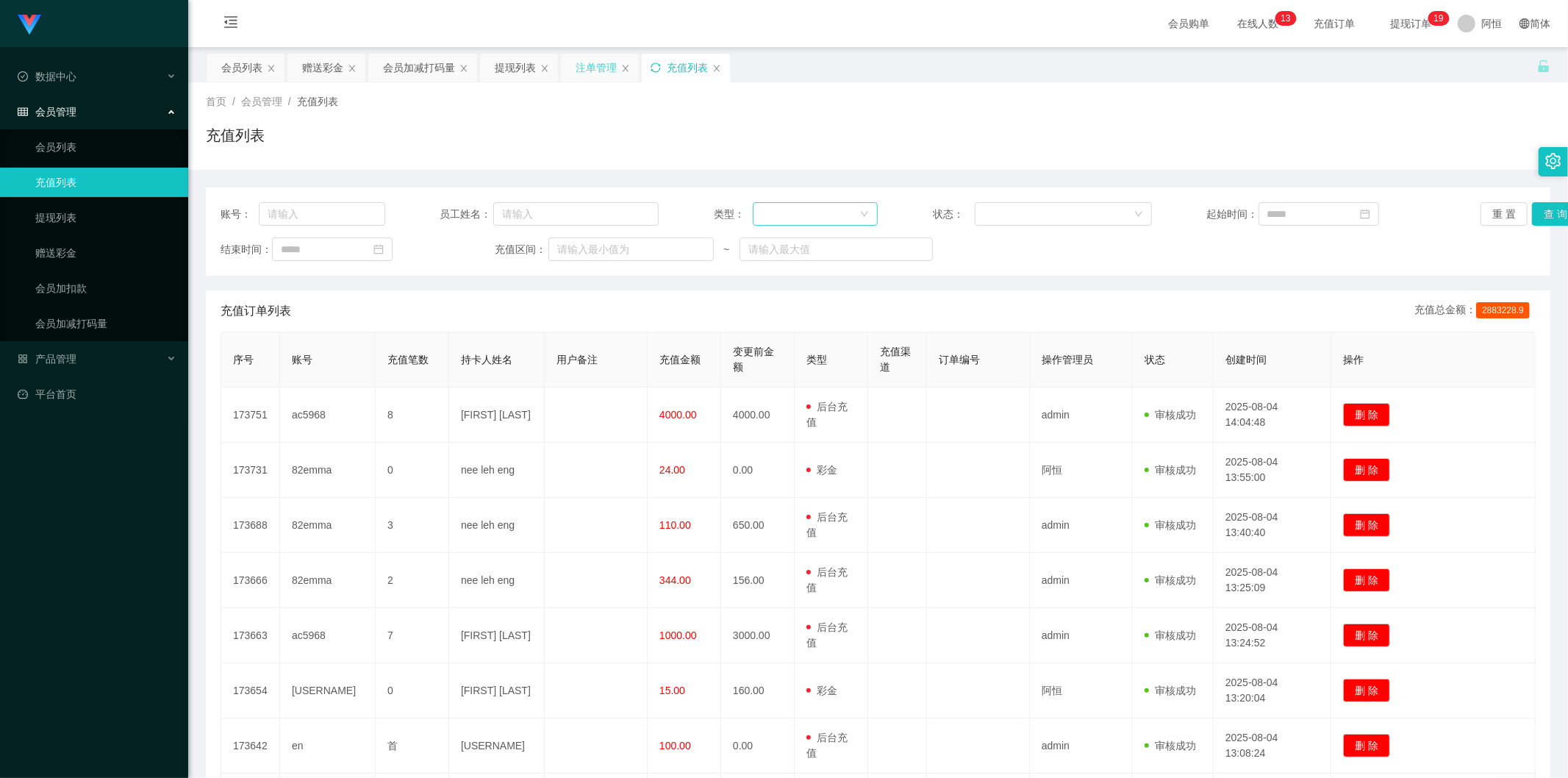 click at bounding box center [810, 214] 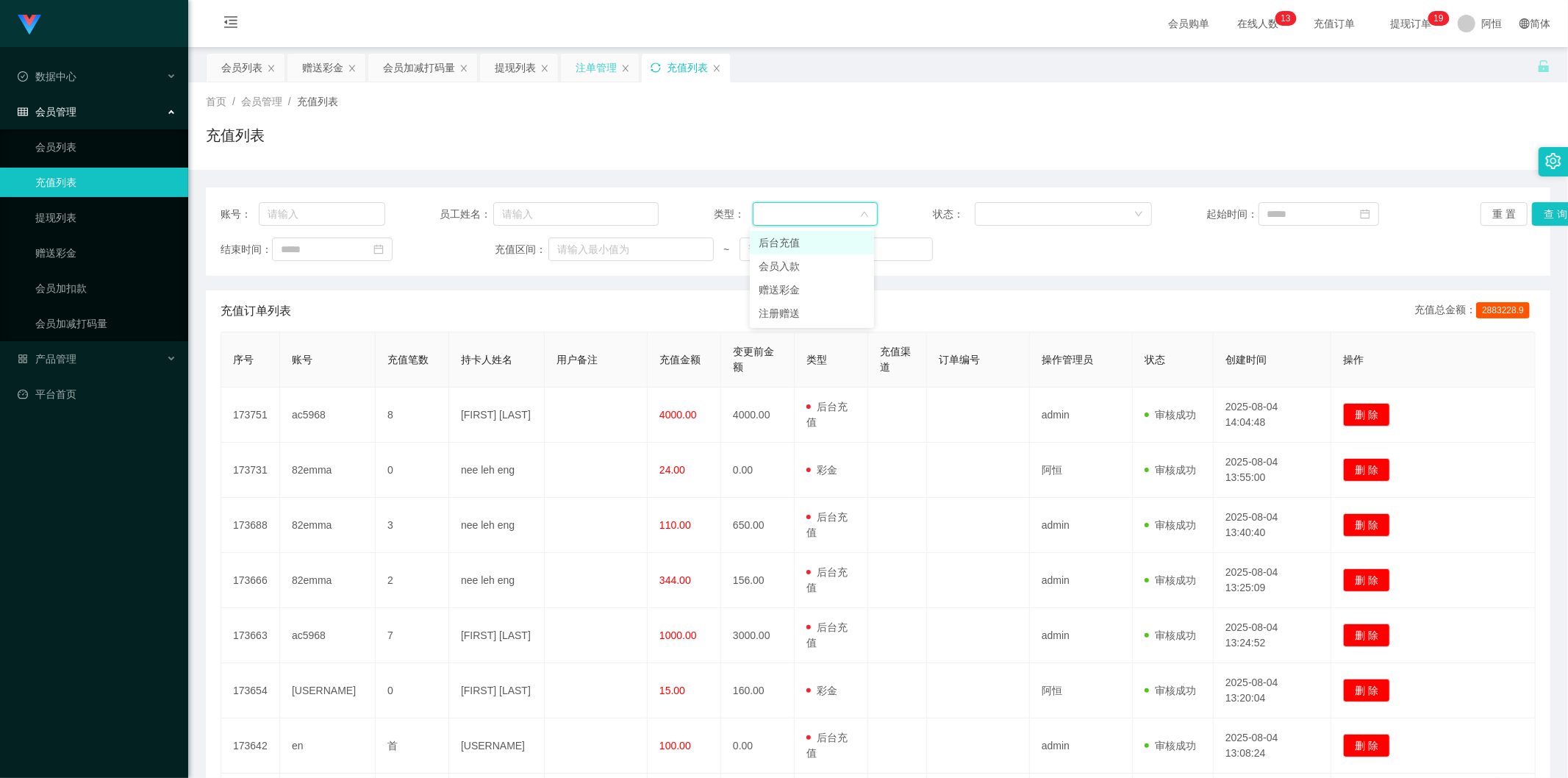 click on "后台充值" at bounding box center [812, 243] 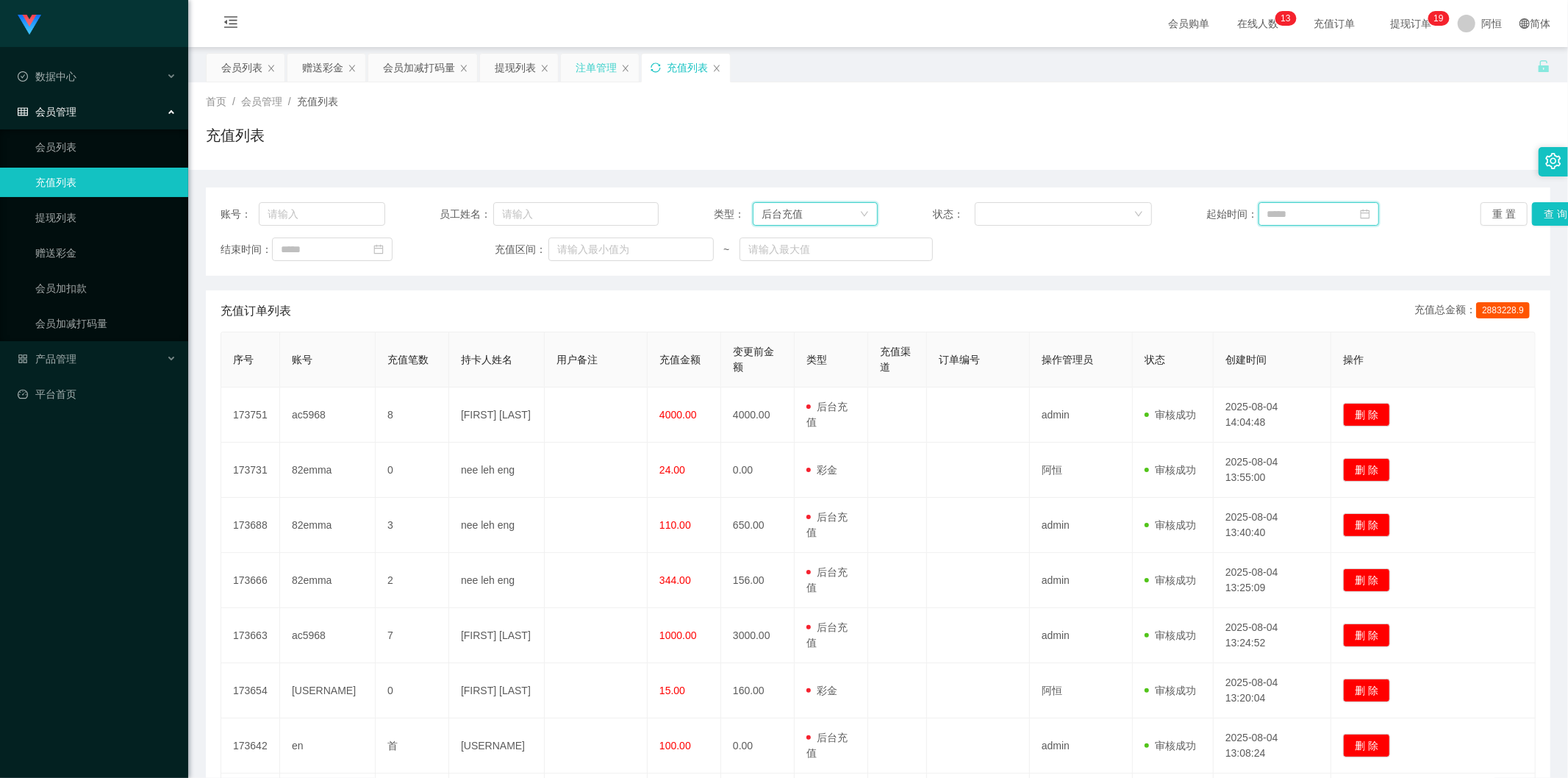 click at bounding box center (1319, 214) 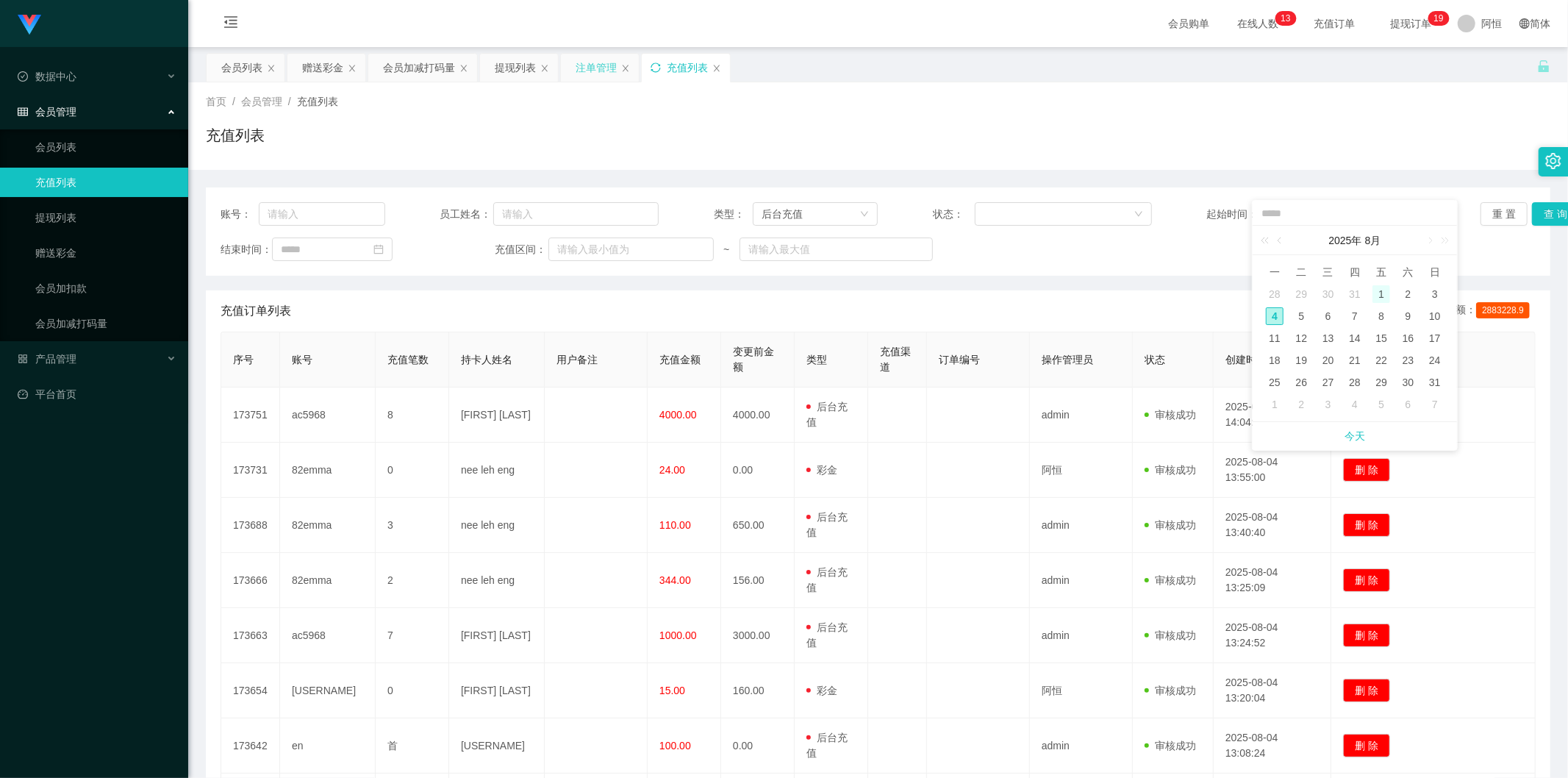 click on "1" at bounding box center (1381, 294) 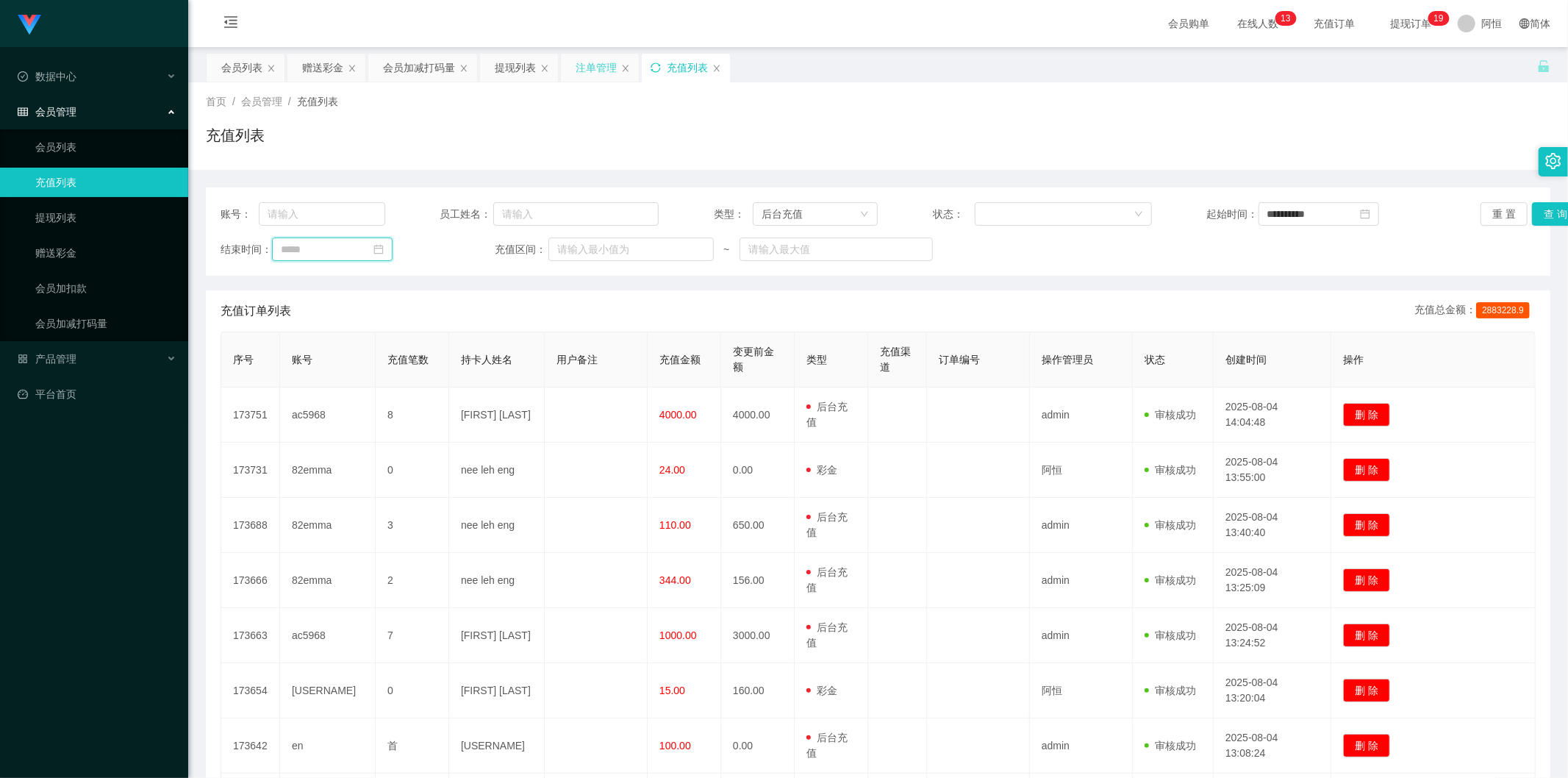 click at bounding box center [332, 249] 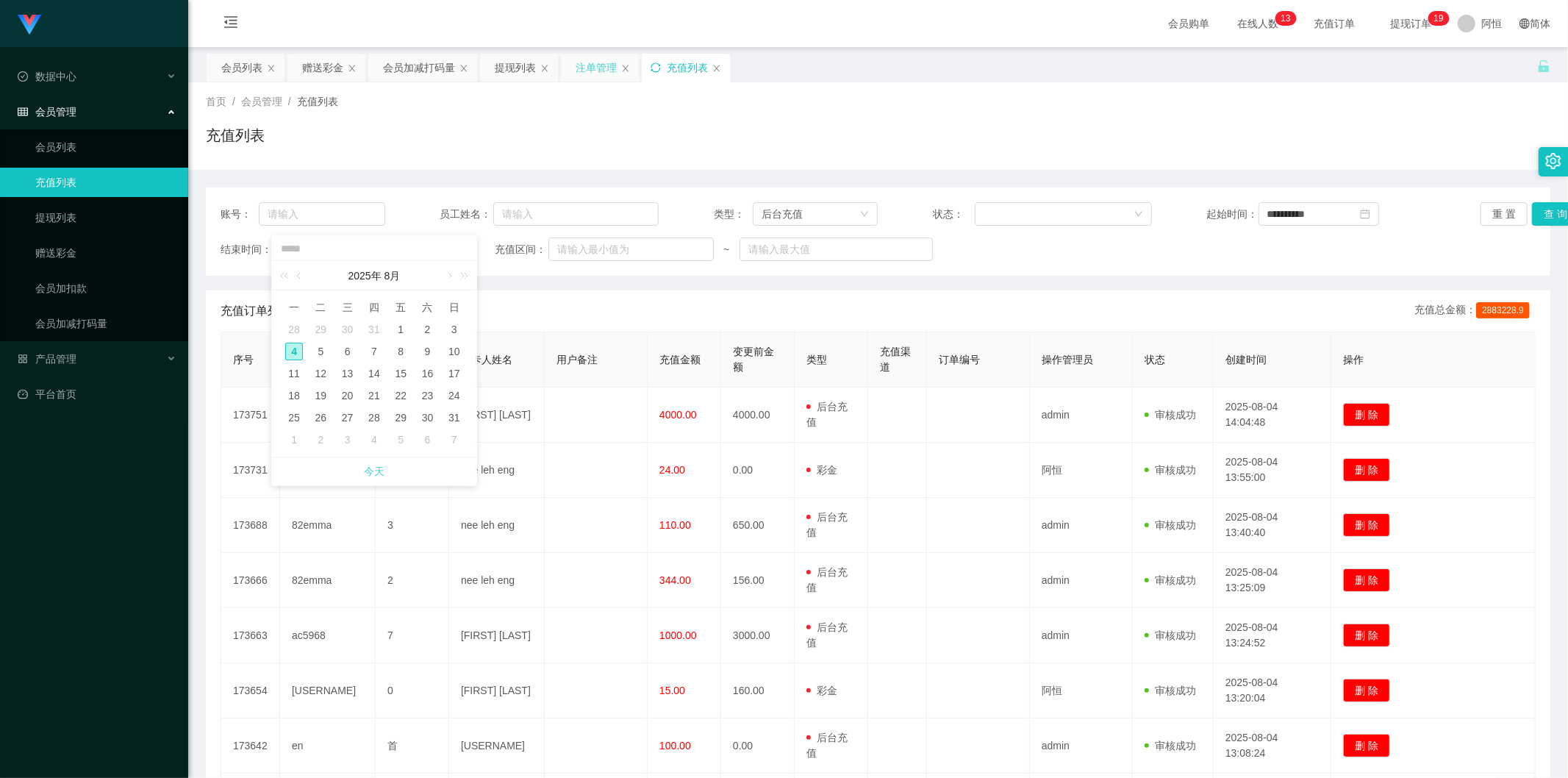 click on "今天" at bounding box center [374, 471] 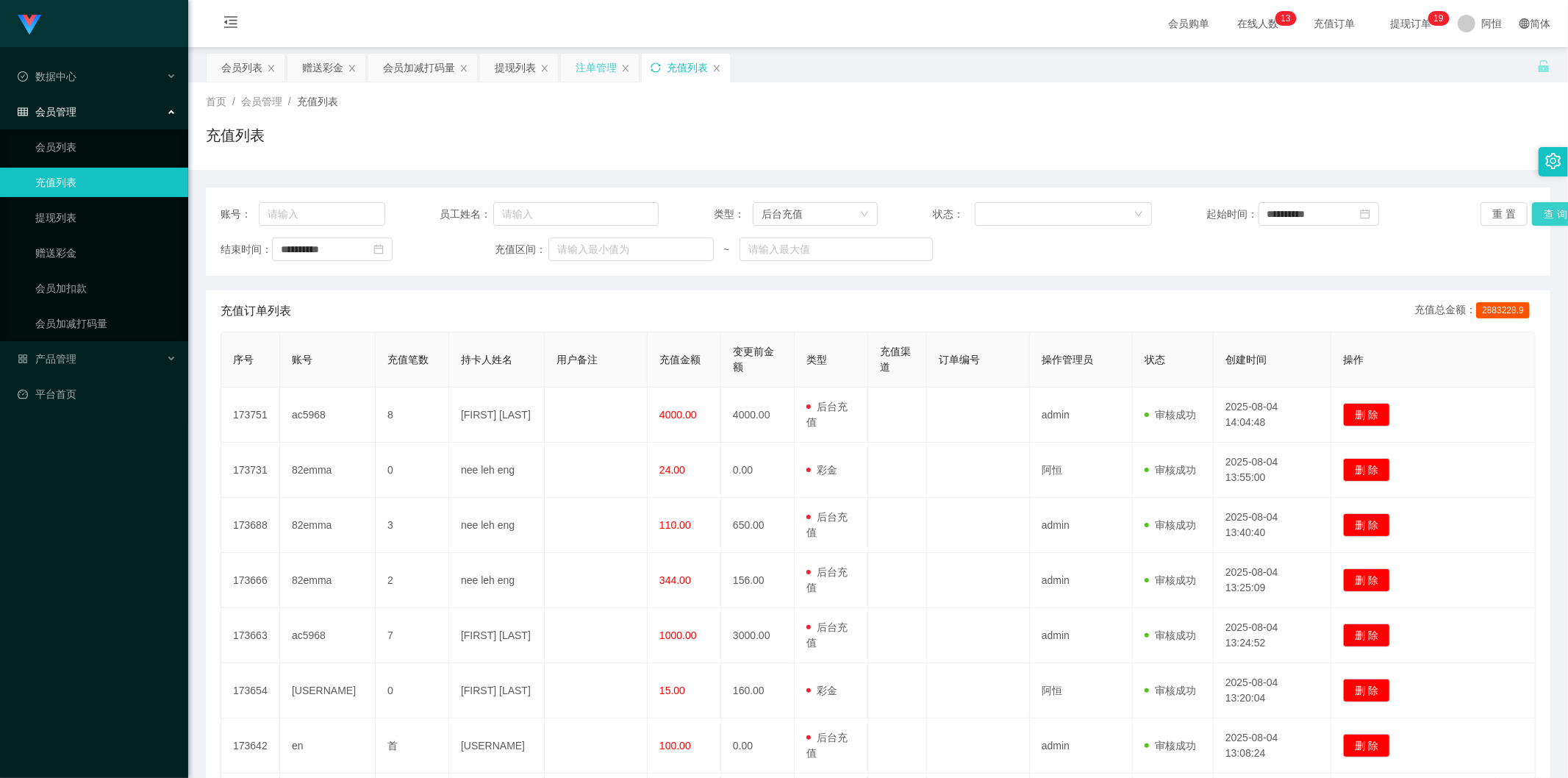 click on "查 询" at bounding box center [1556, 214] 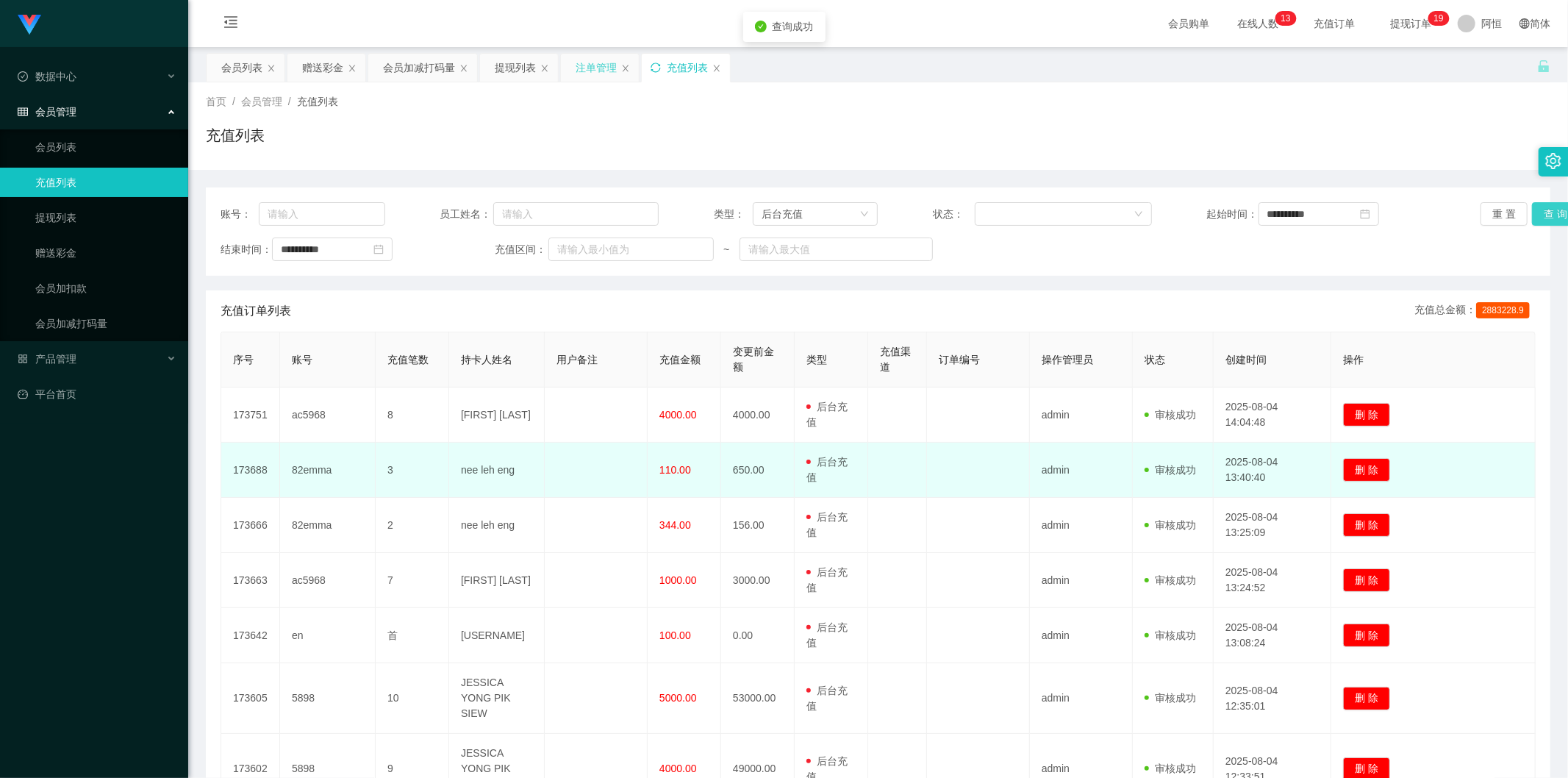 scroll, scrollTop: 276, scrollLeft: 0, axis: vertical 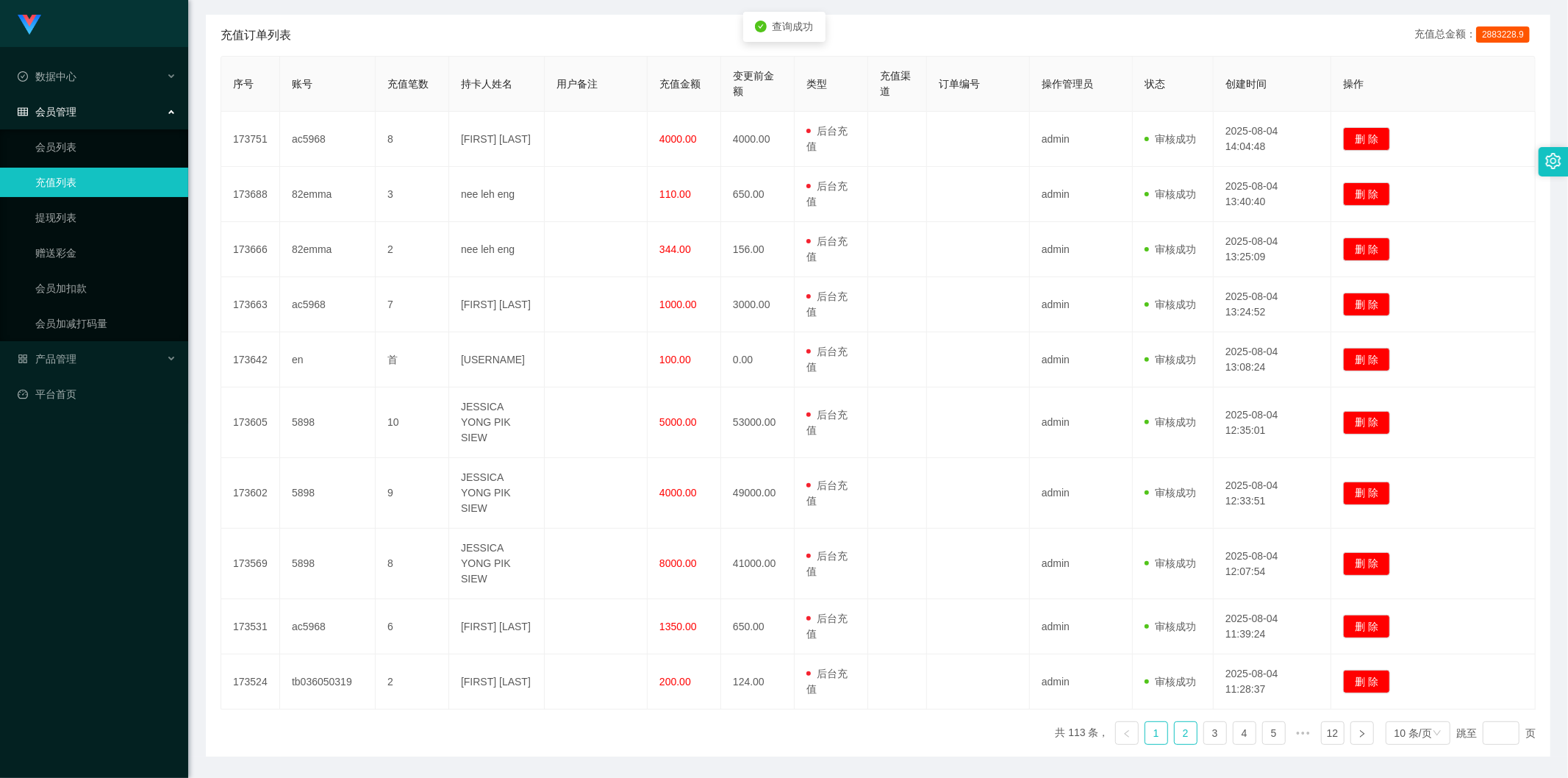 click on "2" at bounding box center [1186, 733] 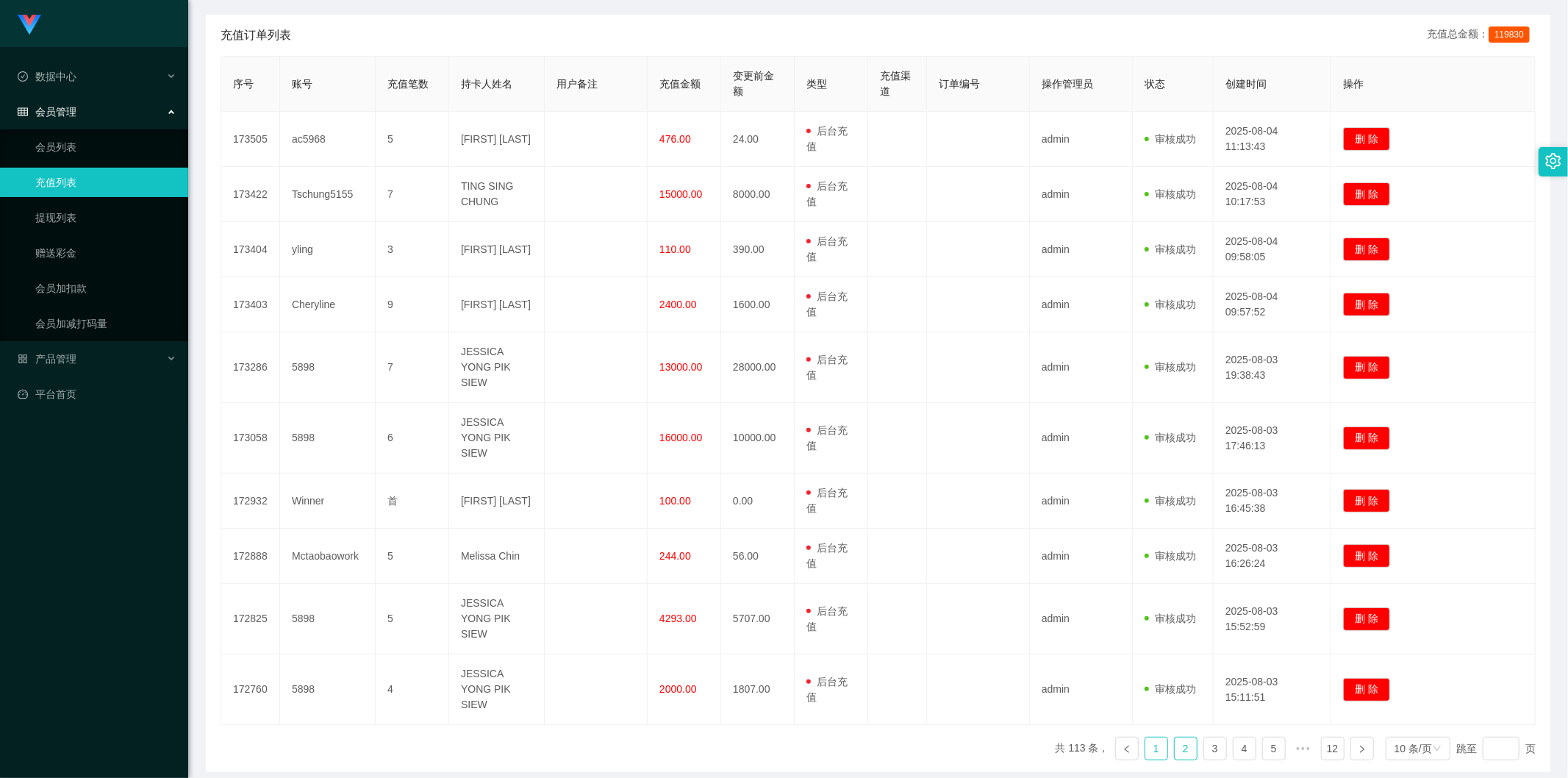 click on "1" at bounding box center [1156, 749] 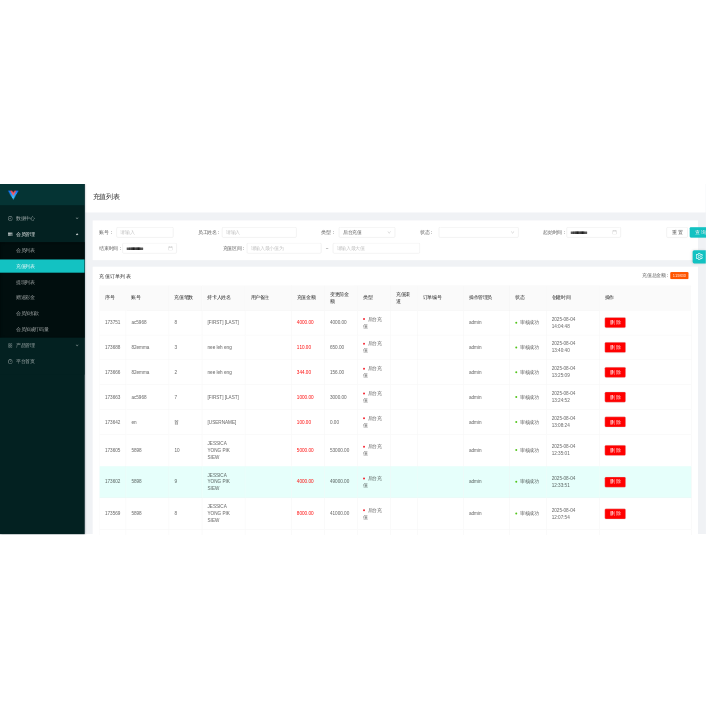 scroll, scrollTop: 0, scrollLeft: 0, axis: both 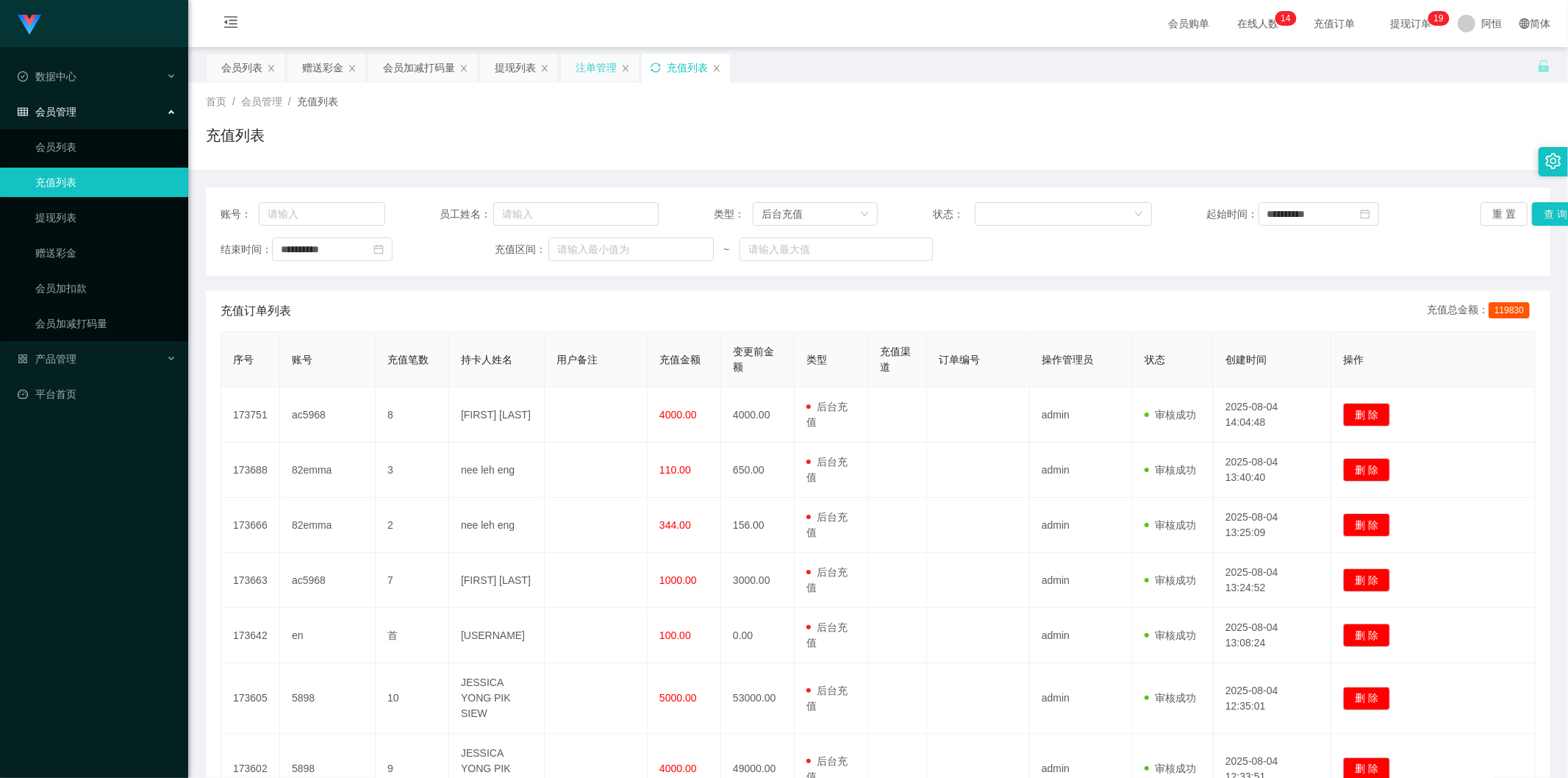 click 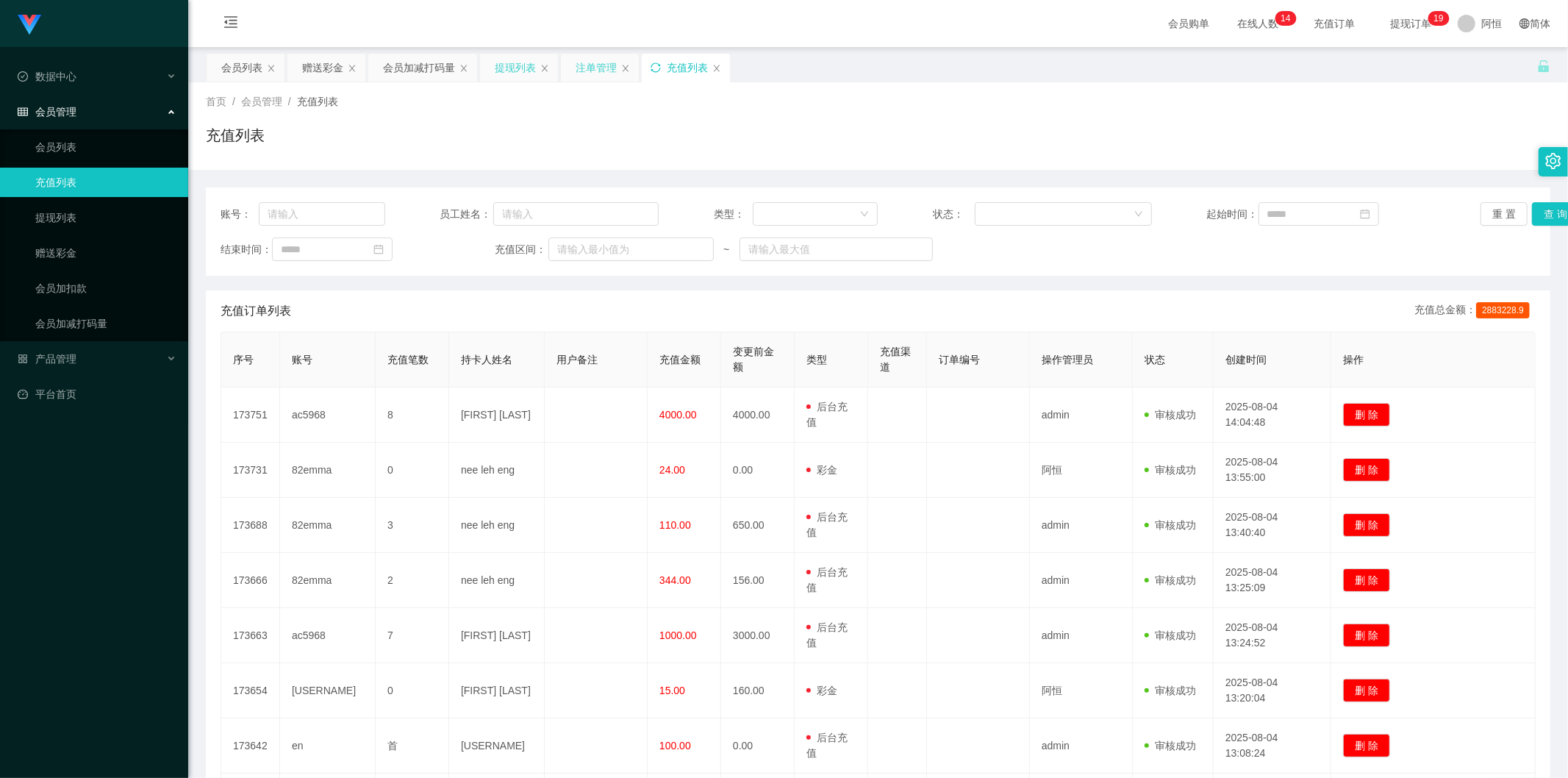 click on "提现列表" at bounding box center [515, 68] 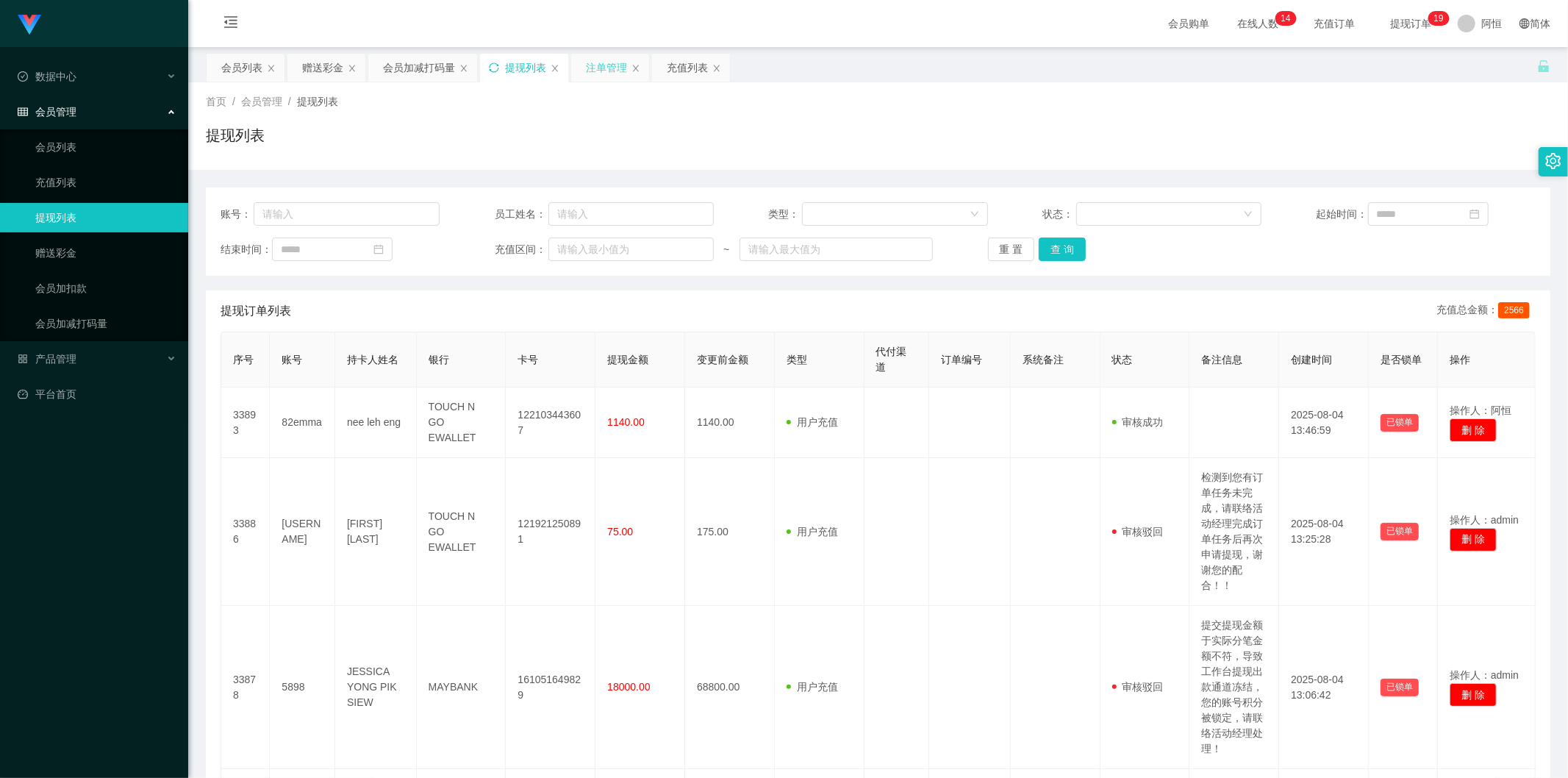 click 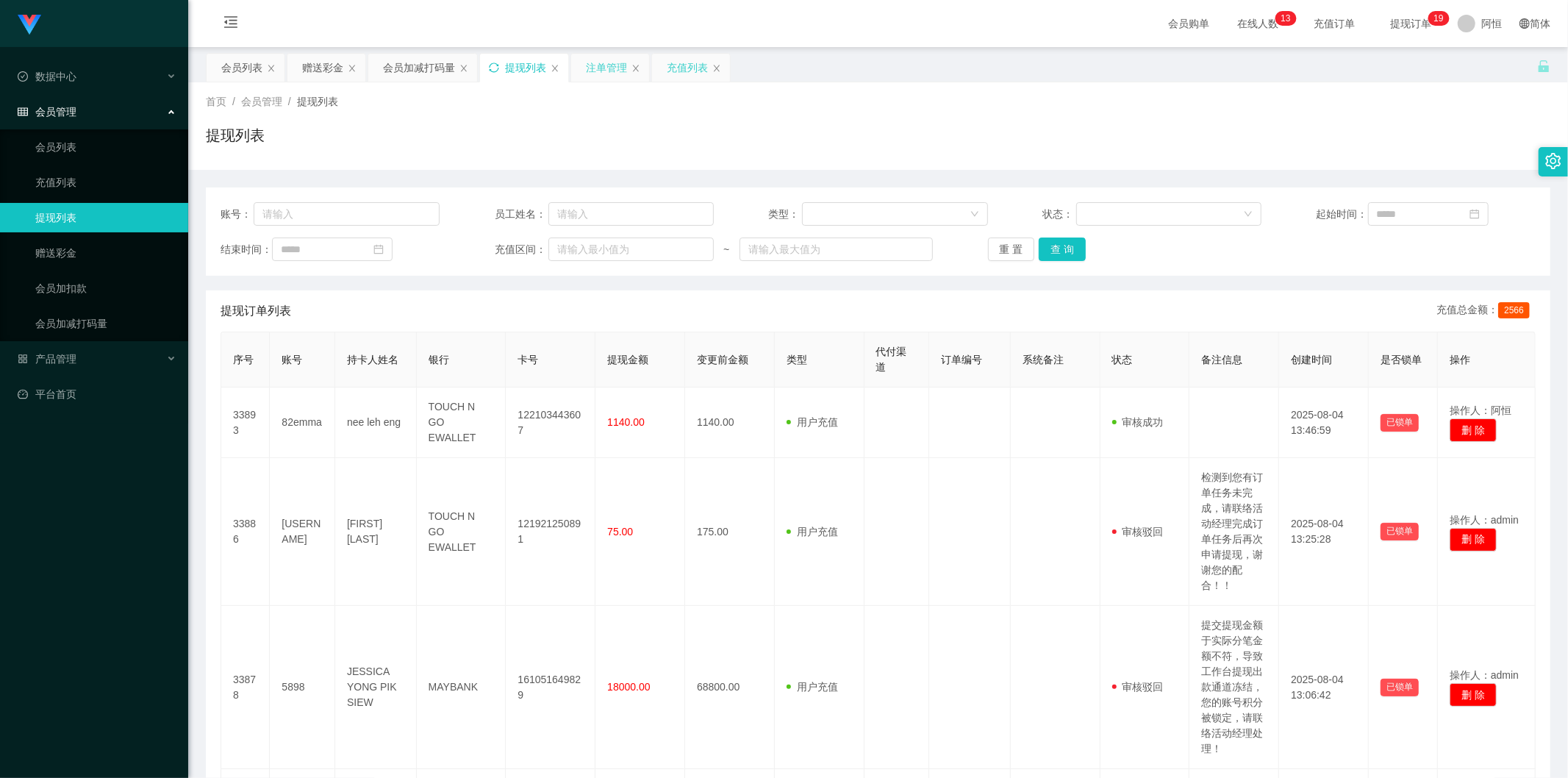 click on "充值列表" at bounding box center [687, 68] 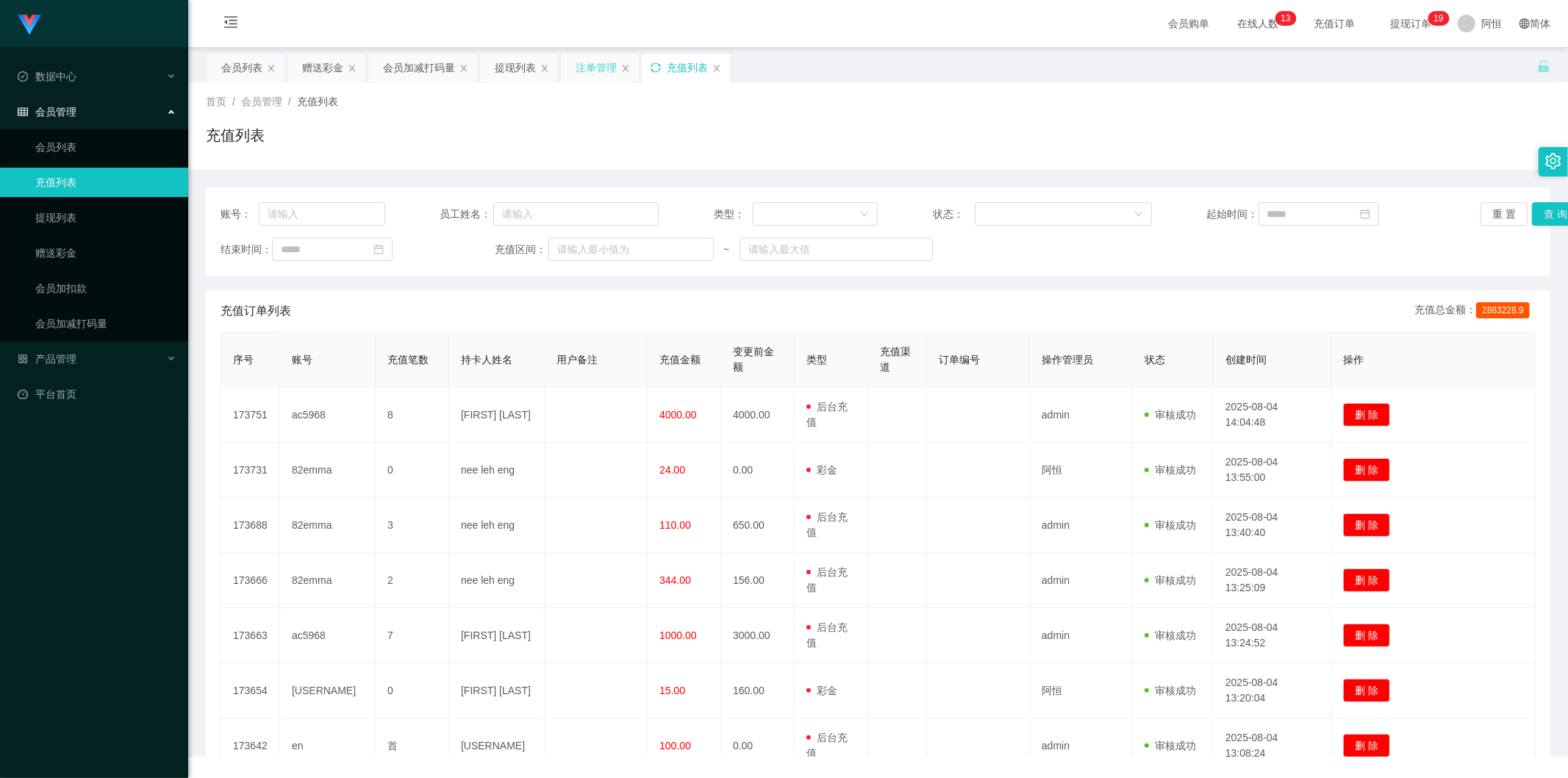 click 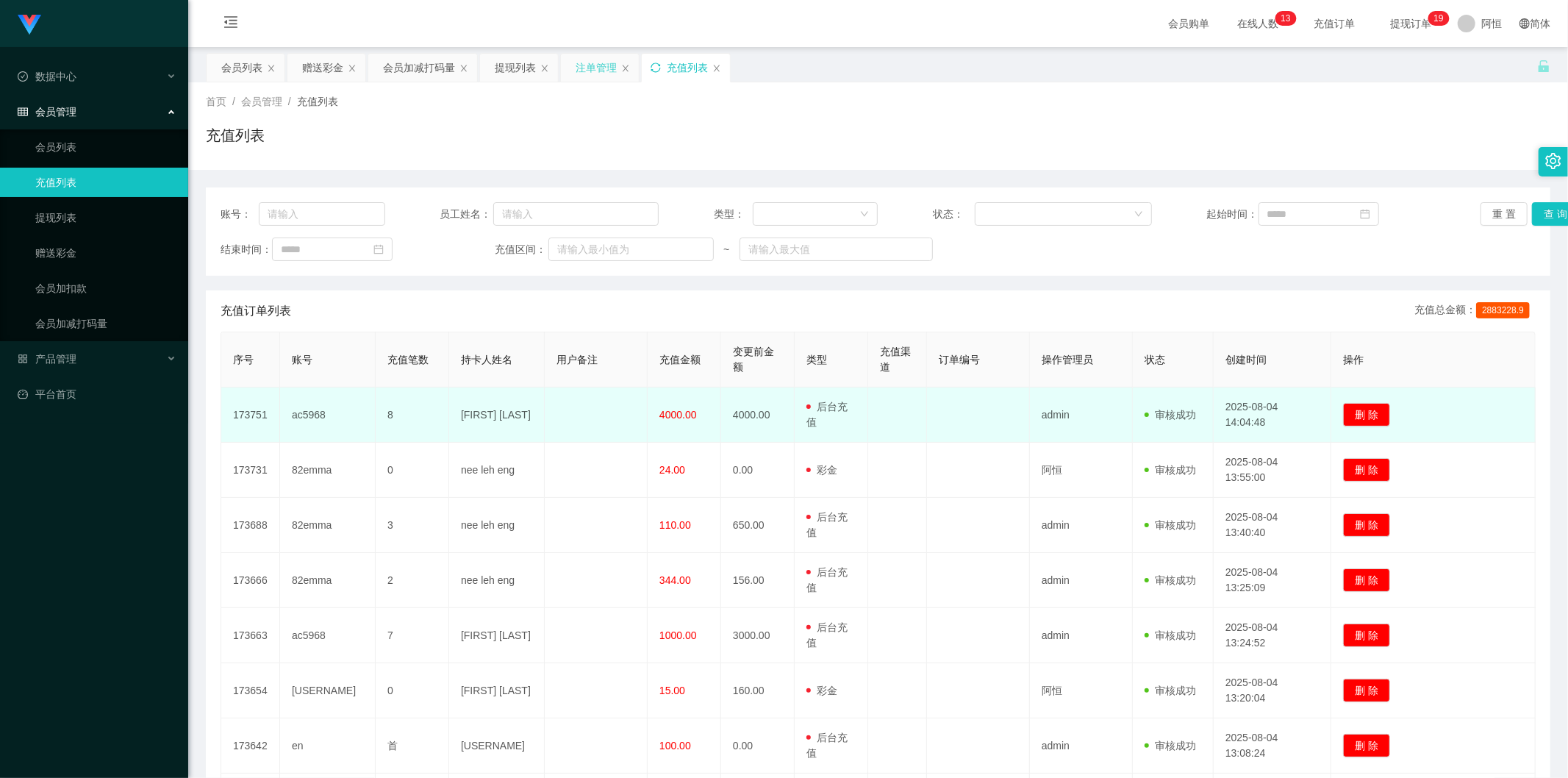 click on "ac5968" at bounding box center (328, 415) 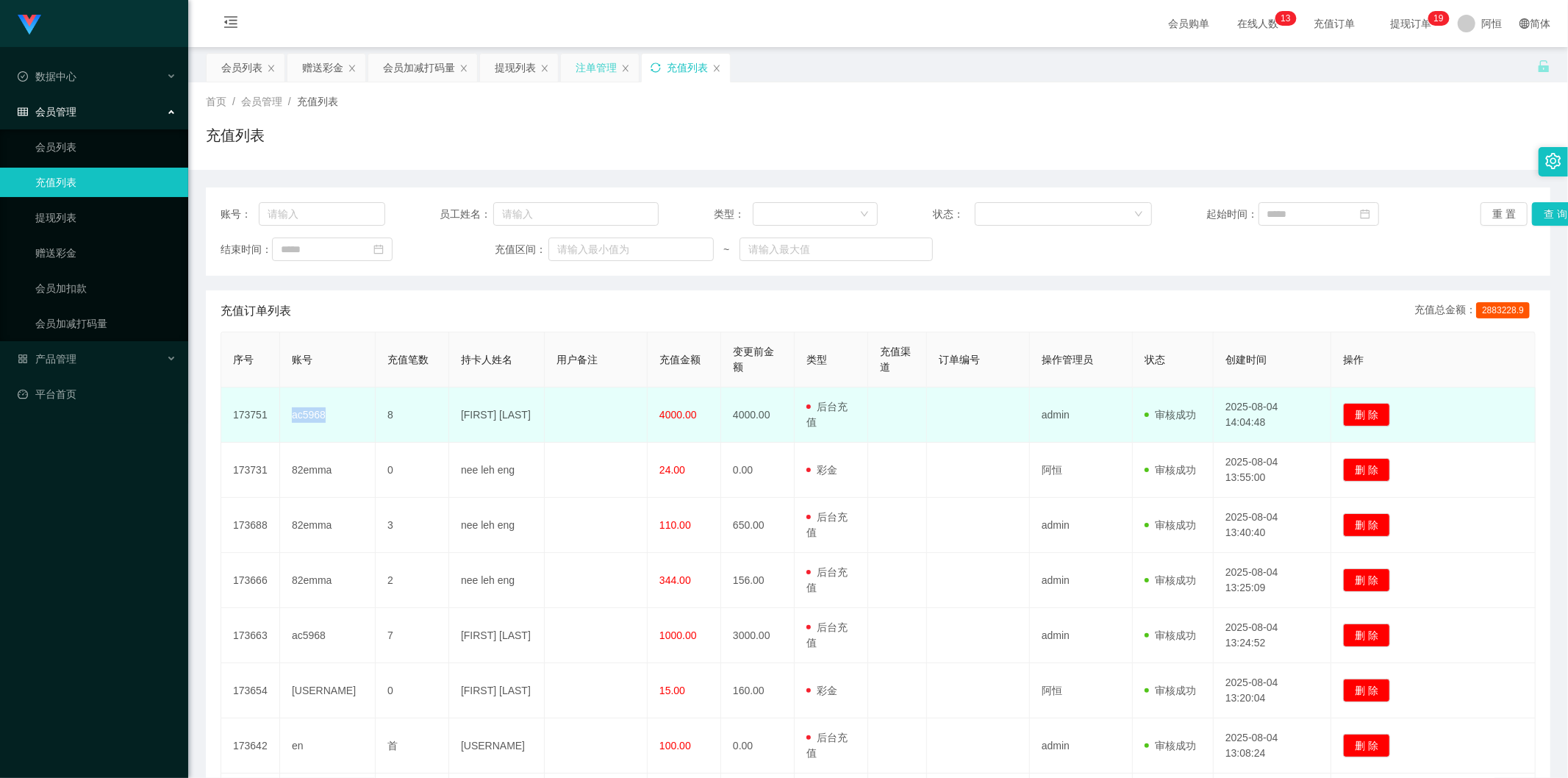 click on "ac5968" at bounding box center [328, 415] 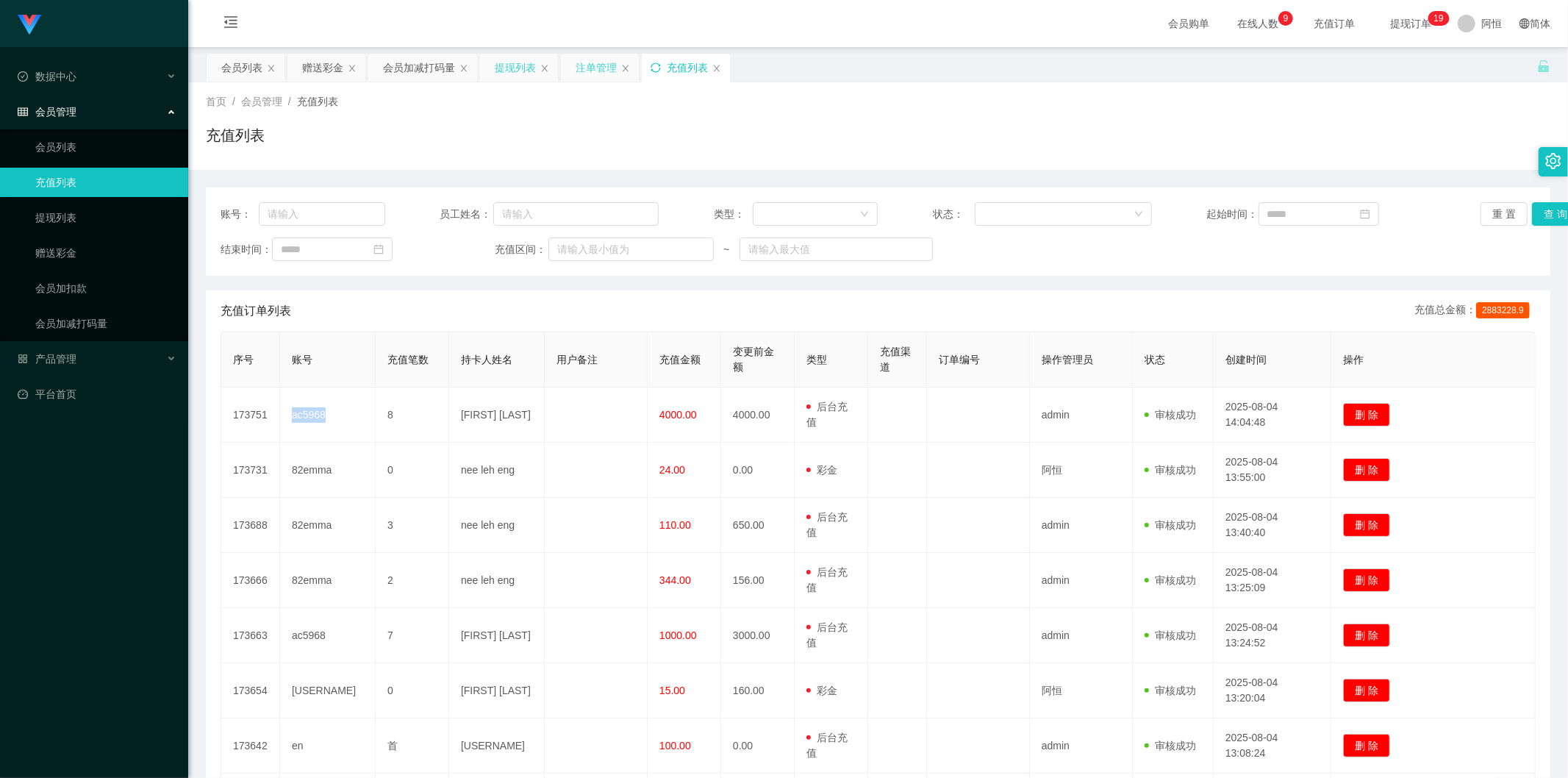 click on "提现列表" at bounding box center [515, 68] 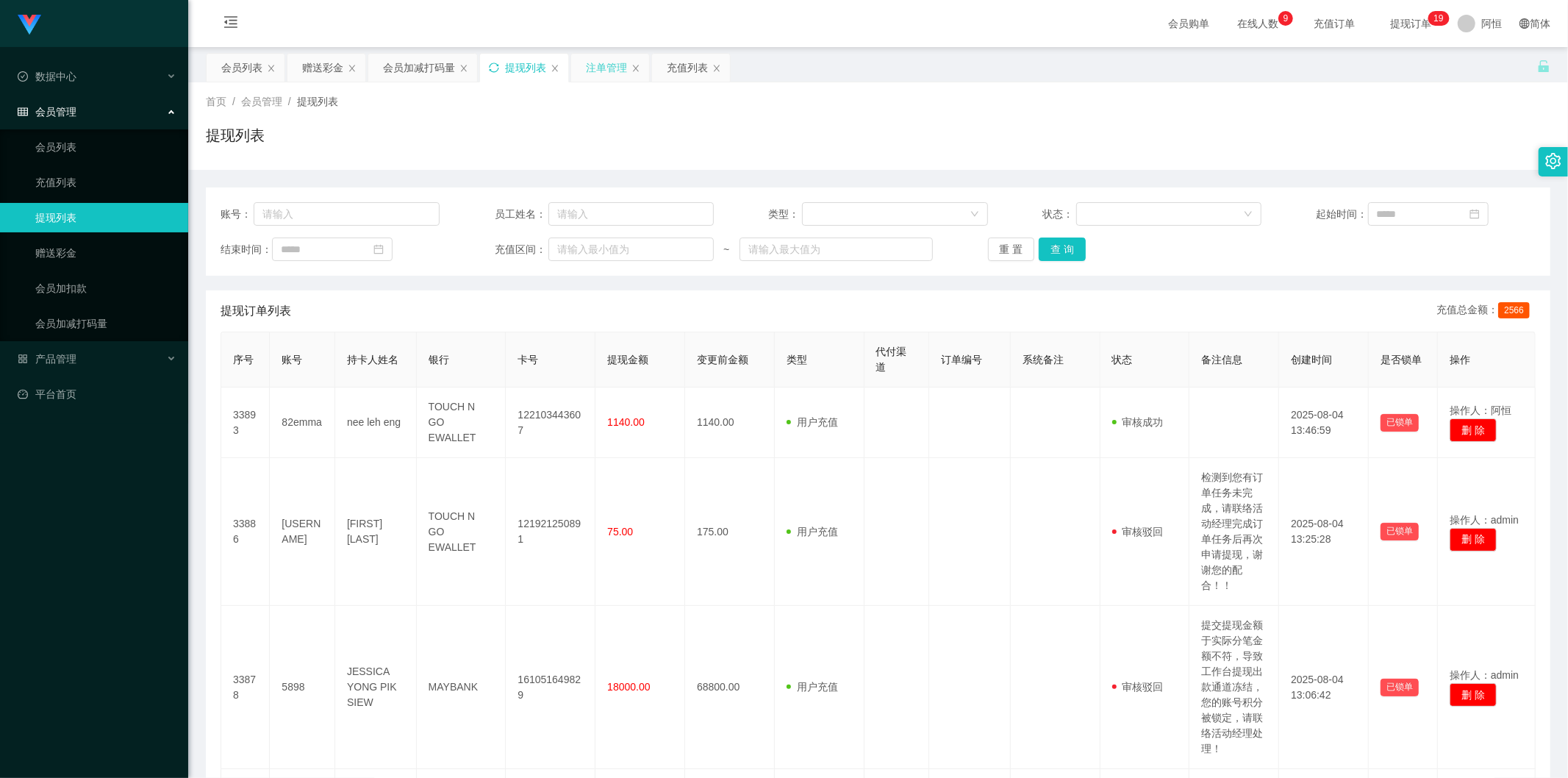 click 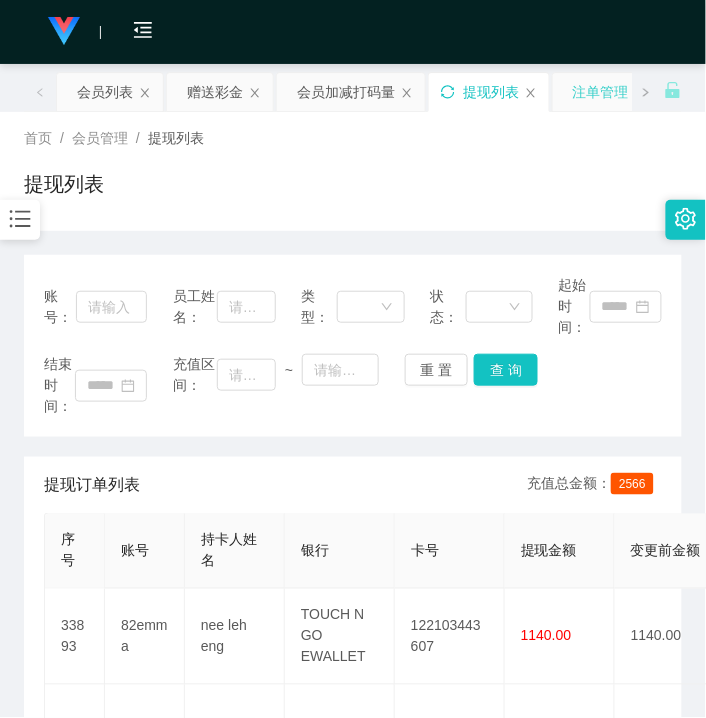 click 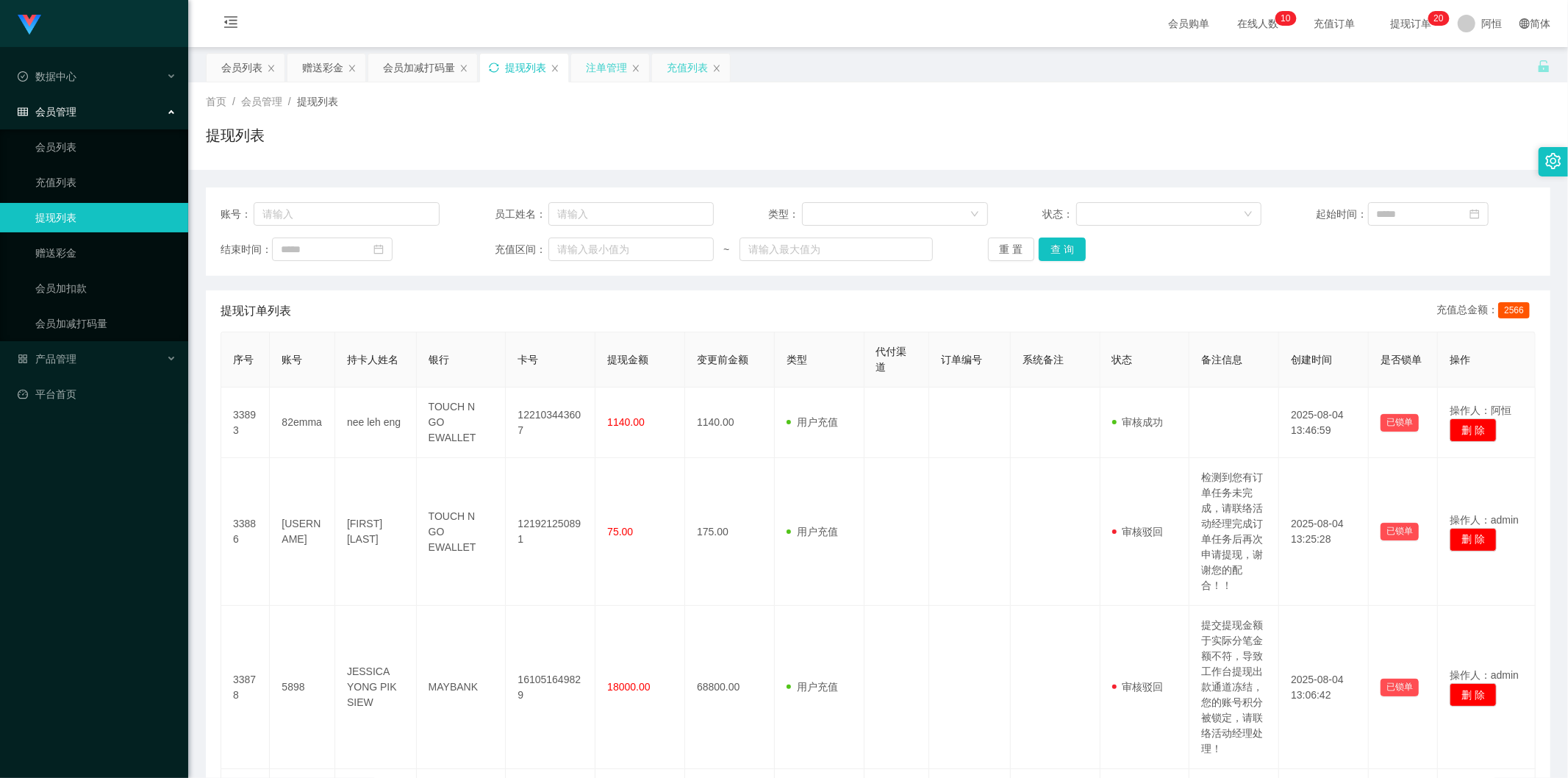 click on "充值列表" at bounding box center [687, 68] 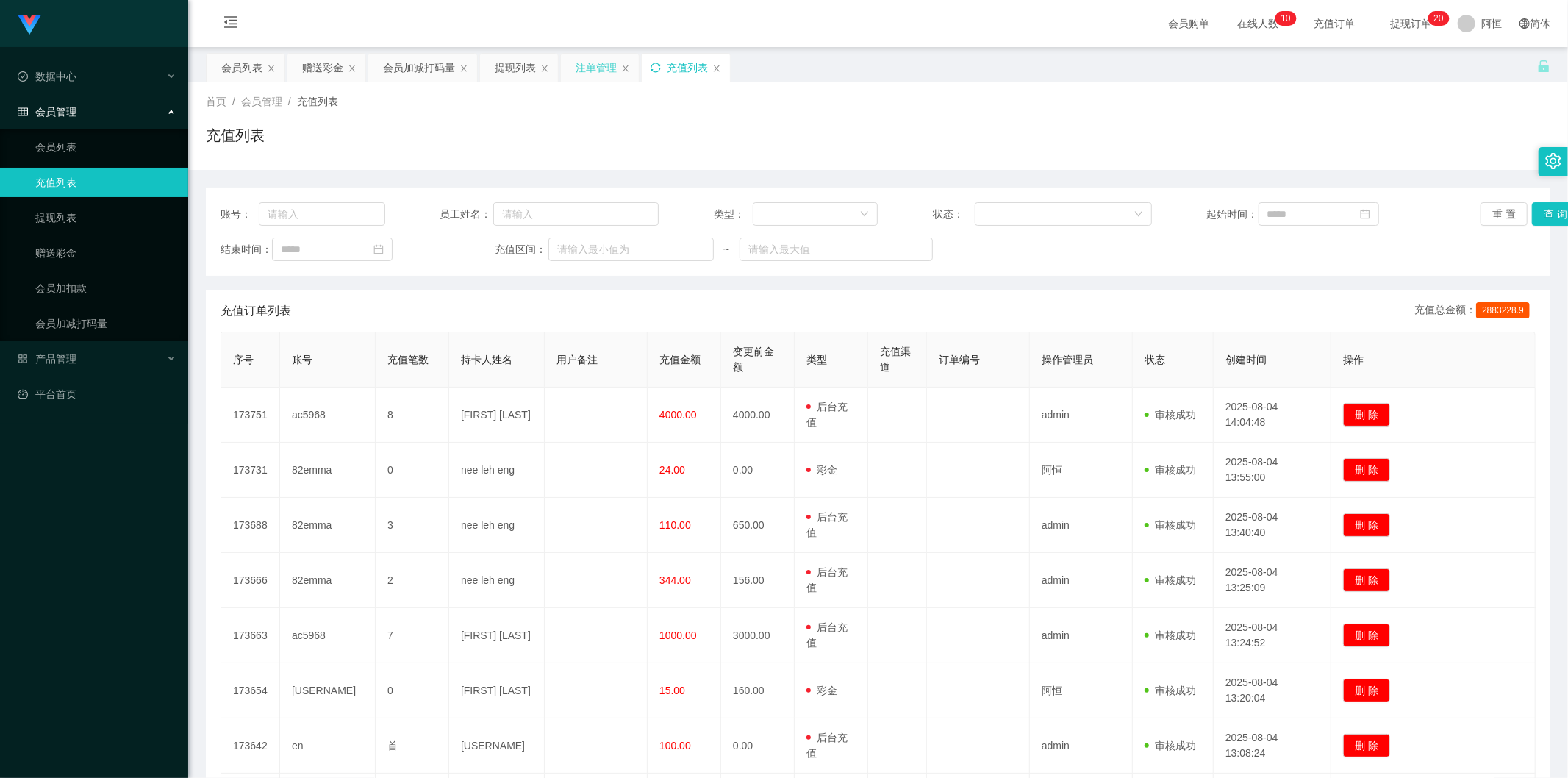 click 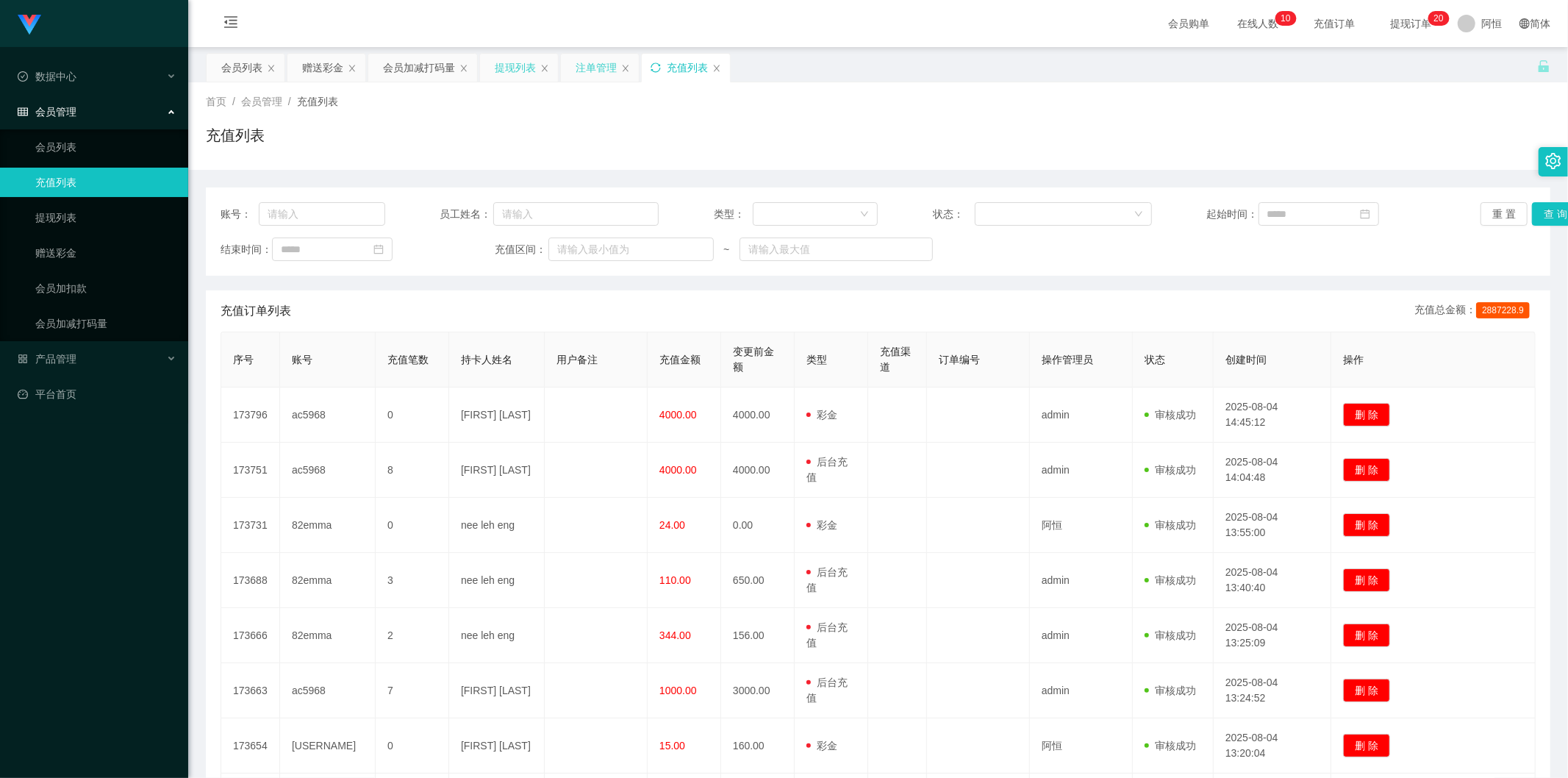click on "提现列表" at bounding box center (515, 68) 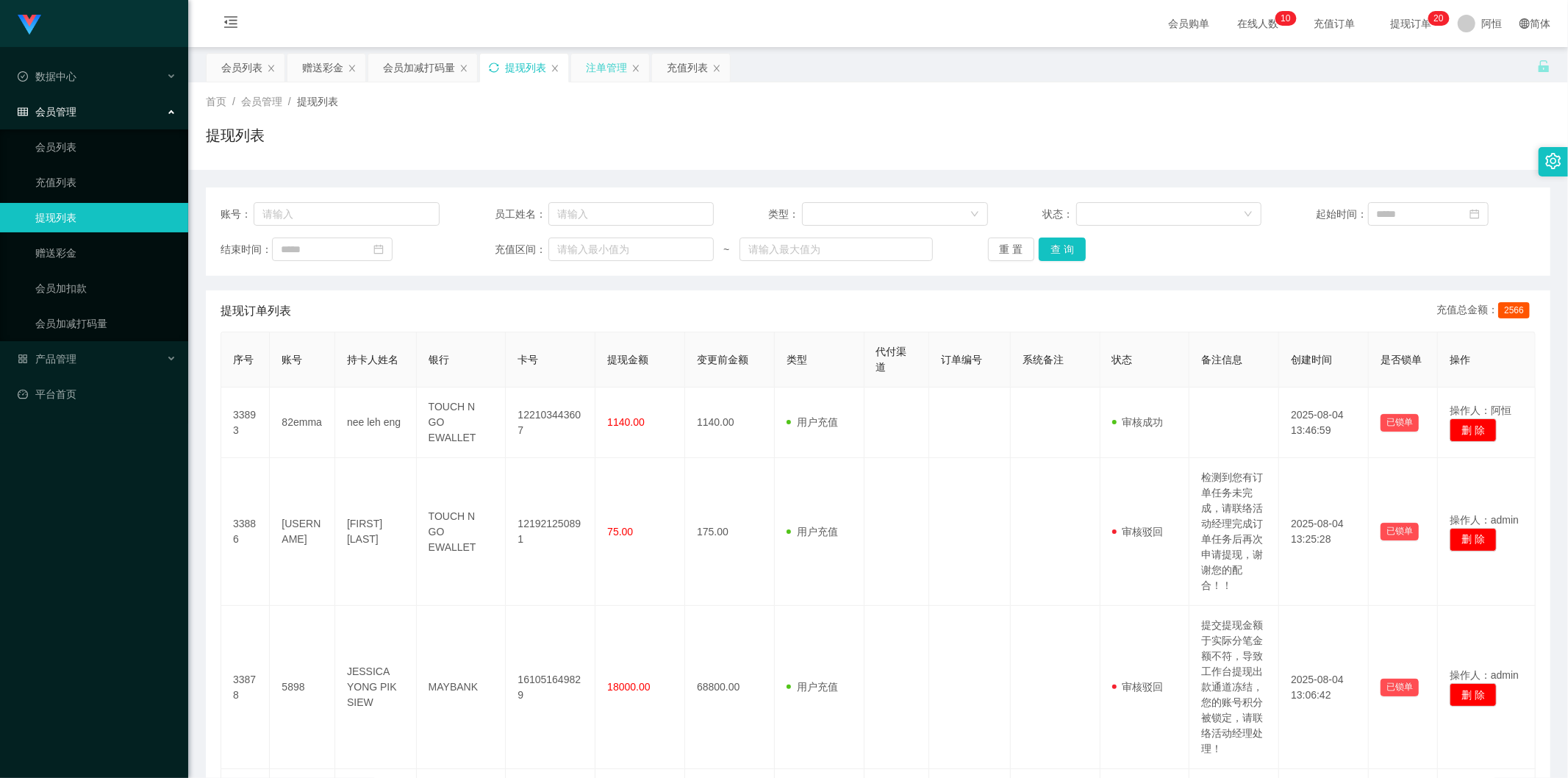 click 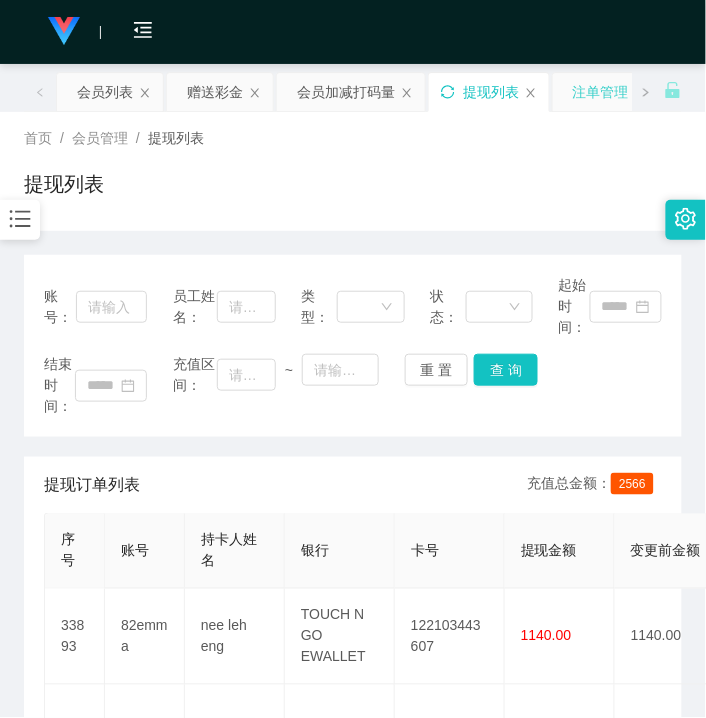 click 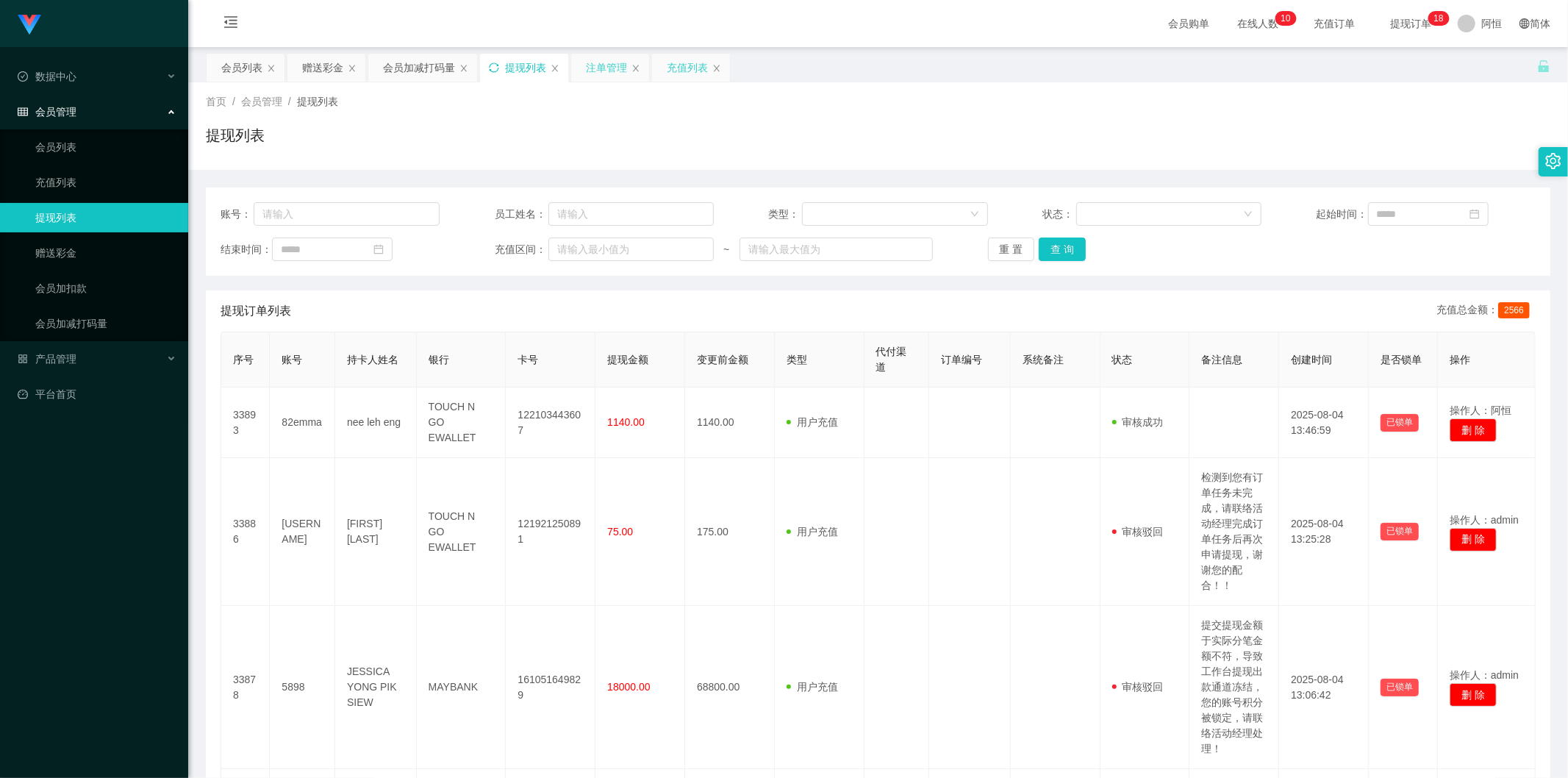 click on "充值列表" at bounding box center [687, 68] 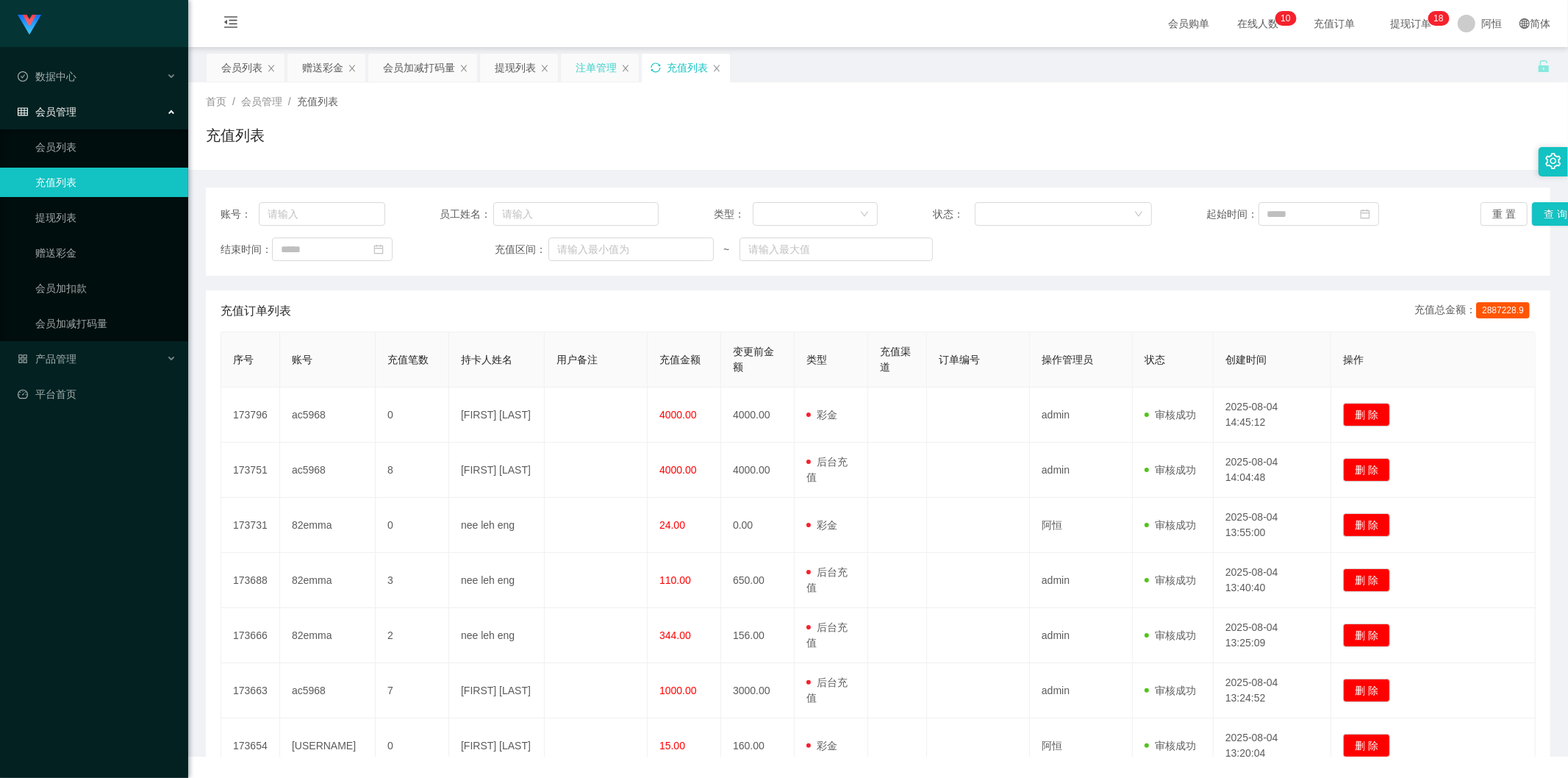 click 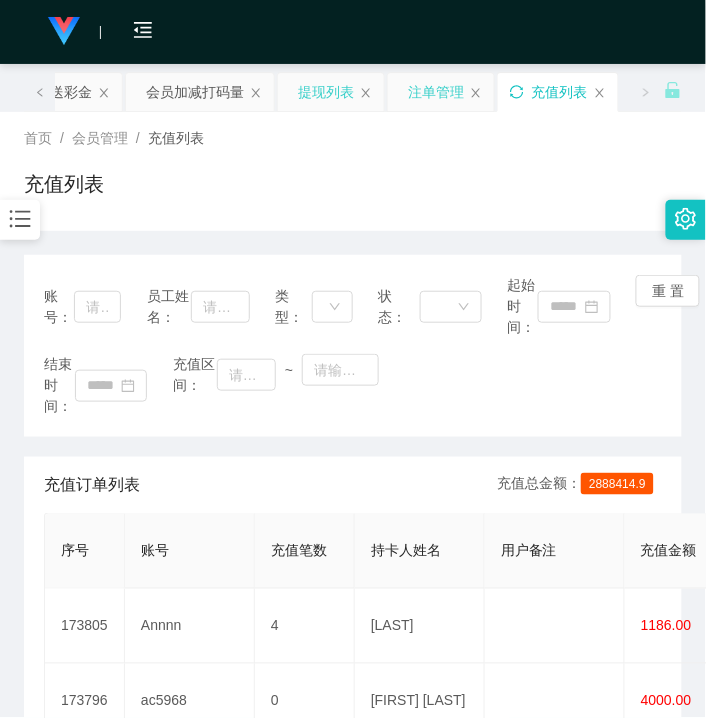 click on "提现列表" at bounding box center [326, 92] 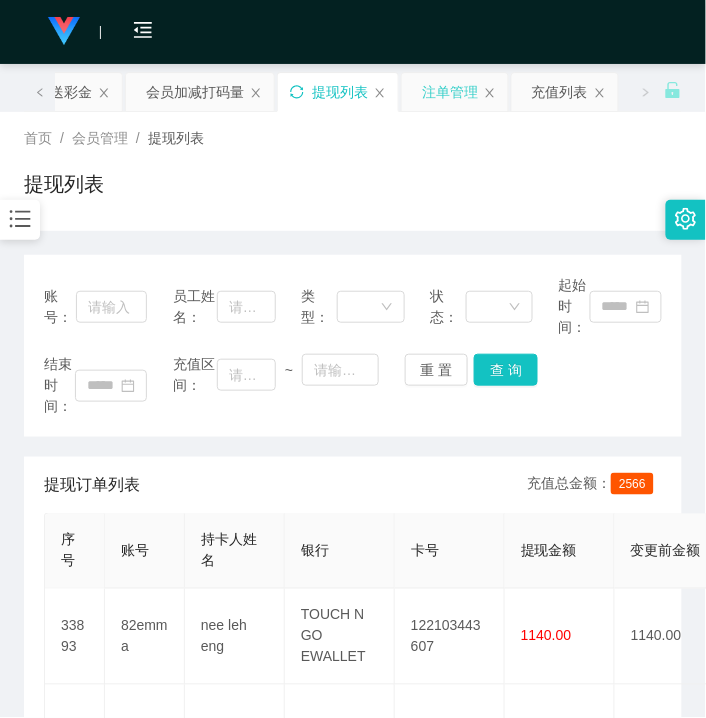 click 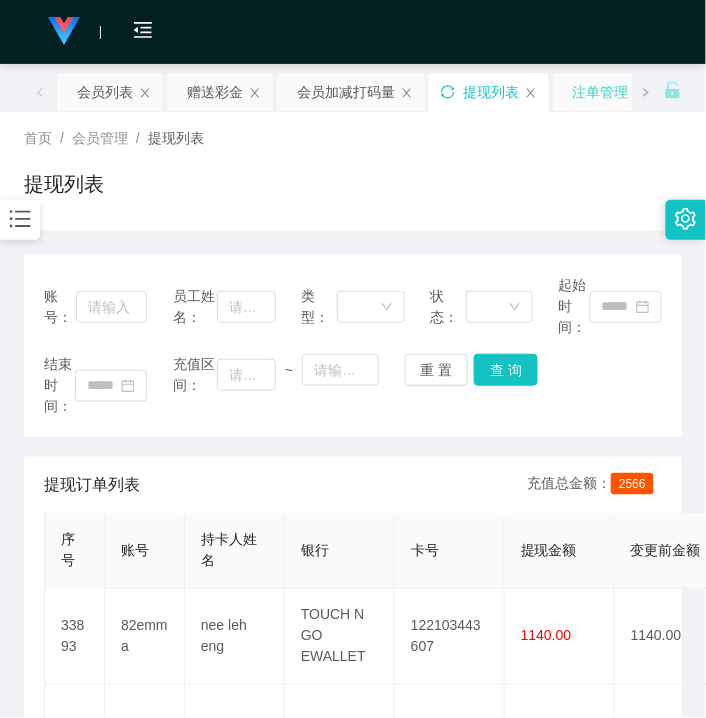 click 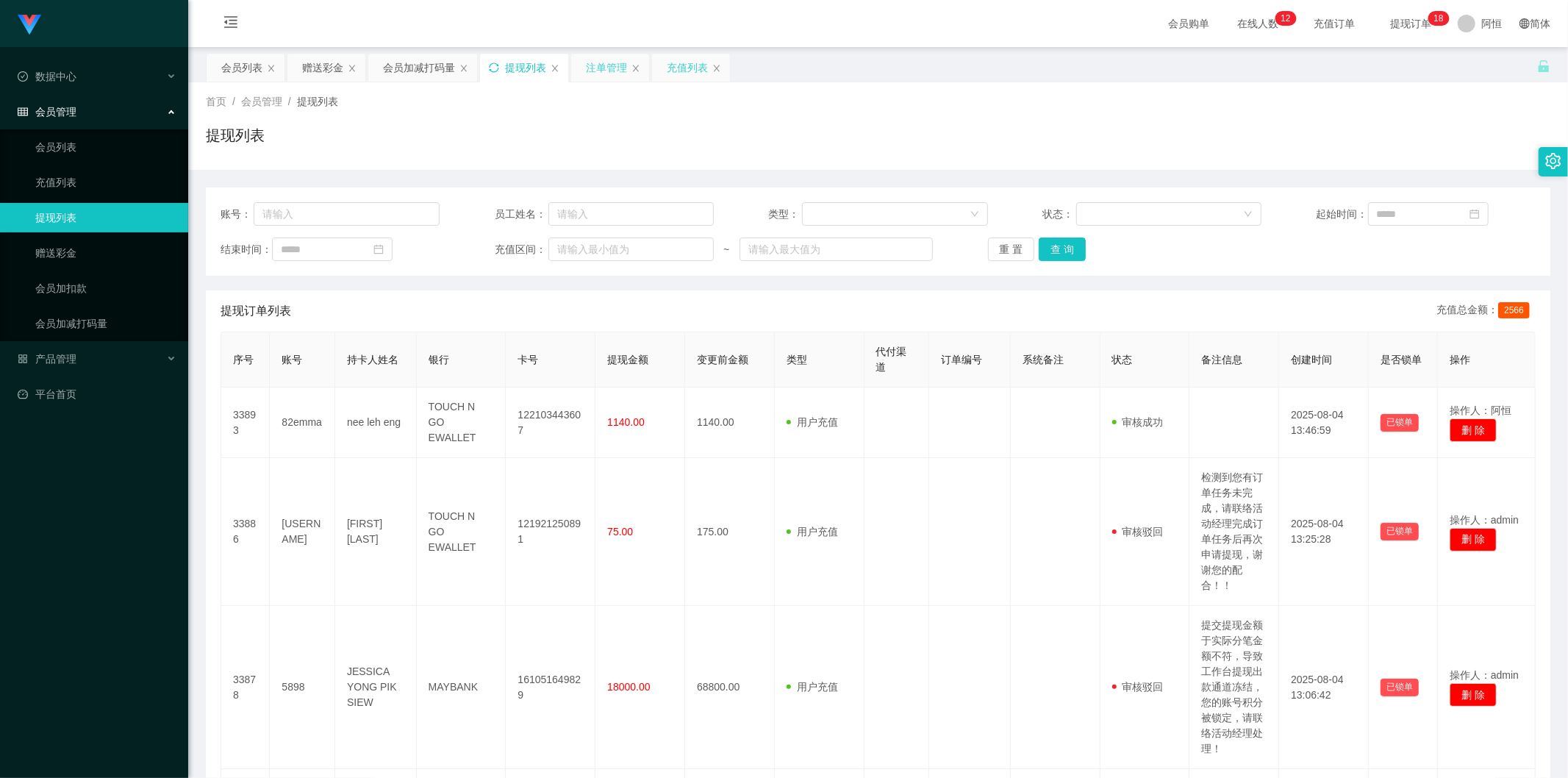 click on "充值列表" at bounding box center [687, 68] 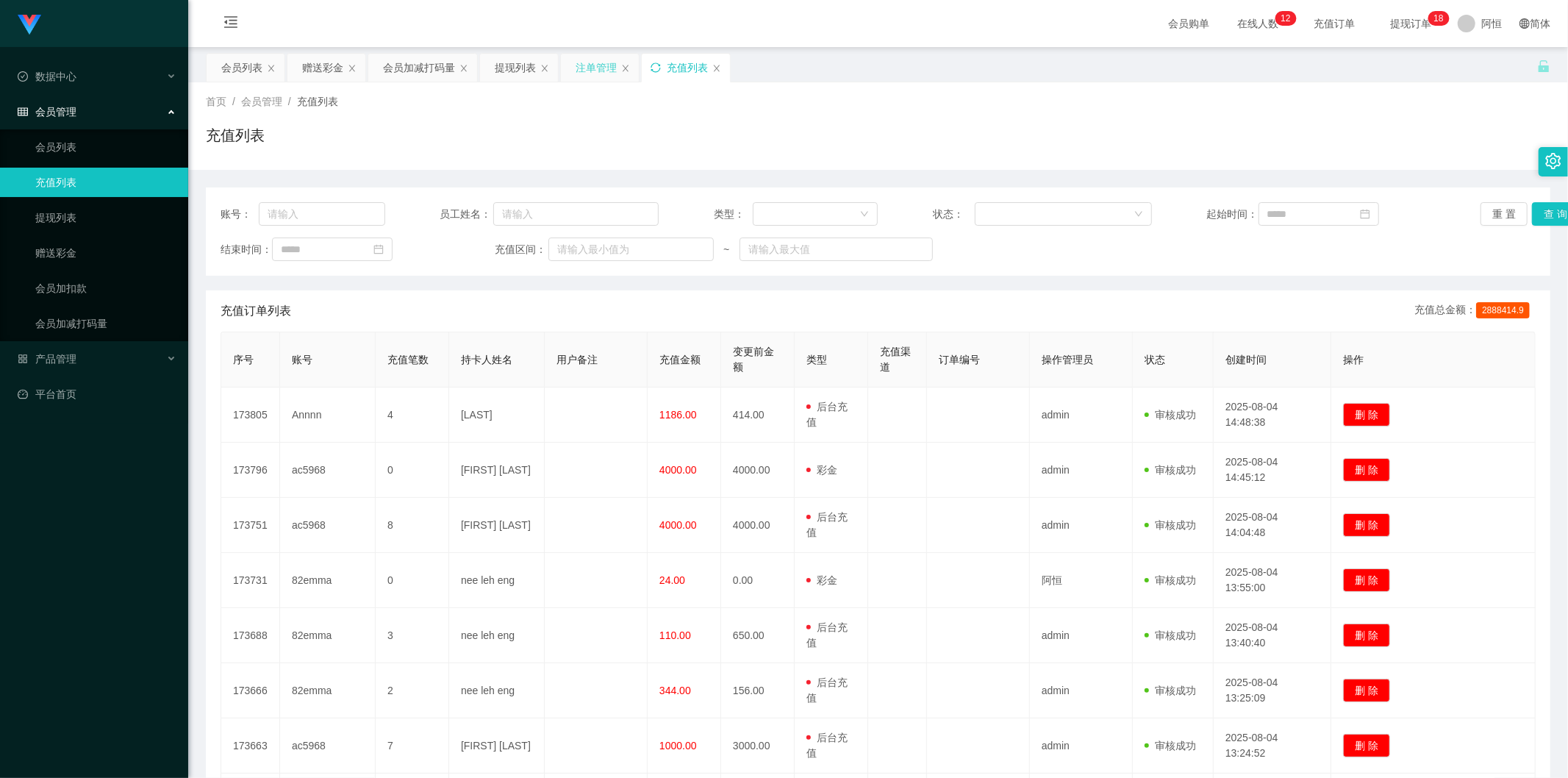 click 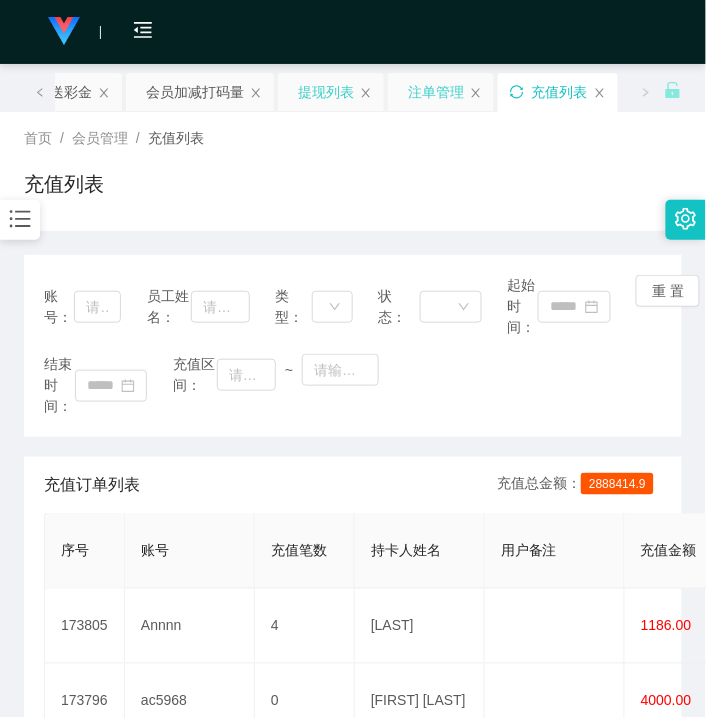 click on "提现列表" at bounding box center (326, 92) 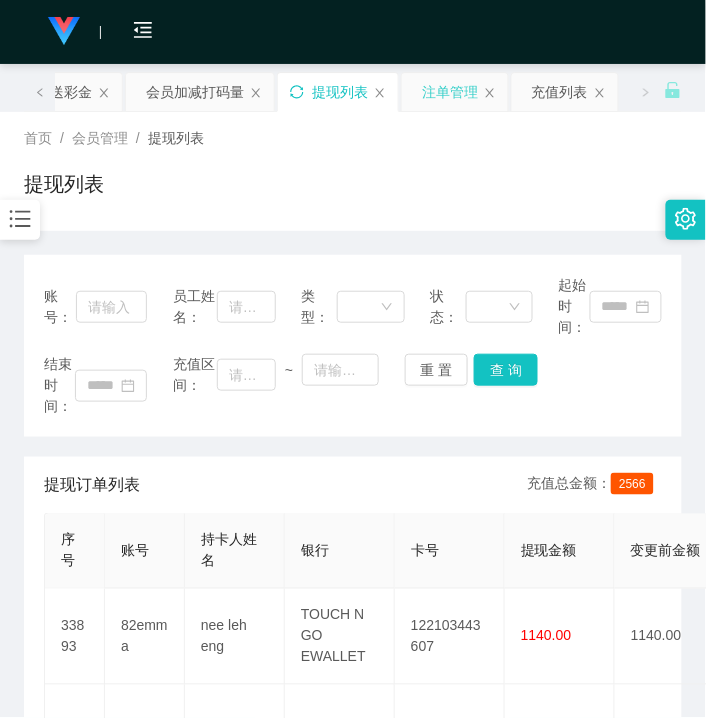 click 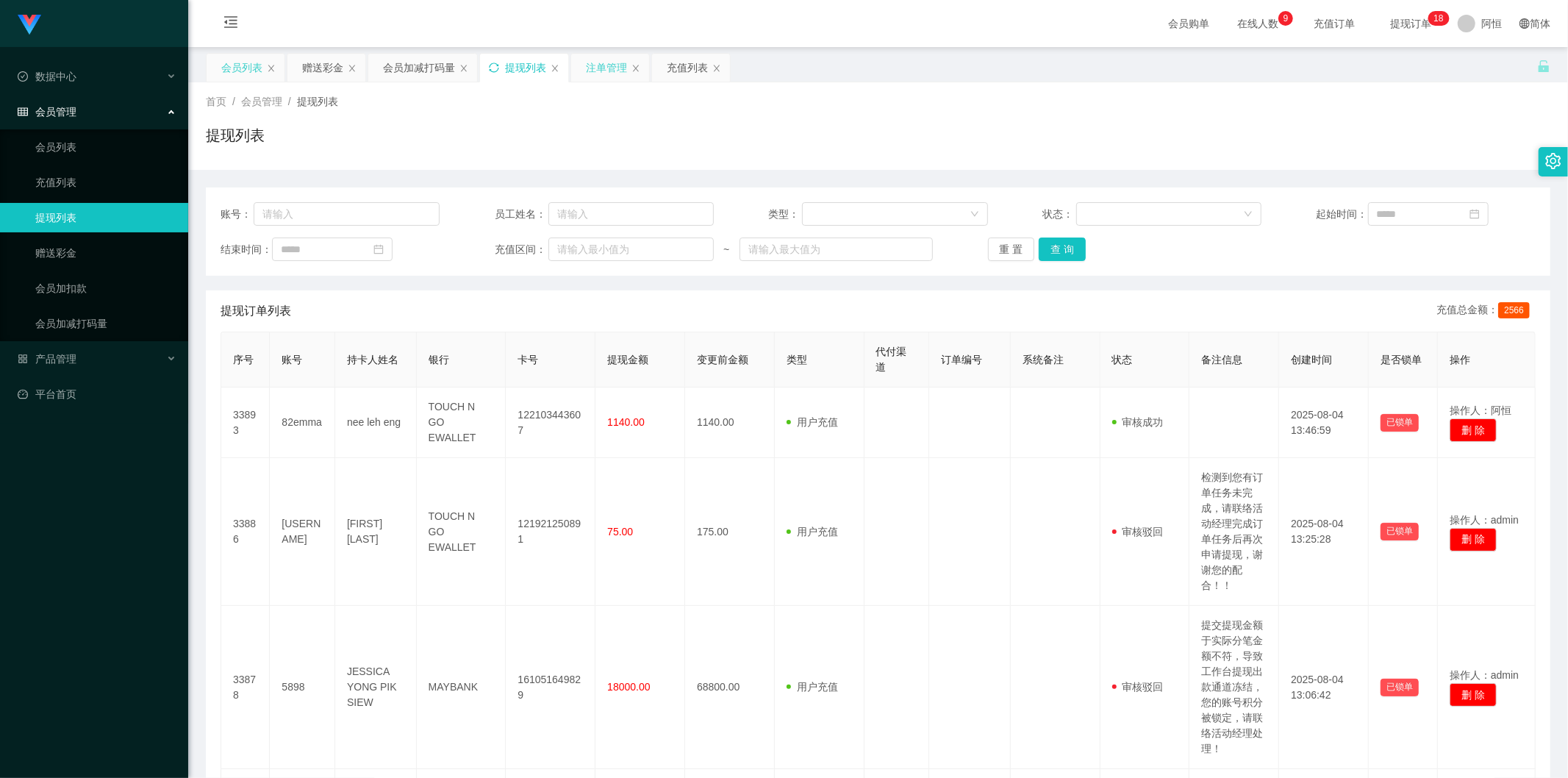 click on "会员列表" at bounding box center [242, 68] 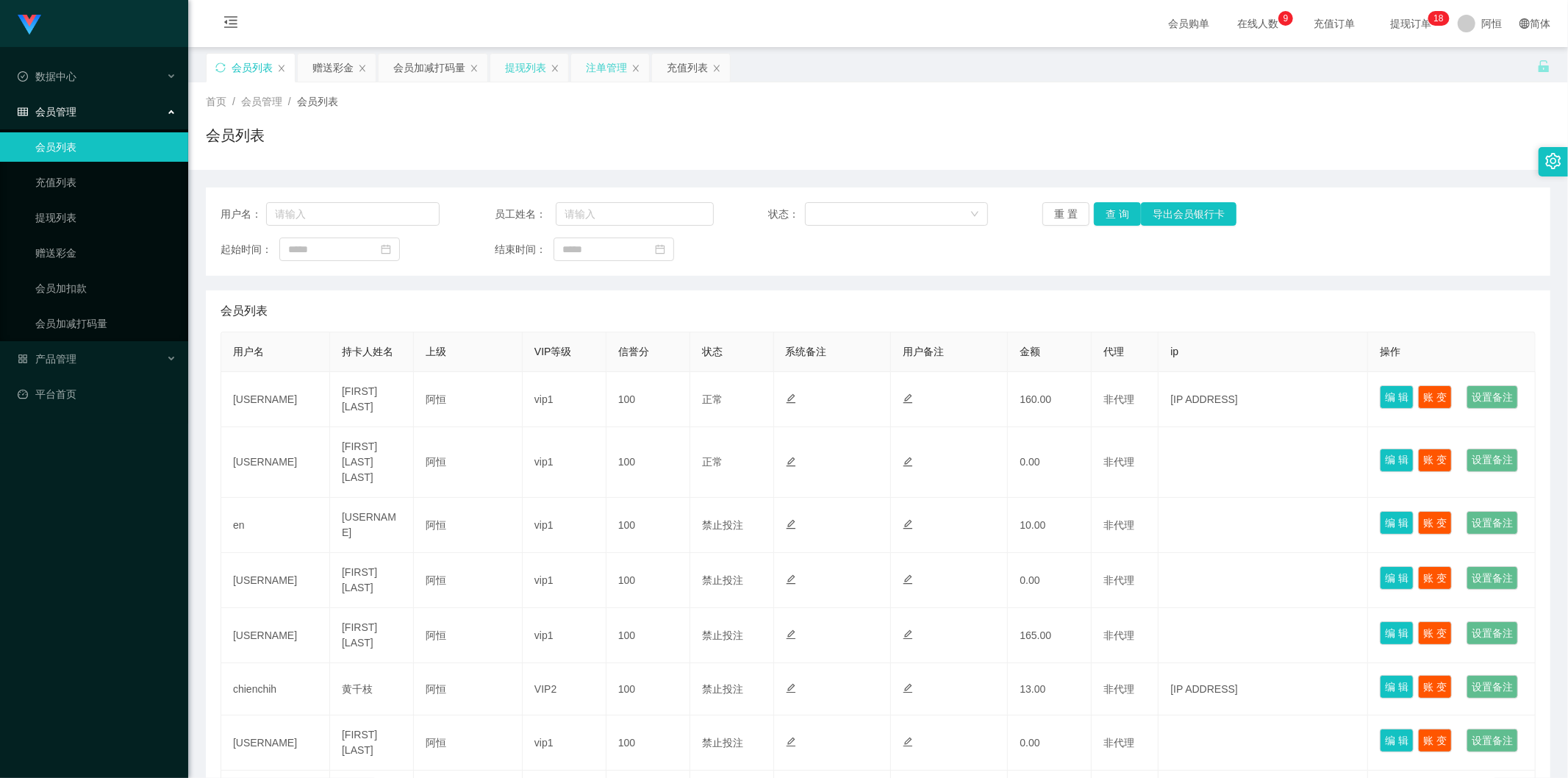 click on "提现列表" at bounding box center [526, 68] 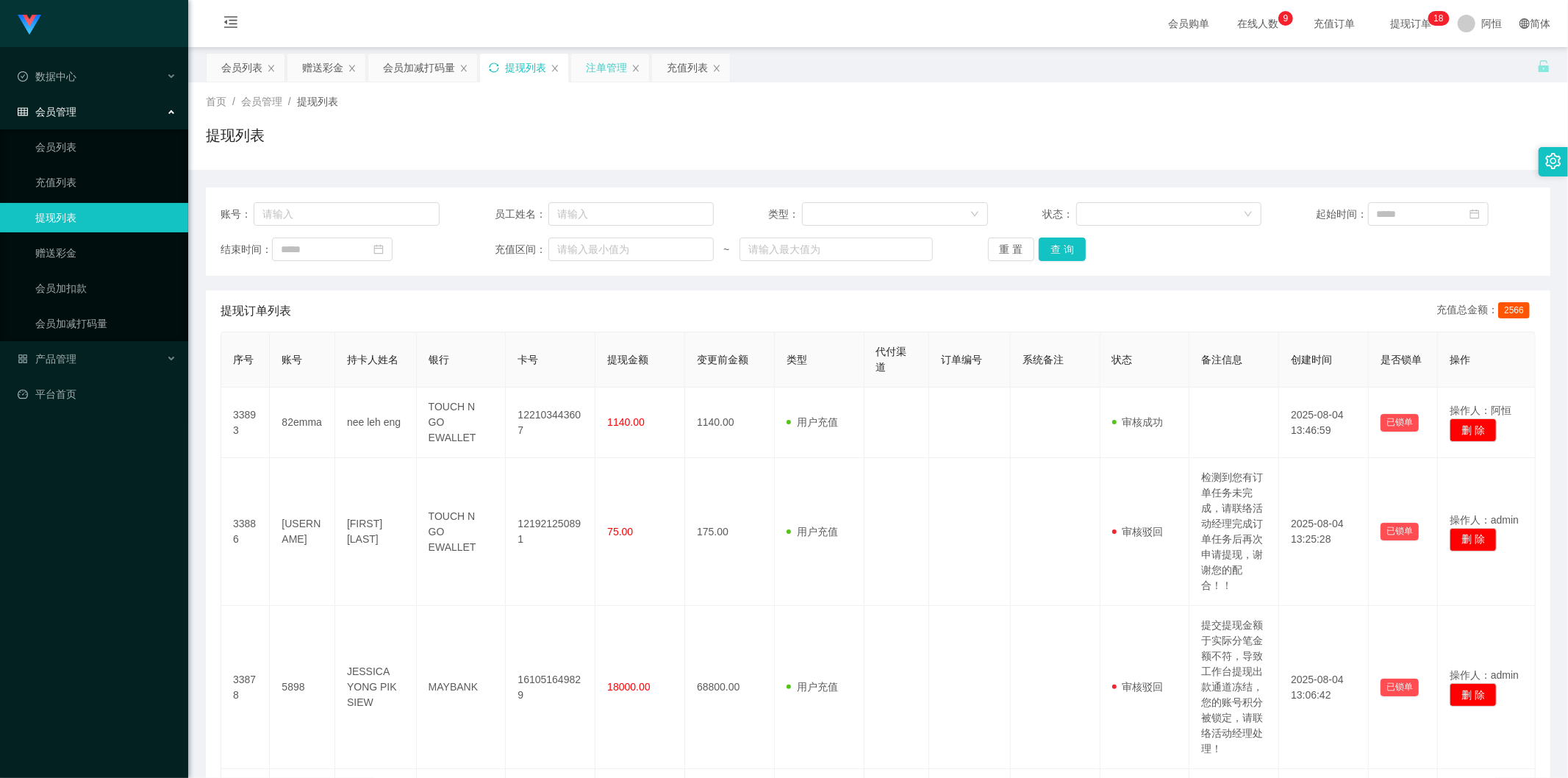 click 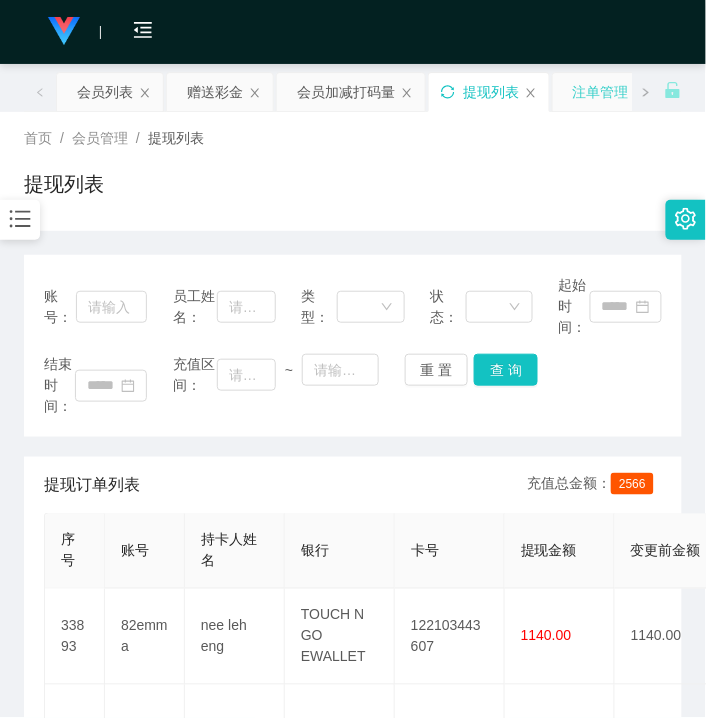 click 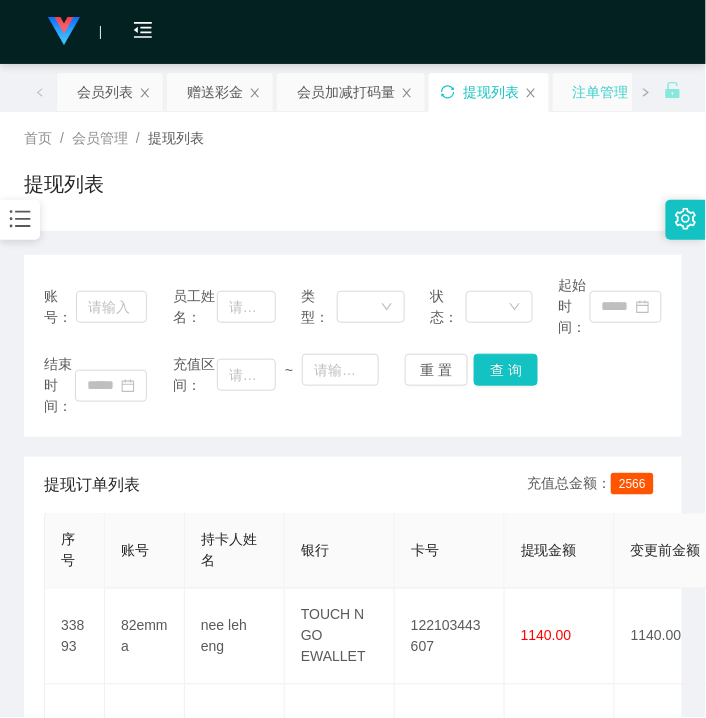 click 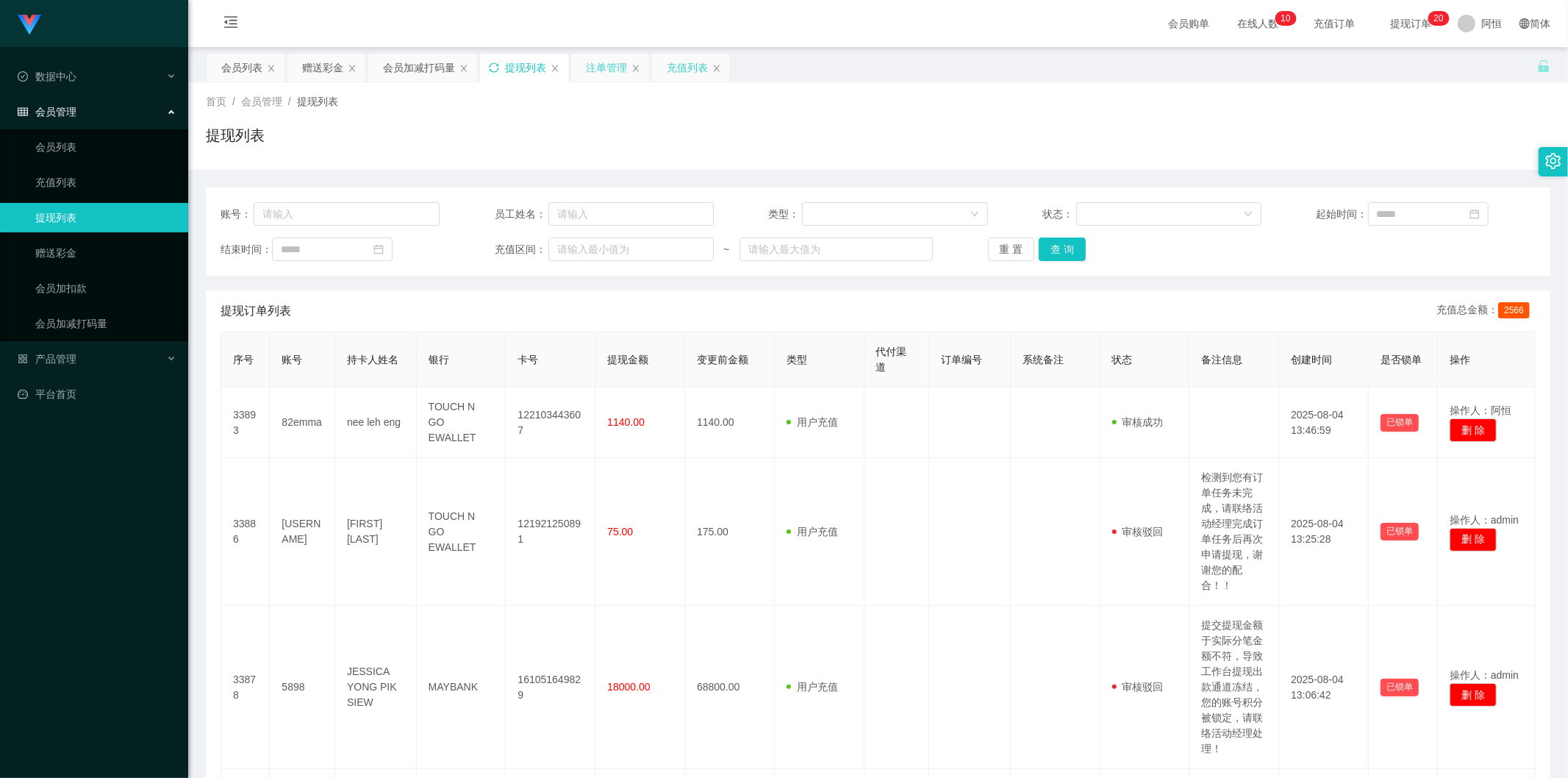 click on "充值列表" at bounding box center (687, 68) 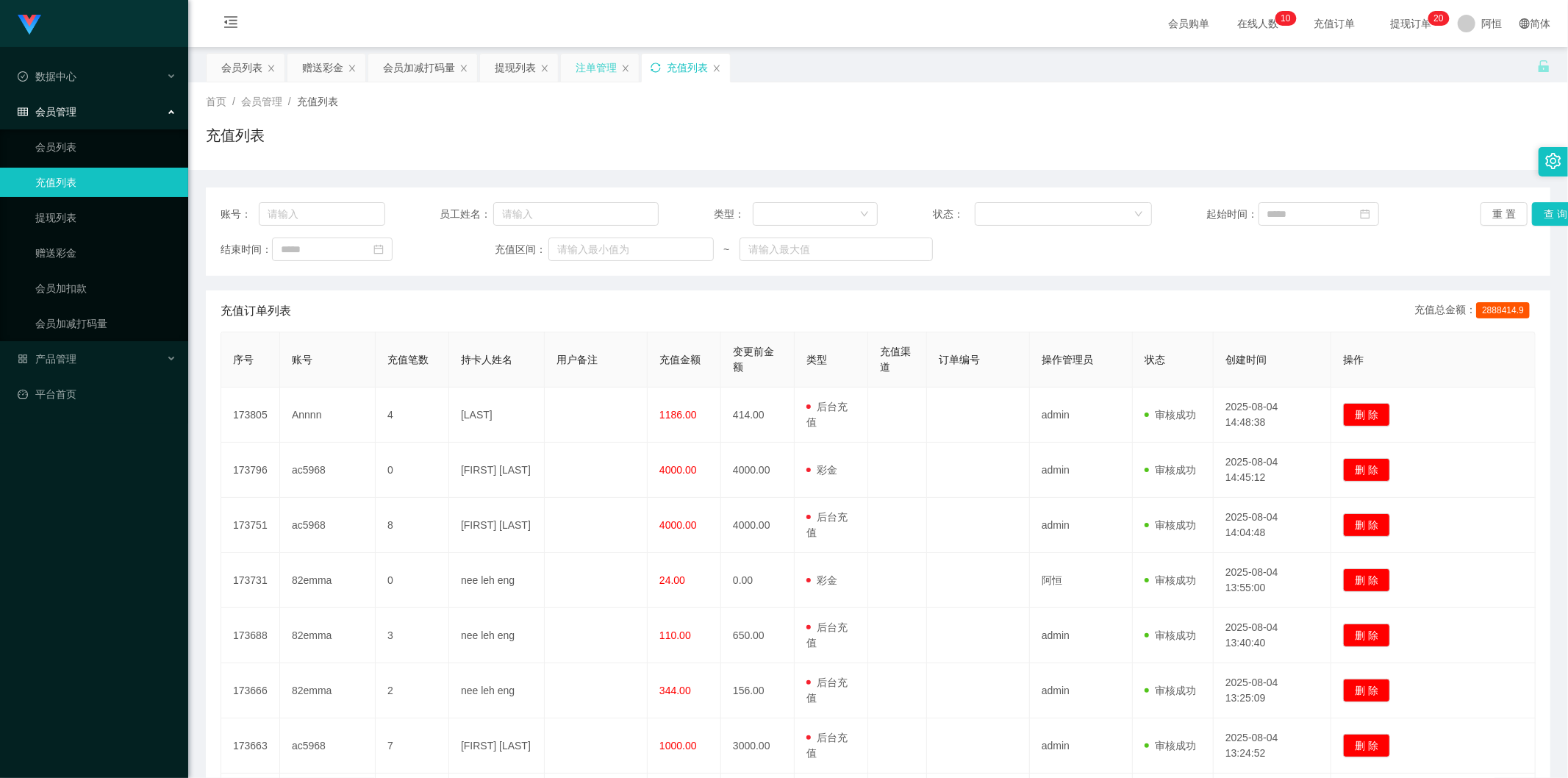 click 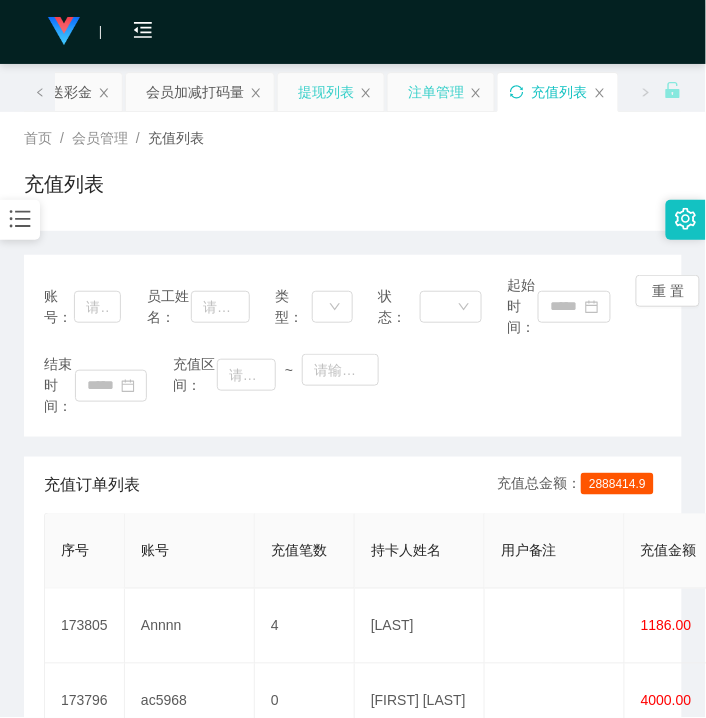 click on "提现列表" at bounding box center (326, 92) 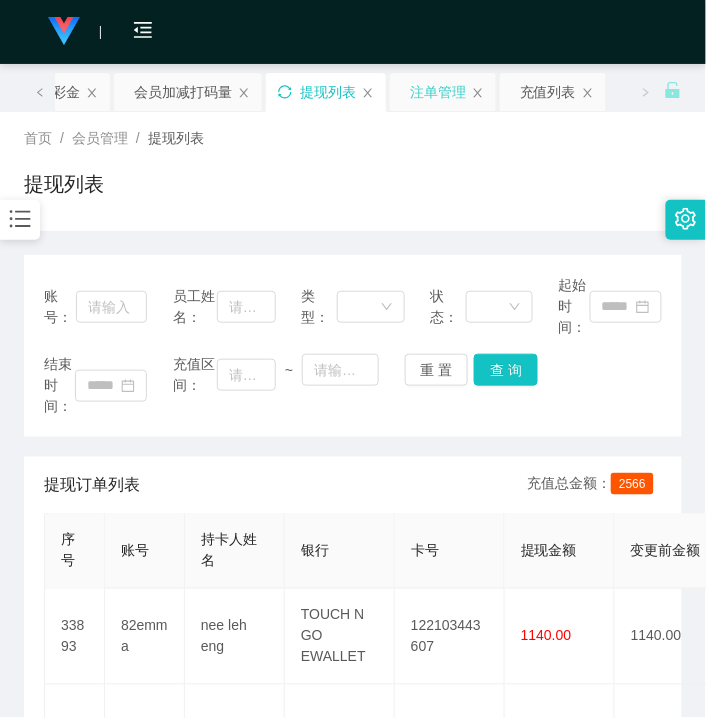 click 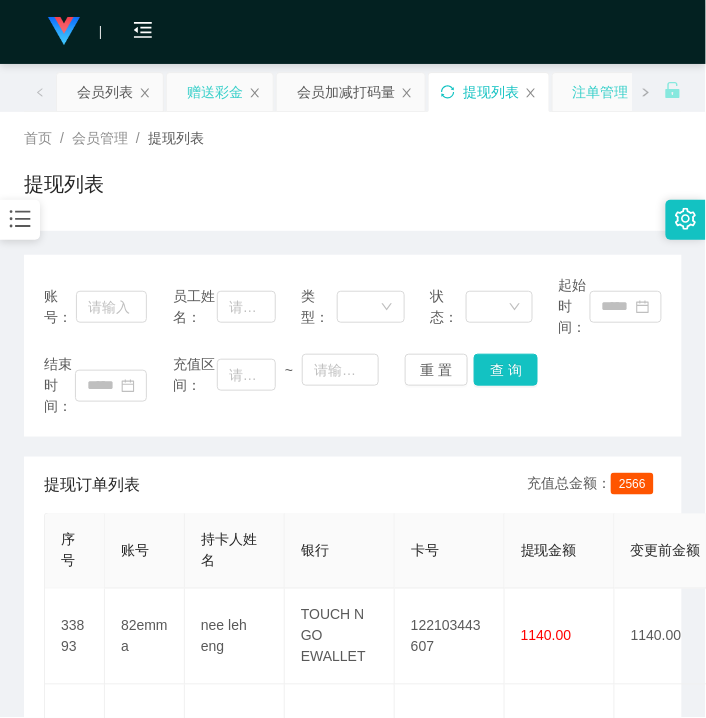 click on "赠送彩金" at bounding box center (215, 92) 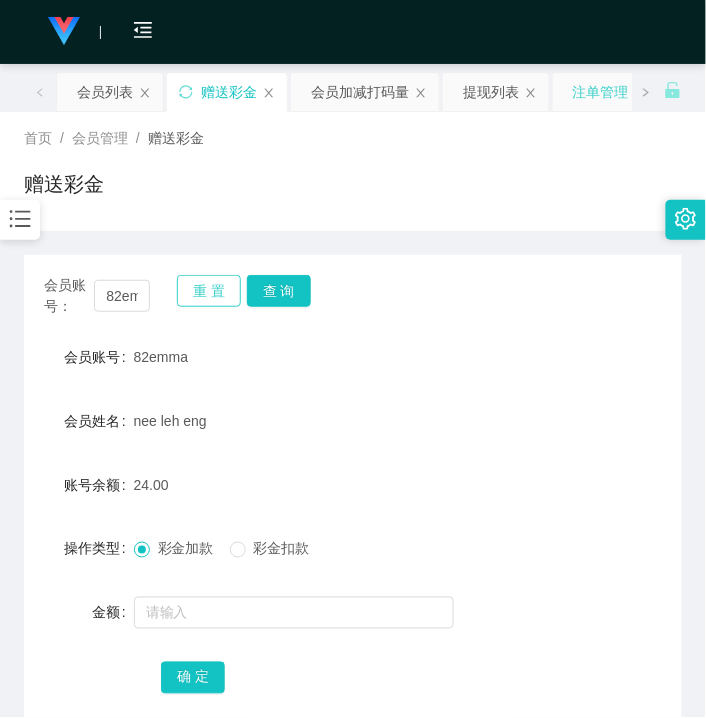 click on "重 置" at bounding box center [209, 291] 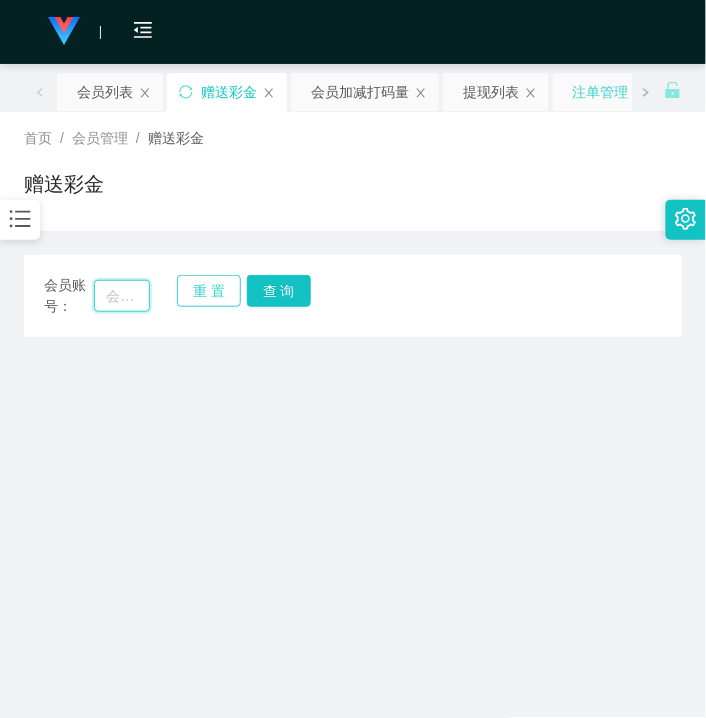 drag, startPoint x: 135, startPoint y: 297, endPoint x: 194, endPoint y: 294, distance: 59.07622 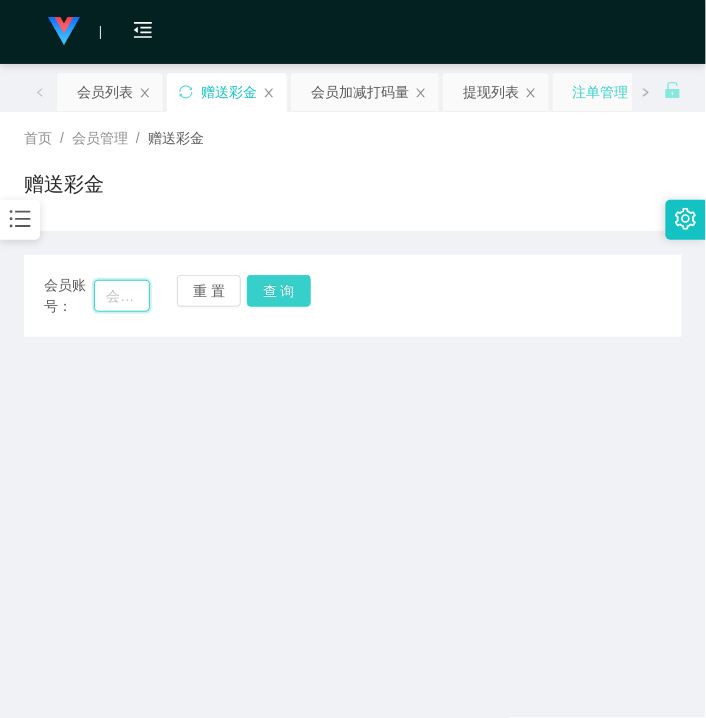 paste on "82emma" 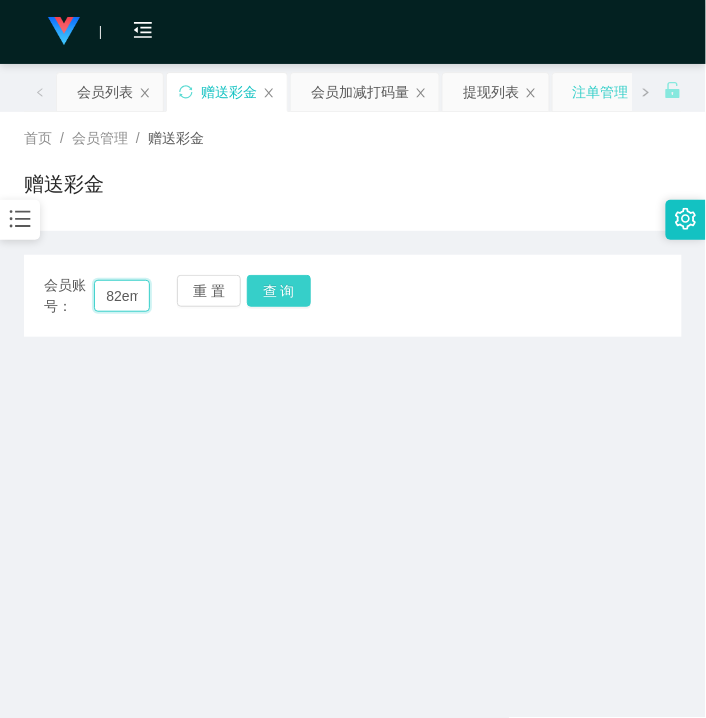 scroll, scrollTop: 0, scrollLeft: 22, axis: horizontal 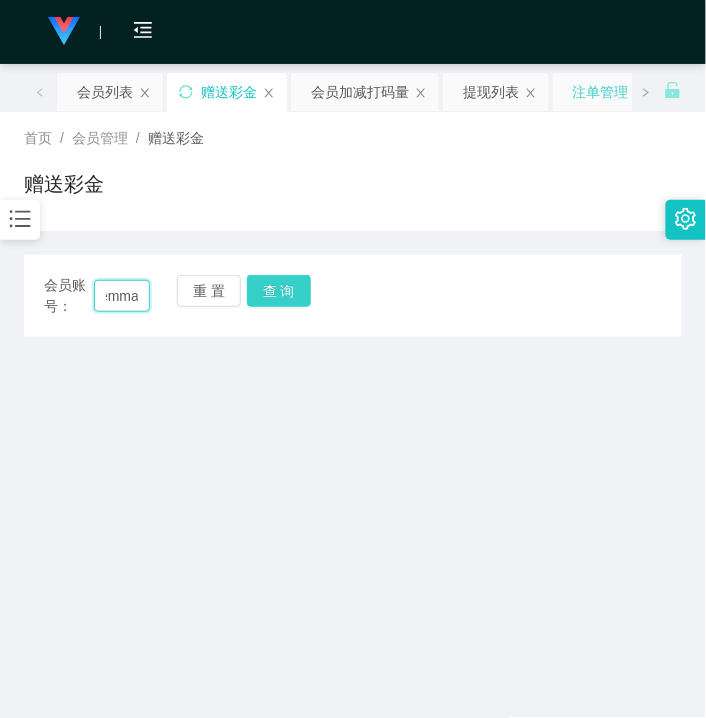 type on "82emma" 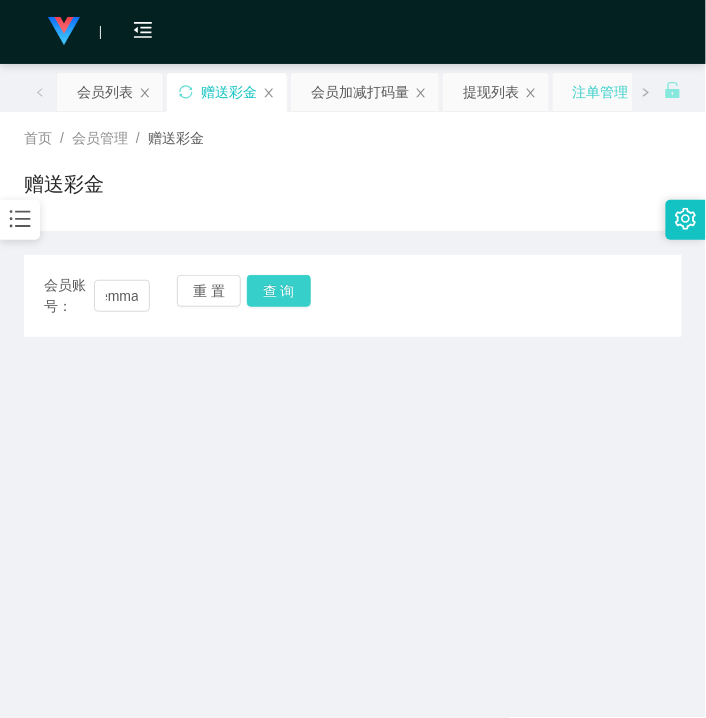 drag, startPoint x: 253, startPoint y: 290, endPoint x: 257, endPoint y: 337, distance: 47.169907 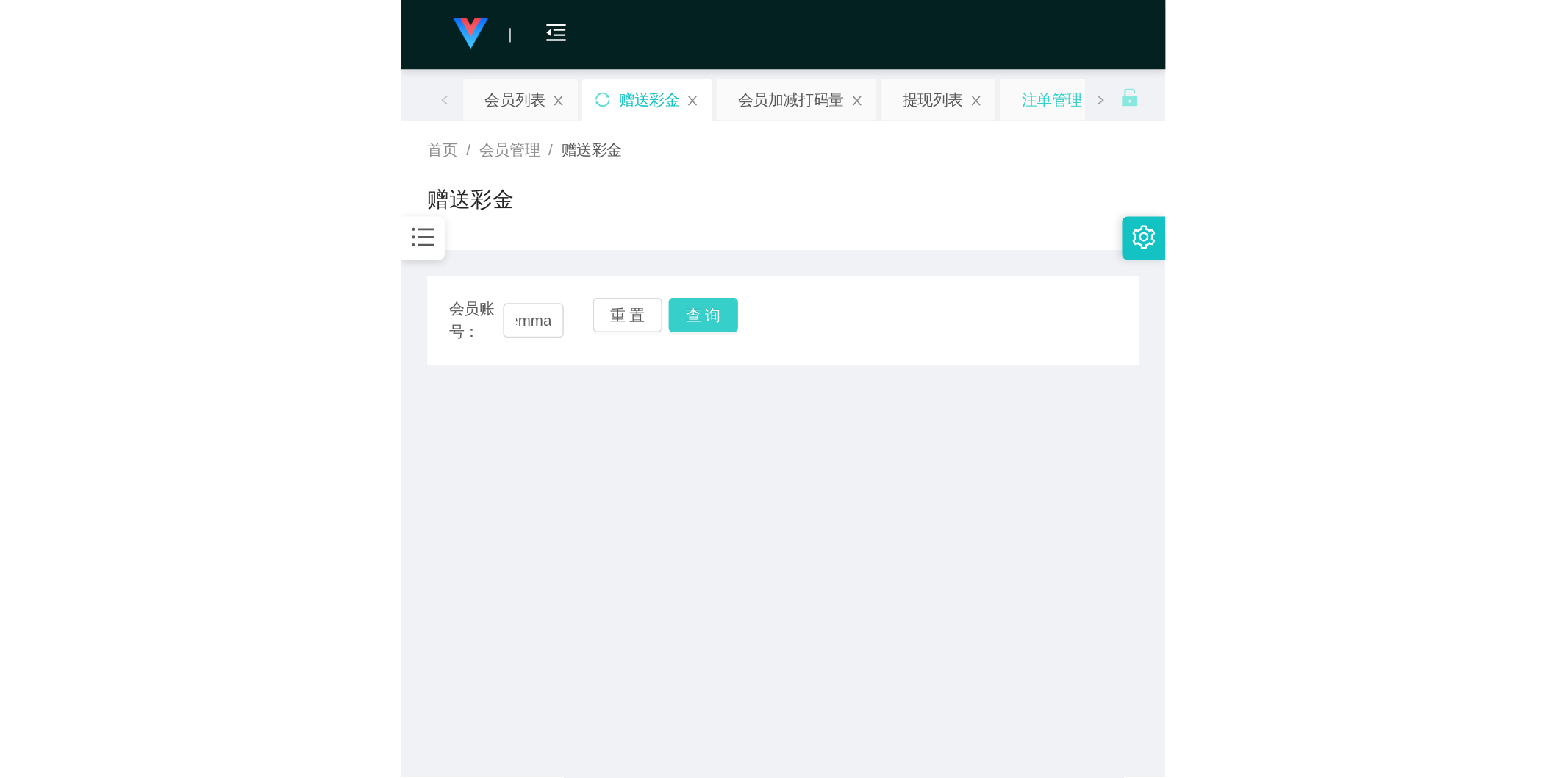 scroll, scrollTop: 0, scrollLeft: 0, axis: both 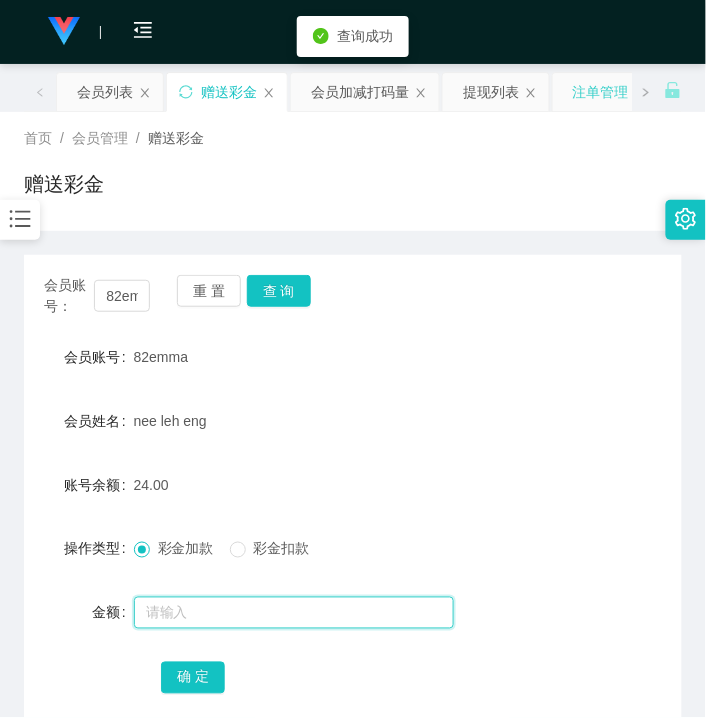 click at bounding box center [294, 613] 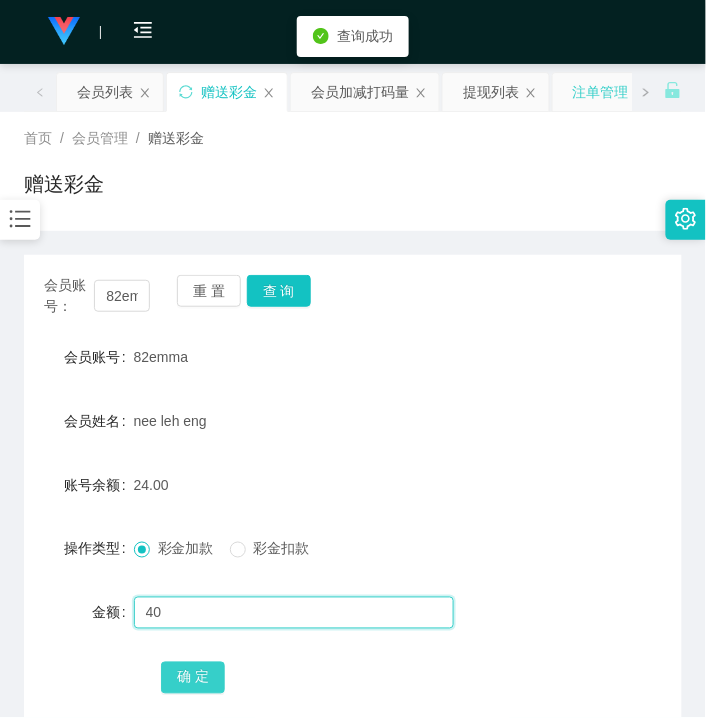 type on "40" 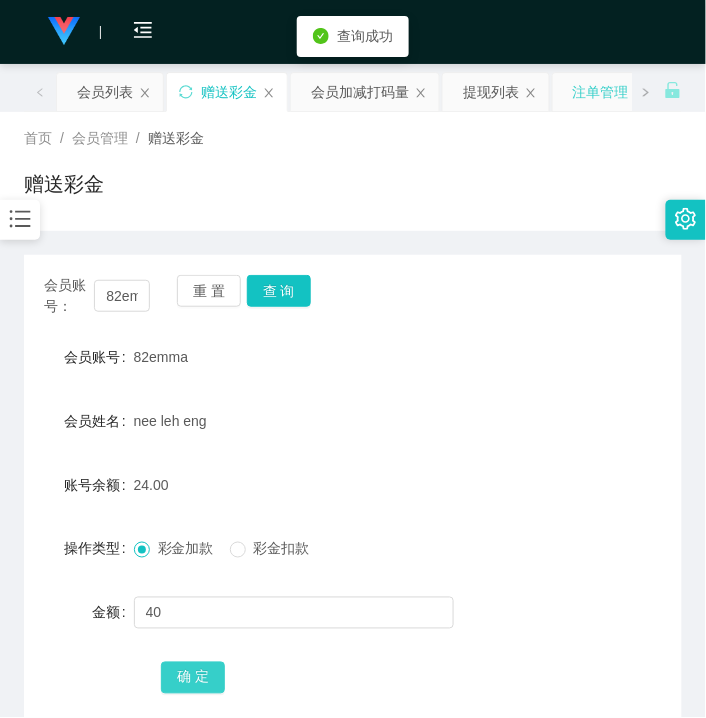 click on "确 定" at bounding box center [193, 678] 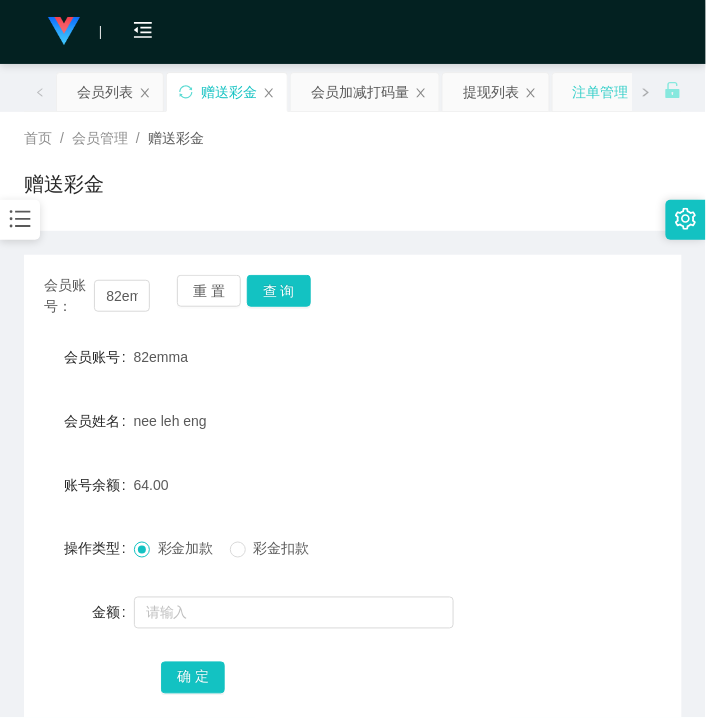 drag, startPoint x: 471, startPoint y: 325, endPoint x: 416, endPoint y: 322, distance: 55.081757 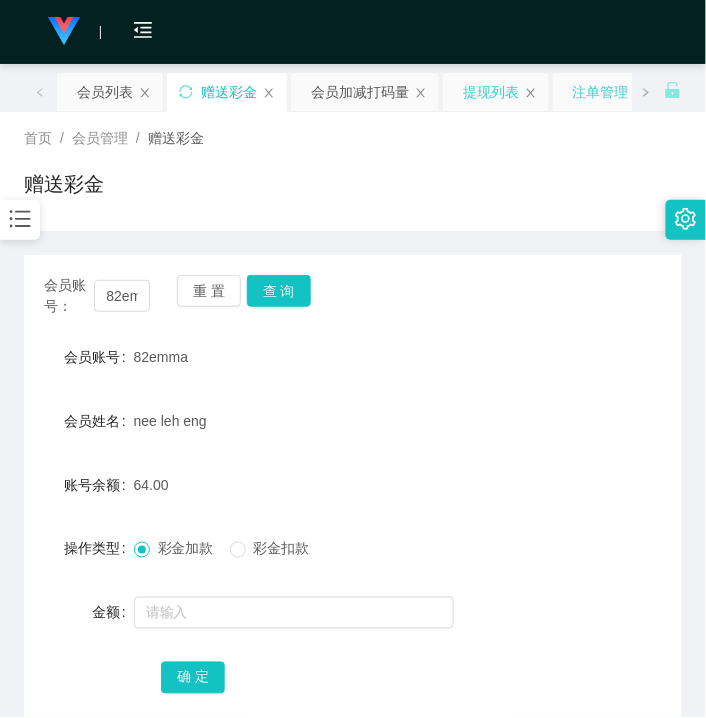 click on "提现列表" at bounding box center (491, 92) 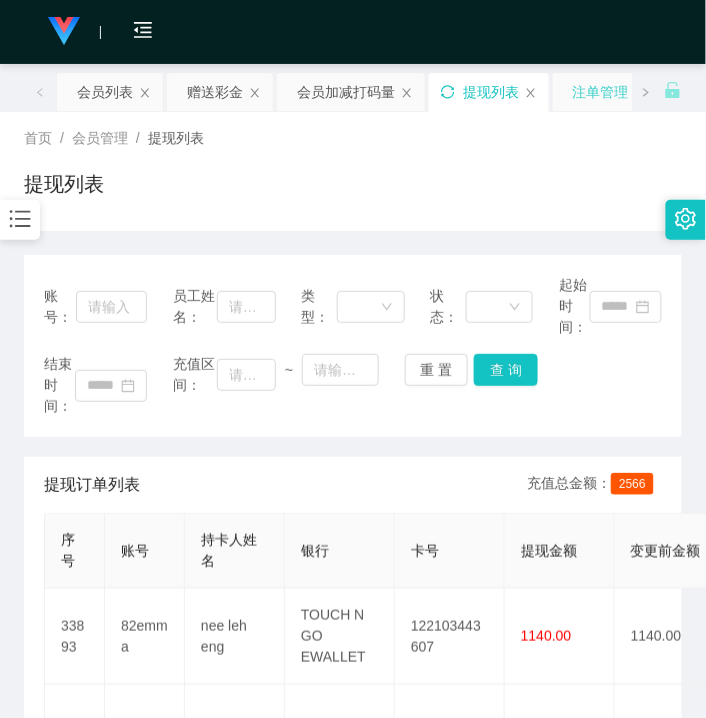 click 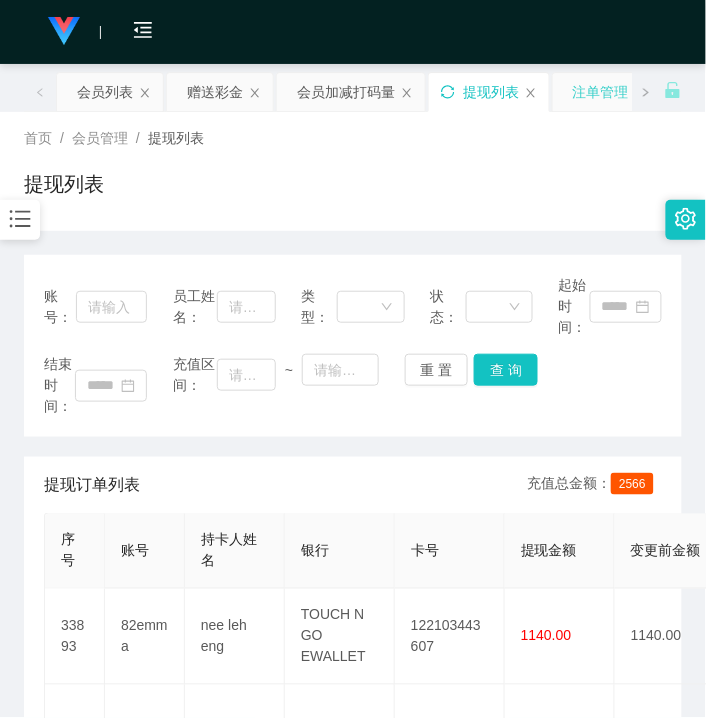 click 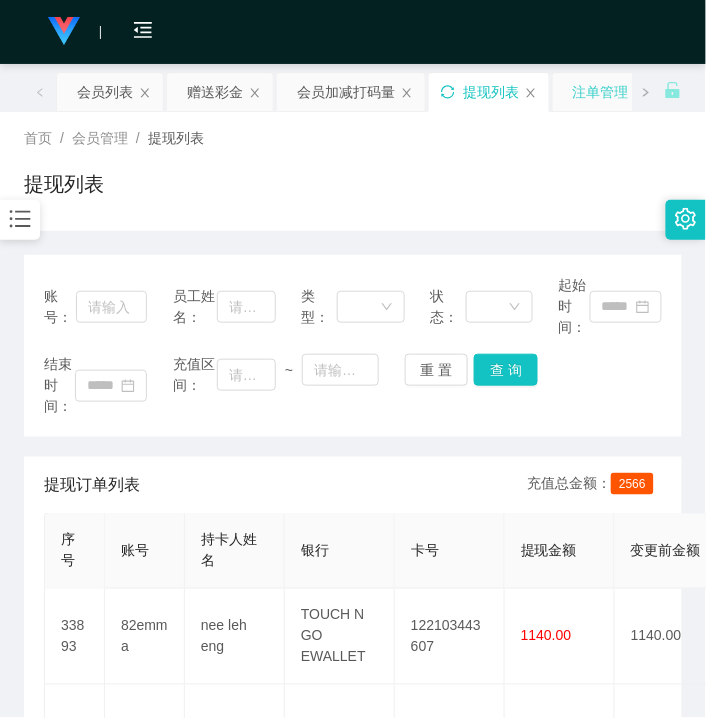 click 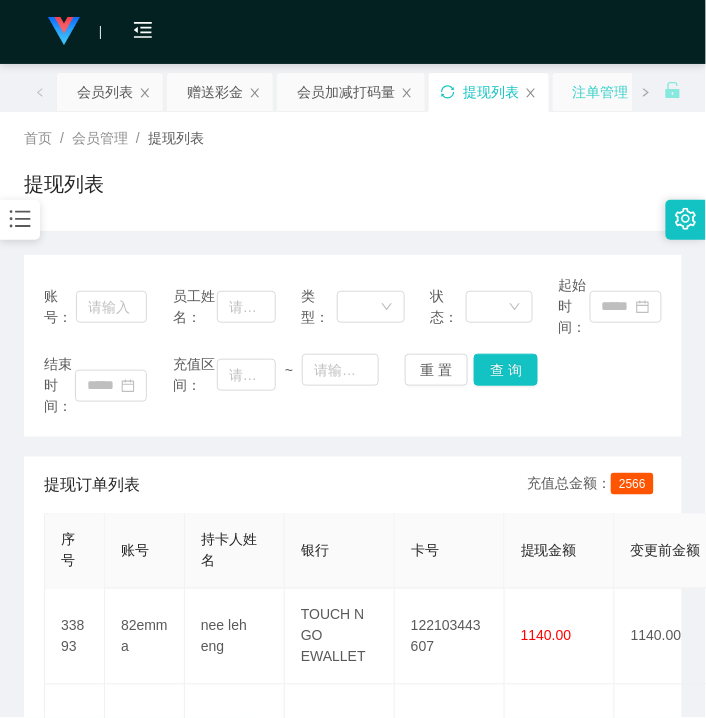 click 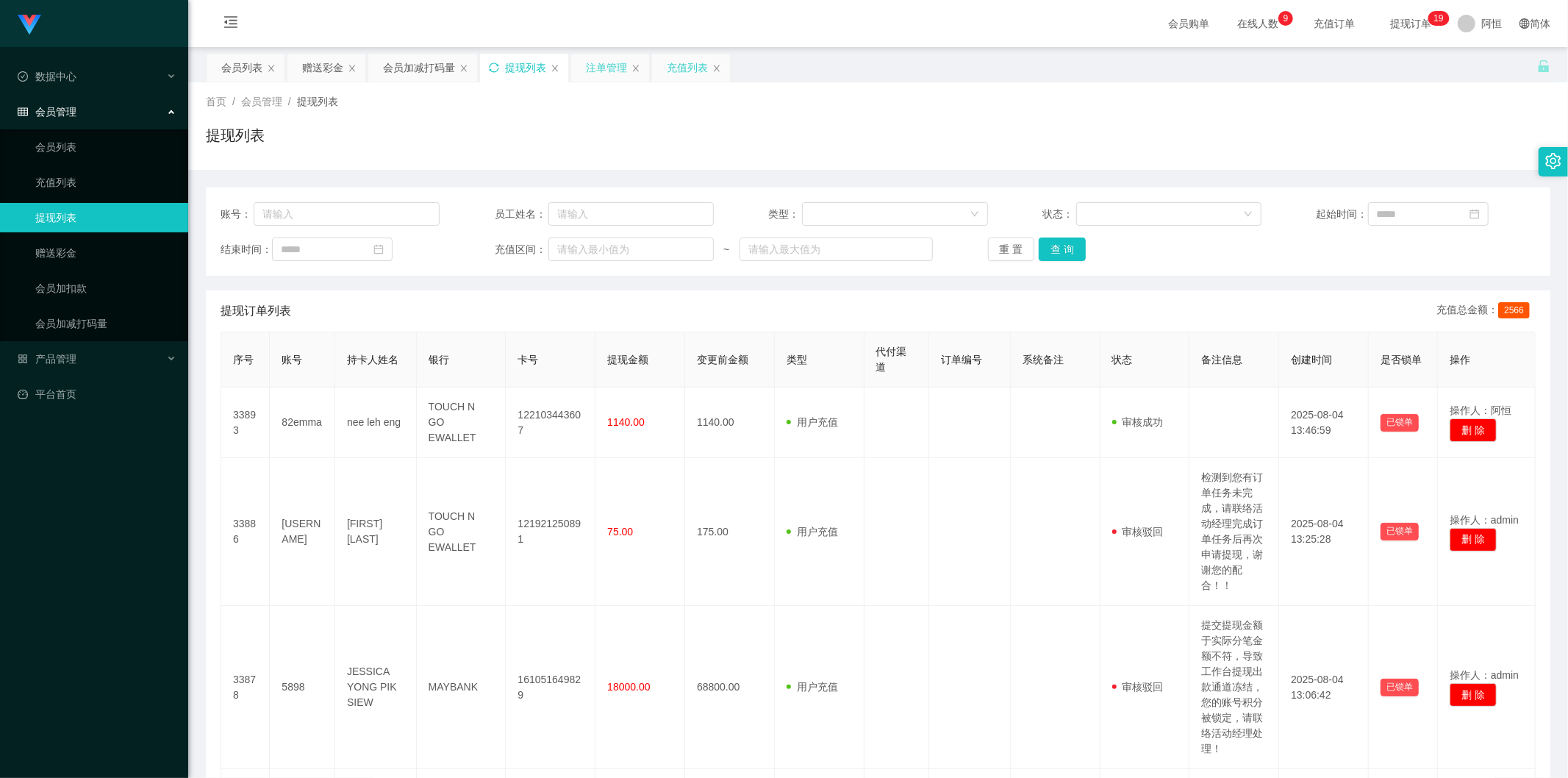 click on "充值列表" at bounding box center (687, 68) 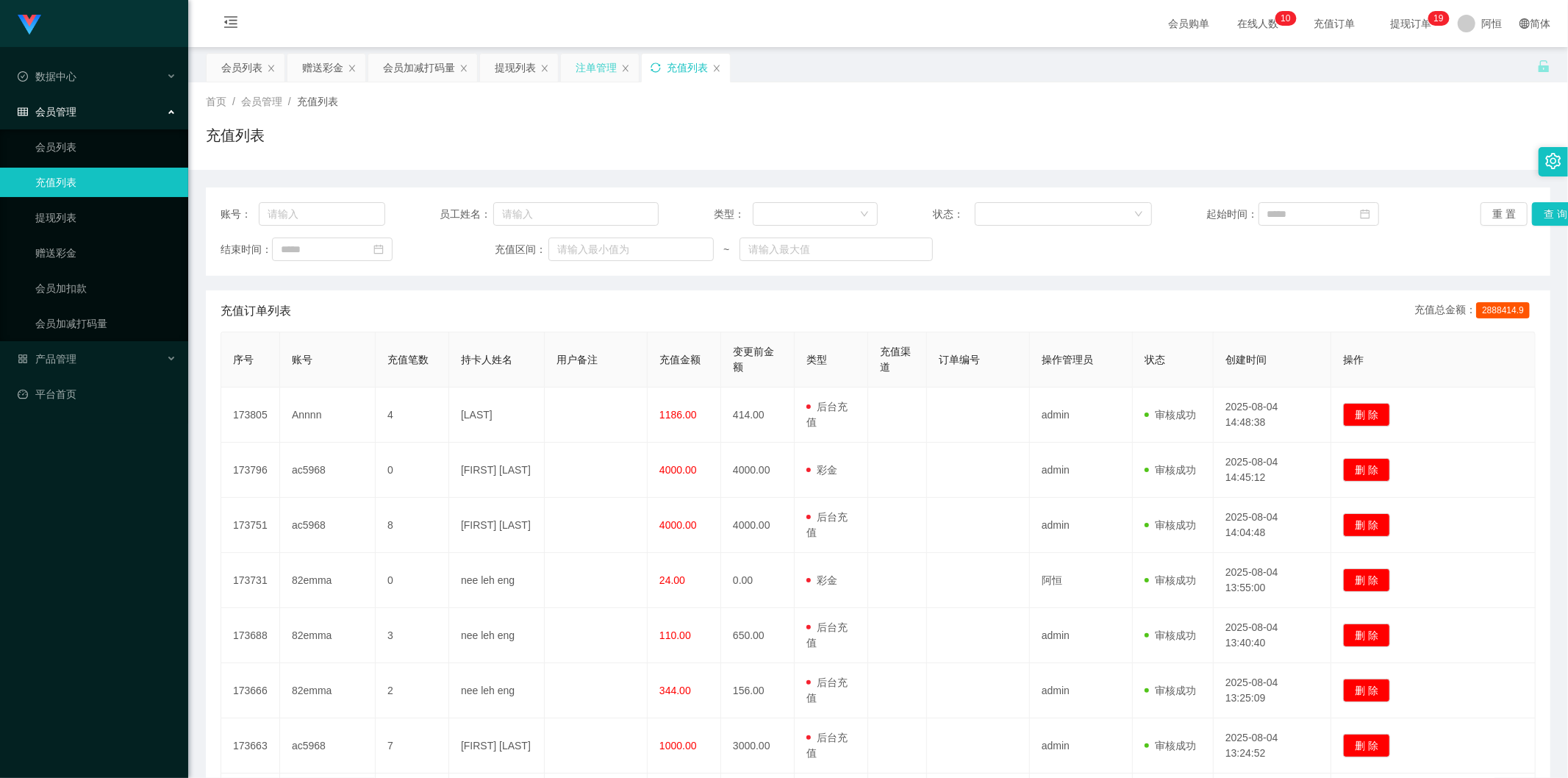 click 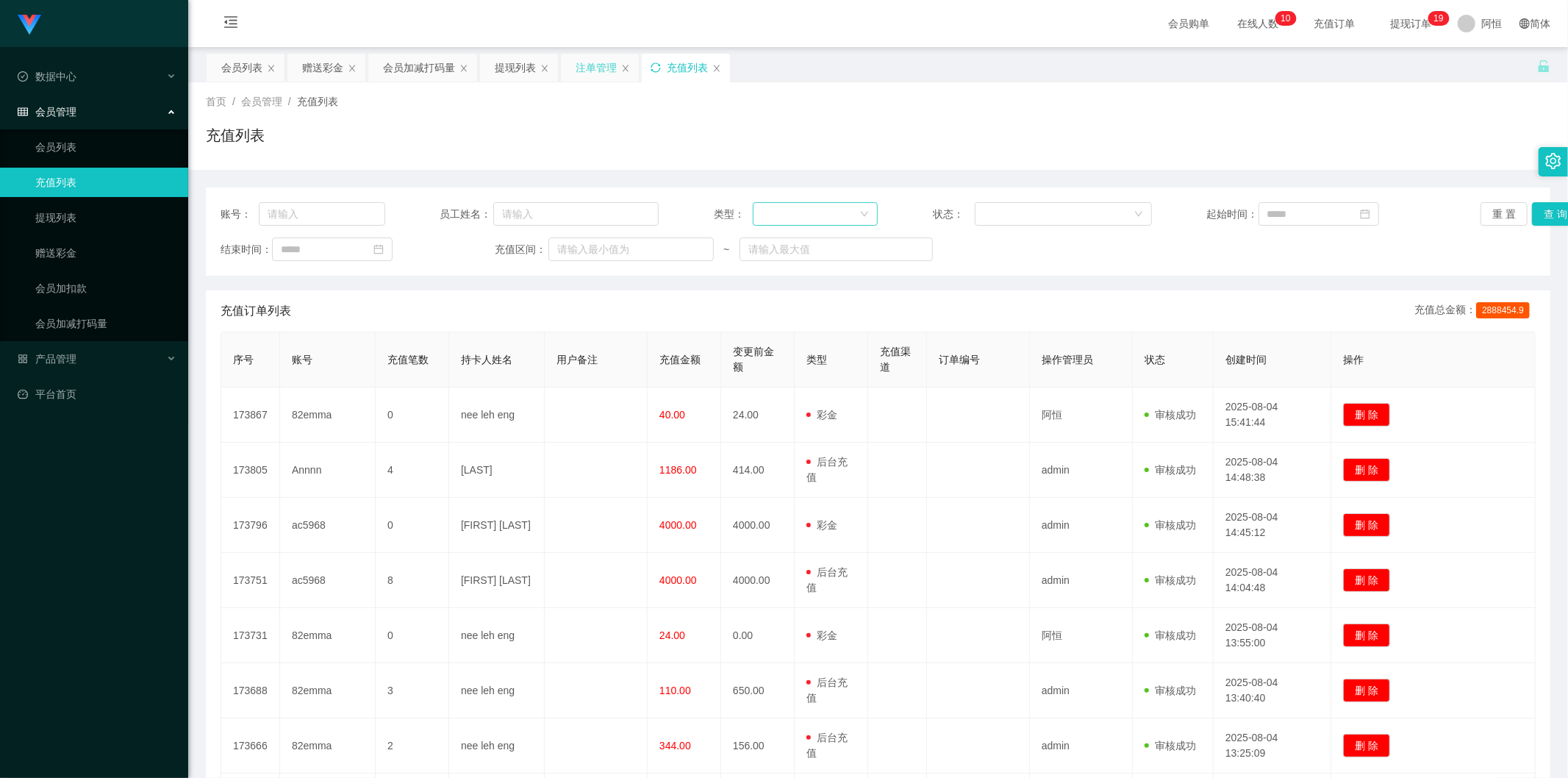 click at bounding box center (810, 214) 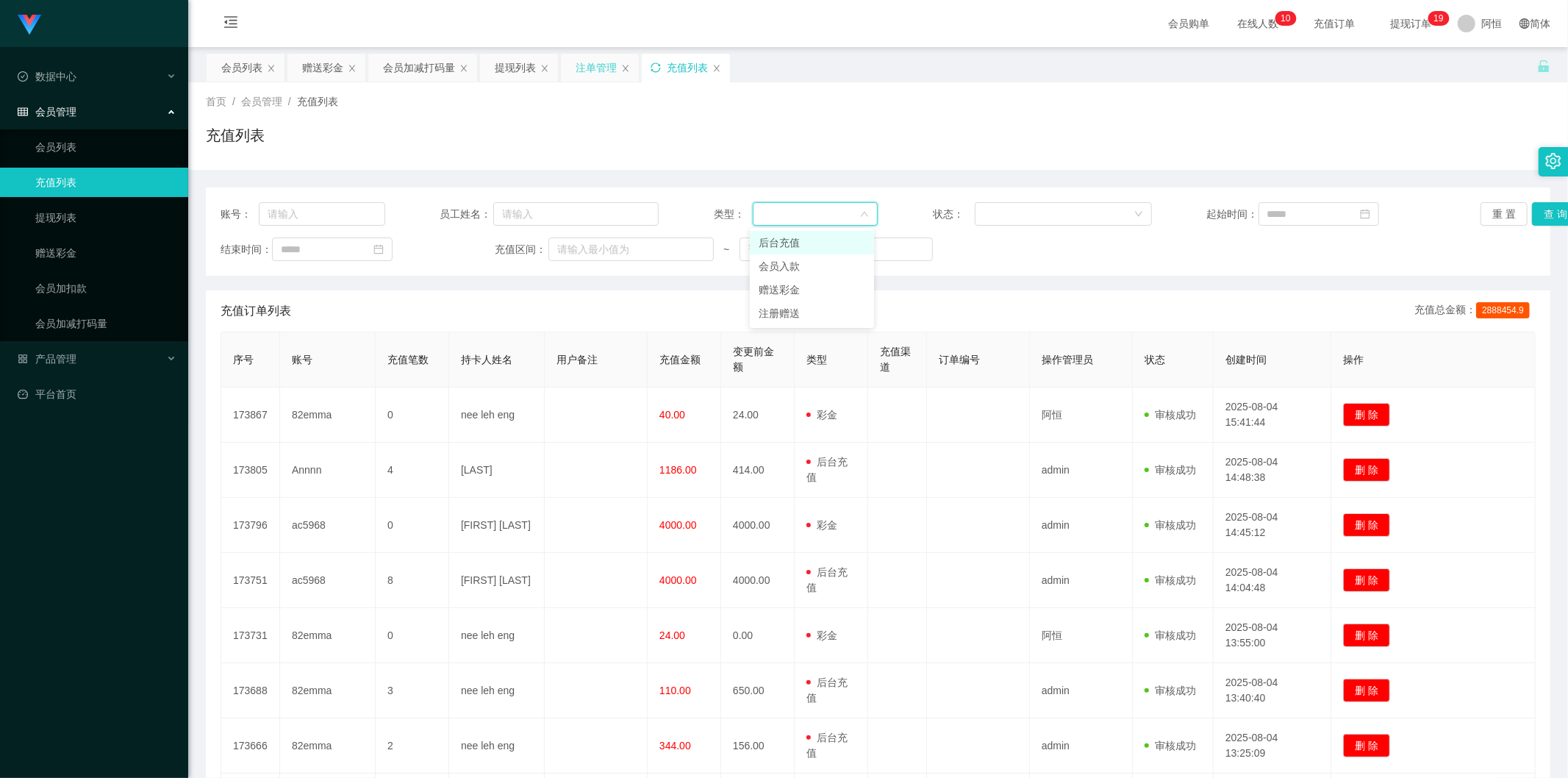 click on "后台充值   会员入款   赠送彩金   注册赠送" at bounding box center (812, 278) 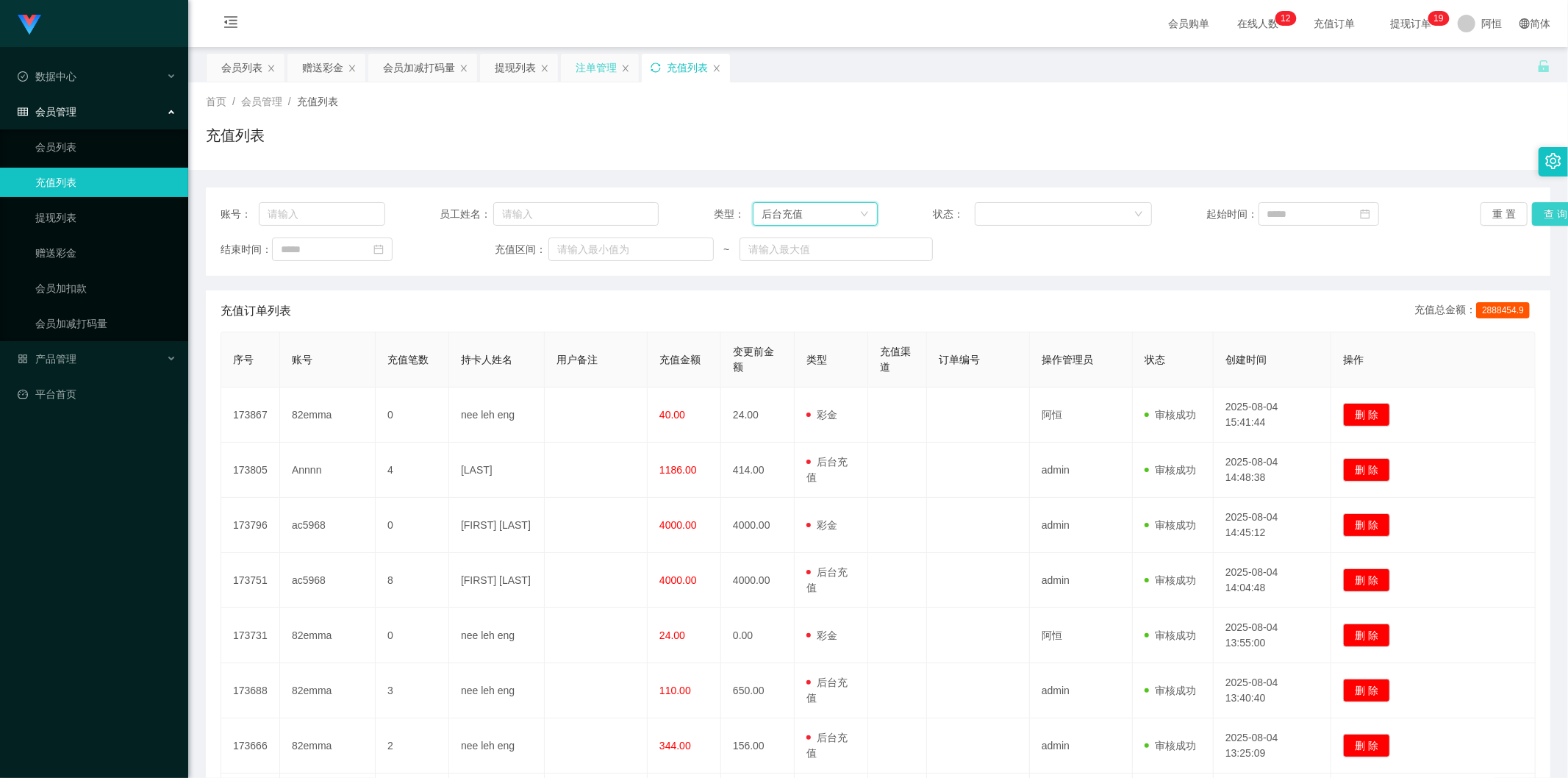 click on "查 询" at bounding box center (1556, 214) 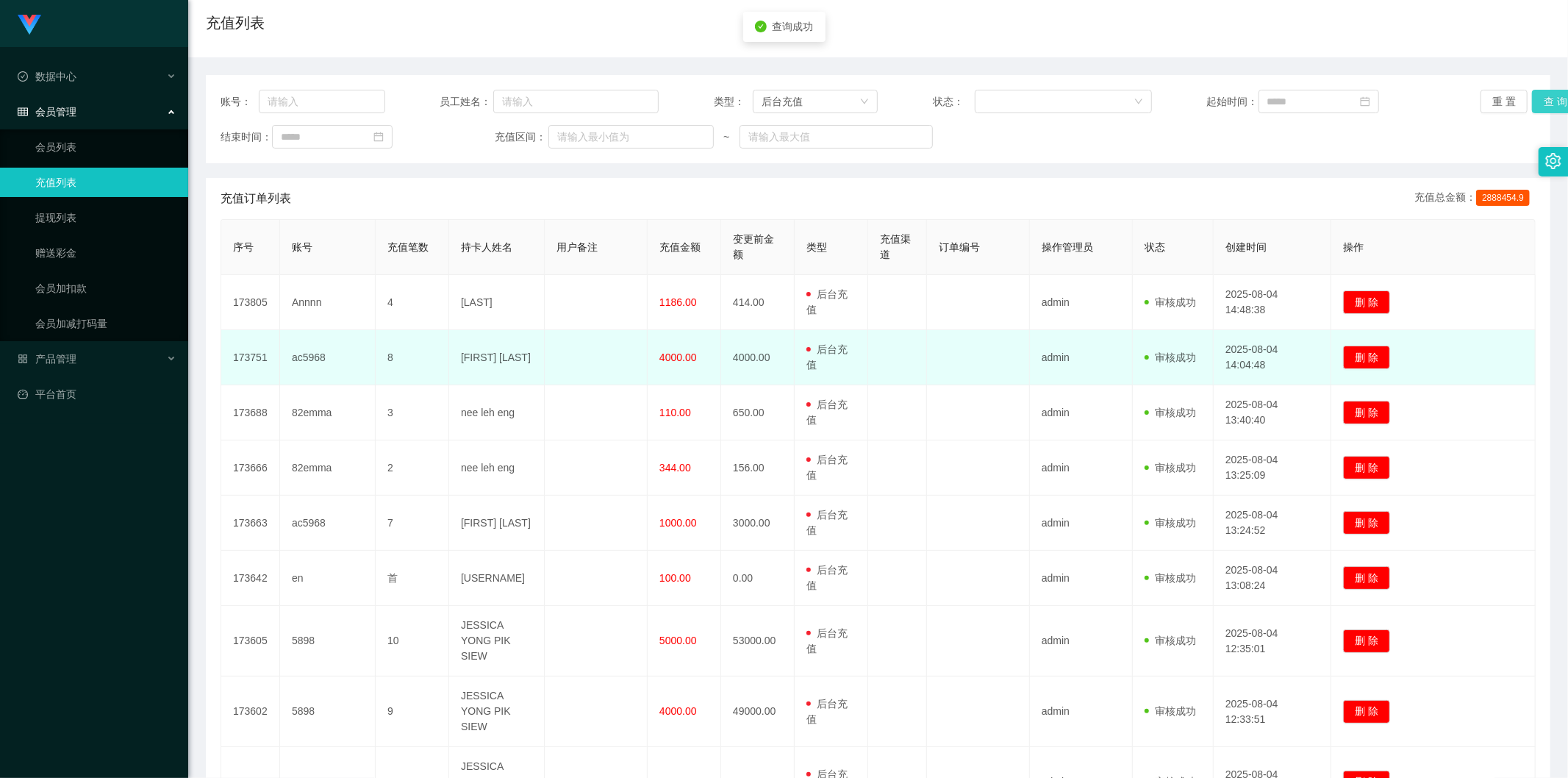 scroll, scrollTop: 272, scrollLeft: 0, axis: vertical 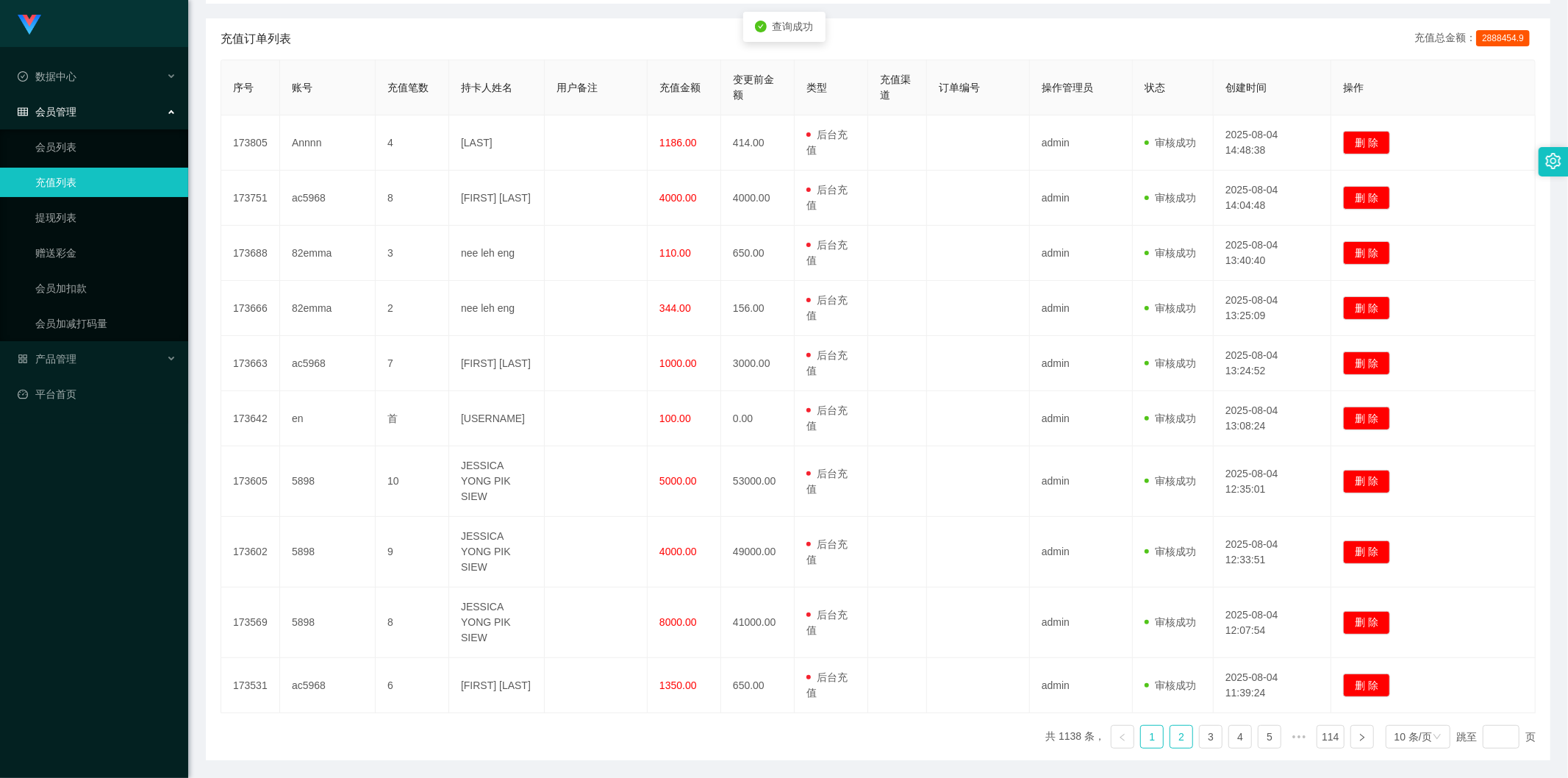 click on "2" at bounding box center [1181, 737] 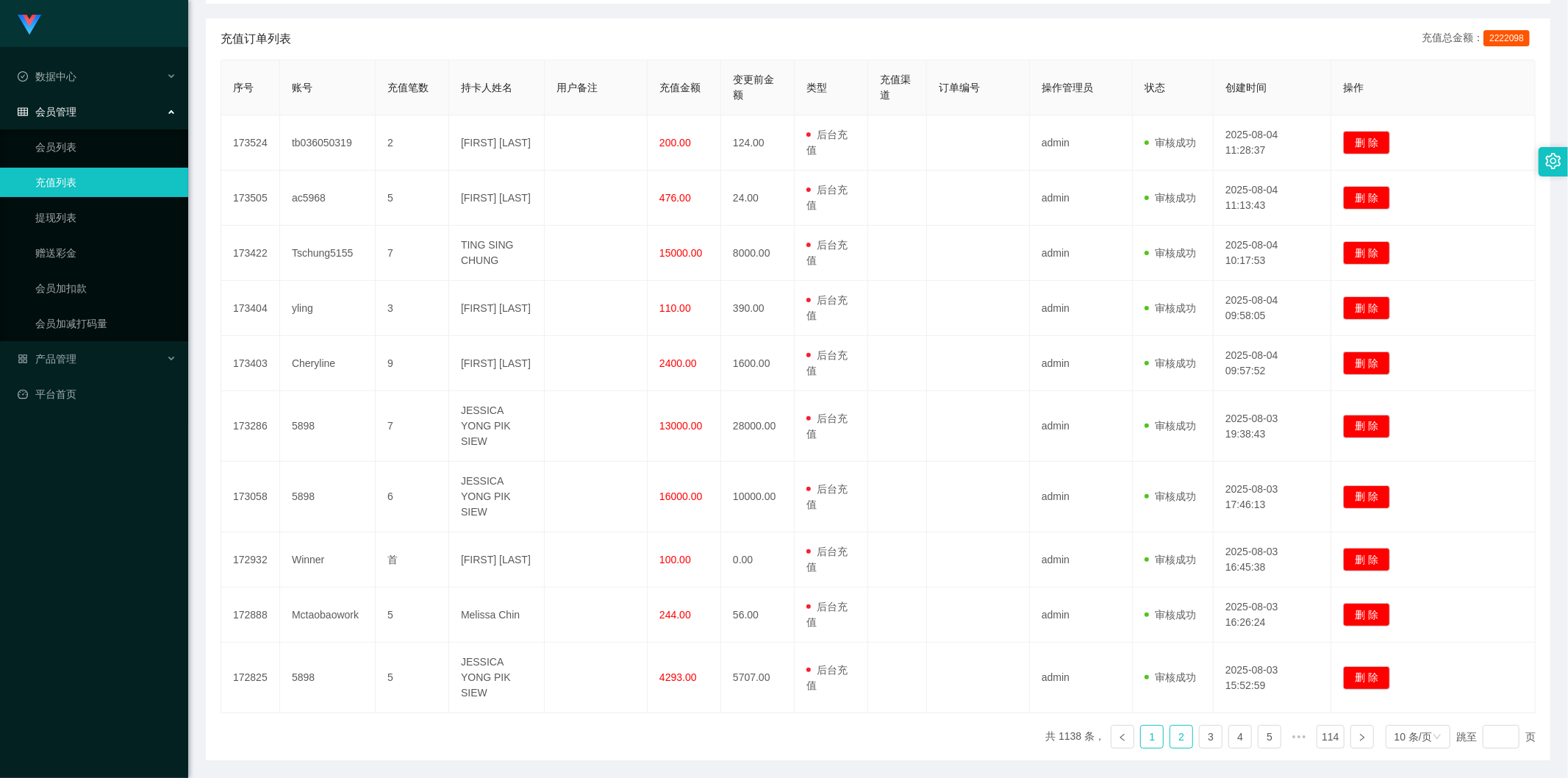 click on "1" at bounding box center [1152, 737] 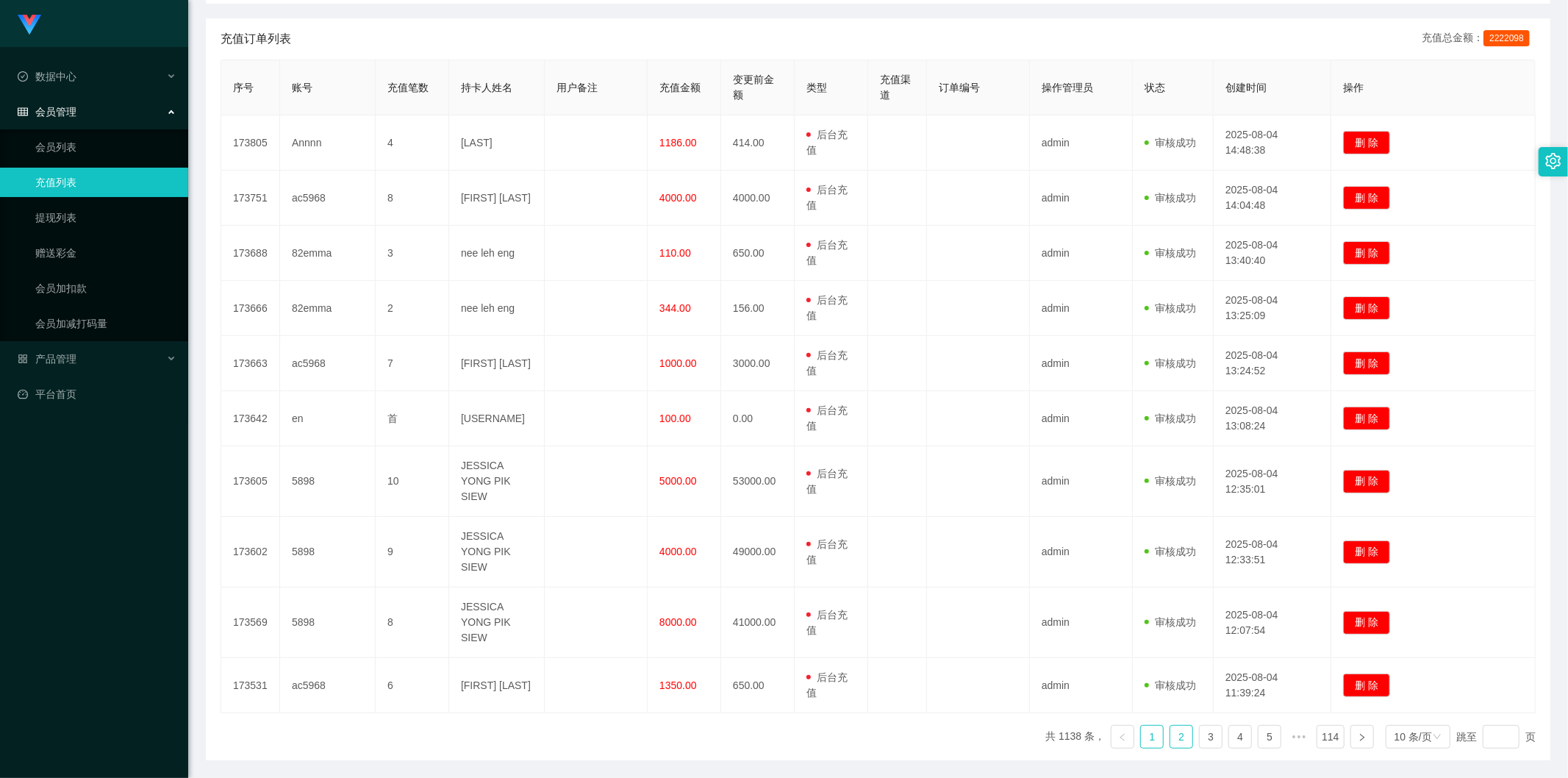 click on "2" at bounding box center (1181, 737) 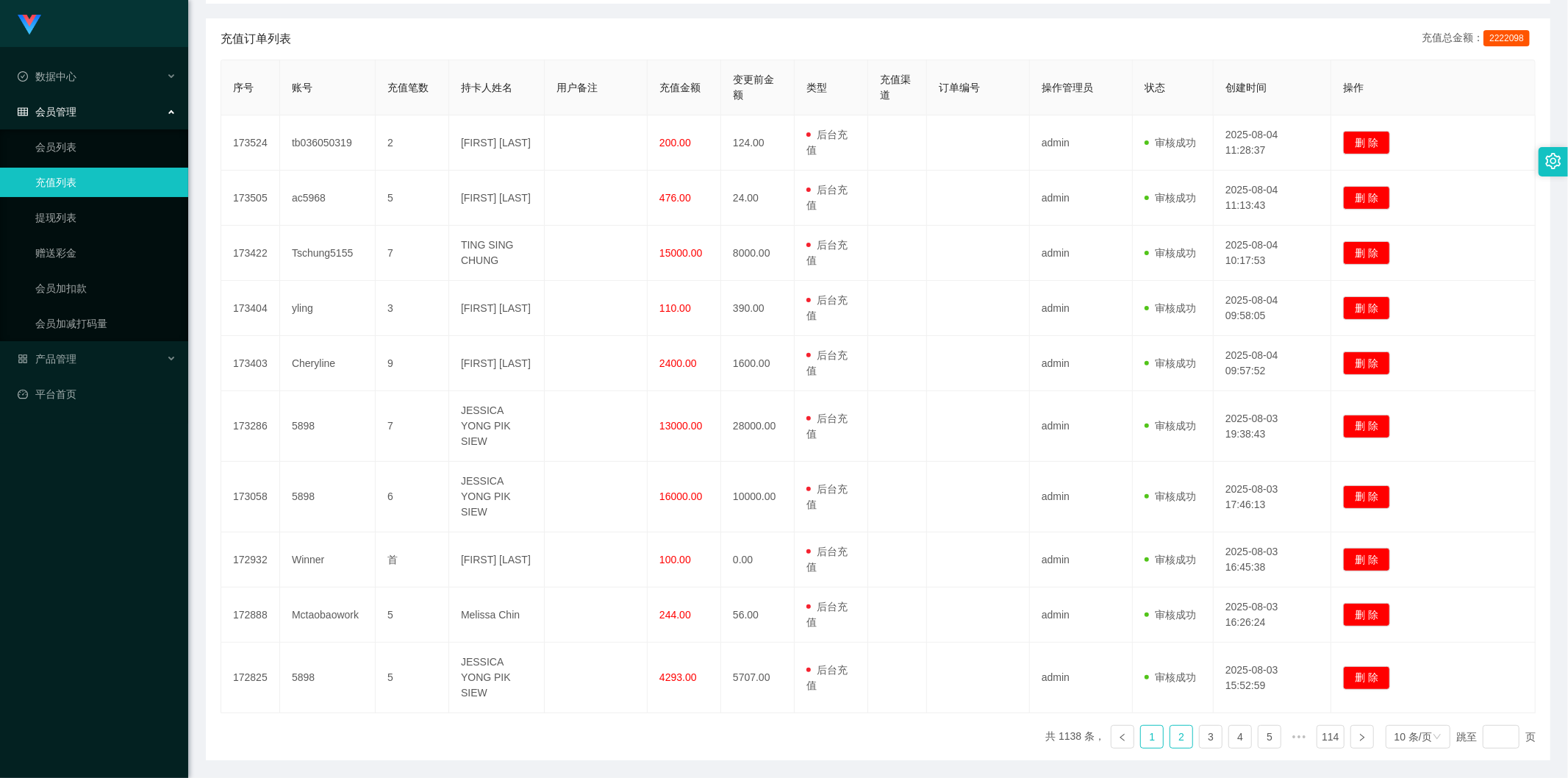 click on "1" at bounding box center [1152, 737] 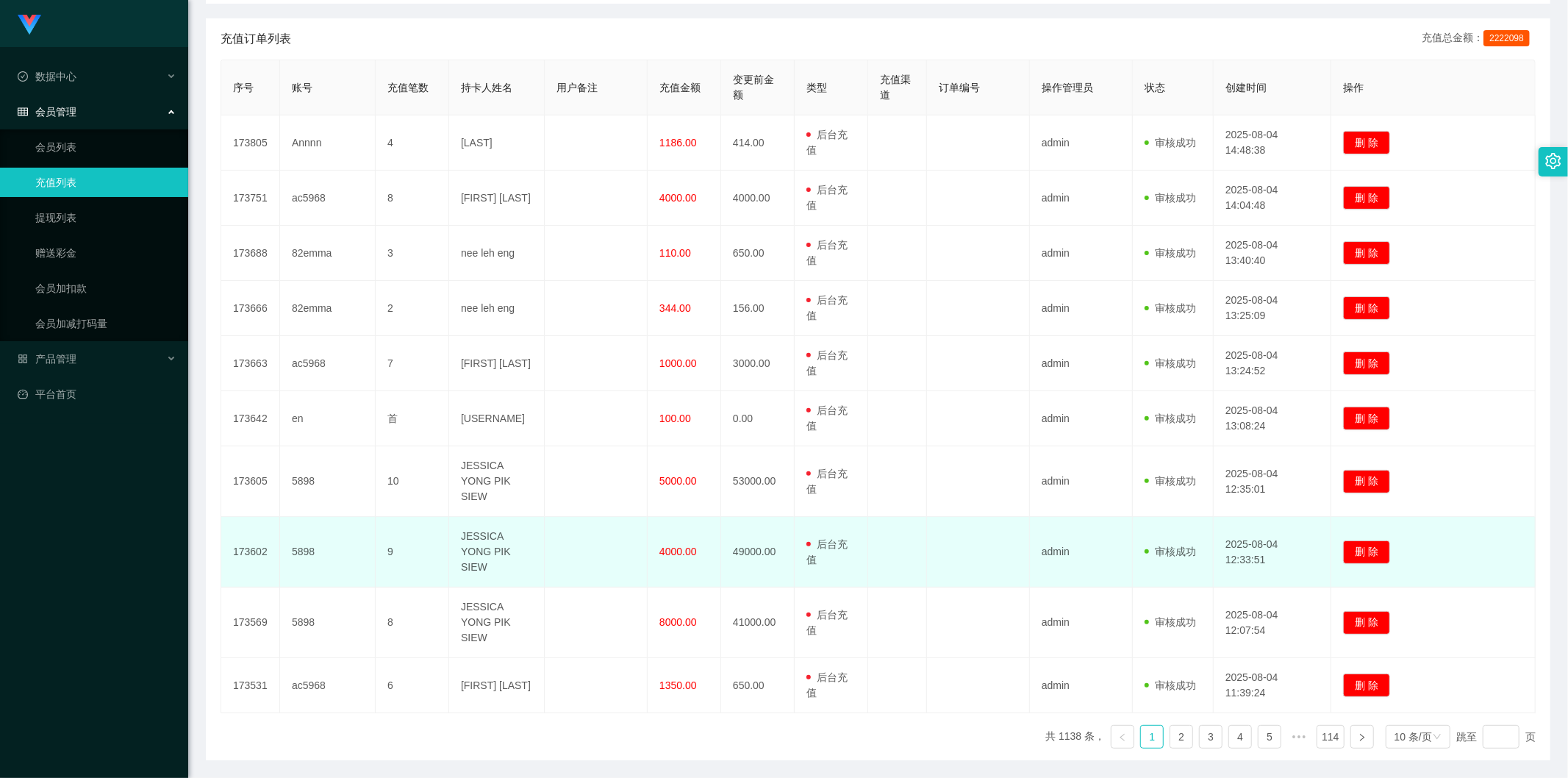 drag, startPoint x: 656, startPoint y: 527, endPoint x: 696, endPoint y: 532, distance: 40.311289 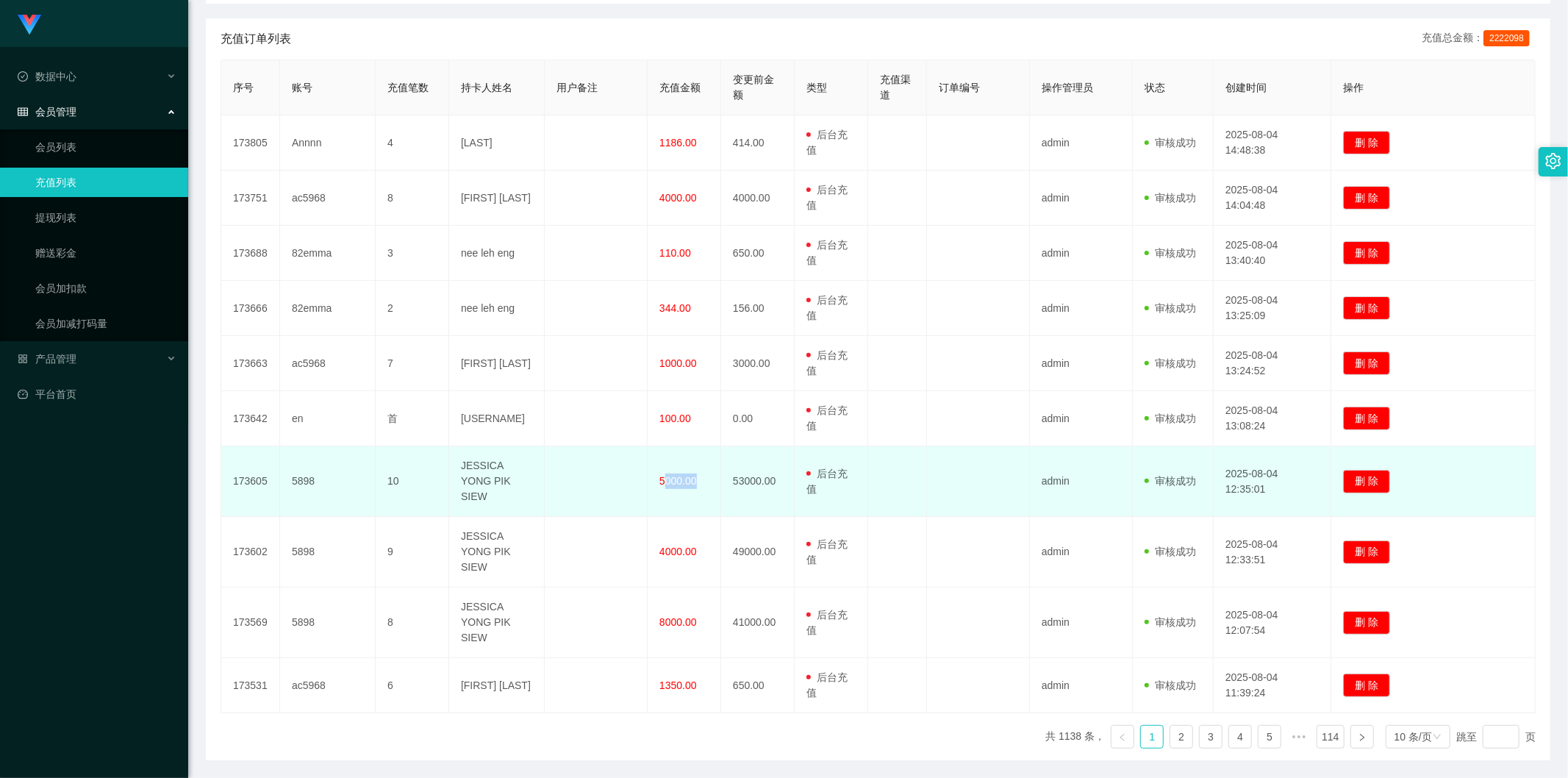 drag, startPoint x: 647, startPoint y: 467, endPoint x: 687, endPoint y: 479, distance: 41.761226 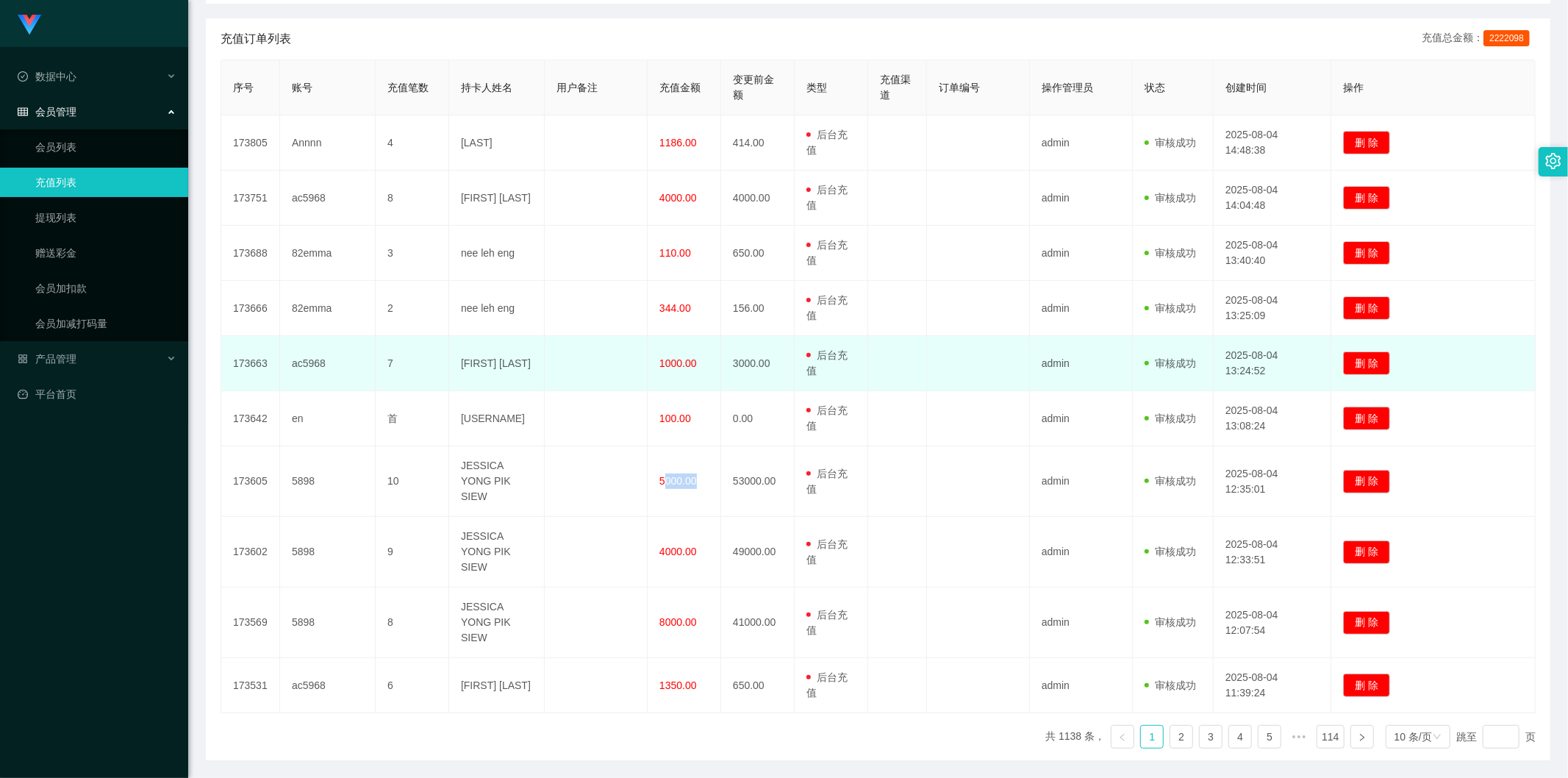 drag, startPoint x: 649, startPoint y: 366, endPoint x: 695, endPoint y: 377, distance: 47.2969 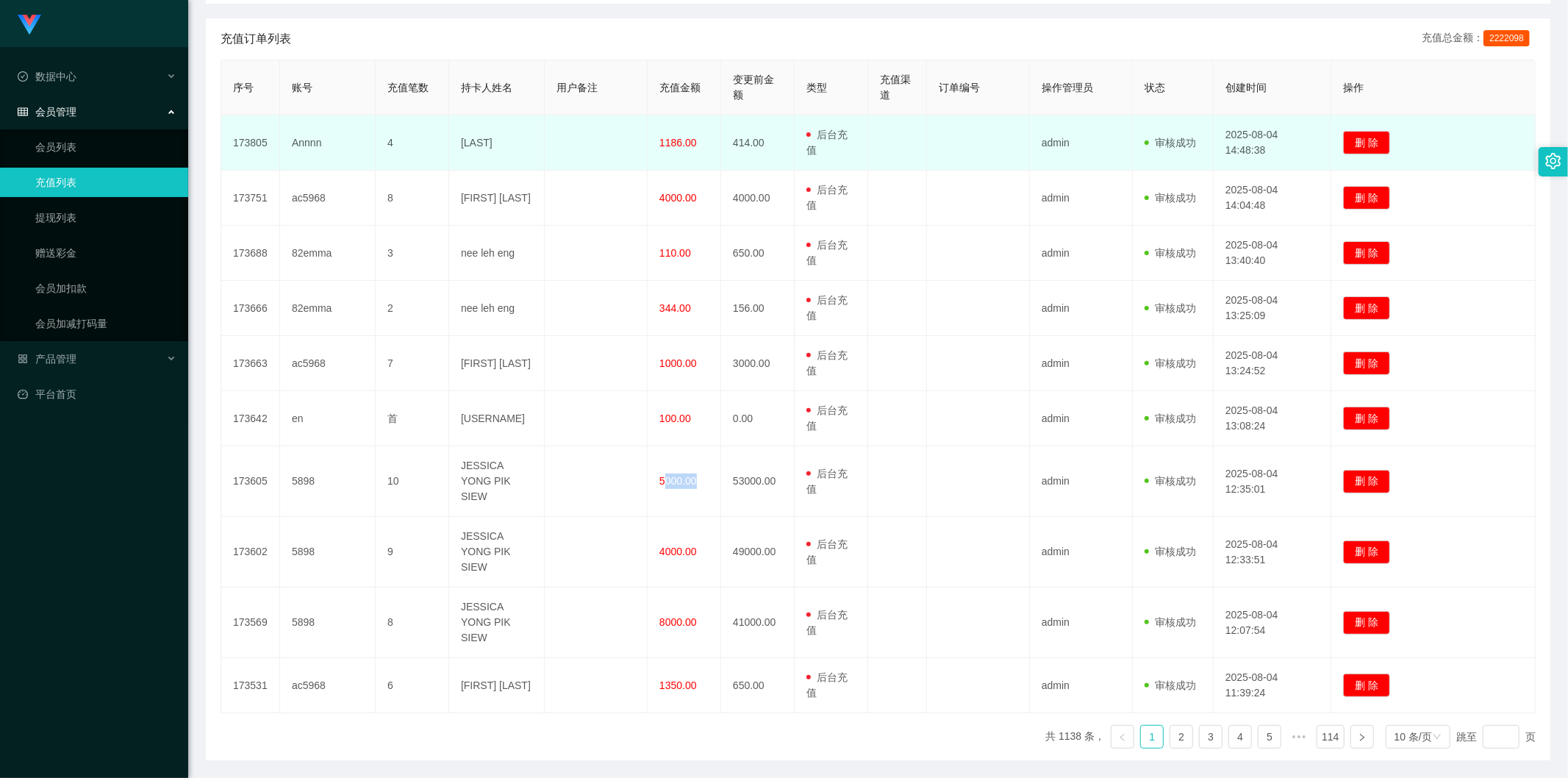 drag, startPoint x: 634, startPoint y: 140, endPoint x: 706, endPoint y: 148, distance: 72.44308 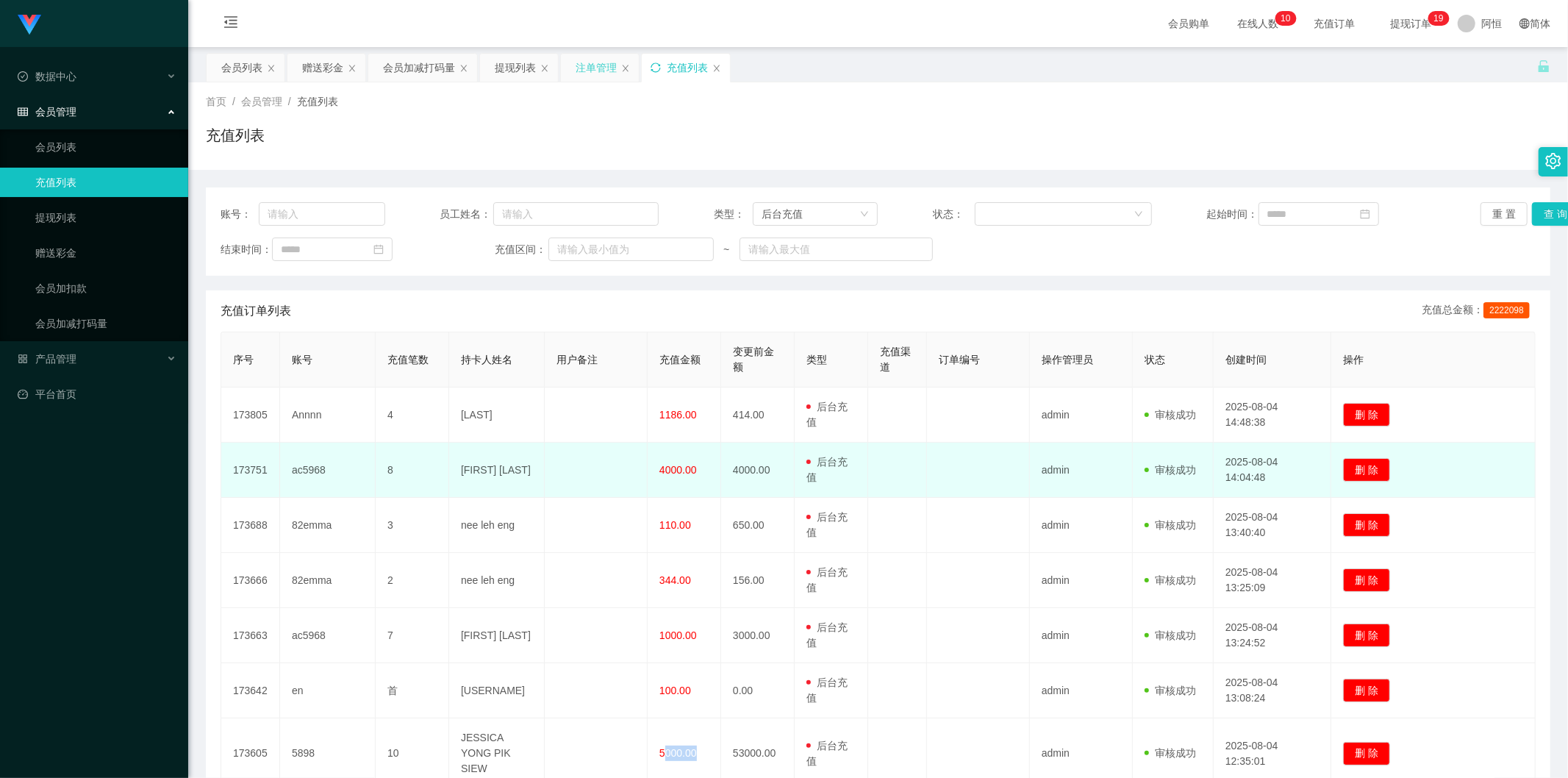 scroll, scrollTop: 272, scrollLeft: 0, axis: vertical 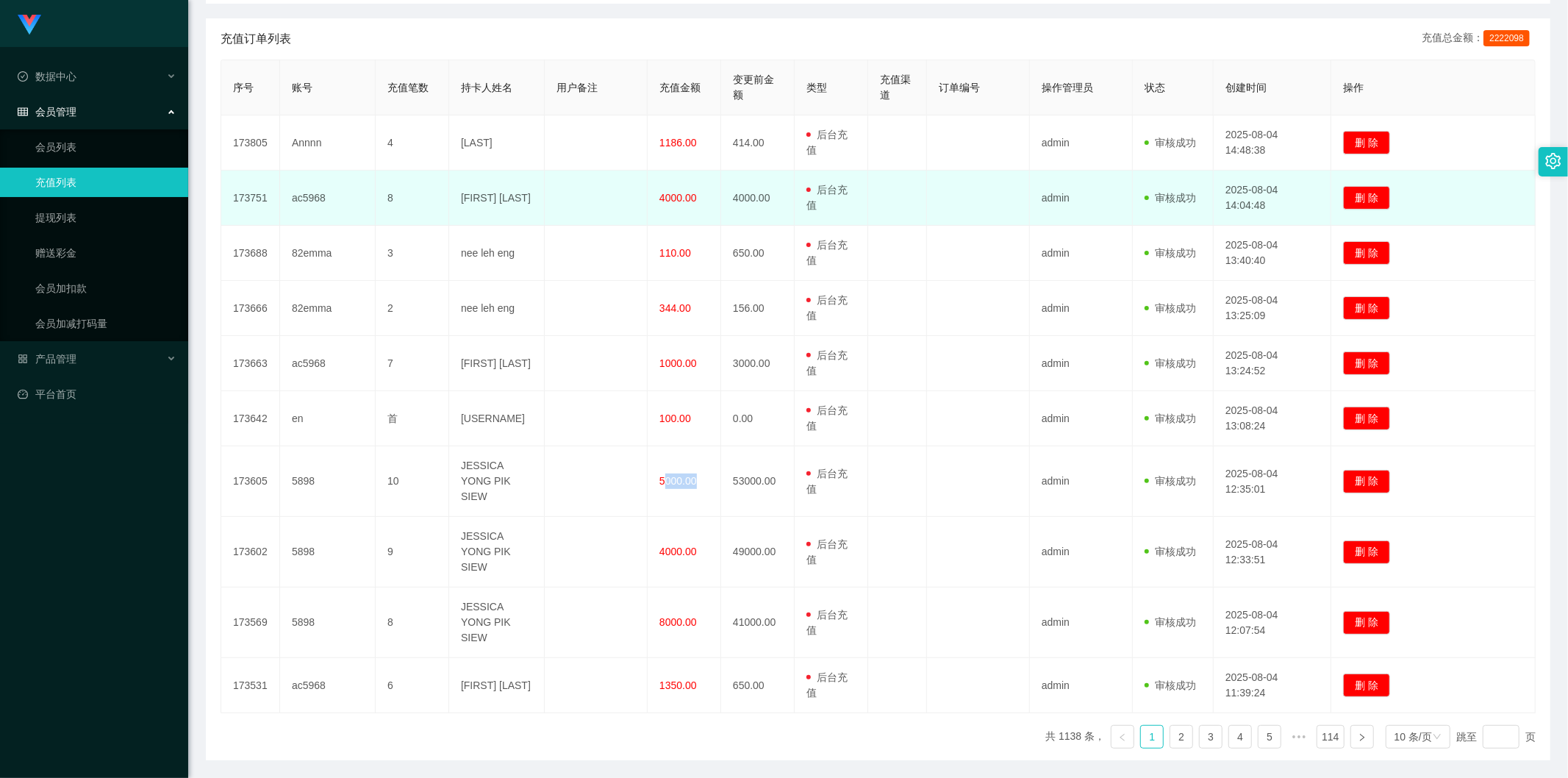 drag, startPoint x: 659, startPoint y: 196, endPoint x: 695, endPoint y: 197, distance: 36.0139 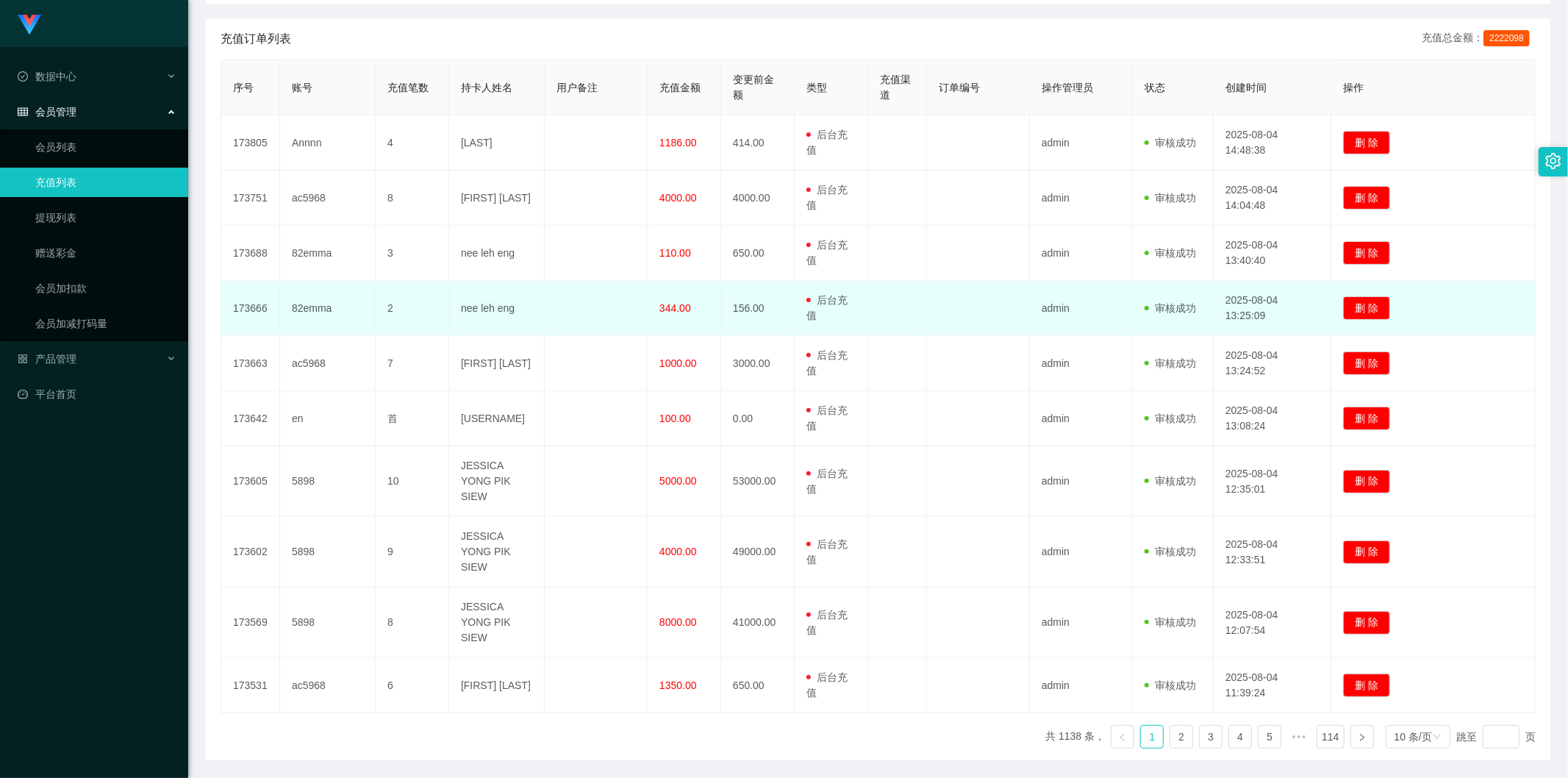 click on "344.00" at bounding box center (684, 308) 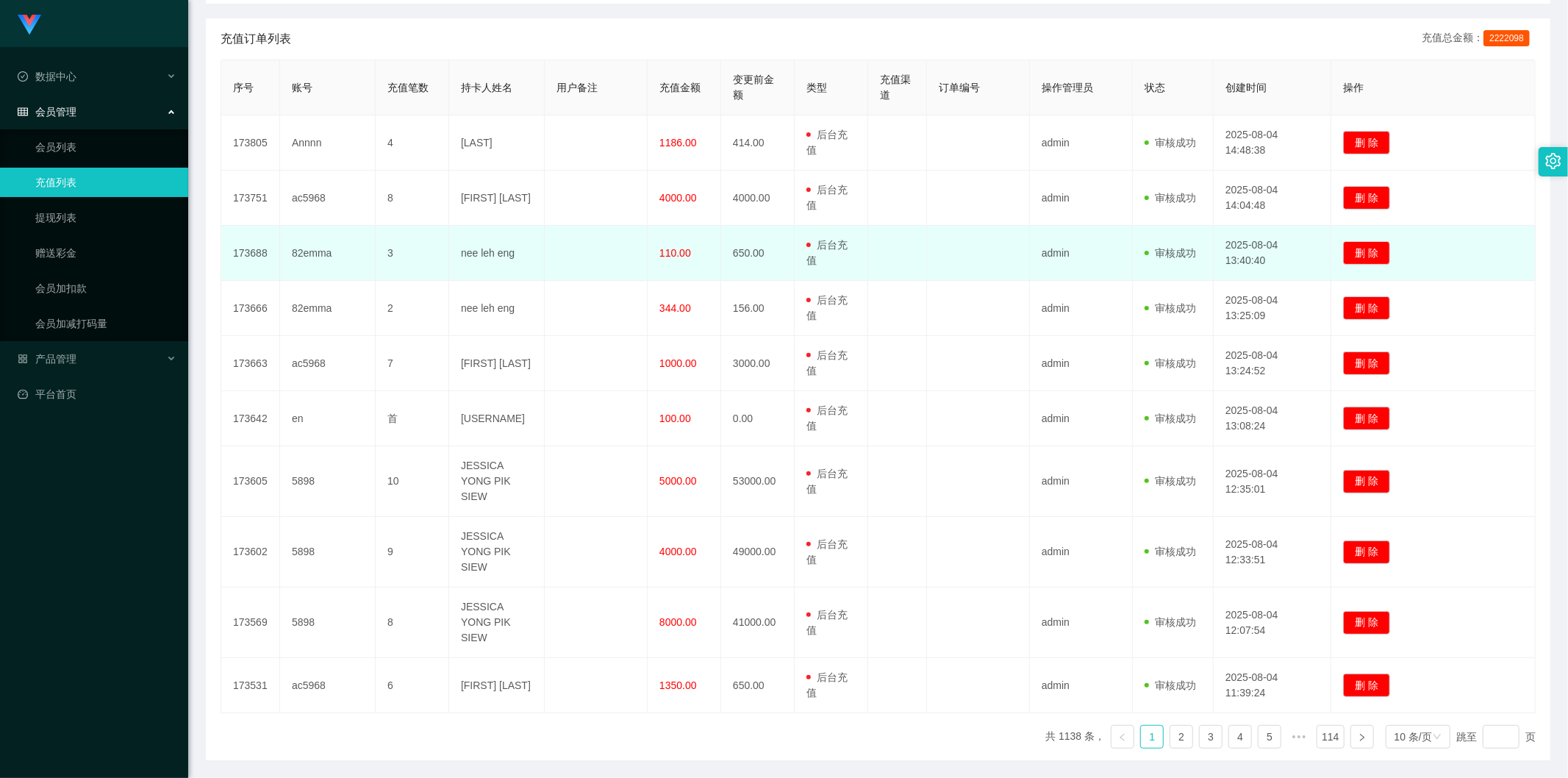 click on "110.00" at bounding box center [675, 253] 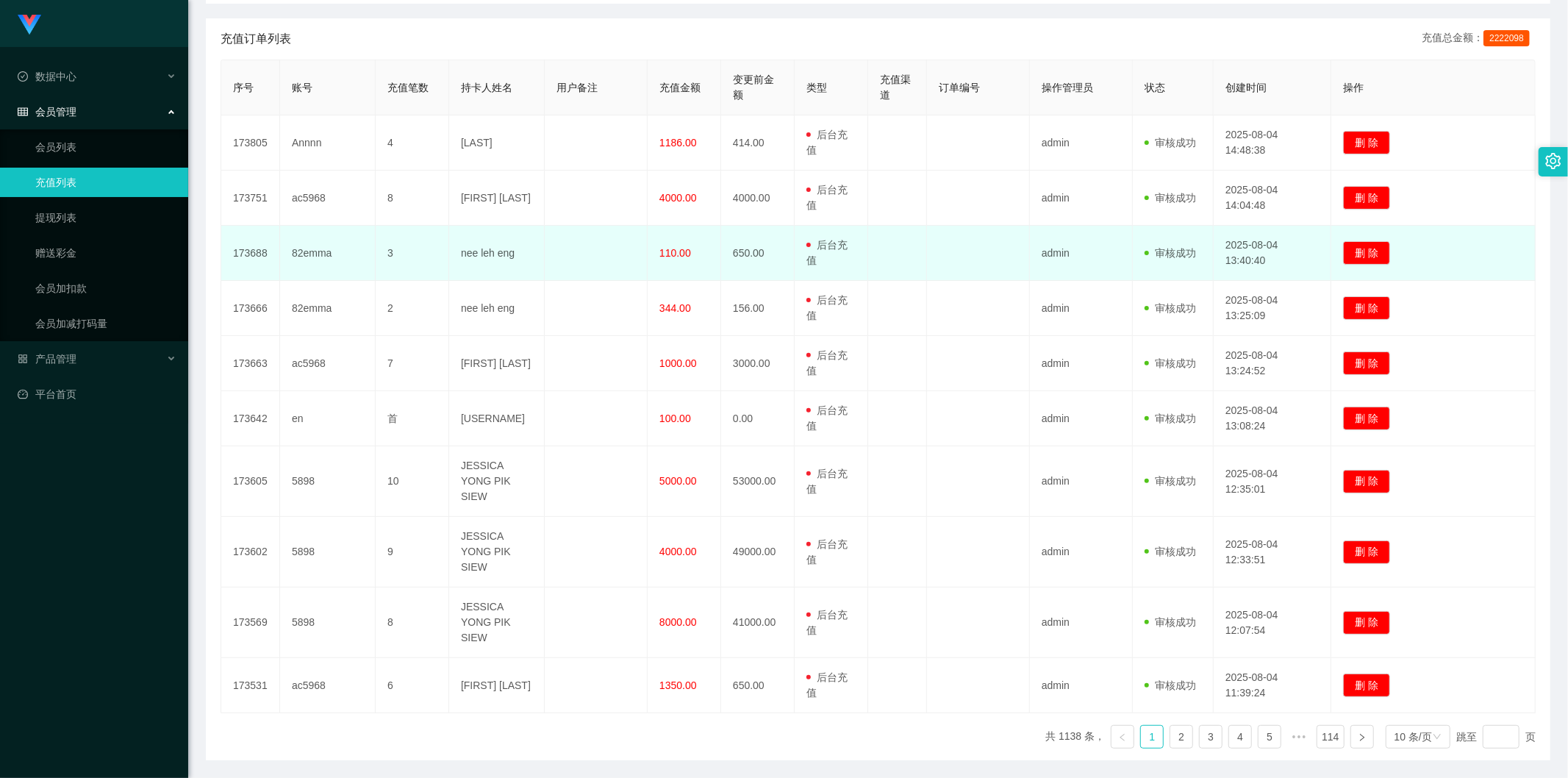 scroll, scrollTop: 0, scrollLeft: 0, axis: both 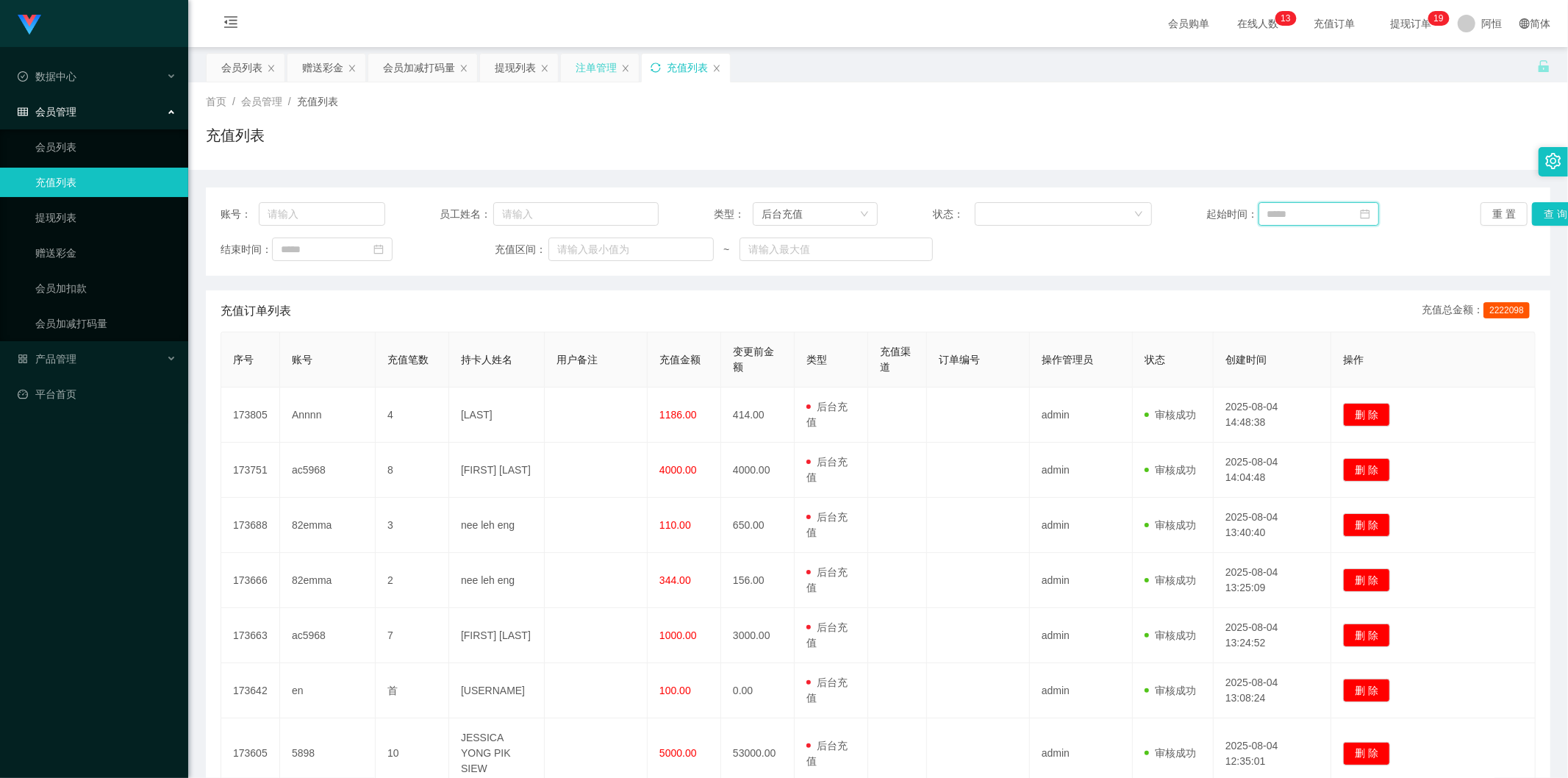click at bounding box center [1319, 214] 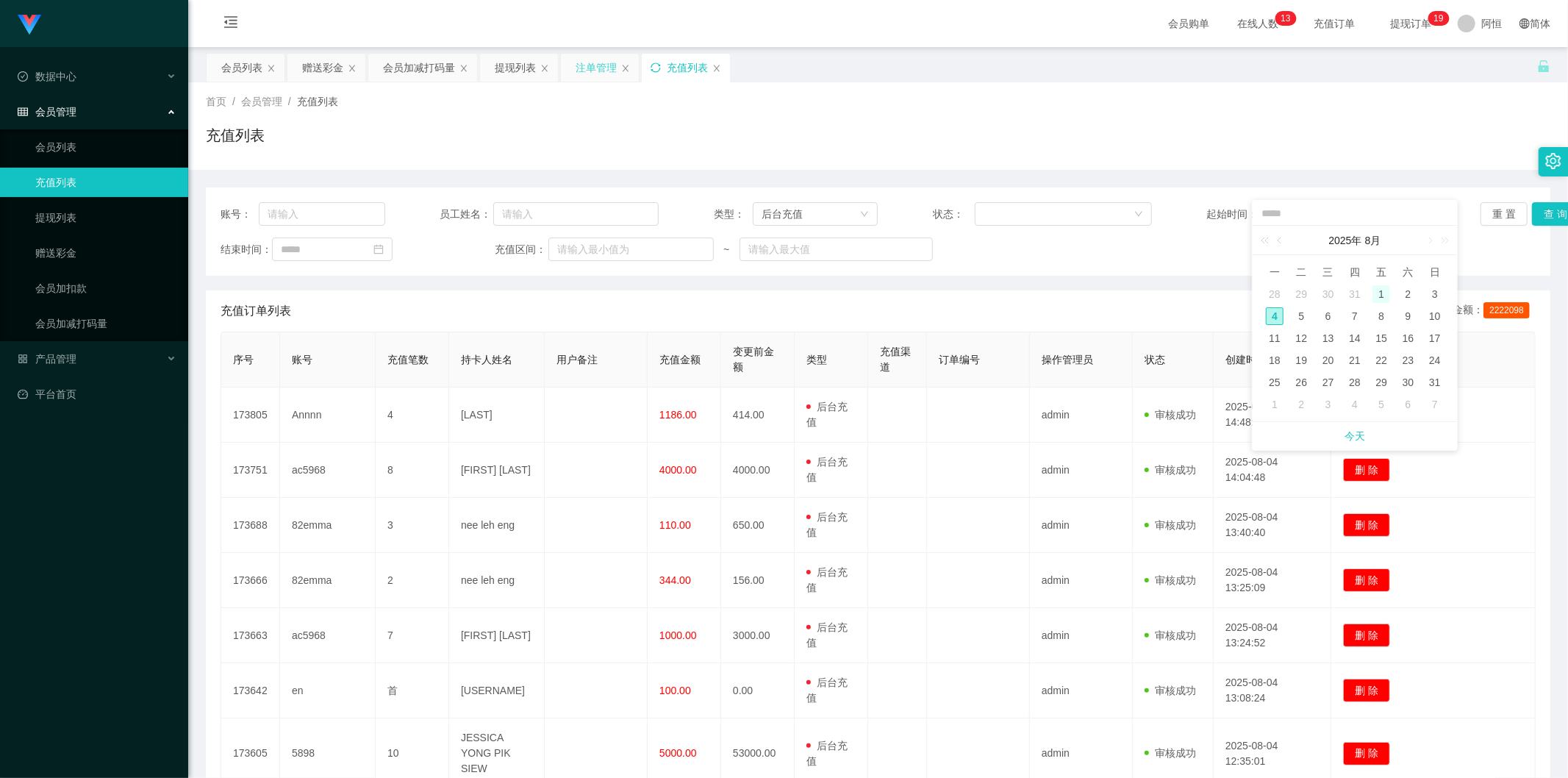 click on "1" at bounding box center [1381, 294] 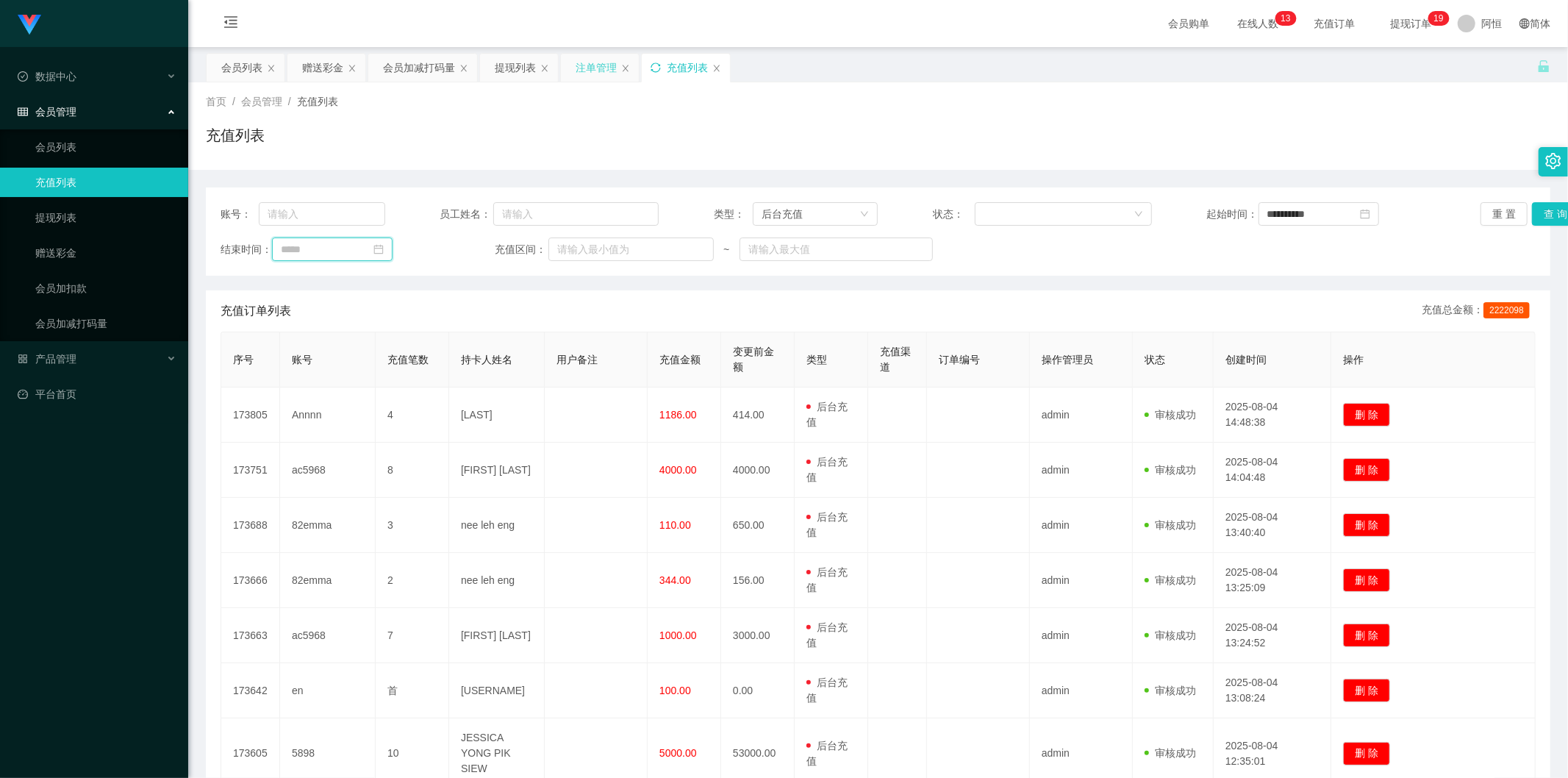 click at bounding box center (332, 249) 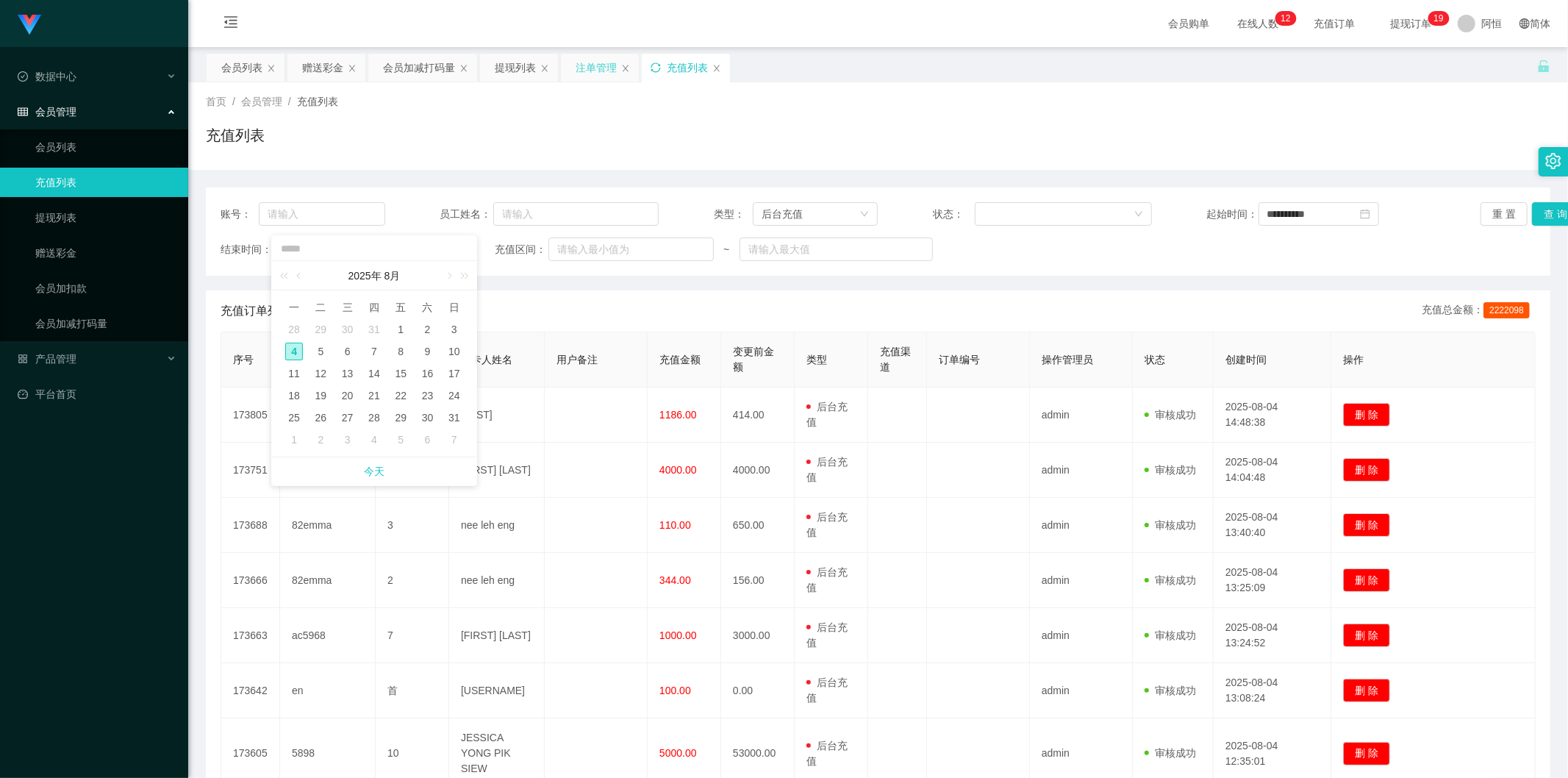 click on "4" at bounding box center (294, 351) 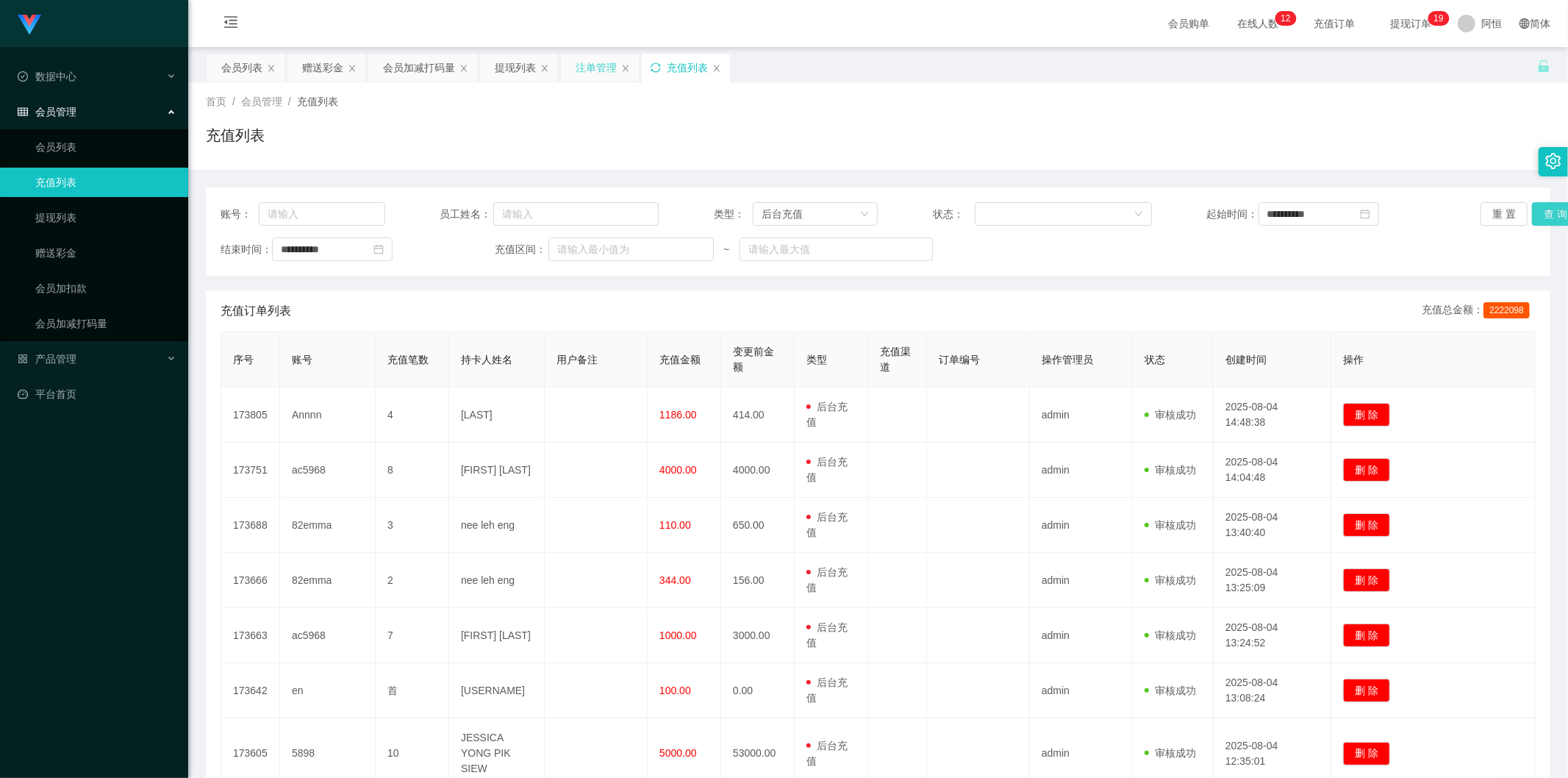 click on "查 询" at bounding box center (1556, 214) 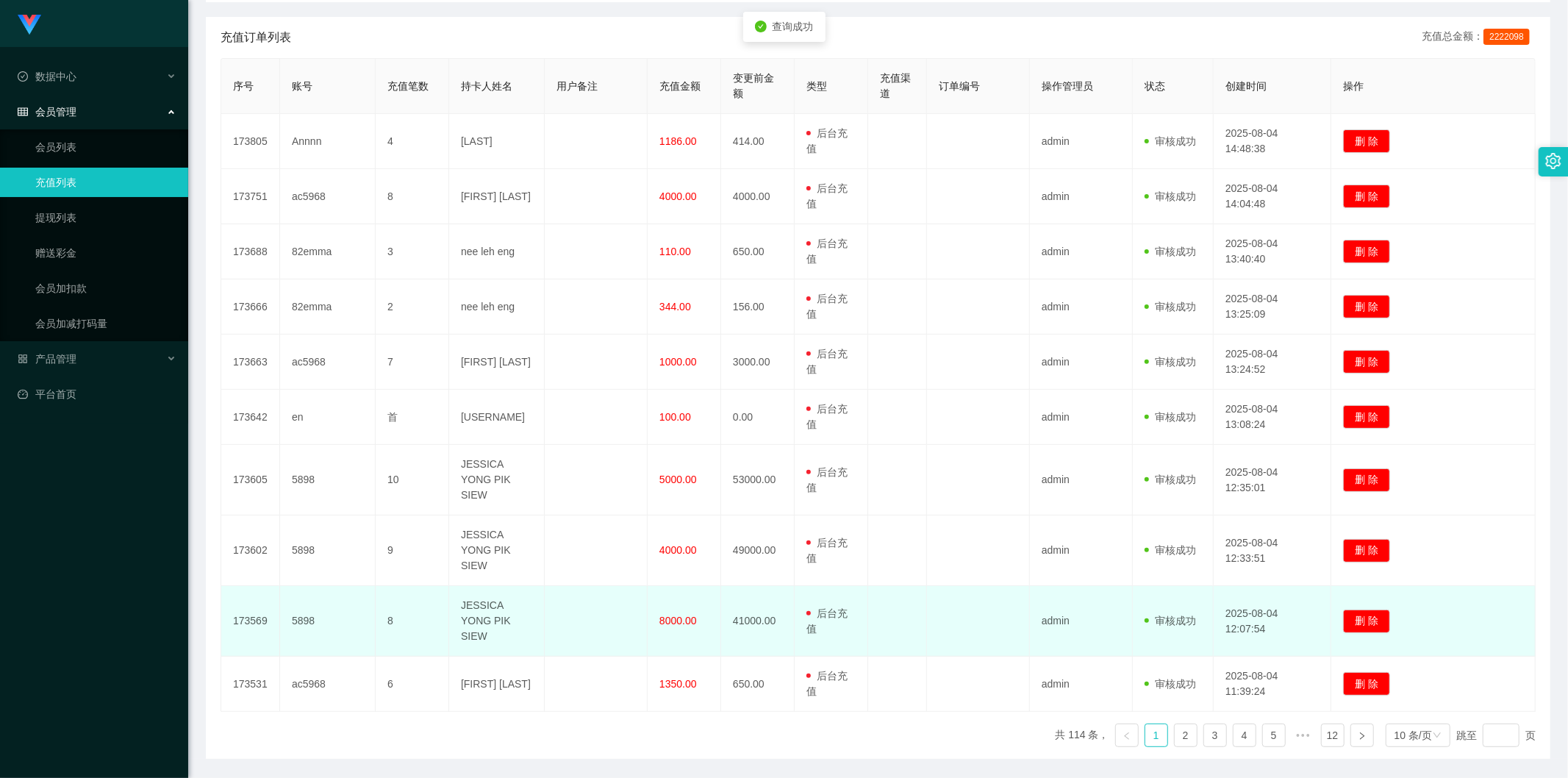 scroll, scrollTop: 276, scrollLeft: 0, axis: vertical 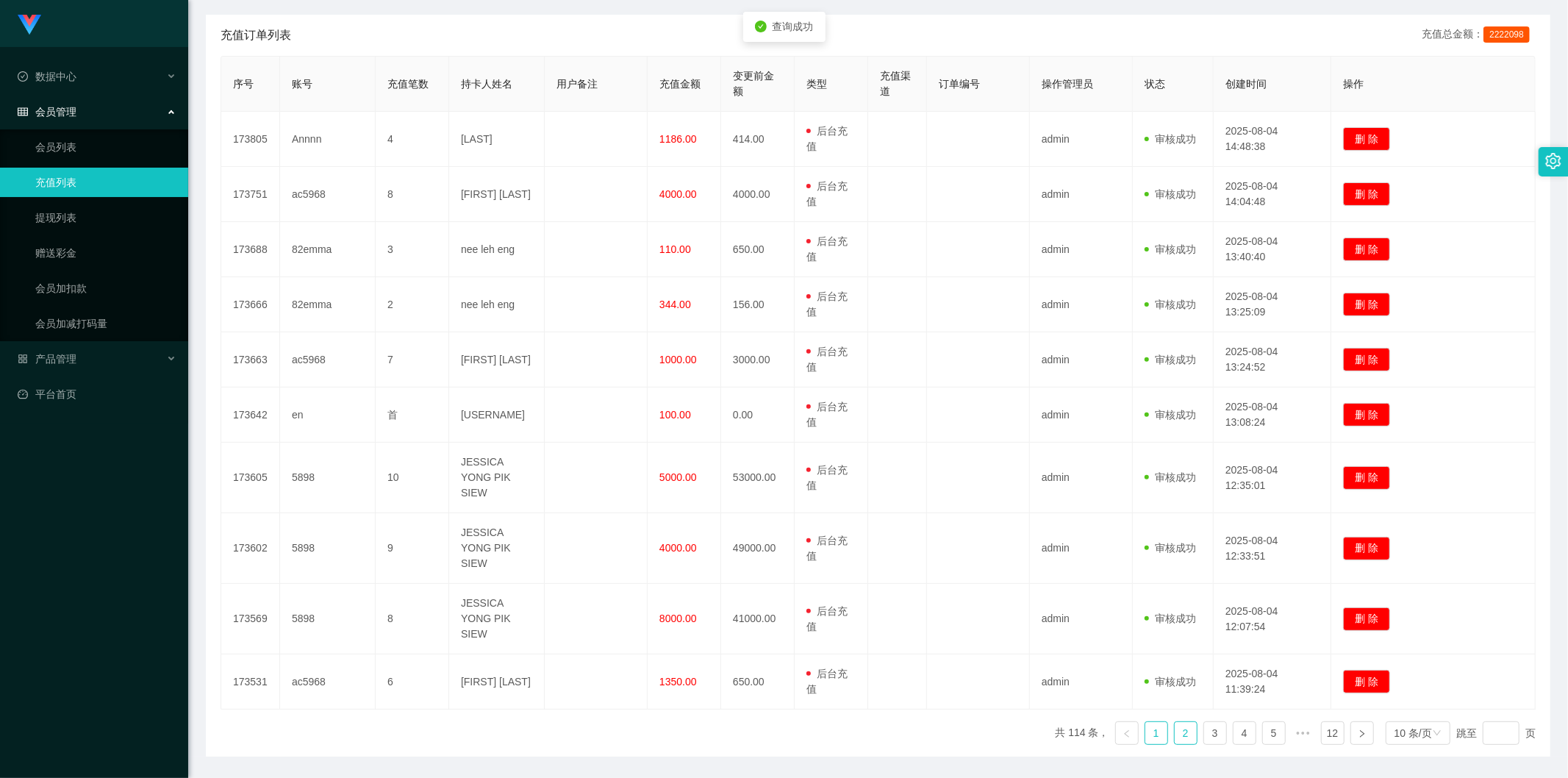 click on "2" at bounding box center [1186, 733] 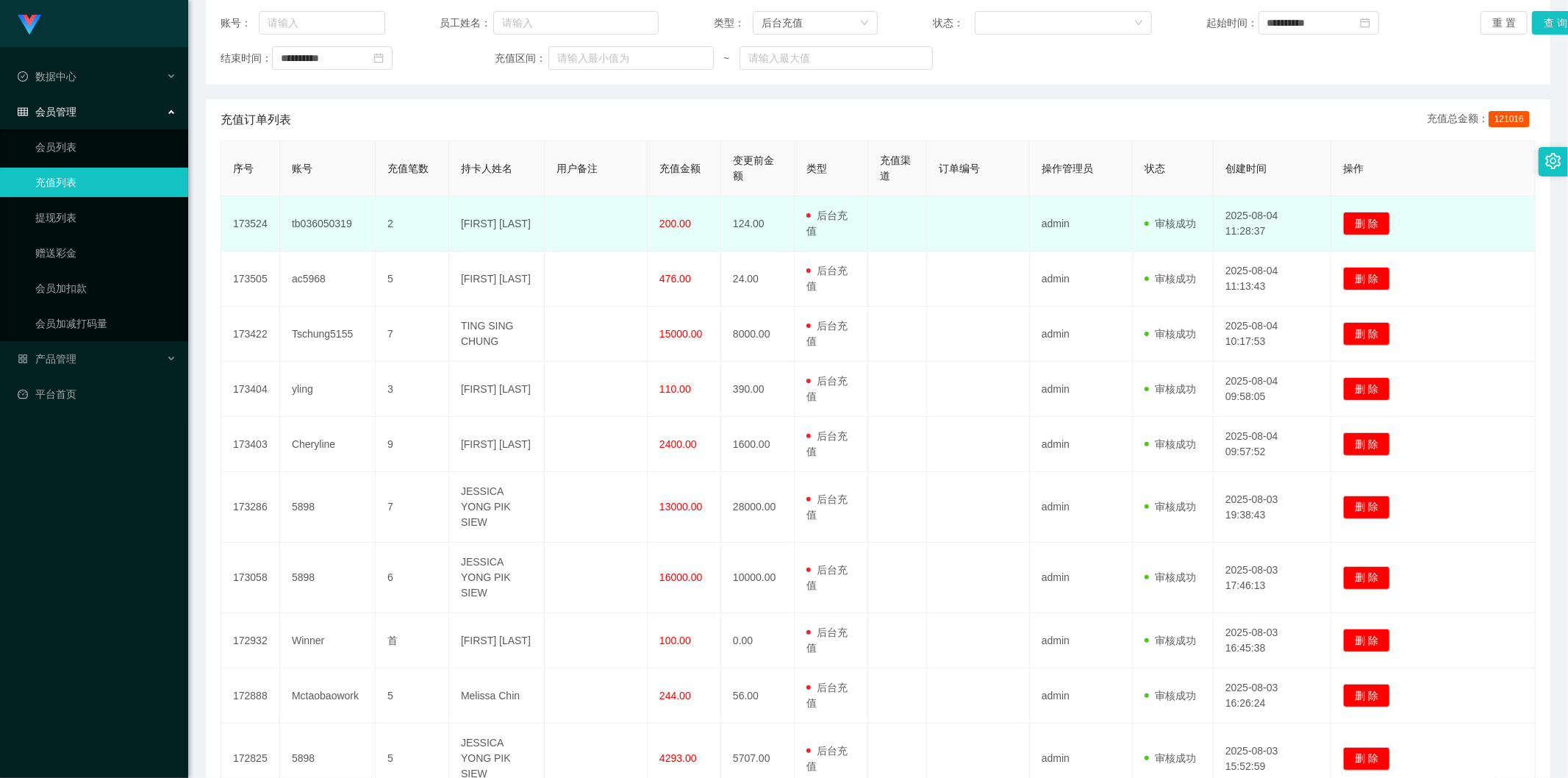 scroll, scrollTop: 276, scrollLeft: 0, axis: vertical 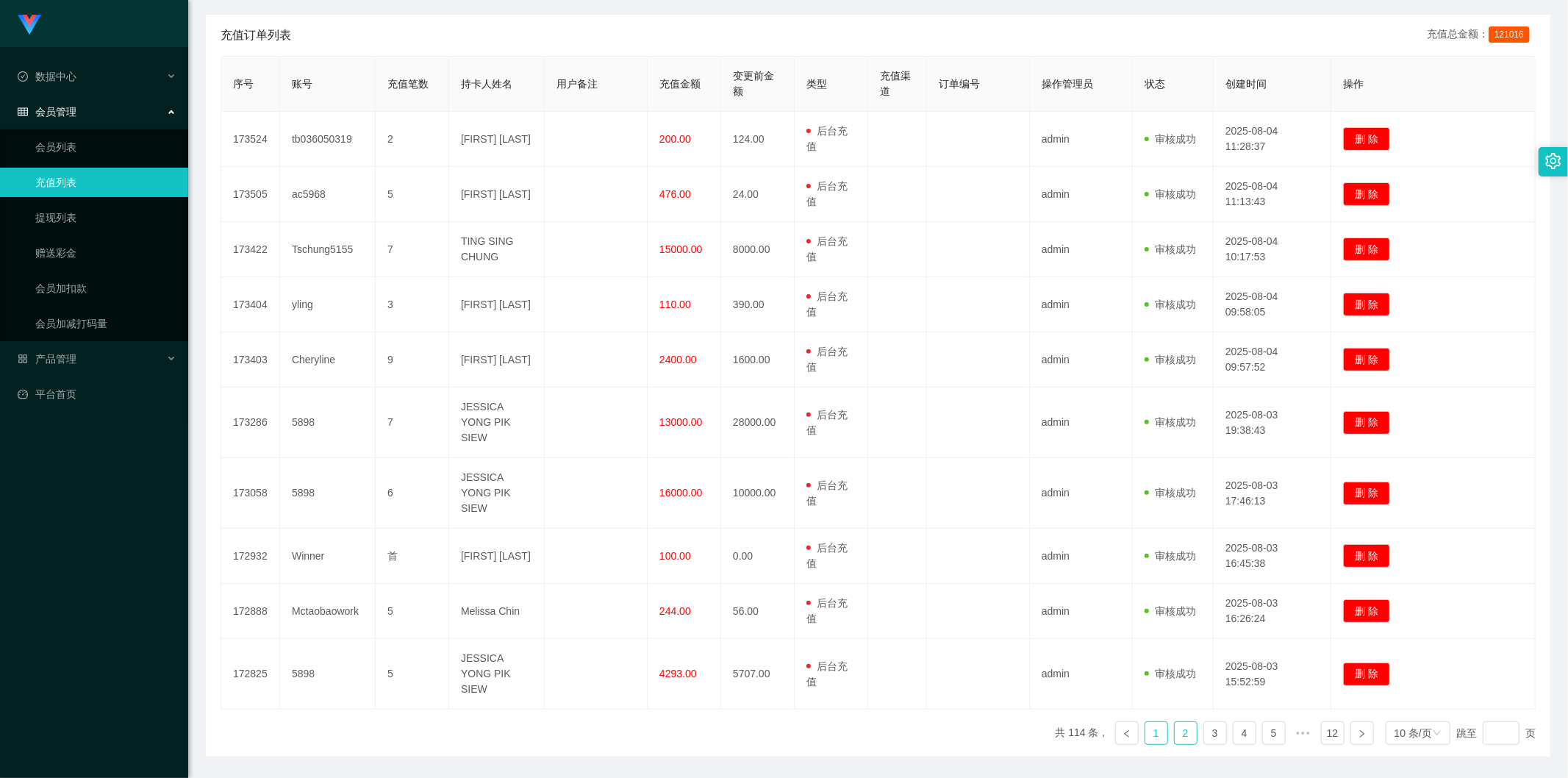 click on "1" at bounding box center (1156, 733) 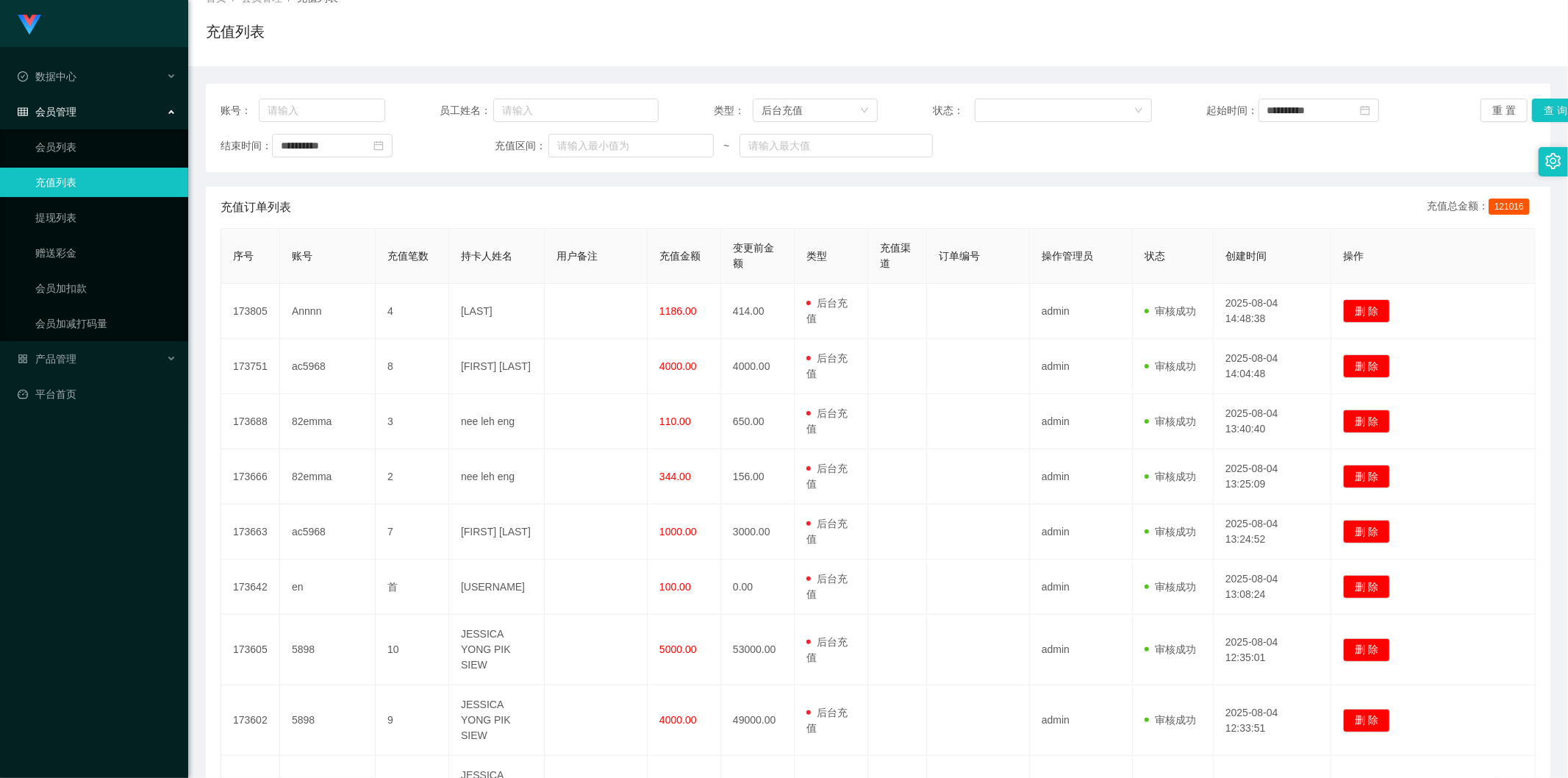 scroll, scrollTop: 0, scrollLeft: 0, axis: both 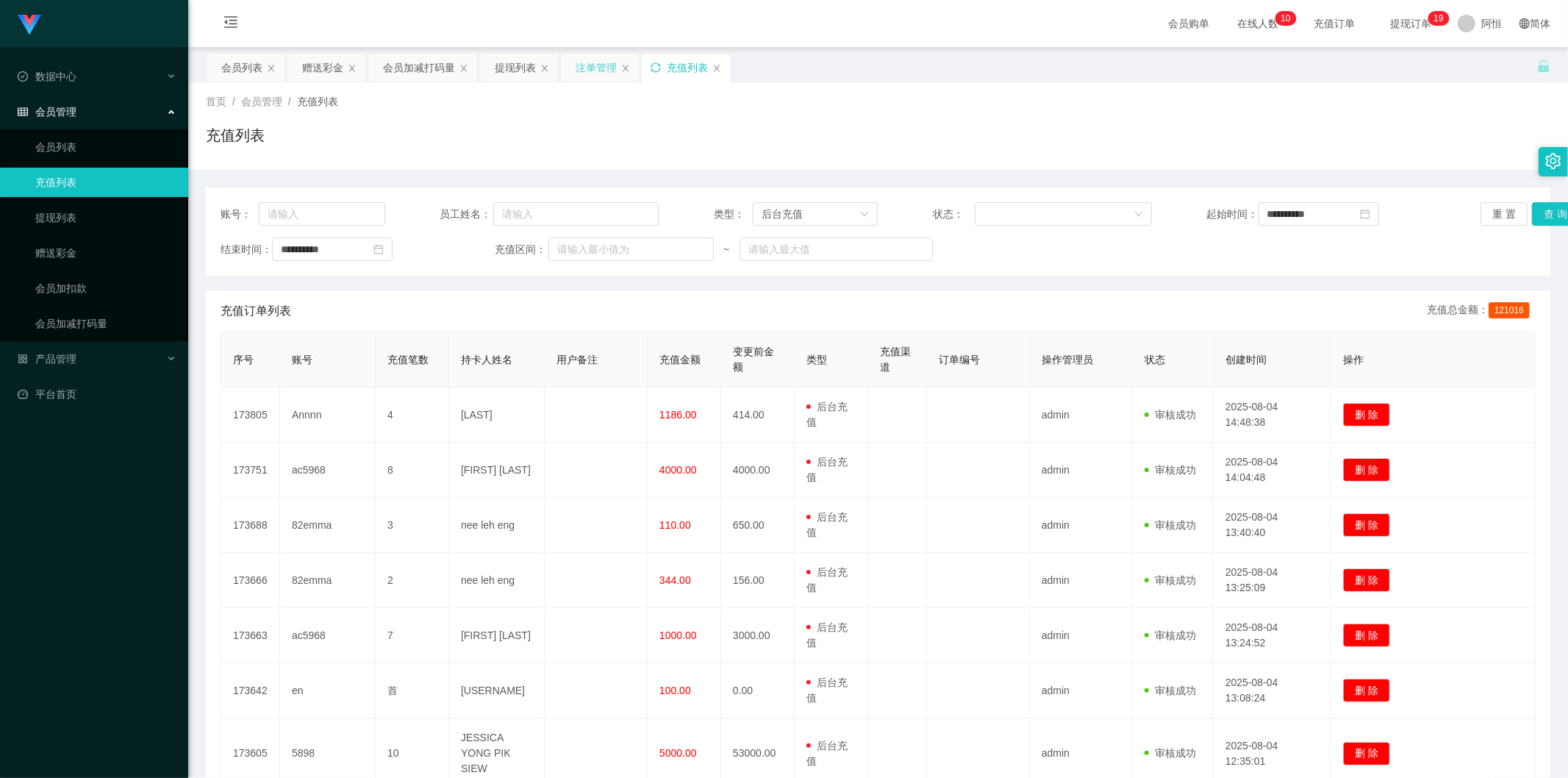 click 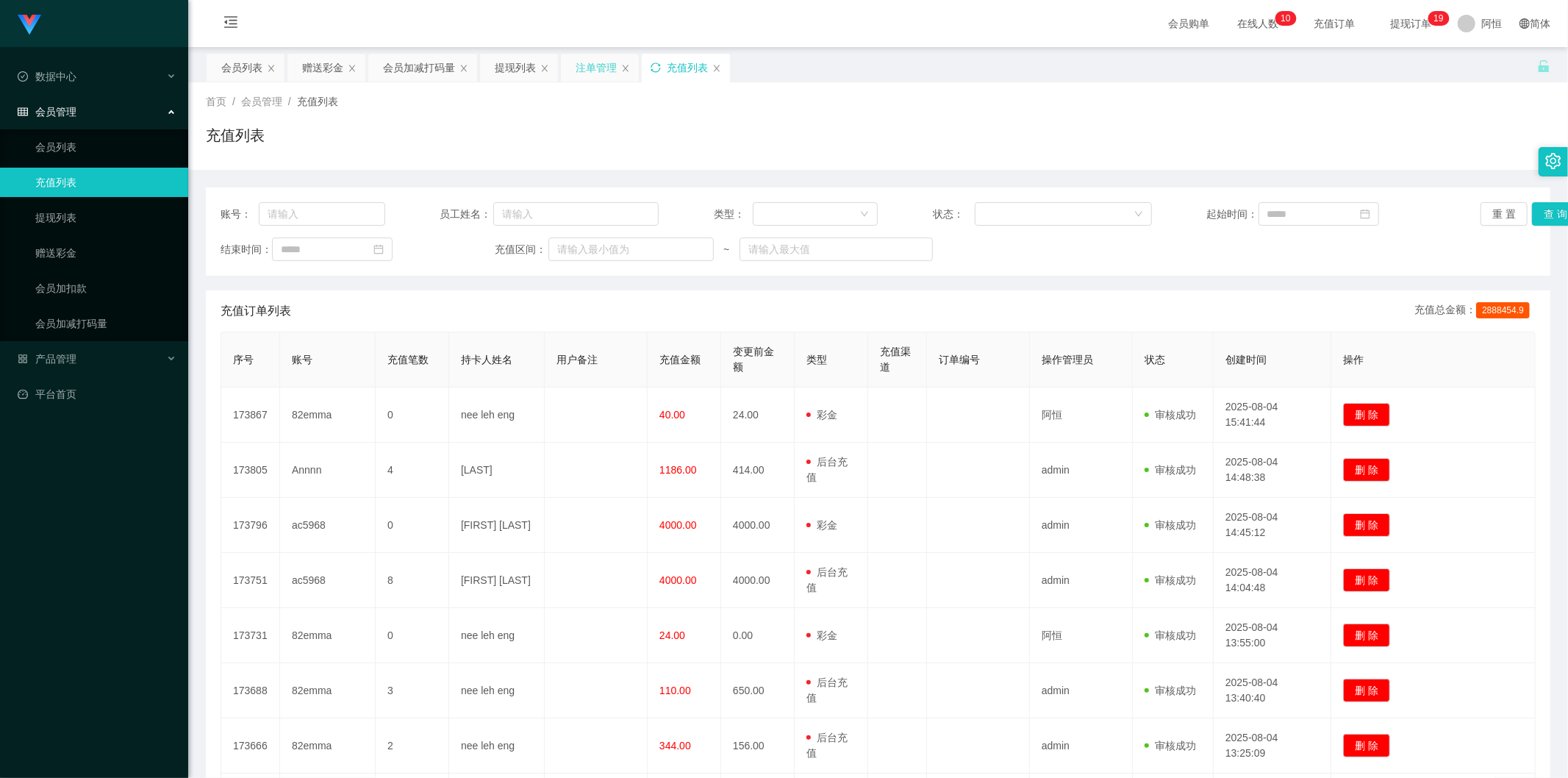 click 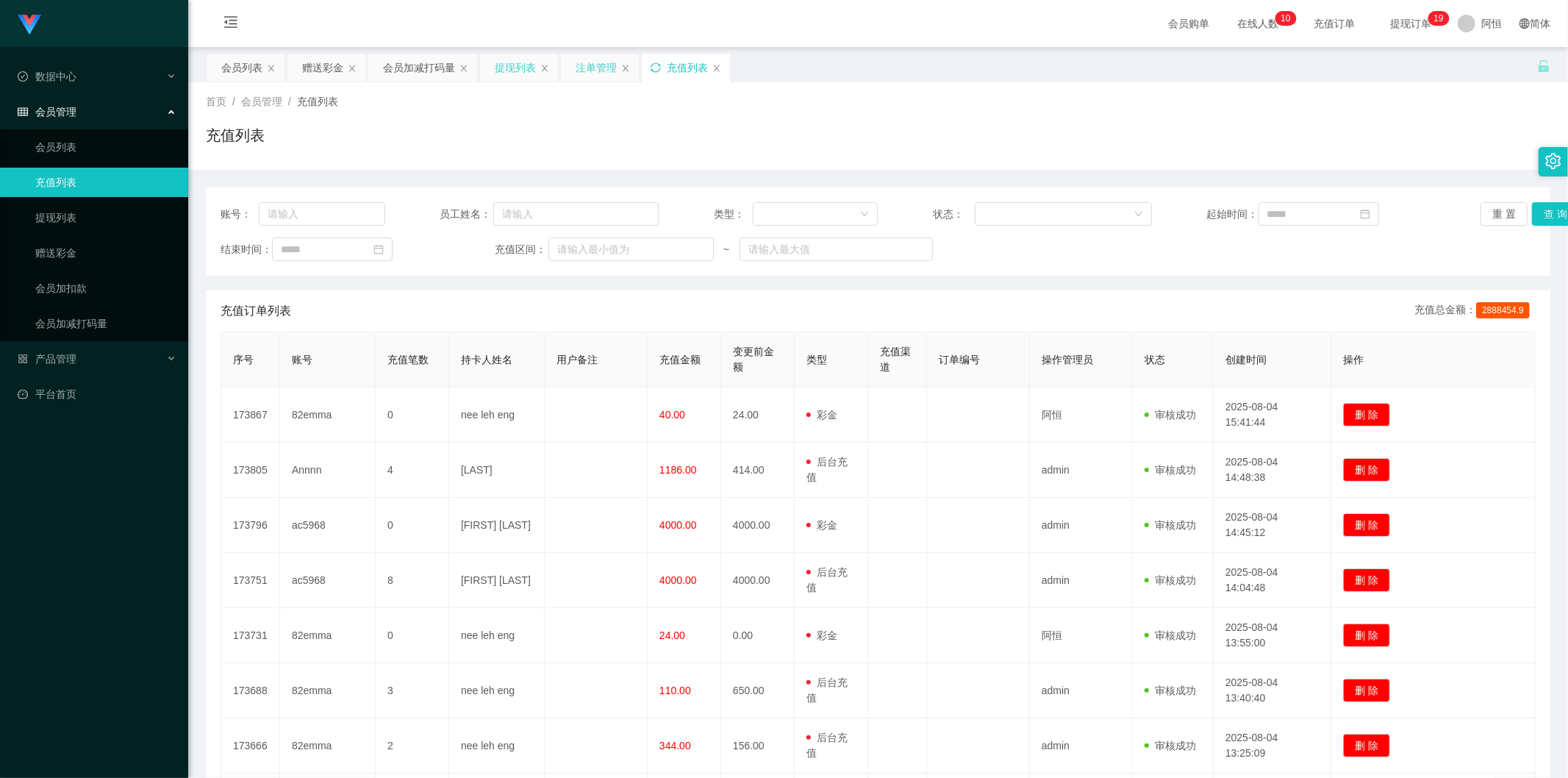 click on "提现列表" at bounding box center (515, 68) 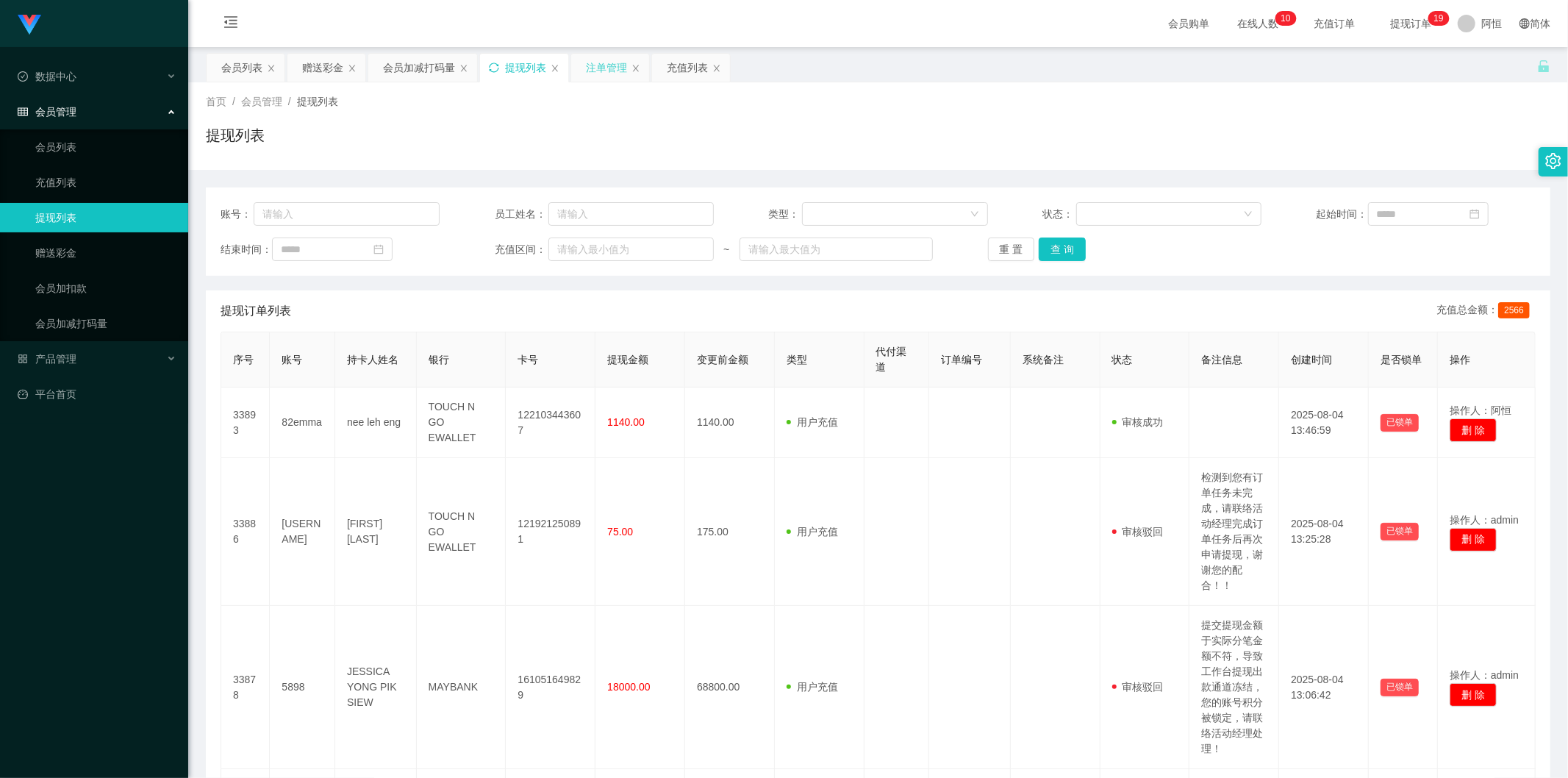 click 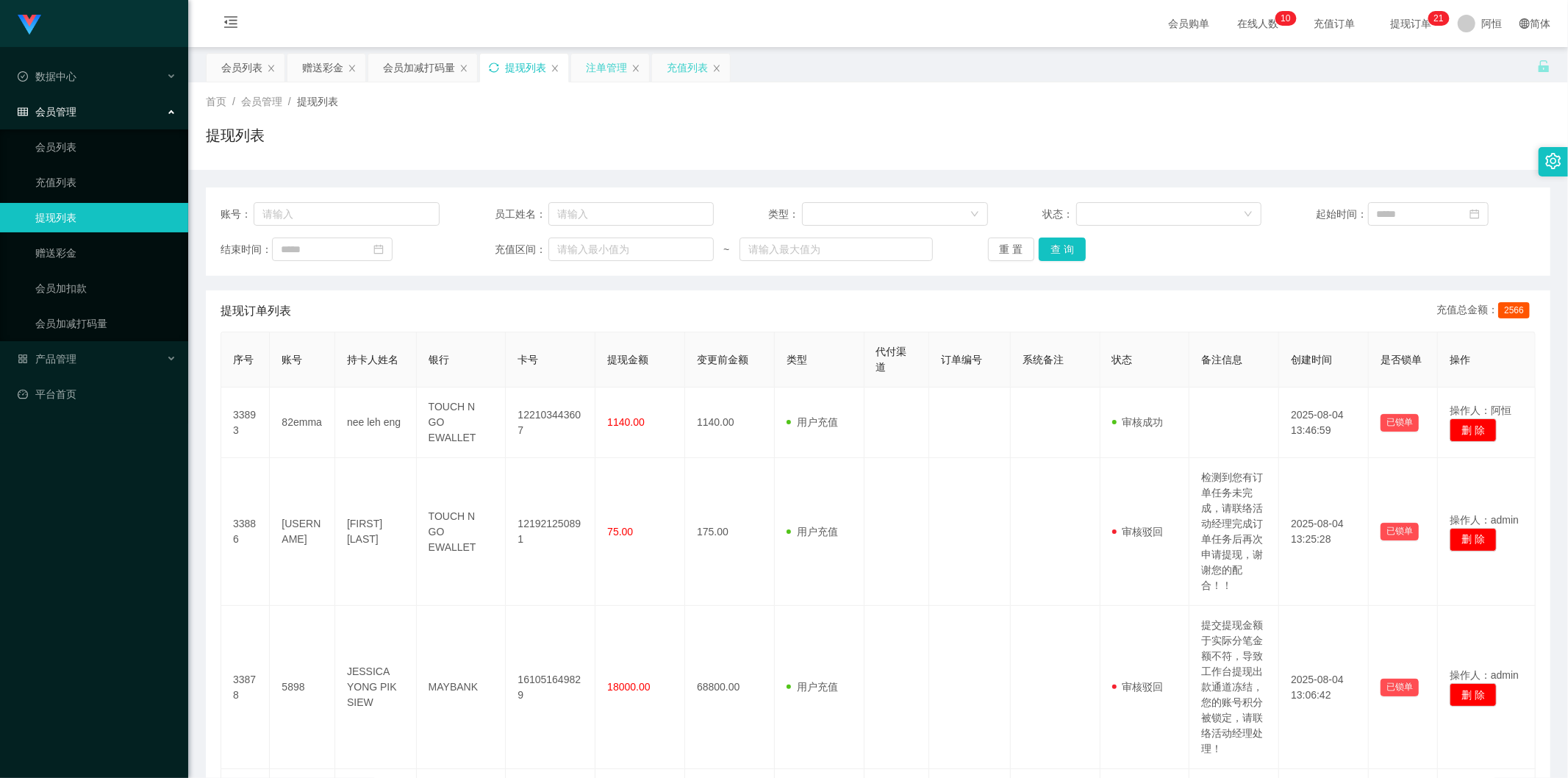 click on "充值列表" at bounding box center [687, 68] 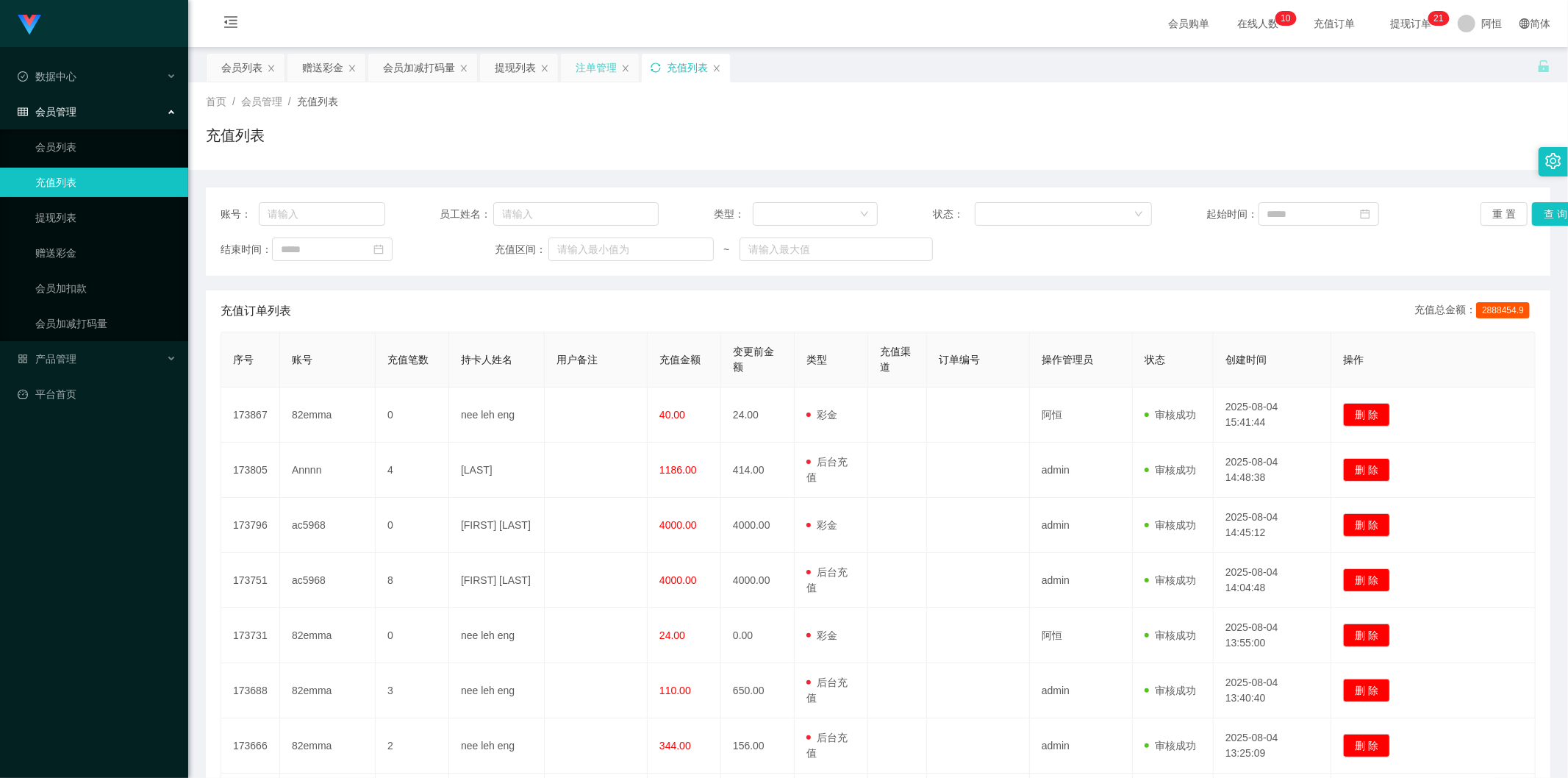click 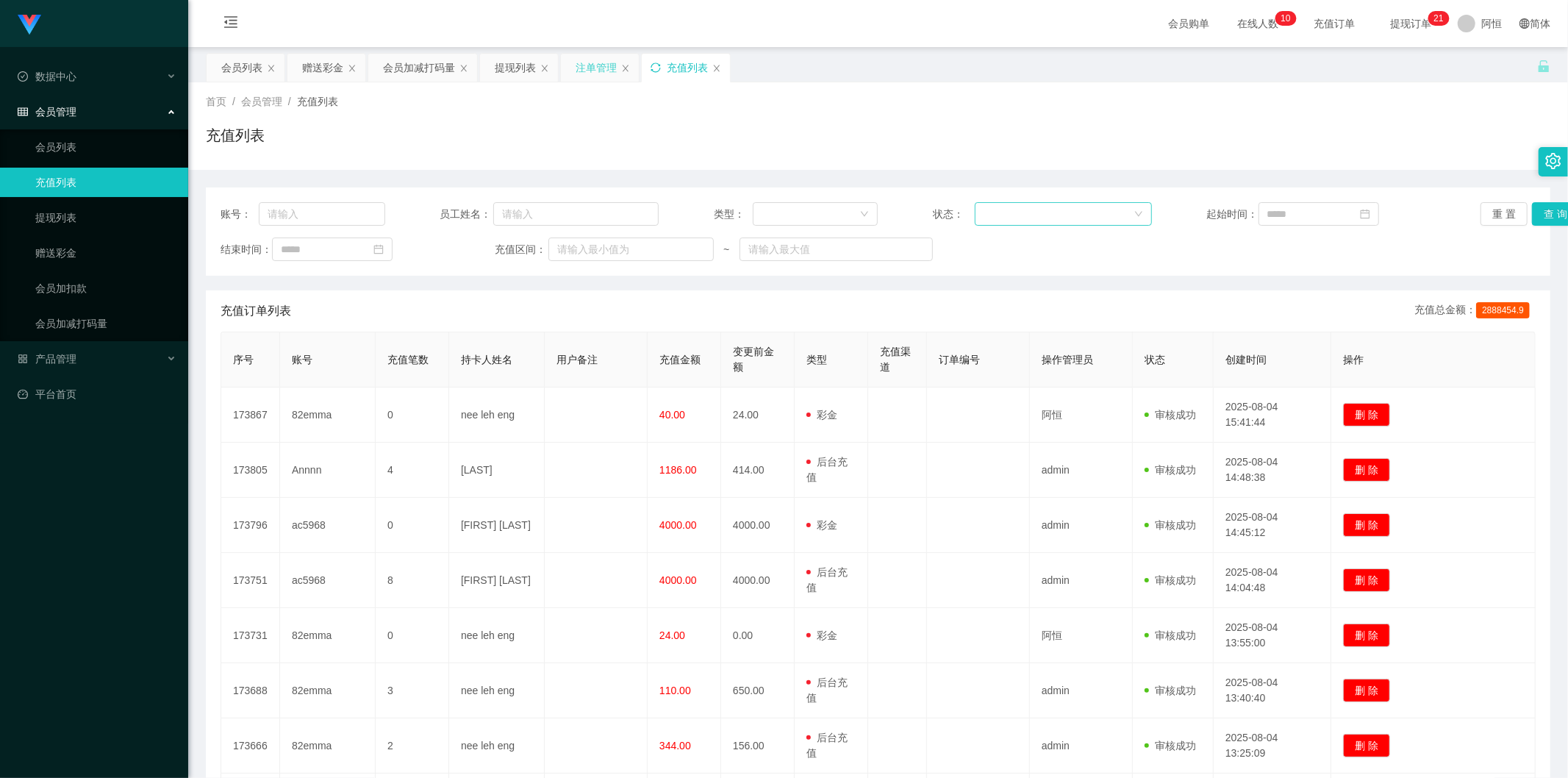 click at bounding box center (1059, 214) 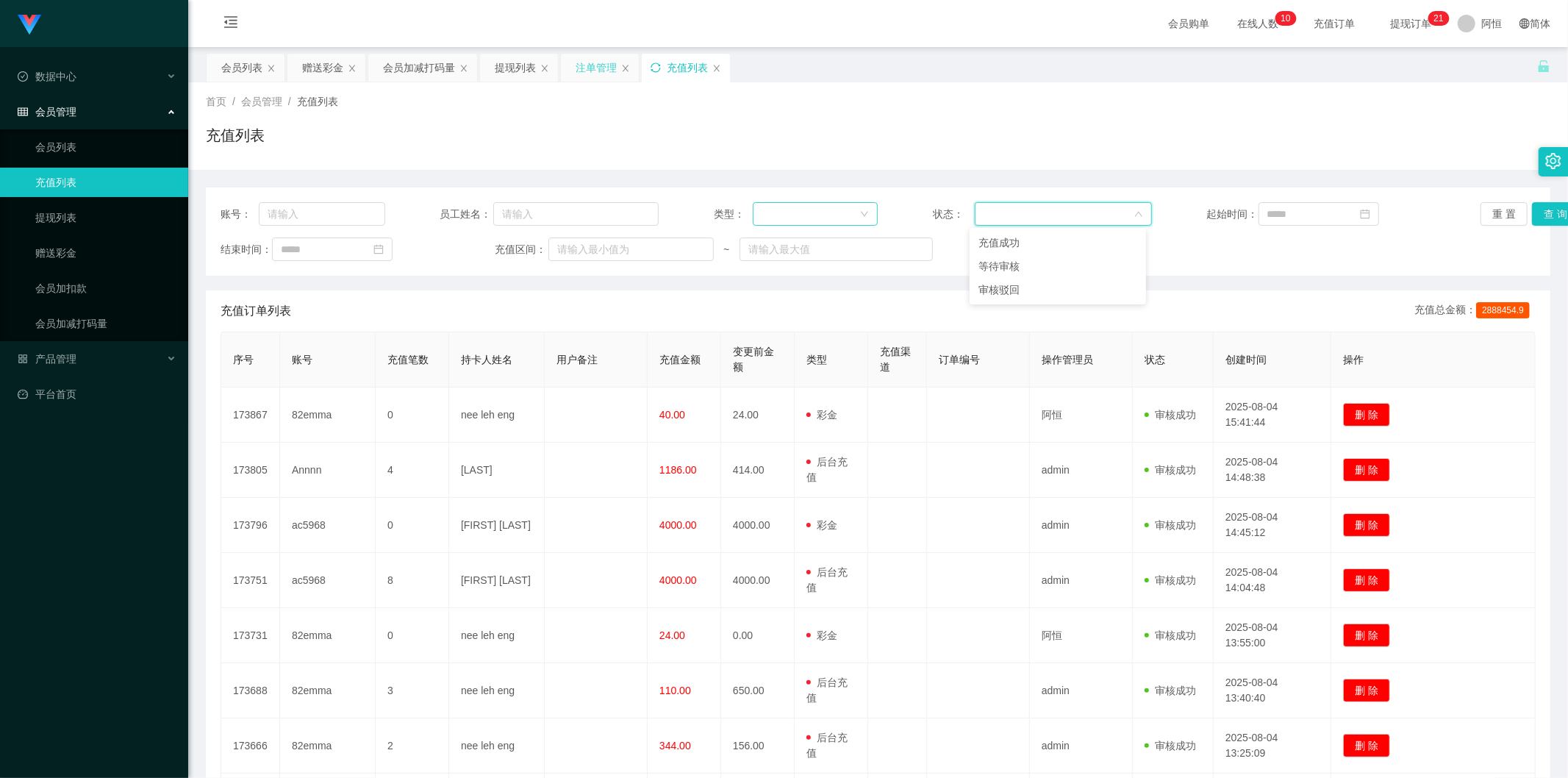 click at bounding box center [810, 214] 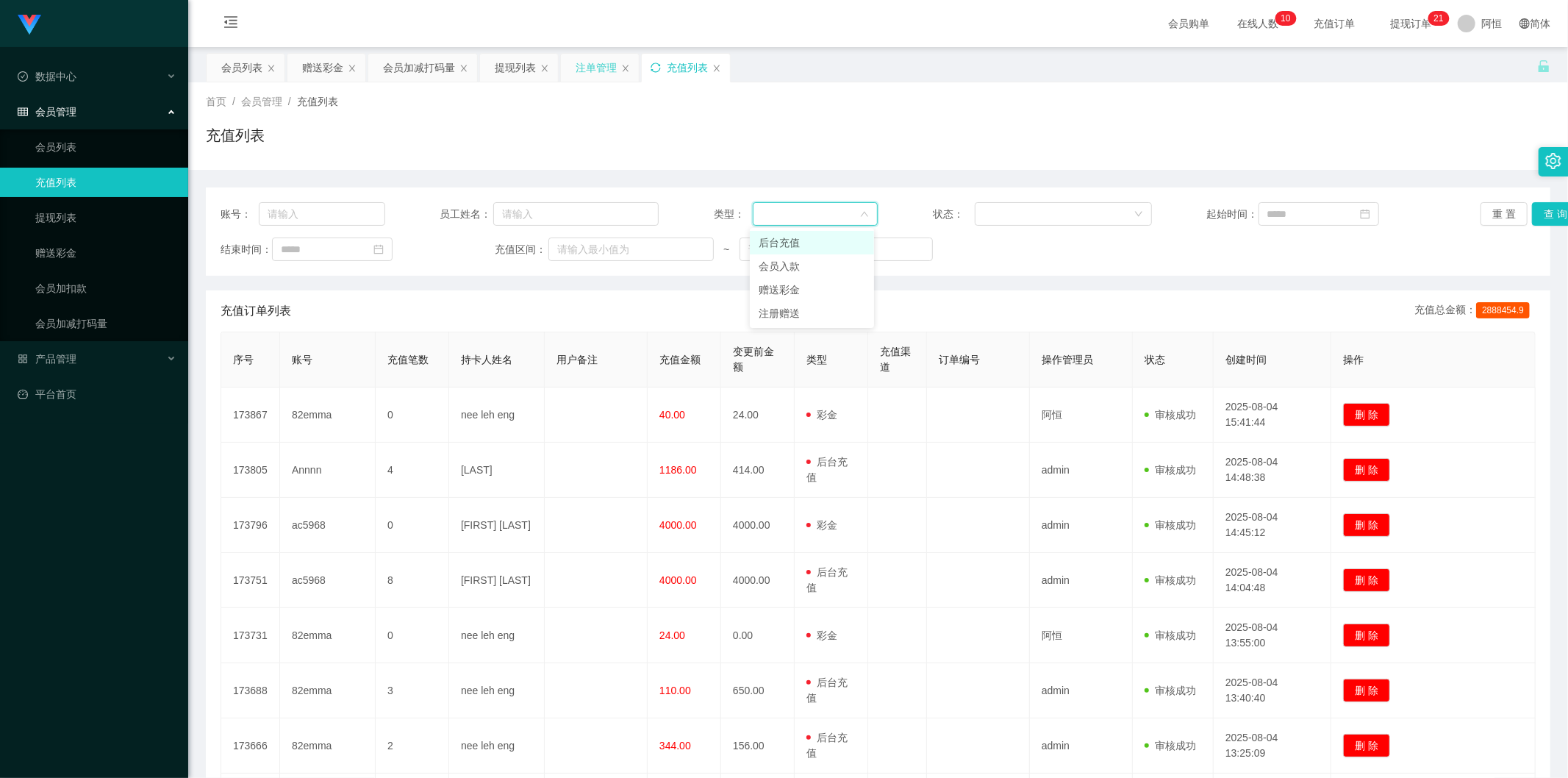 click on "后台充值" at bounding box center (812, 243) 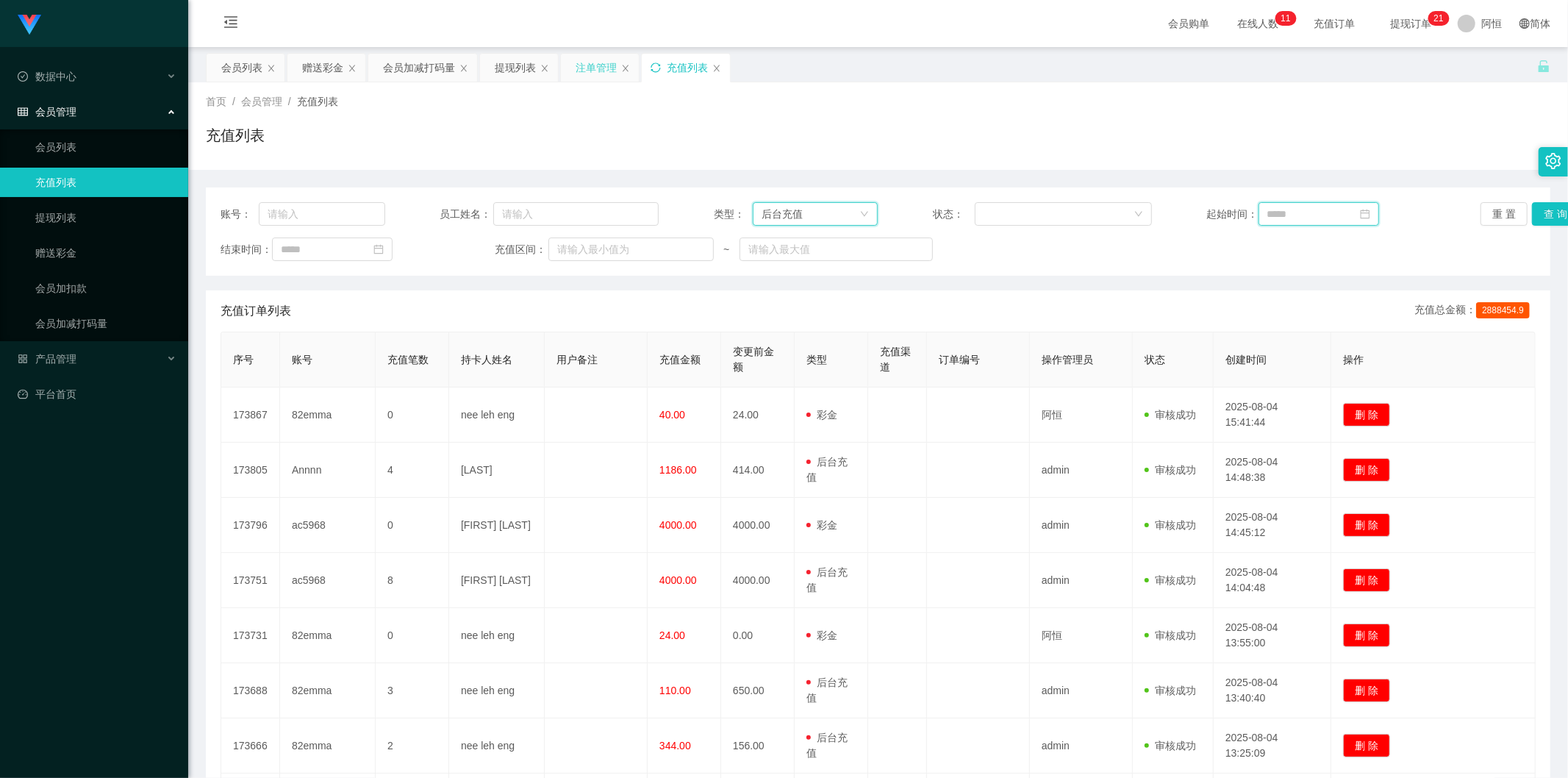 click at bounding box center (1319, 214) 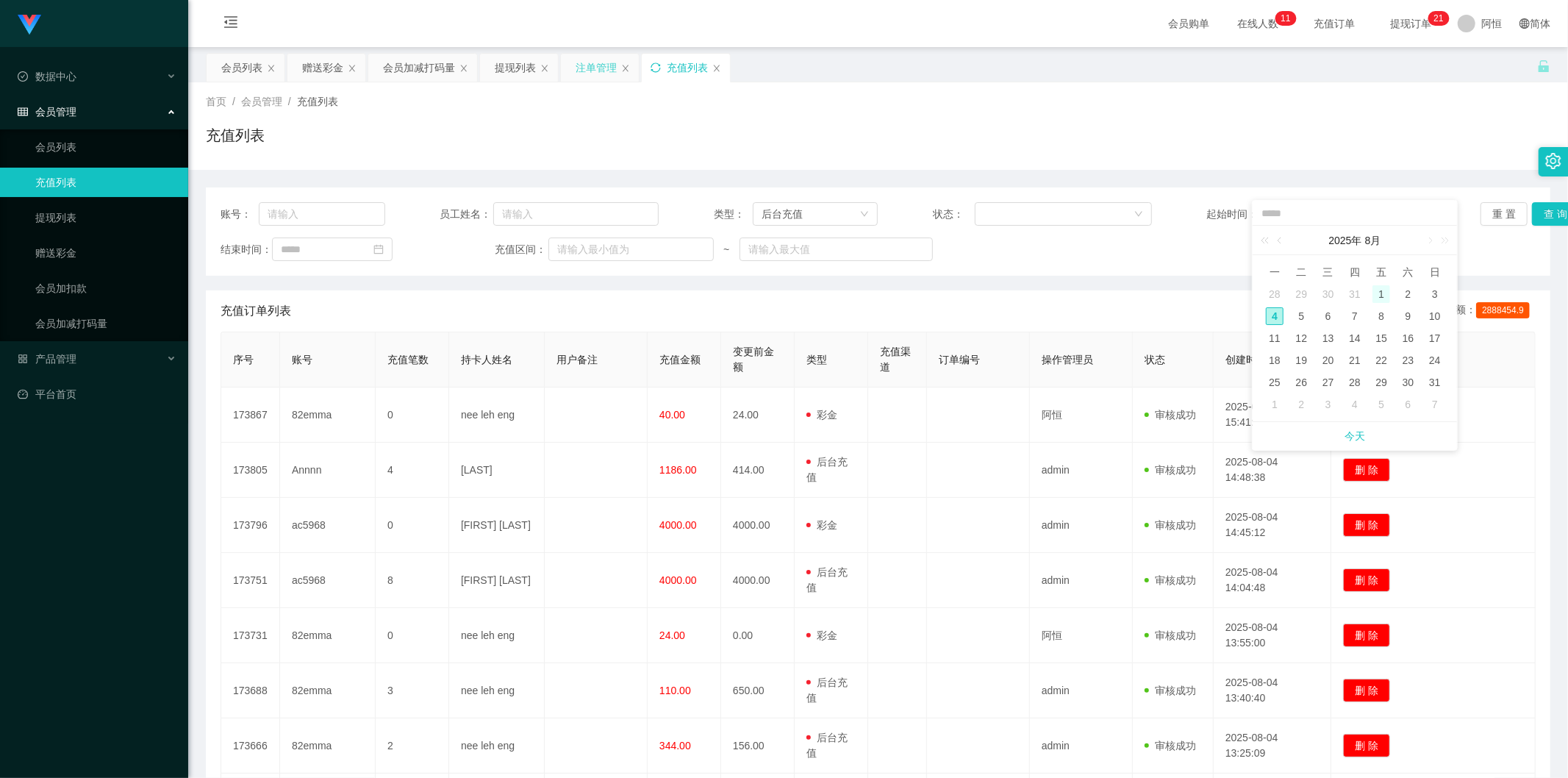click on "1" at bounding box center (1381, 294) 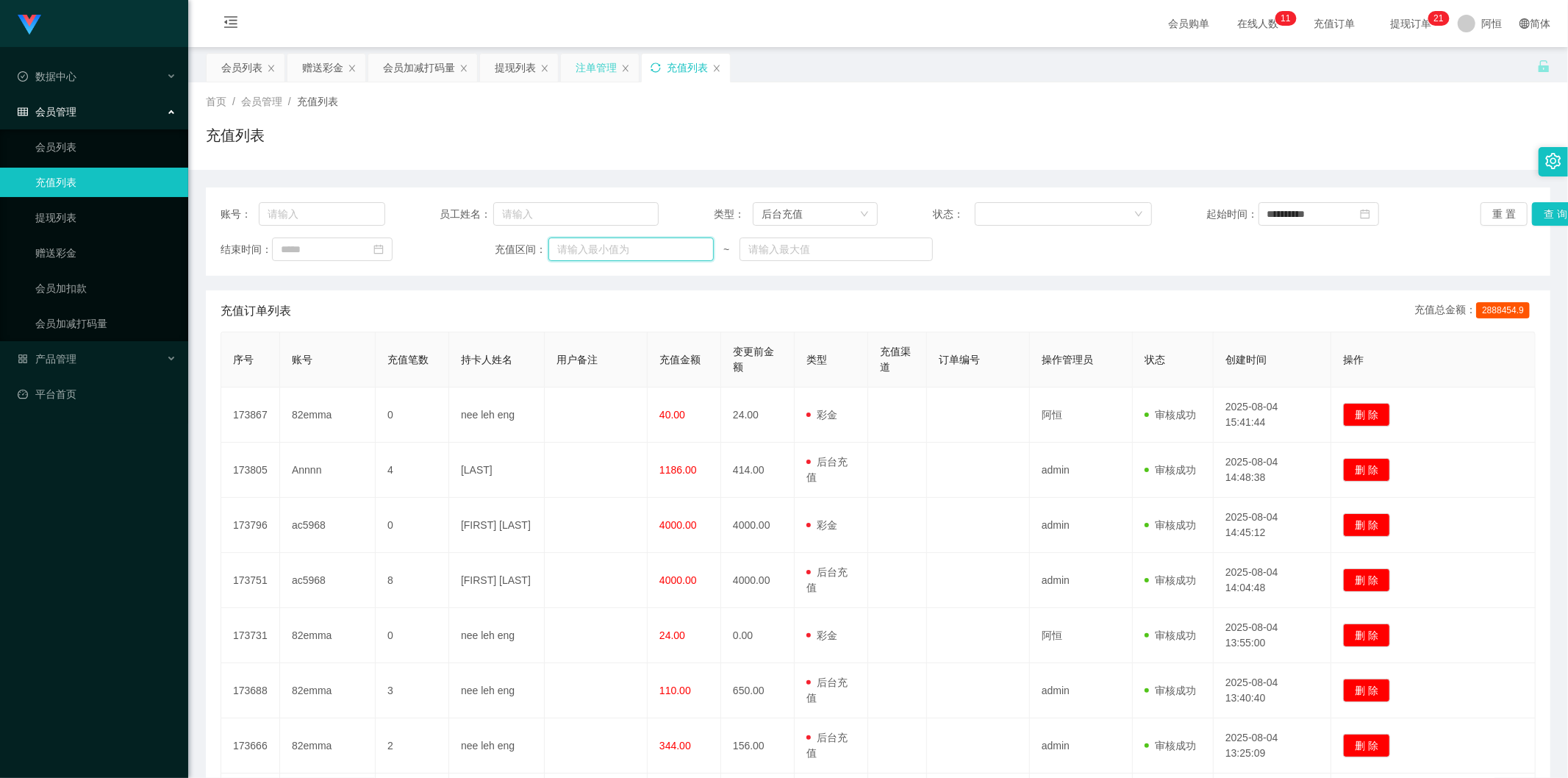 click at bounding box center [631, 249] 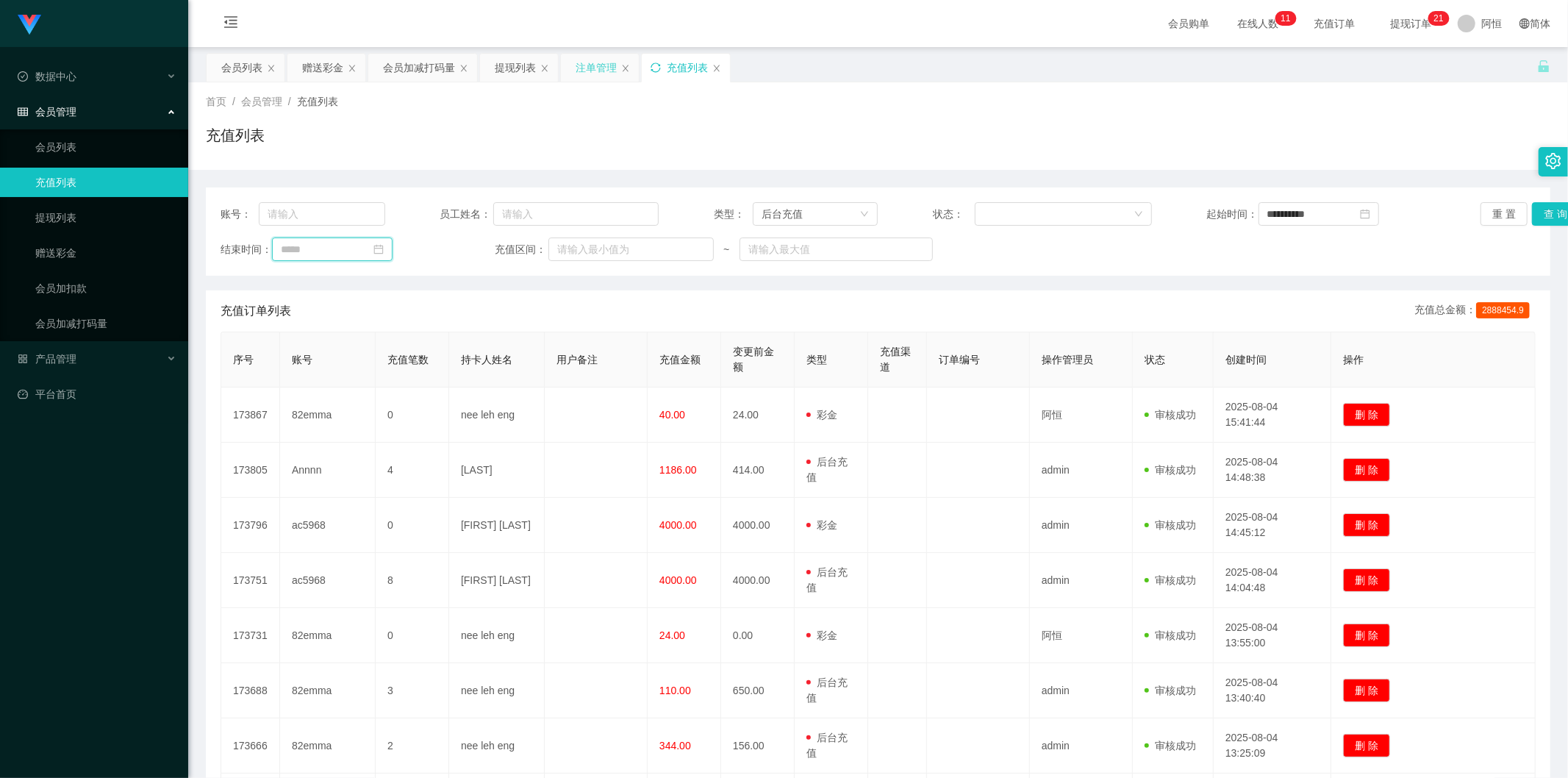 click at bounding box center [332, 249] 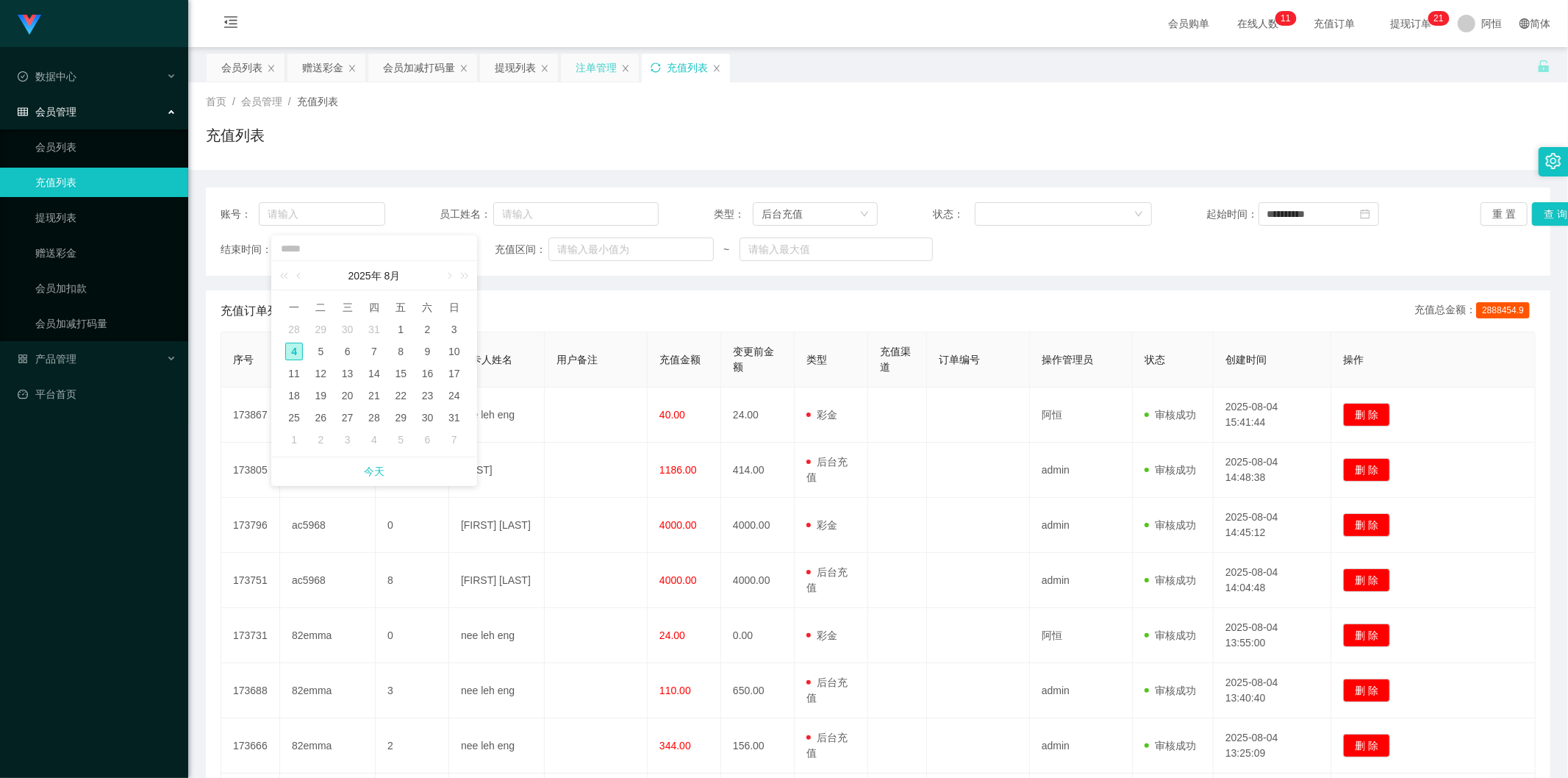 click on "今天" at bounding box center [374, 471] 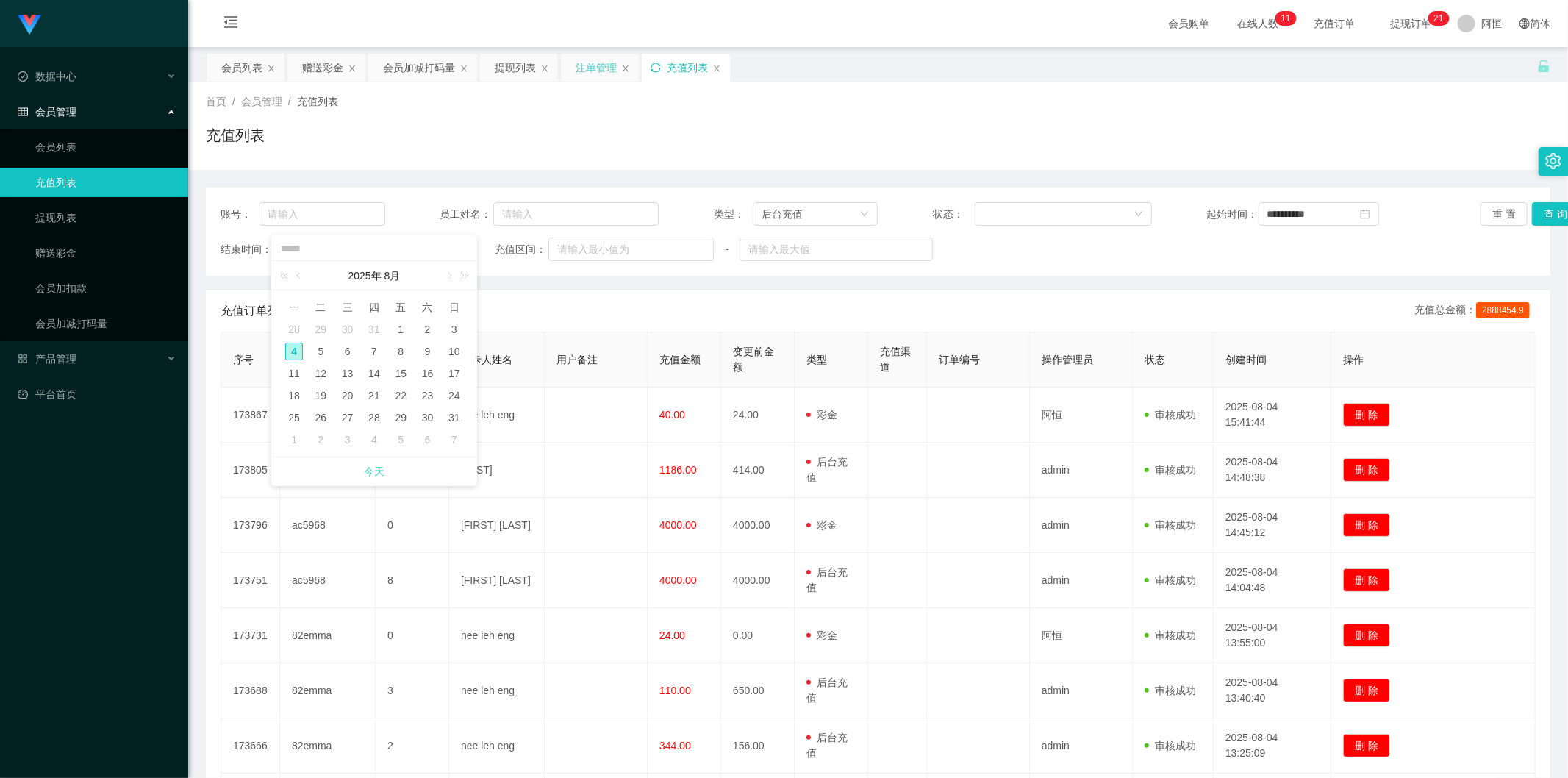 click on "今天" at bounding box center (374, 471) 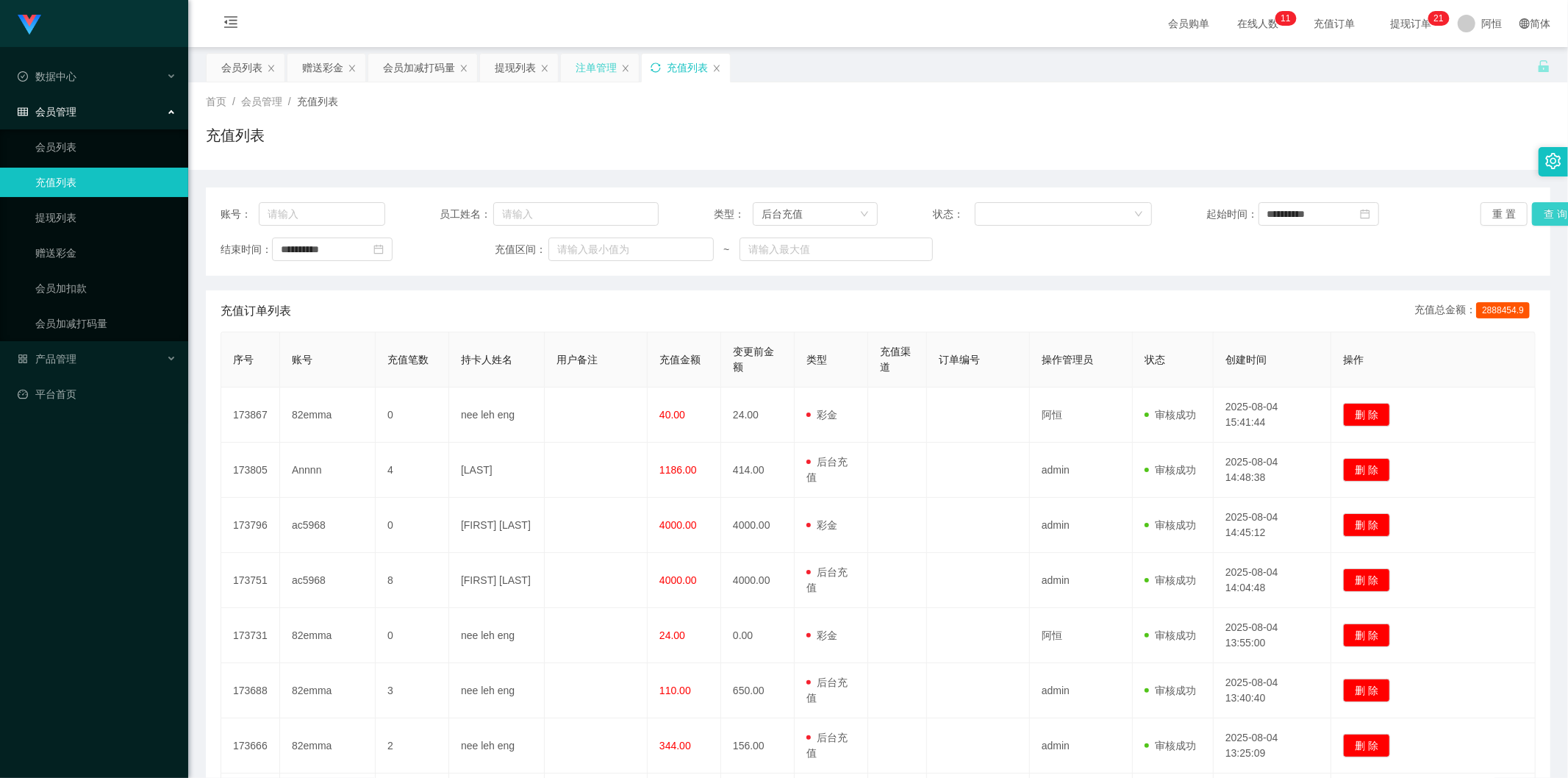 click on "查 询" at bounding box center [1556, 214] 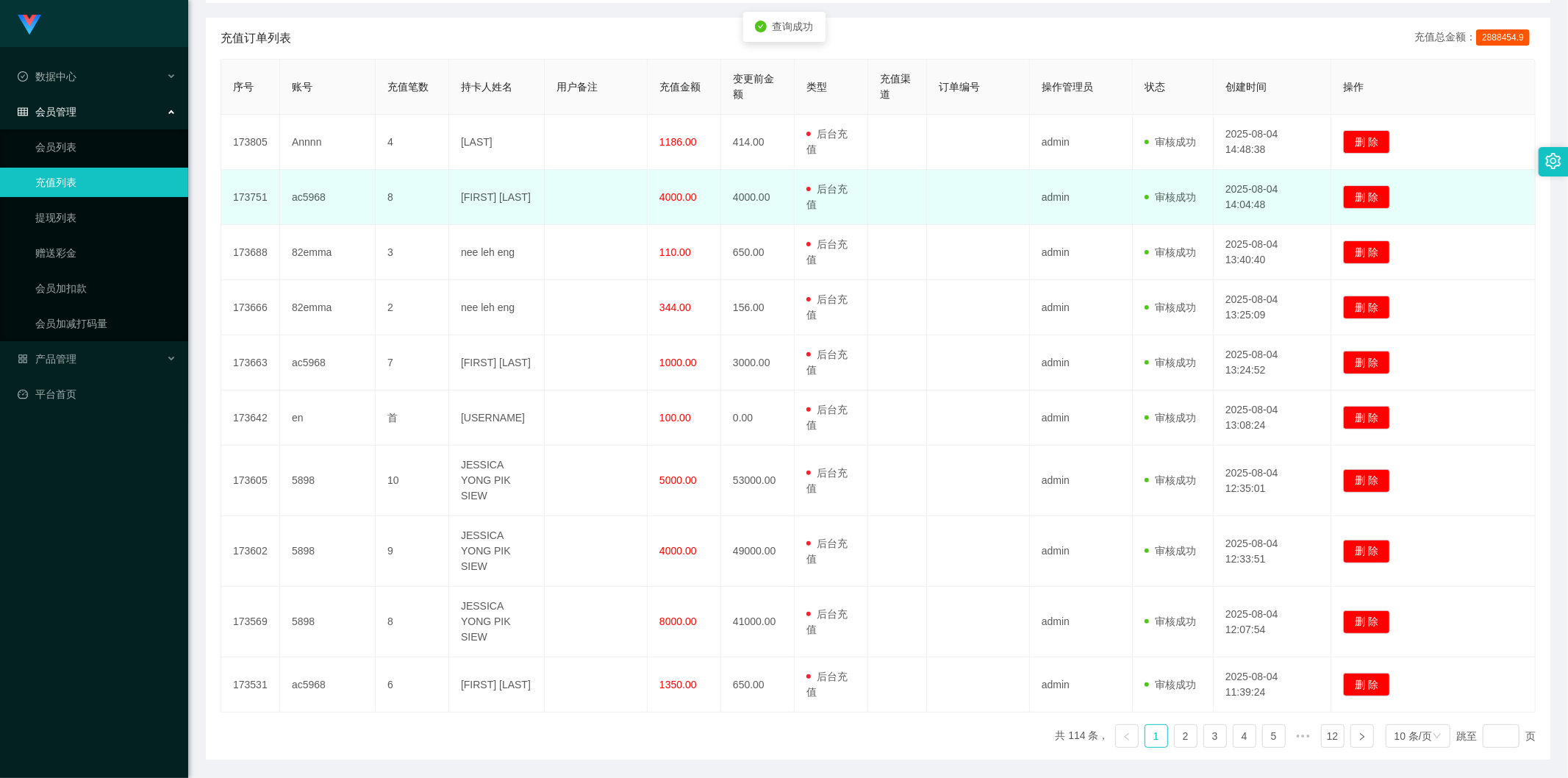 scroll, scrollTop: 276, scrollLeft: 0, axis: vertical 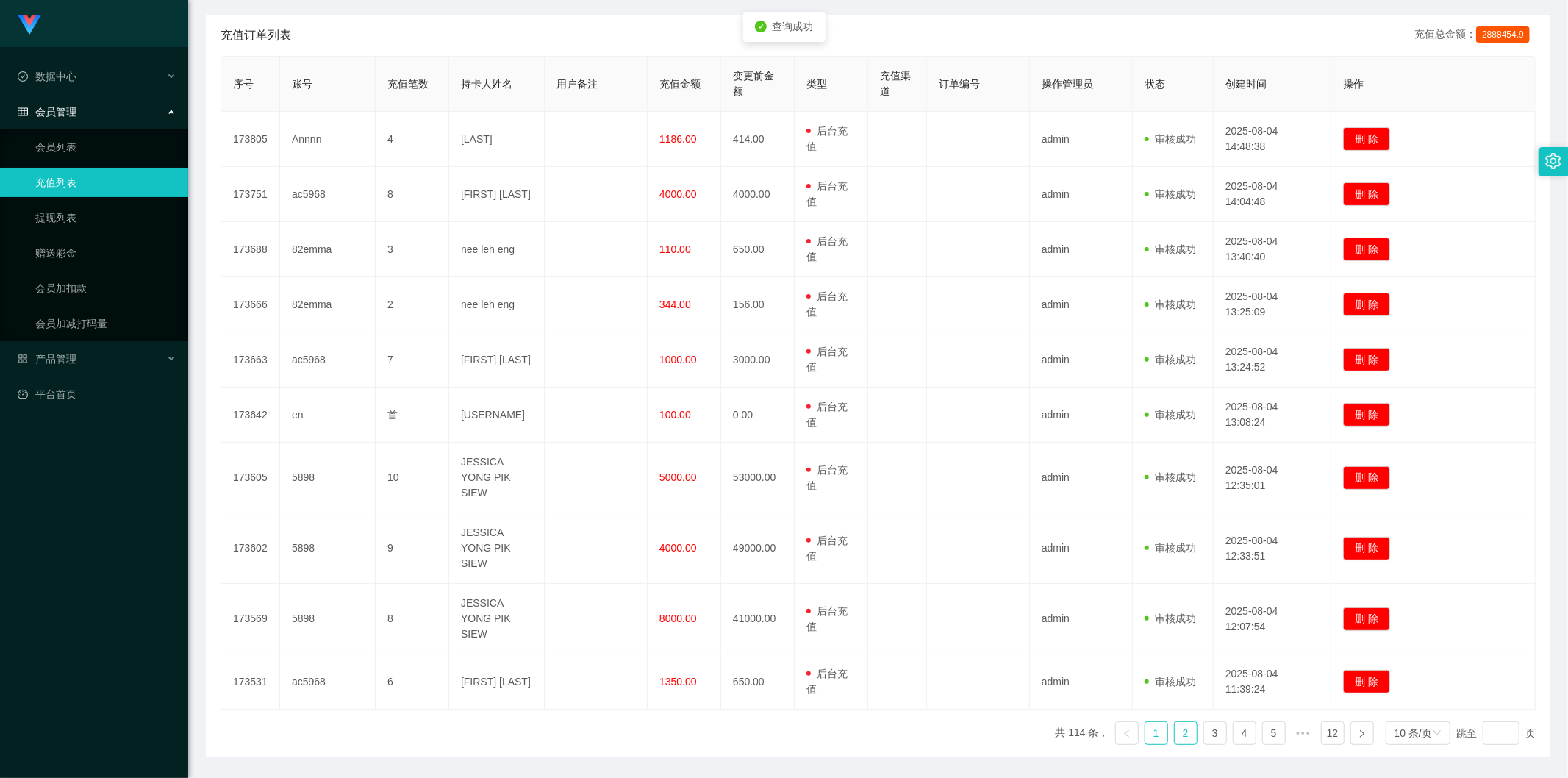 click on "2" at bounding box center [1186, 733] 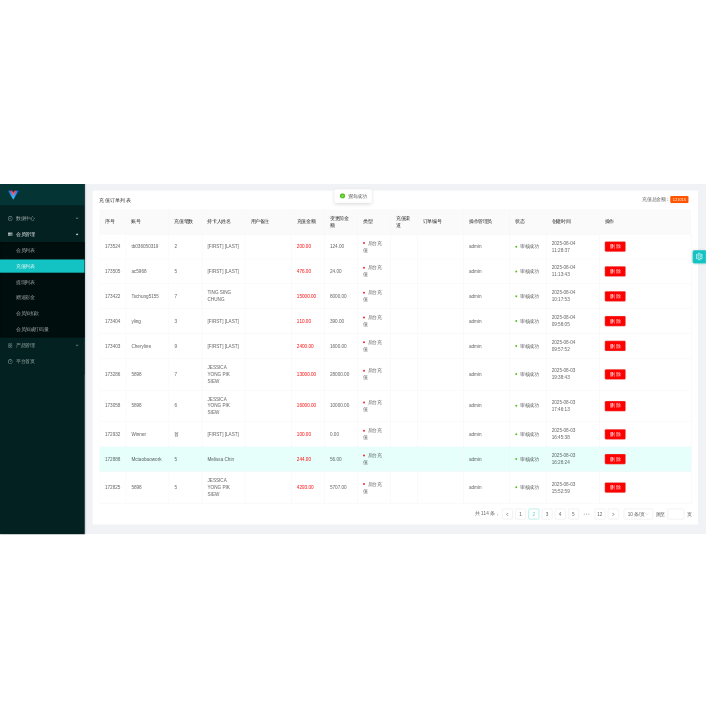 scroll, scrollTop: 0, scrollLeft: 0, axis: both 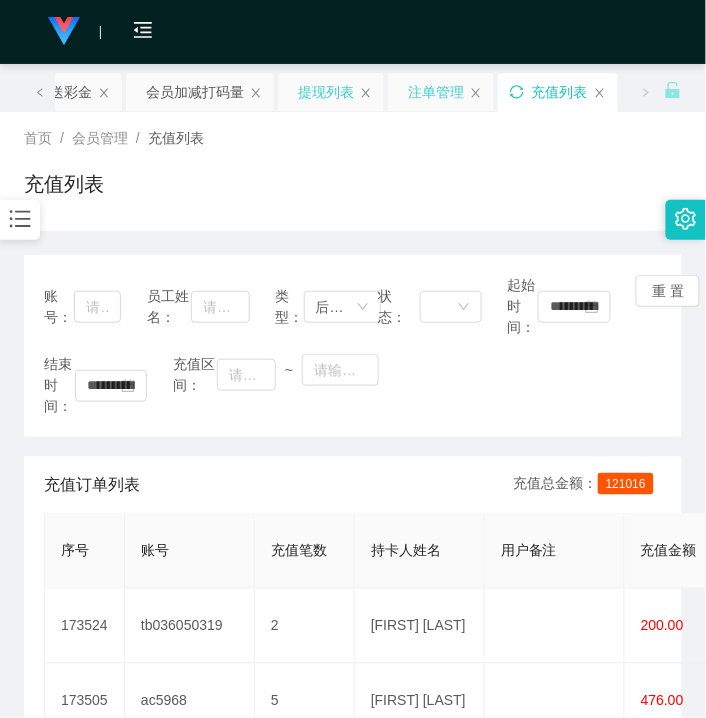 click on "提现列表" at bounding box center [326, 92] 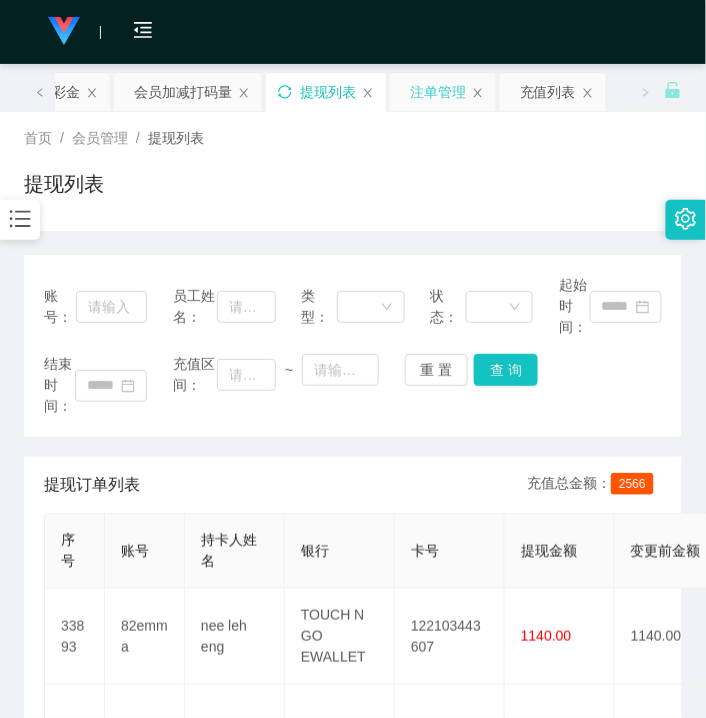 click 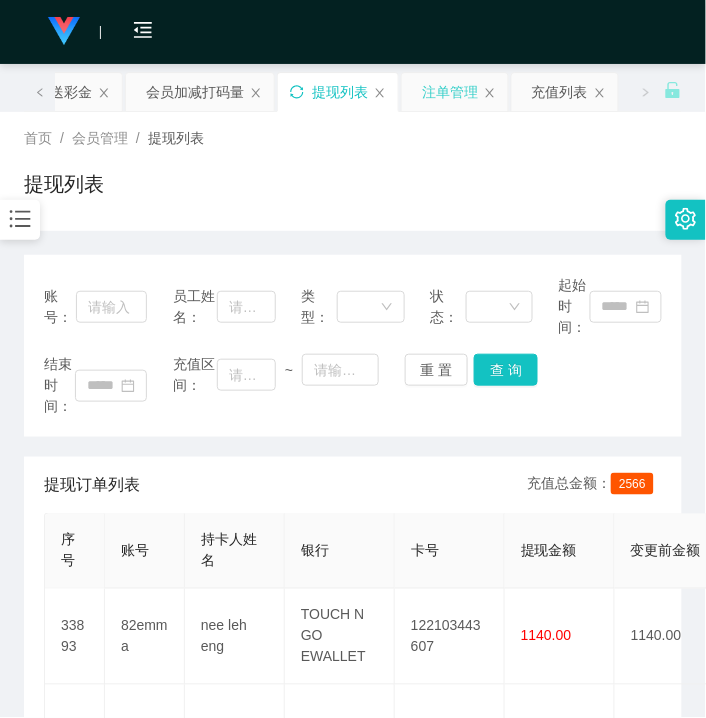 click 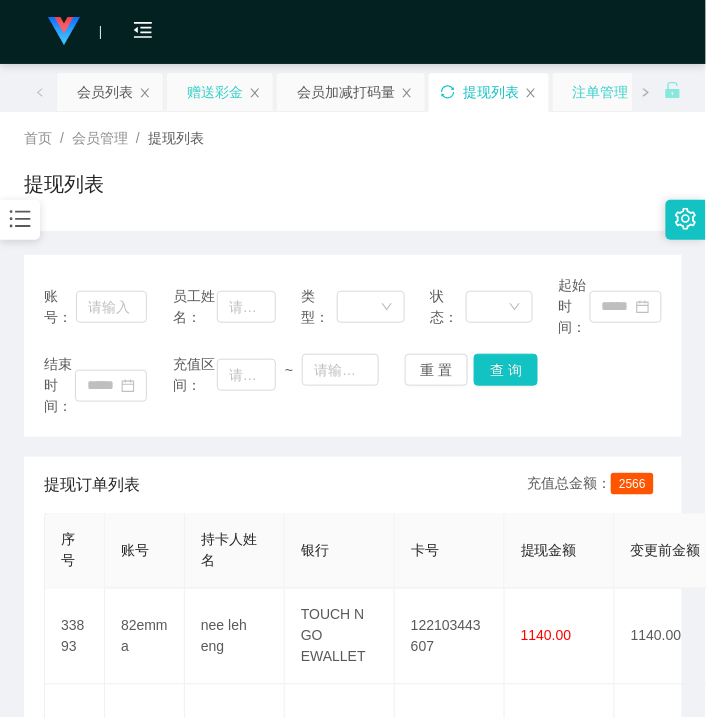 click on "赠送彩金" at bounding box center [215, 92] 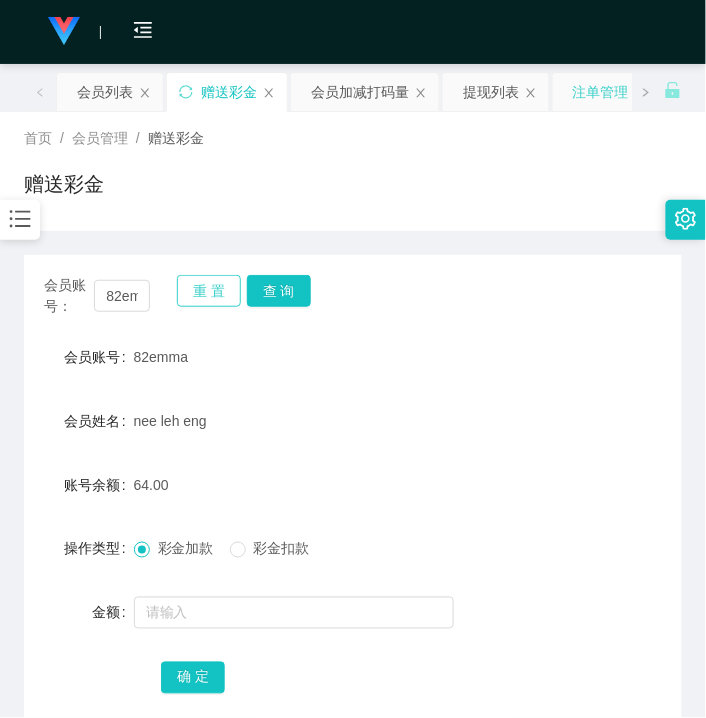 click on "重 置" at bounding box center (209, 291) 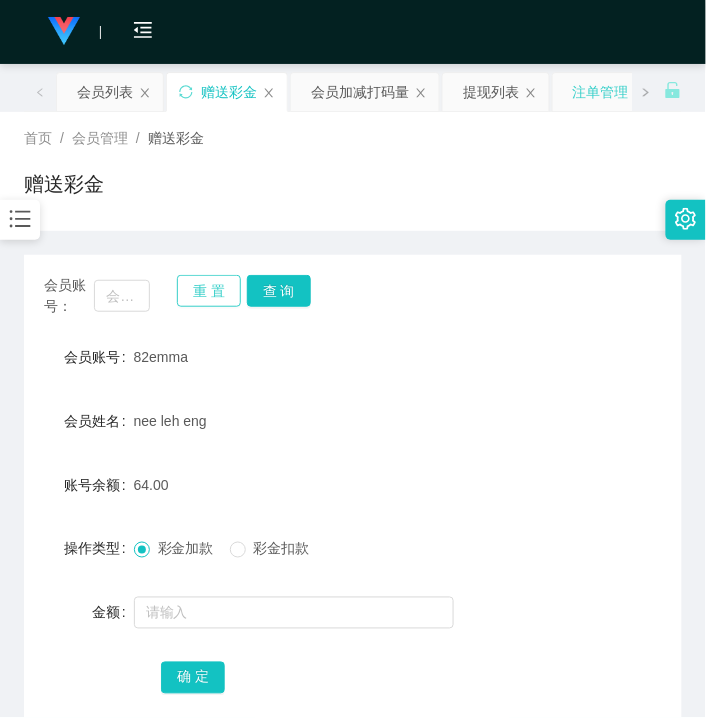 type 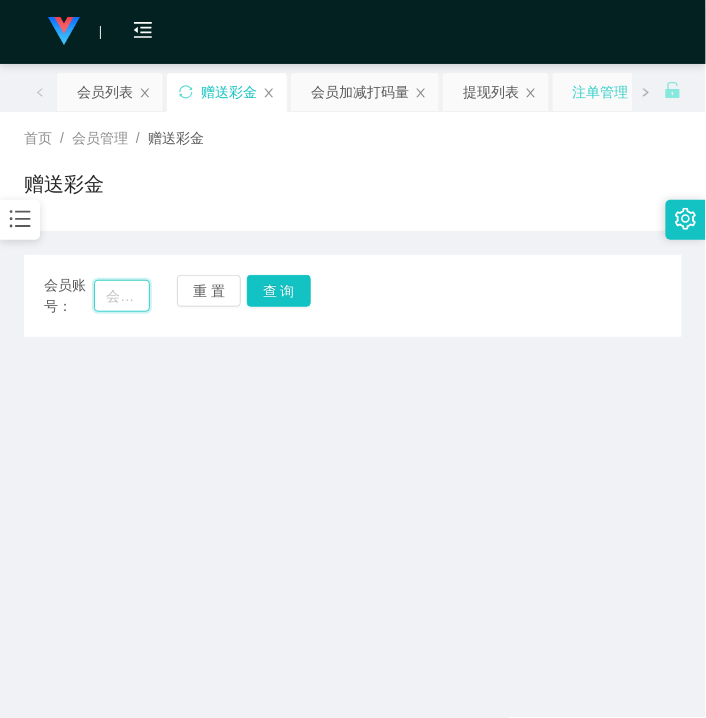 click at bounding box center (122, 296) 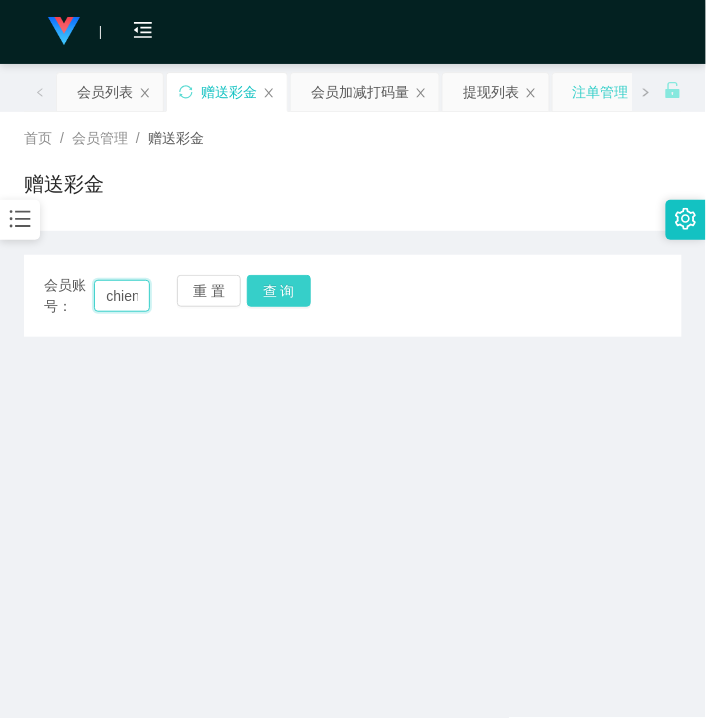 scroll, scrollTop: 0, scrollLeft: 27, axis: horizontal 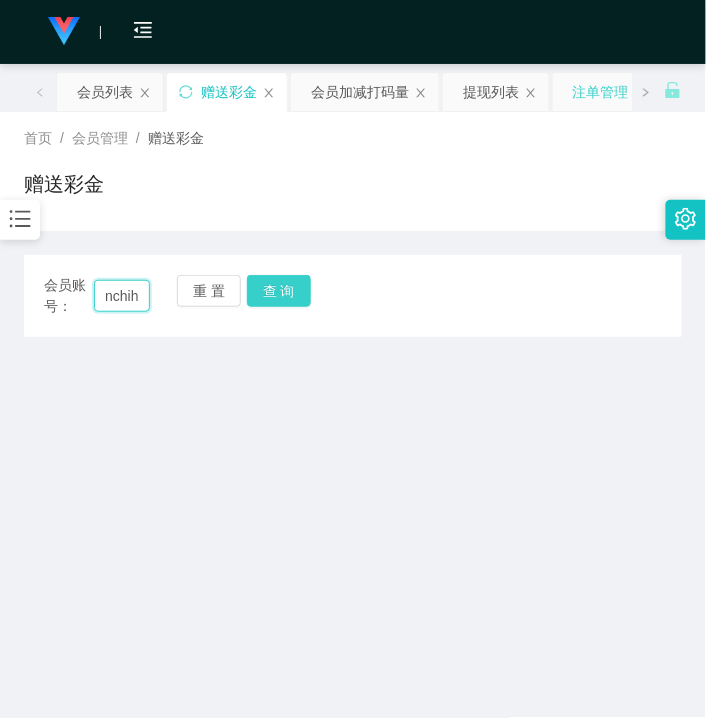 type on "chienchih" 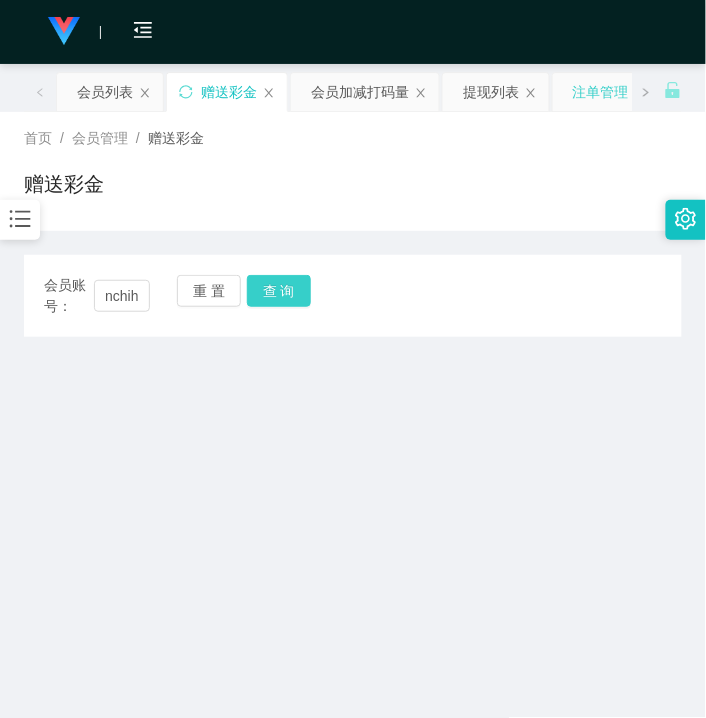 click on "查 询" at bounding box center [279, 291] 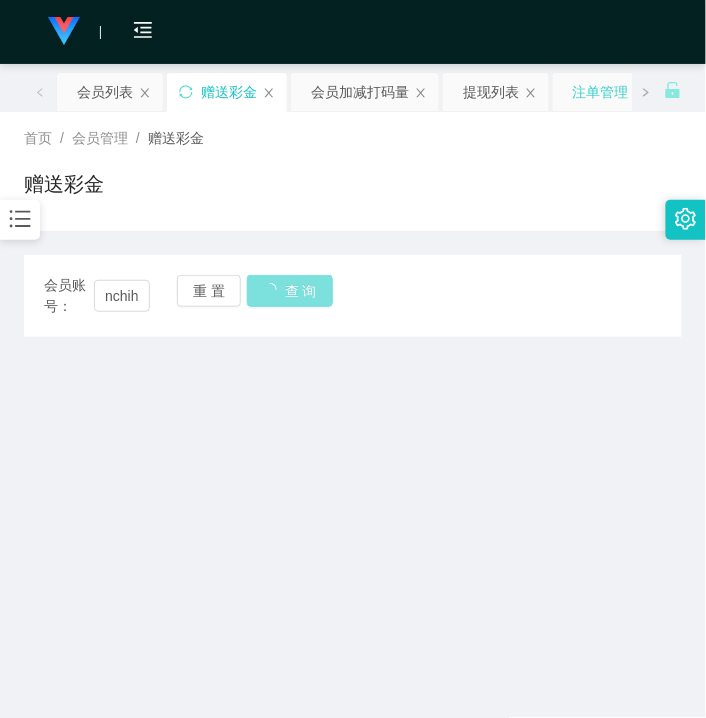 scroll, scrollTop: 0, scrollLeft: 0, axis: both 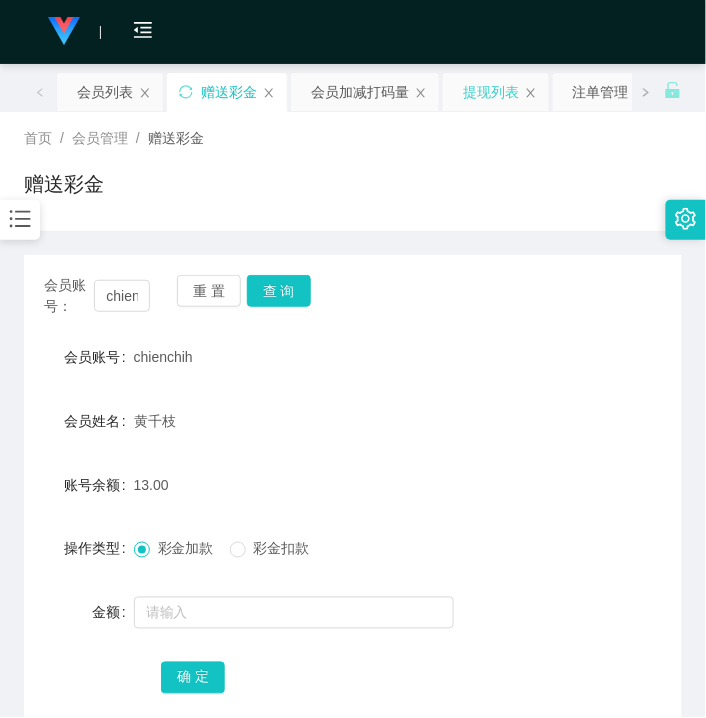 click on "提现列表" at bounding box center (491, 92) 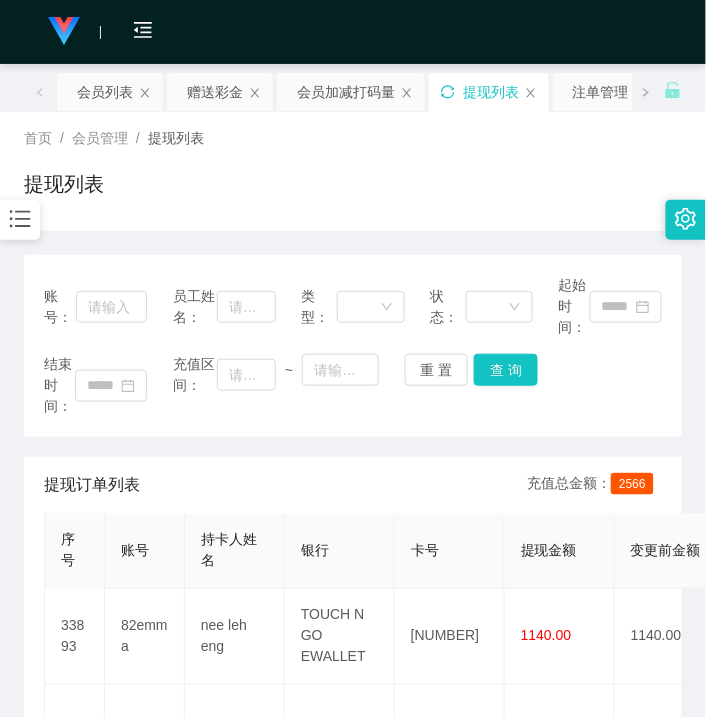 click 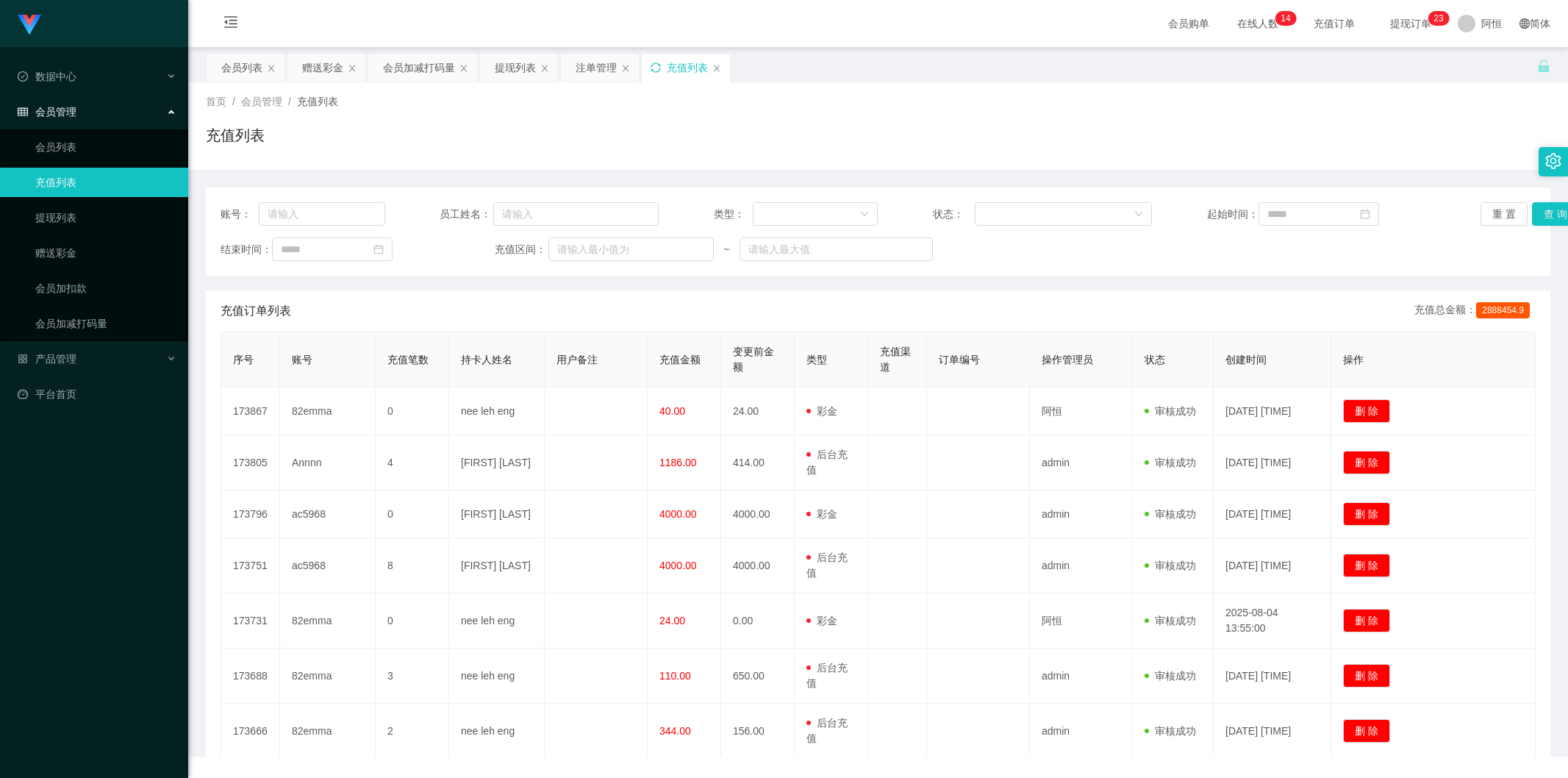 scroll, scrollTop: 0, scrollLeft: 0, axis: both 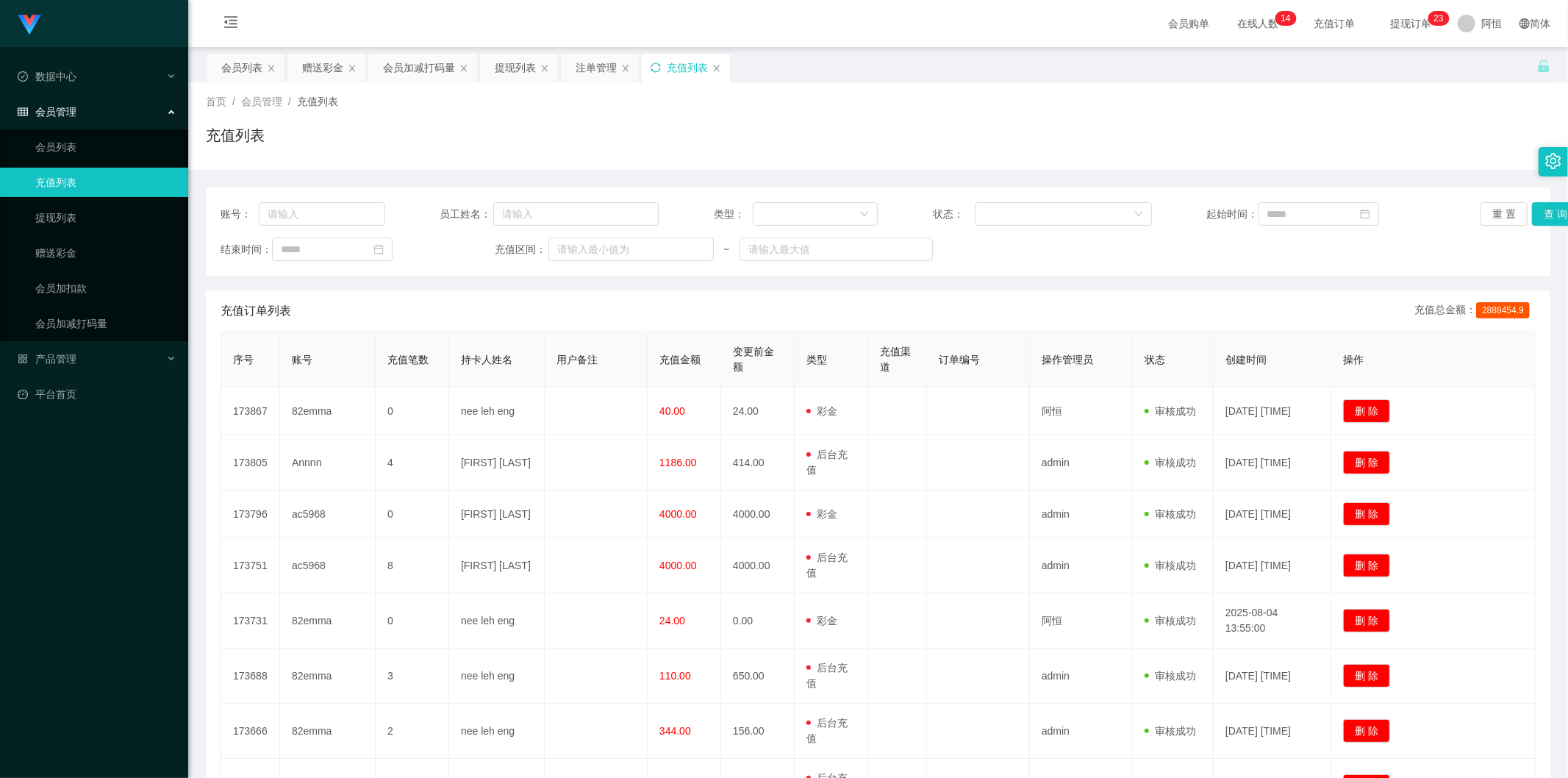 click 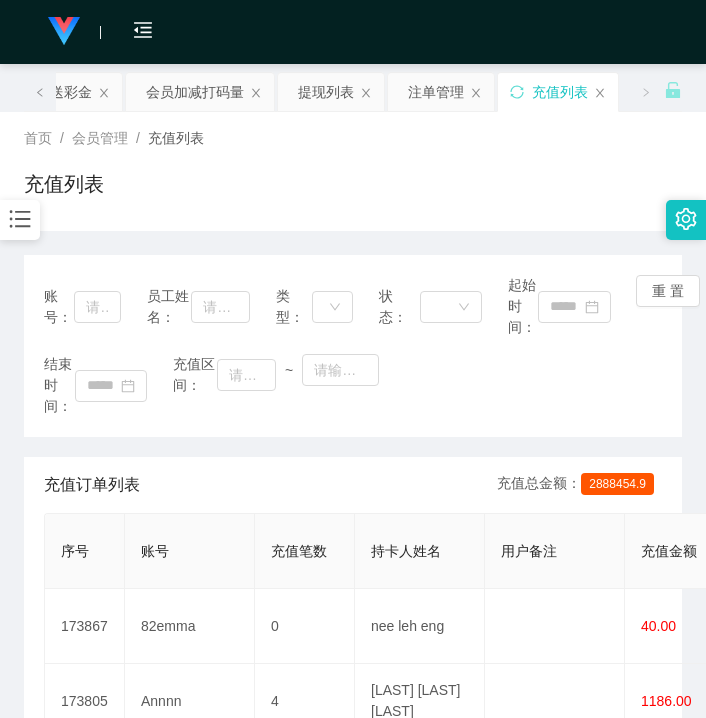 scroll, scrollTop: 0, scrollLeft: 0, axis: both 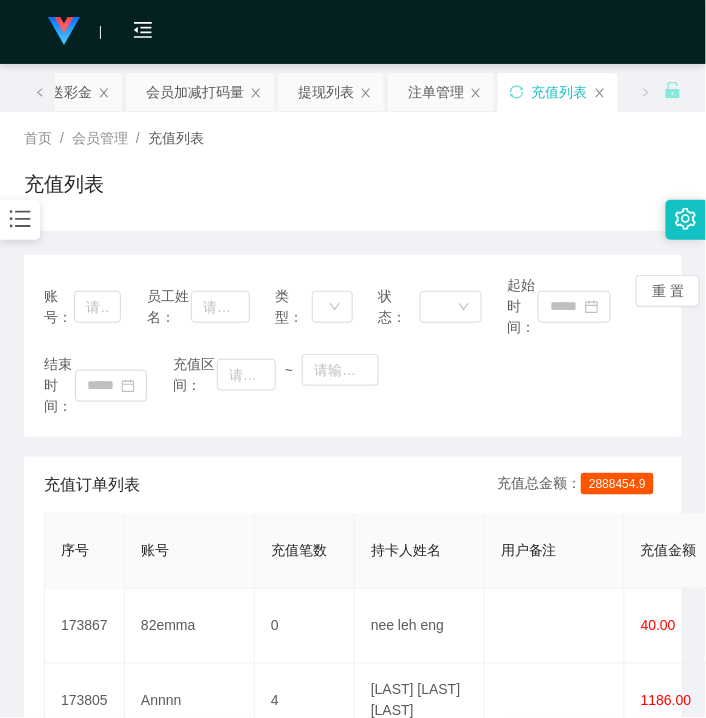 click on "充值列表" at bounding box center [353, 192] 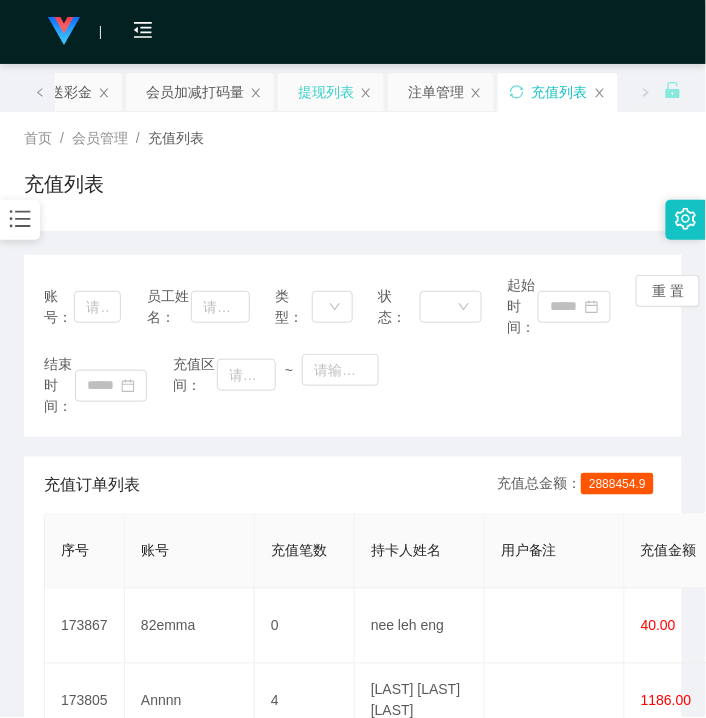 click on "提现列表" at bounding box center (326, 92) 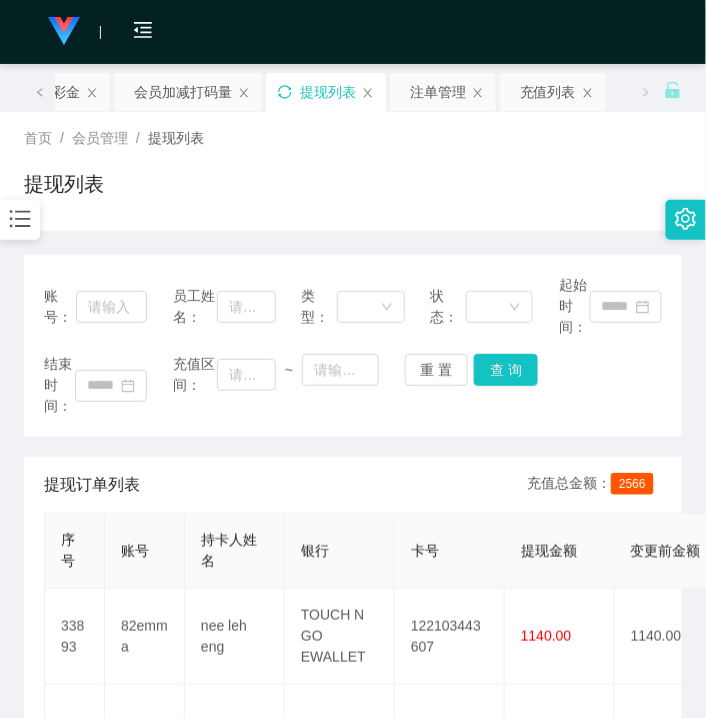 click on "提现列表" at bounding box center (326, 92) 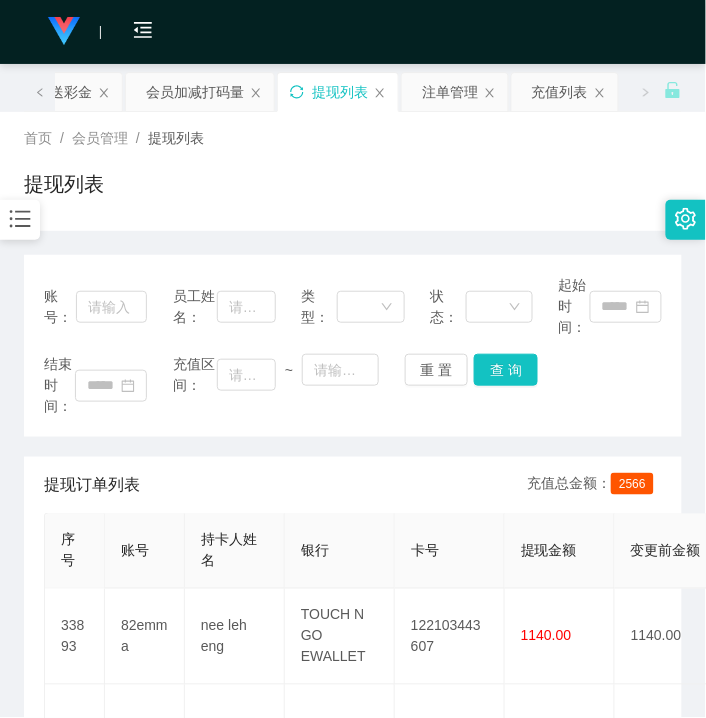 click 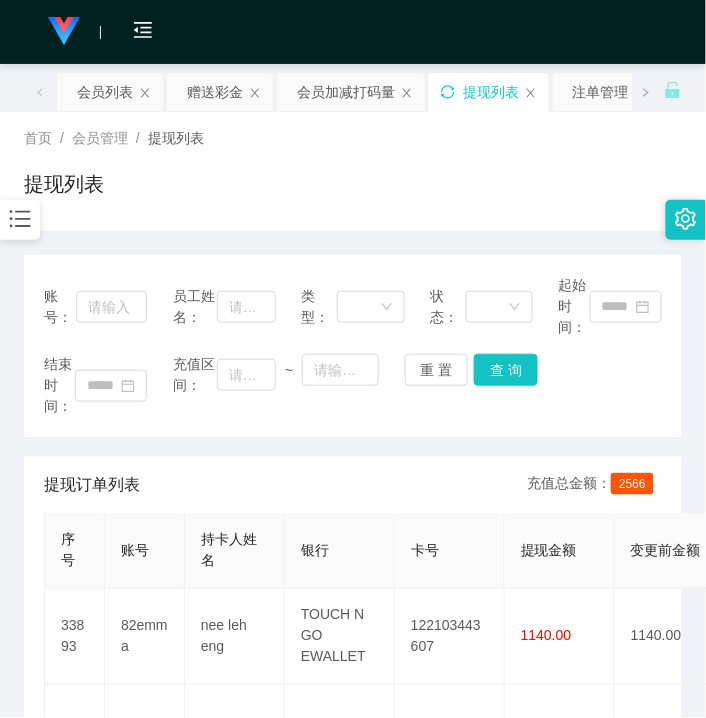 click on "首页 / 会员管理 / 提现列表 / 提现列表" at bounding box center [353, 171] 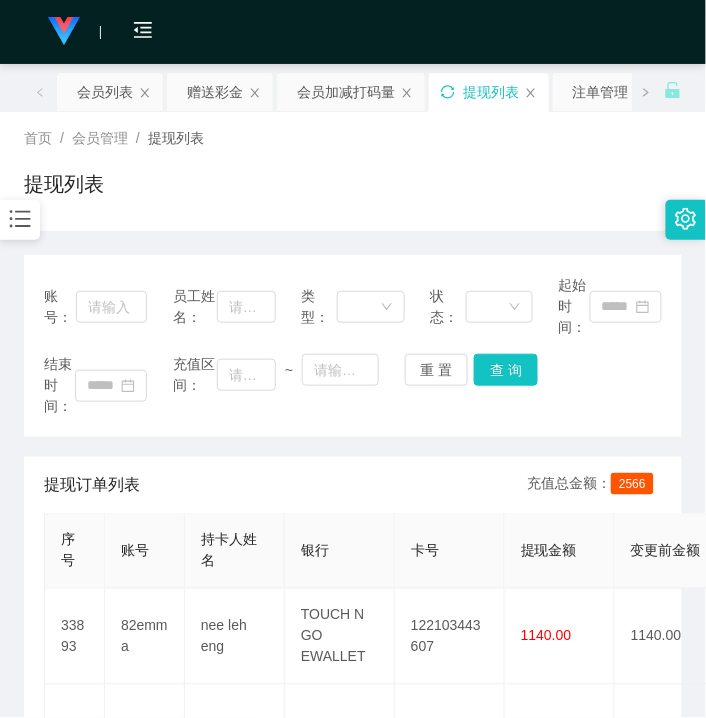 click 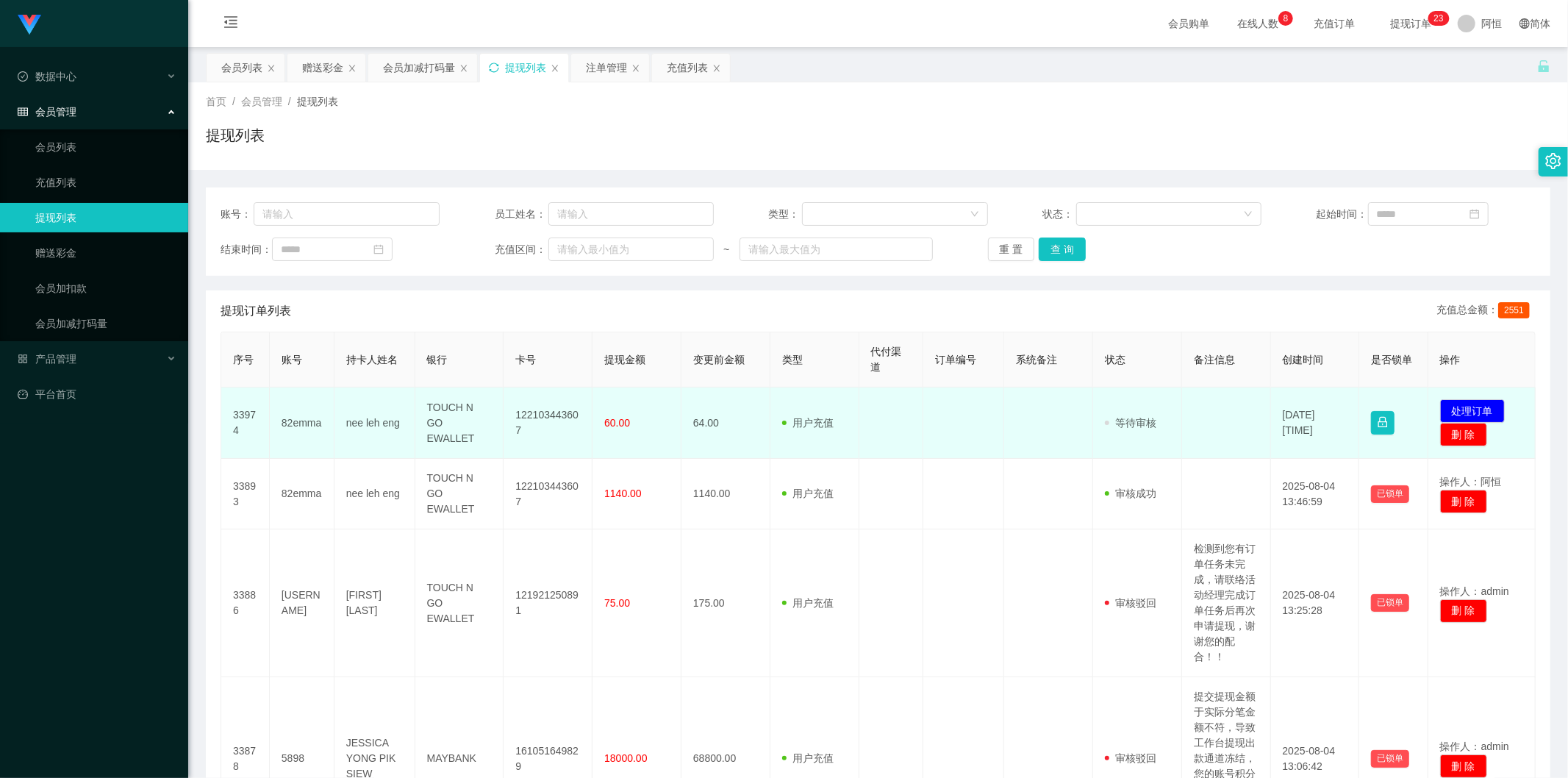 click on "122103443607" at bounding box center (548, 423) 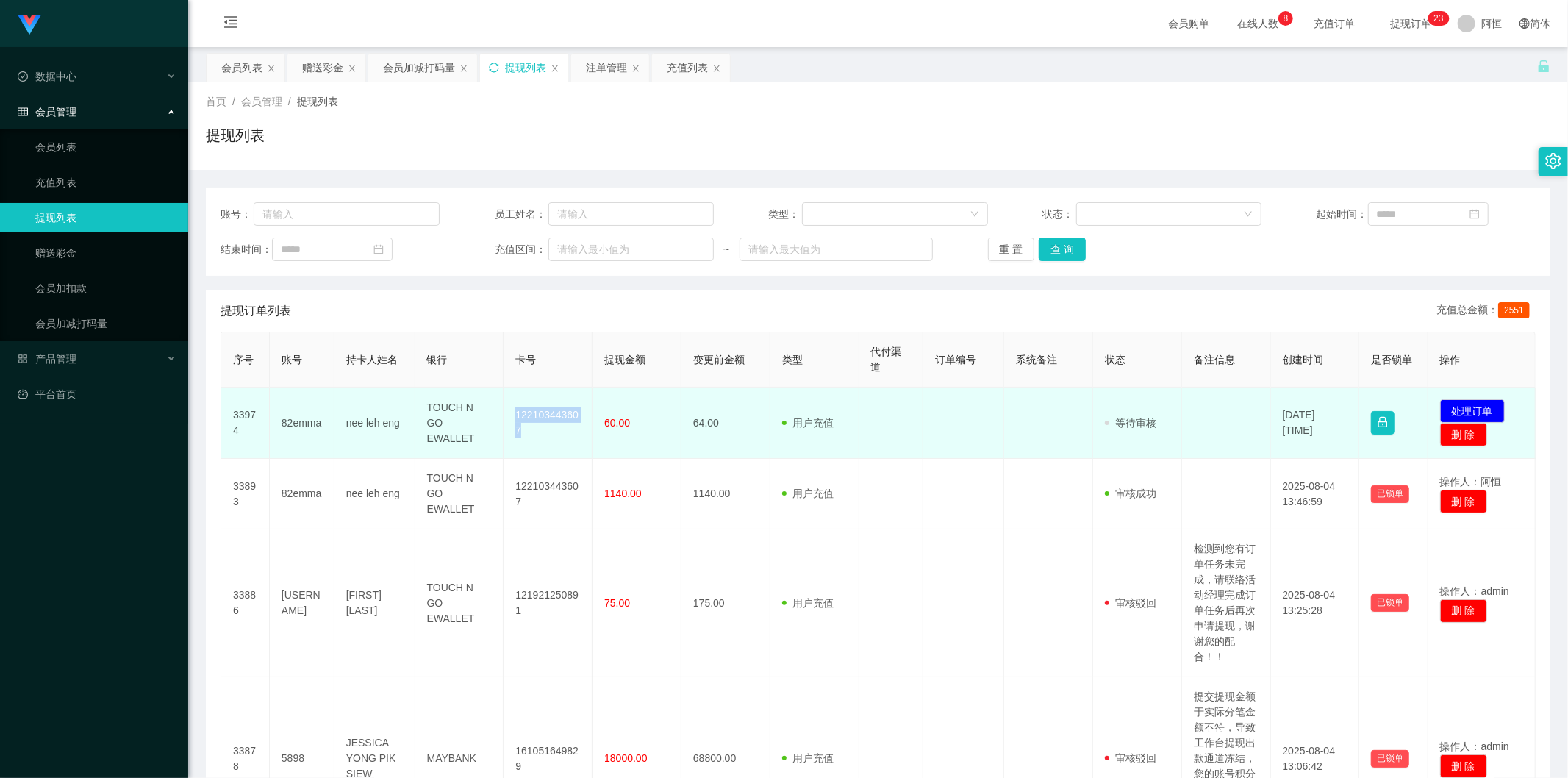 click on "122103443607" at bounding box center (548, 423) 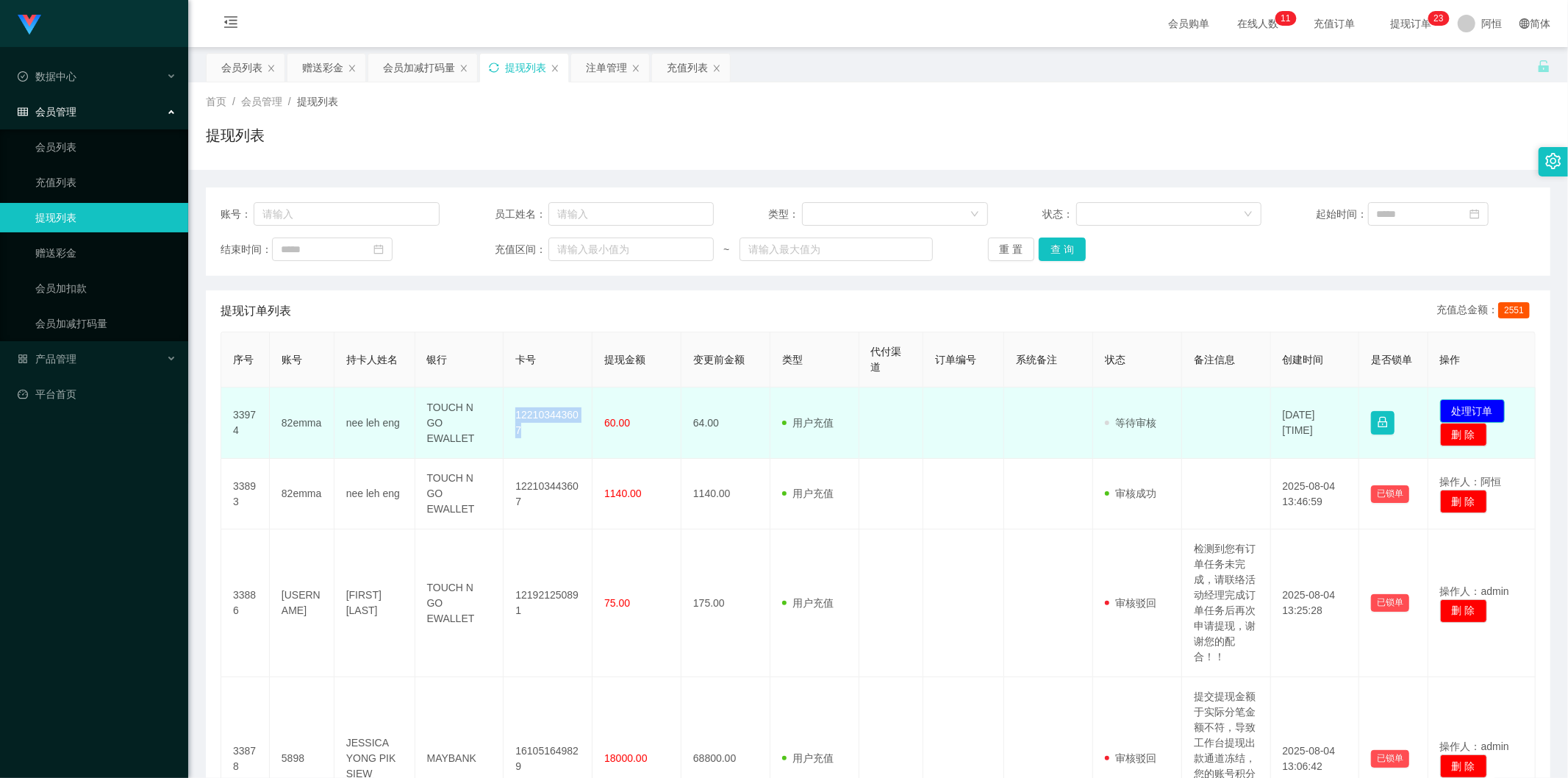 click on "处理订单" at bounding box center (1472, 411) 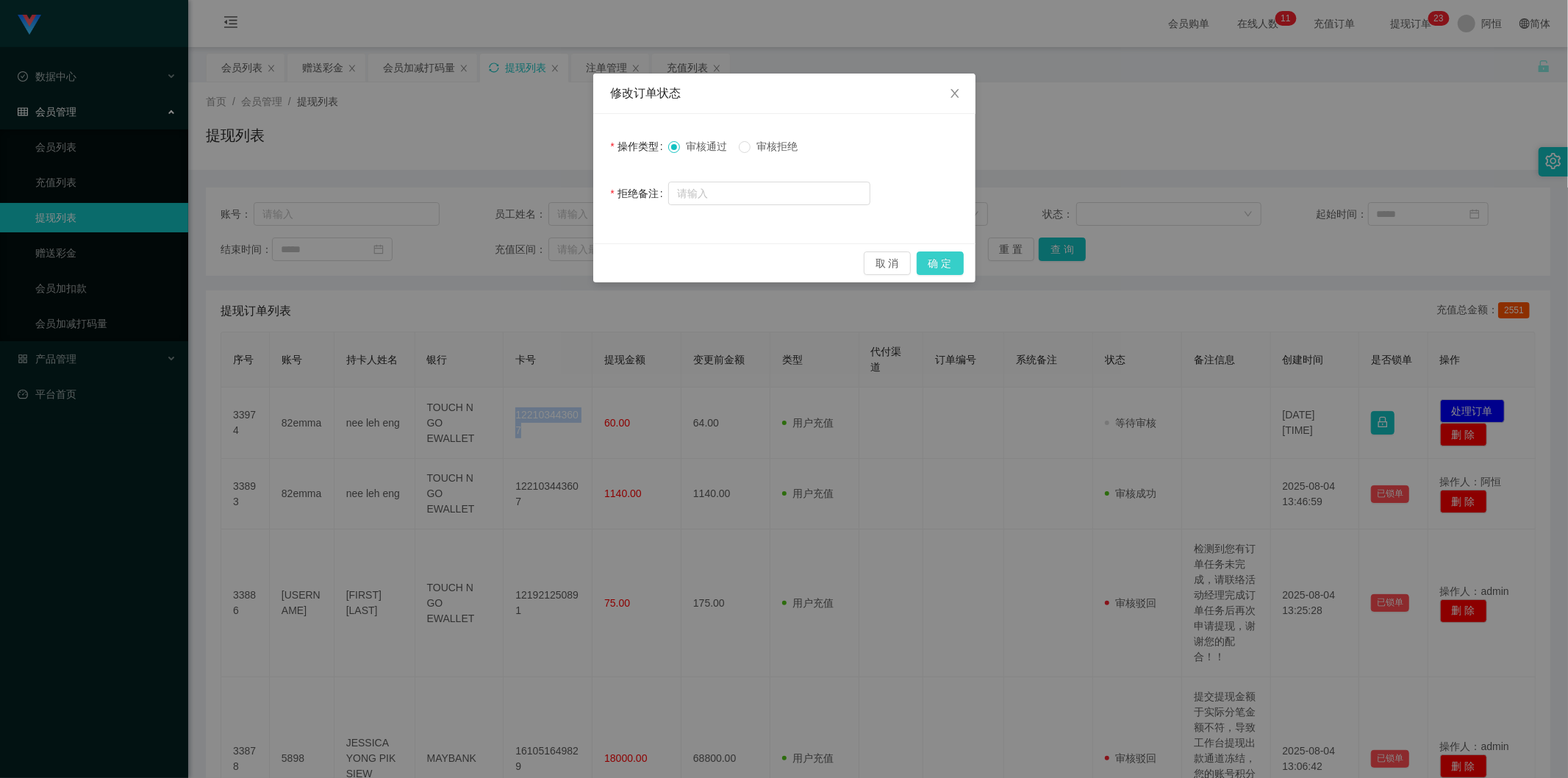 click on "确 定" at bounding box center (940, 263) 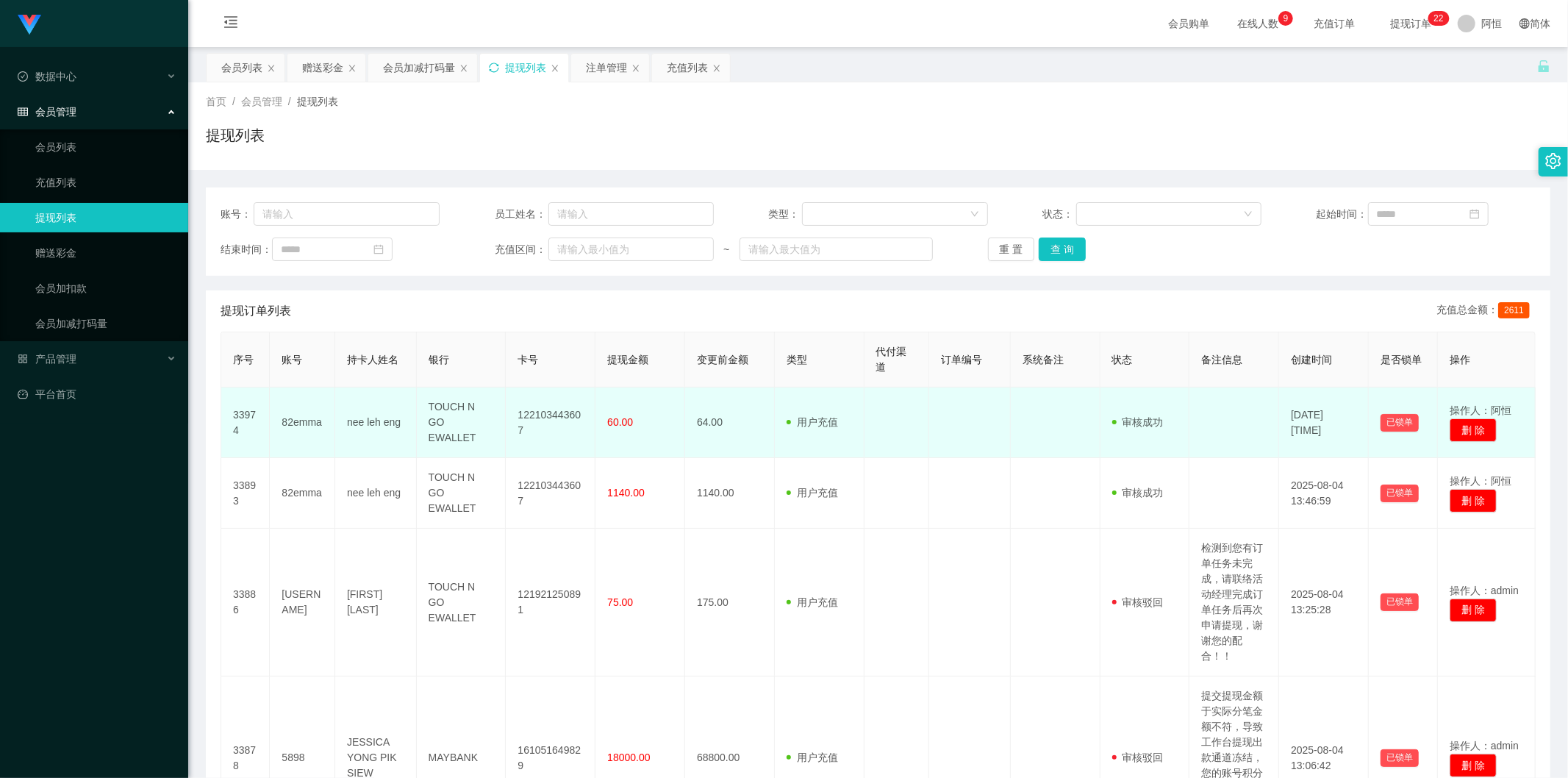 click on "60.00" at bounding box center (620, 422) 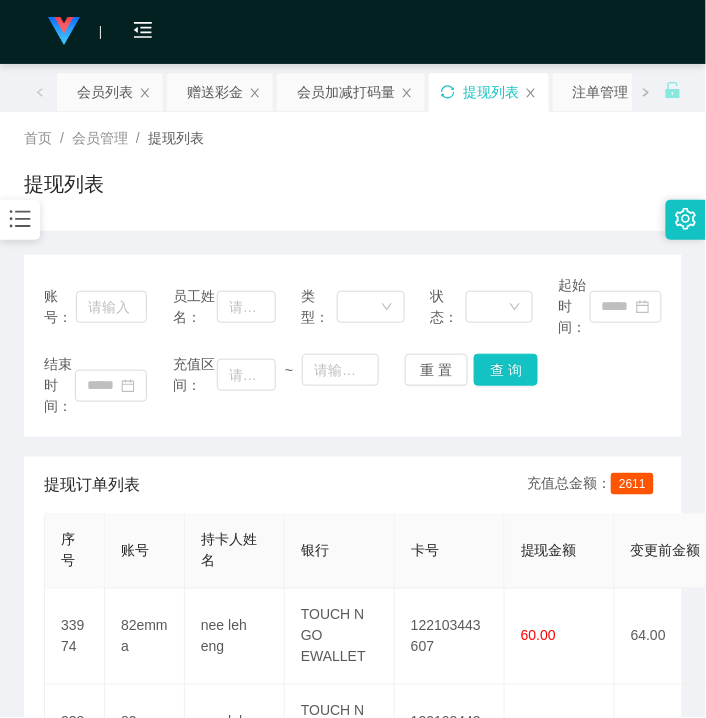 click 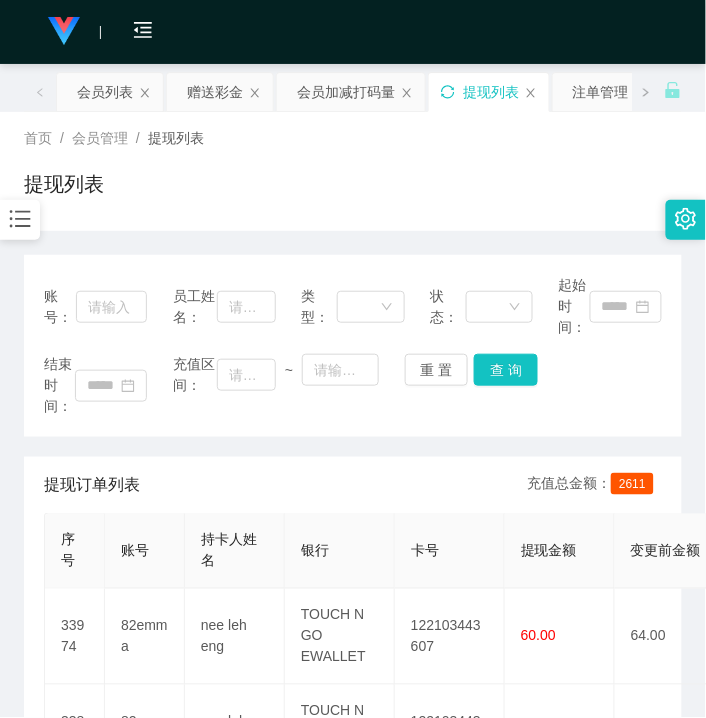 click 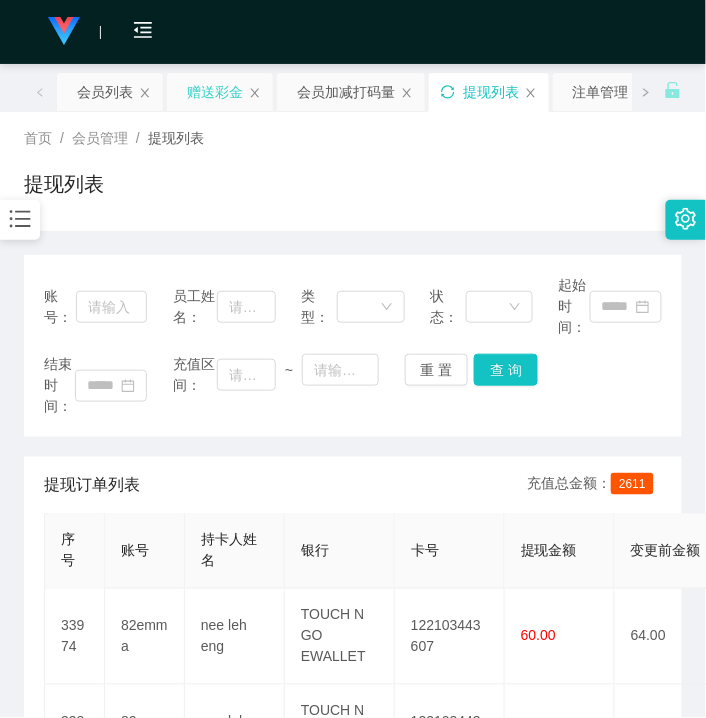 click on "赠送彩金" at bounding box center [215, 92] 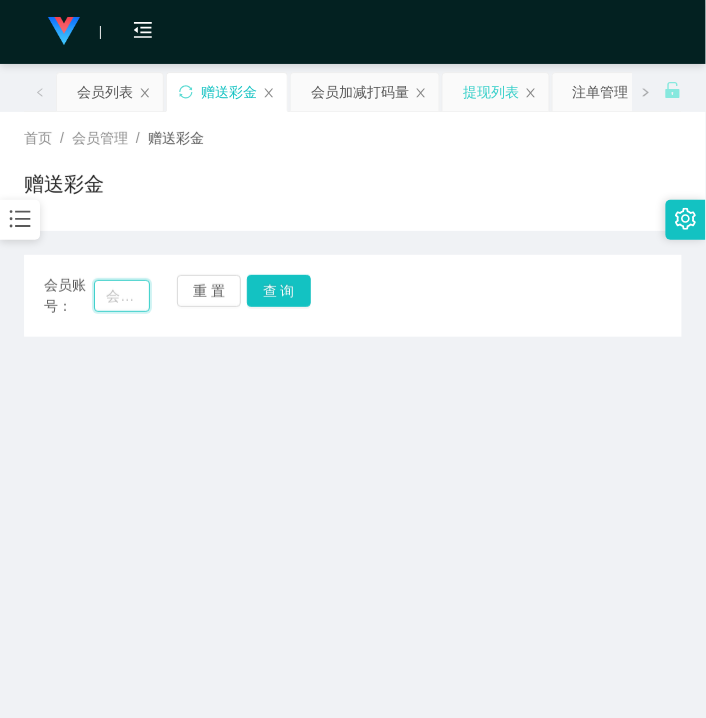 click at bounding box center [122, 296] 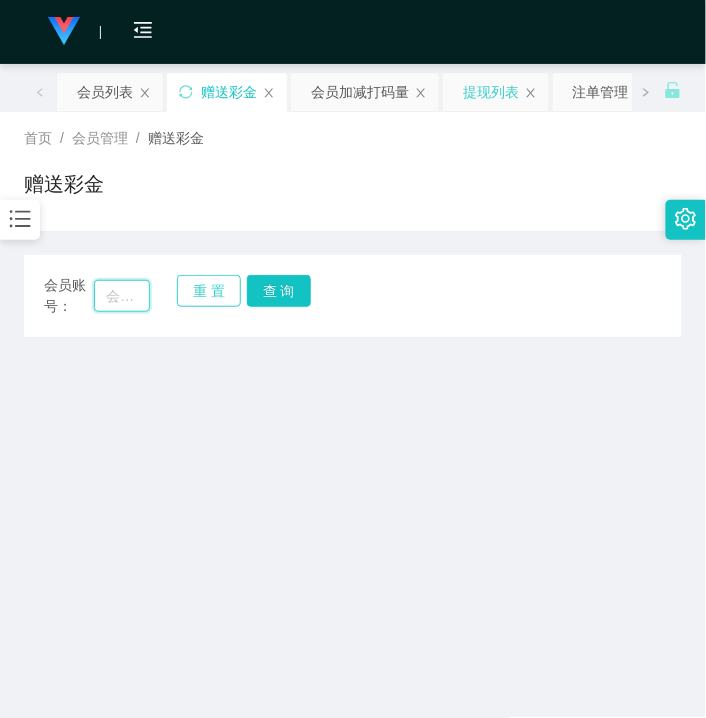 paste on "[USERNAME]" 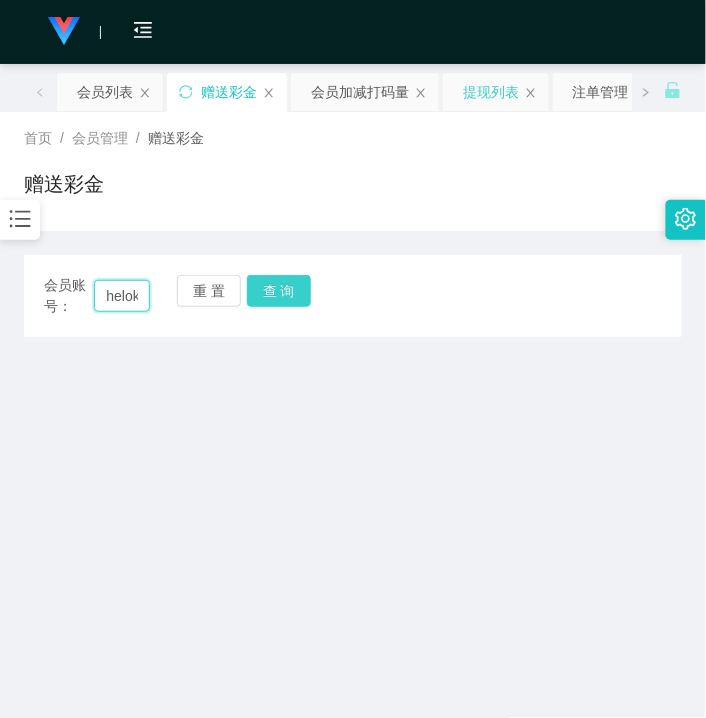 scroll, scrollTop: 0, scrollLeft: 37, axis: horizontal 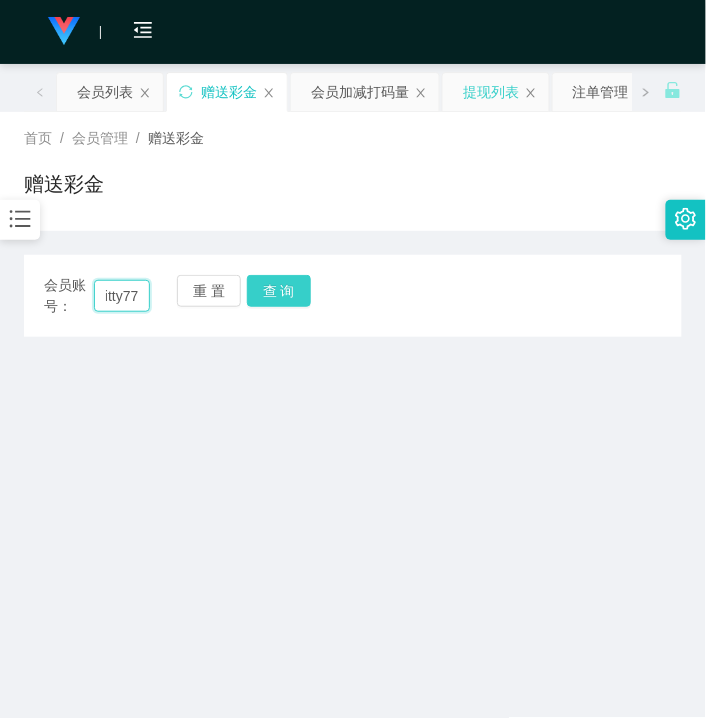 type on "[USERNAME]" 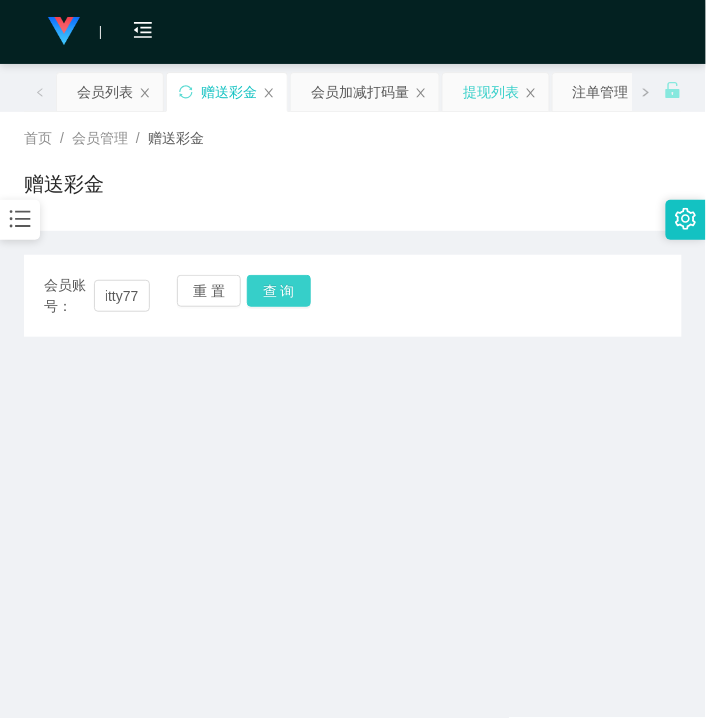 drag, startPoint x: 285, startPoint y: 288, endPoint x: 282, endPoint y: 330, distance: 42.107006 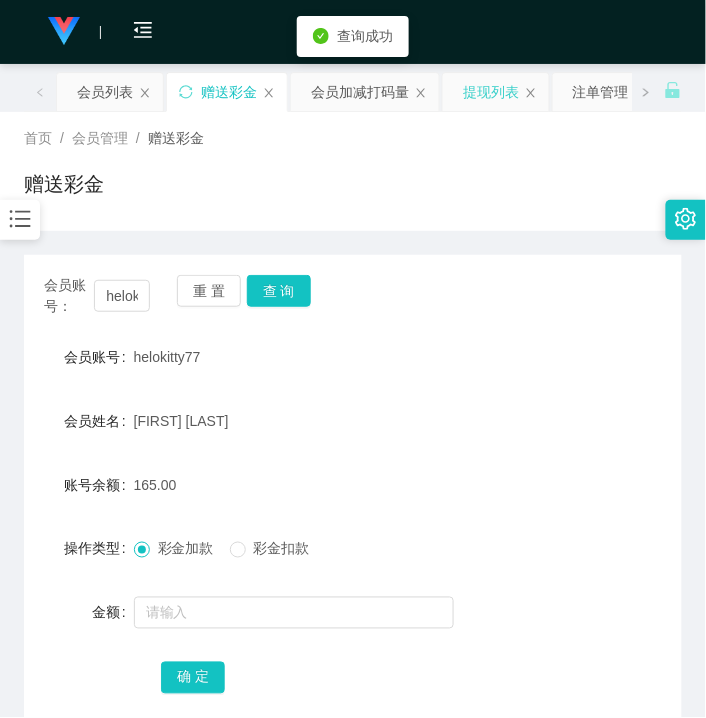 click on "提现列表" at bounding box center (491, 92) 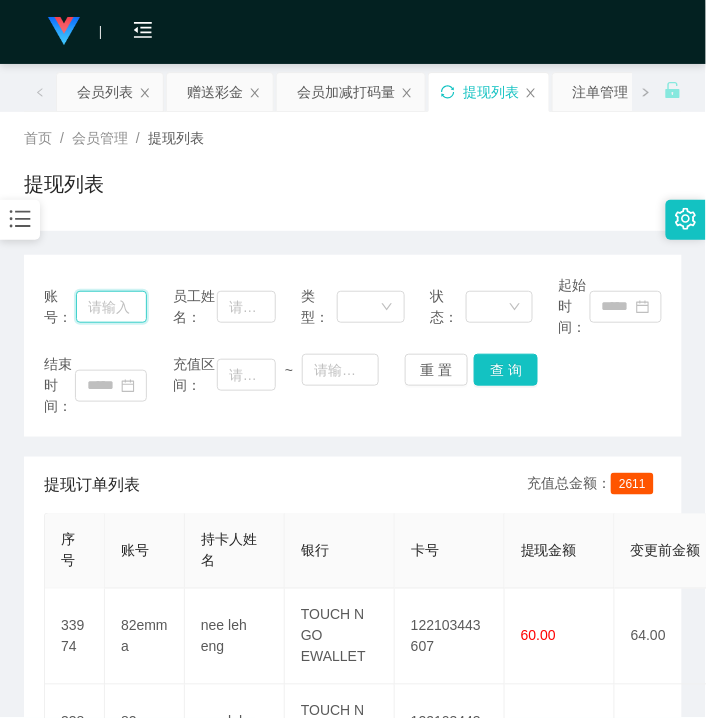 drag, startPoint x: 115, startPoint y: 298, endPoint x: 274, endPoint y: 324, distance: 161.11176 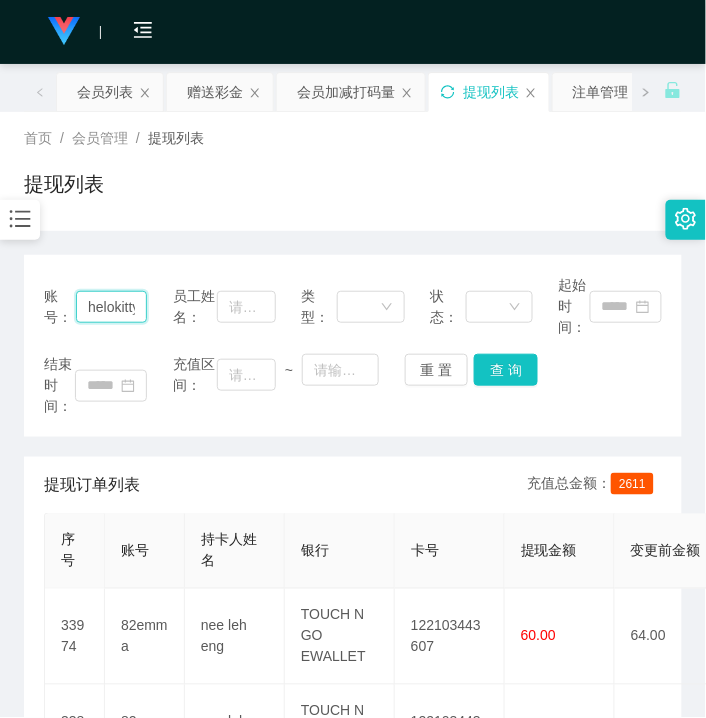 scroll, scrollTop: 0, scrollLeft: 23, axis: horizontal 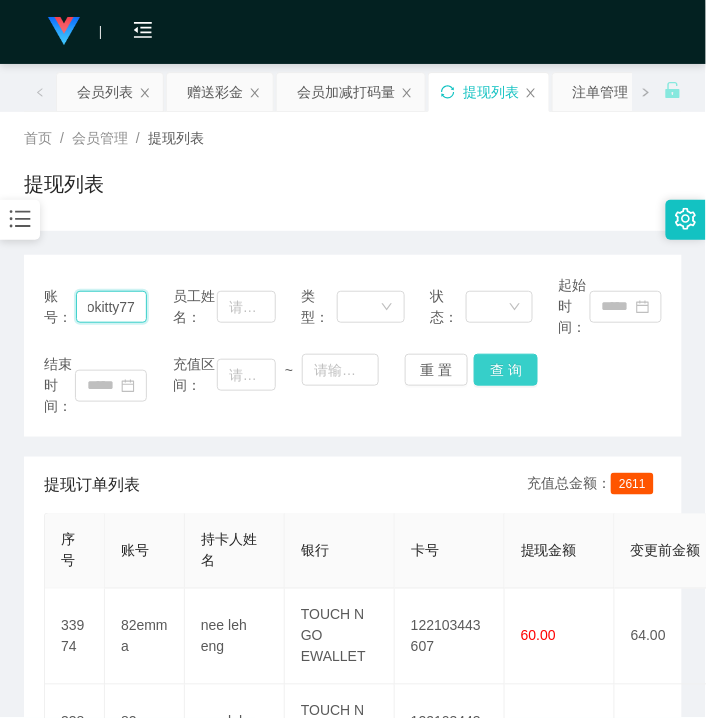 type on "[USERNAME]" 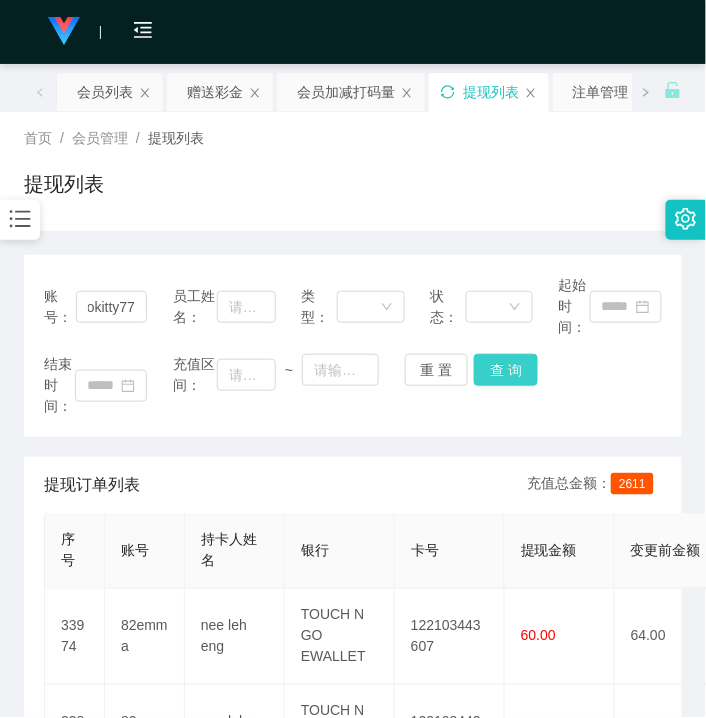 drag, startPoint x: 475, startPoint y: 364, endPoint x: 475, endPoint y: 376, distance: 12 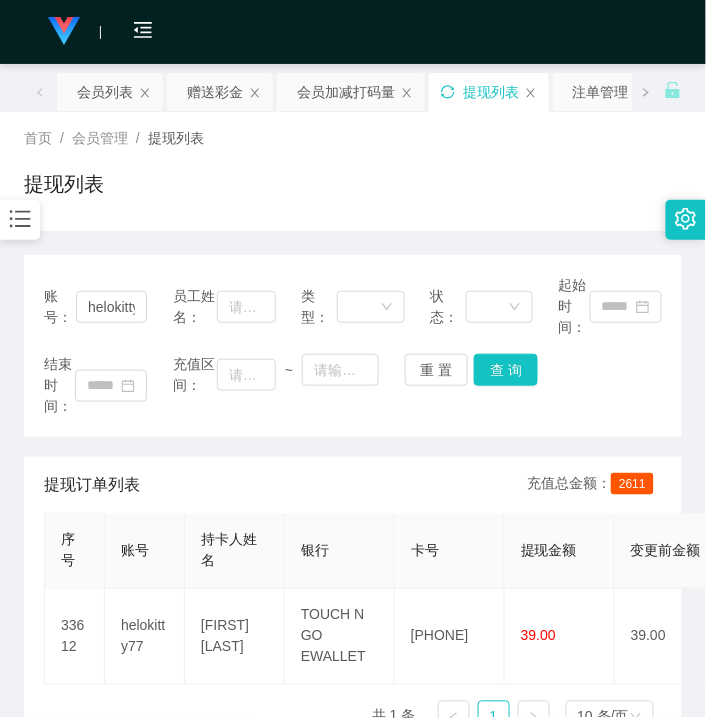 drag, startPoint x: 203, startPoint y: 195, endPoint x: 205, endPoint y: 180, distance: 15.132746 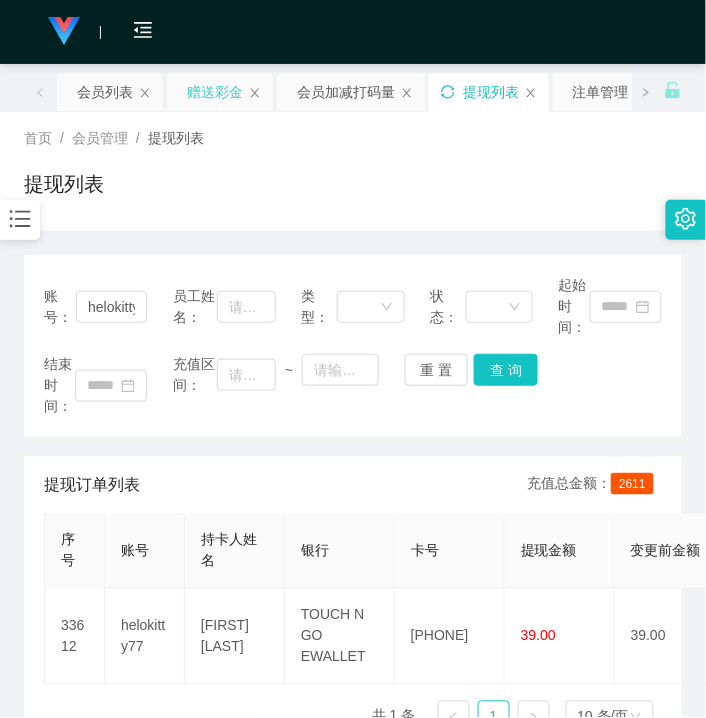click on "赠送彩金" at bounding box center (215, 92) 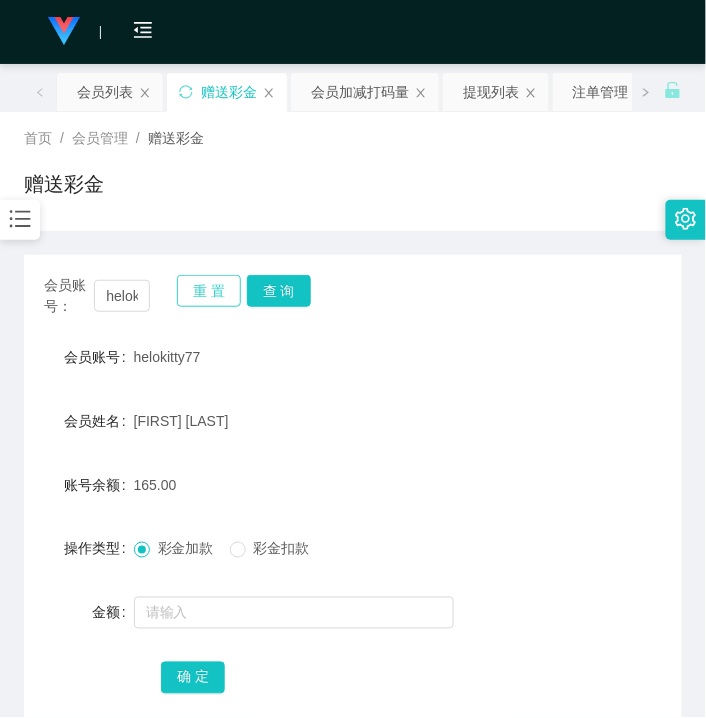 click on "重 置" at bounding box center [209, 291] 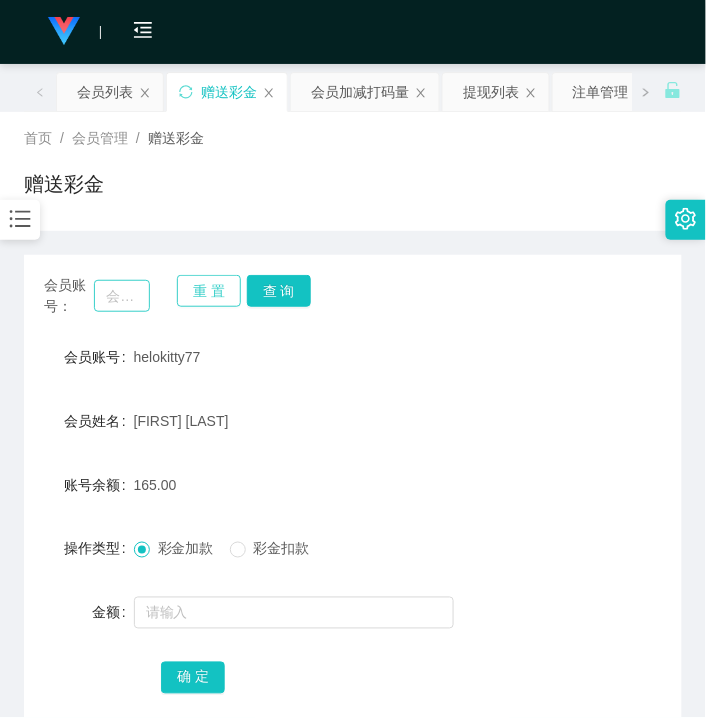type 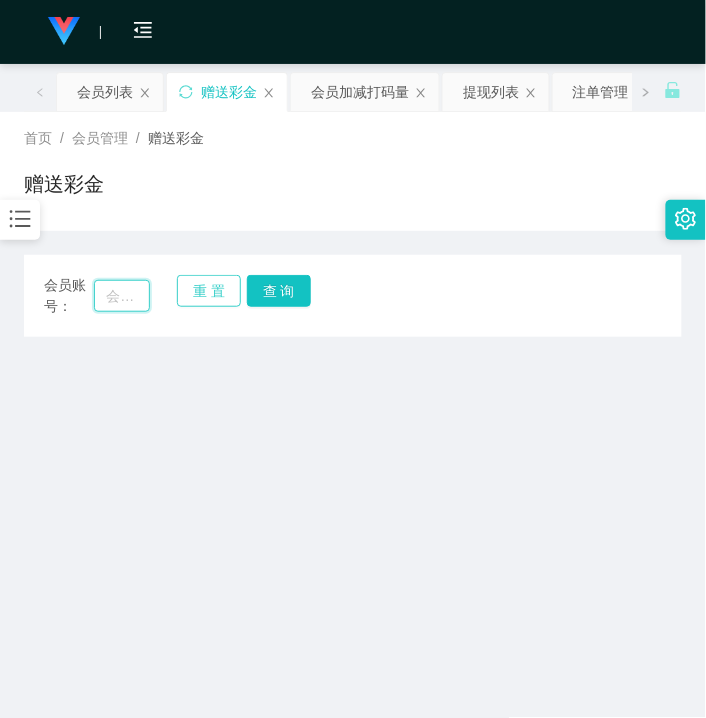 drag, startPoint x: 105, startPoint y: 304, endPoint x: 185, endPoint y: 294, distance: 80.622574 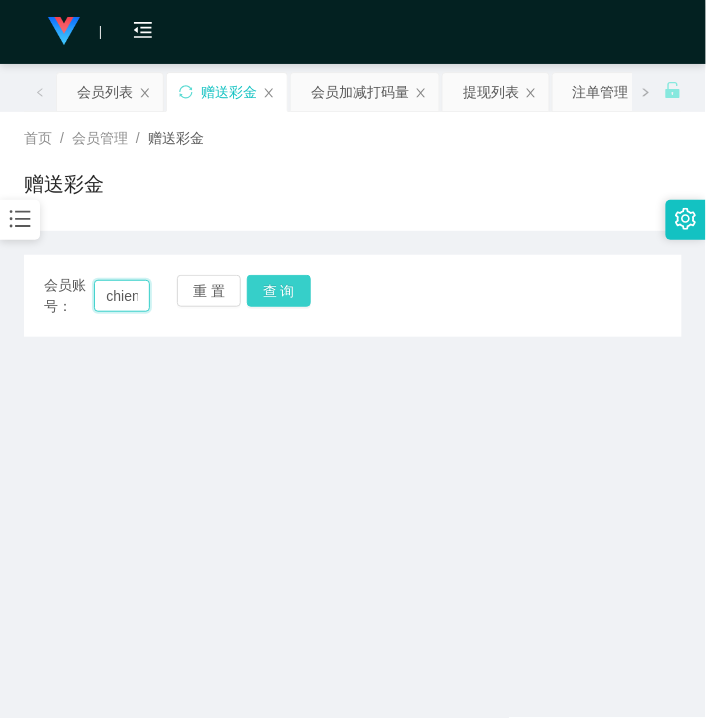 scroll, scrollTop: 0, scrollLeft: 27, axis: horizontal 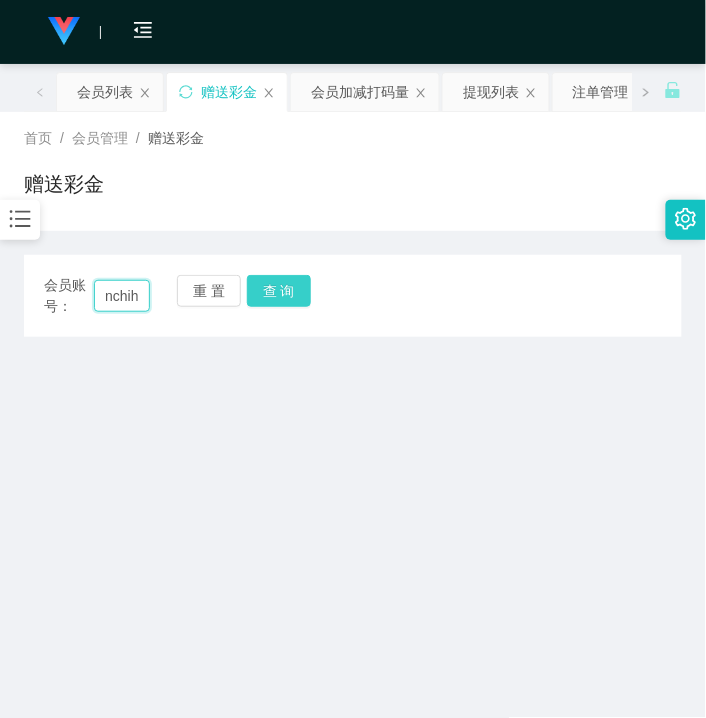 type on "chienchih" 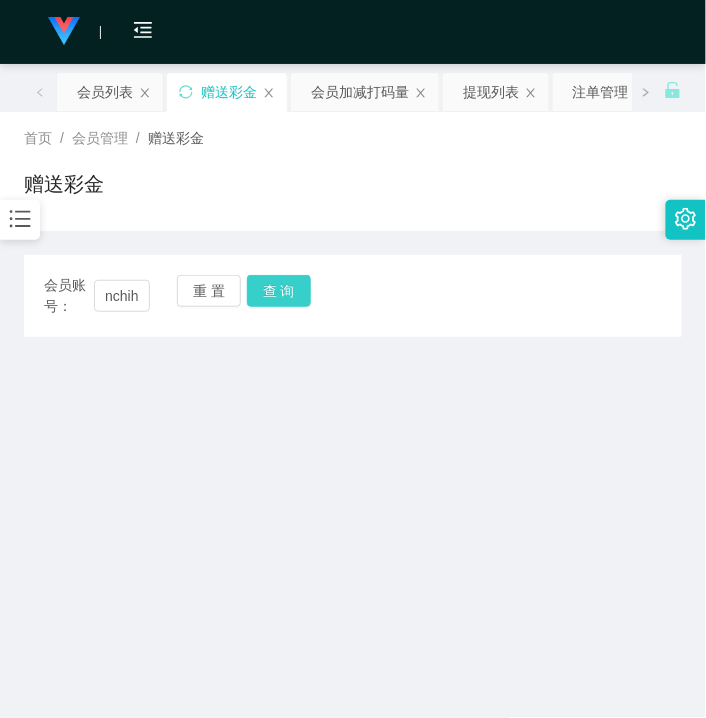 drag, startPoint x: 266, startPoint y: 278, endPoint x: 273, endPoint y: 380, distance: 102.239914 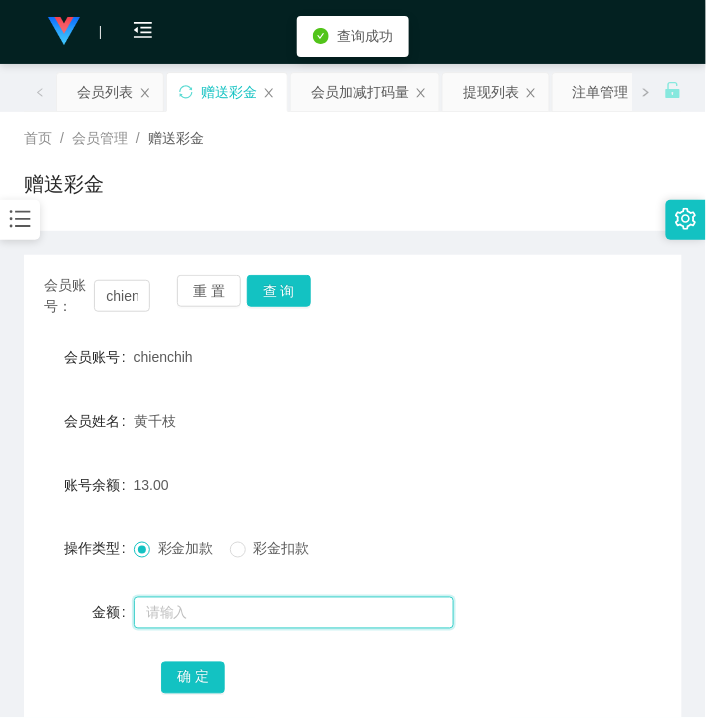 click at bounding box center [294, 613] 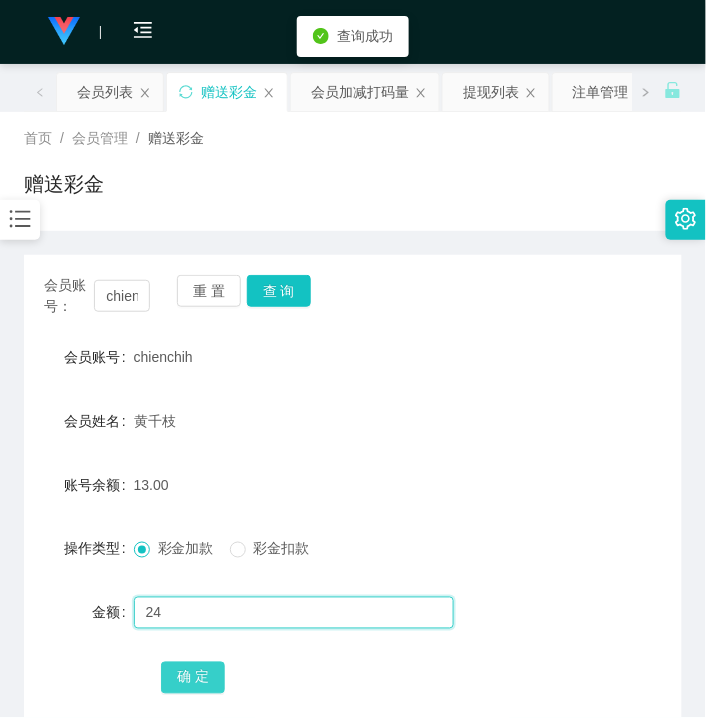 type on "24" 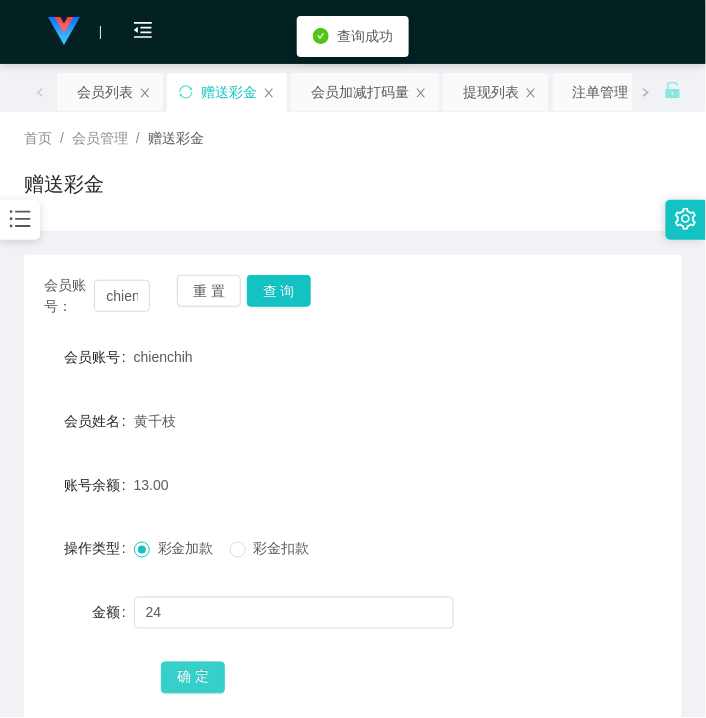 drag, startPoint x: 197, startPoint y: 676, endPoint x: 130, endPoint y: 691, distance: 68.65858 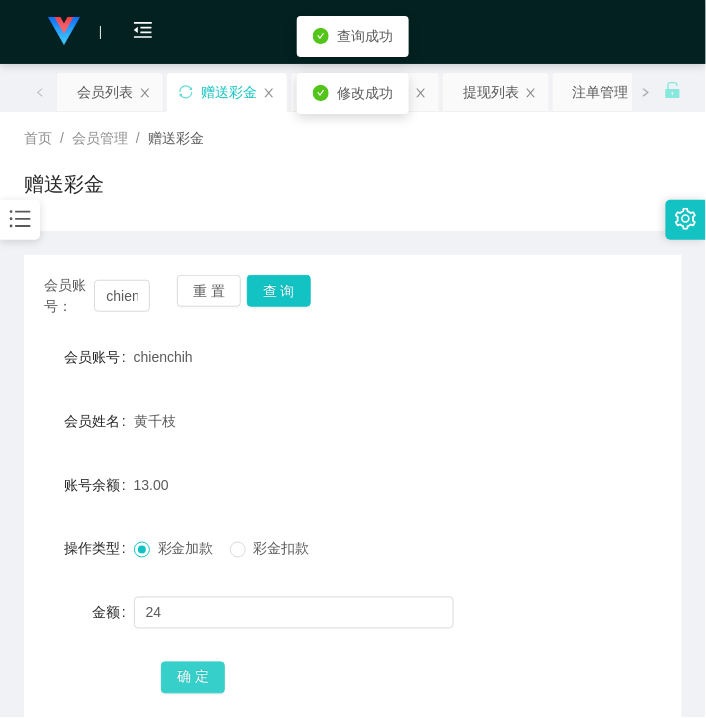 type 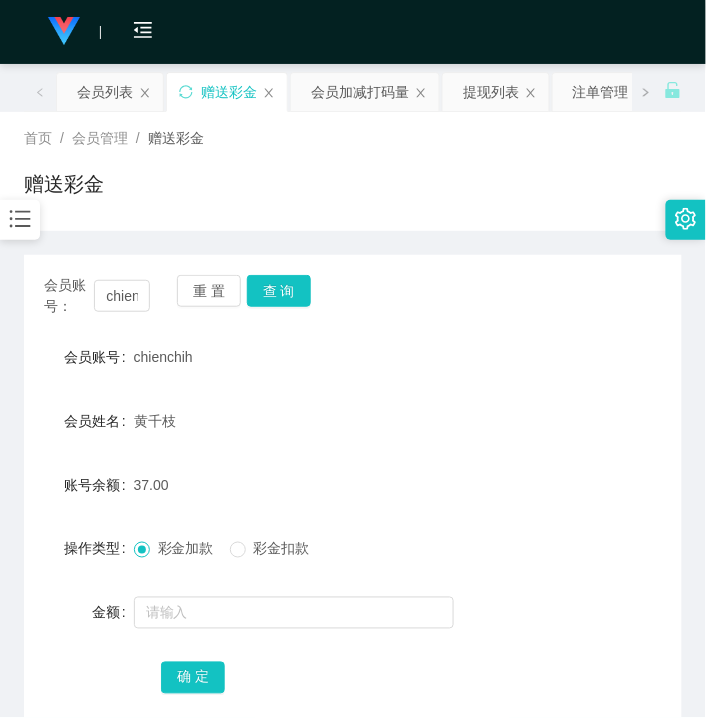 click on "首页 / 会员管理 / 赠送彩金 / 赠送彩金" at bounding box center (353, 171) 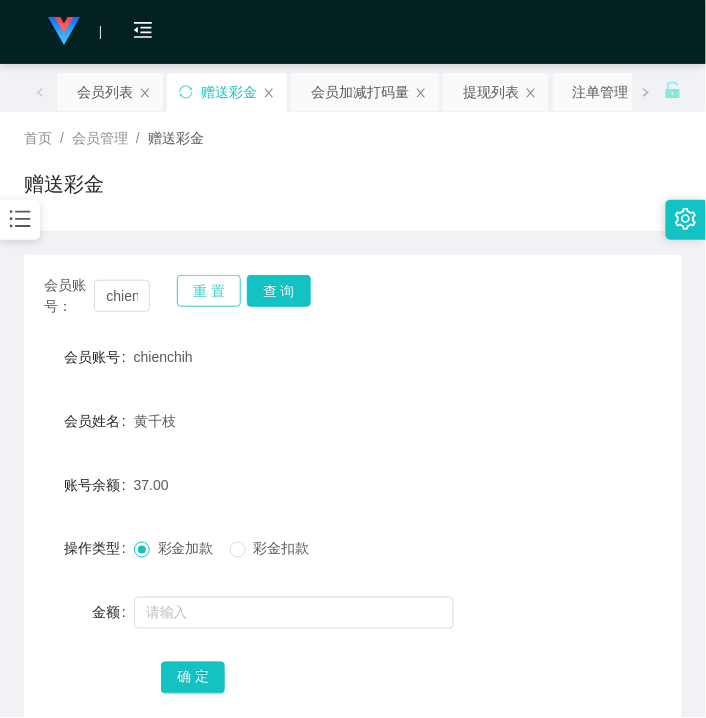drag, startPoint x: 208, startPoint y: 296, endPoint x: 162, endPoint y: 296, distance: 46 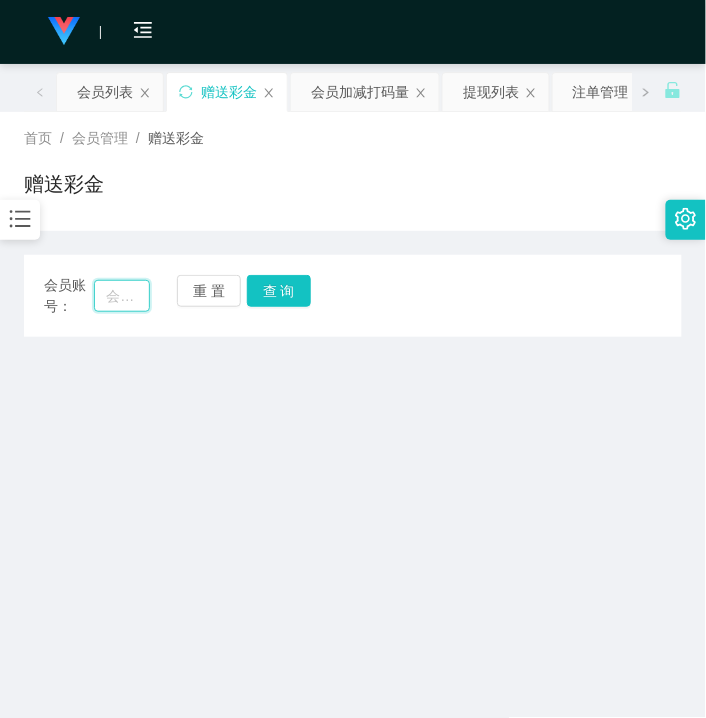 drag, startPoint x: 135, startPoint y: 296, endPoint x: 148, endPoint y: 296, distance: 13 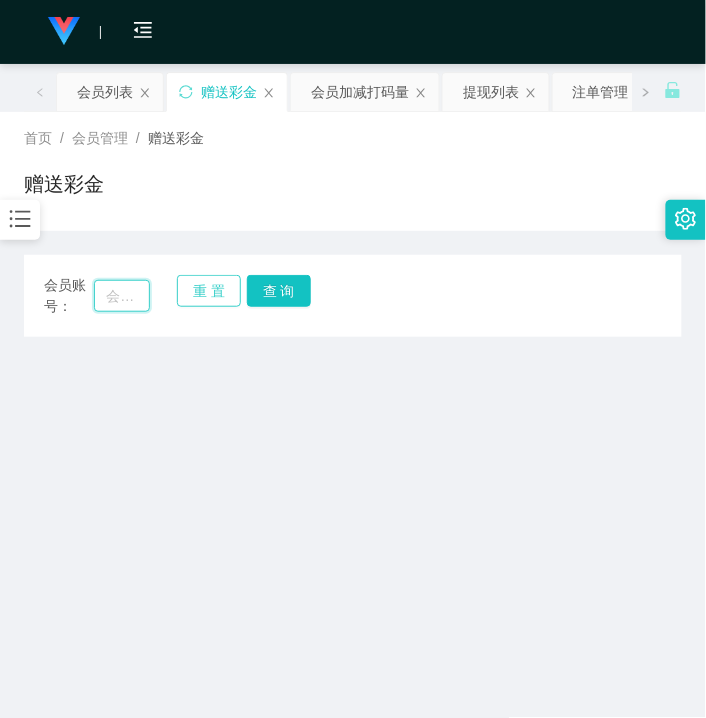 paste on "yoyo12345" 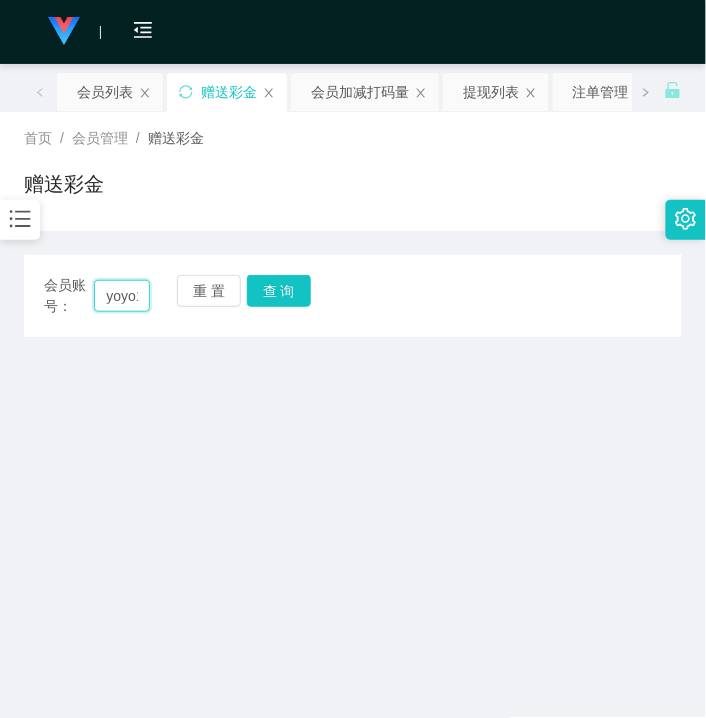 scroll, scrollTop: 0, scrollLeft: 36, axis: horizontal 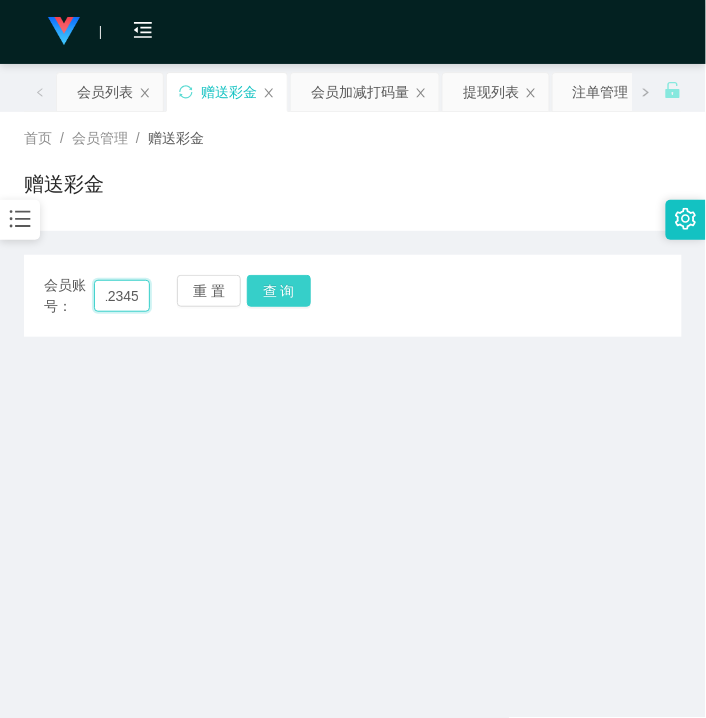 type on "yoyo12345" 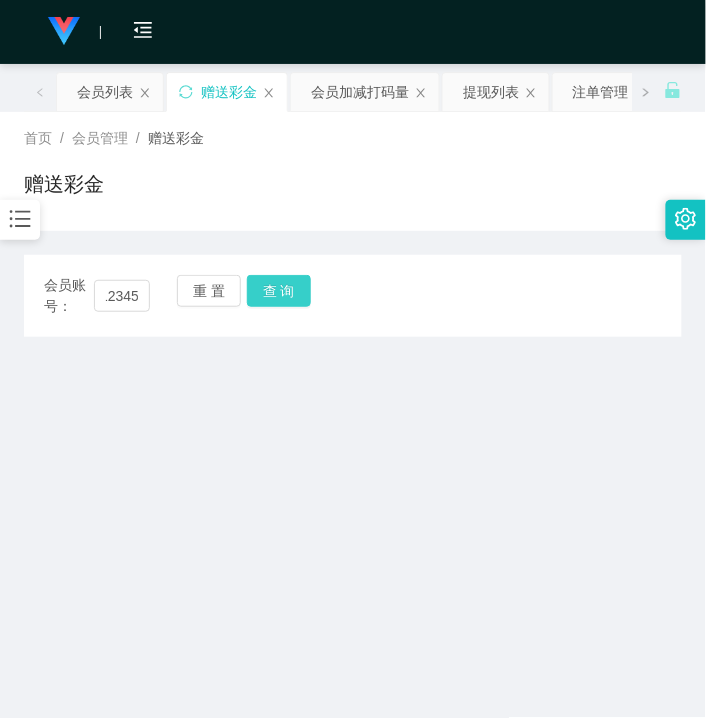 drag, startPoint x: 285, startPoint y: 295, endPoint x: 285, endPoint y: 496, distance: 201 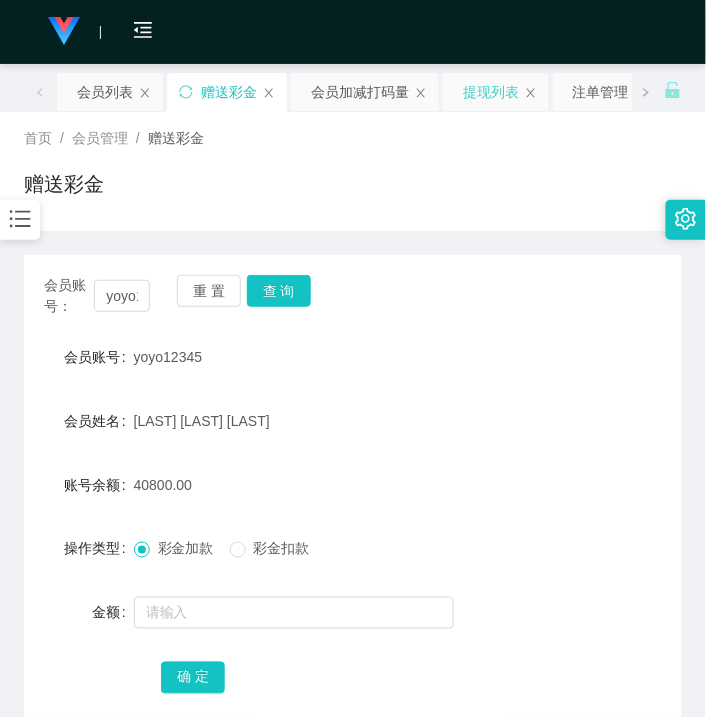 click on "提现列表" at bounding box center [491, 92] 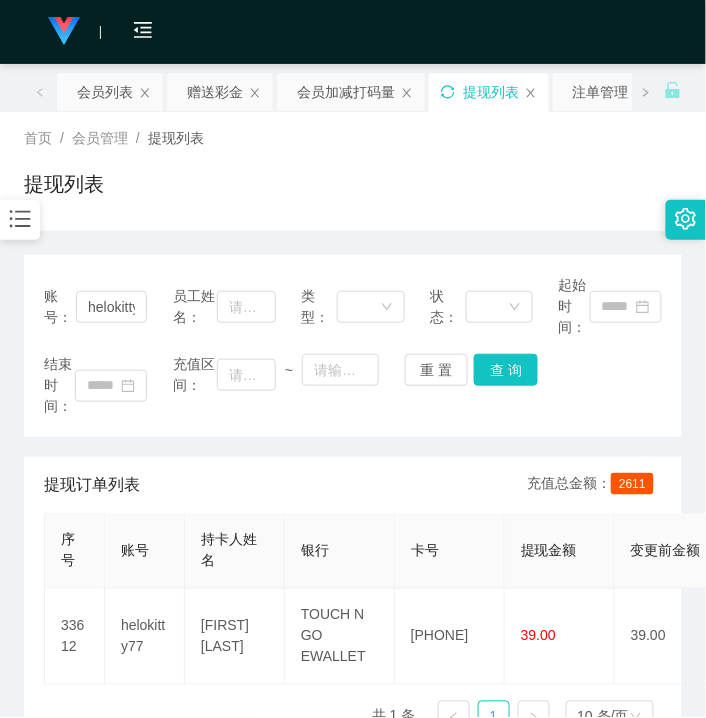 click on "提现列表" at bounding box center (489, 92) 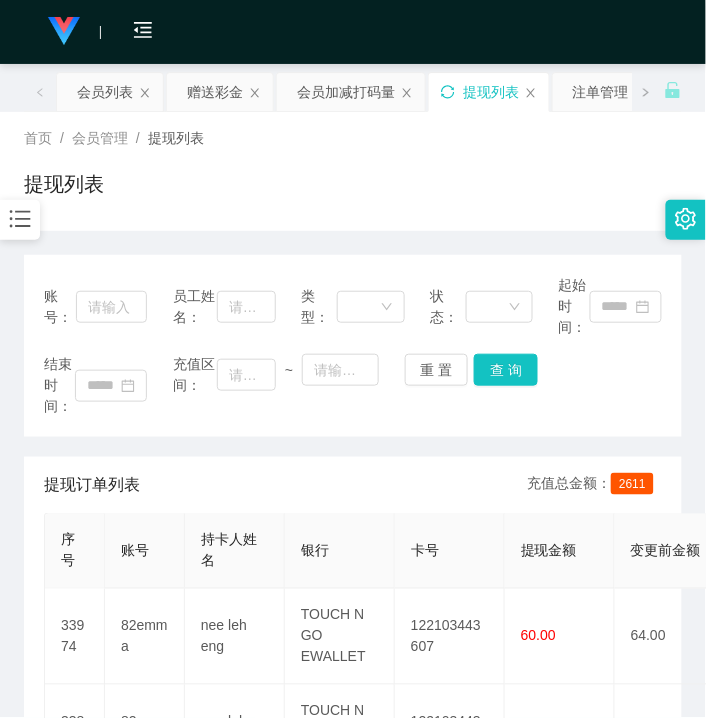 drag, startPoint x: 235, startPoint y: 172, endPoint x: 235, endPoint y: 141, distance: 31 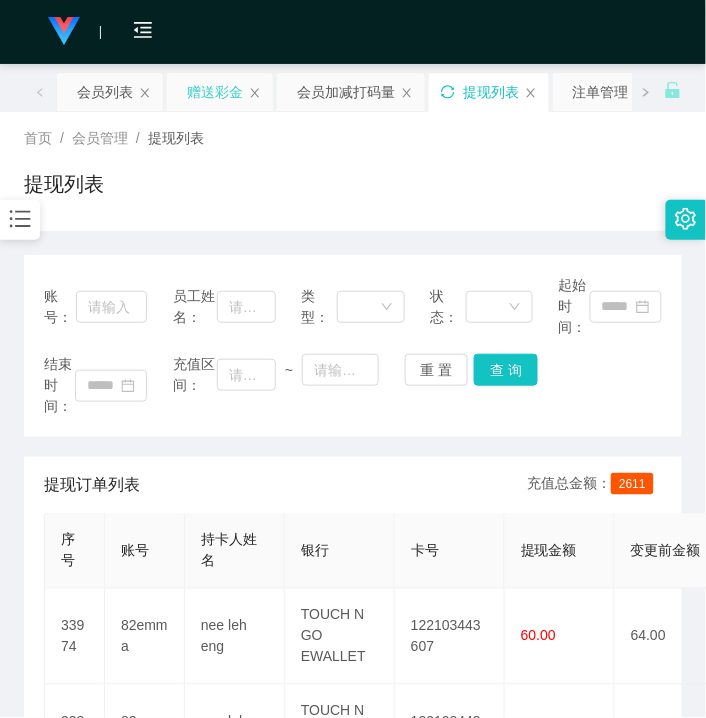 click on "赠送彩金" at bounding box center (215, 92) 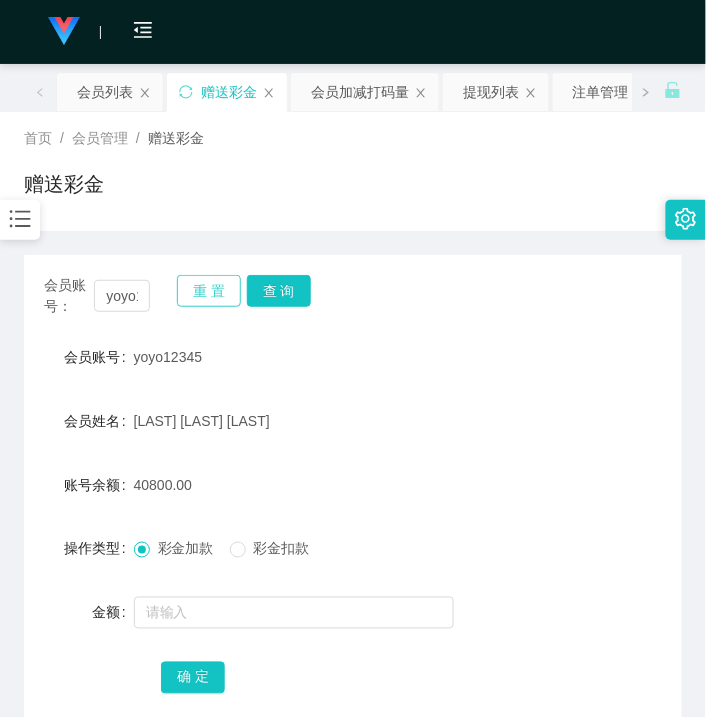 click on "重 置" at bounding box center [209, 291] 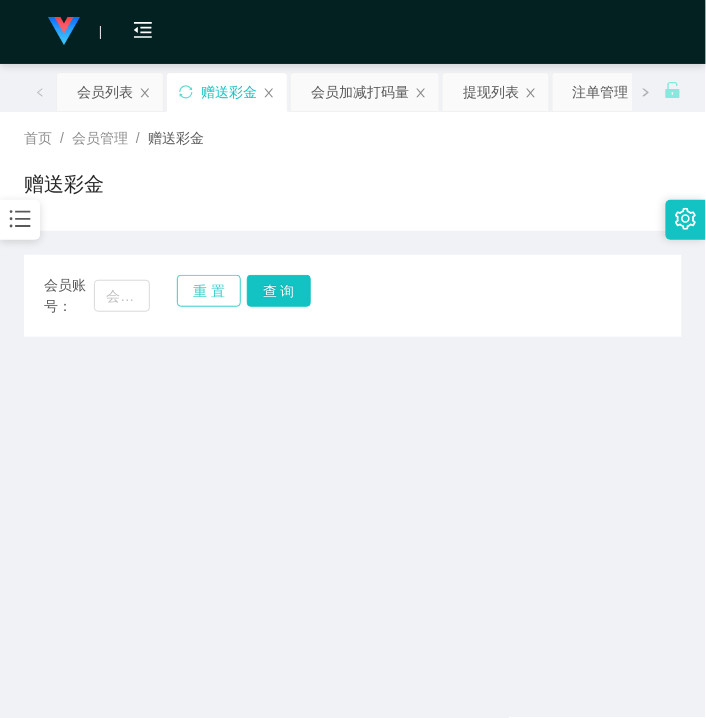 type 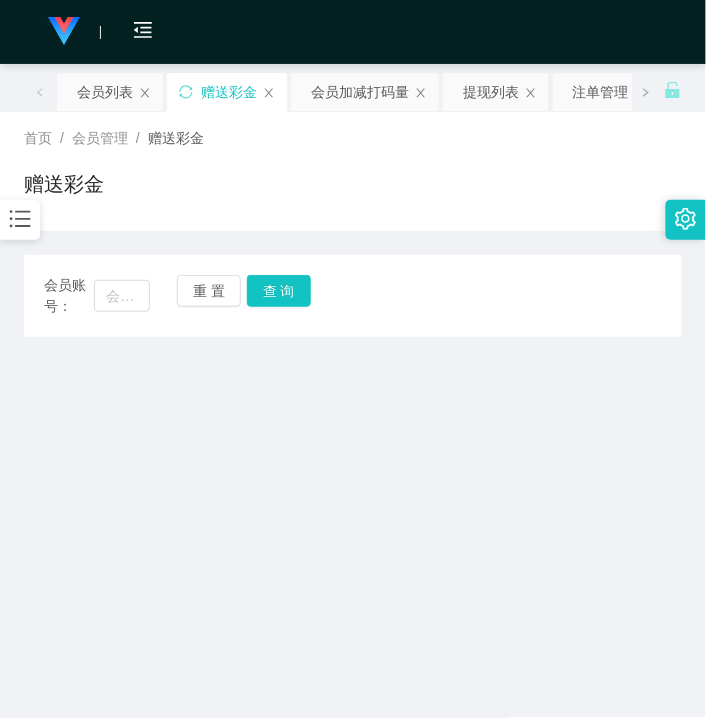 click on "会员账号：" at bounding box center [69, 296] 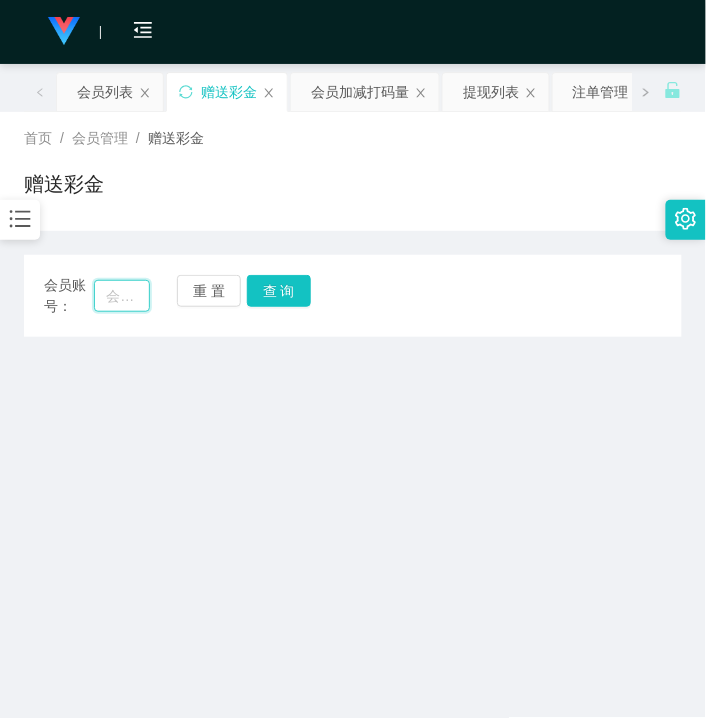 click at bounding box center [122, 296] 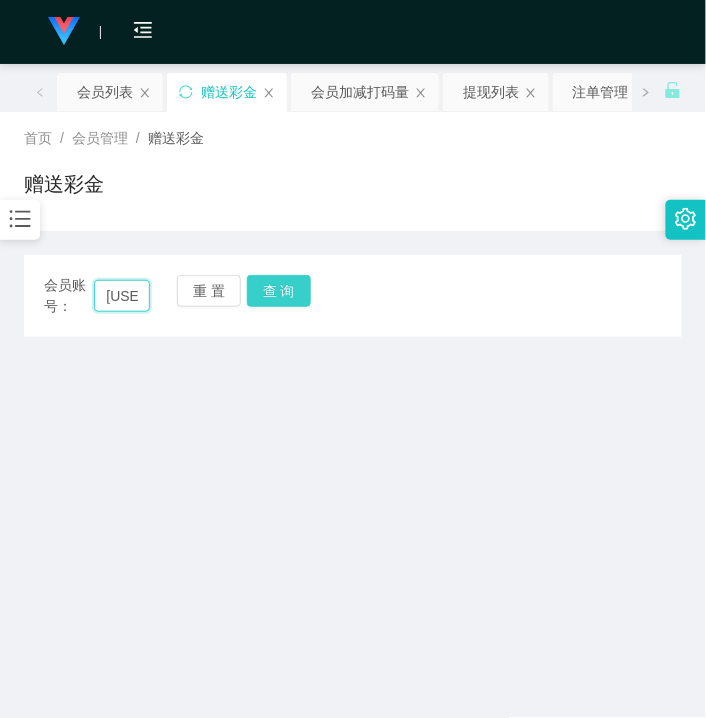 type on "Dolly" 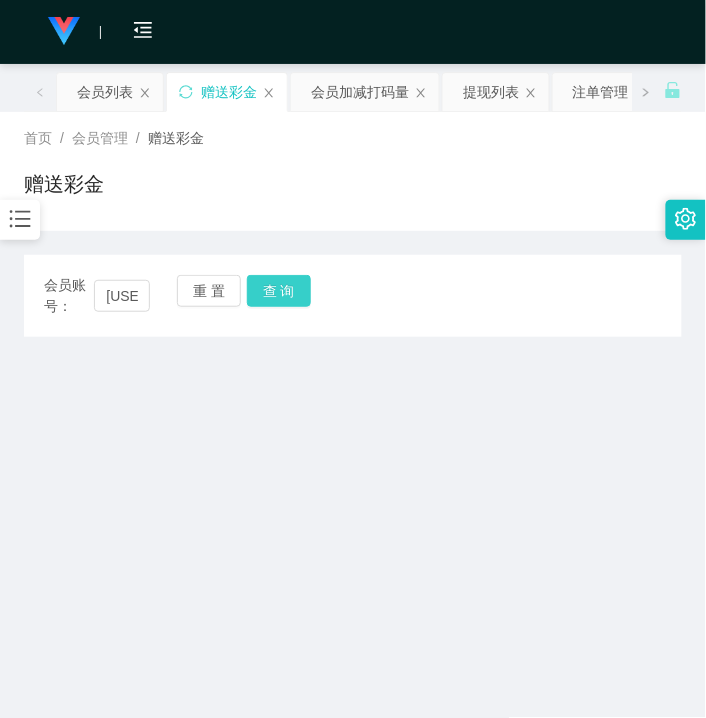 click on "查 询" at bounding box center (279, 291) 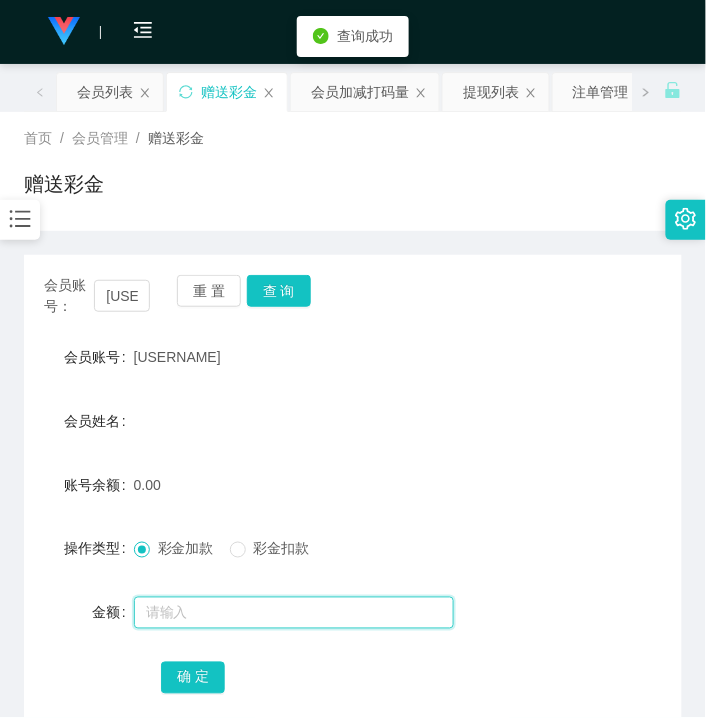click at bounding box center [294, 613] 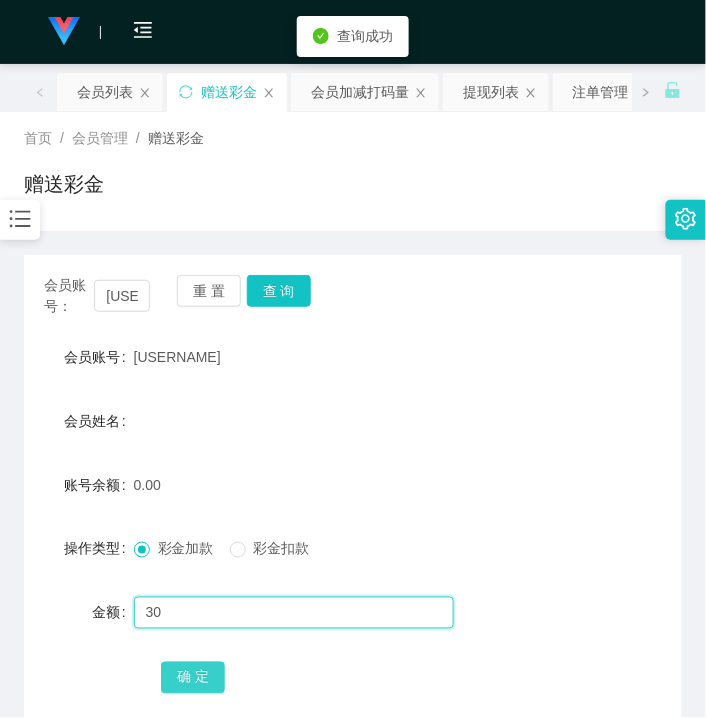 type on "30" 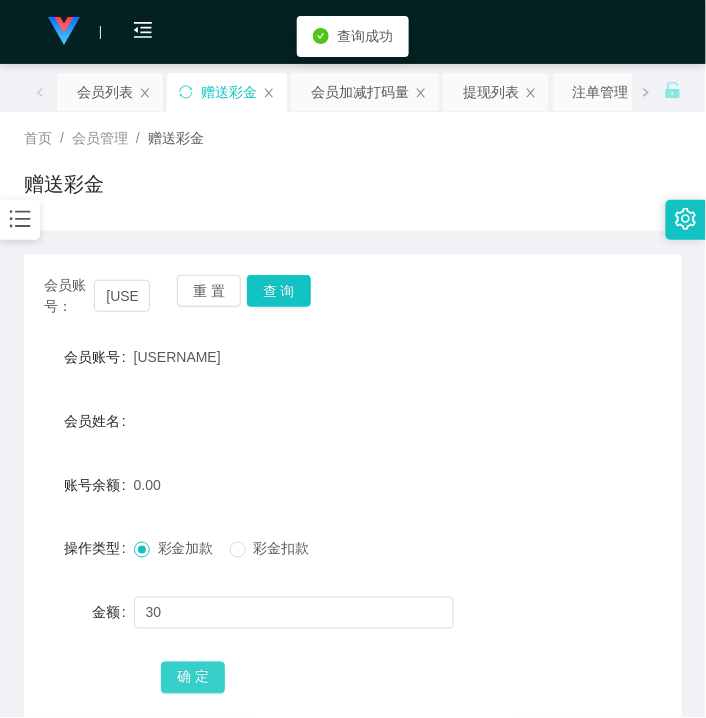 drag, startPoint x: 177, startPoint y: 677, endPoint x: 191, endPoint y: 688, distance: 17.804493 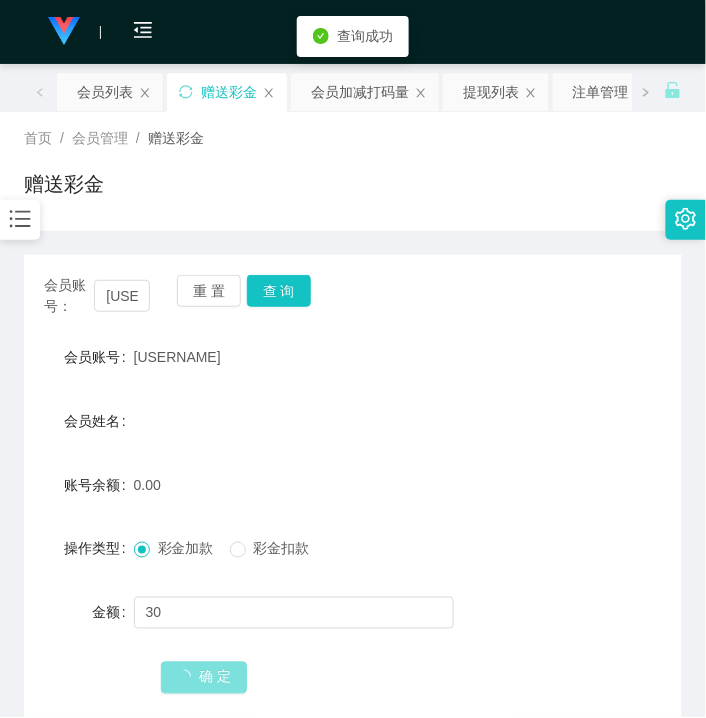 type 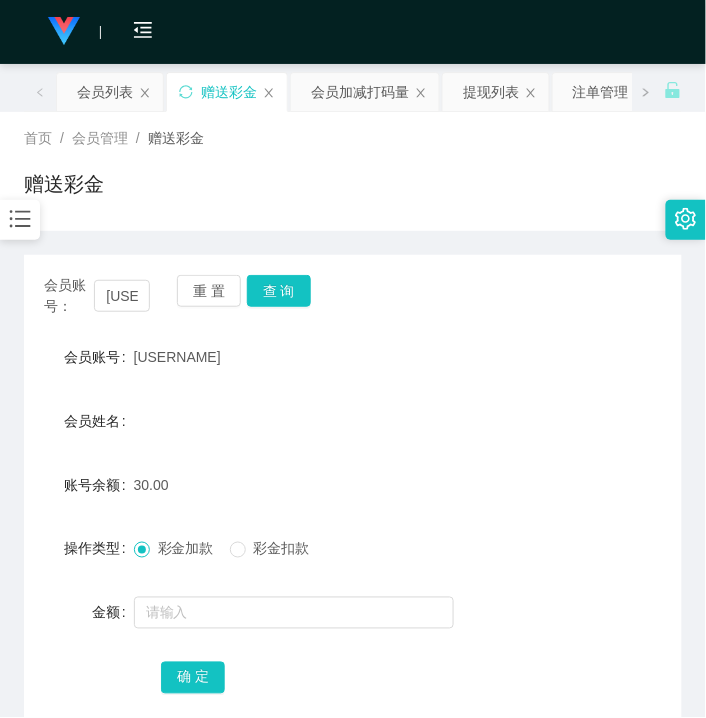 click on "赠送彩金" at bounding box center [353, 192] 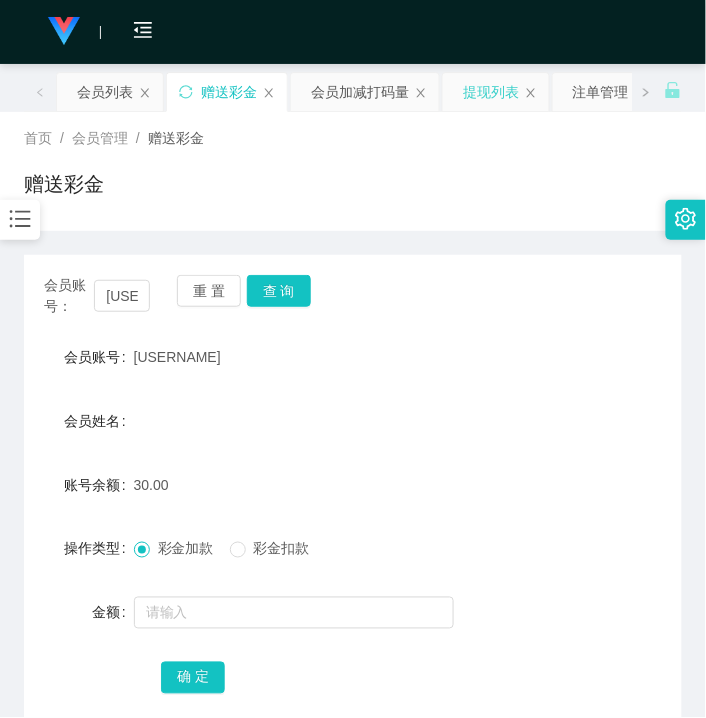 click on "提现列表" at bounding box center [491, 92] 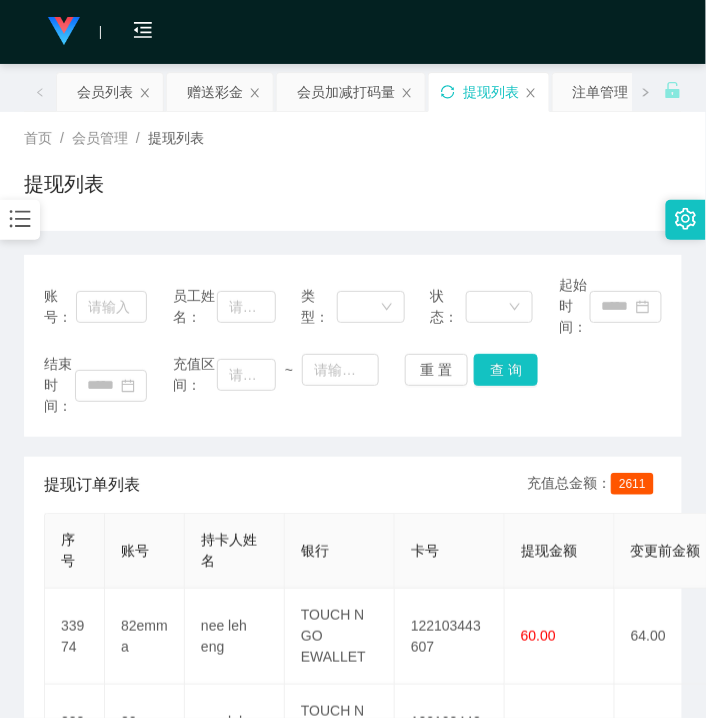 click 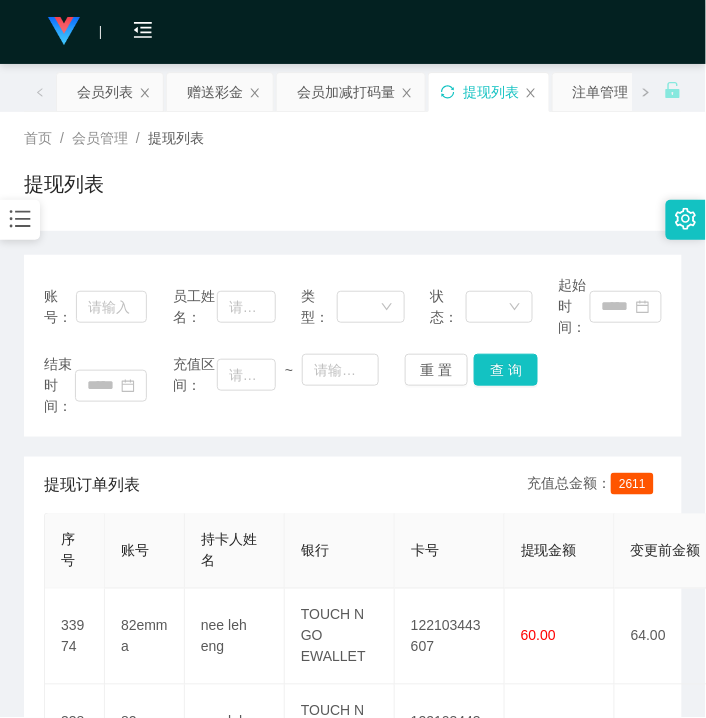 click on "提现列表" at bounding box center [353, 192] 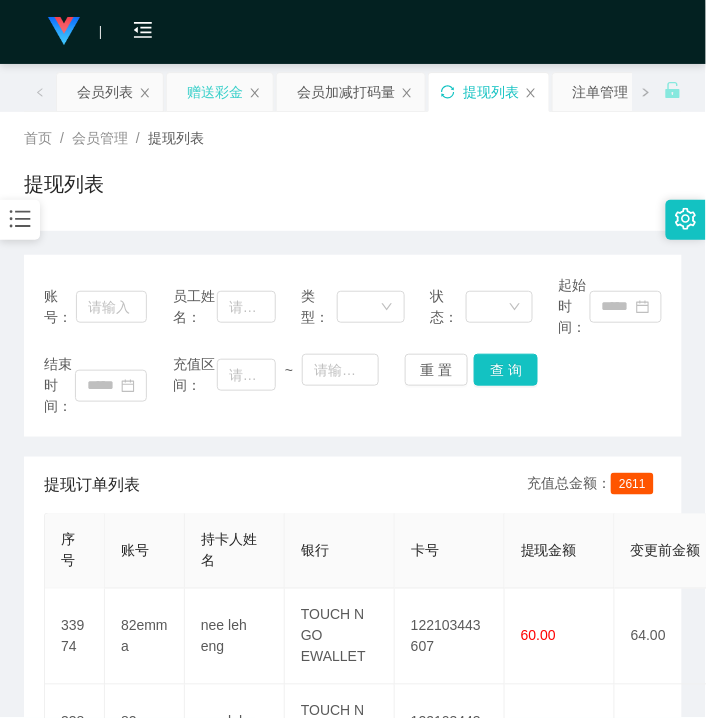 click on "赠送彩金" at bounding box center [215, 92] 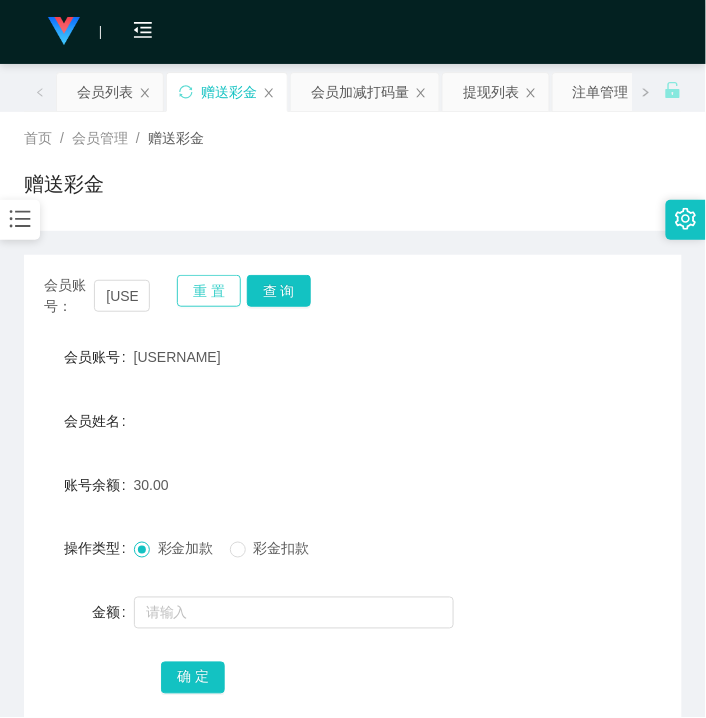 click on "重 置" at bounding box center [209, 291] 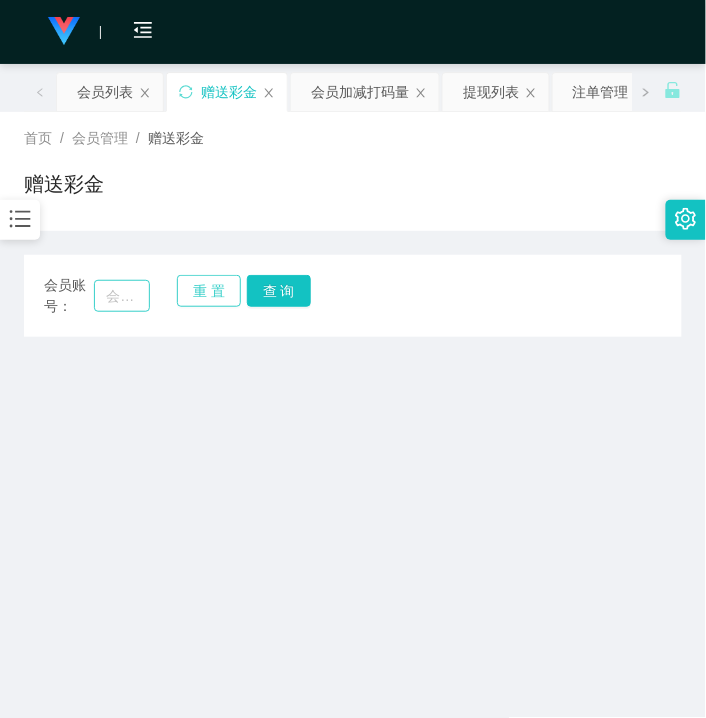 type 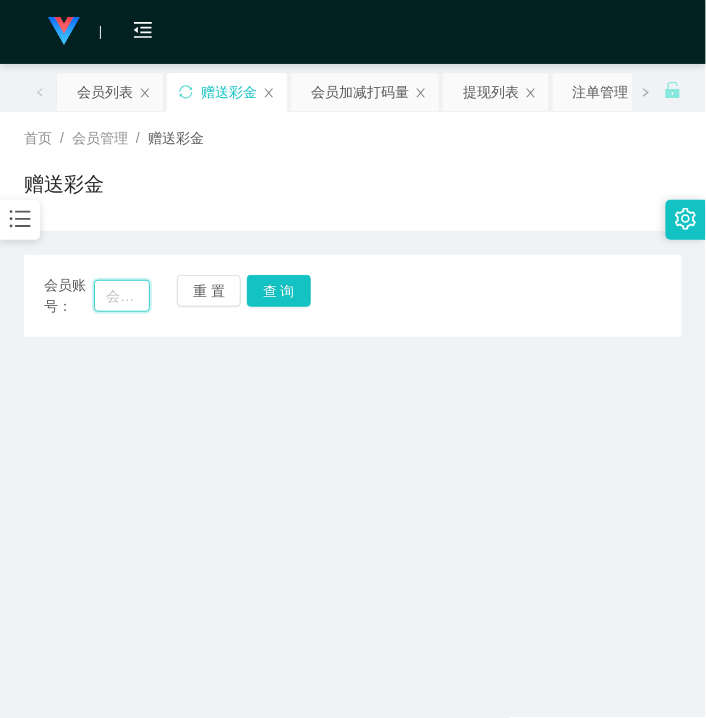 click at bounding box center [122, 296] 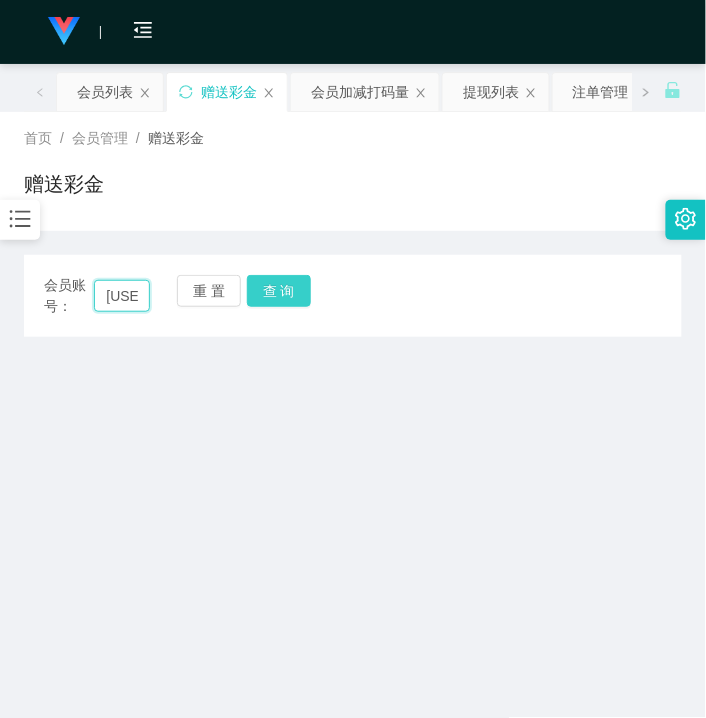 type on "Dolly" 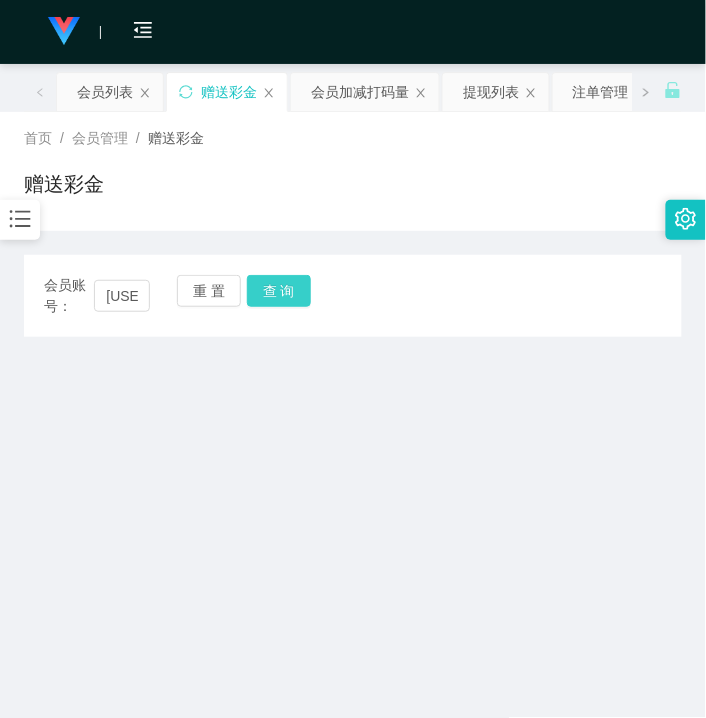 click on "查 询" at bounding box center (279, 291) 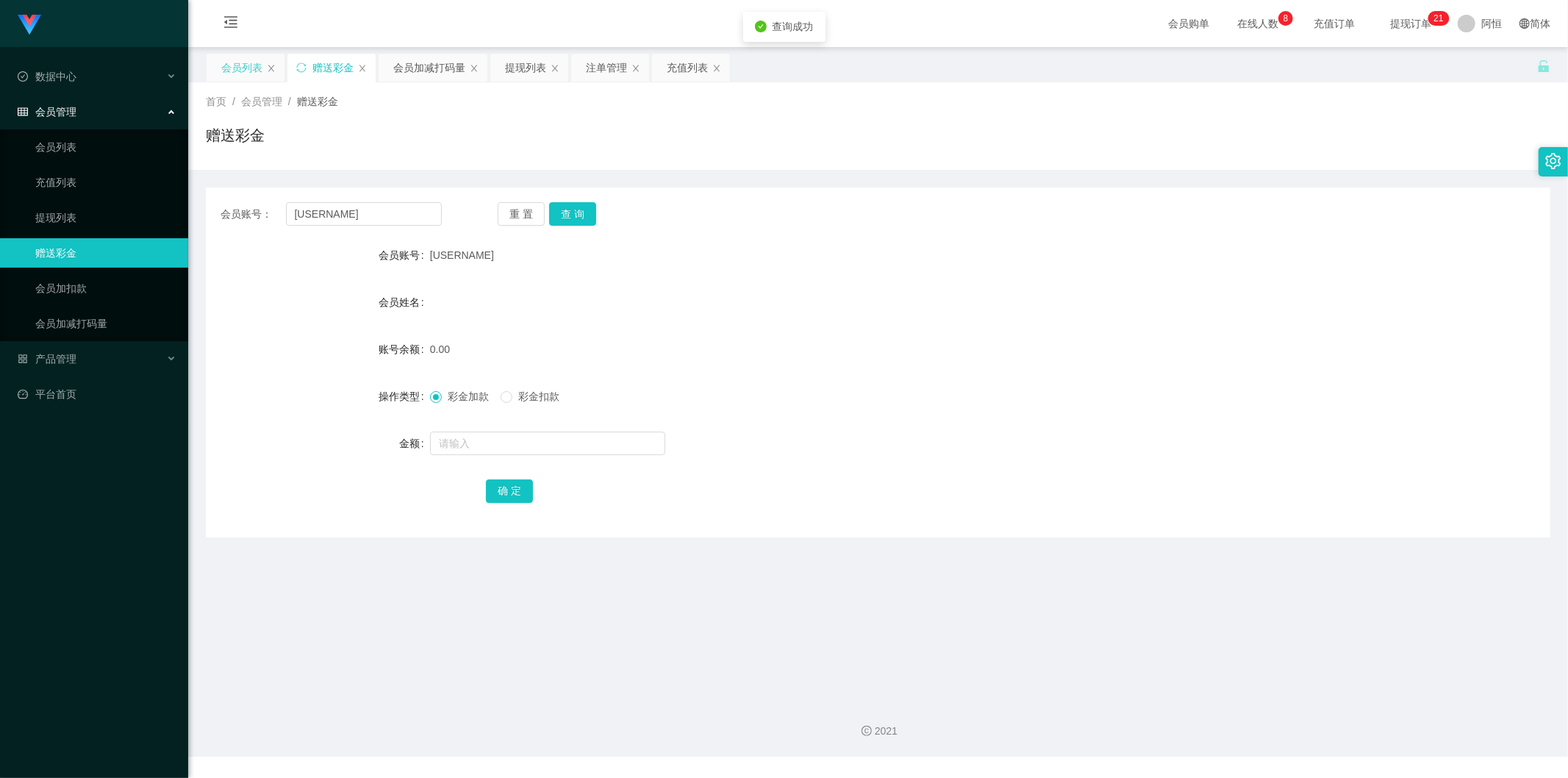 click on "会员列表" at bounding box center (242, 68) 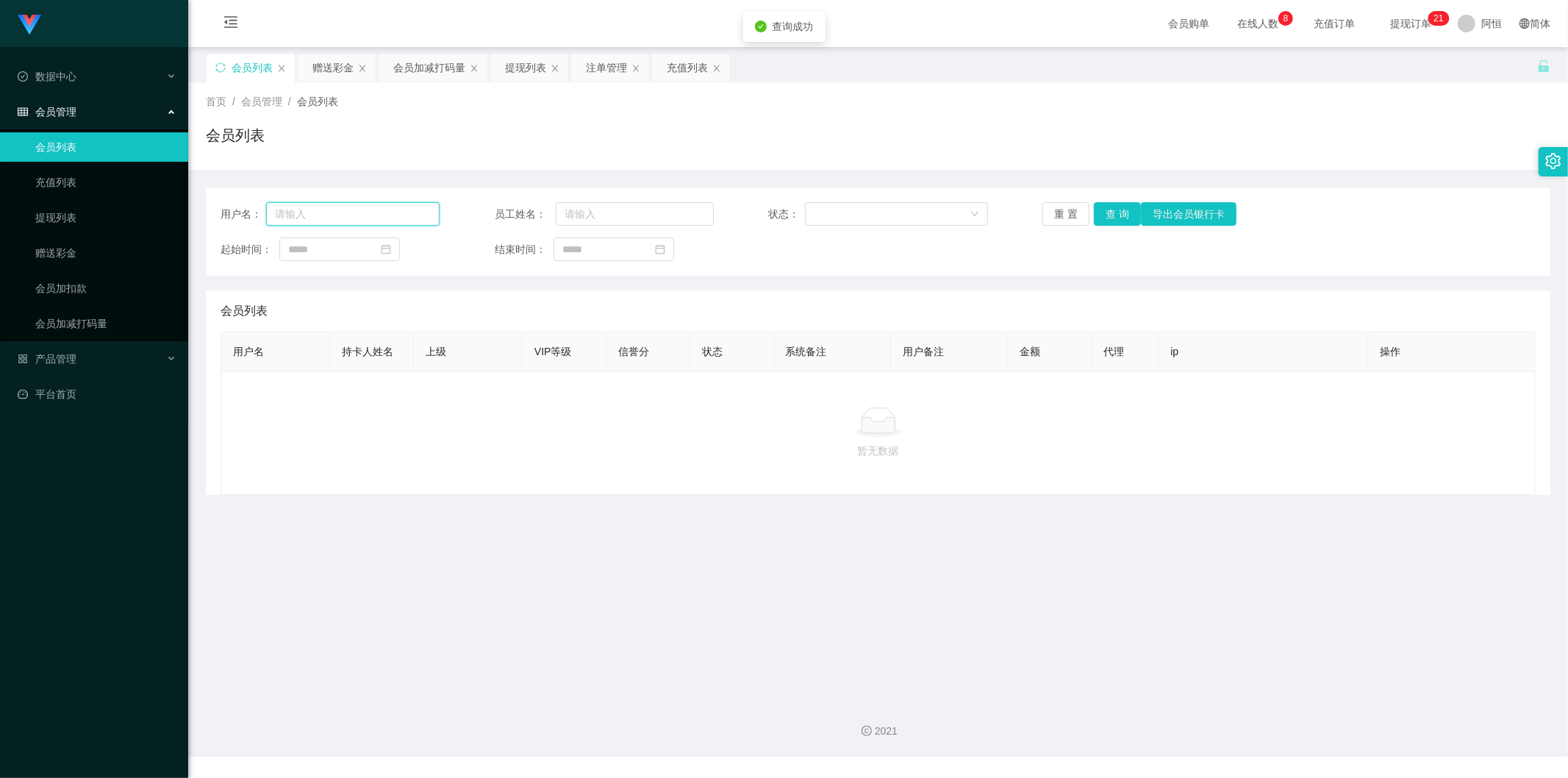 drag, startPoint x: 384, startPoint y: 219, endPoint x: 440, endPoint y: 207, distance: 57.271284 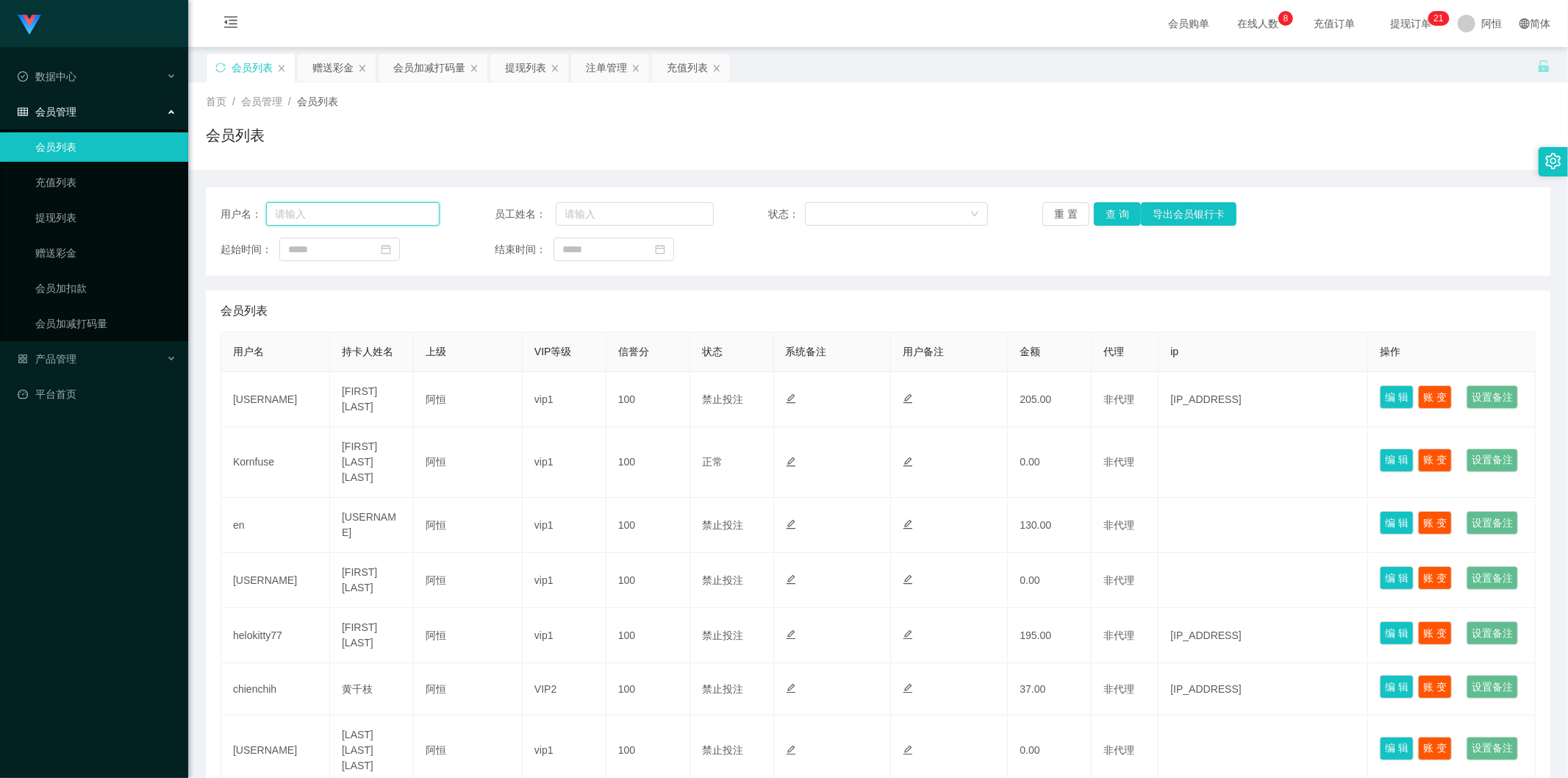 paste on "Dolly" 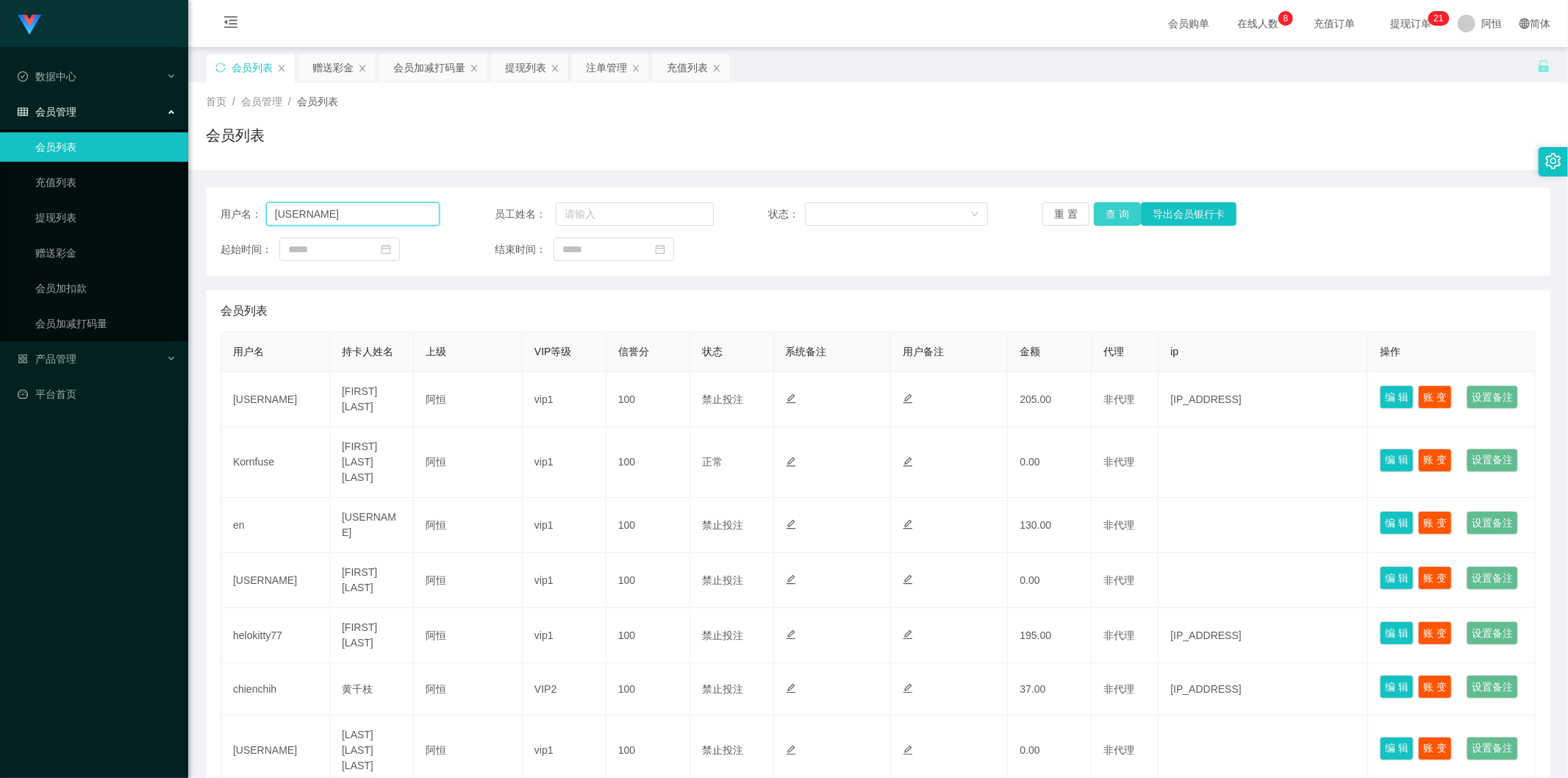 type on "Dolly" 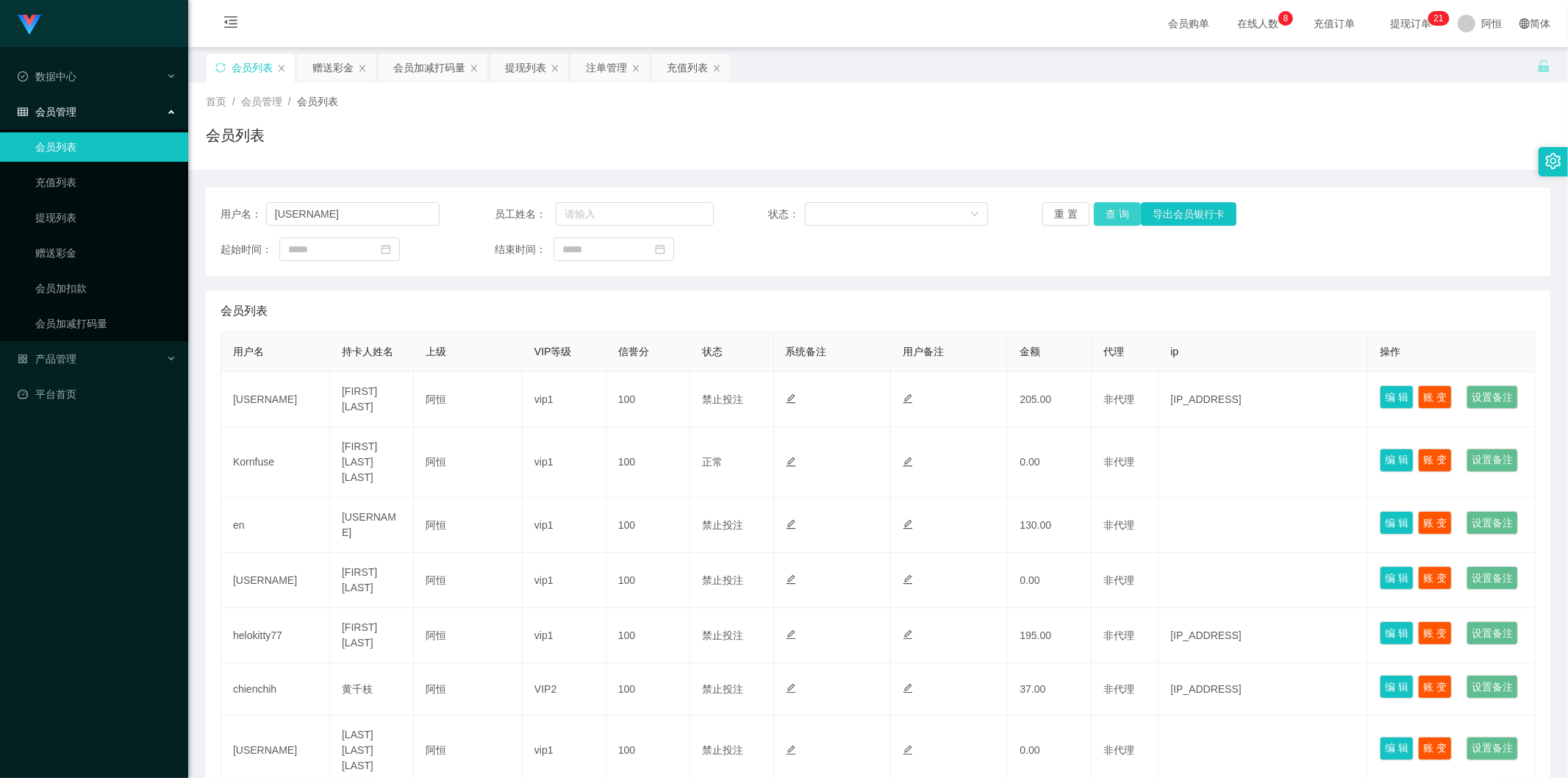 drag, startPoint x: 1114, startPoint y: 213, endPoint x: 1125, endPoint y: 234, distance: 23.706539 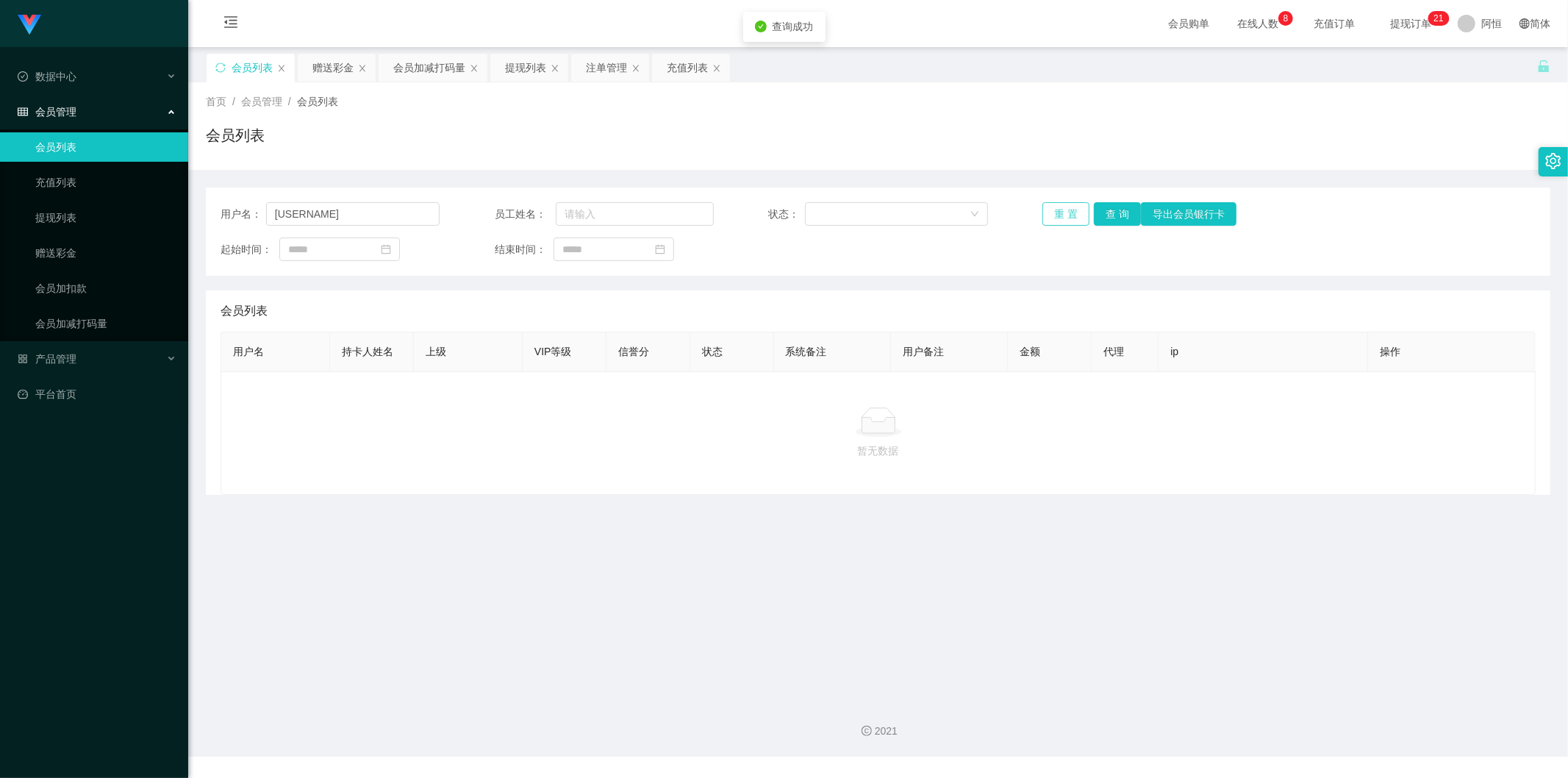 click on "重 置" at bounding box center [1066, 214] 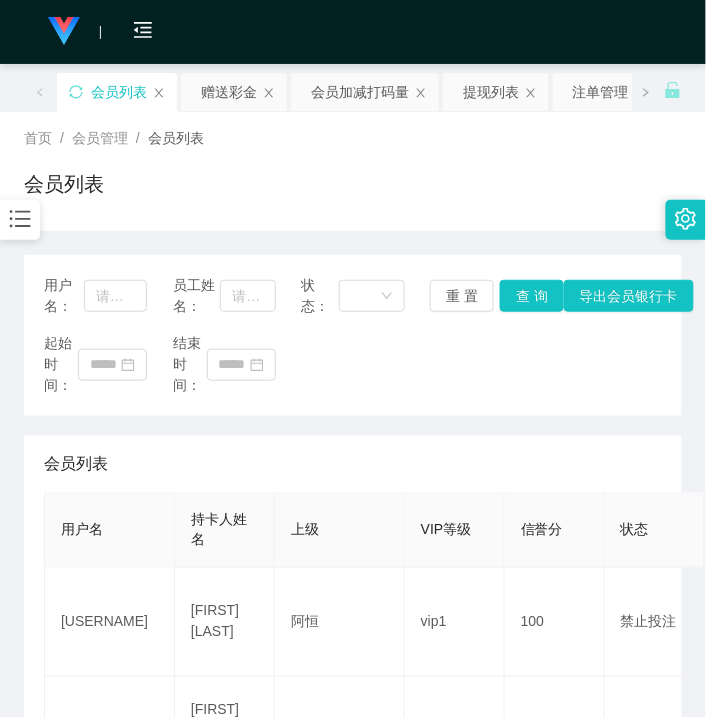 click on "会员列表" at bounding box center (353, 192) 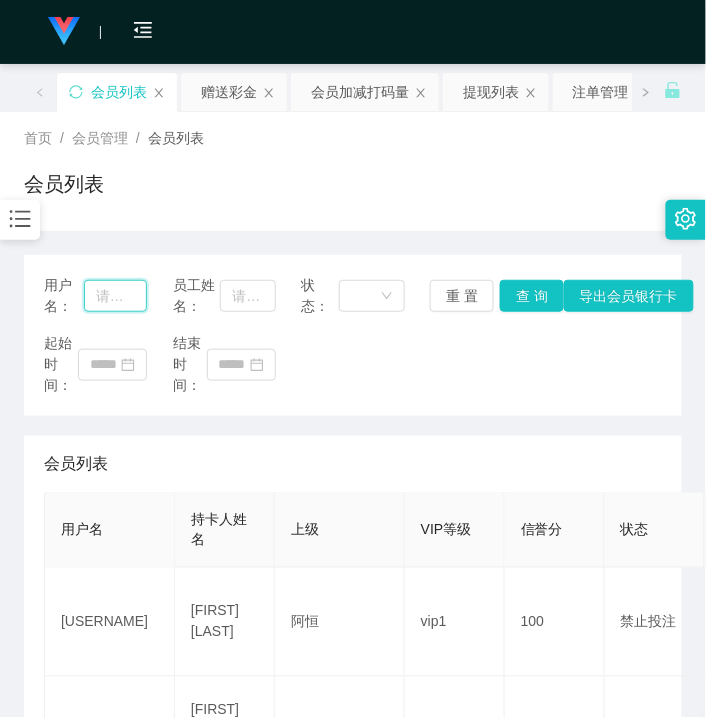 click at bounding box center [115, 296] 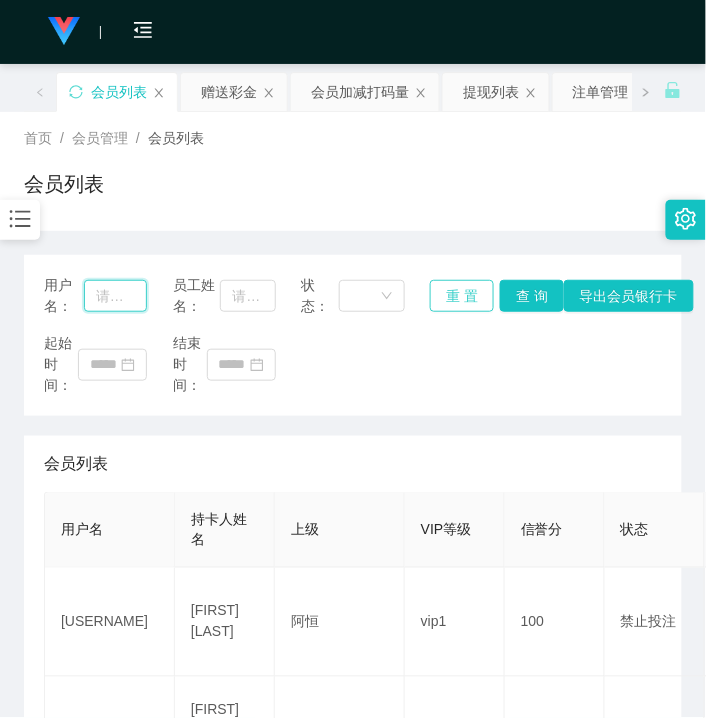 paste on "Dolly" 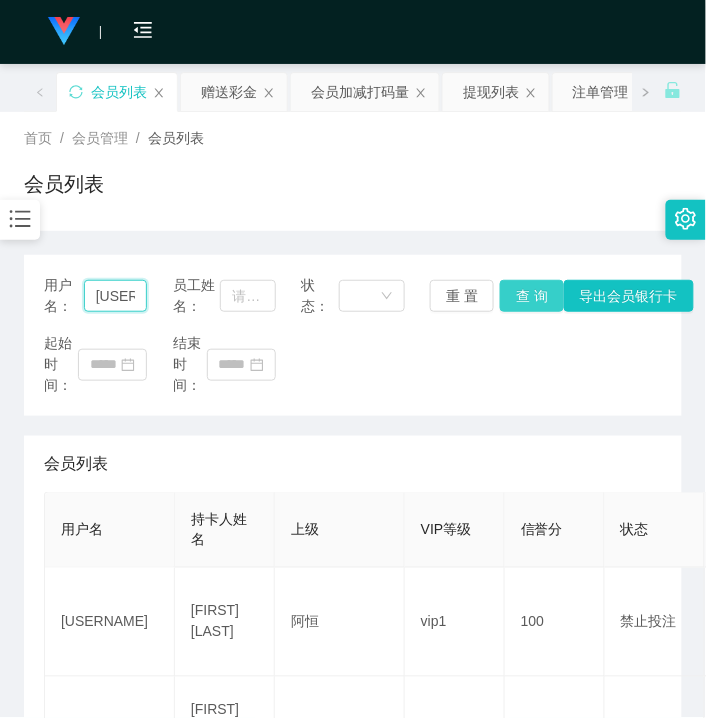type on "Dolly" 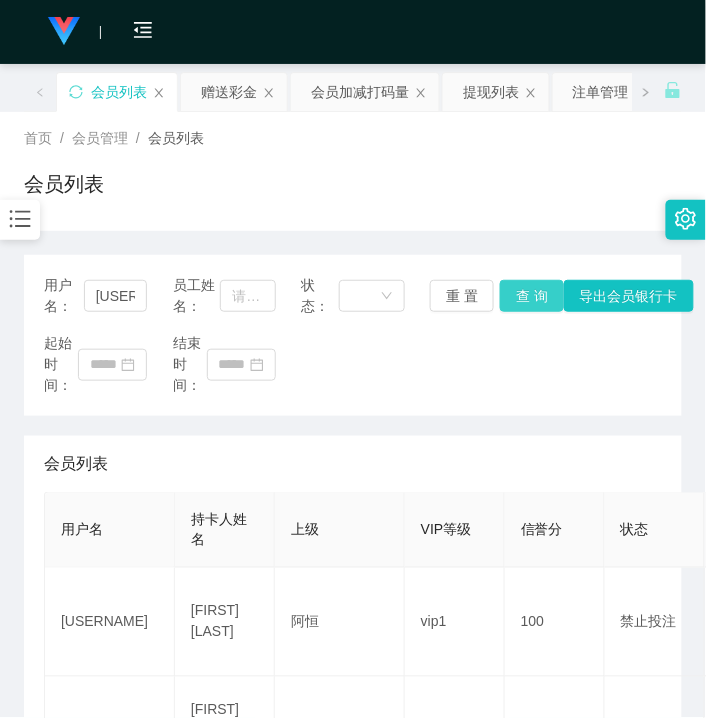 click on "查 询" at bounding box center [532, 296] 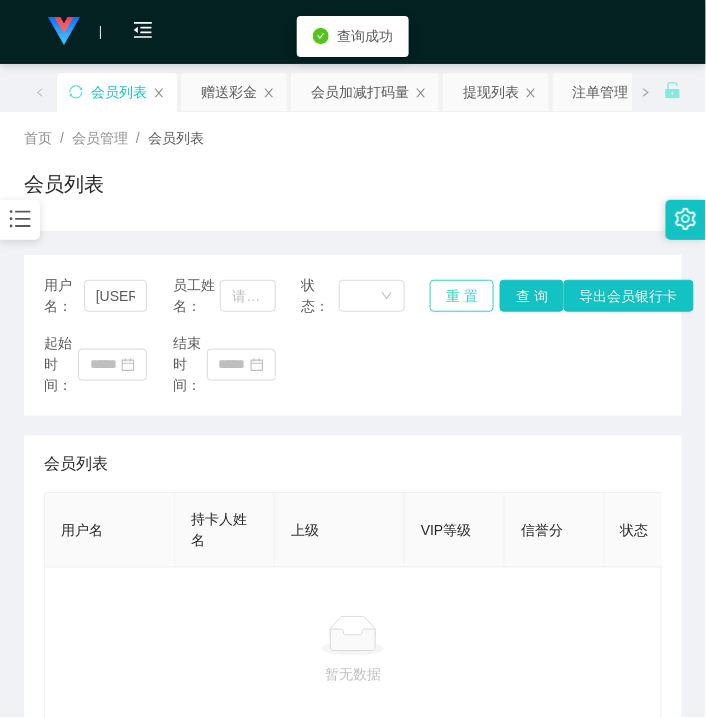 click on "重 置" at bounding box center (462, 296) 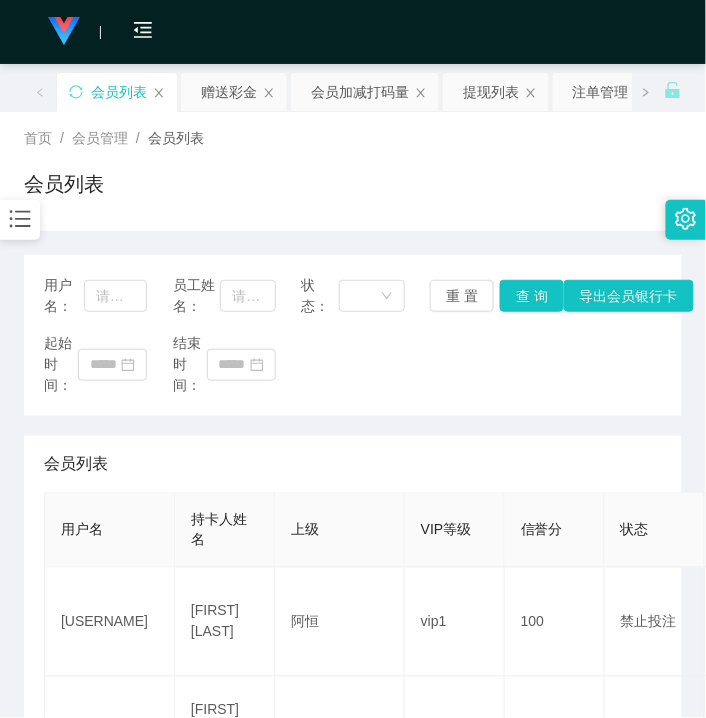 click on "首页 / 会员管理 / 会员列表 / 会员列表" at bounding box center (353, 171) 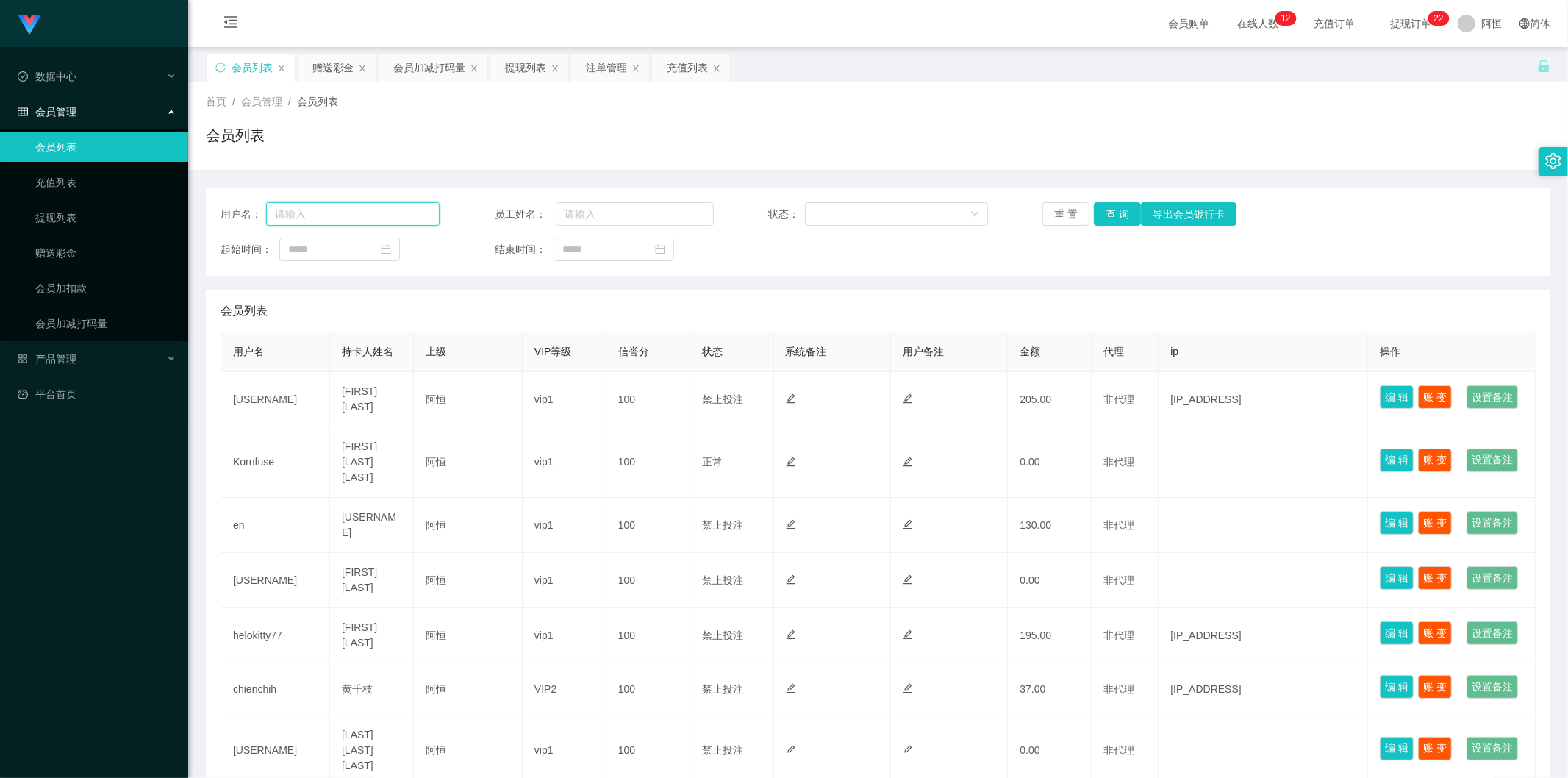 drag, startPoint x: 357, startPoint y: 204, endPoint x: 385, endPoint y: 204, distance: 28 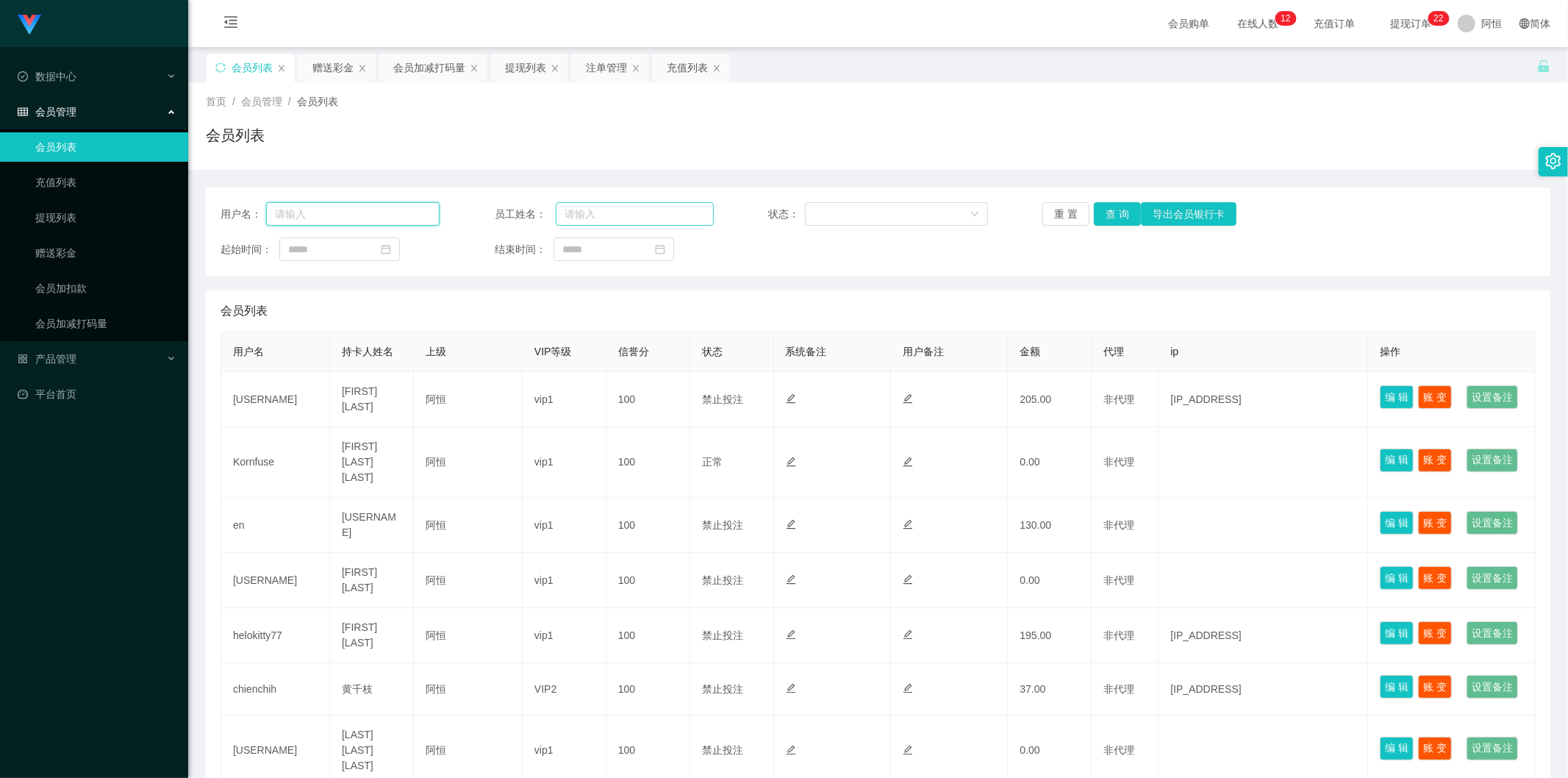 paste on "Dolly" 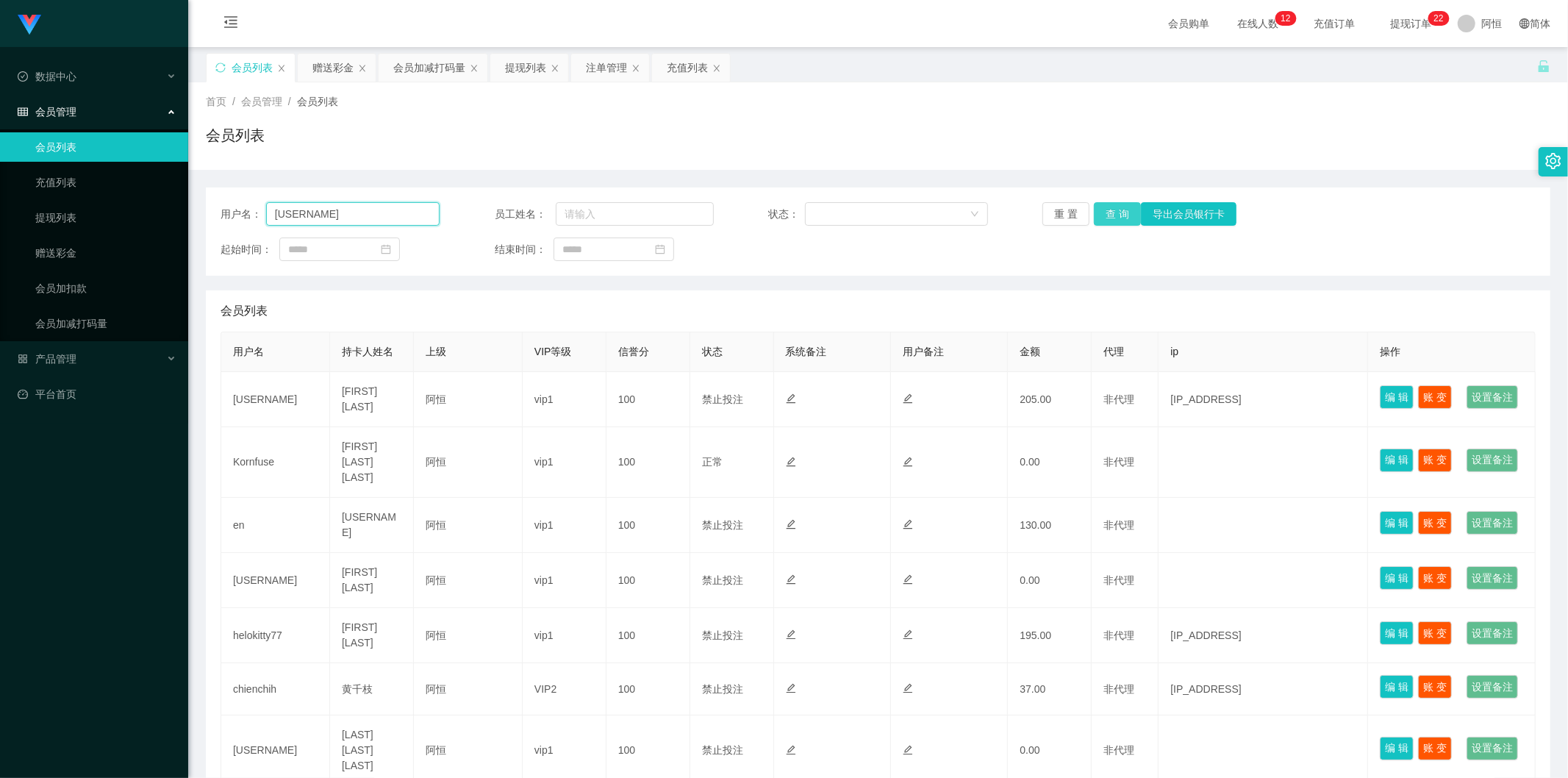 type on "Dolly" 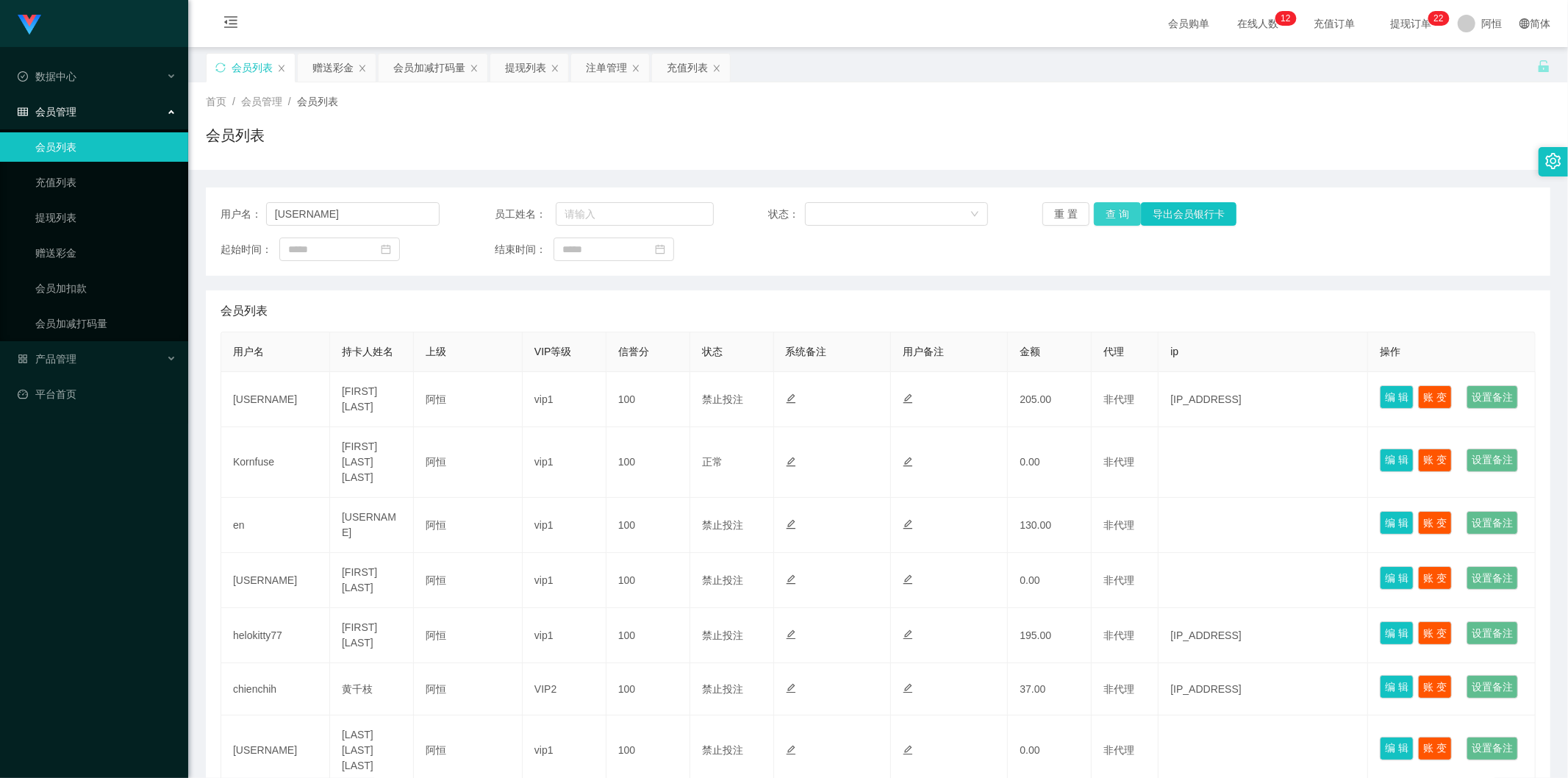 click on "查 询" at bounding box center [1117, 214] 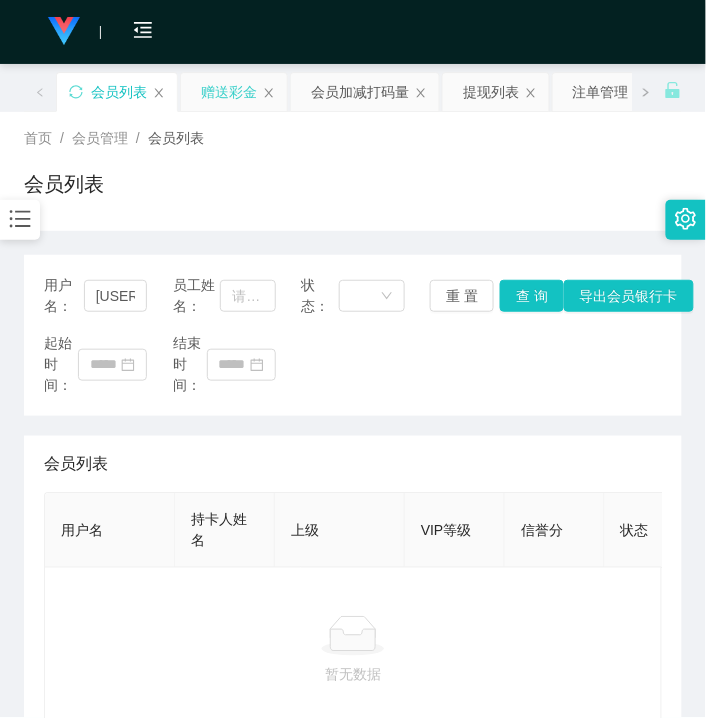 click on "赠送彩金" at bounding box center (229, 92) 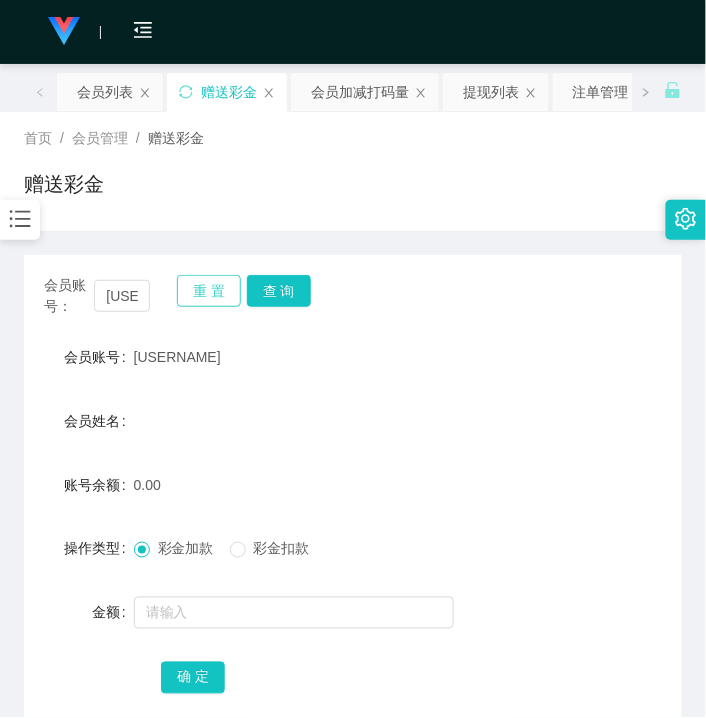 click on "重 置" at bounding box center [209, 291] 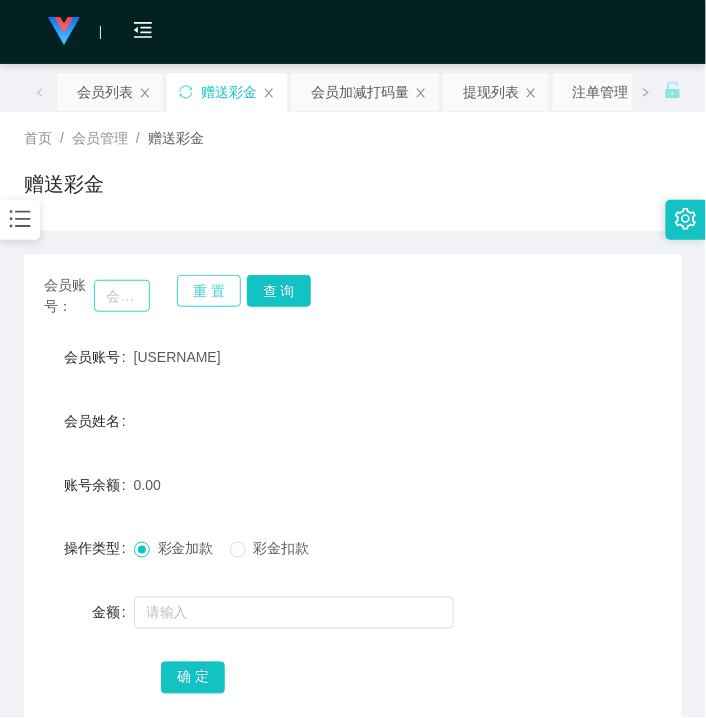 type 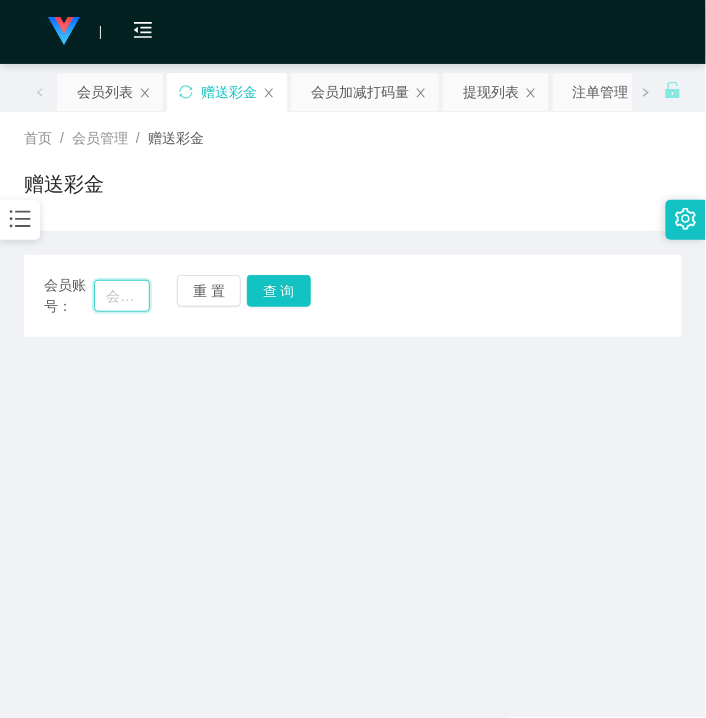click at bounding box center [122, 296] 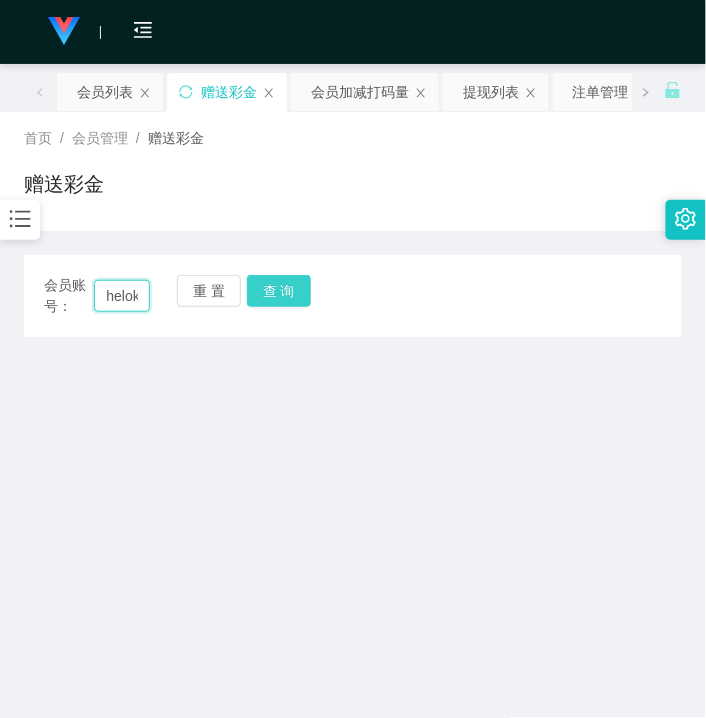 scroll, scrollTop: 0, scrollLeft: 37, axis: horizontal 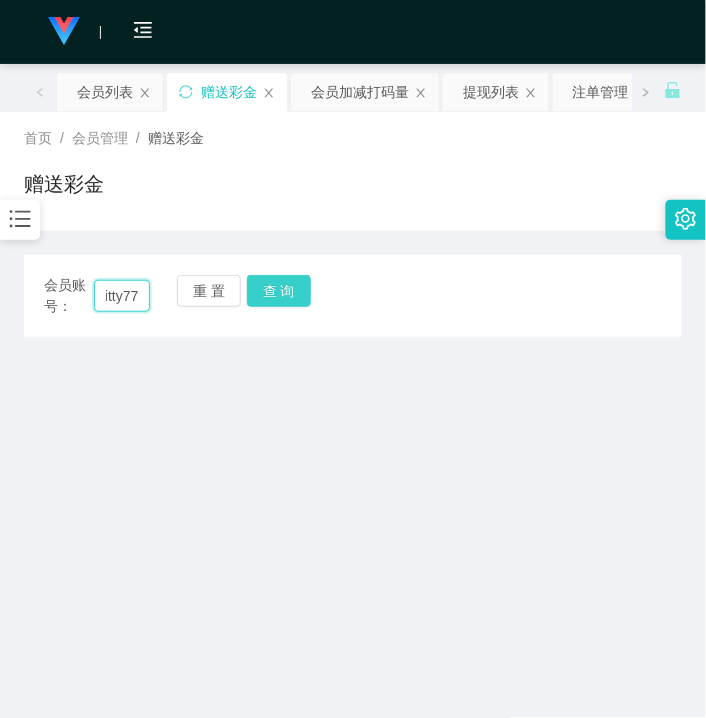 type on "[USERNAME]" 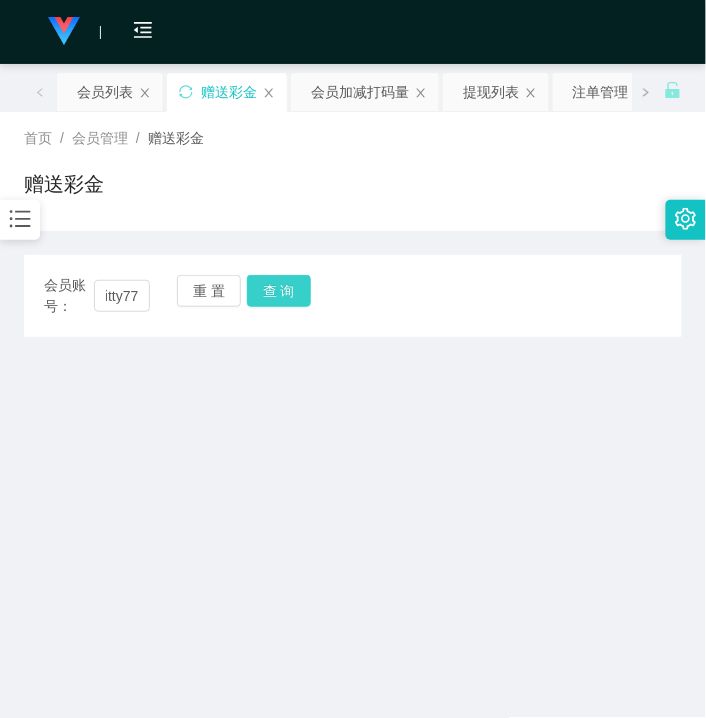 click on "查 询" at bounding box center (279, 291) 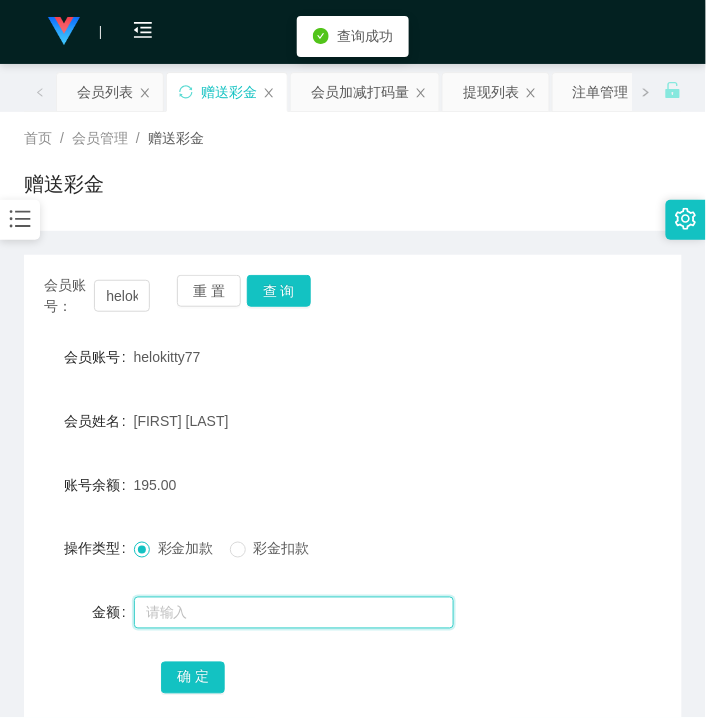click at bounding box center (294, 613) 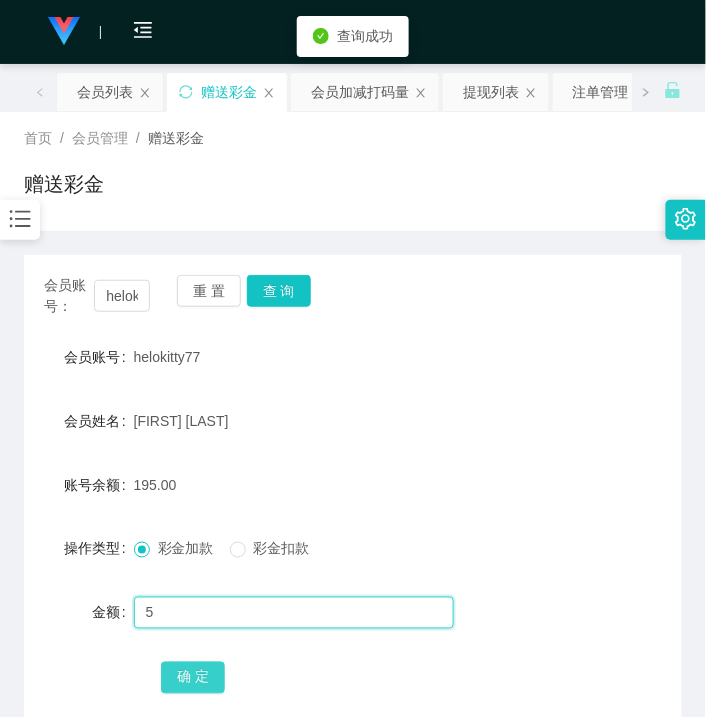 type on "5" 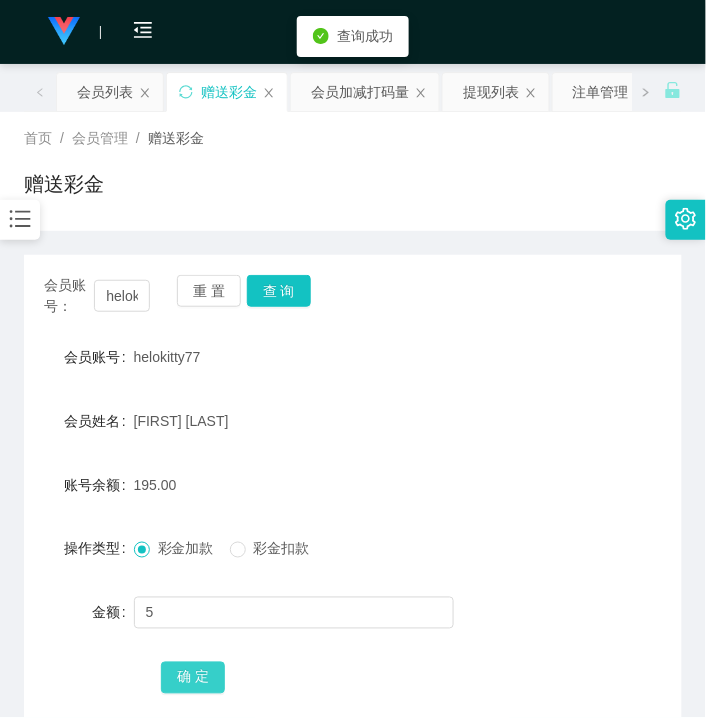 click on "确 定" at bounding box center [193, 678] 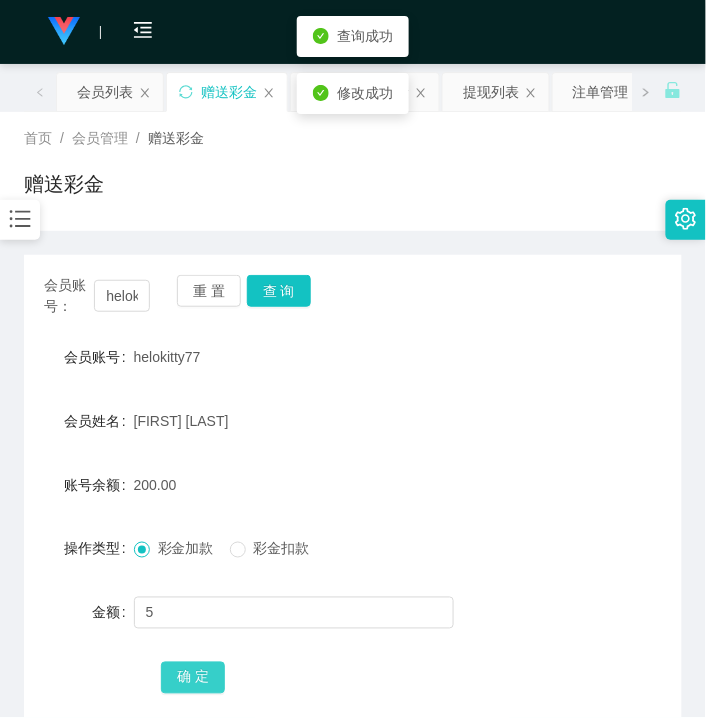 type 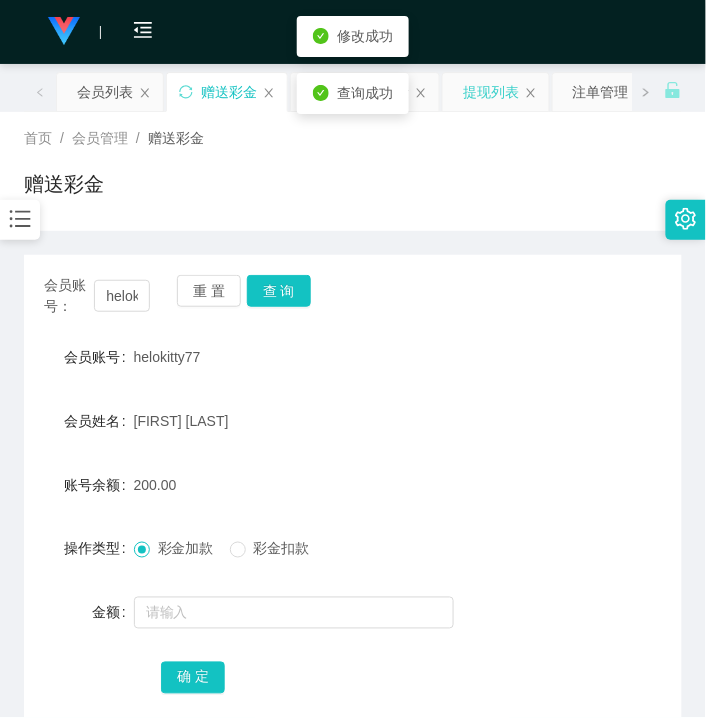 click on "提现列表" at bounding box center [491, 92] 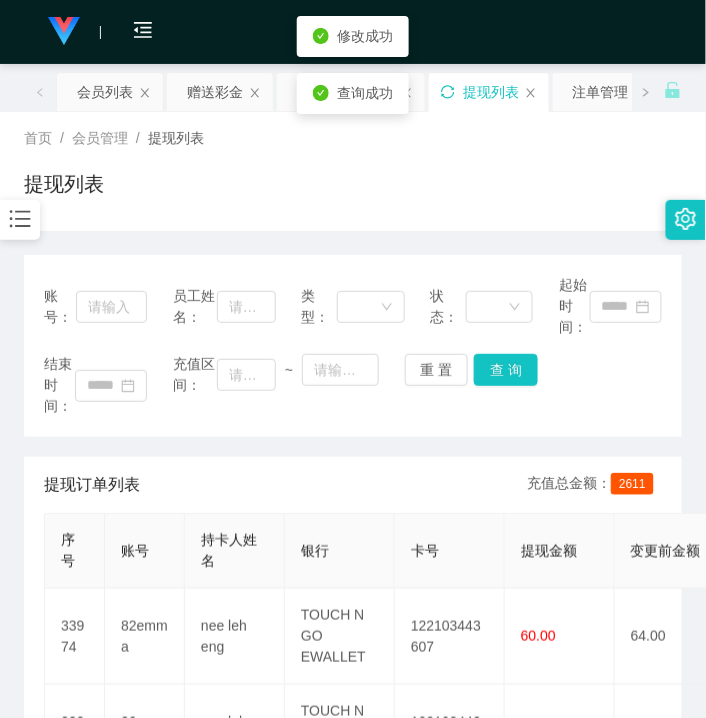click 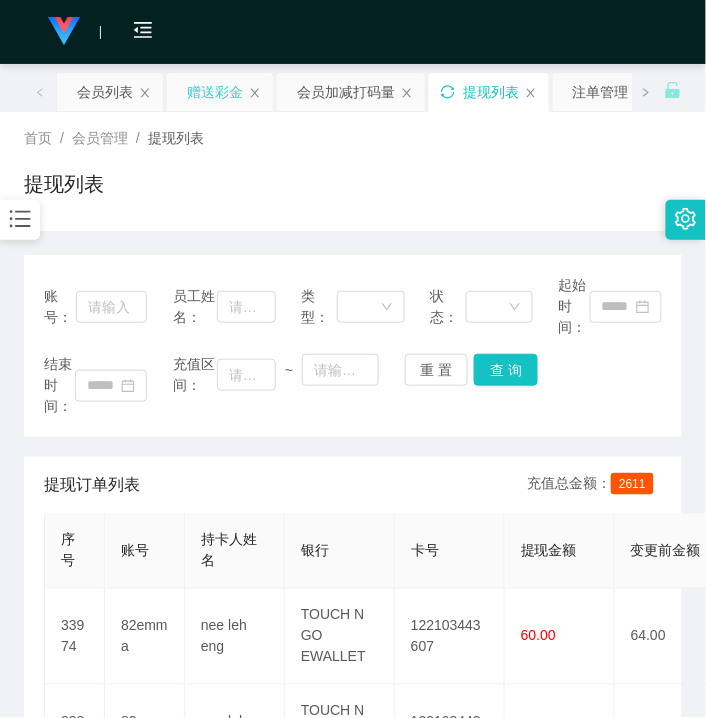 click on "赠送彩金" at bounding box center [215, 92] 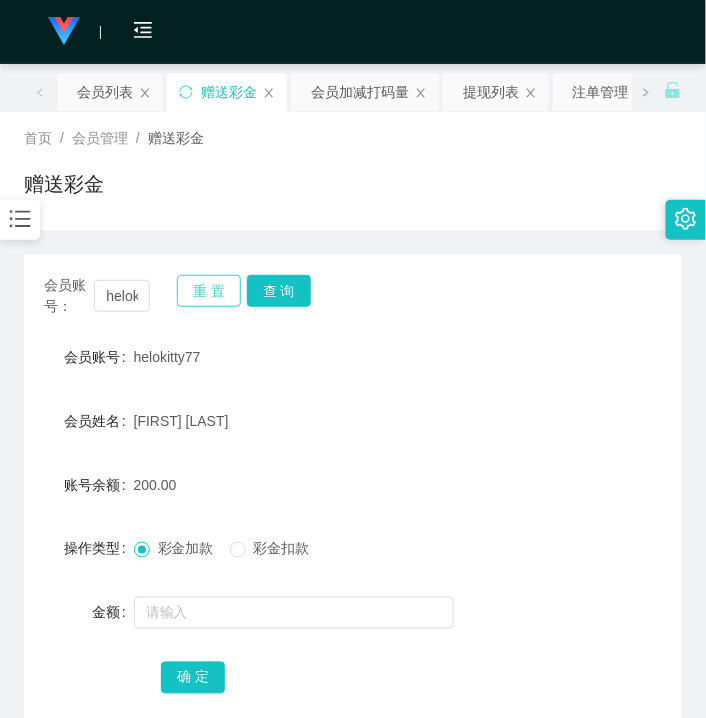 click on "重 置" at bounding box center (209, 291) 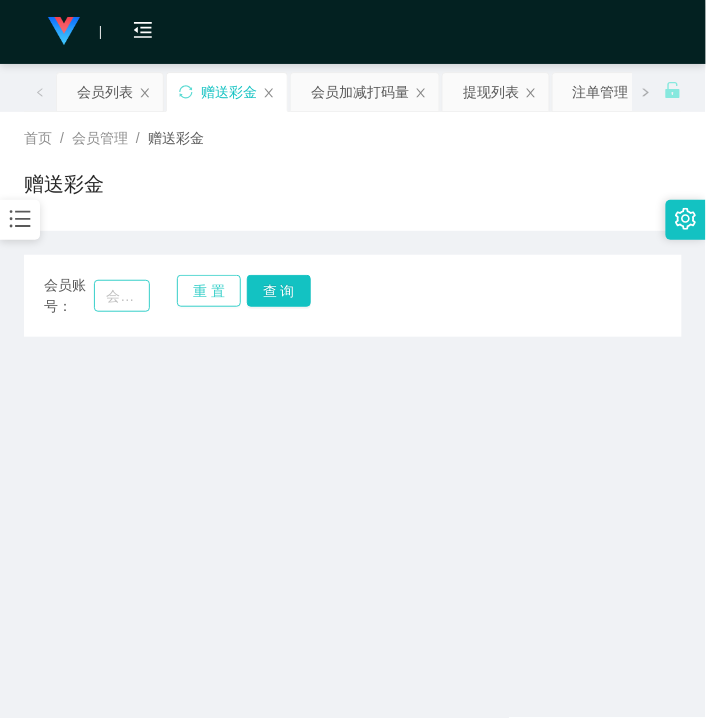 type 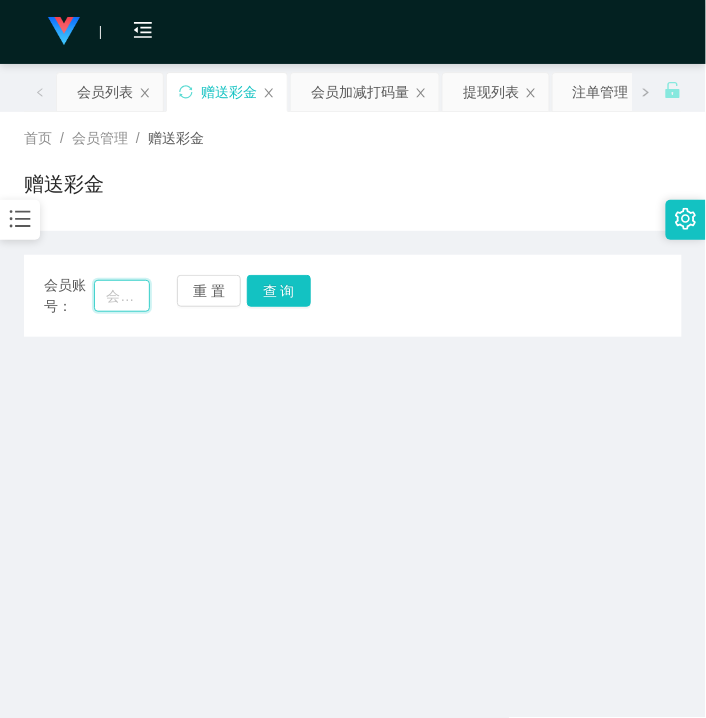 paste on "[USERNAME]" 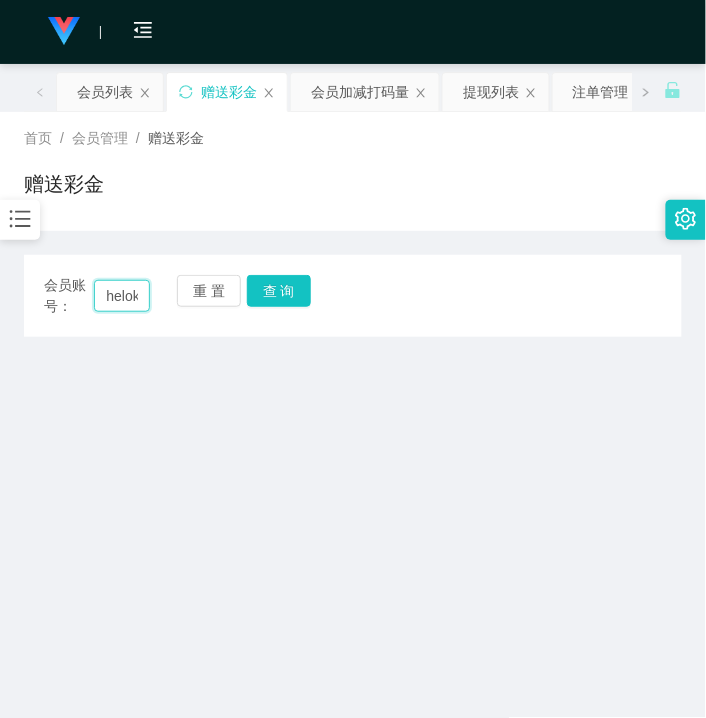 click on "[USERNAME]" at bounding box center [122, 296] 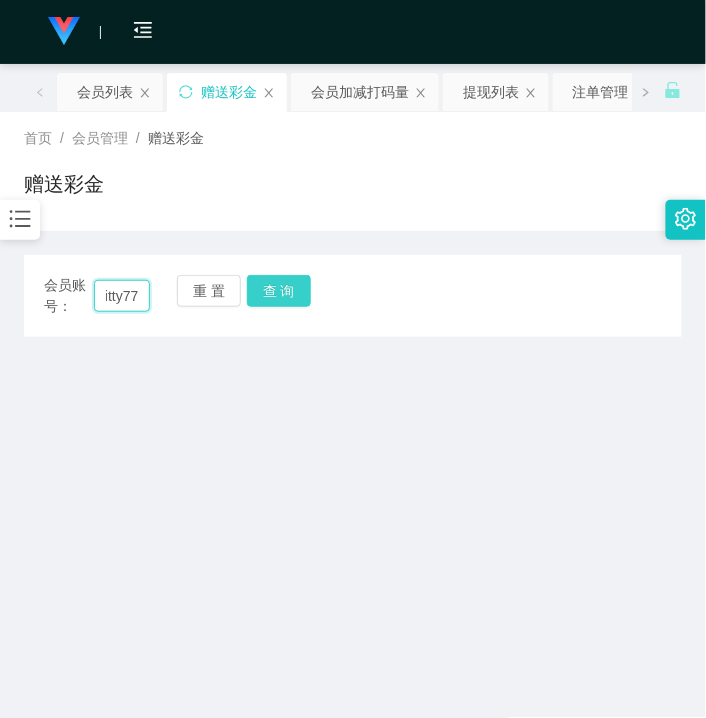type on "[USERNAME]" 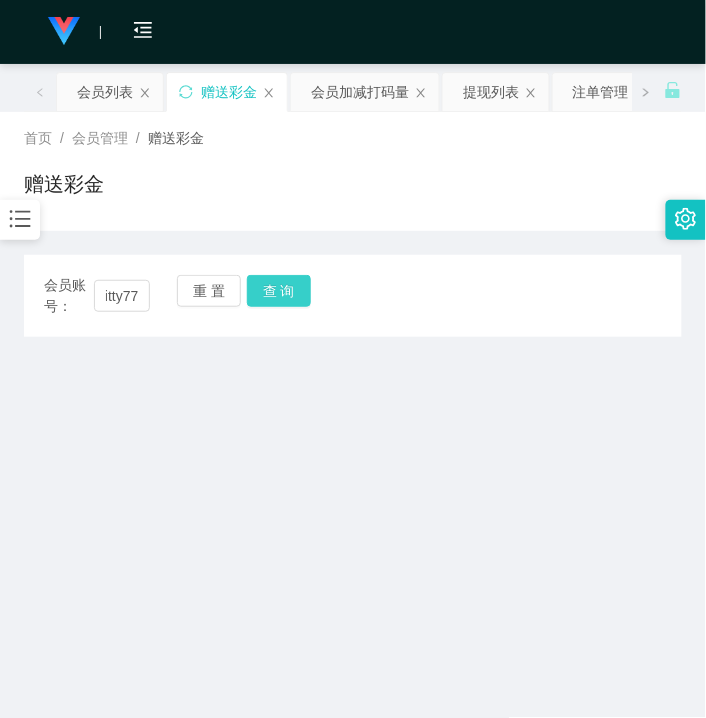 scroll, scrollTop: 0, scrollLeft: 0, axis: both 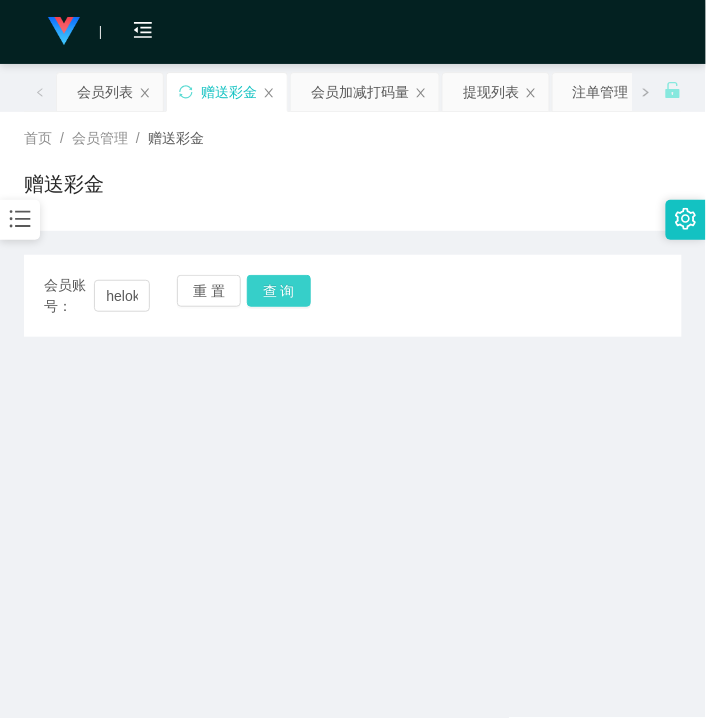 click on "查 询" at bounding box center (279, 291) 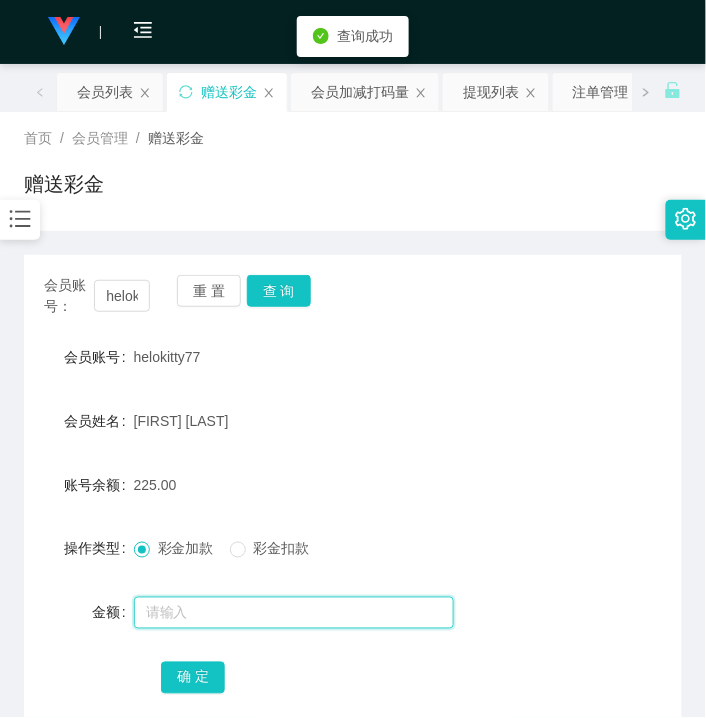 click at bounding box center [294, 613] 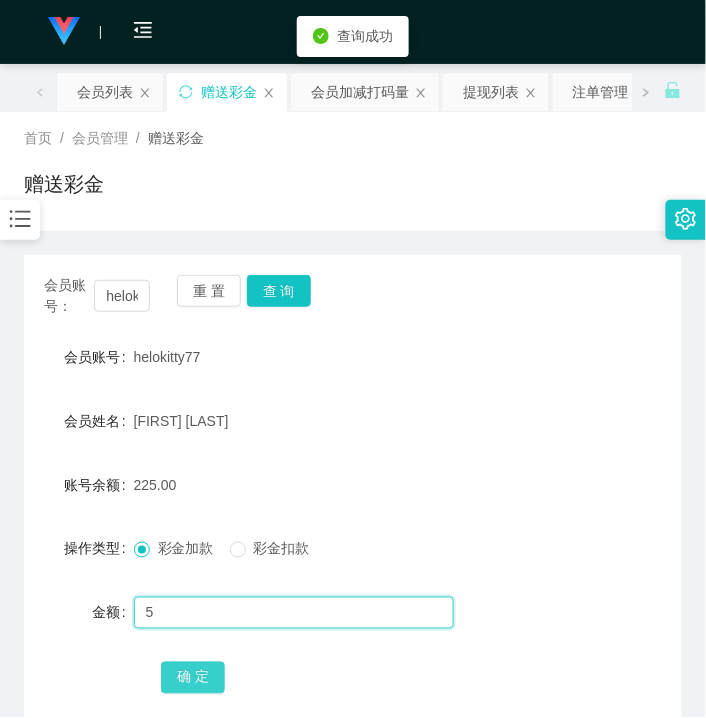type on "5" 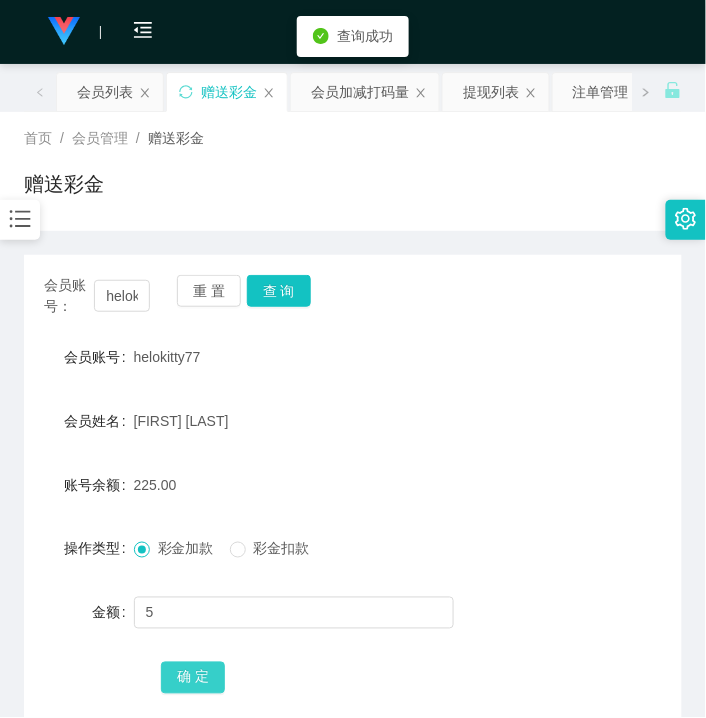 click on "确 定" at bounding box center [193, 678] 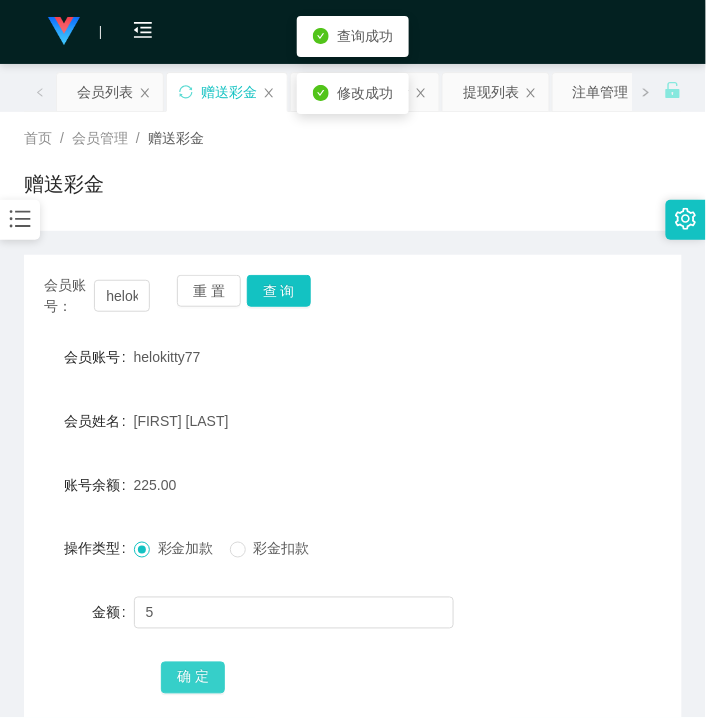 type 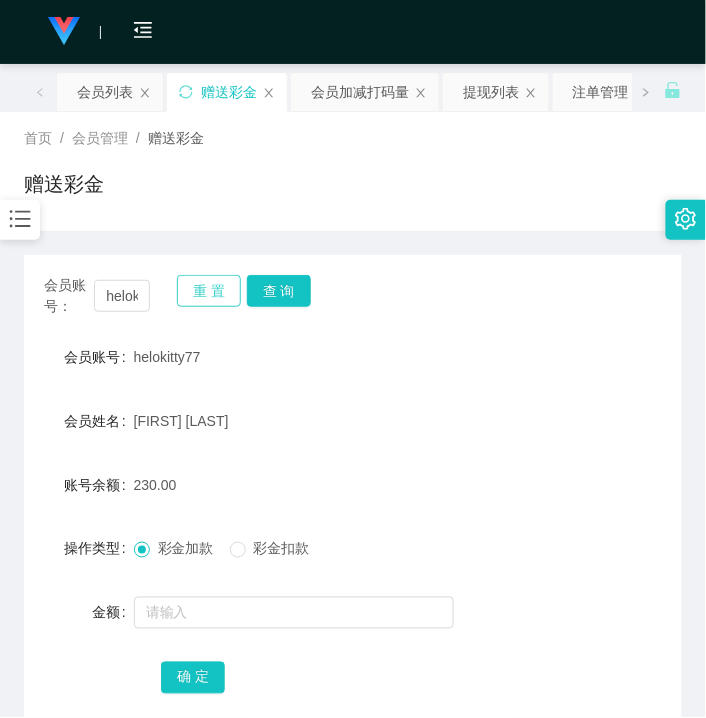 drag, startPoint x: 202, startPoint y: 296, endPoint x: 181, endPoint y: 298, distance: 21.095022 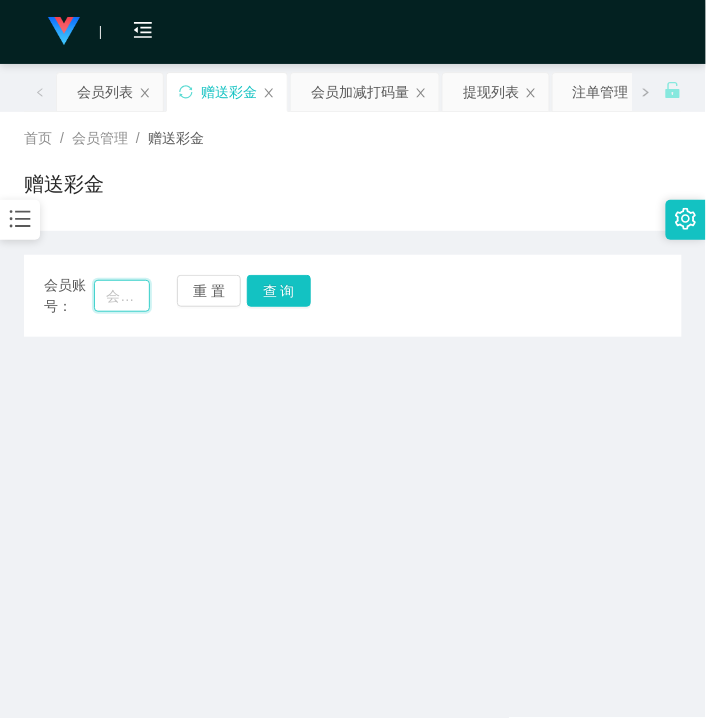 click at bounding box center [122, 296] 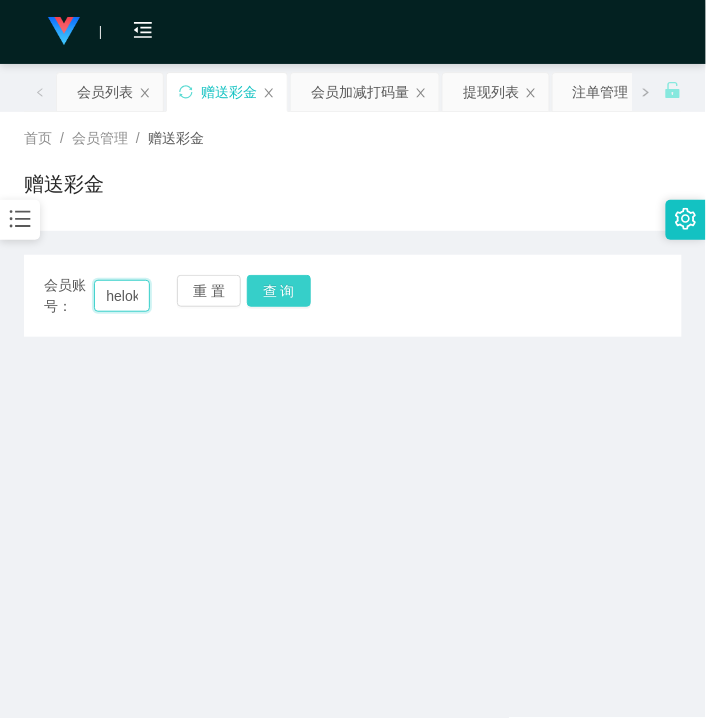 scroll, scrollTop: 0, scrollLeft: 37, axis: horizontal 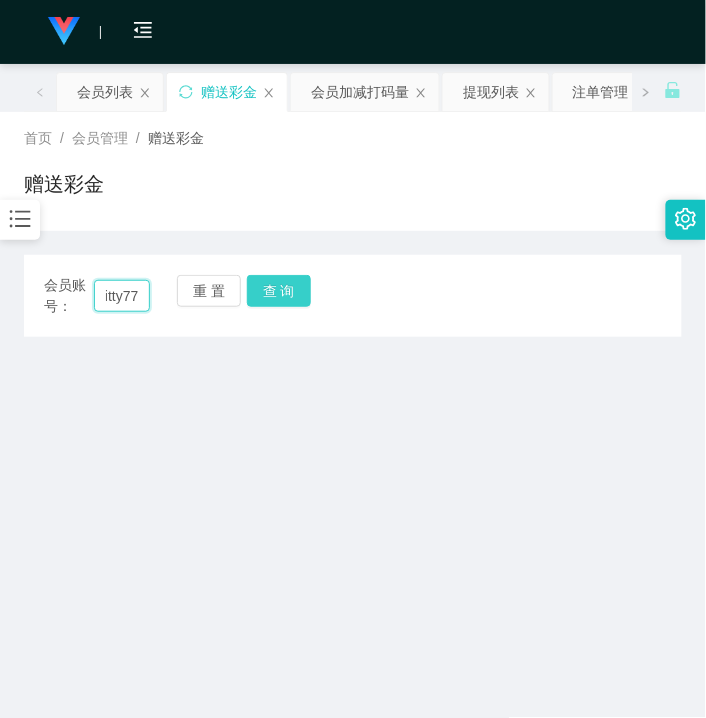 type on "[USERNAME]" 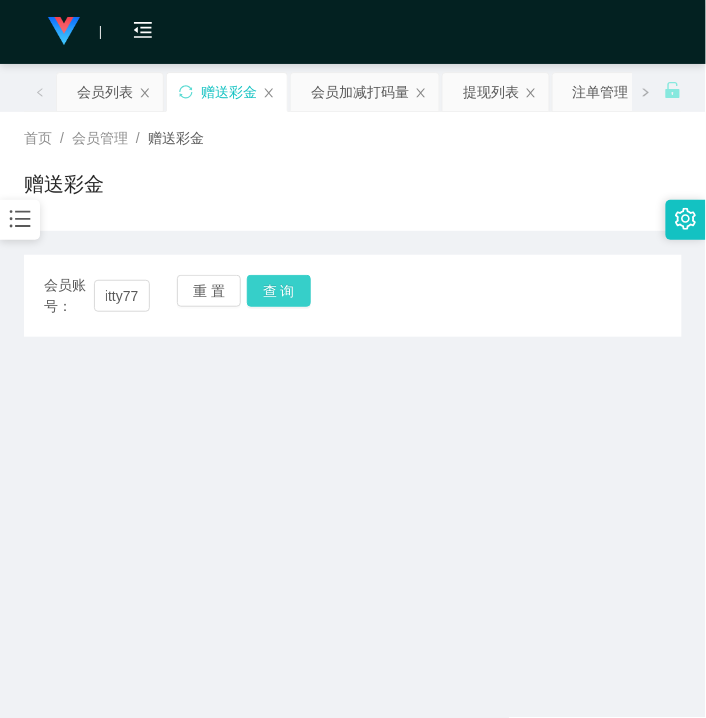 click on "查 询" at bounding box center [279, 291] 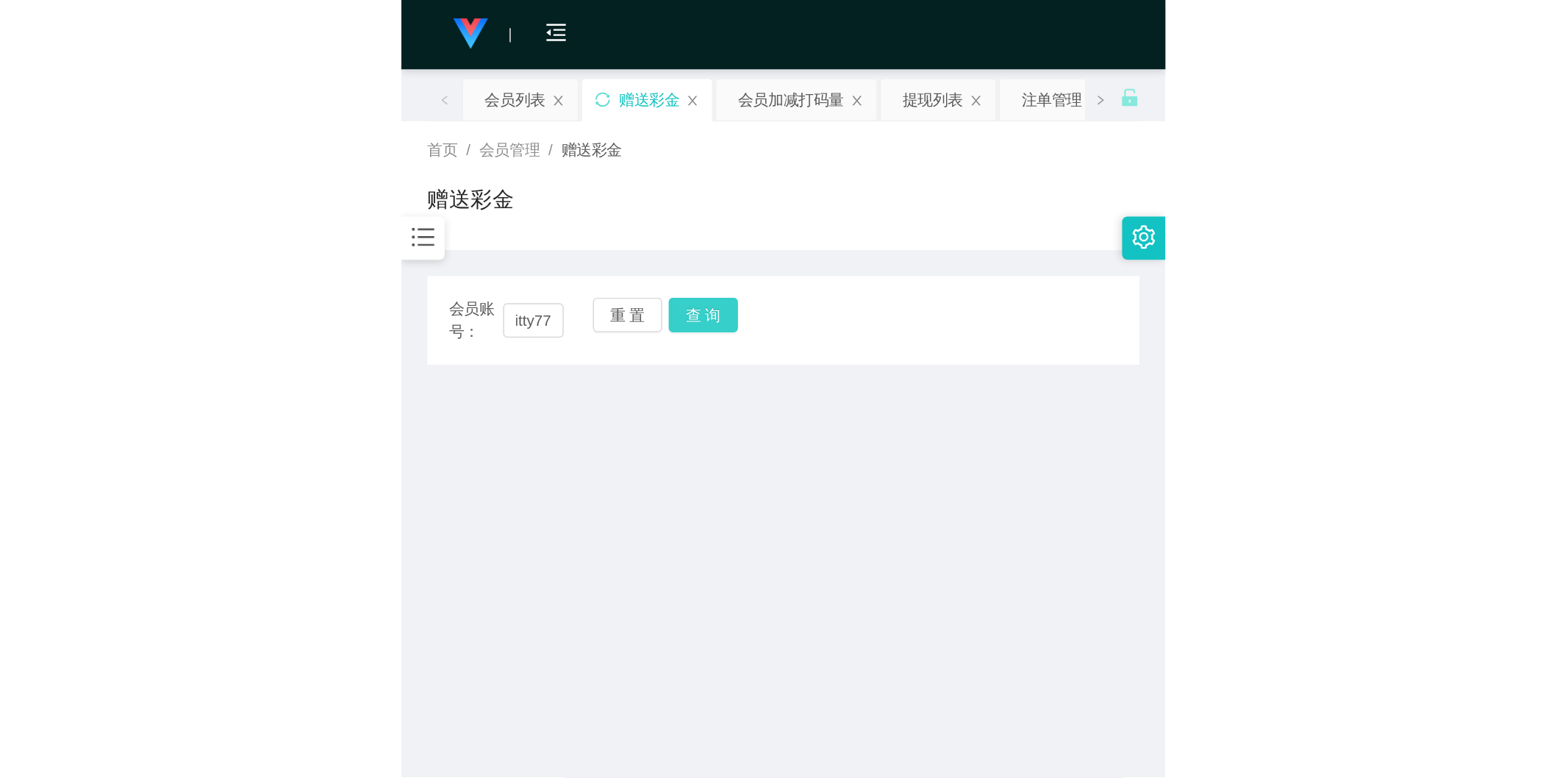 scroll, scrollTop: 0, scrollLeft: 0, axis: both 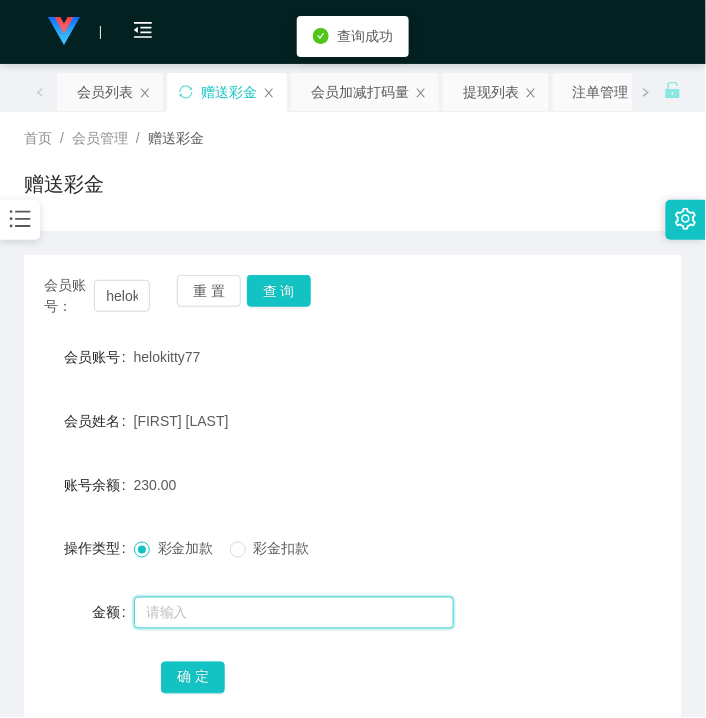 click at bounding box center [294, 613] 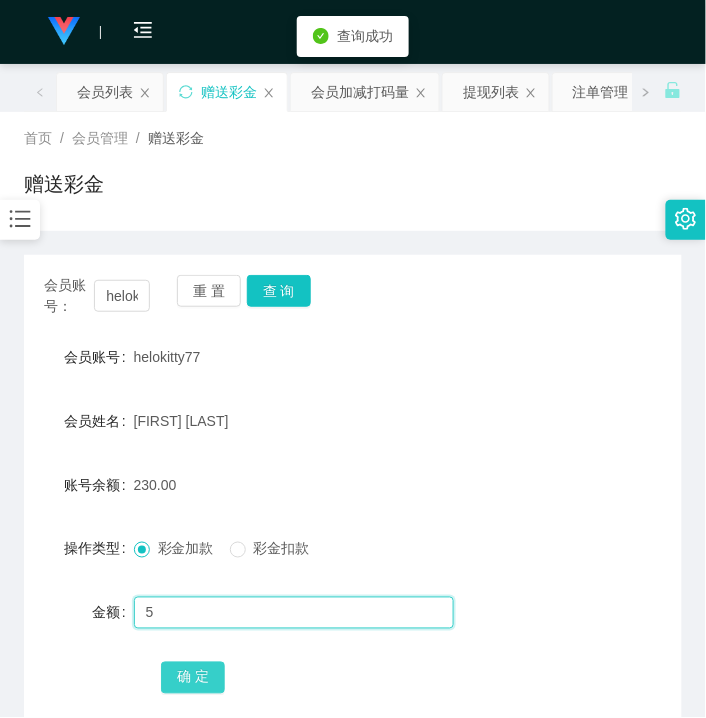 type on "5" 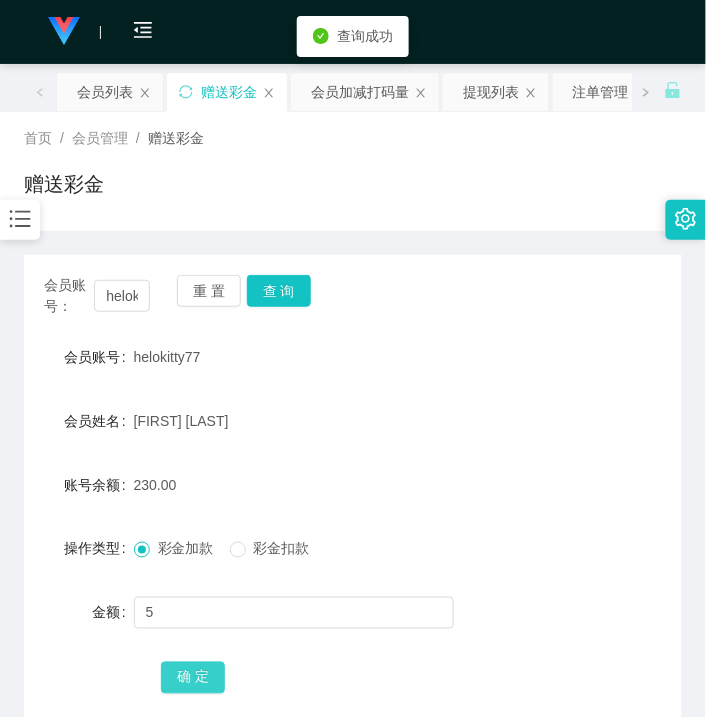 click on "确 定" at bounding box center [193, 678] 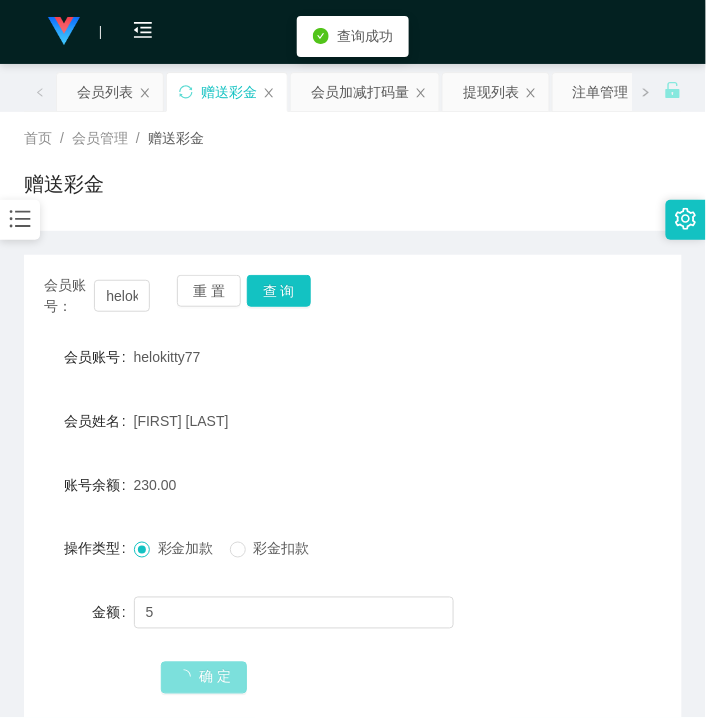 type 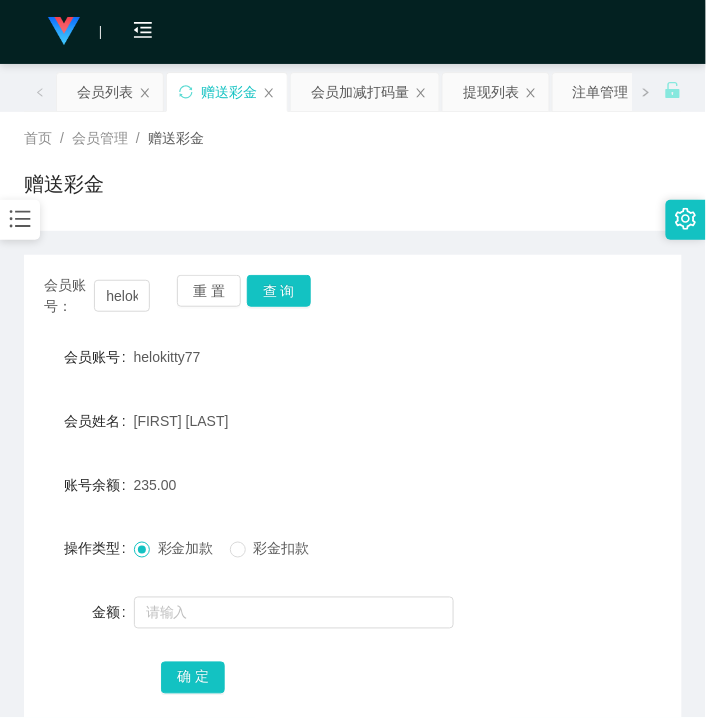 drag, startPoint x: 255, startPoint y: 187, endPoint x: 354, endPoint y: 166, distance: 101.20277 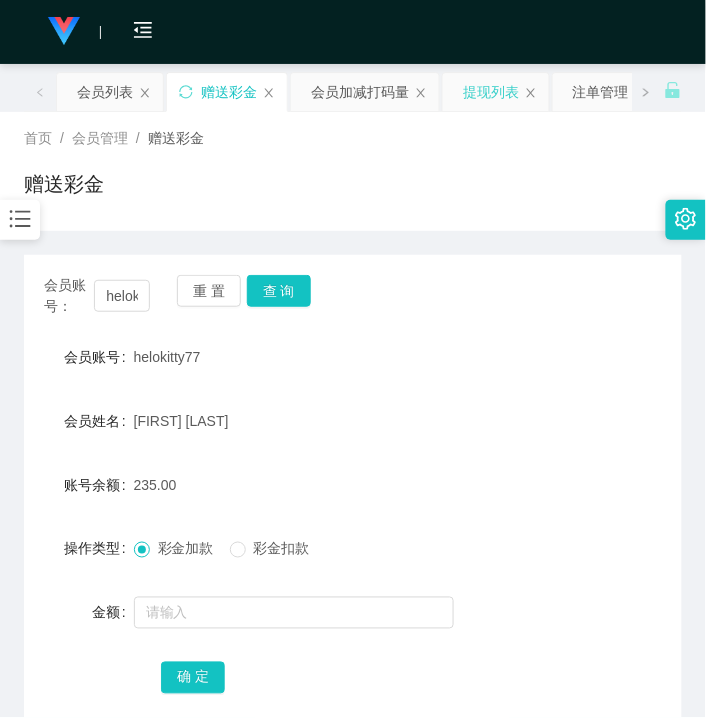 click on "提现列表" at bounding box center [491, 92] 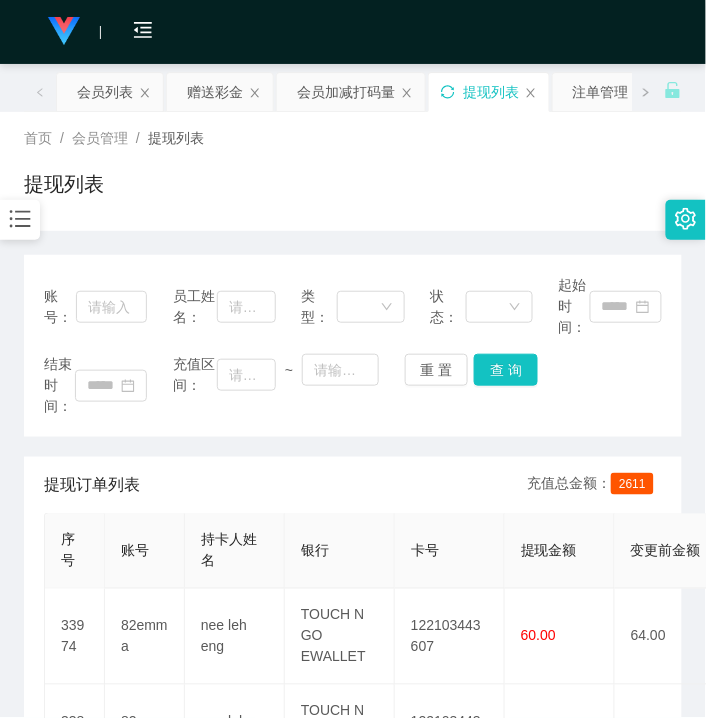 click 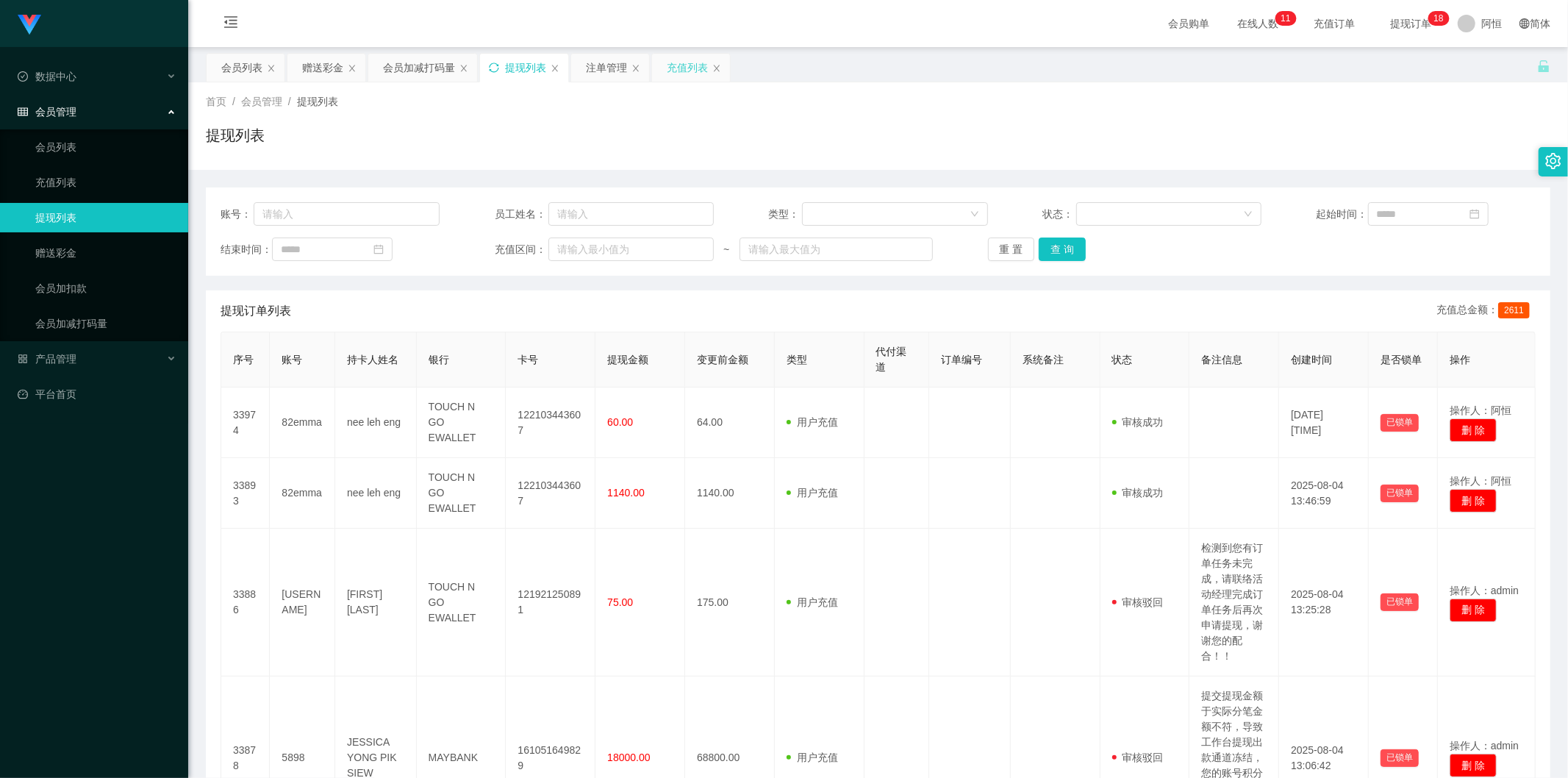 click on "充值列表" at bounding box center [687, 68] 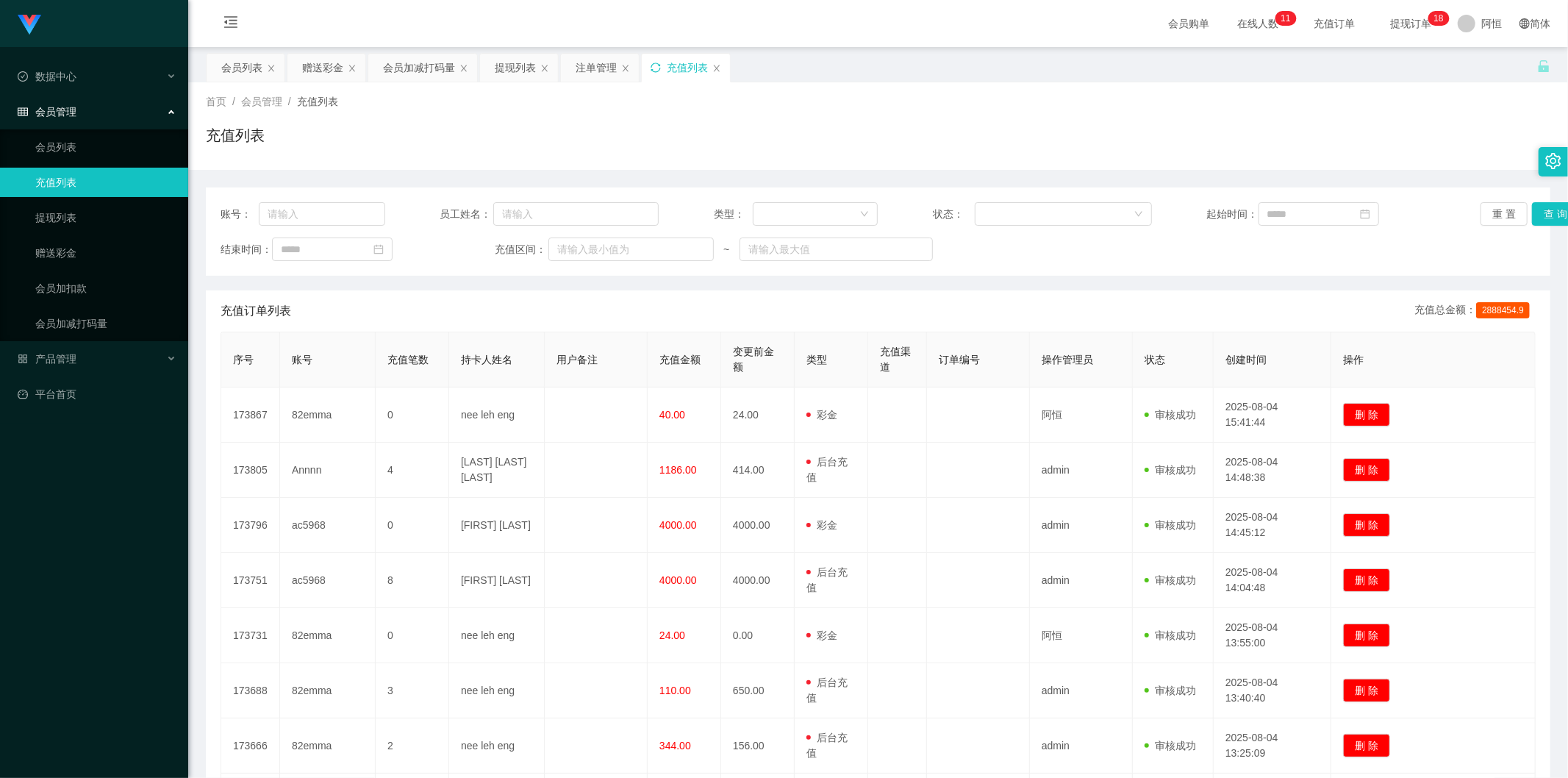 click 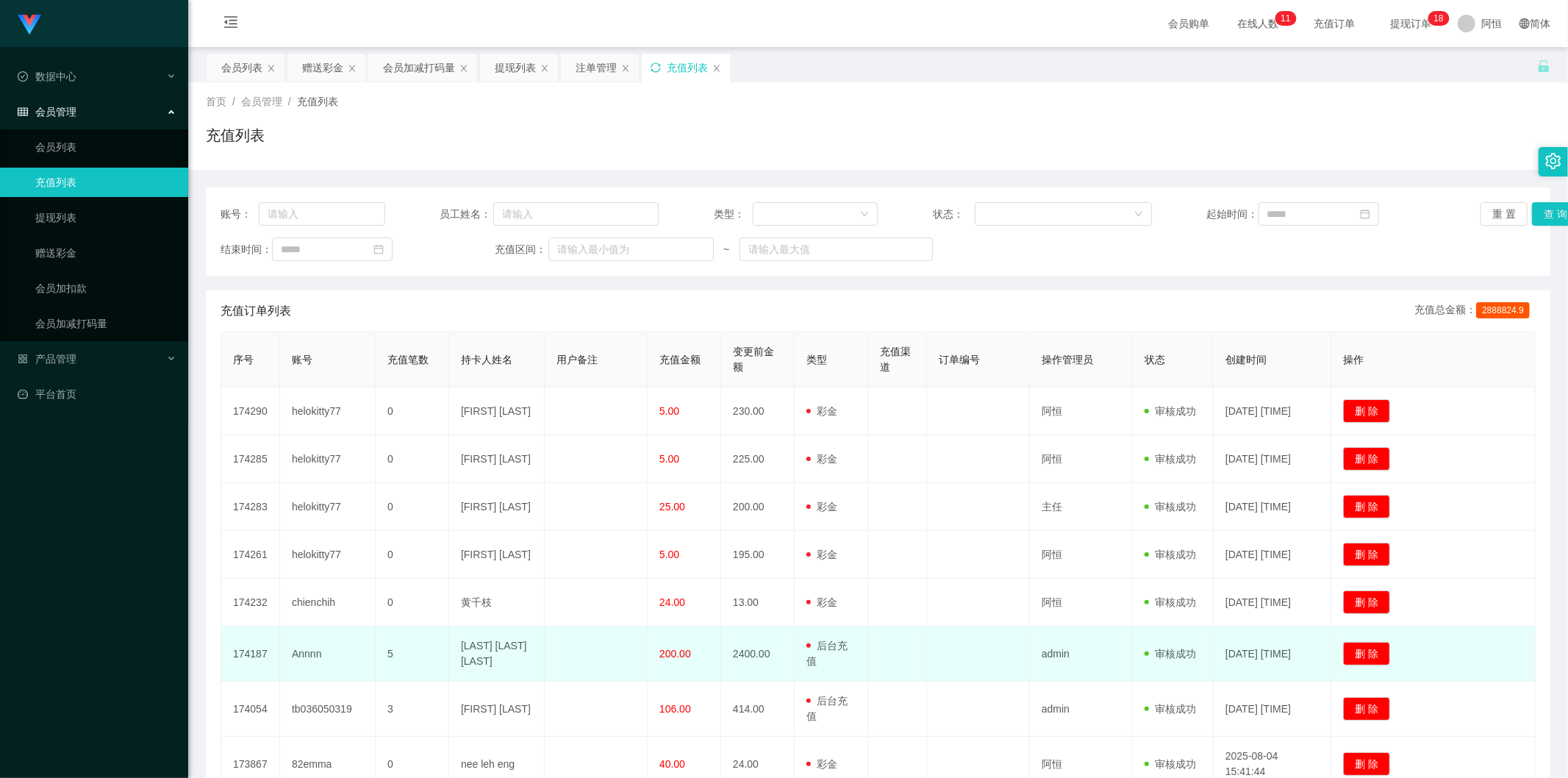 click on "200.00" at bounding box center [675, 654] 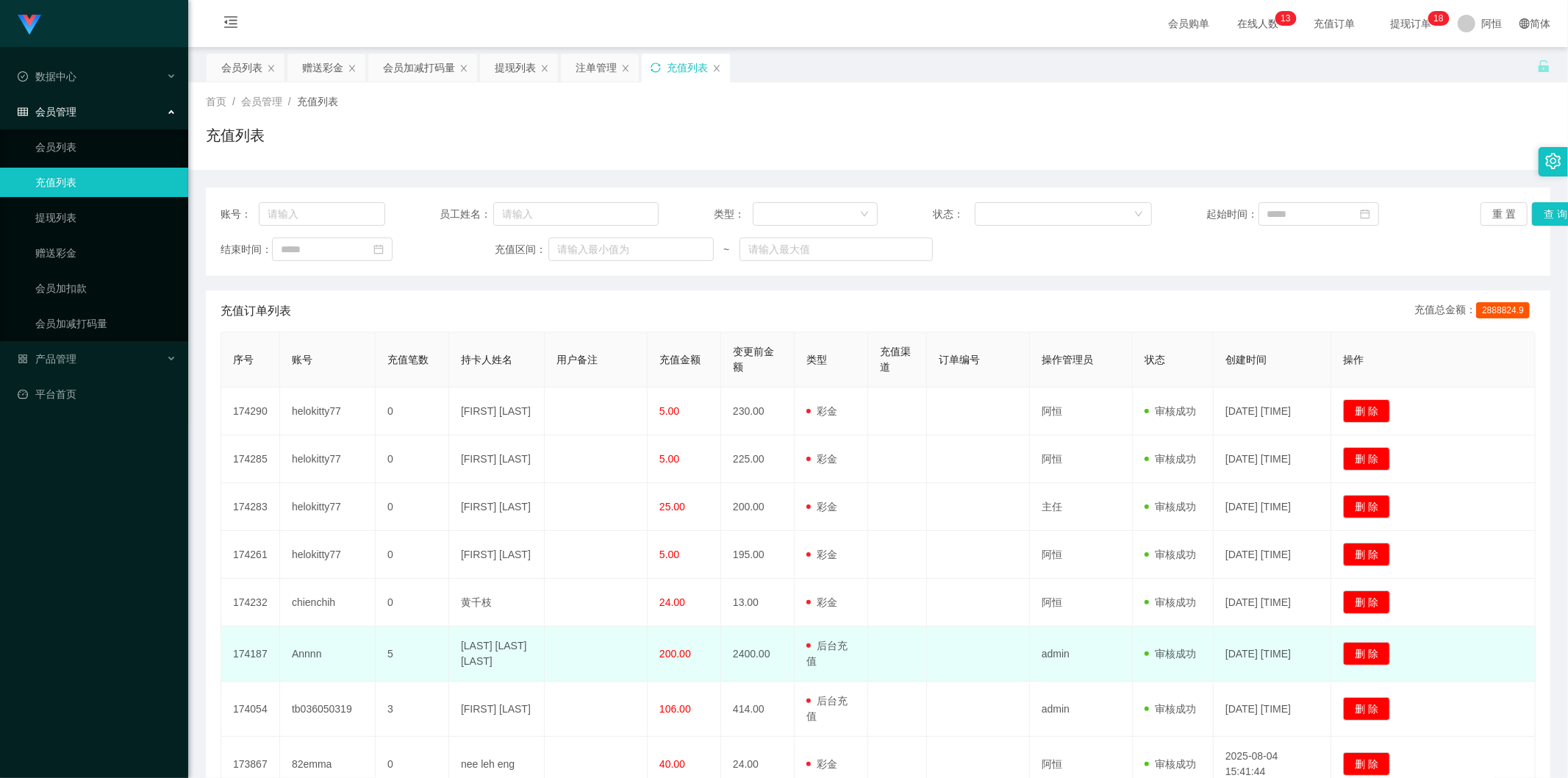 click on "200.00" at bounding box center [675, 654] 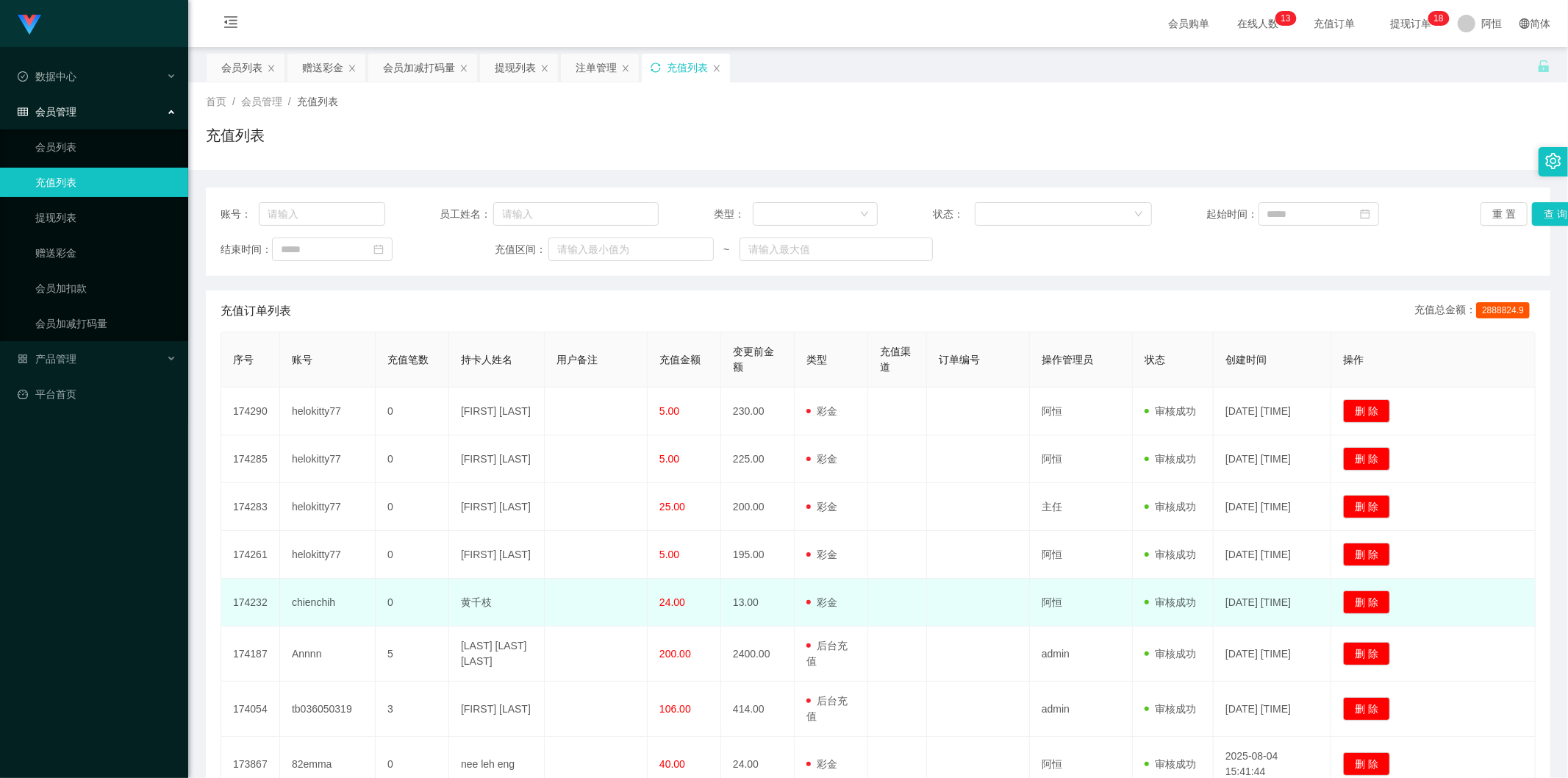 click at bounding box center [596, 602] 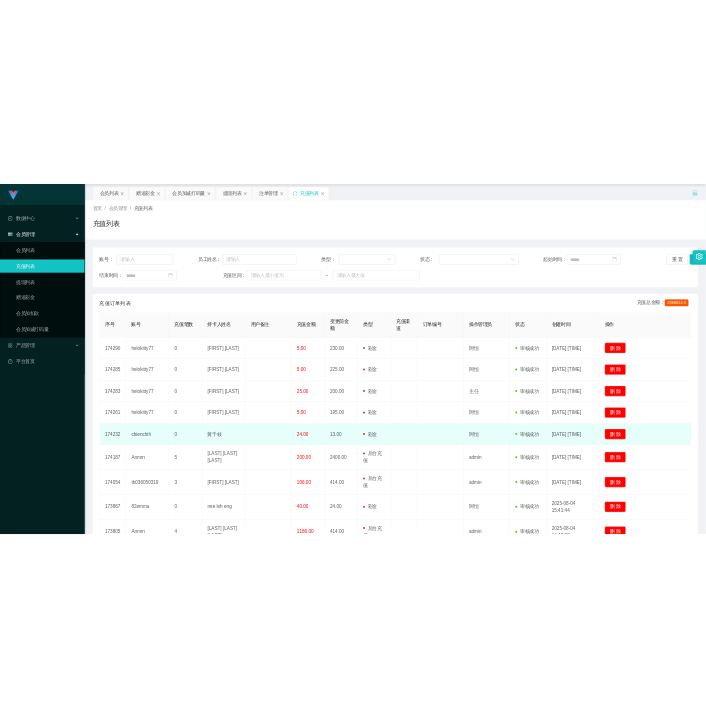 scroll, scrollTop: 0, scrollLeft: 0, axis: both 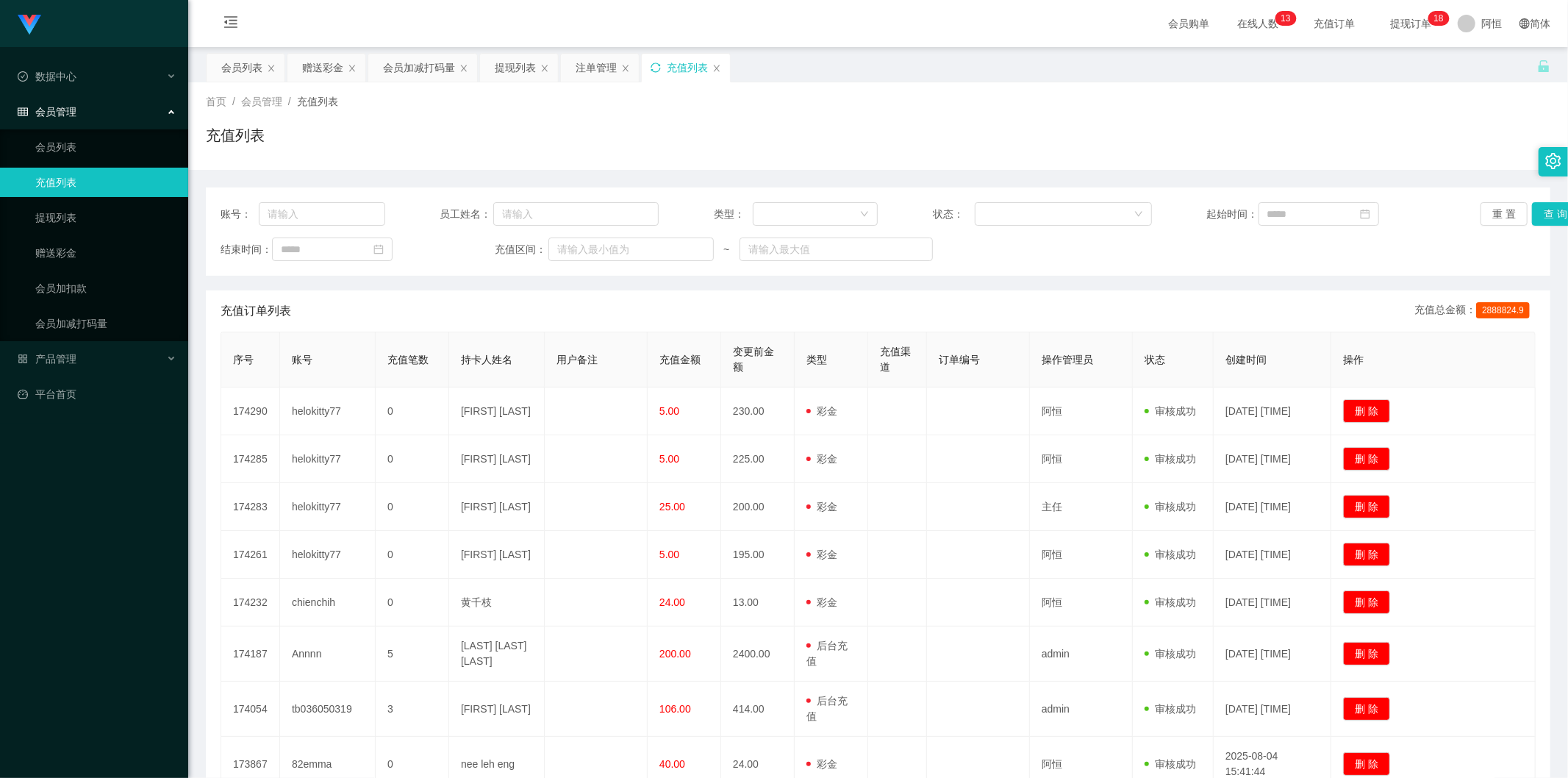 click 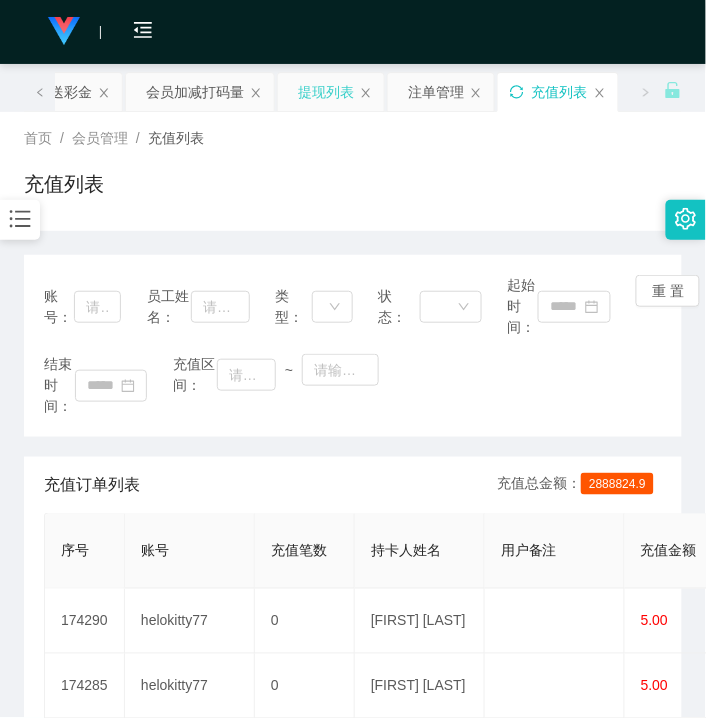 click on "提现列表" at bounding box center [326, 92] 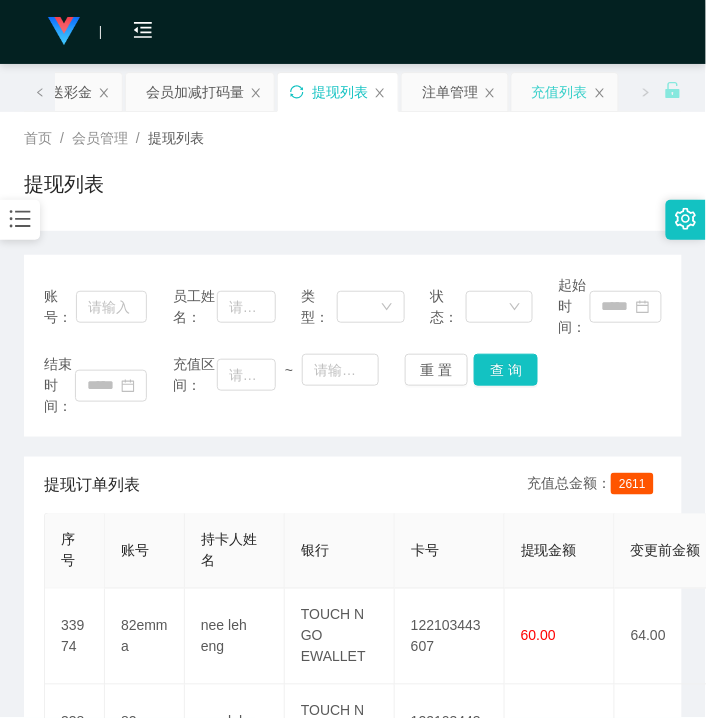 click 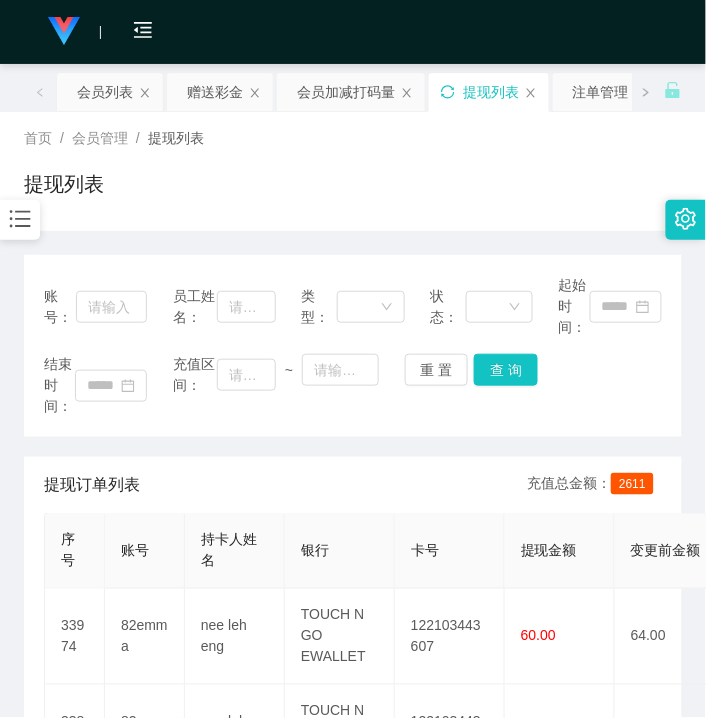 click on "提现列表" at bounding box center [353, 192] 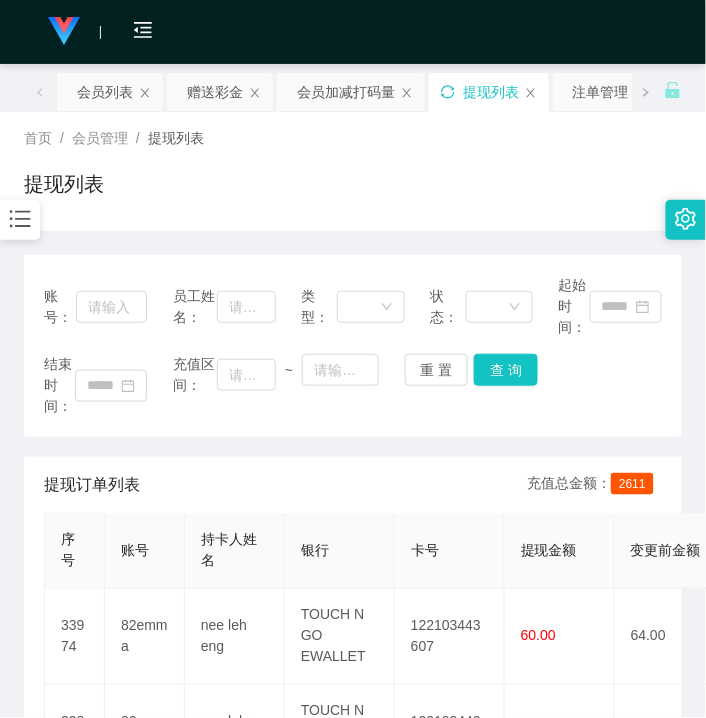 click on "提现列表" at bounding box center (489, 92) 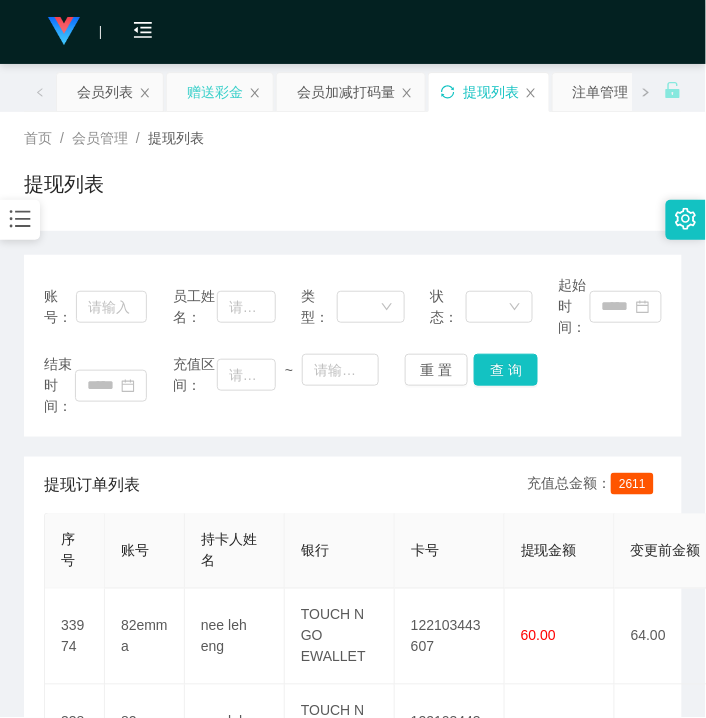 click on "赠送彩金" at bounding box center (215, 92) 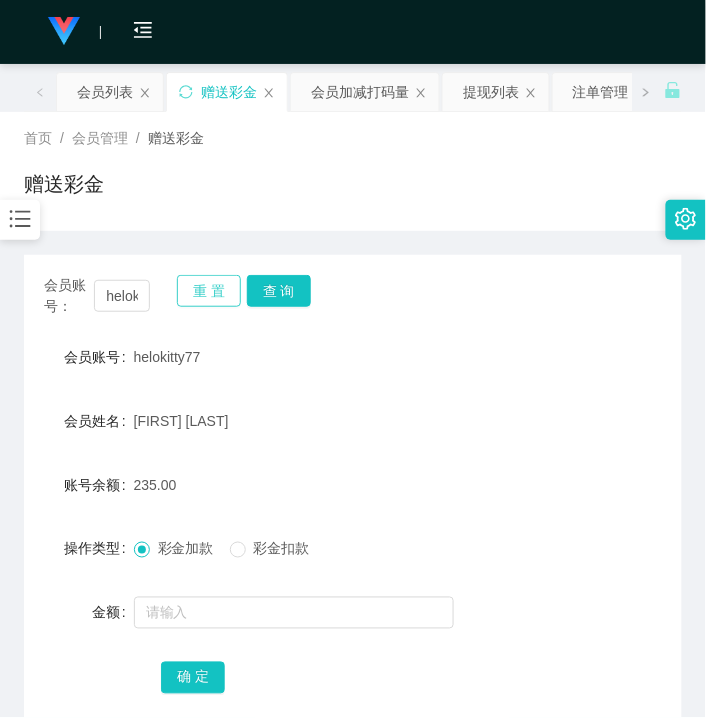 click on "重 置" at bounding box center (209, 291) 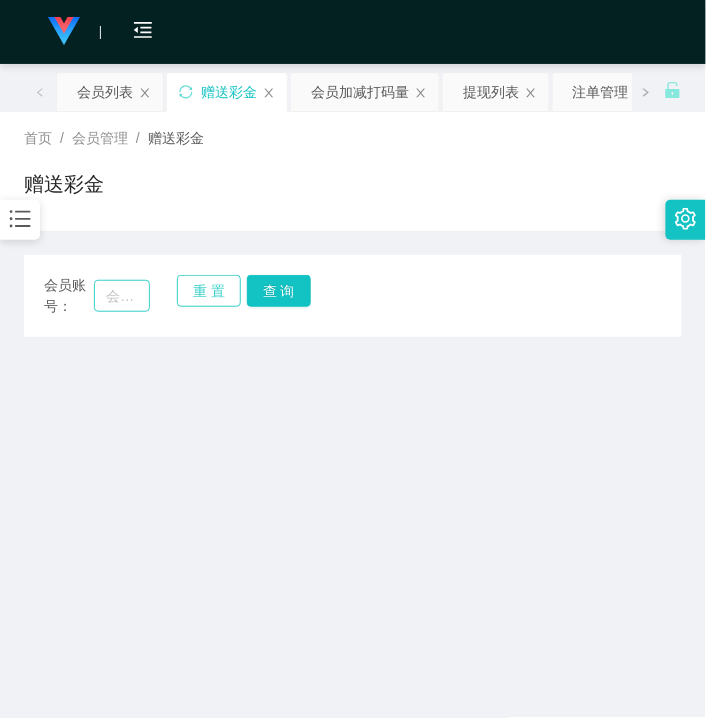 type 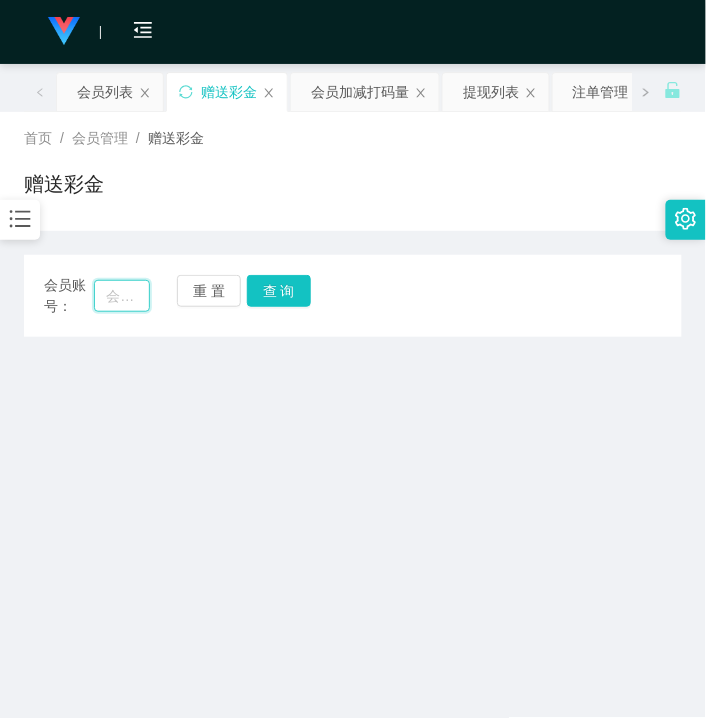 click at bounding box center [122, 296] 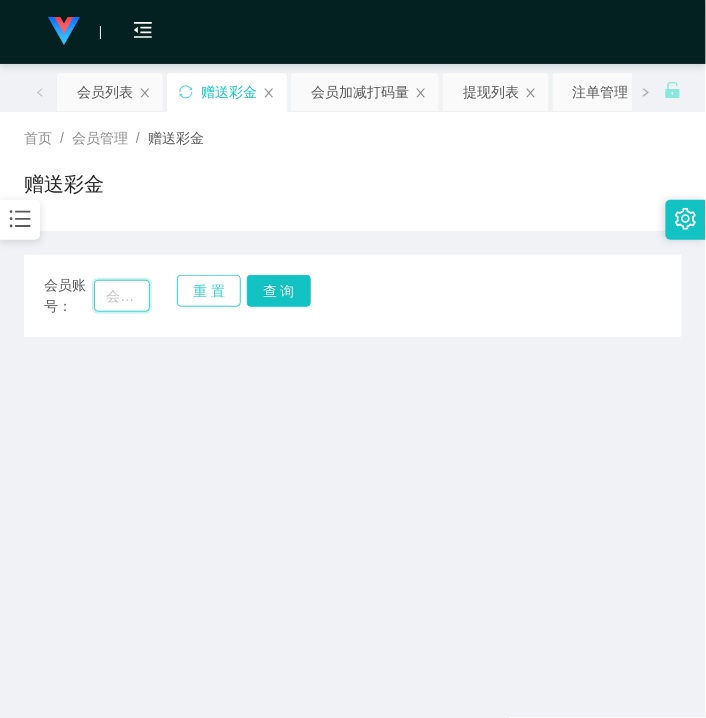 paste on "Dolly" 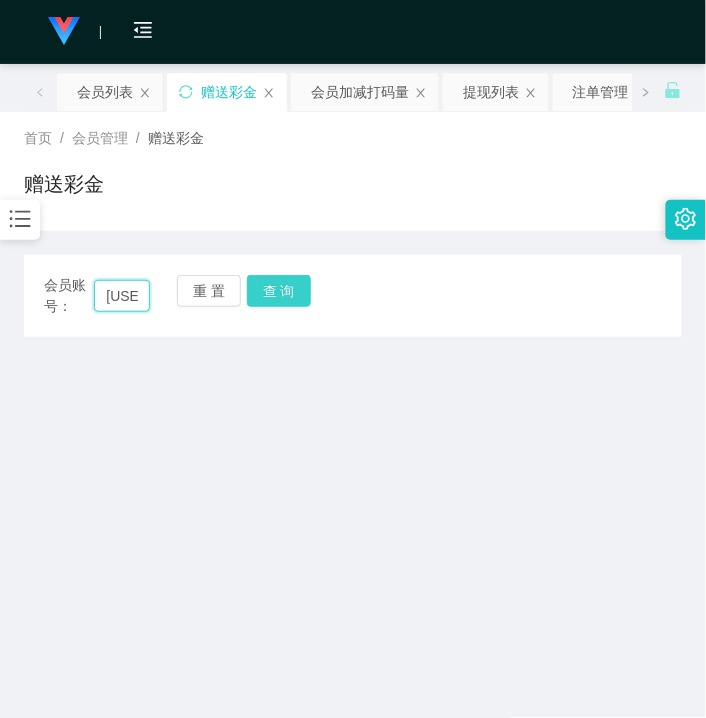type on "Dolly" 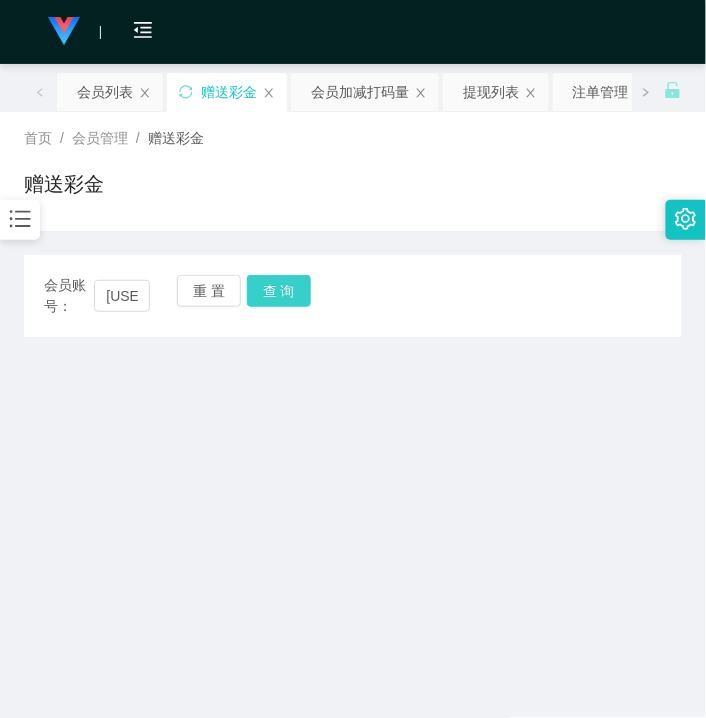 drag, startPoint x: 303, startPoint y: 288, endPoint x: 292, endPoint y: 305, distance: 20.248457 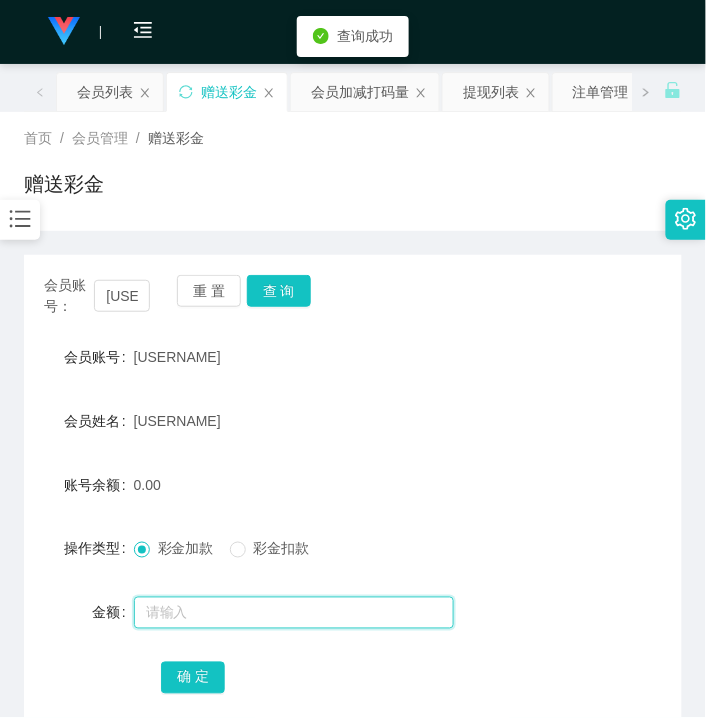 drag, startPoint x: 262, startPoint y: 623, endPoint x: 222, endPoint y: 610, distance: 42.059483 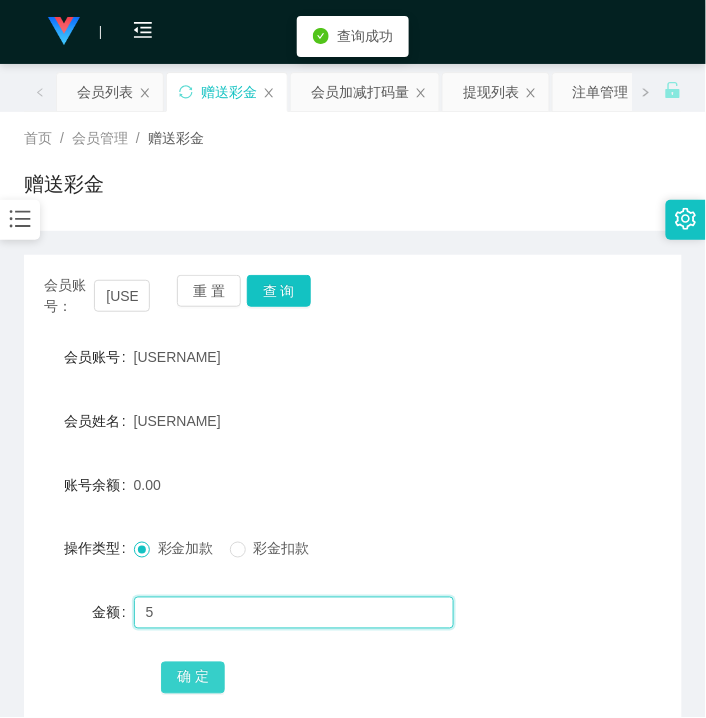 type on "5" 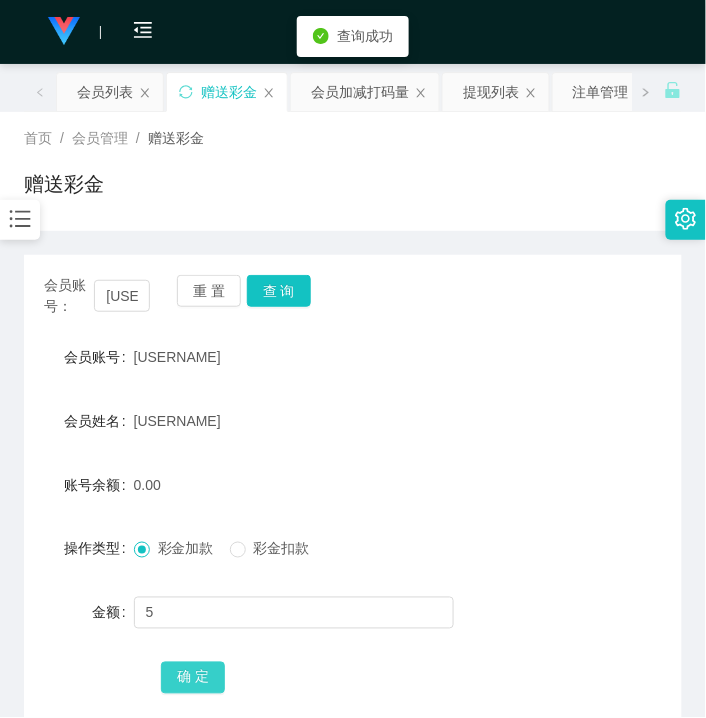drag, startPoint x: 188, startPoint y: 682, endPoint x: 115, endPoint y: 695, distance: 74.1485 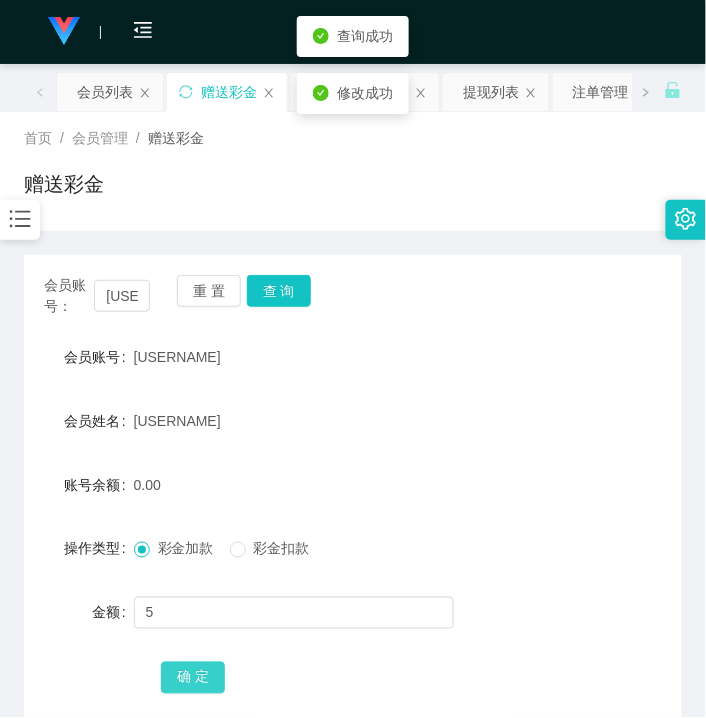 type 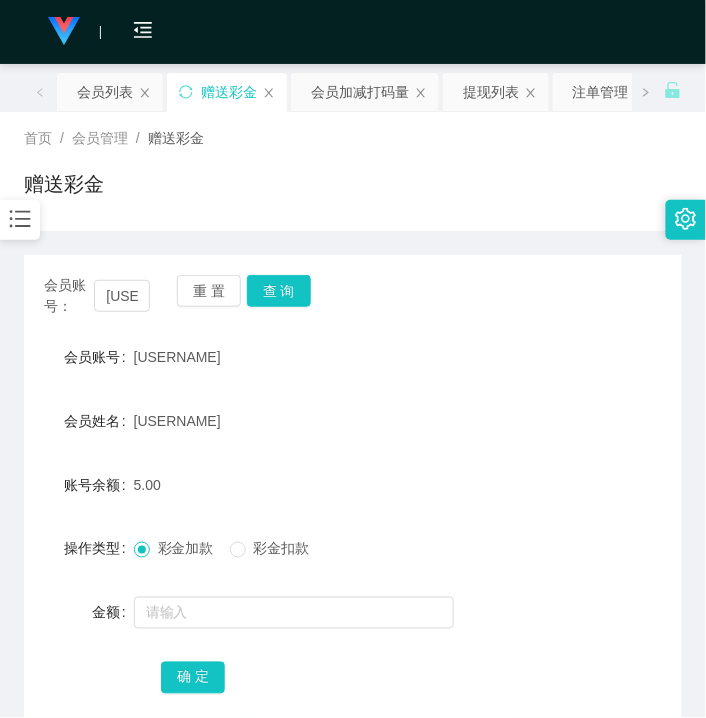 click on "重 置 查 询" at bounding box center (230, 296) 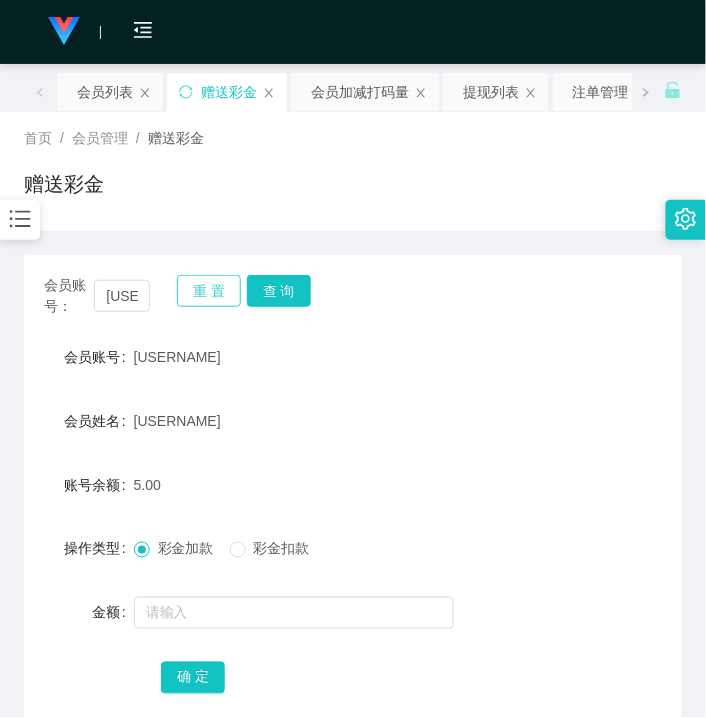 click on "重 置" at bounding box center (209, 291) 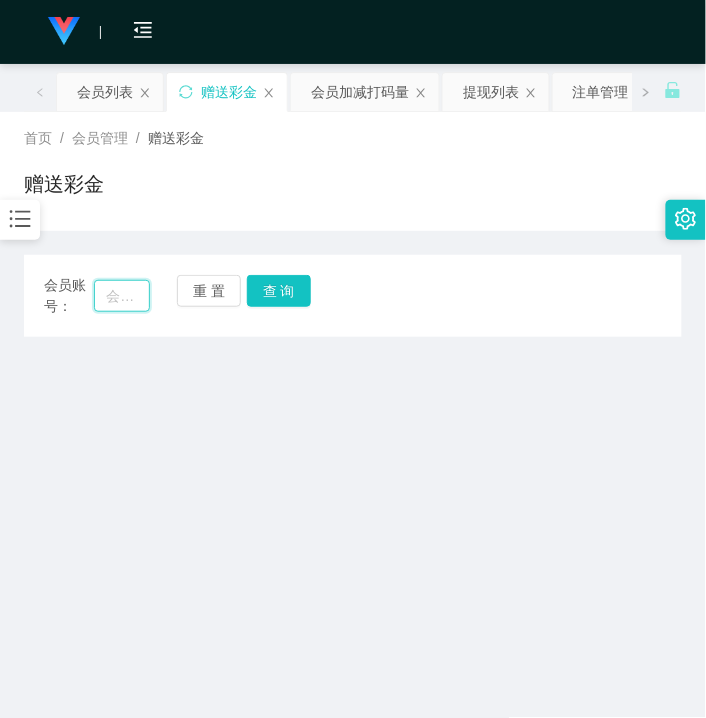 click at bounding box center (122, 296) 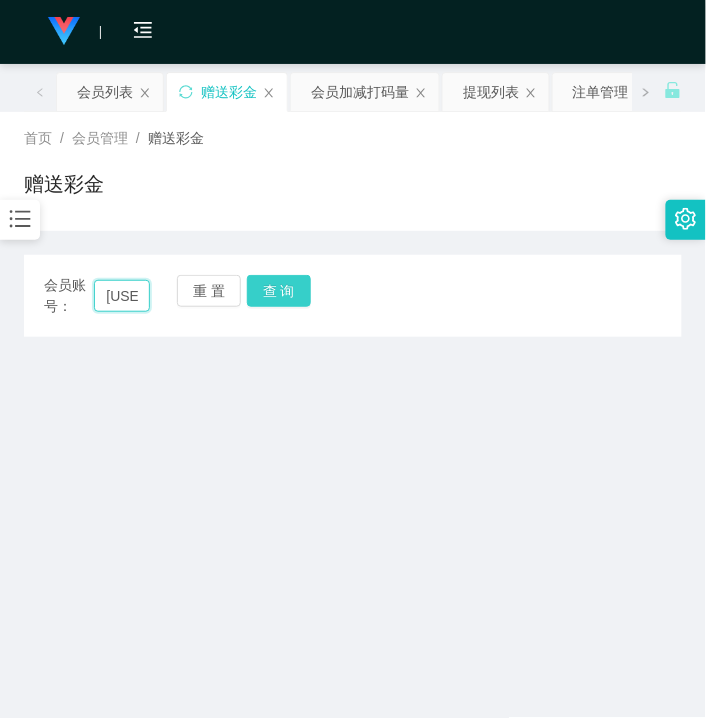 scroll, scrollTop: 0, scrollLeft: 27, axis: horizontal 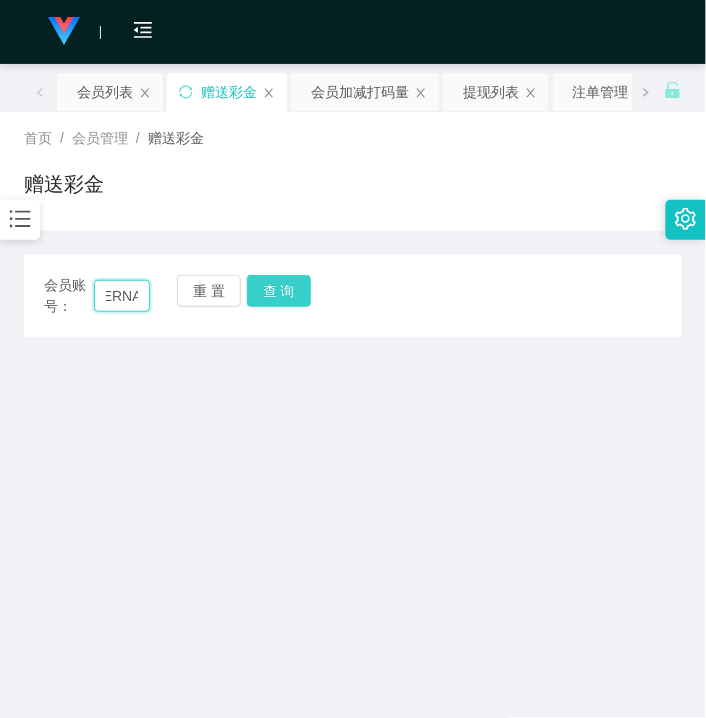 type on "[USERNAME]" 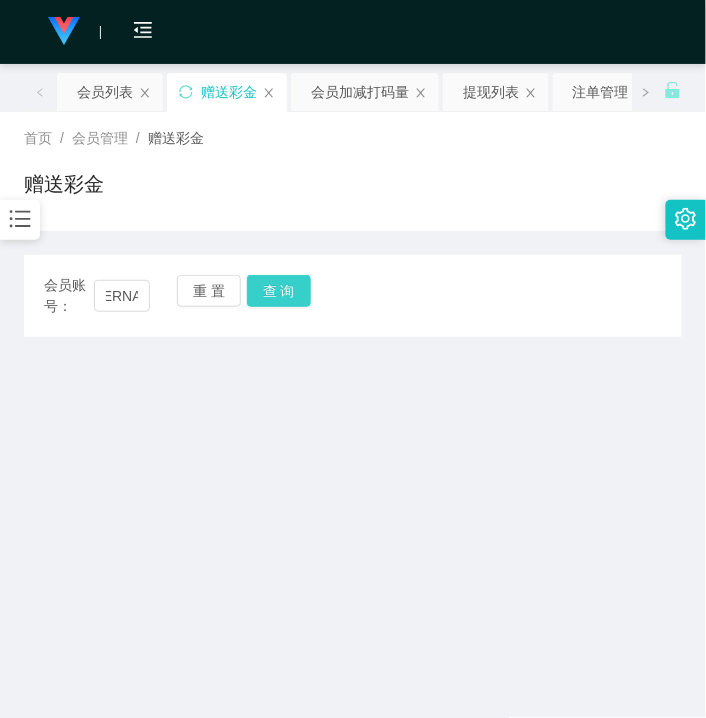 drag, startPoint x: 250, startPoint y: 293, endPoint x: 257, endPoint y: 315, distance: 23.086792 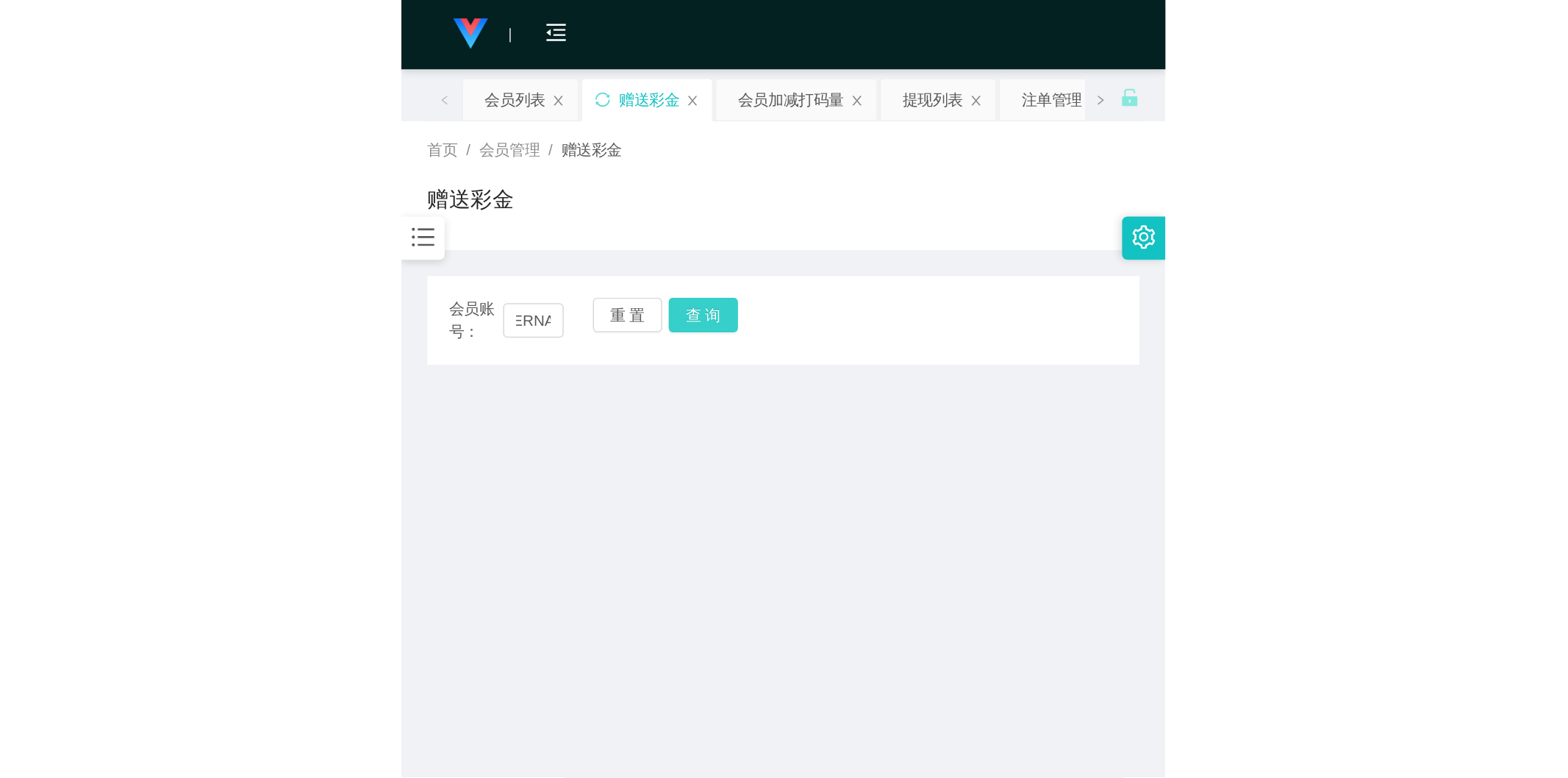 scroll, scrollTop: 0, scrollLeft: 0, axis: both 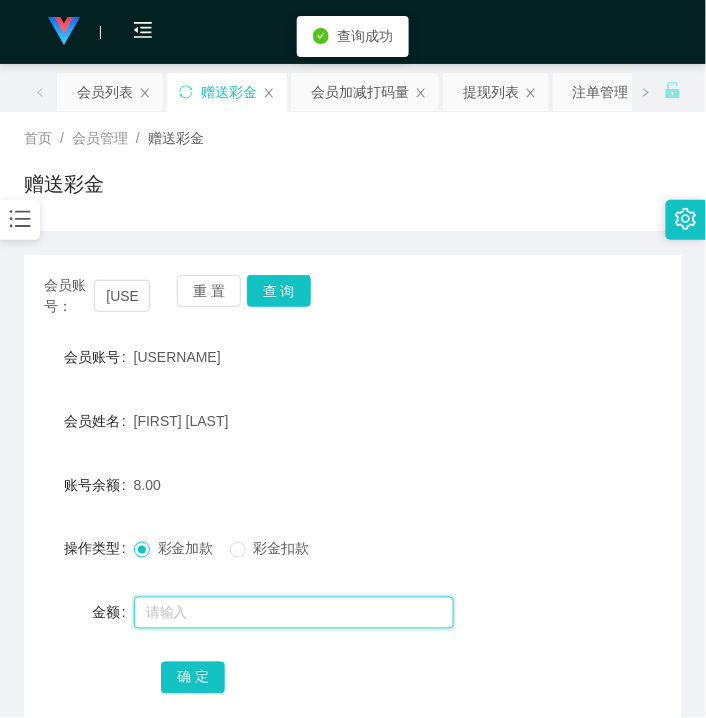 click at bounding box center [294, 613] 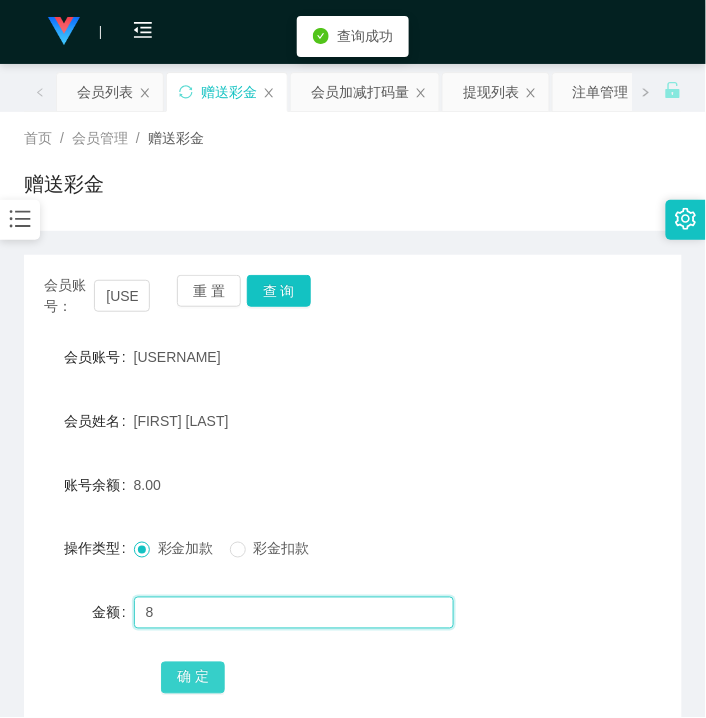 type on "8" 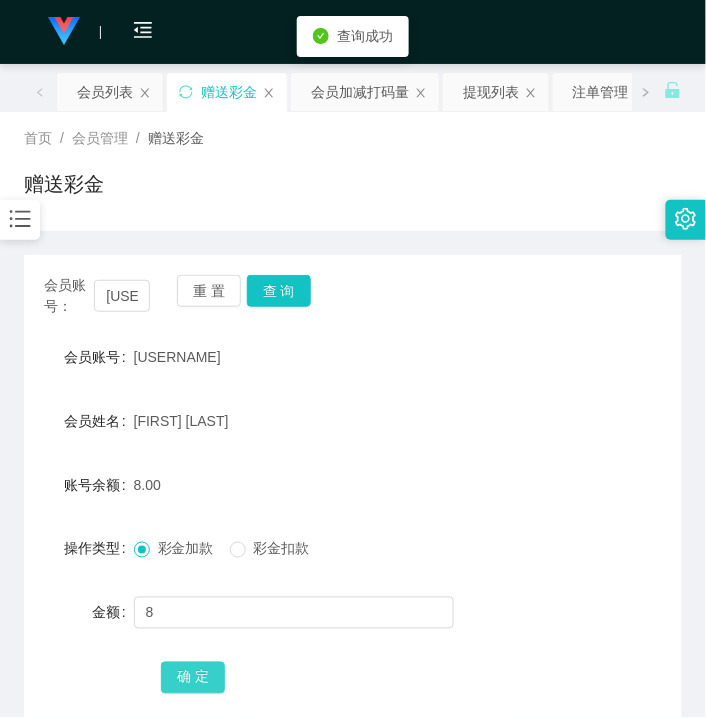 click on "确 定" at bounding box center (193, 678) 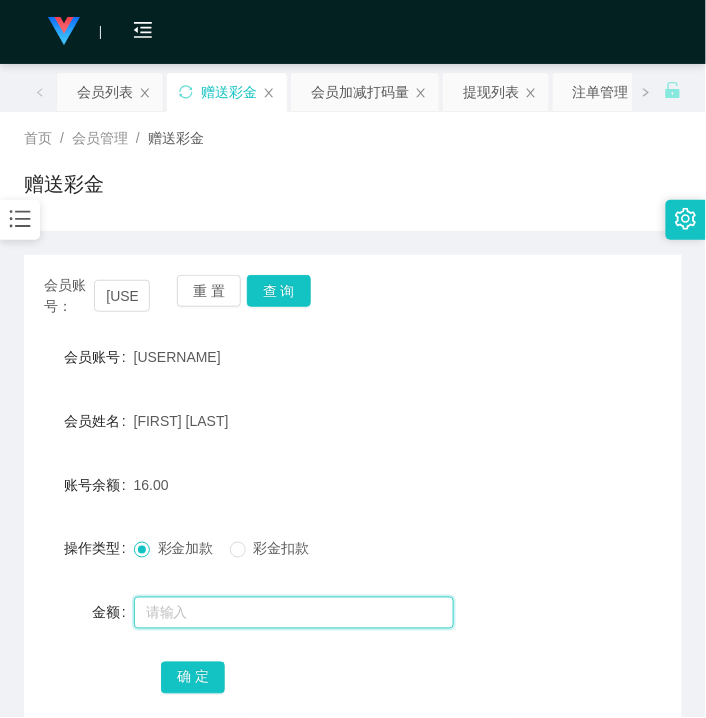 click at bounding box center (294, 613) 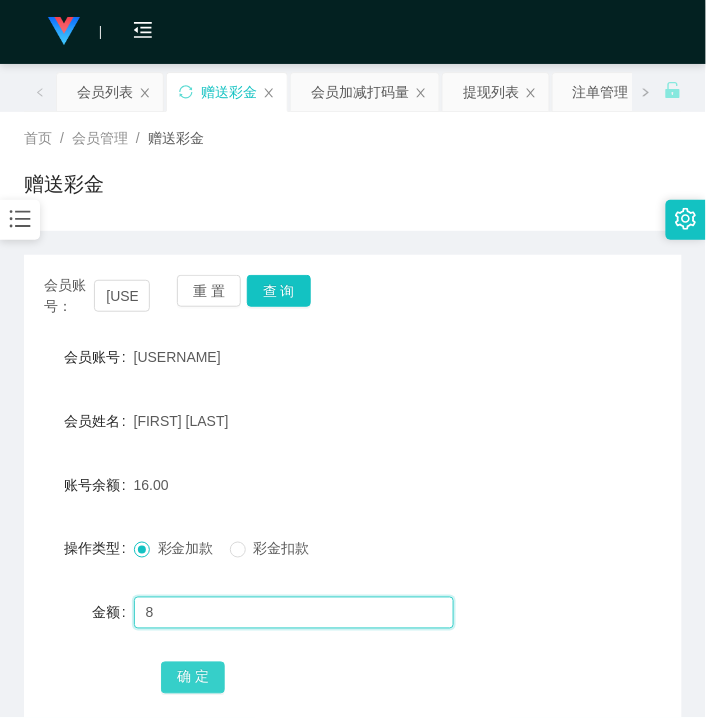 type on "8" 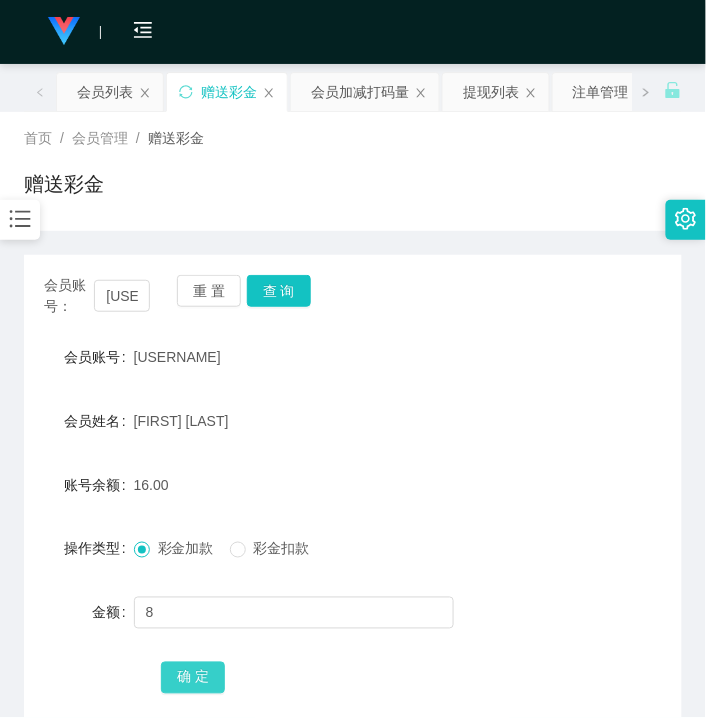 click on "确 定" at bounding box center (193, 678) 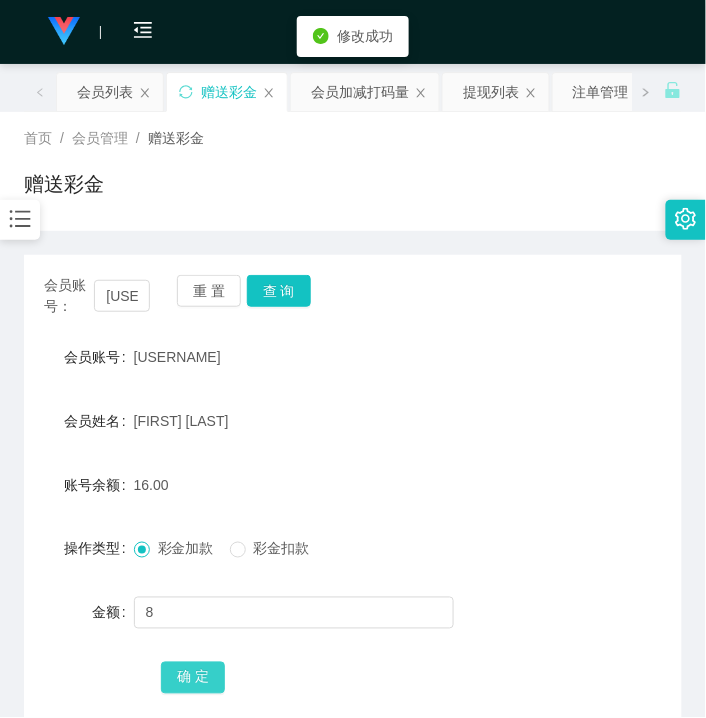type 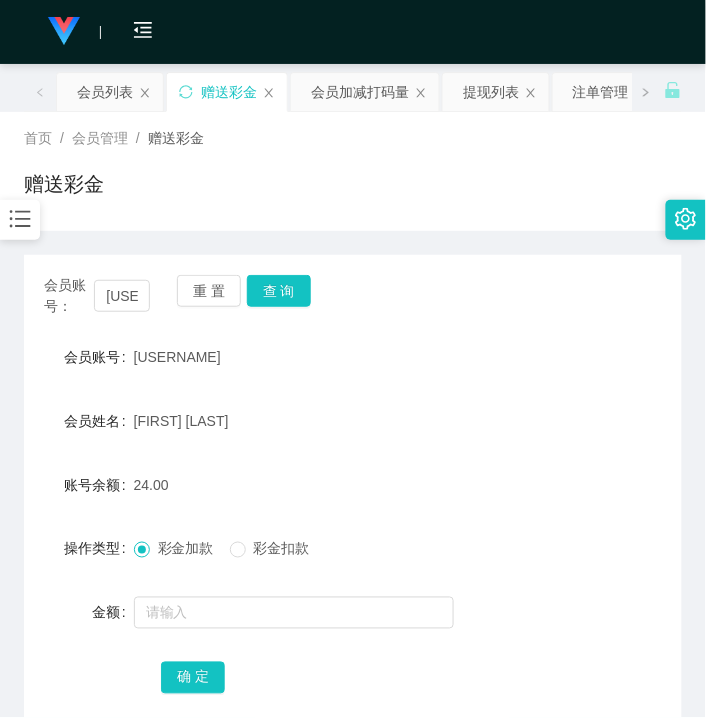 drag, startPoint x: 346, startPoint y: 316, endPoint x: 390, endPoint y: 238, distance: 89.55445 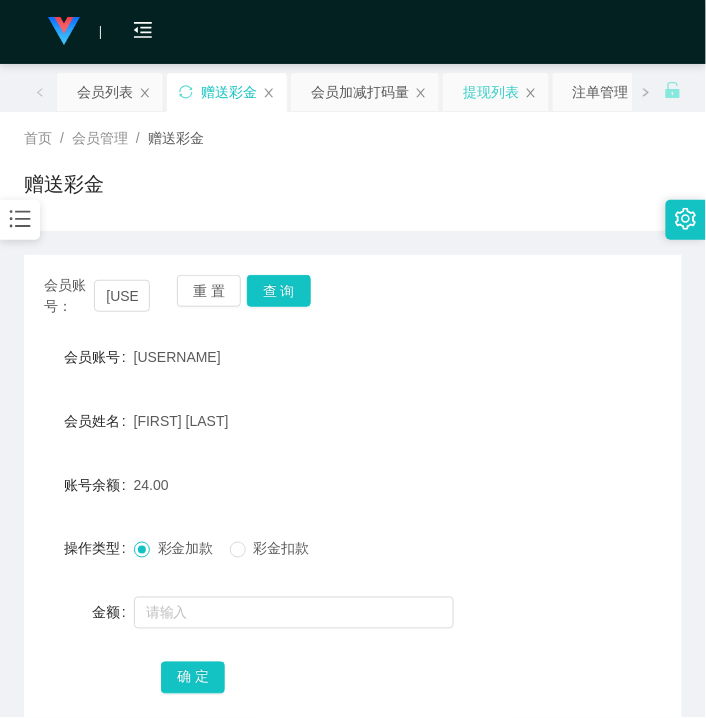 click on "提现列表" at bounding box center [491, 92] 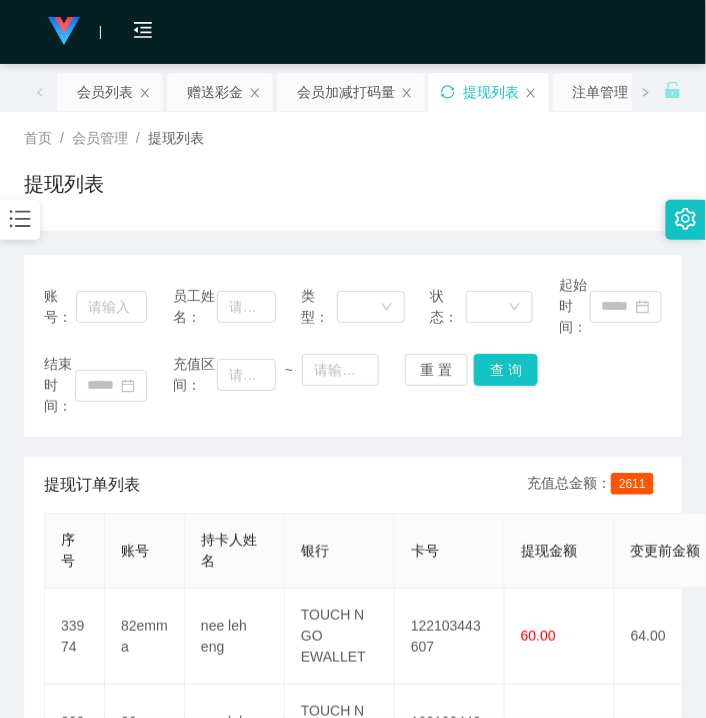 click 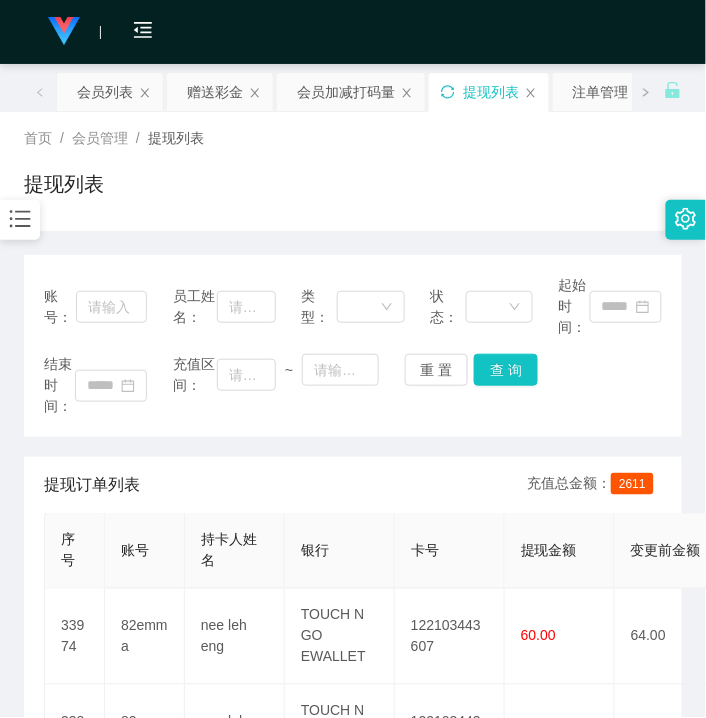 click on "提现列表" at bounding box center (353, 192) 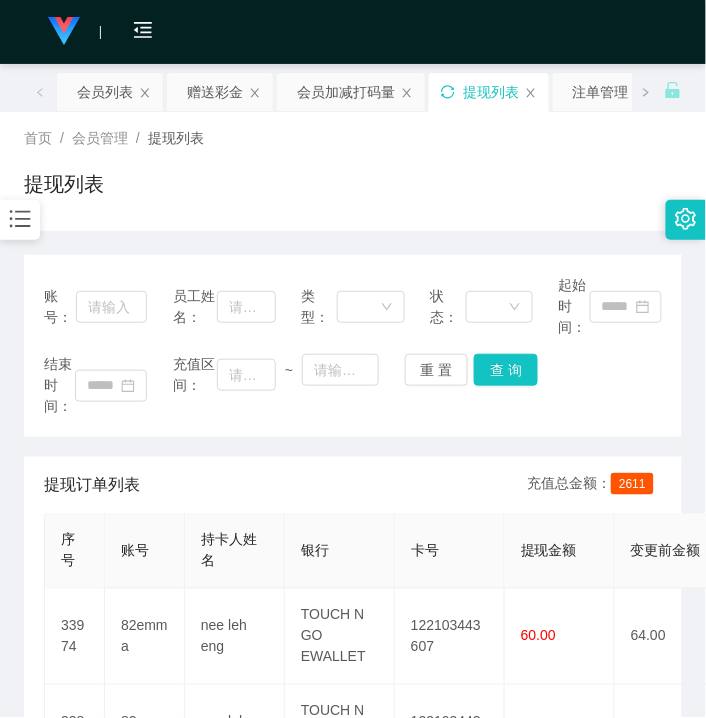 click 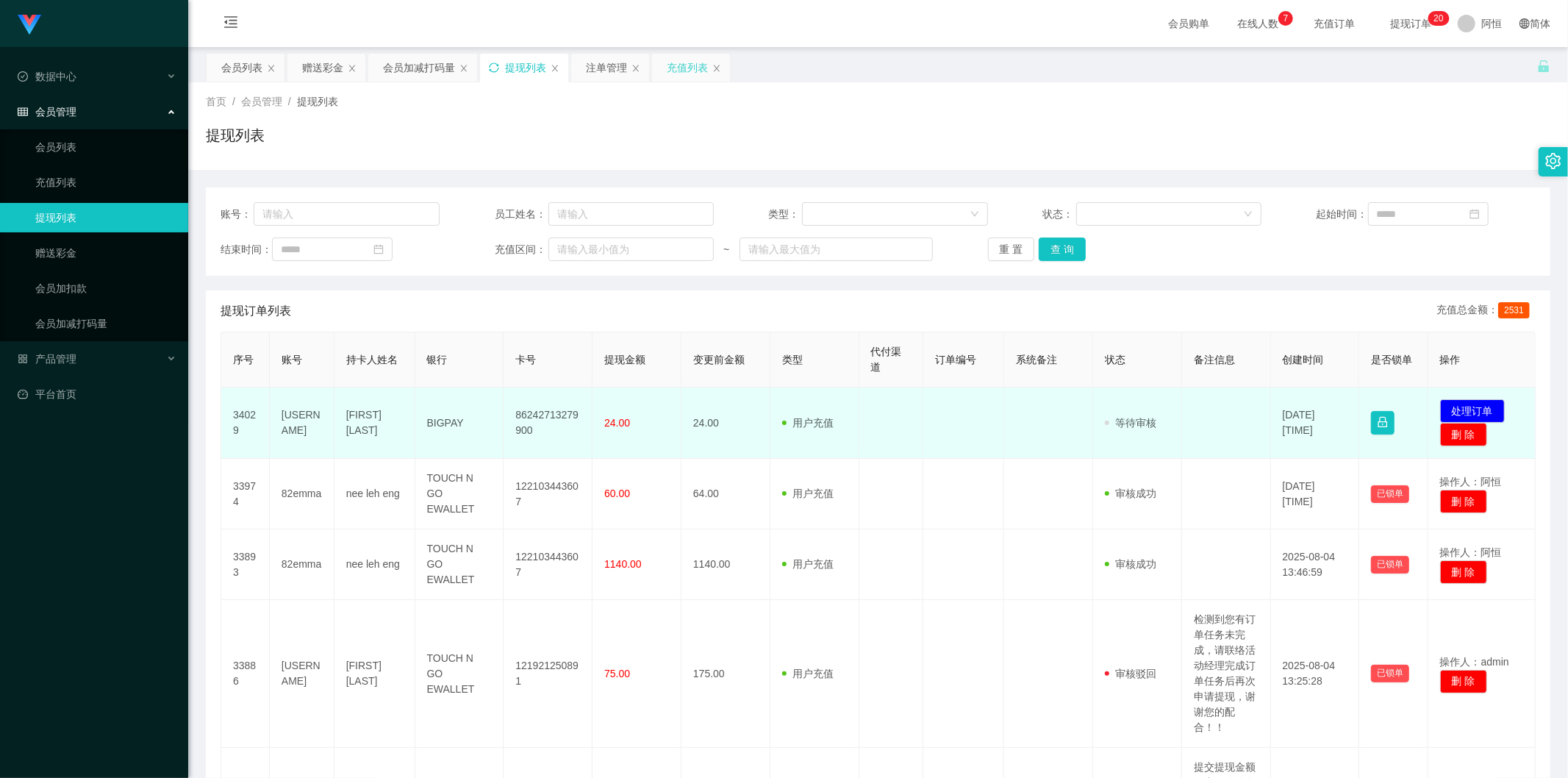 click on "86242713279900" at bounding box center (548, 423) 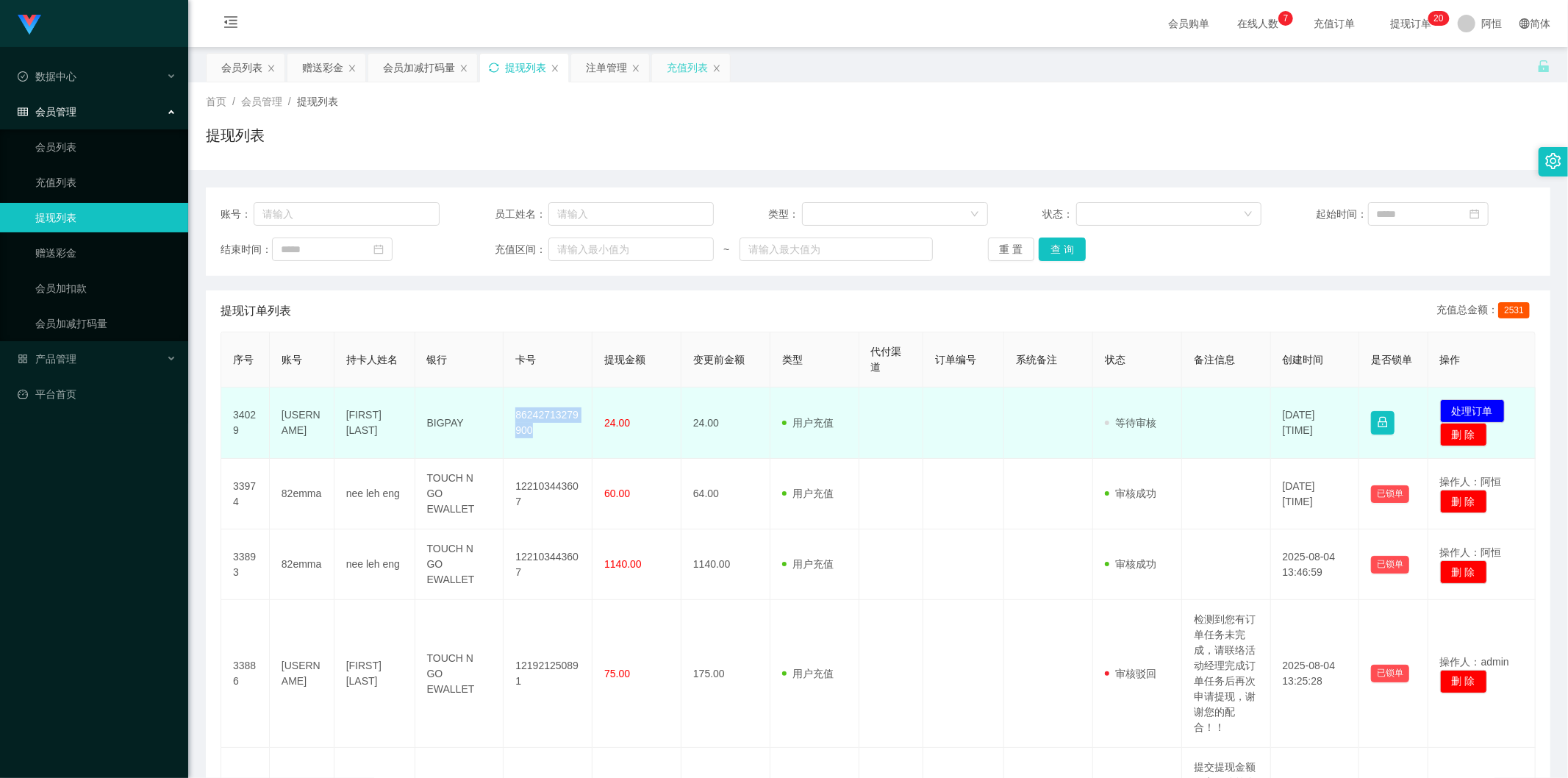 drag, startPoint x: 529, startPoint y: 415, endPoint x: 618, endPoint y: 413, distance: 89.022469 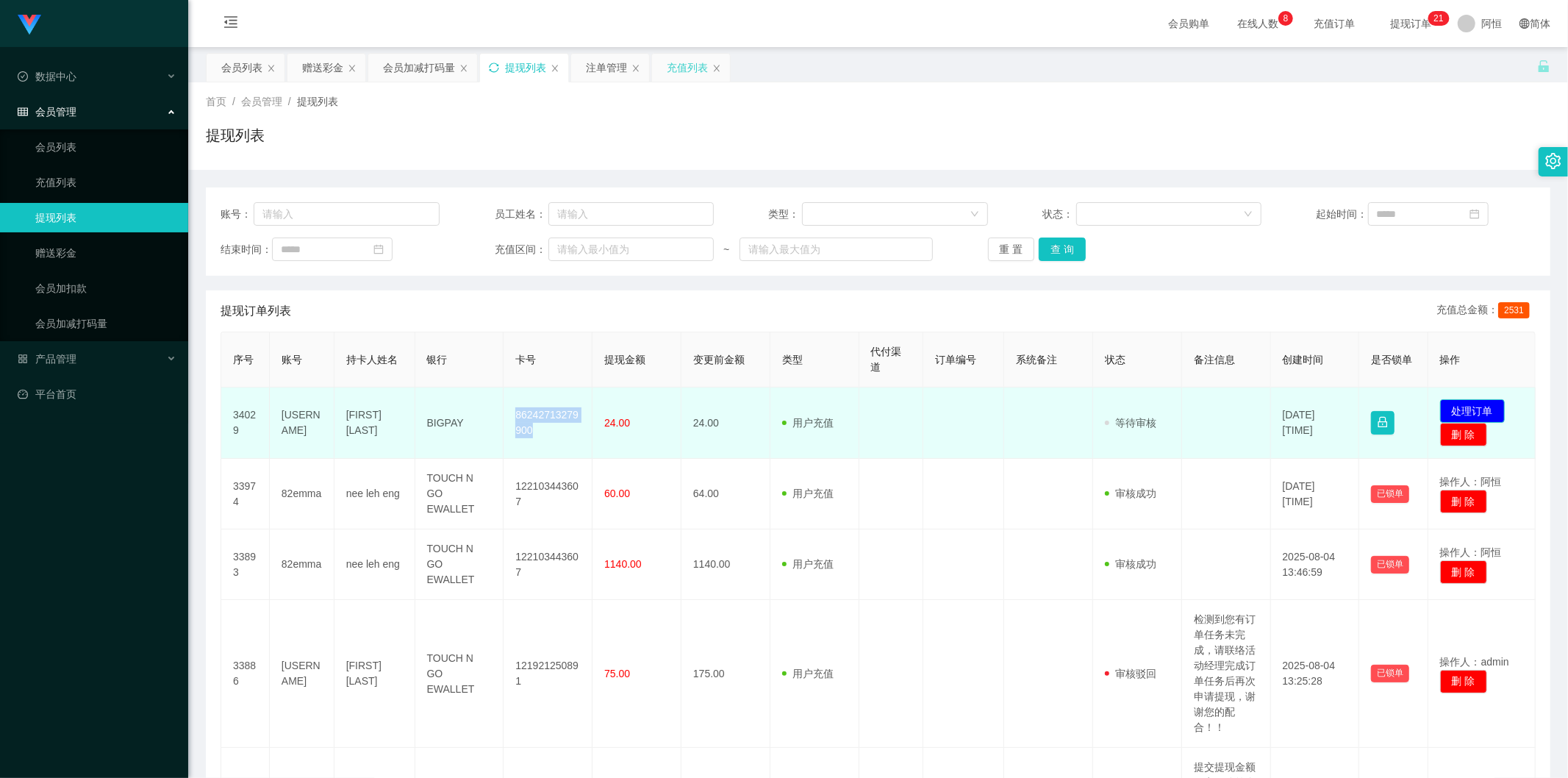 click on "处理订单" at bounding box center [1472, 411] 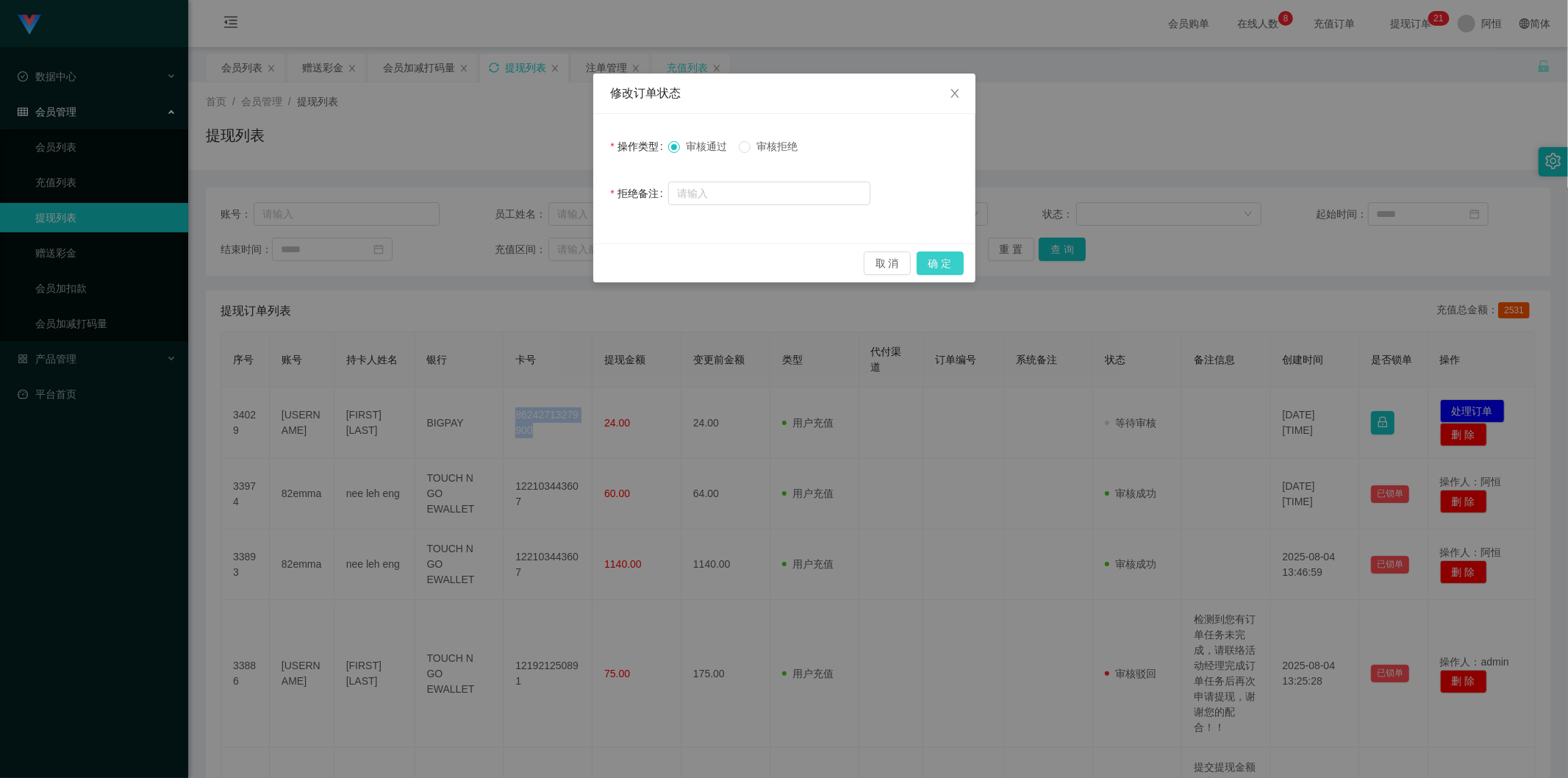 click on "确 定" at bounding box center (940, 263) 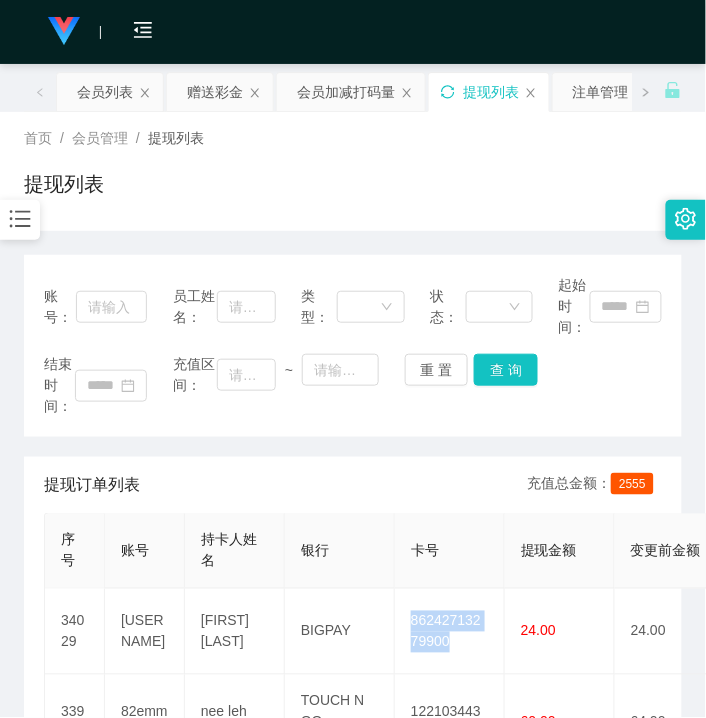 click 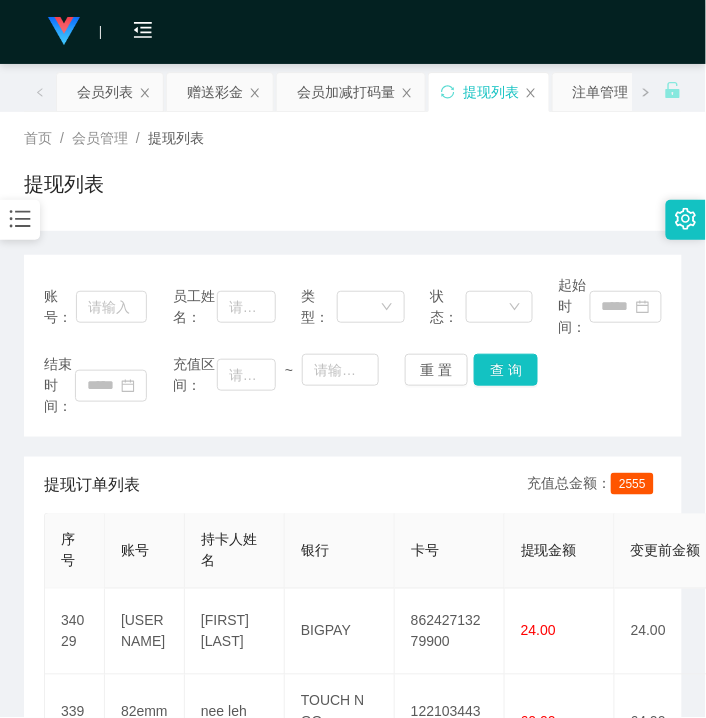 drag, startPoint x: 450, startPoint y: 87, endPoint x: 450, endPoint y: 74, distance: 13 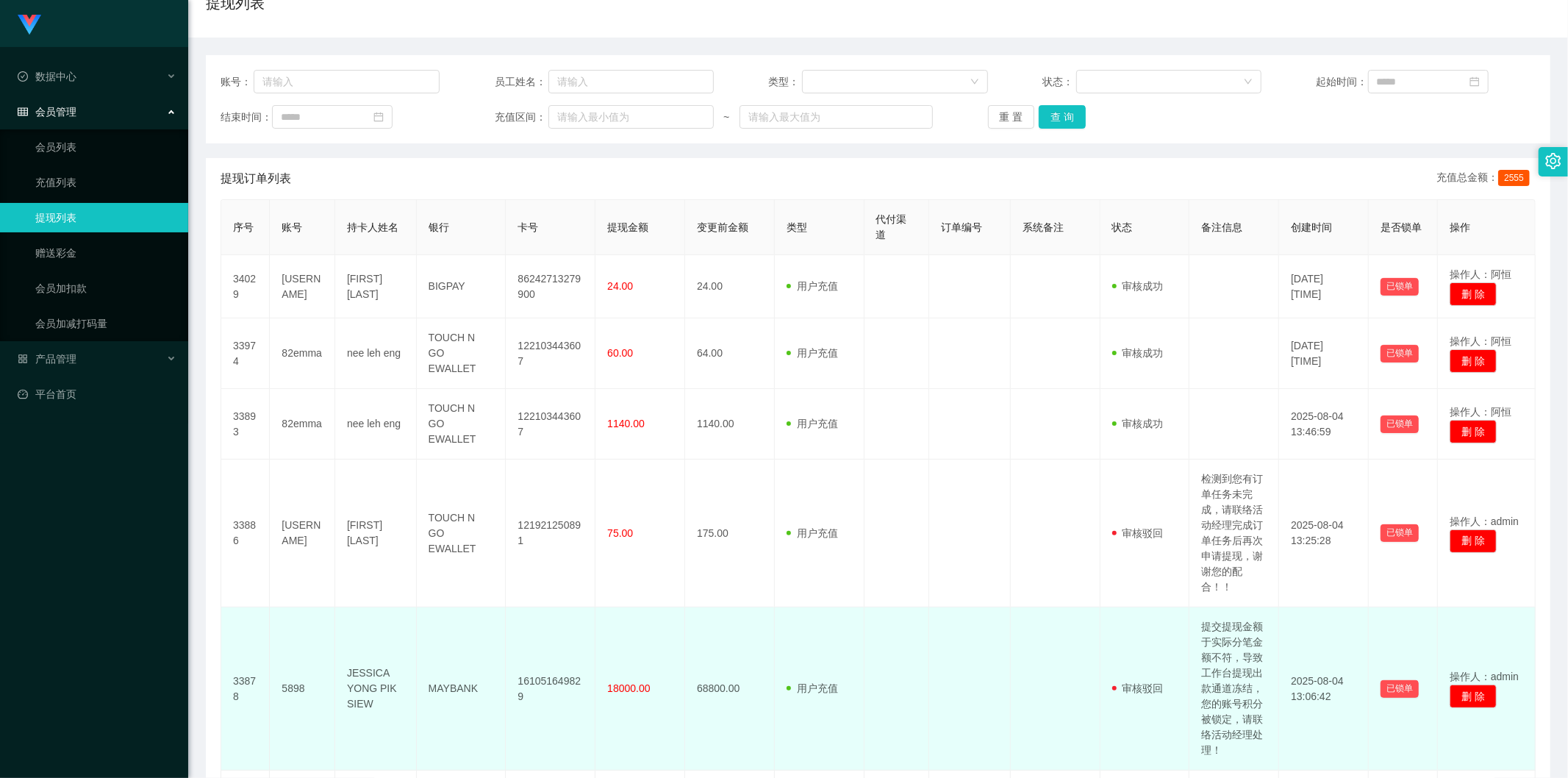 scroll, scrollTop: 272, scrollLeft: 0, axis: vertical 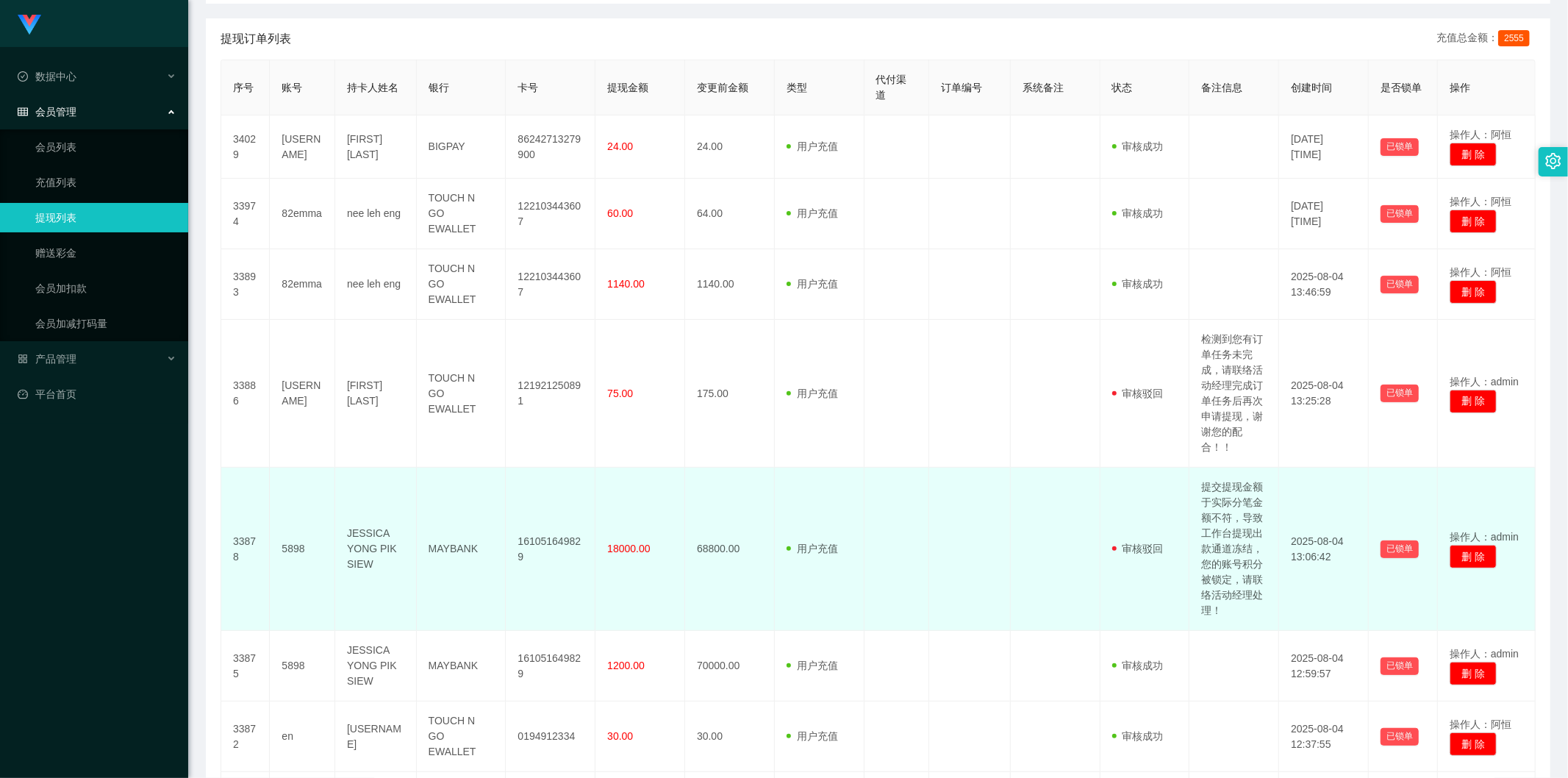 click on "161051649829" at bounding box center (551, 549) 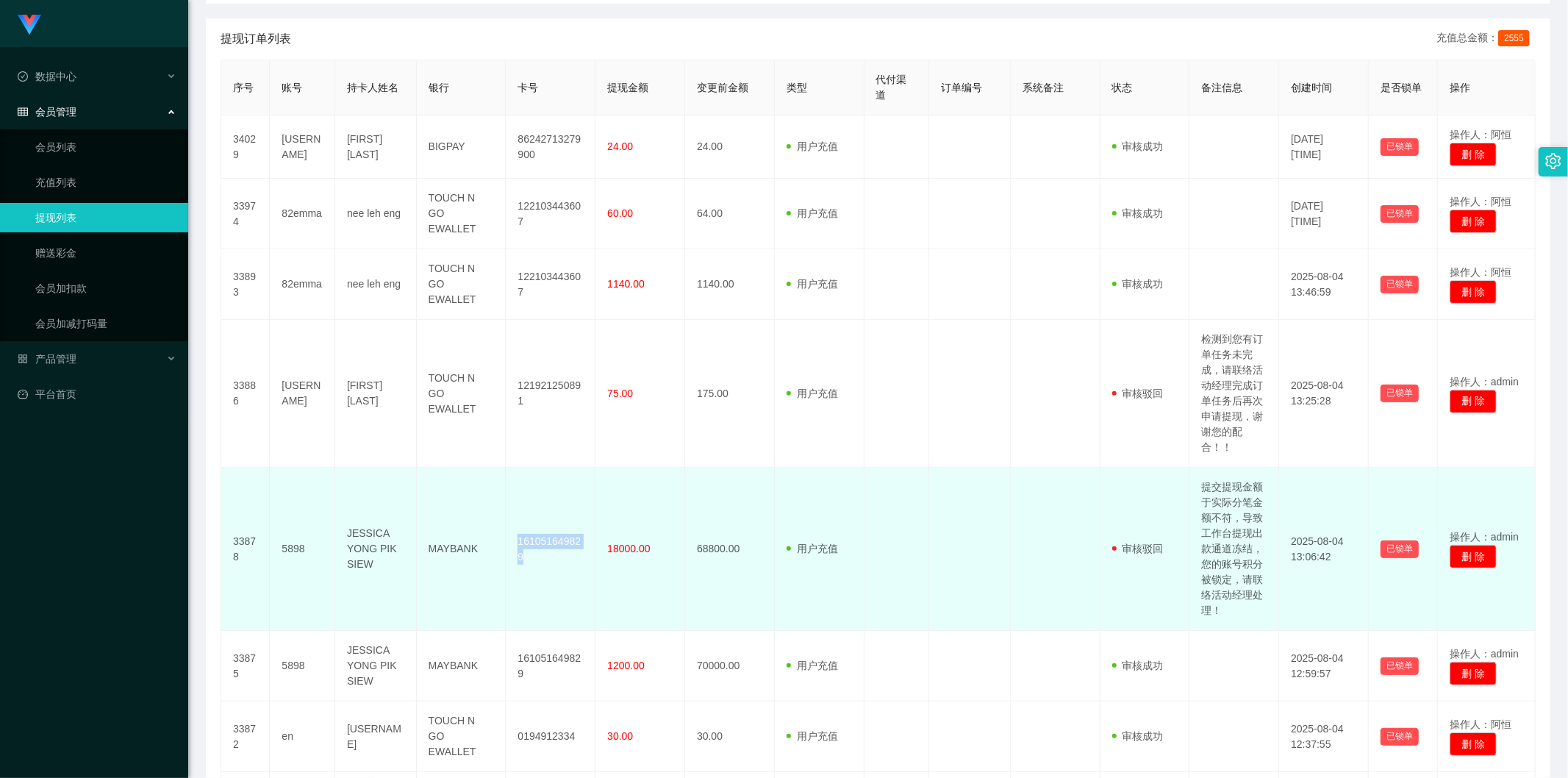 click on "161051649829" at bounding box center [551, 549] 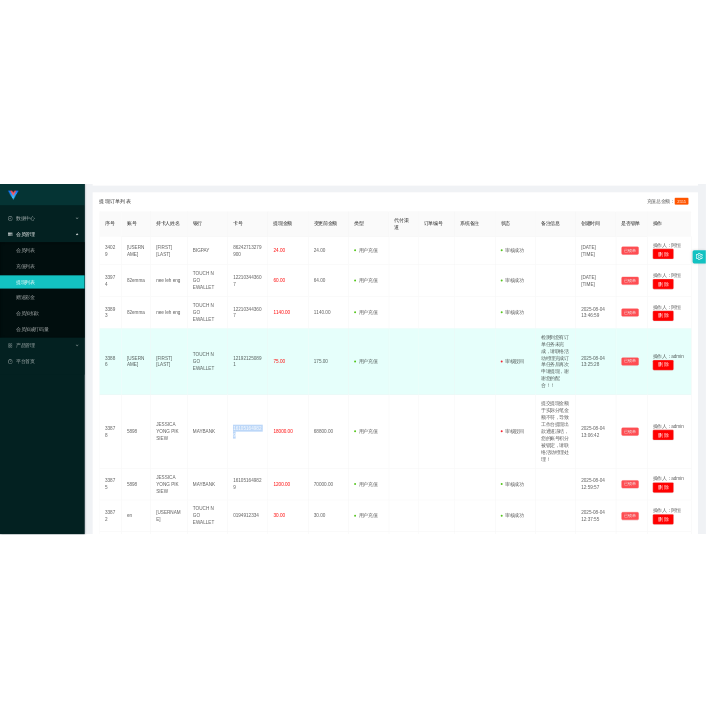 scroll, scrollTop: 0, scrollLeft: 0, axis: both 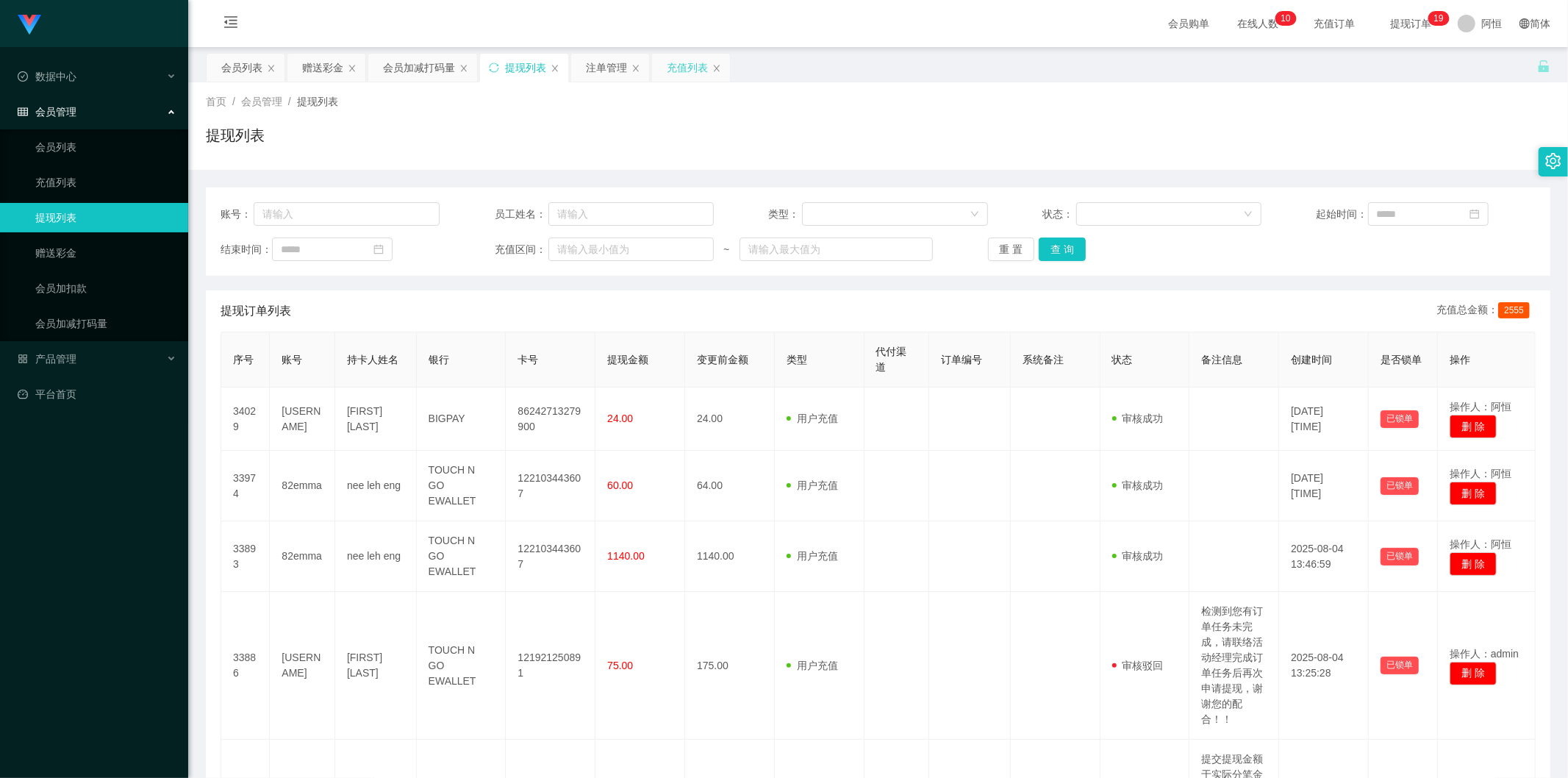 click on "充值列表" at bounding box center (687, 68) 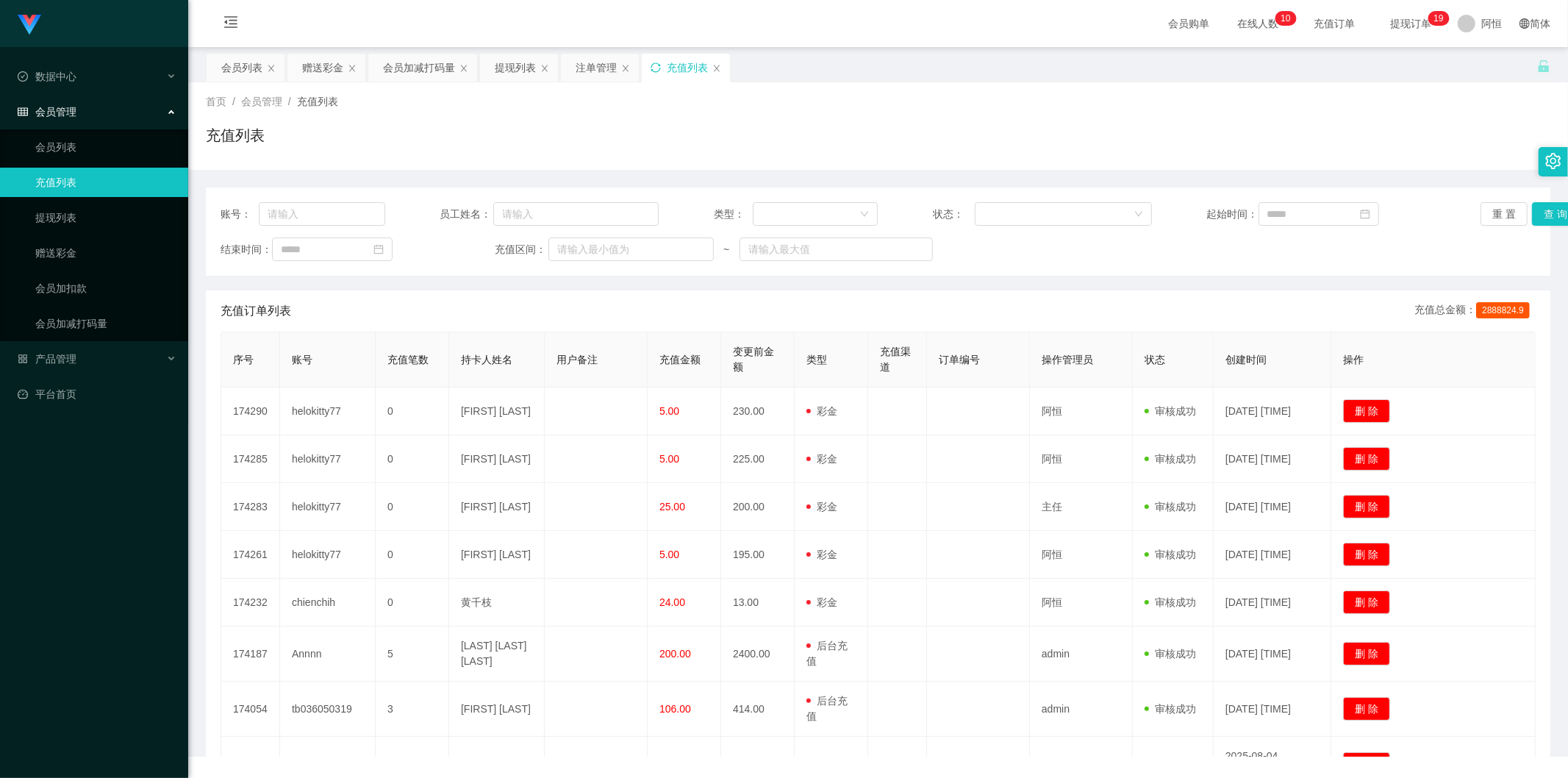 click 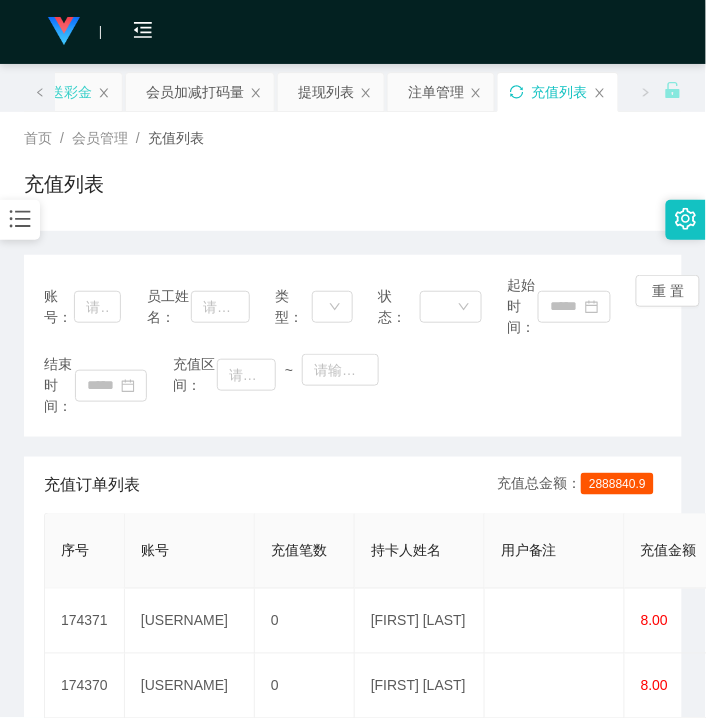 click on "赠送彩金" at bounding box center [64, 92] 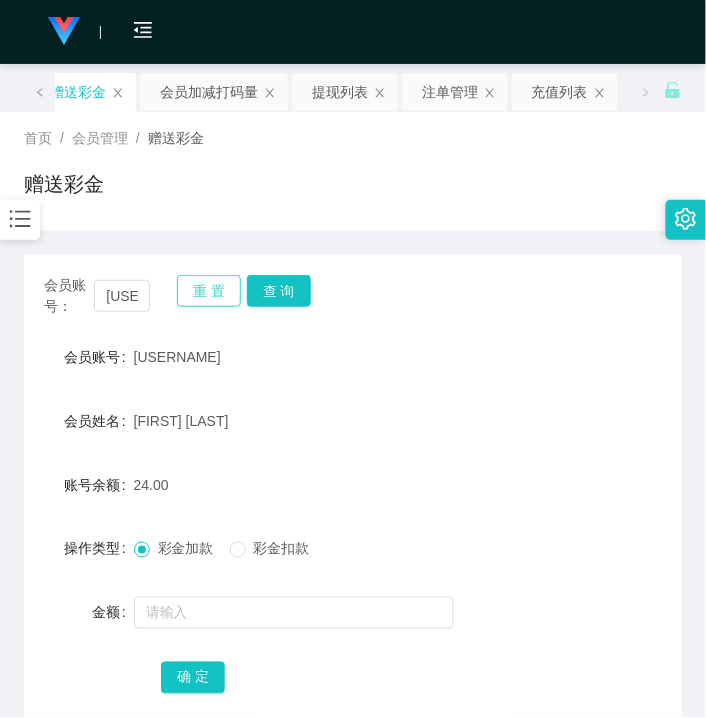 click on "重 置" at bounding box center (209, 291) 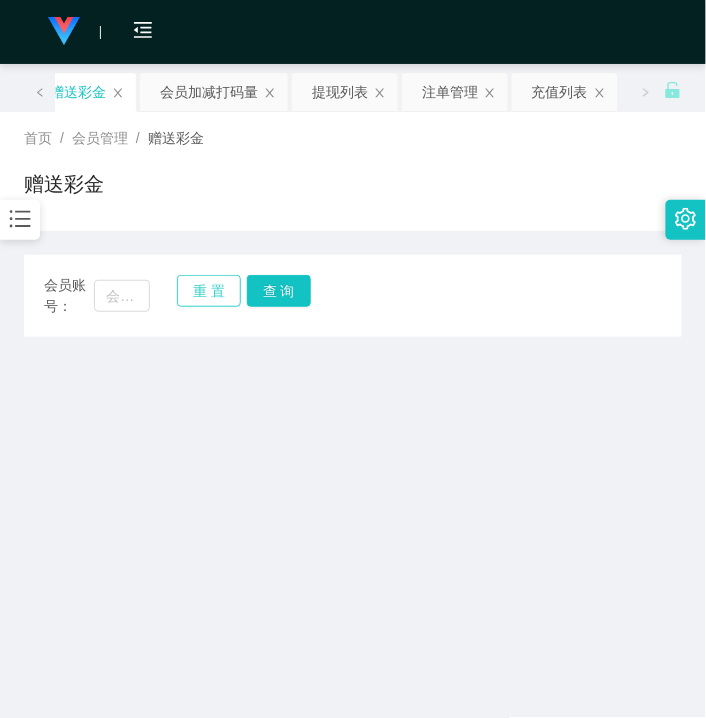 type 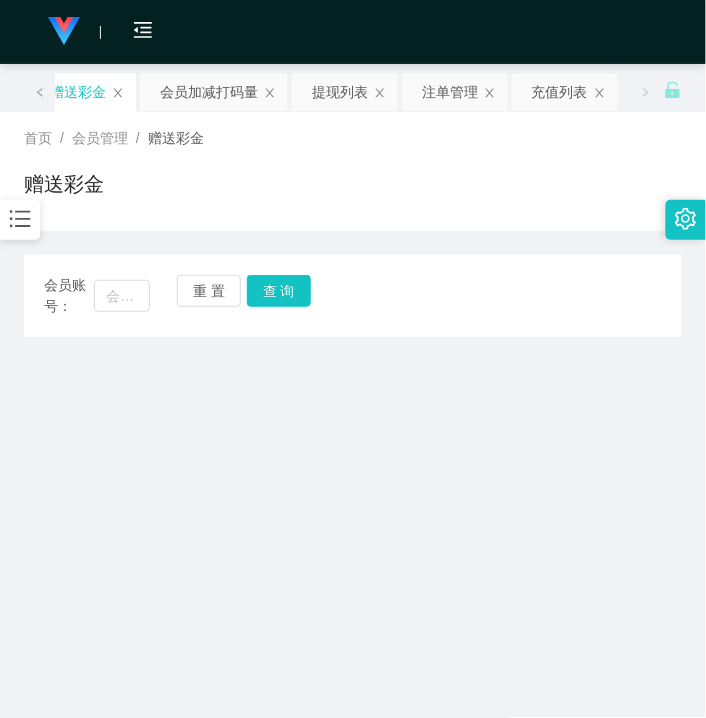 click on "会员账号： 重 置 查 询" at bounding box center [353, 296] 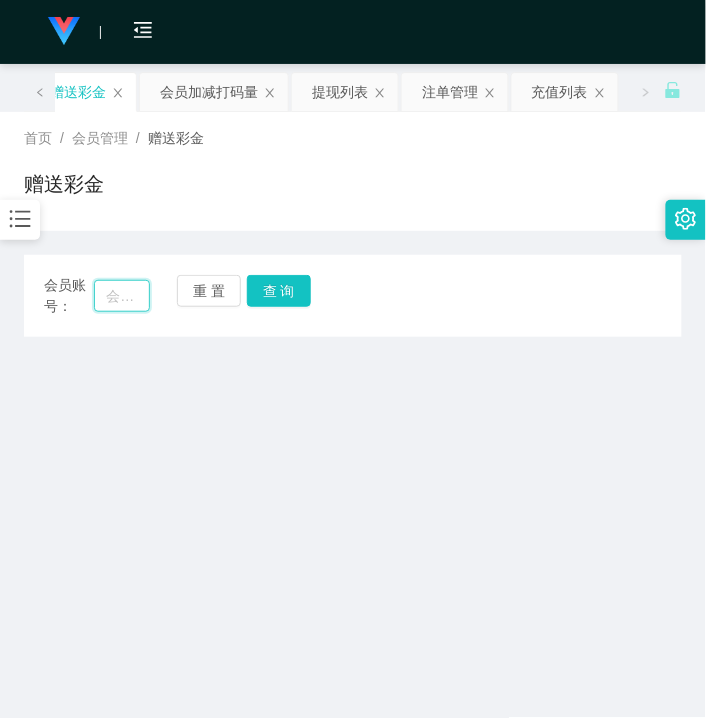 click at bounding box center [122, 296] 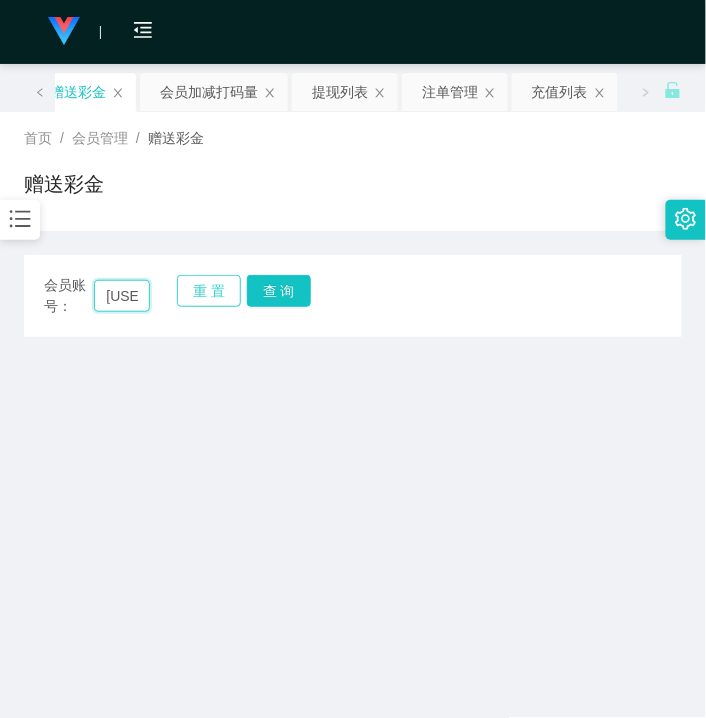 scroll, scrollTop: 0, scrollLeft: 27, axis: horizontal 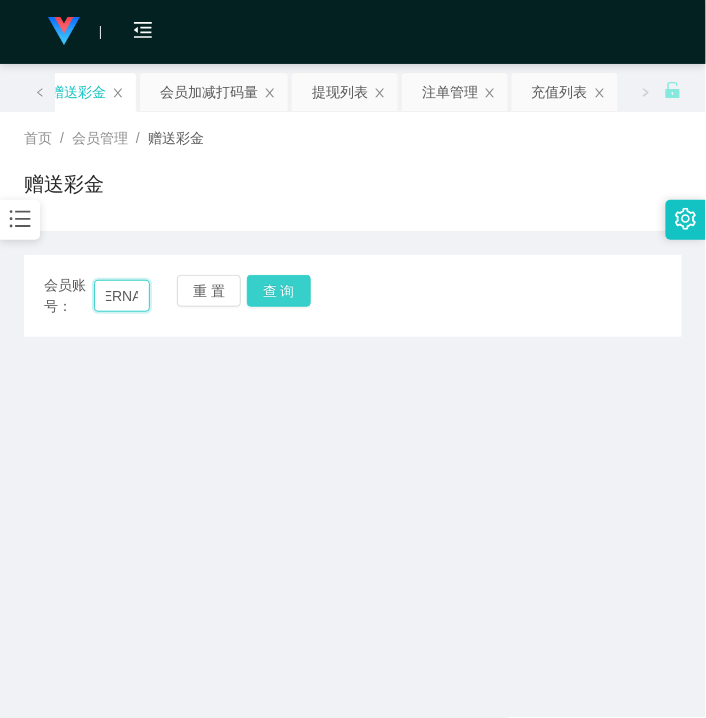 type on "[USERNAME]" 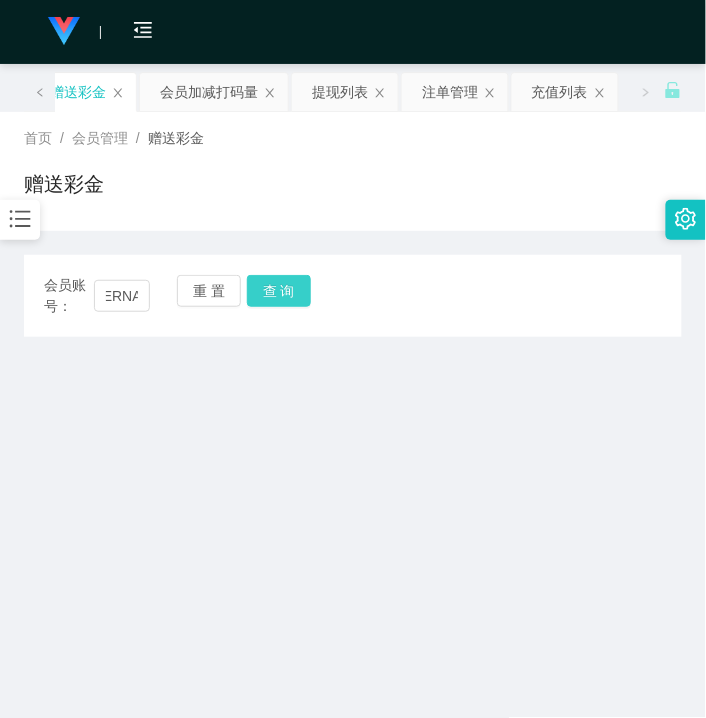 drag, startPoint x: 257, startPoint y: 278, endPoint x: 260, endPoint y: 307, distance: 29.15476 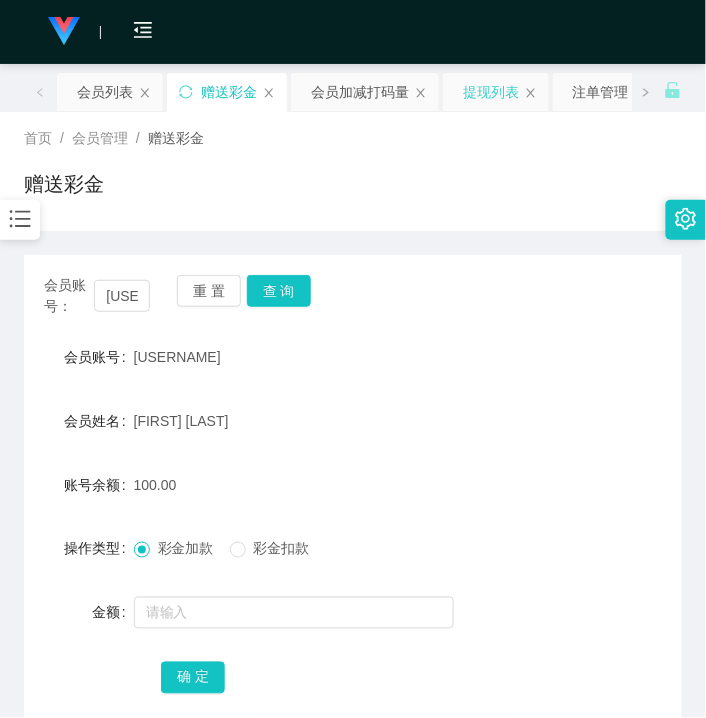 click on "提现列表" at bounding box center [491, 92] 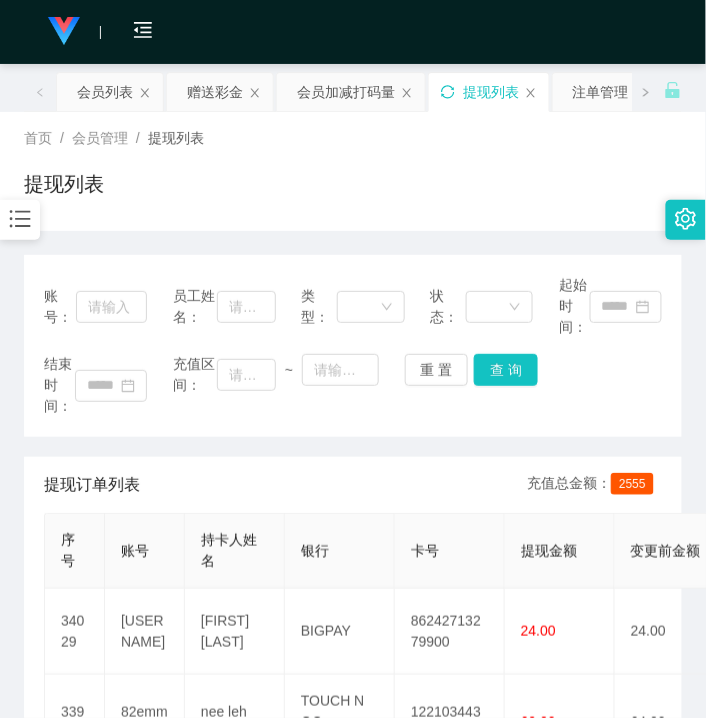 click 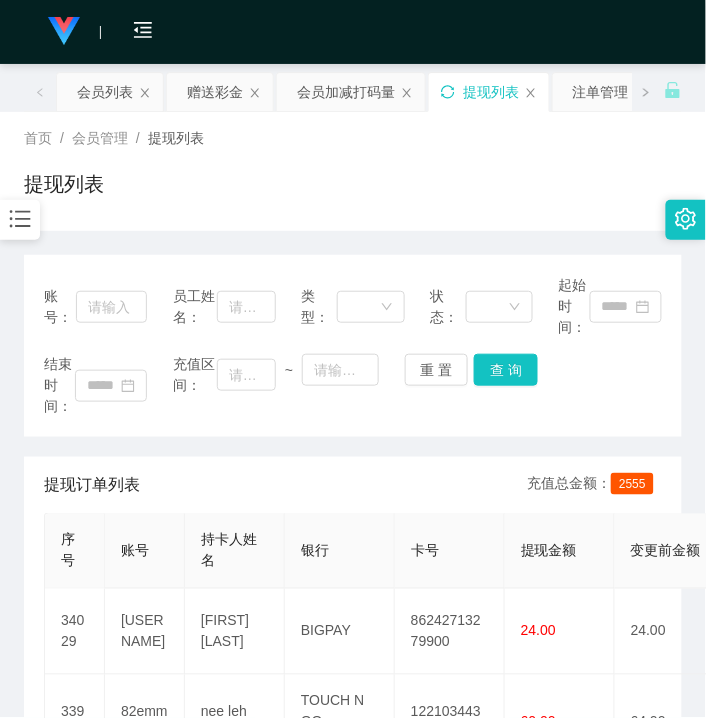click 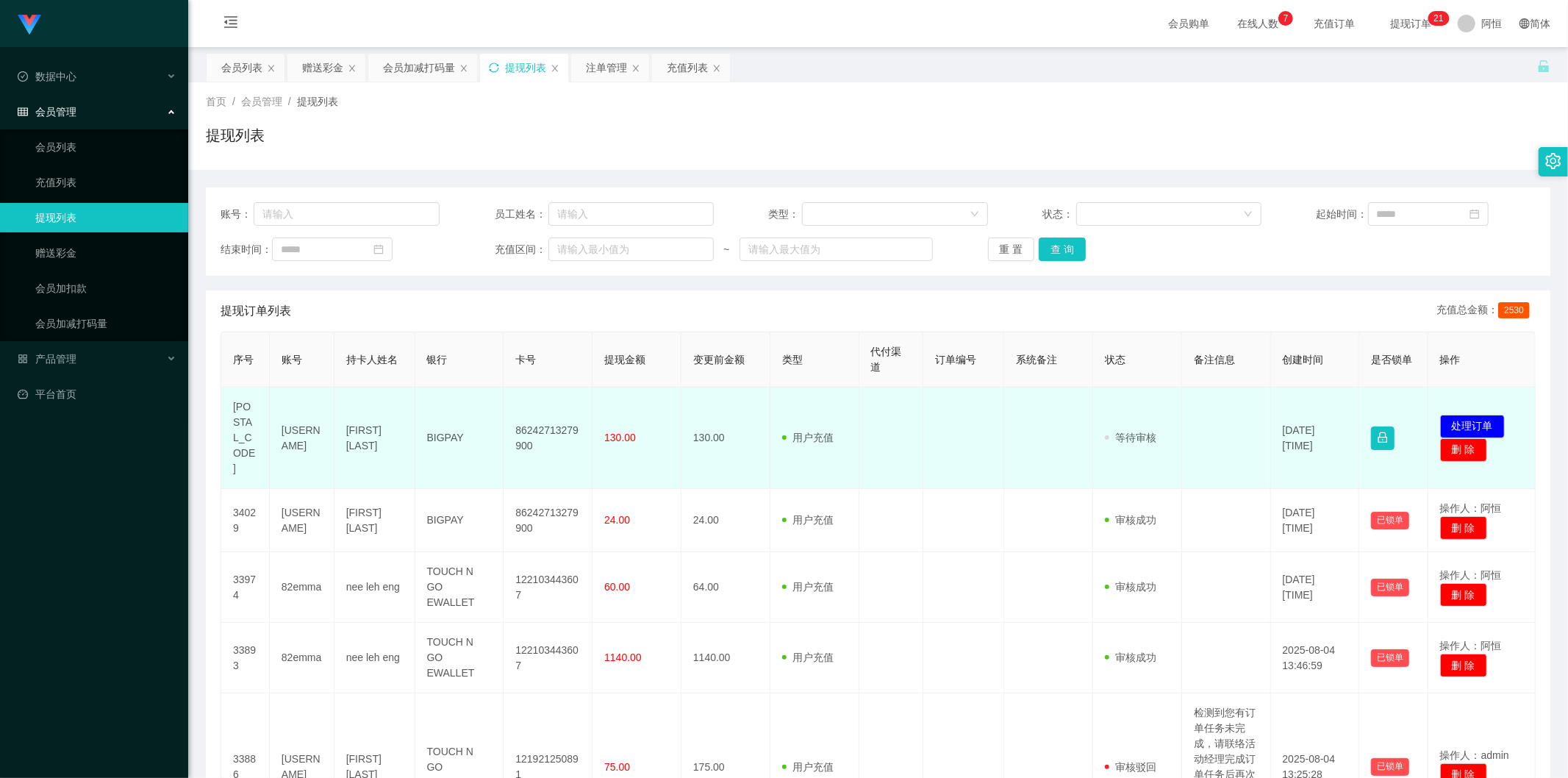 click on "86242713279900" at bounding box center [548, 438] 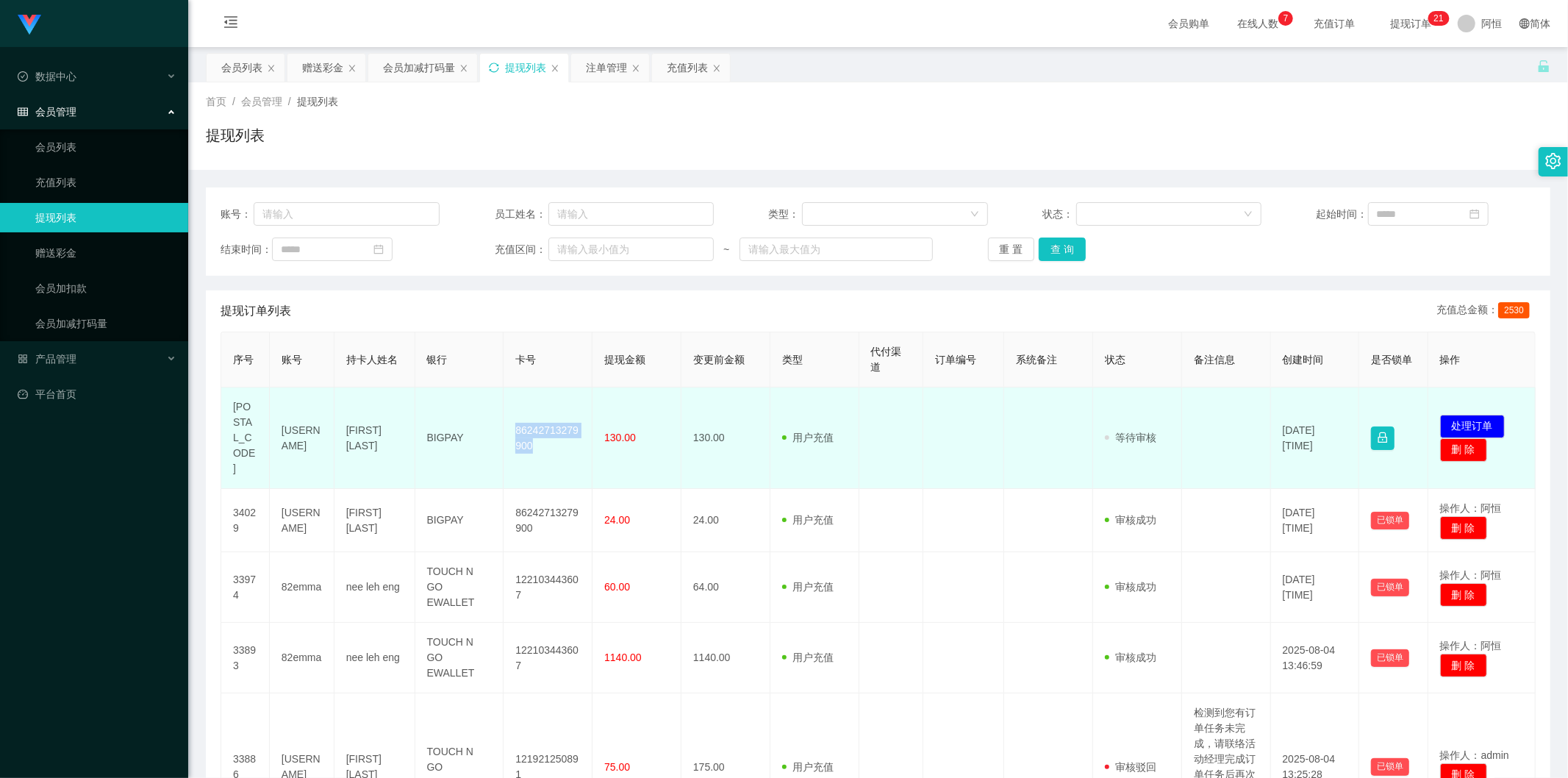 click on "86242713279900" at bounding box center [548, 438] 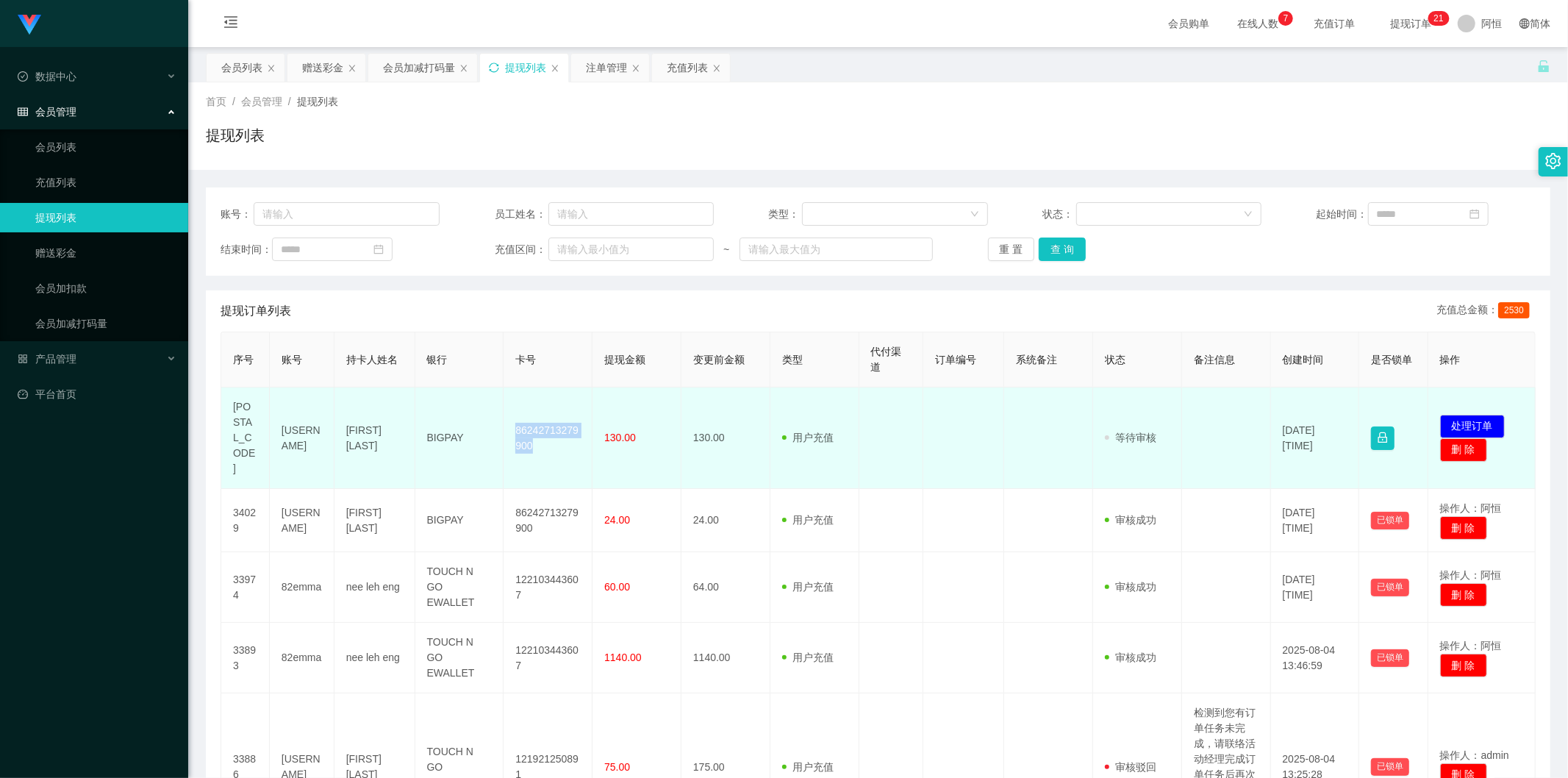 copy on "86242713279900" 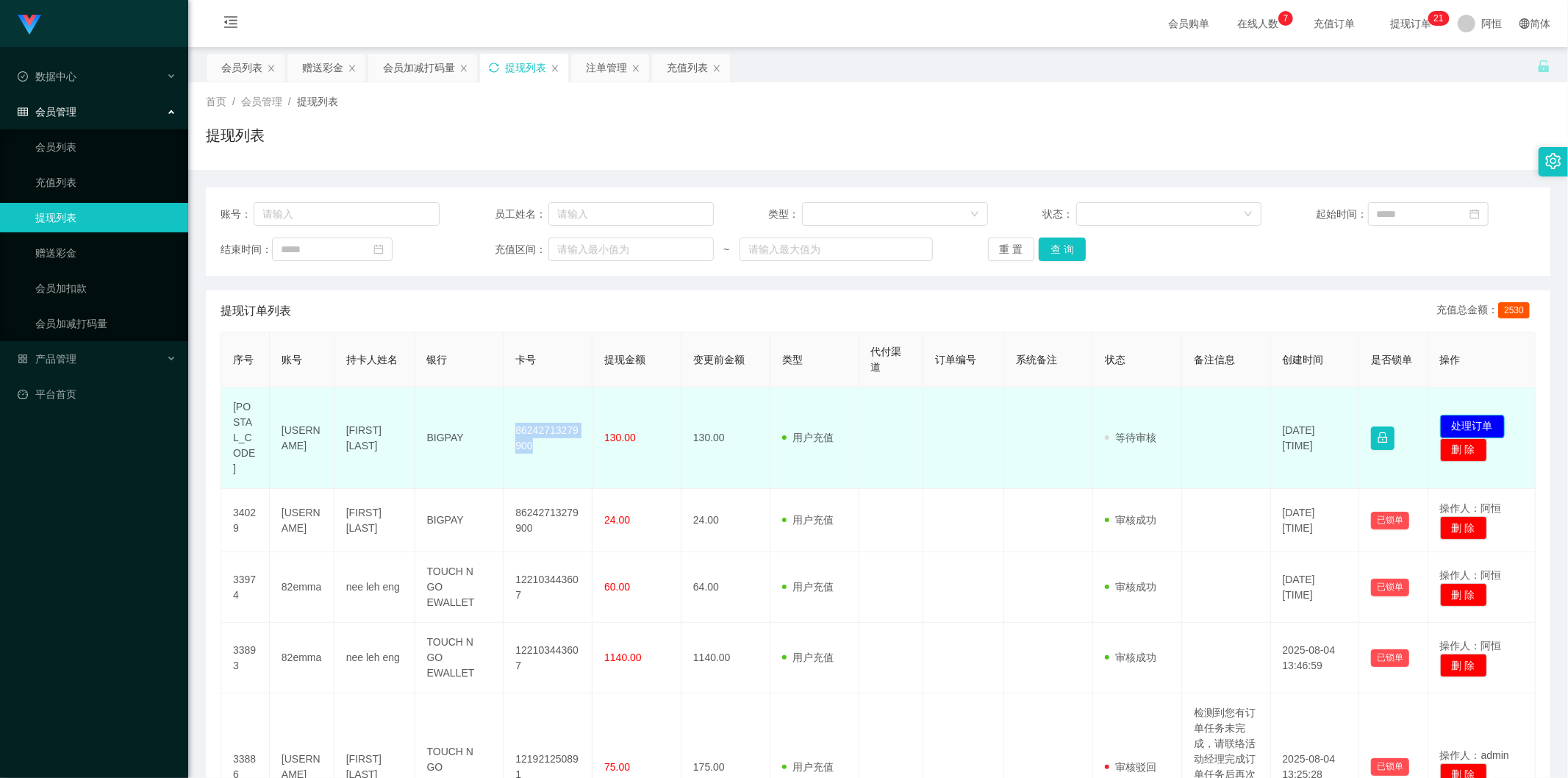 click on "处理订单" at bounding box center (1472, 427) 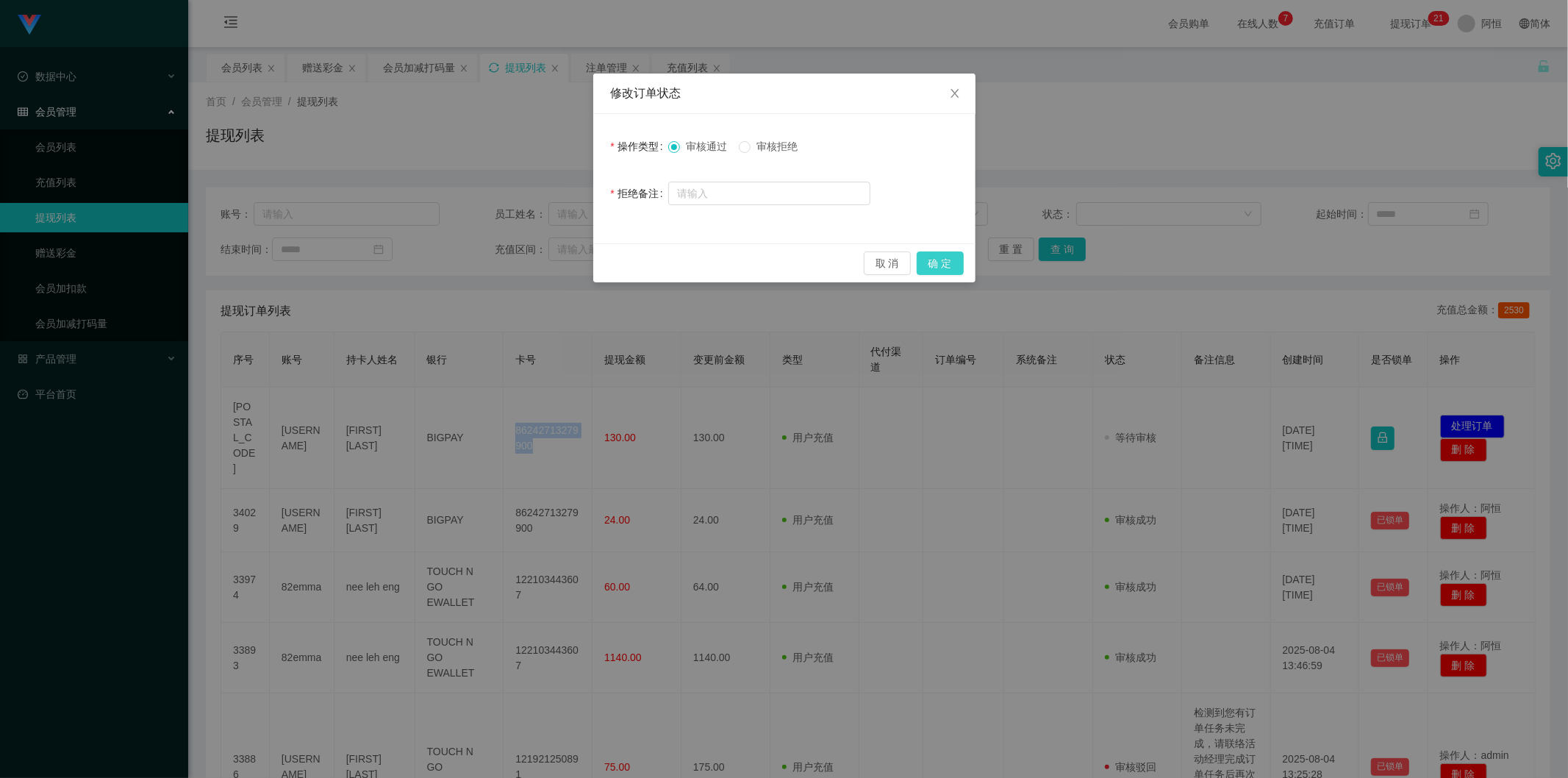 click on "确 定" at bounding box center [940, 263] 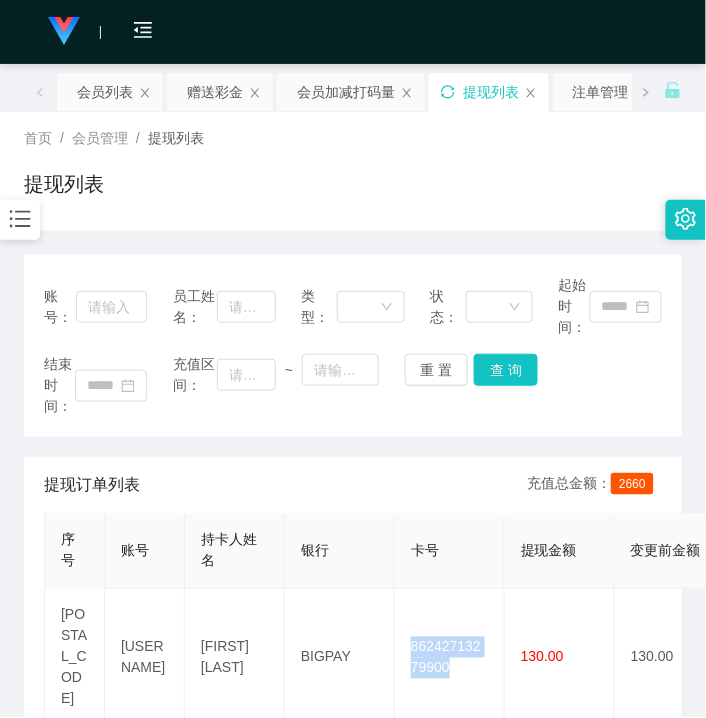 drag, startPoint x: 216, startPoint y: 83, endPoint x: 226, endPoint y: 136, distance: 53.935146 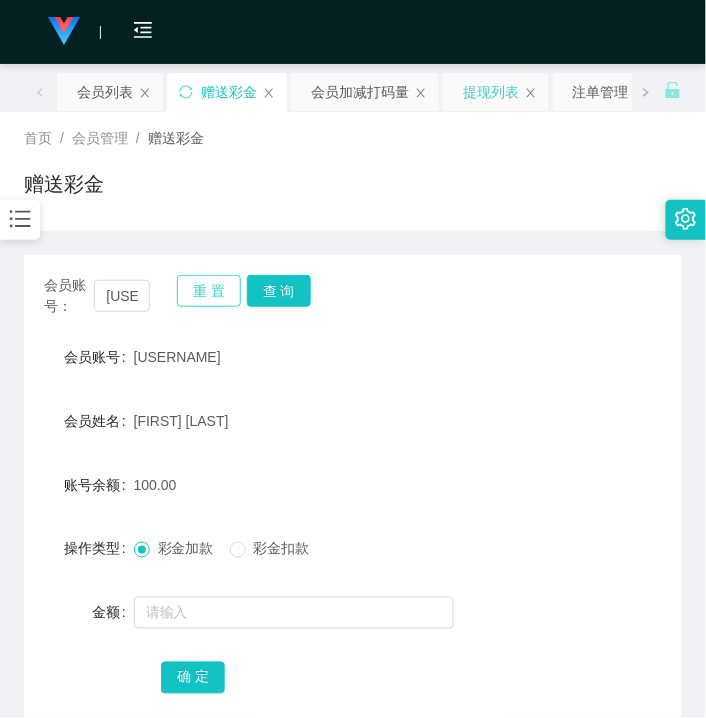 click on "重 置" at bounding box center (209, 291) 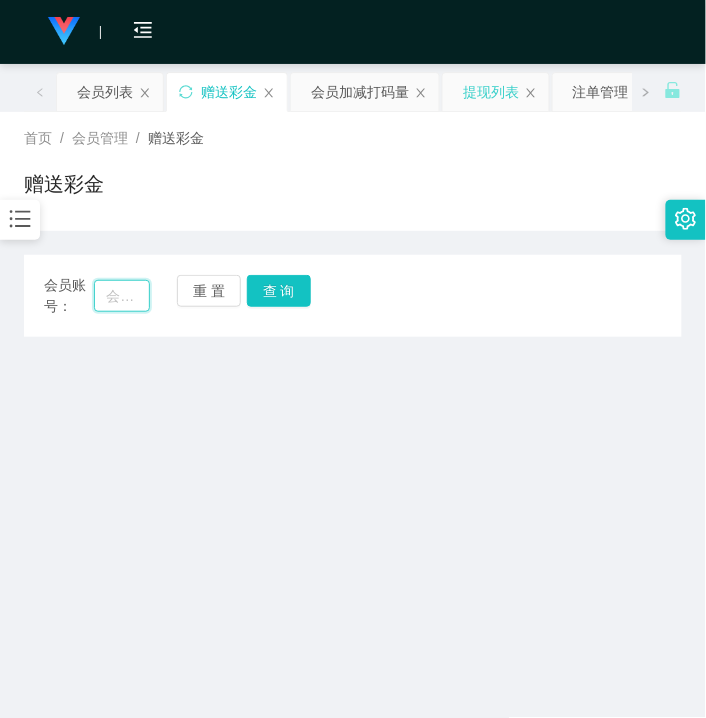 click at bounding box center [122, 296] 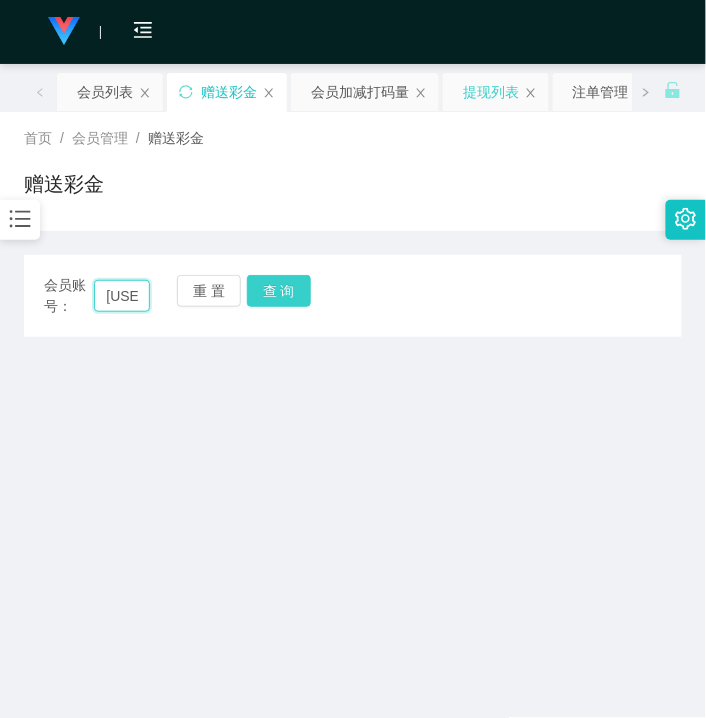 scroll, scrollTop: 0, scrollLeft: 27, axis: horizontal 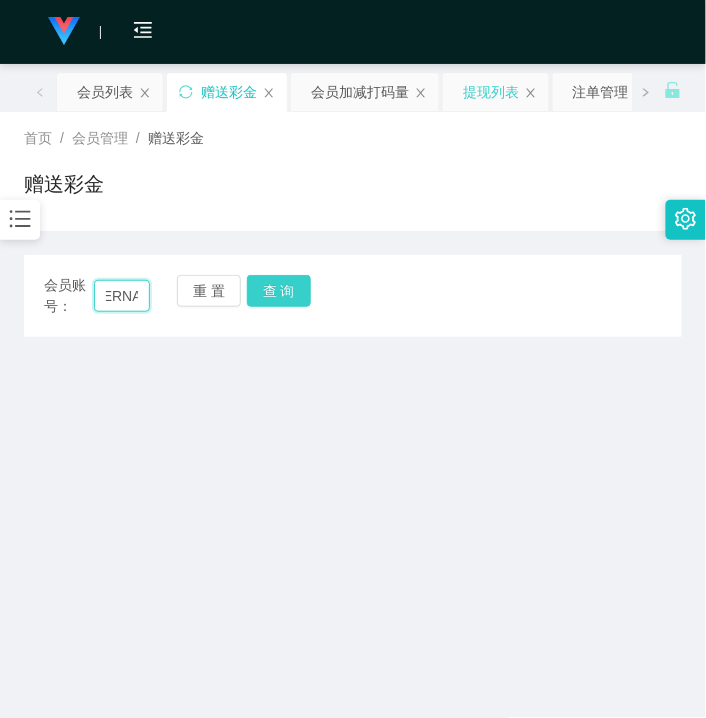 type on "[USERNAME]" 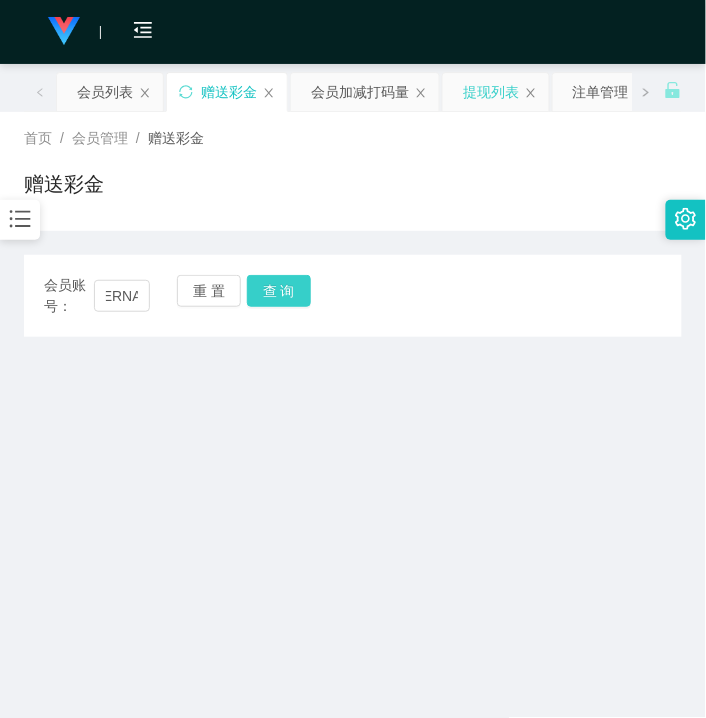drag, startPoint x: 284, startPoint y: 283, endPoint x: 287, endPoint y: 343, distance: 60.074955 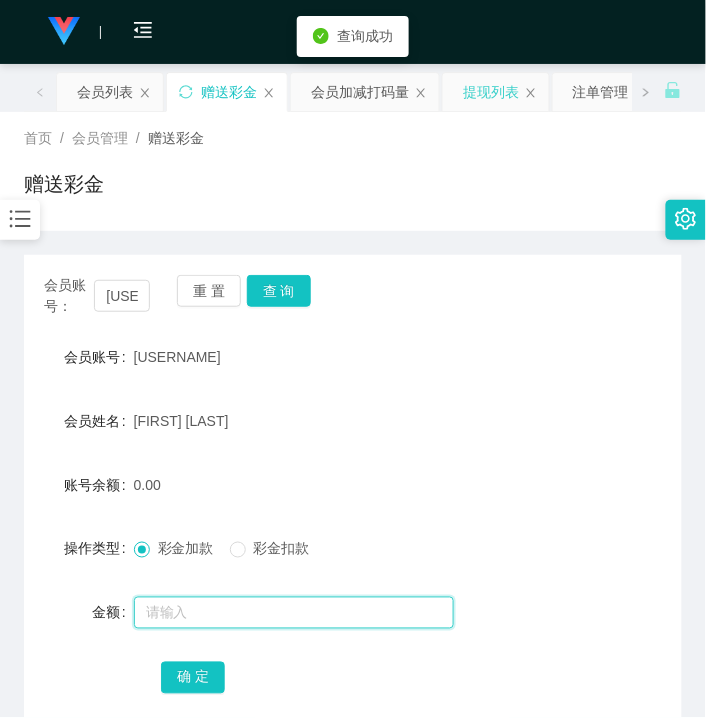 click at bounding box center (294, 613) 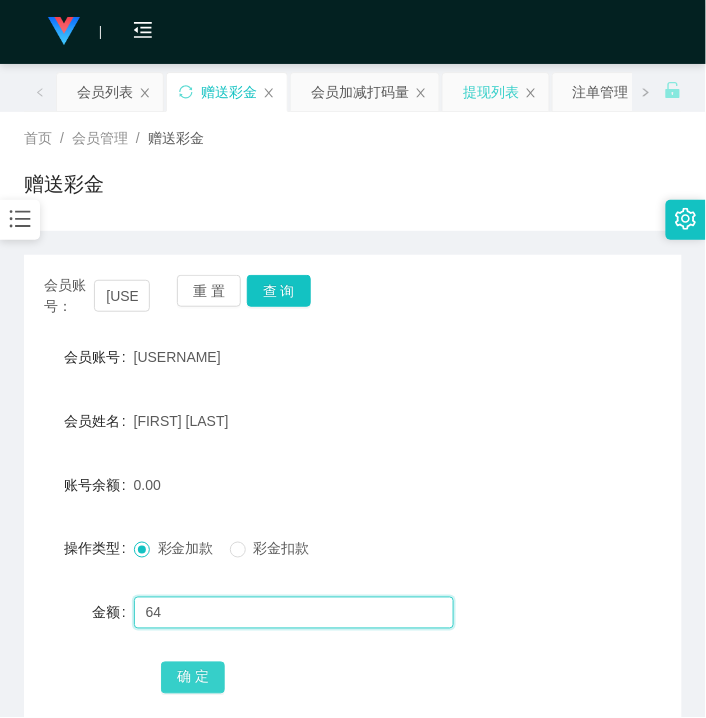 type on "64" 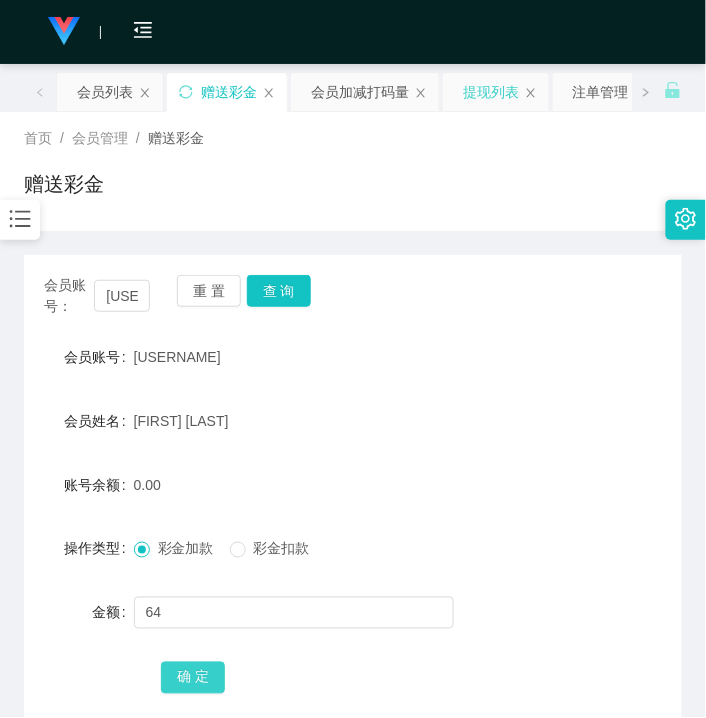click on "确 定" at bounding box center (193, 678) 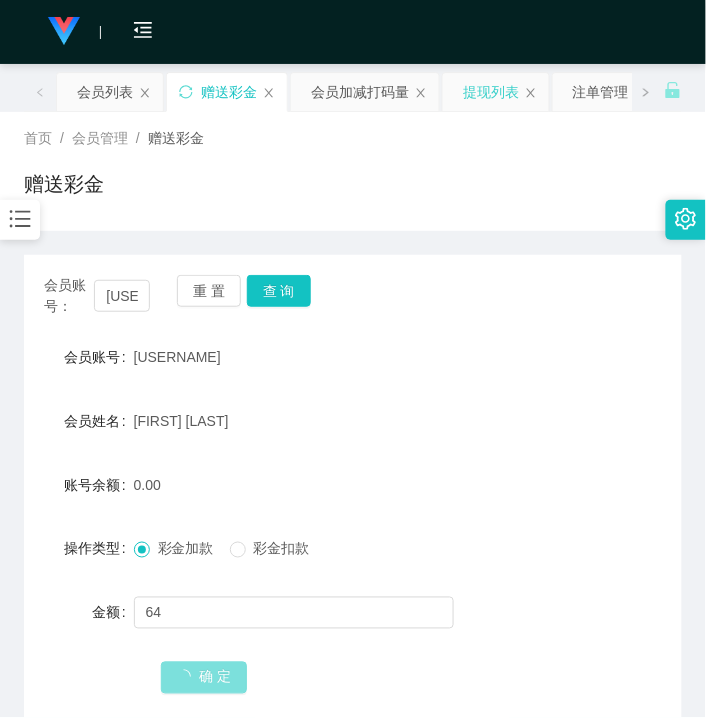 type 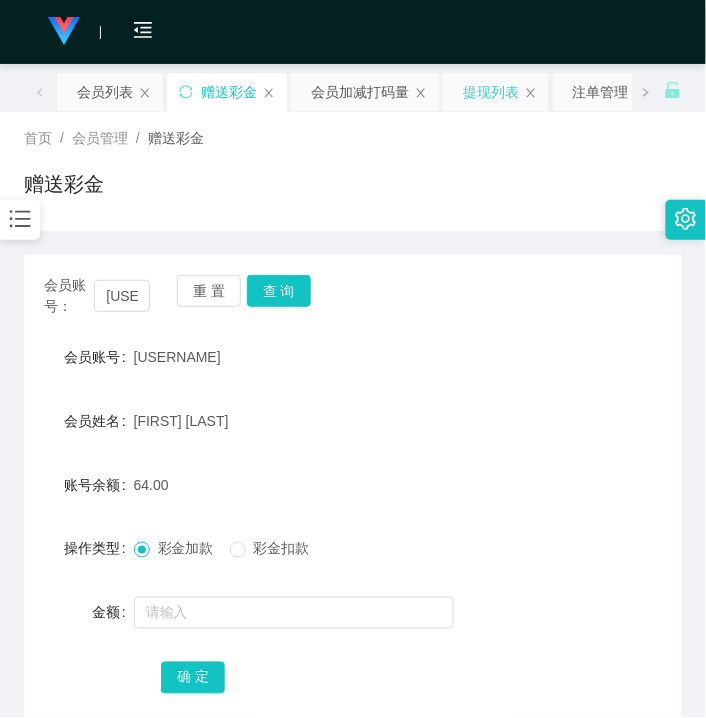 click on "提现列表" at bounding box center (491, 92) 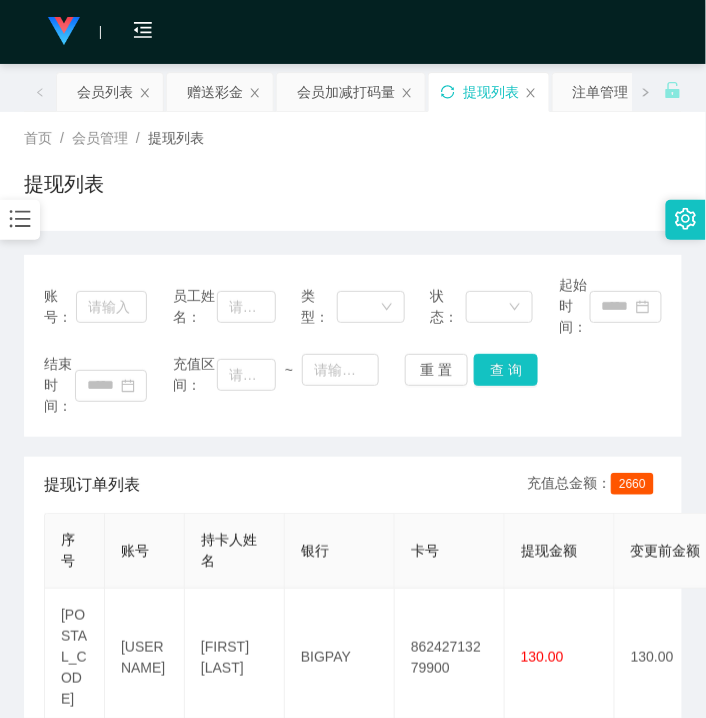click 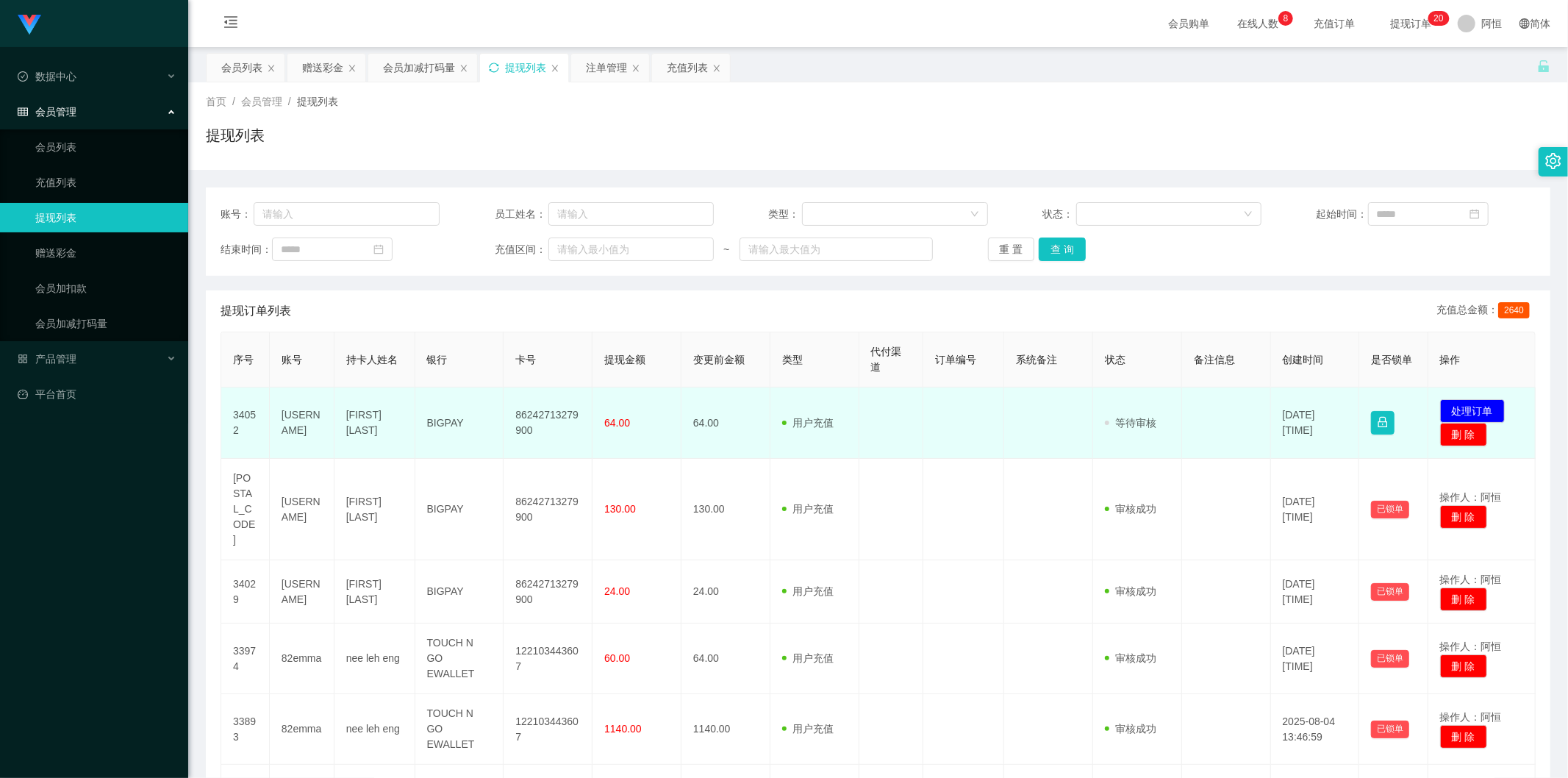 click on "86242713279900" at bounding box center (548, 423) 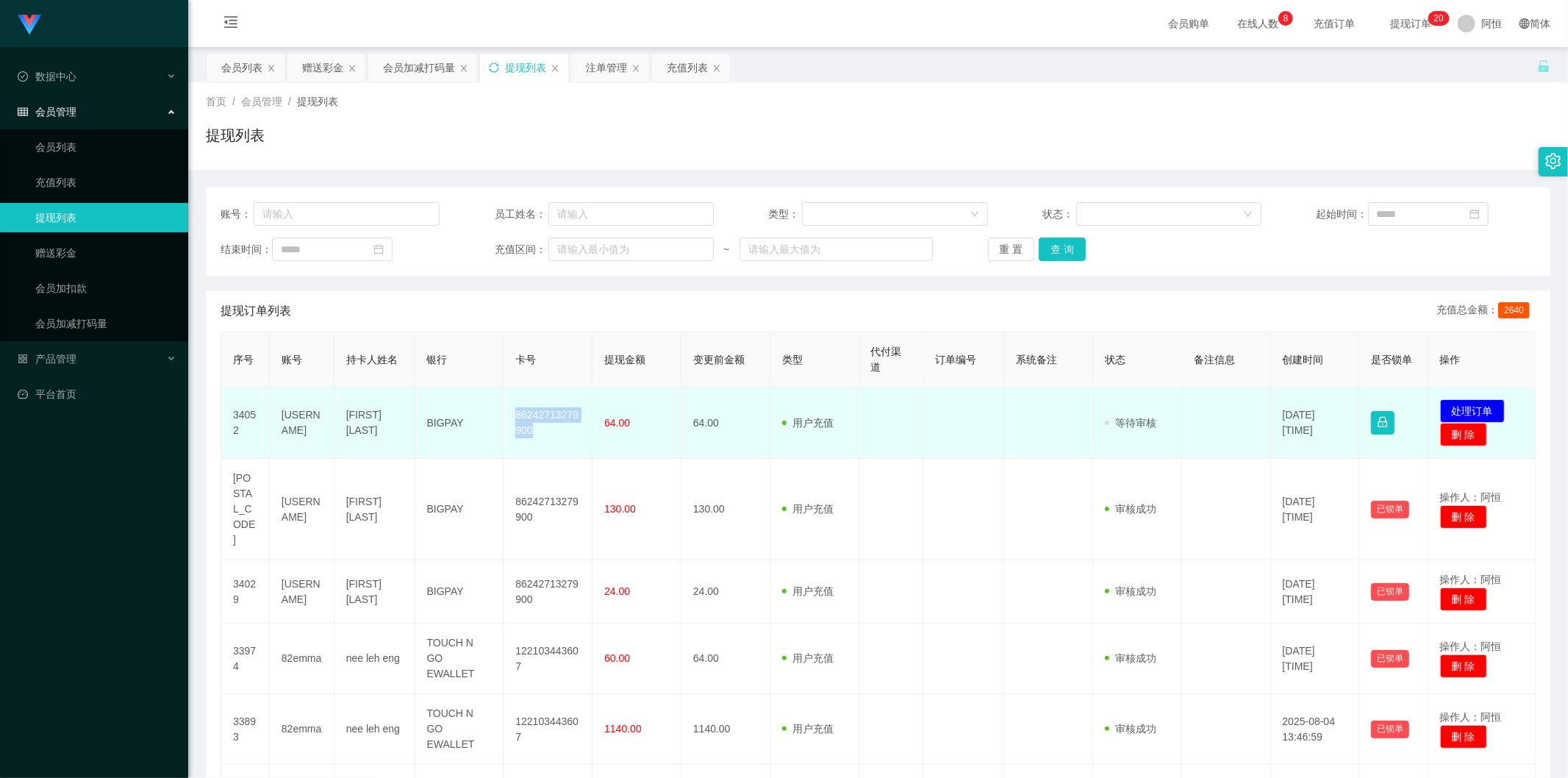 click on "86242713279900" at bounding box center [548, 423] 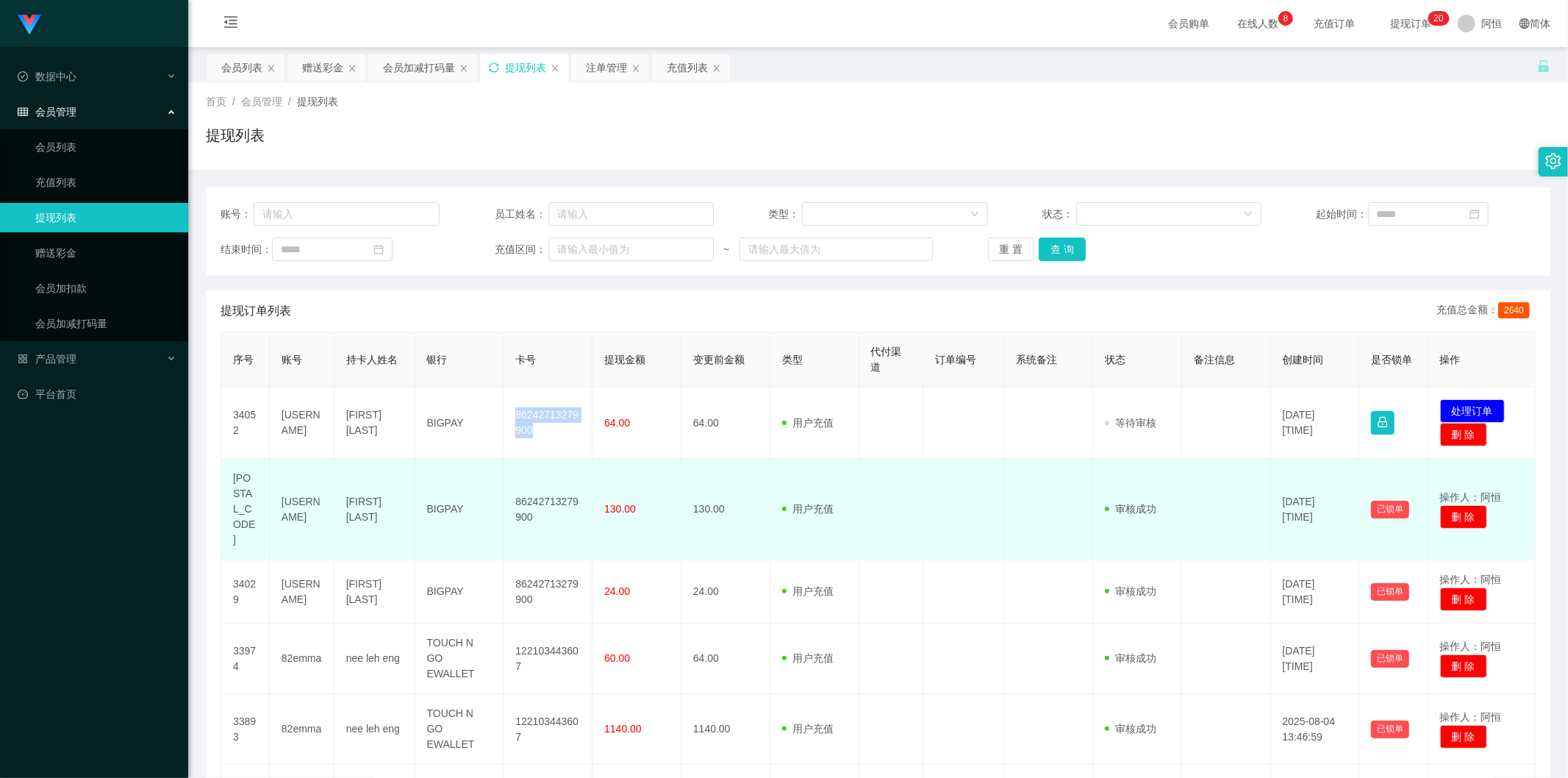 copy on "86242713279900" 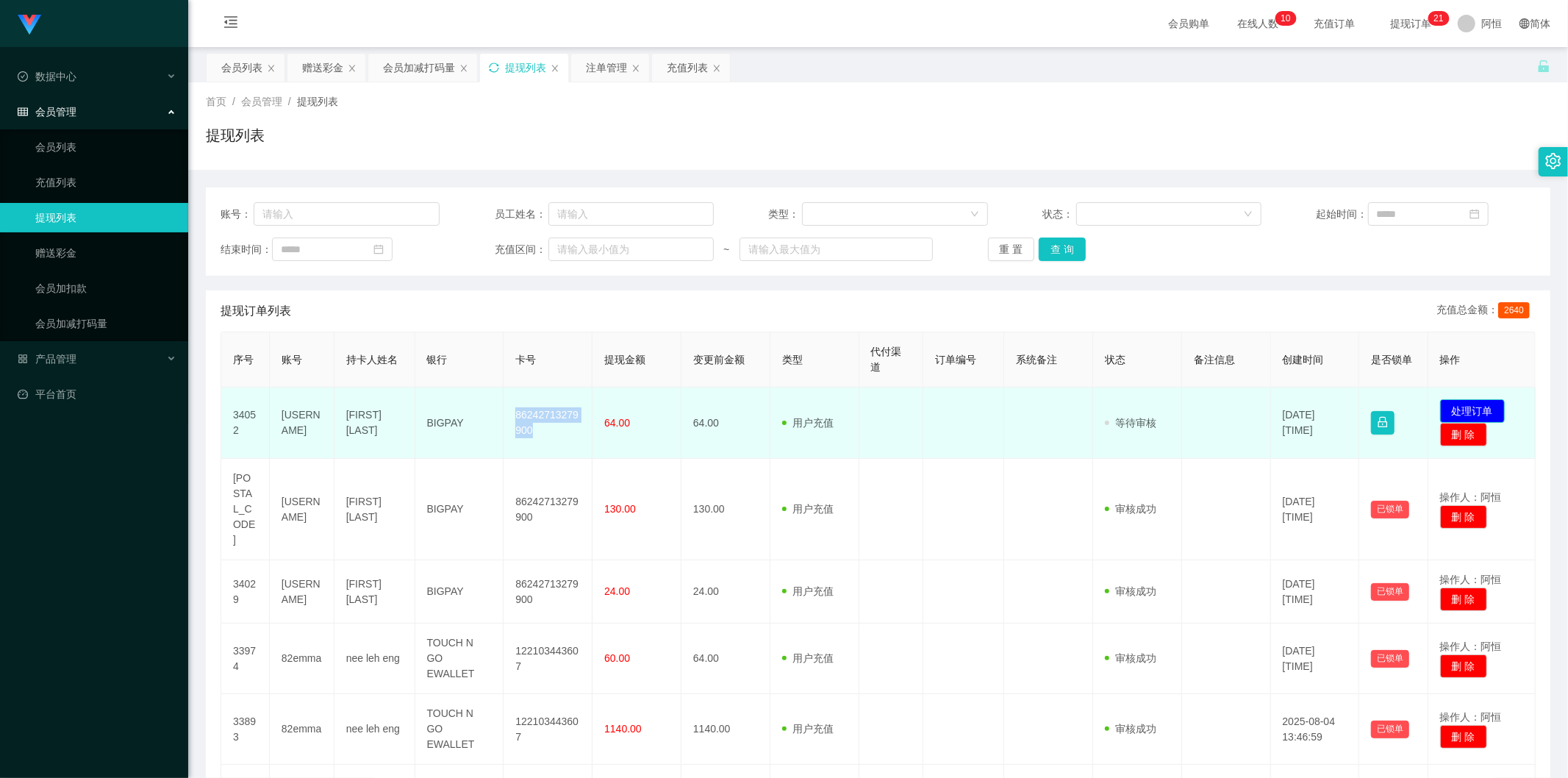 click on "处理订单" at bounding box center (1472, 411) 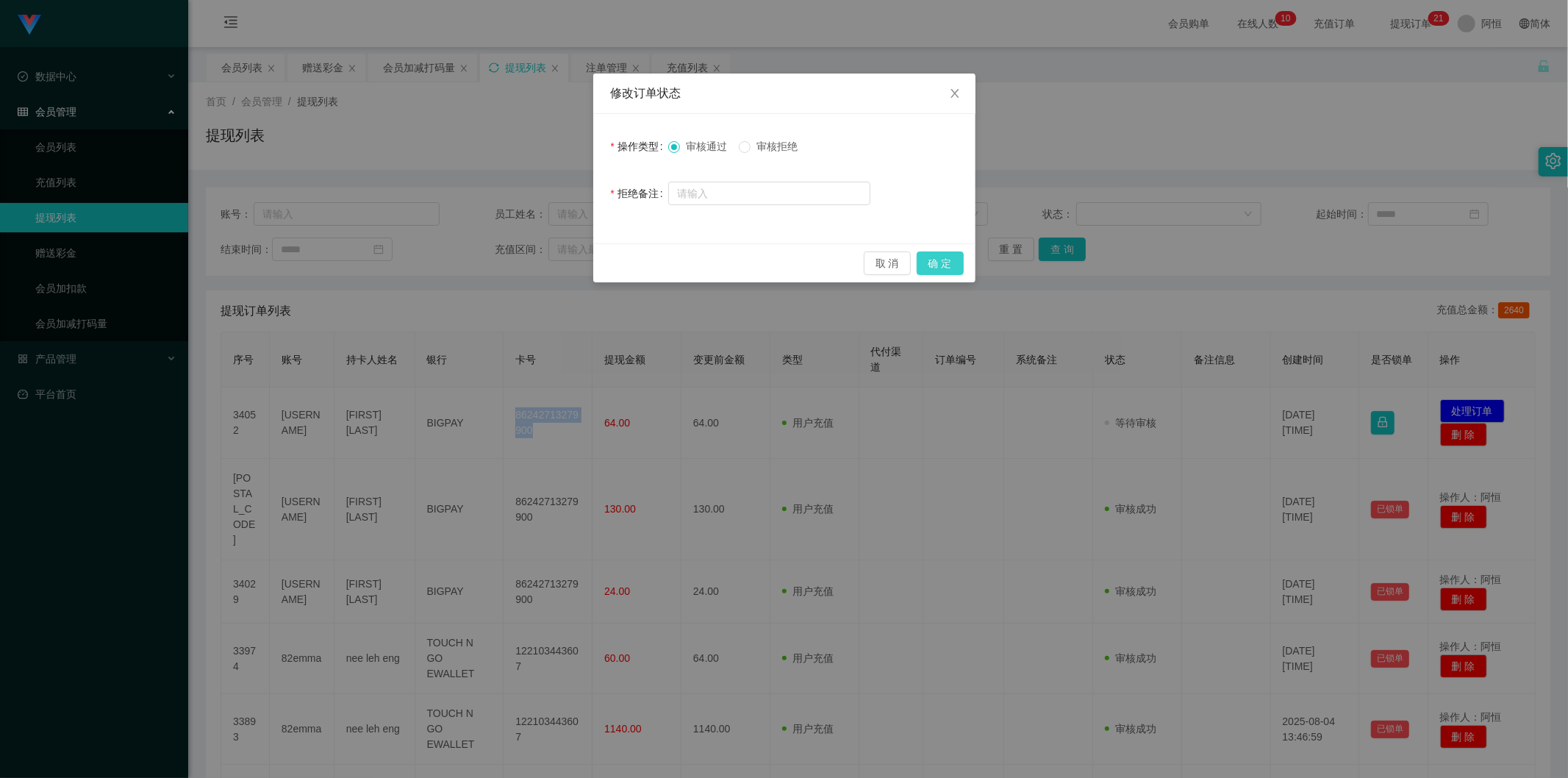 click on "确 定" at bounding box center [940, 263] 